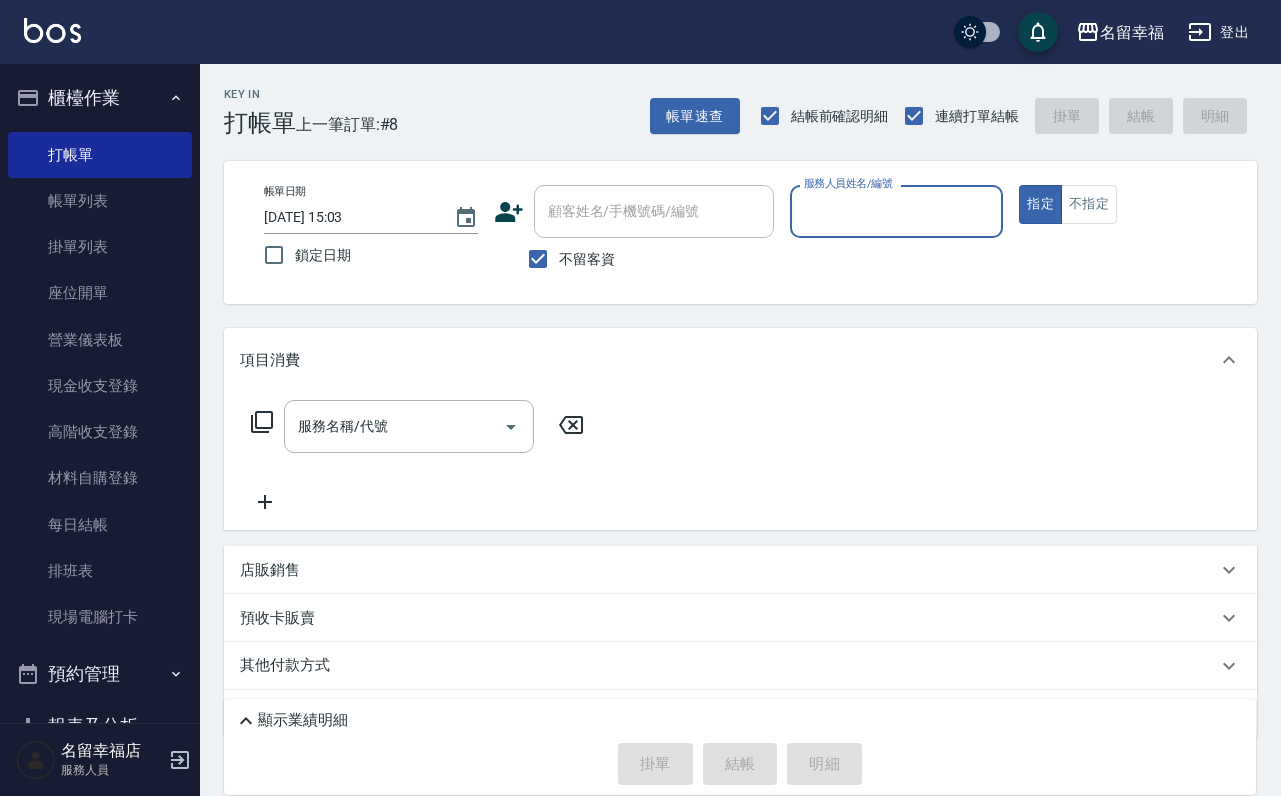 scroll, scrollTop: 0, scrollLeft: 0, axis: both 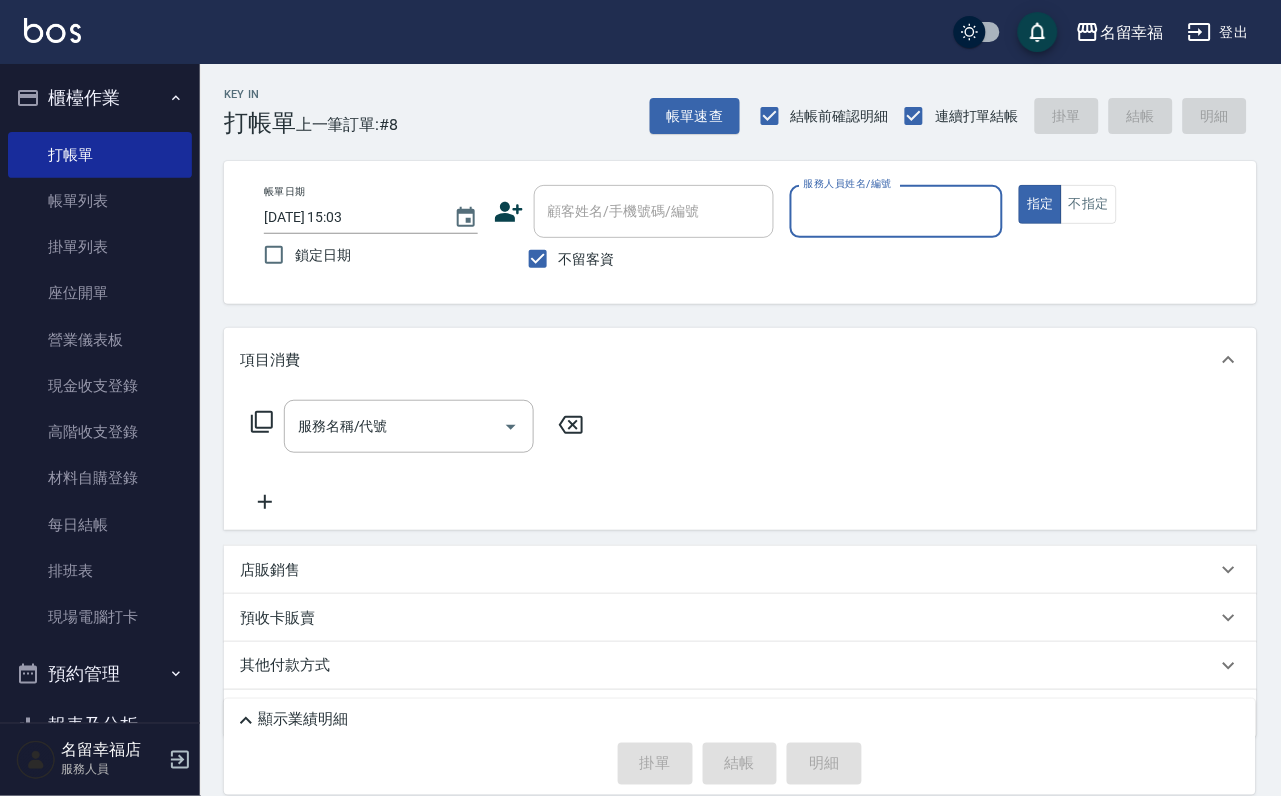 click on "不留客資" at bounding box center (587, 259) 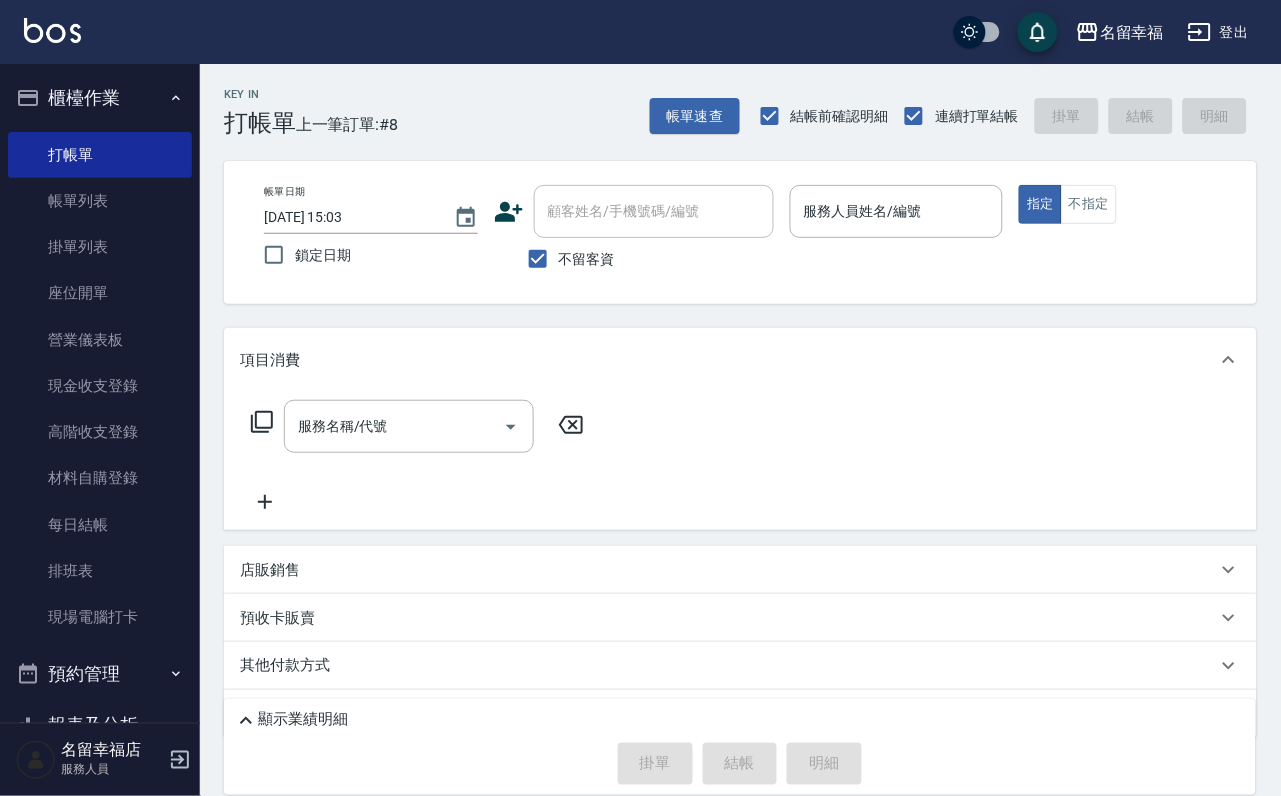 click on "不留客資" at bounding box center [587, 259] 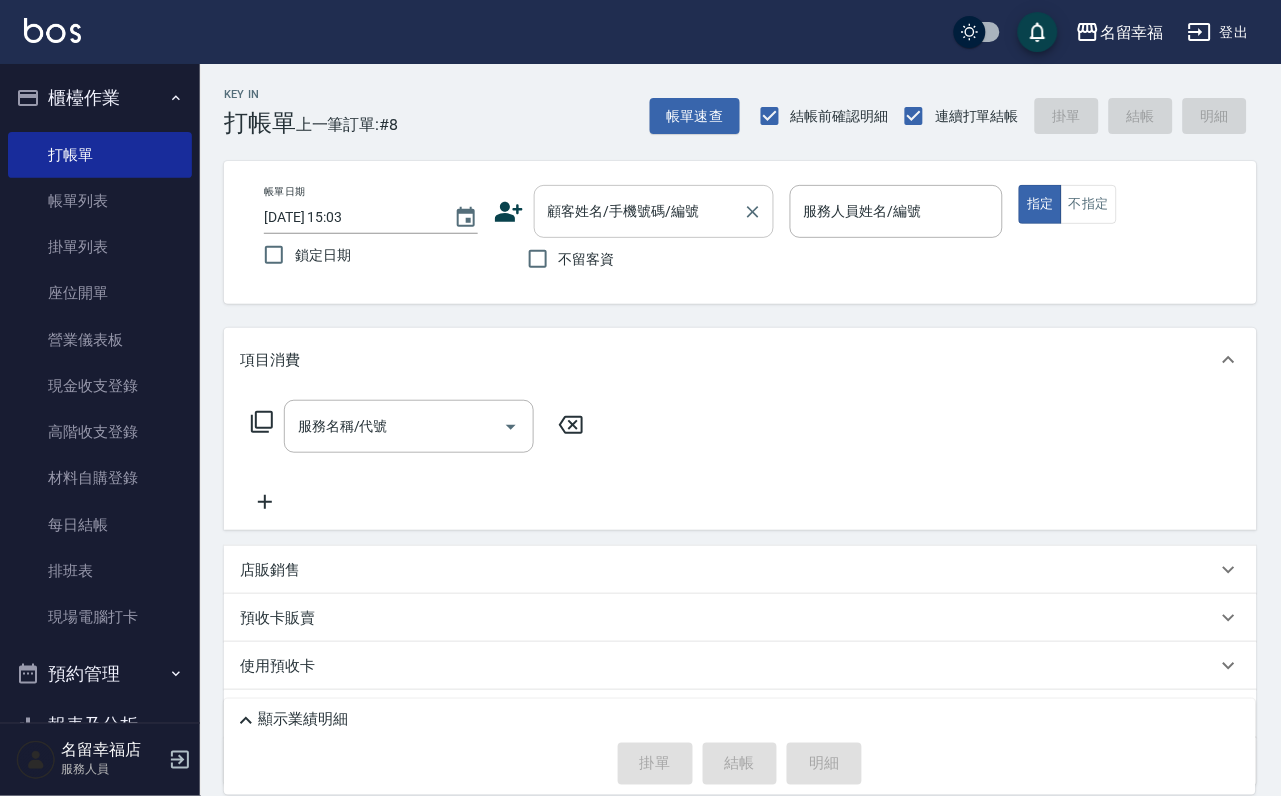 click on "顧客姓名/手機號碼/編號 顧客姓名/手機號碼/編號" at bounding box center [654, 211] 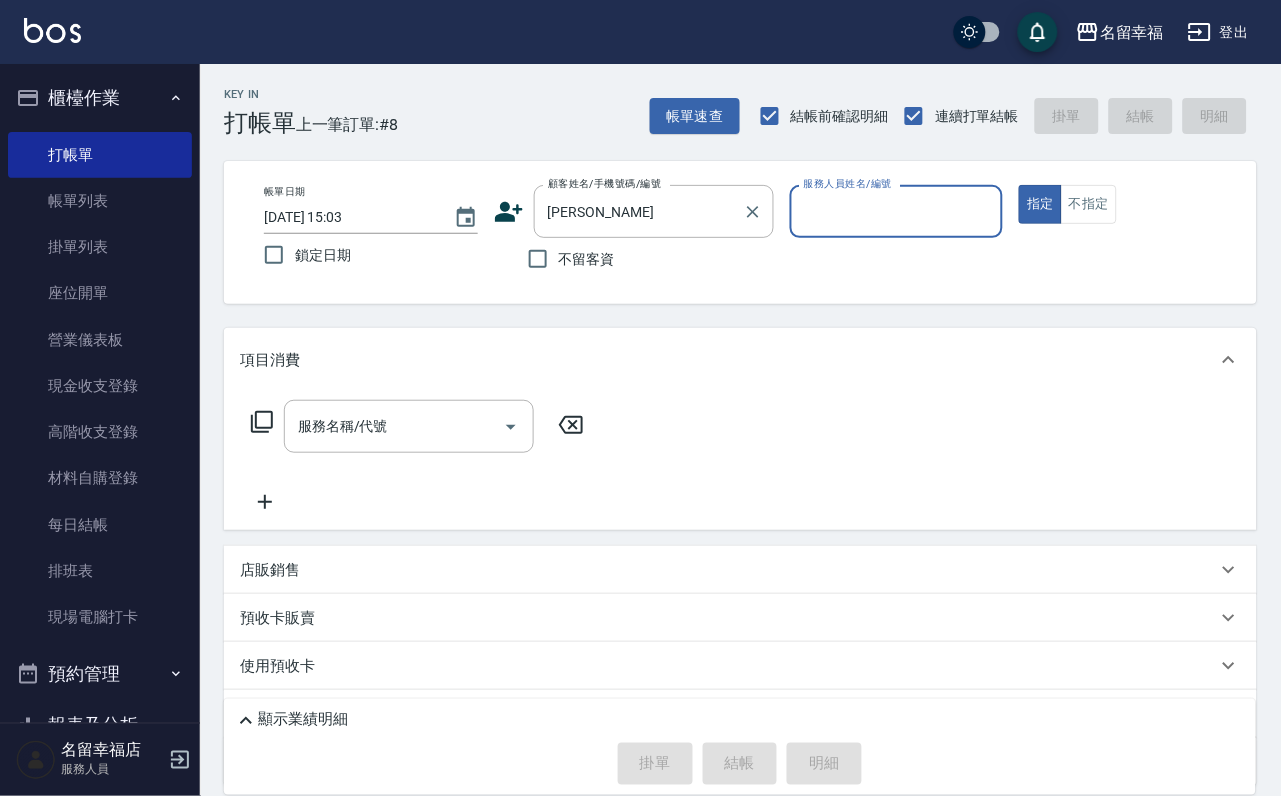 click on "顧客姓名/手機號碼/編號" at bounding box center [605, 183] 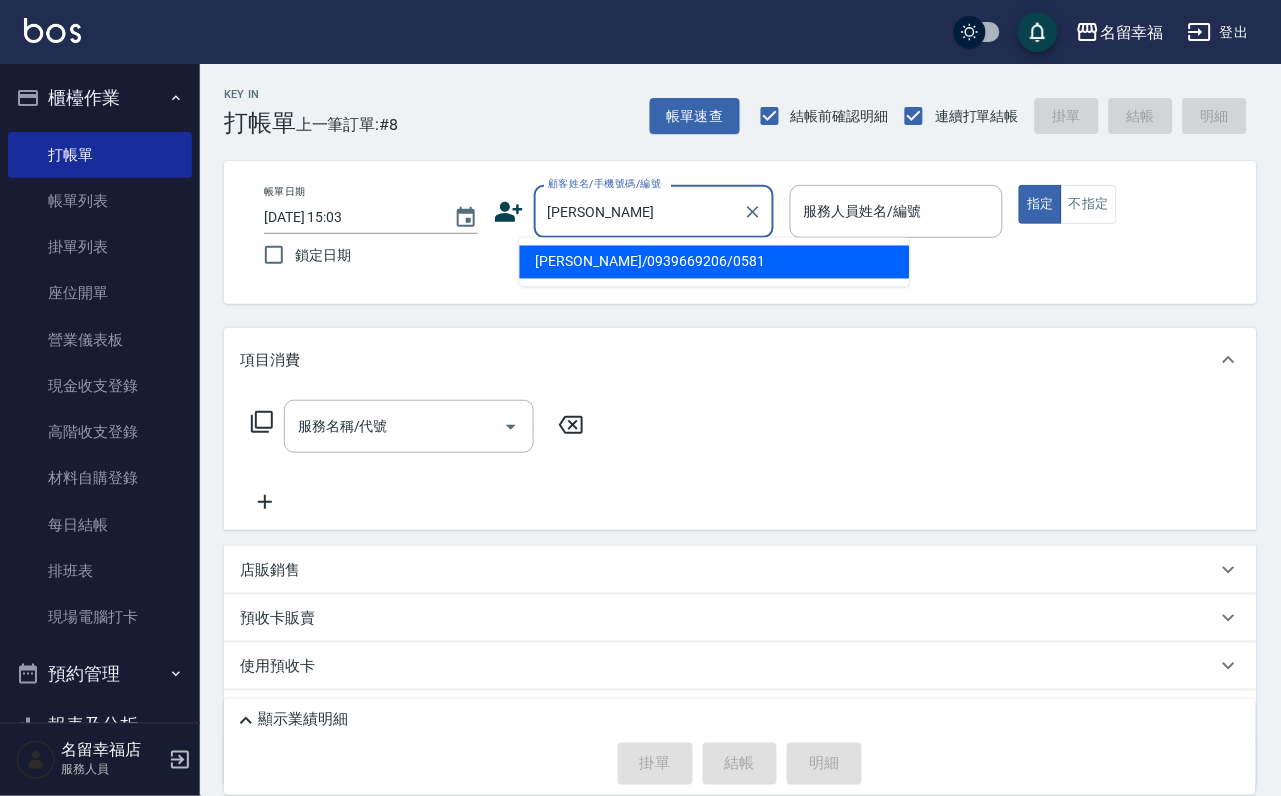 click on "[PERSON_NAME]" at bounding box center [639, 211] 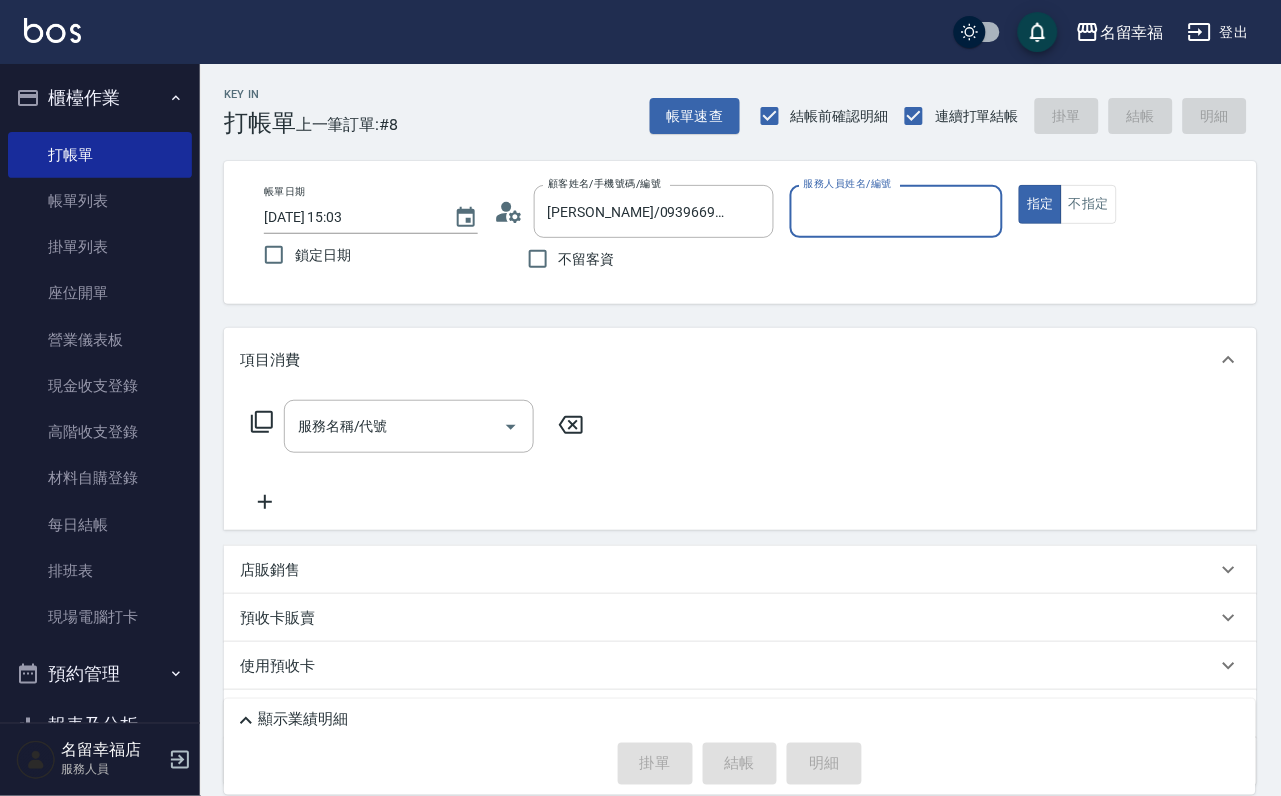 type on "[PERSON_NAME]-7" 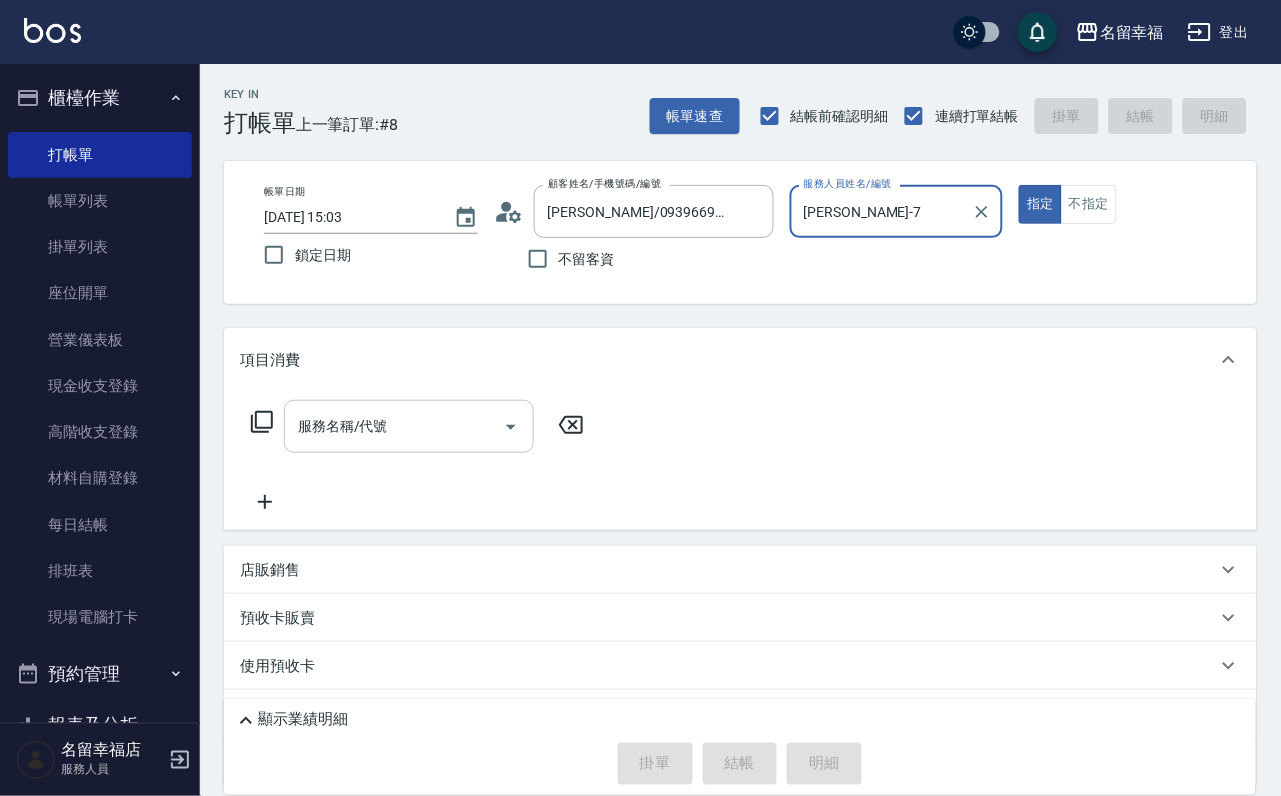 click on "服務名稱/代號 服務名稱/代號" at bounding box center (409, 426) 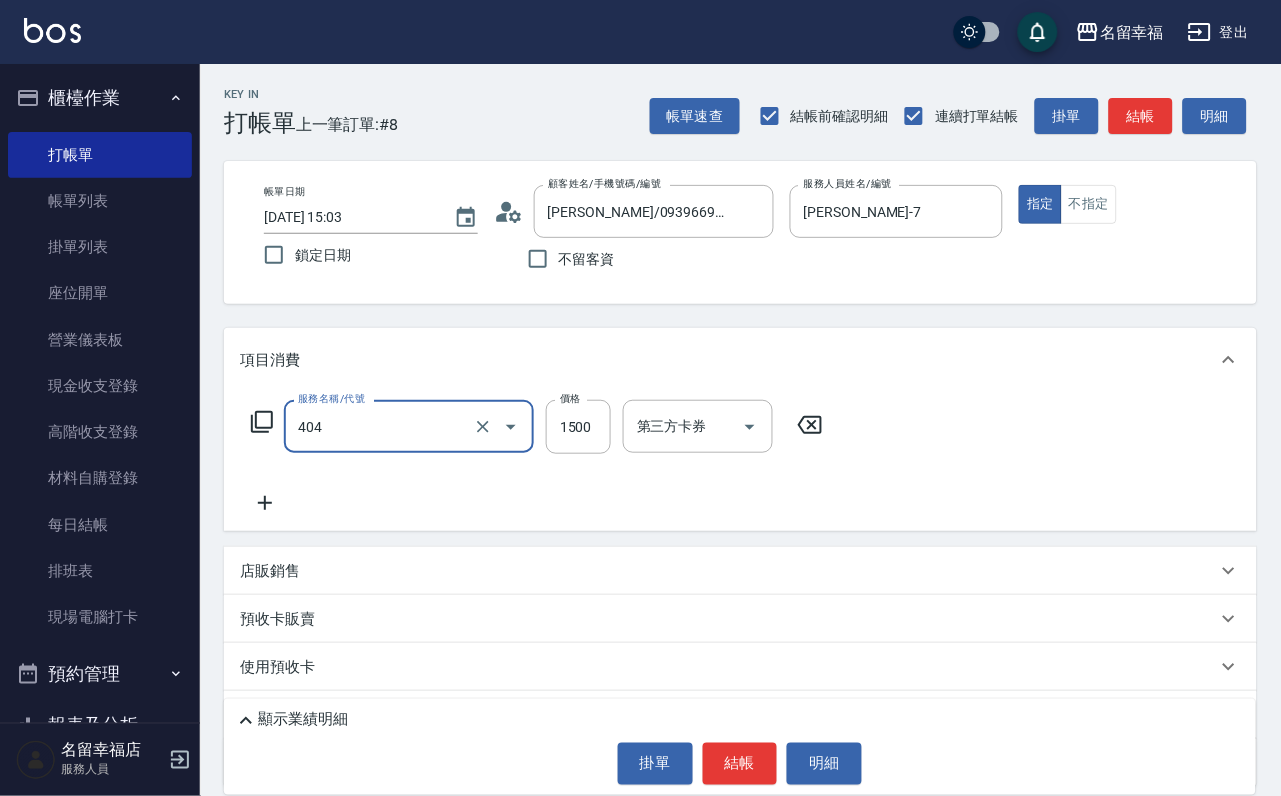 type on "設計染髮(404)" 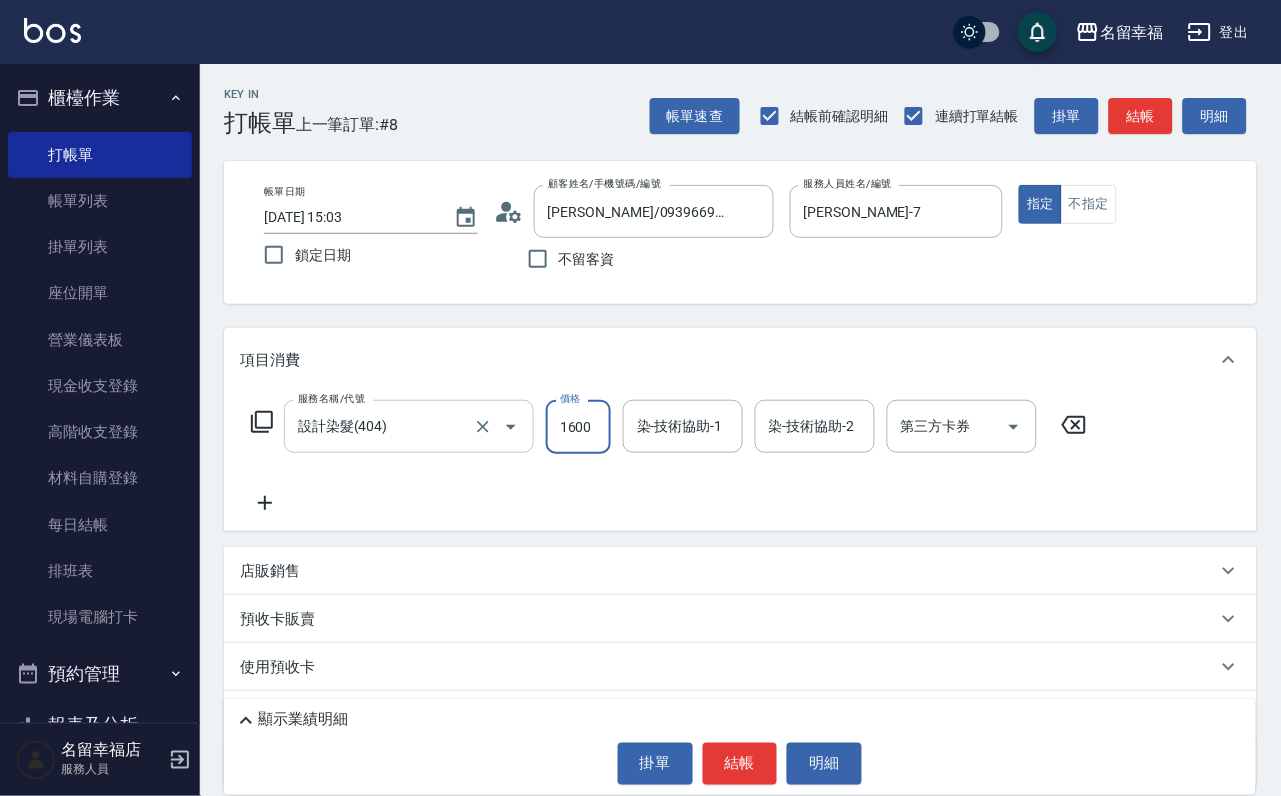 scroll, scrollTop: 0, scrollLeft: 1, axis: horizontal 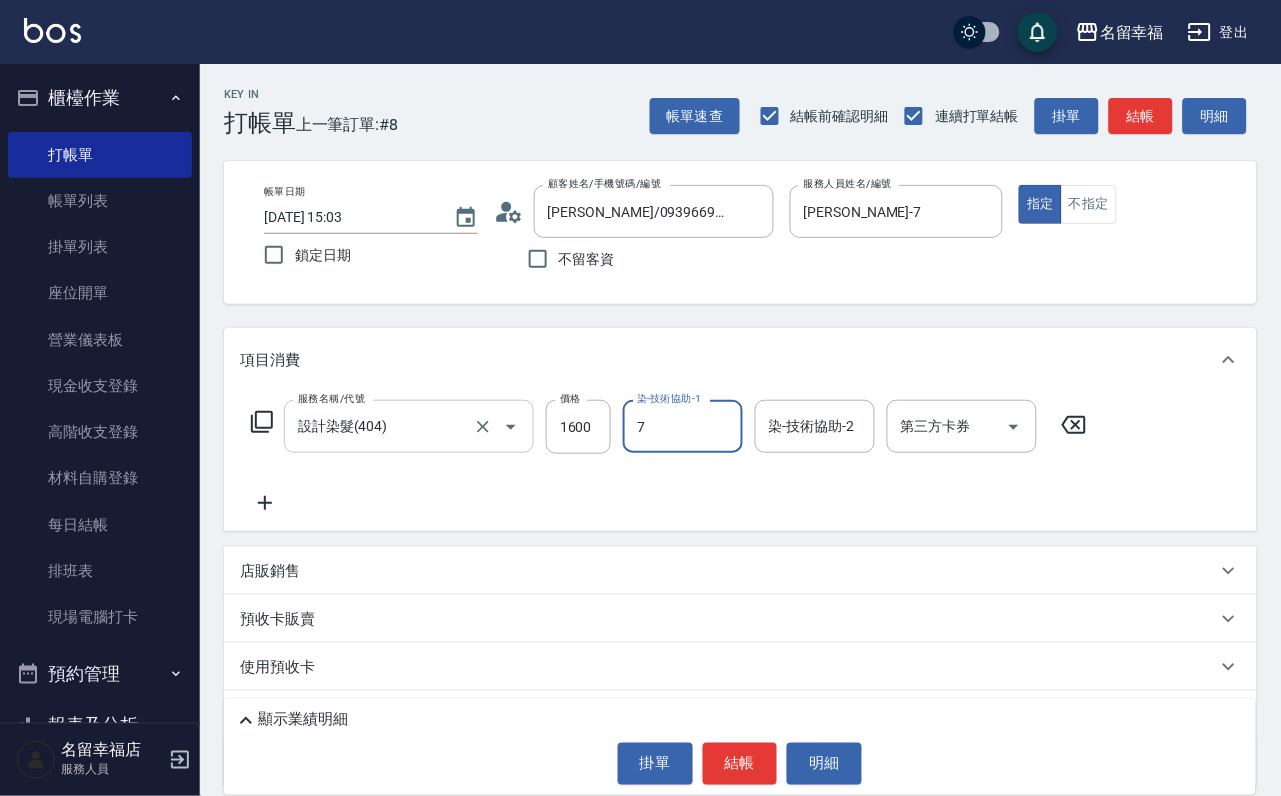 type on "[PERSON_NAME]-7" 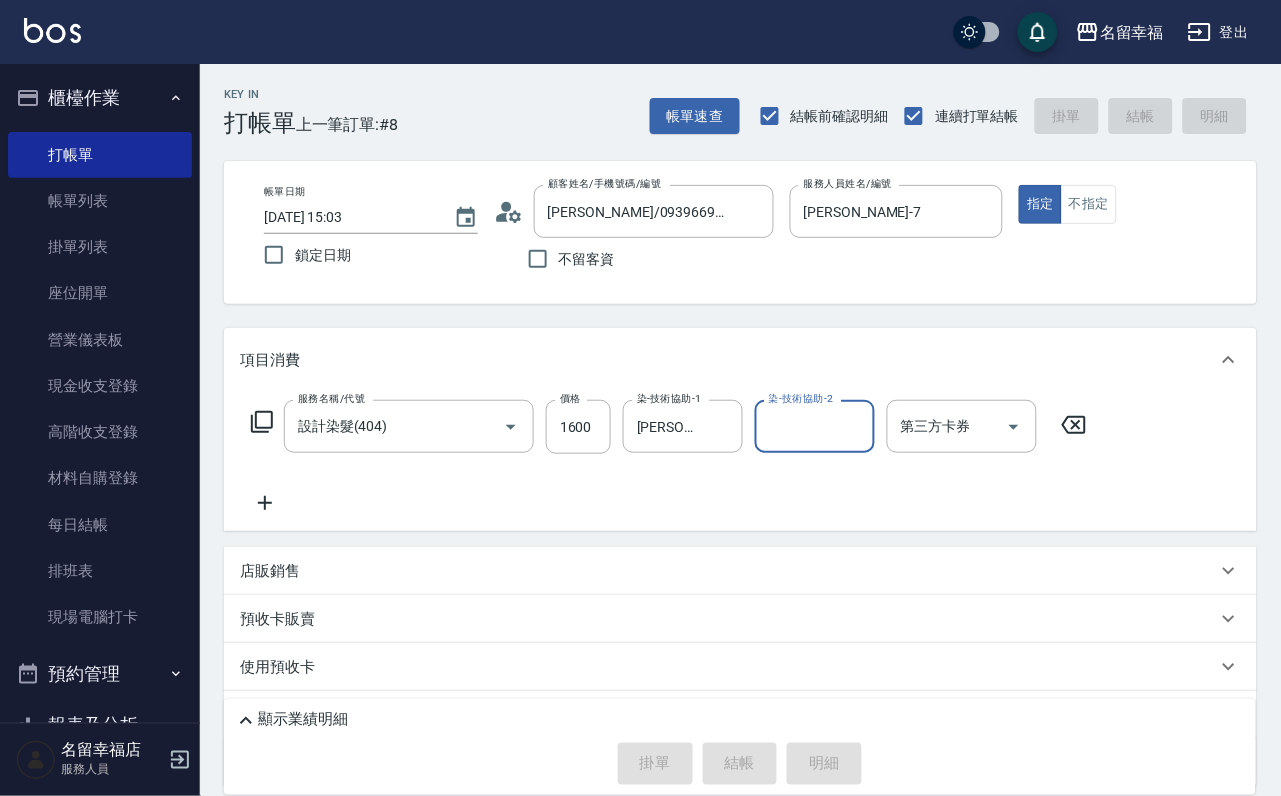 type on "[DATE] 15:51" 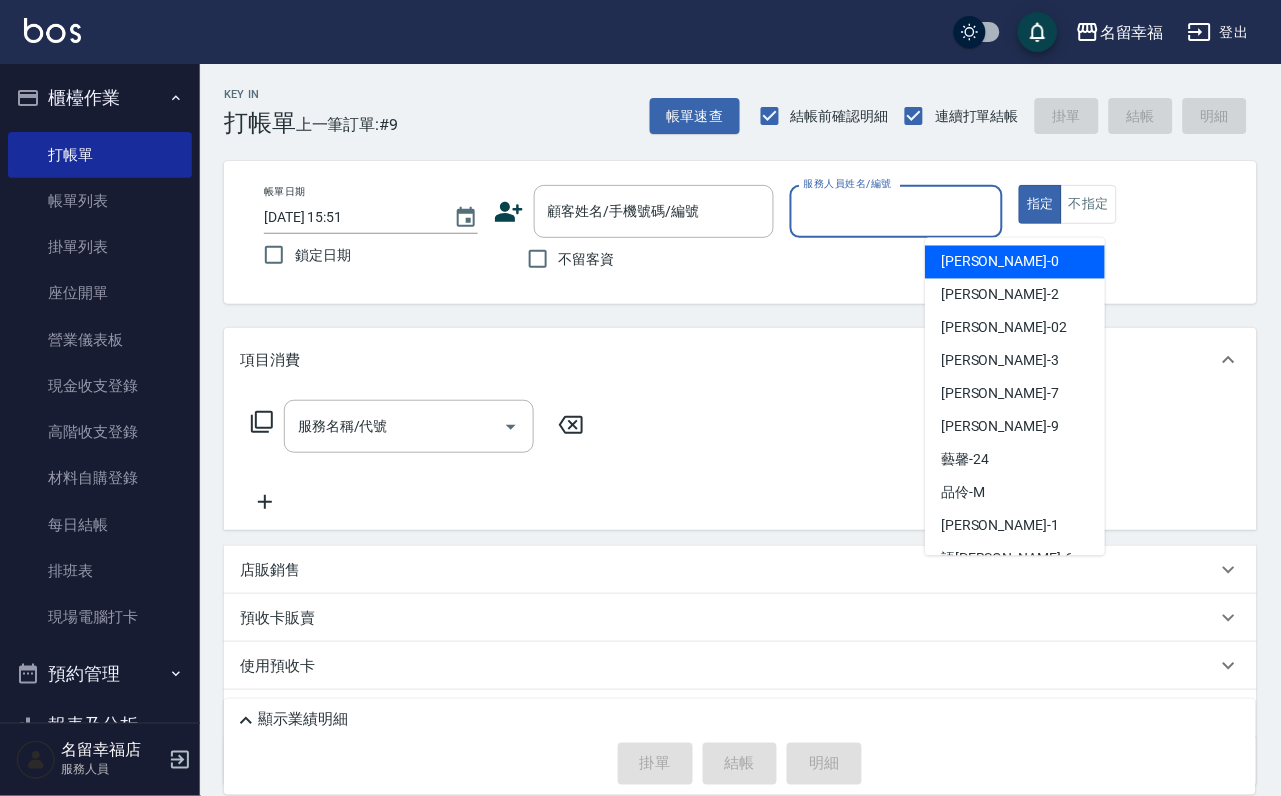 click on "服務人員姓名/編號" at bounding box center [897, 211] 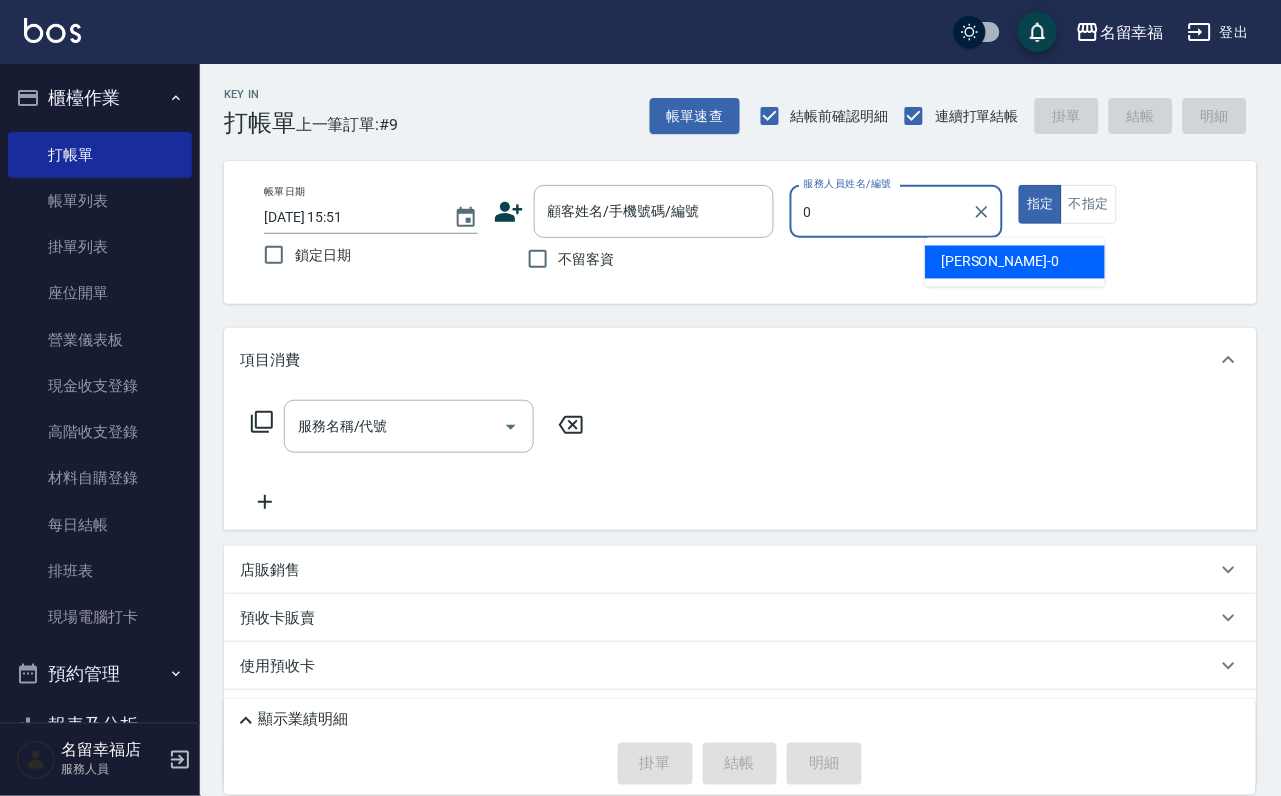 type on "小靜-0" 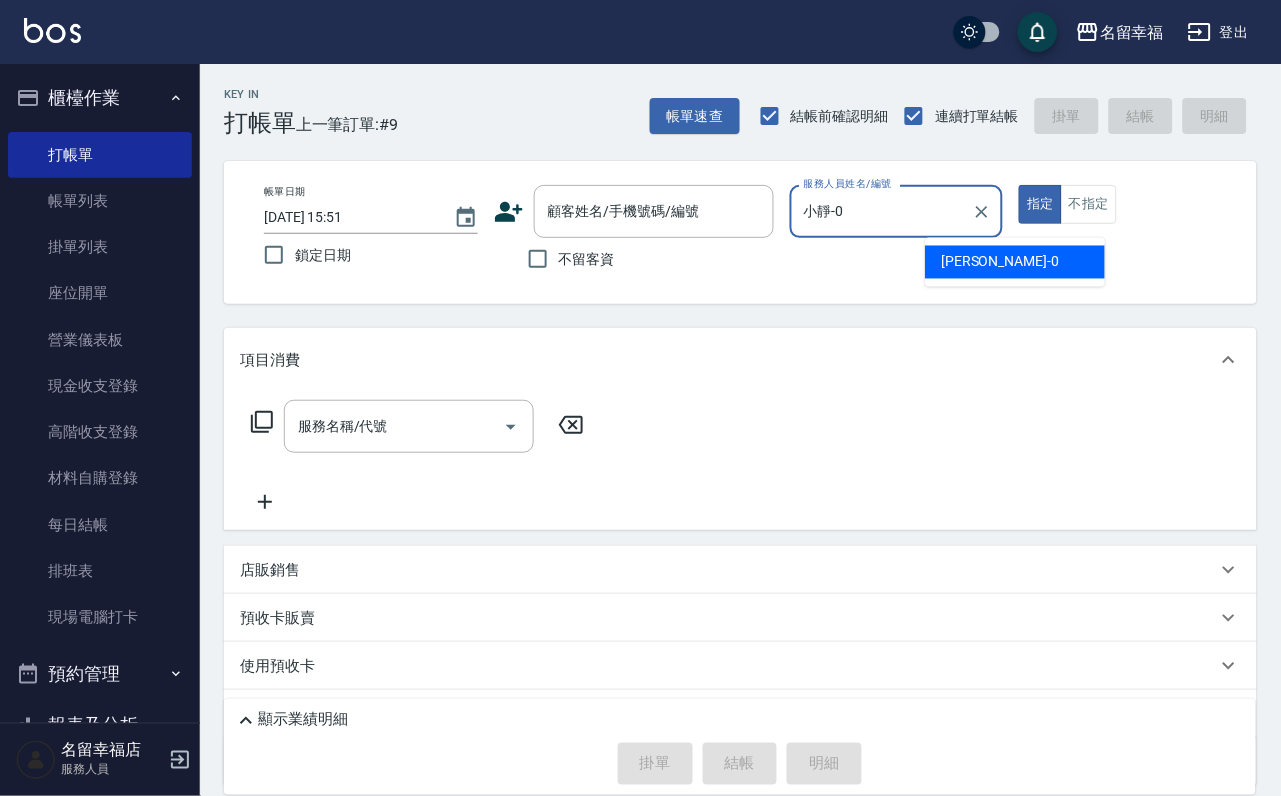 type on "true" 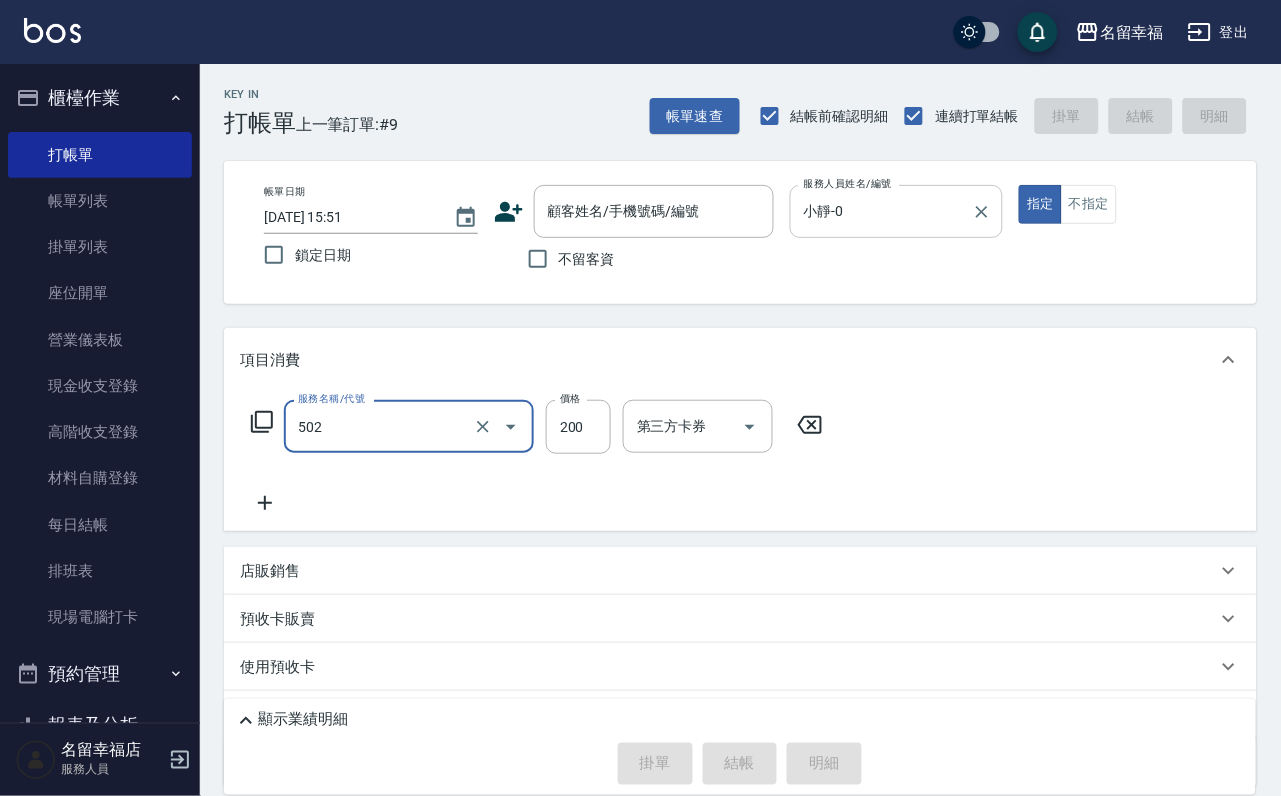 type on "自備護髮(502)" 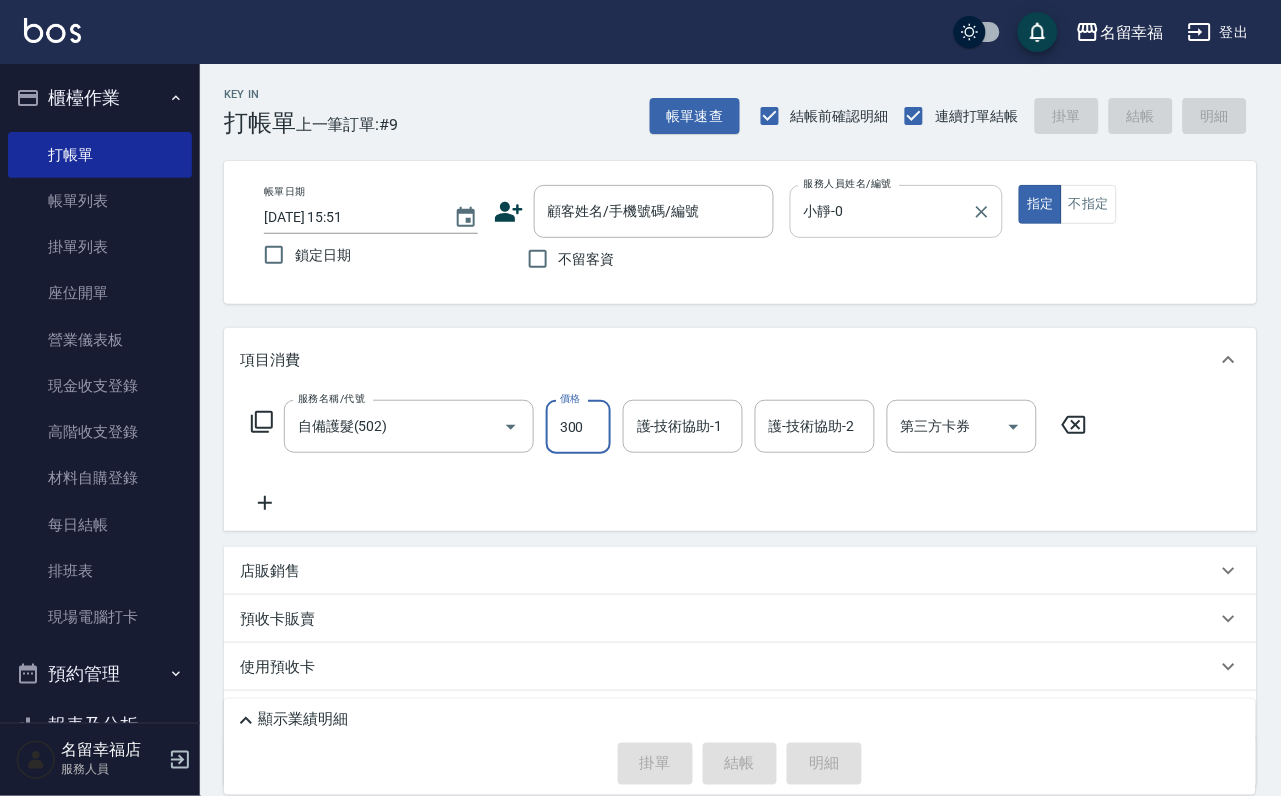 type on "300" 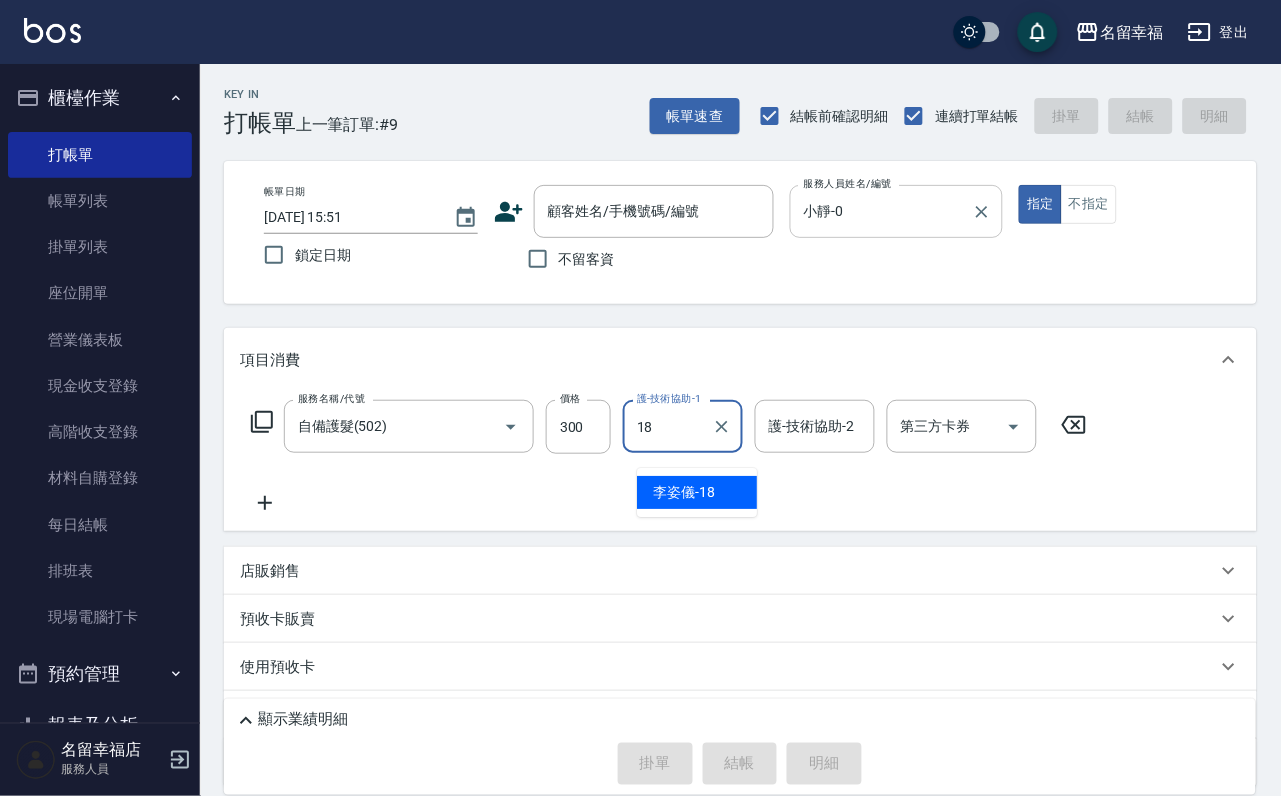 type on "[PERSON_NAME]-18" 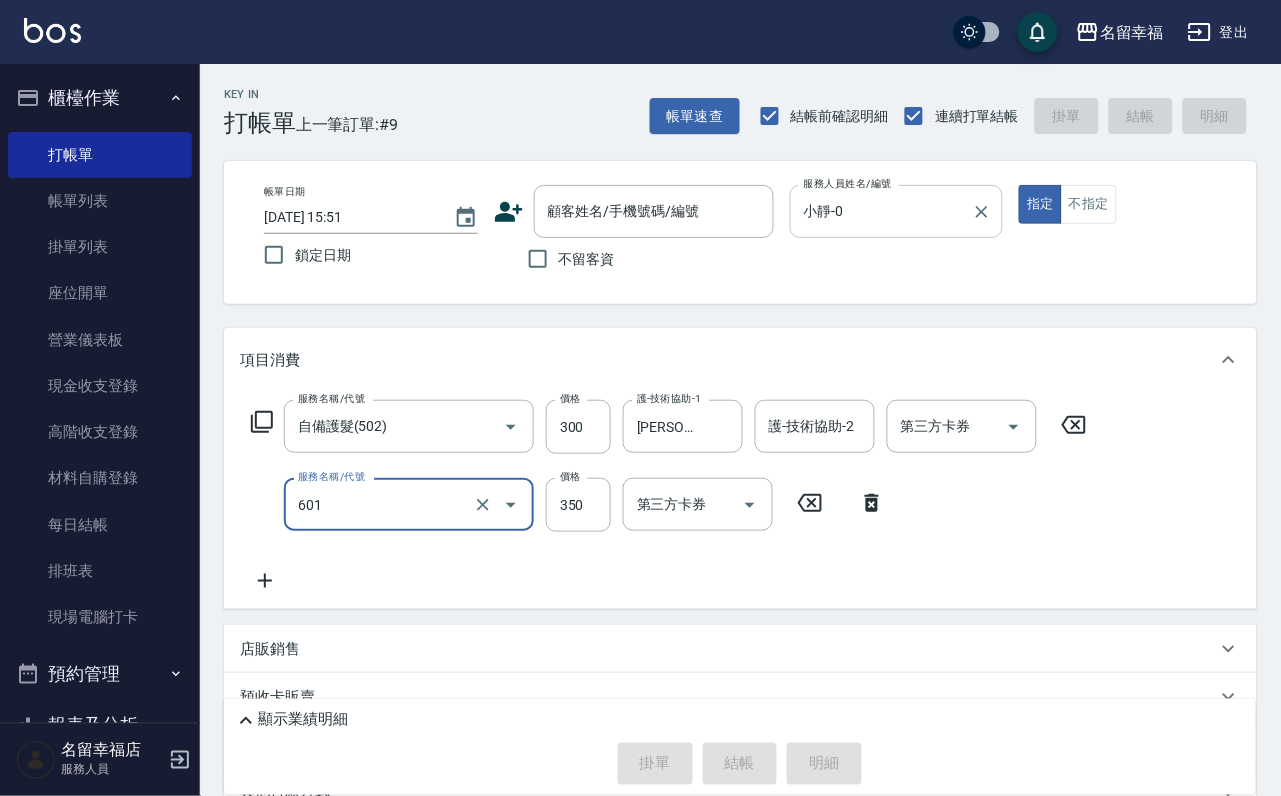 type on "髮原素活養健康洗(601)" 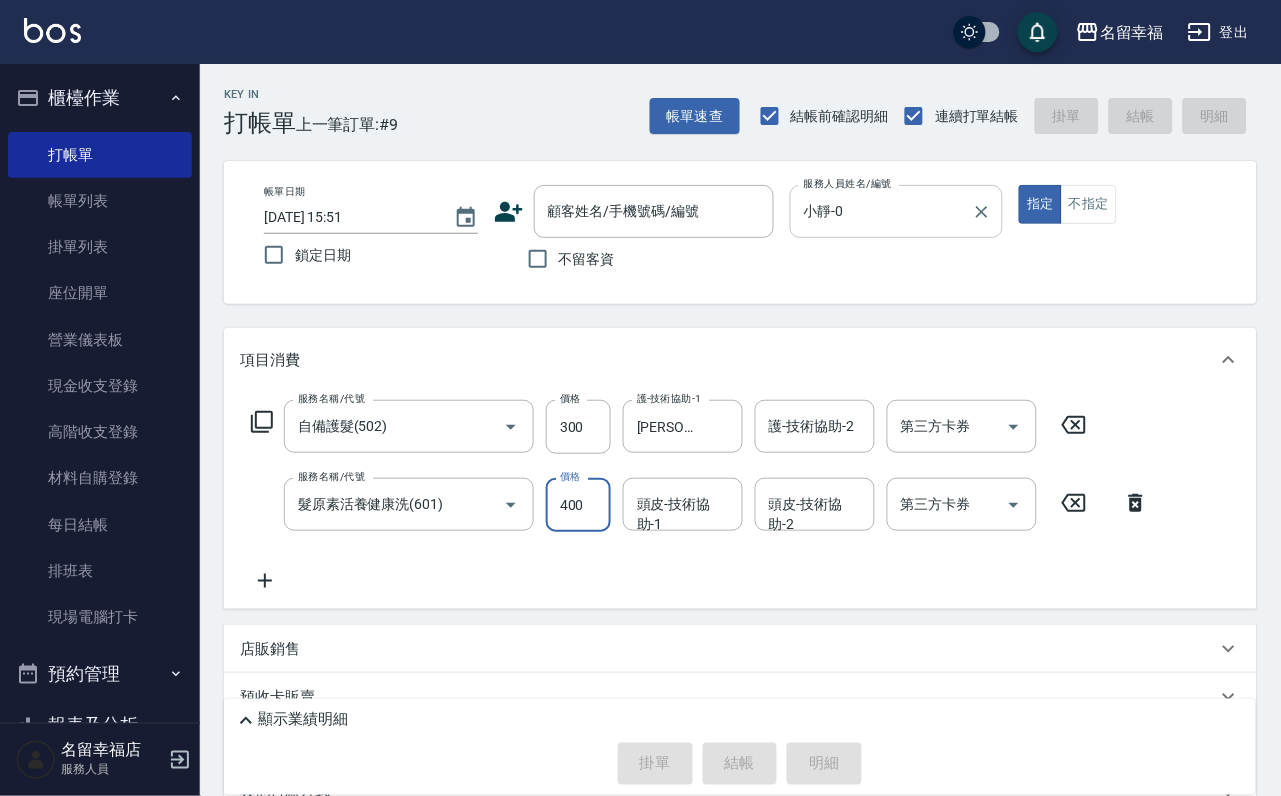 type on "400" 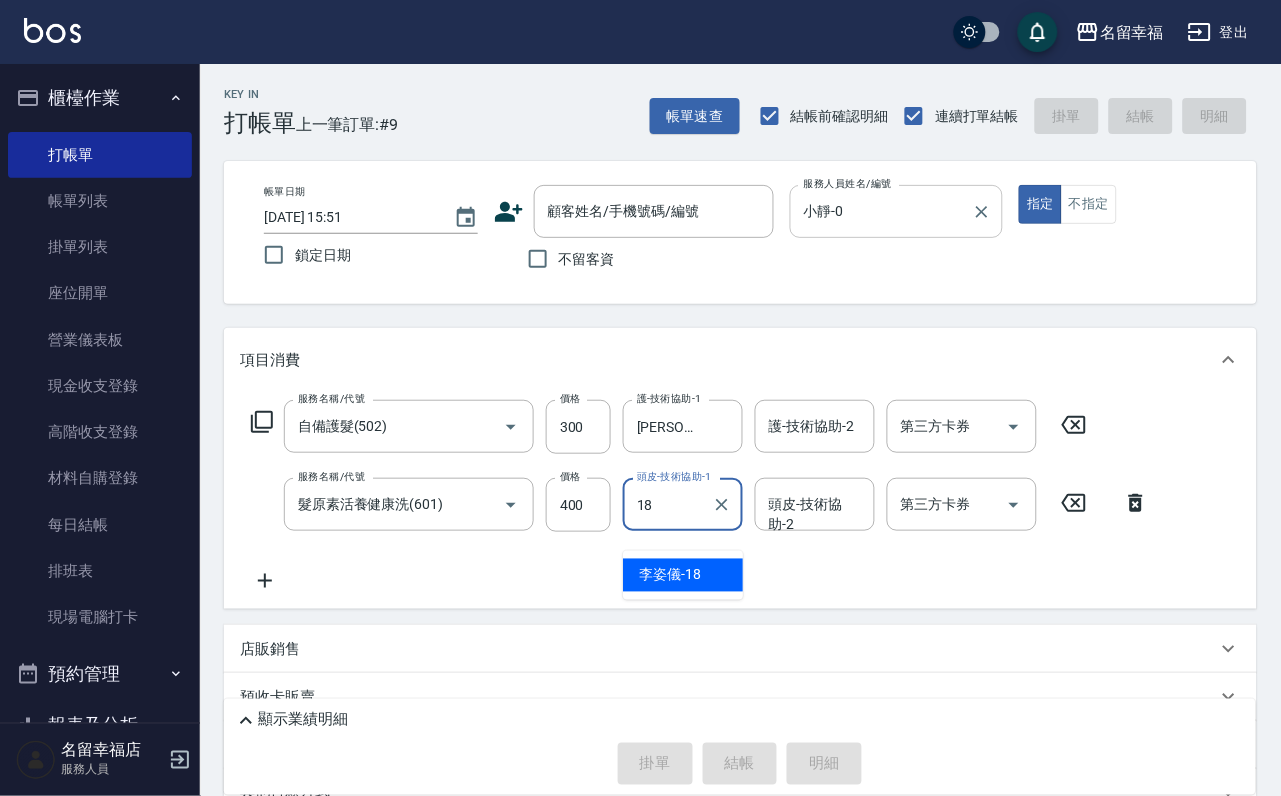 type on "[PERSON_NAME]-18" 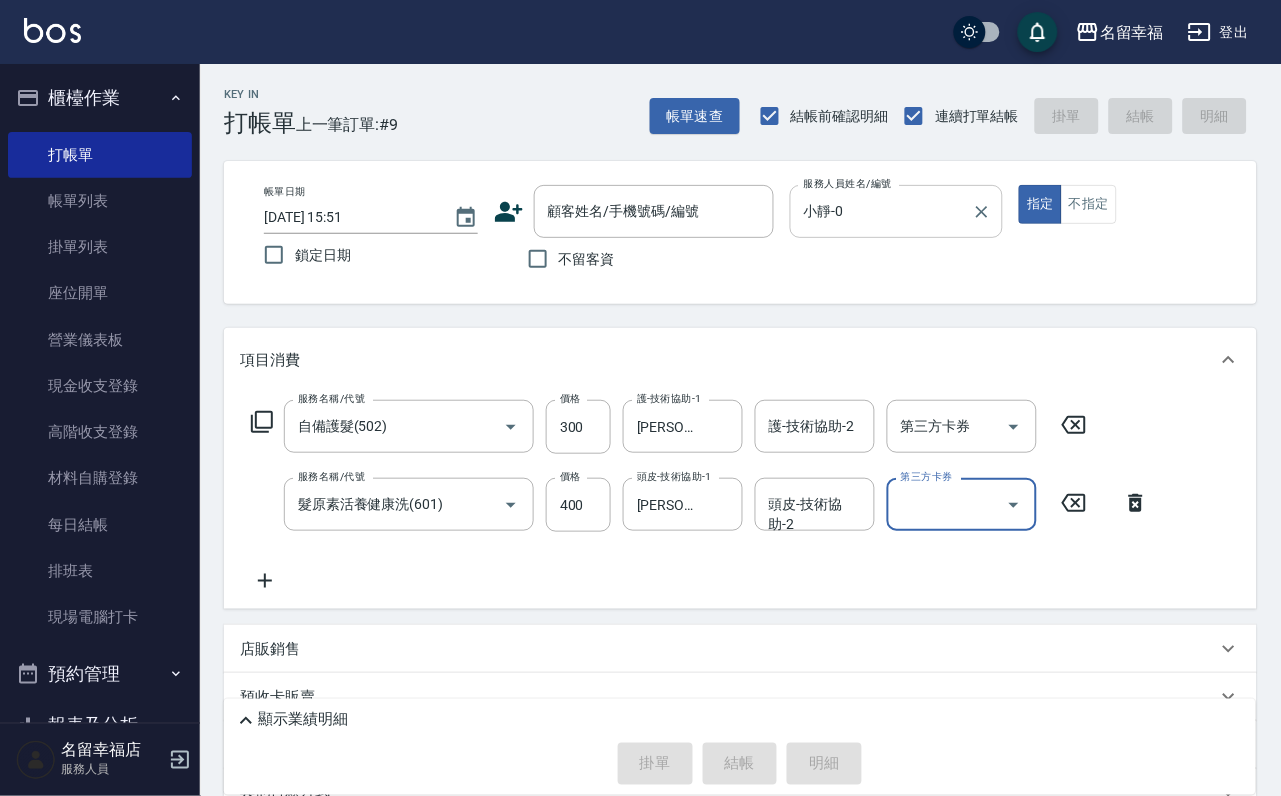 scroll, scrollTop: 0, scrollLeft: 0, axis: both 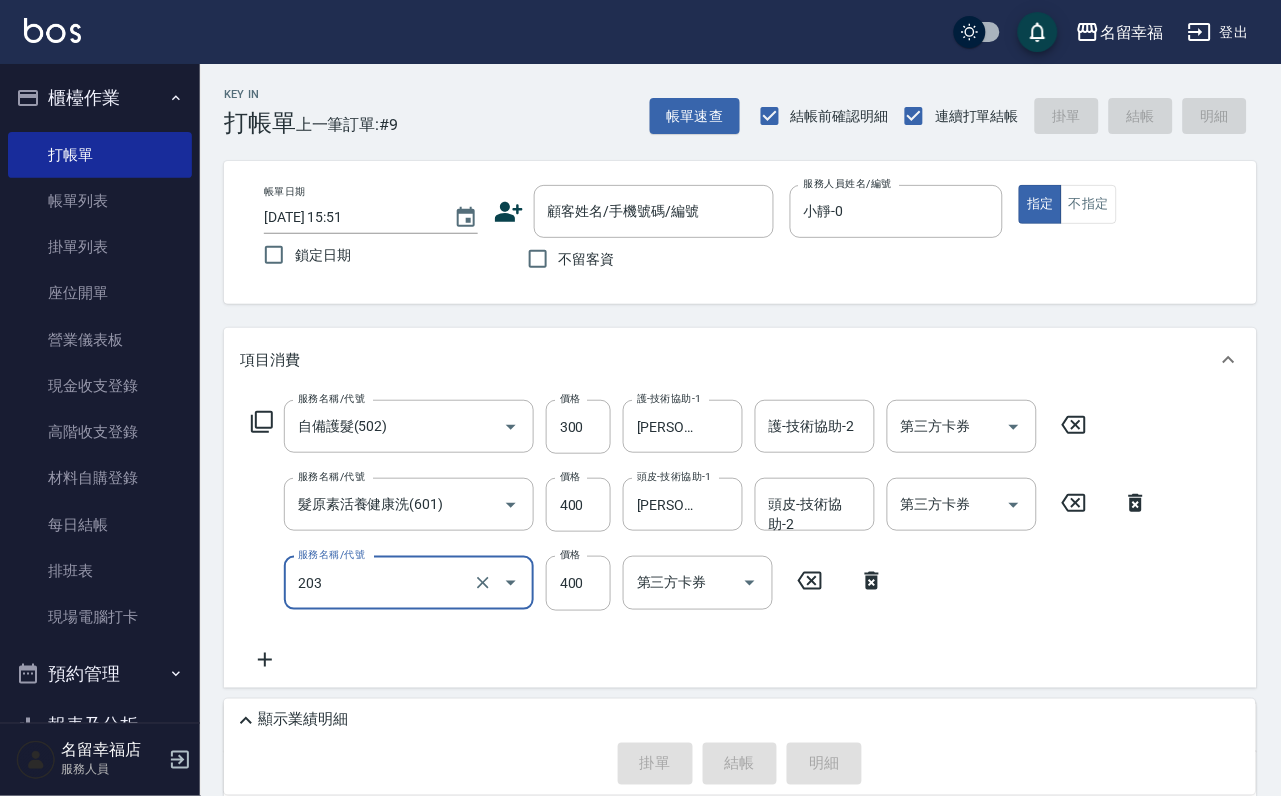type on "指定單剪(203)" 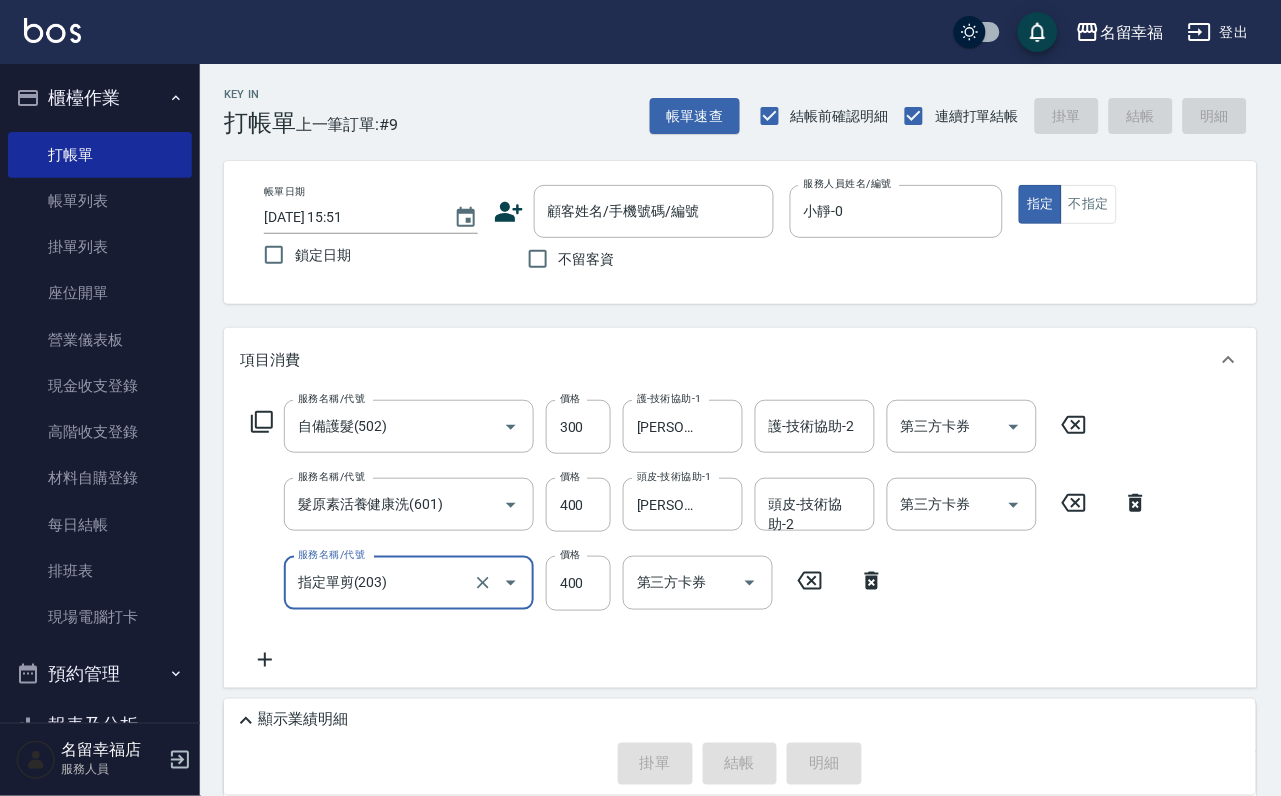 click on "不留客資" at bounding box center [566, 259] 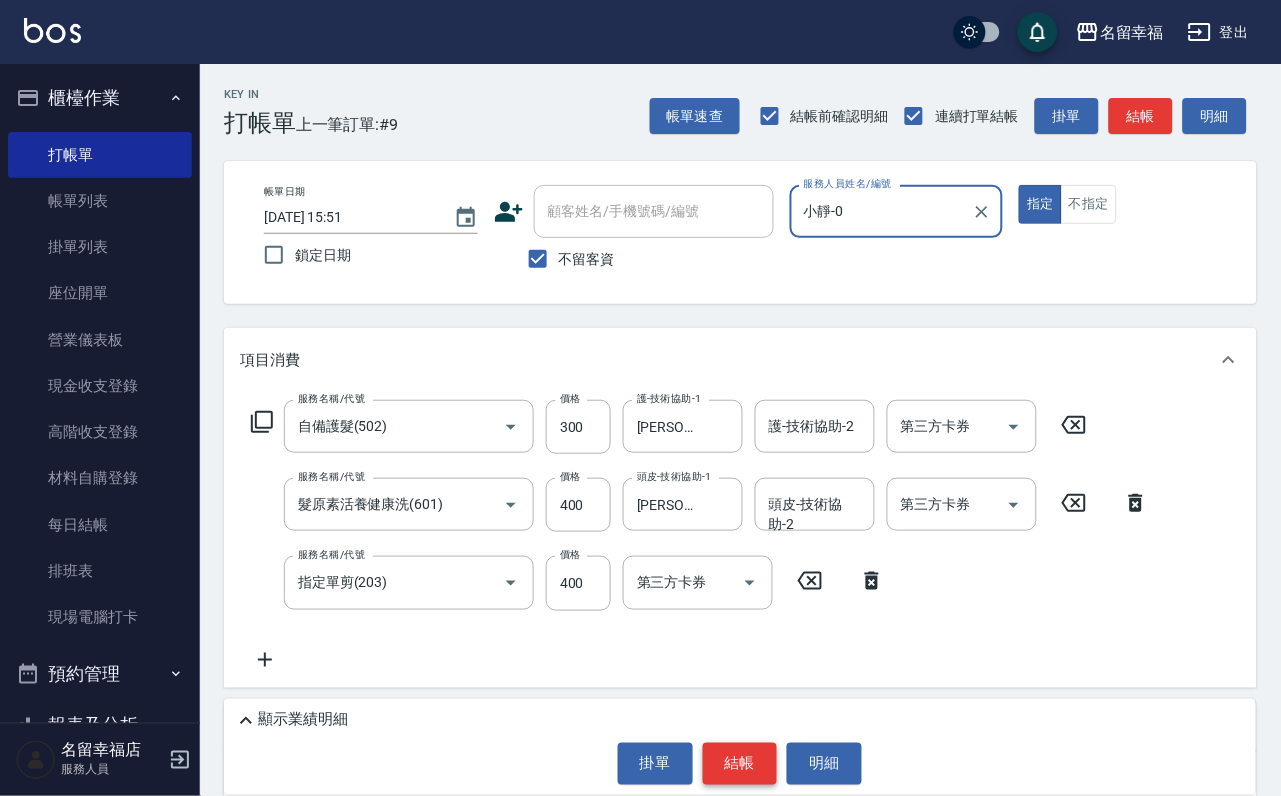 click on "結帳" at bounding box center (740, 764) 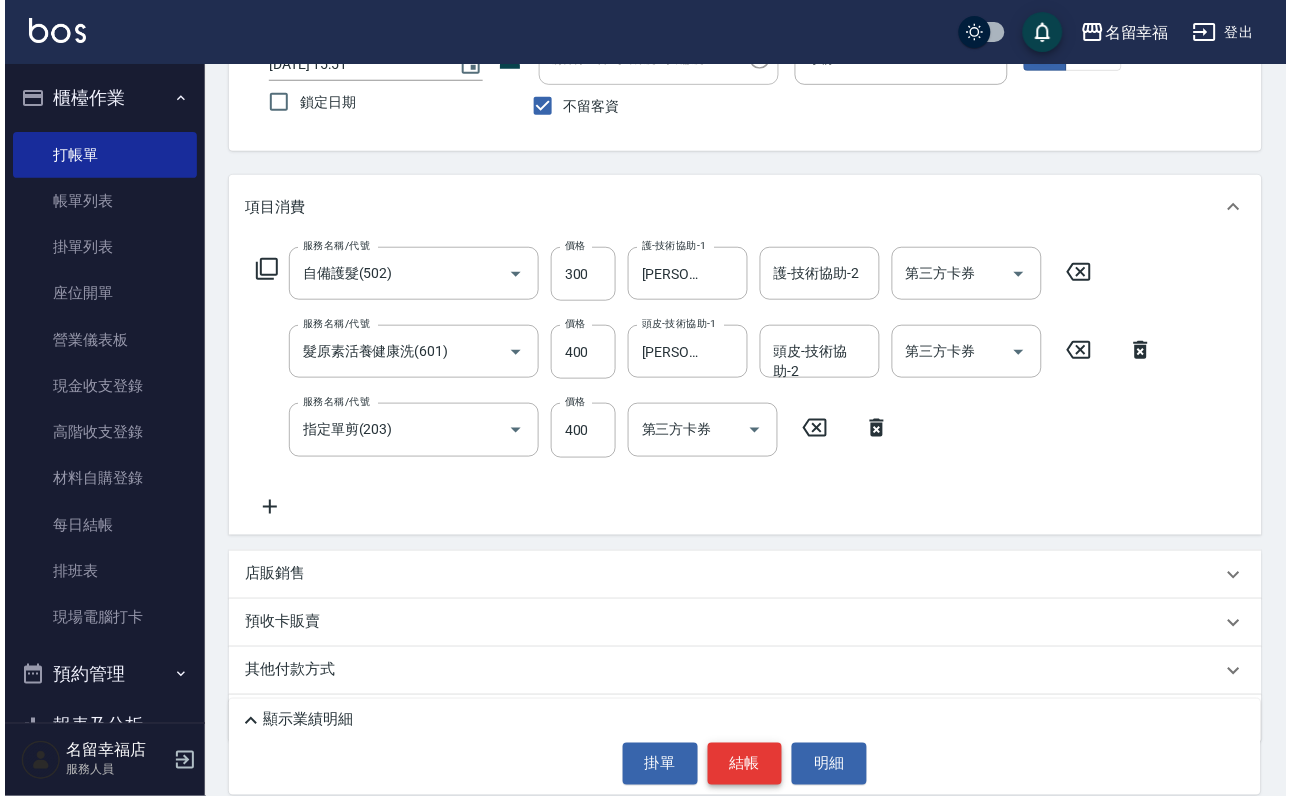 scroll, scrollTop: 275, scrollLeft: 0, axis: vertical 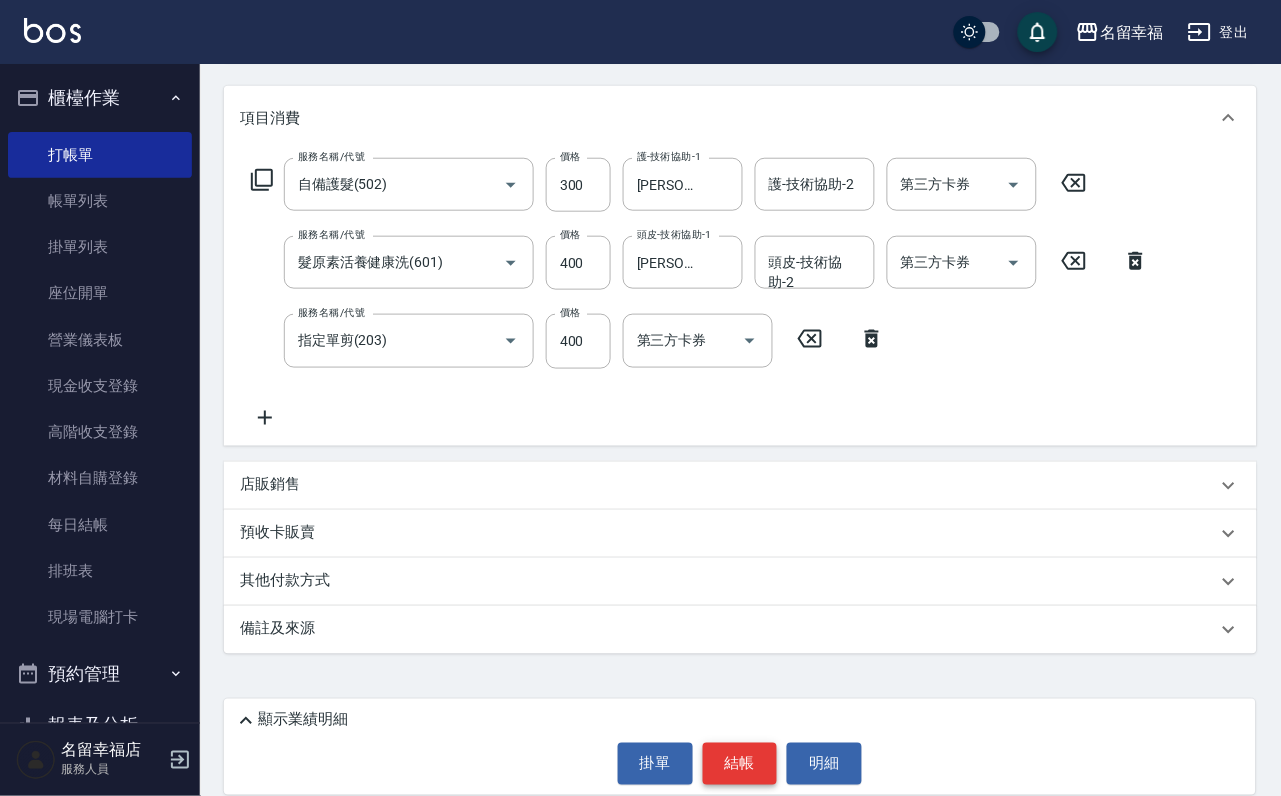 click on "結帳" at bounding box center [740, 764] 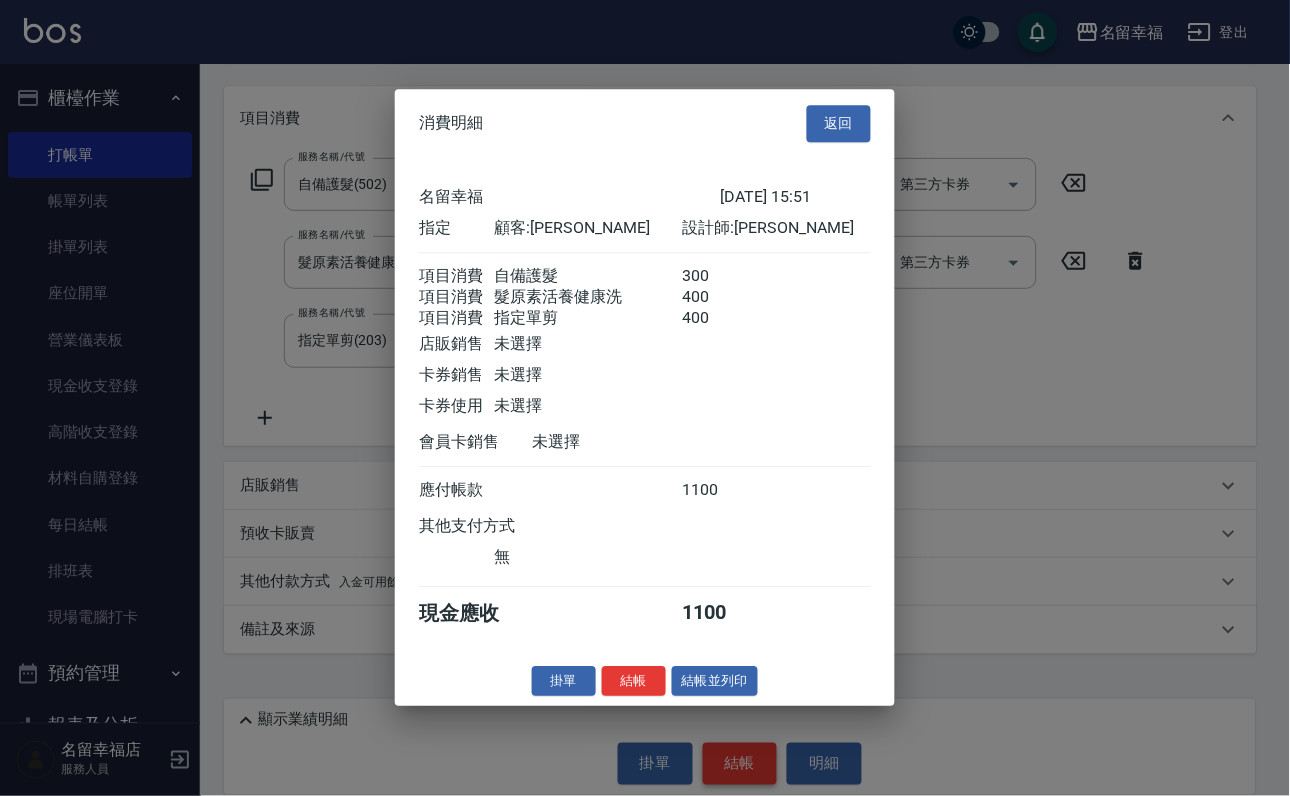 click at bounding box center (757, 442) 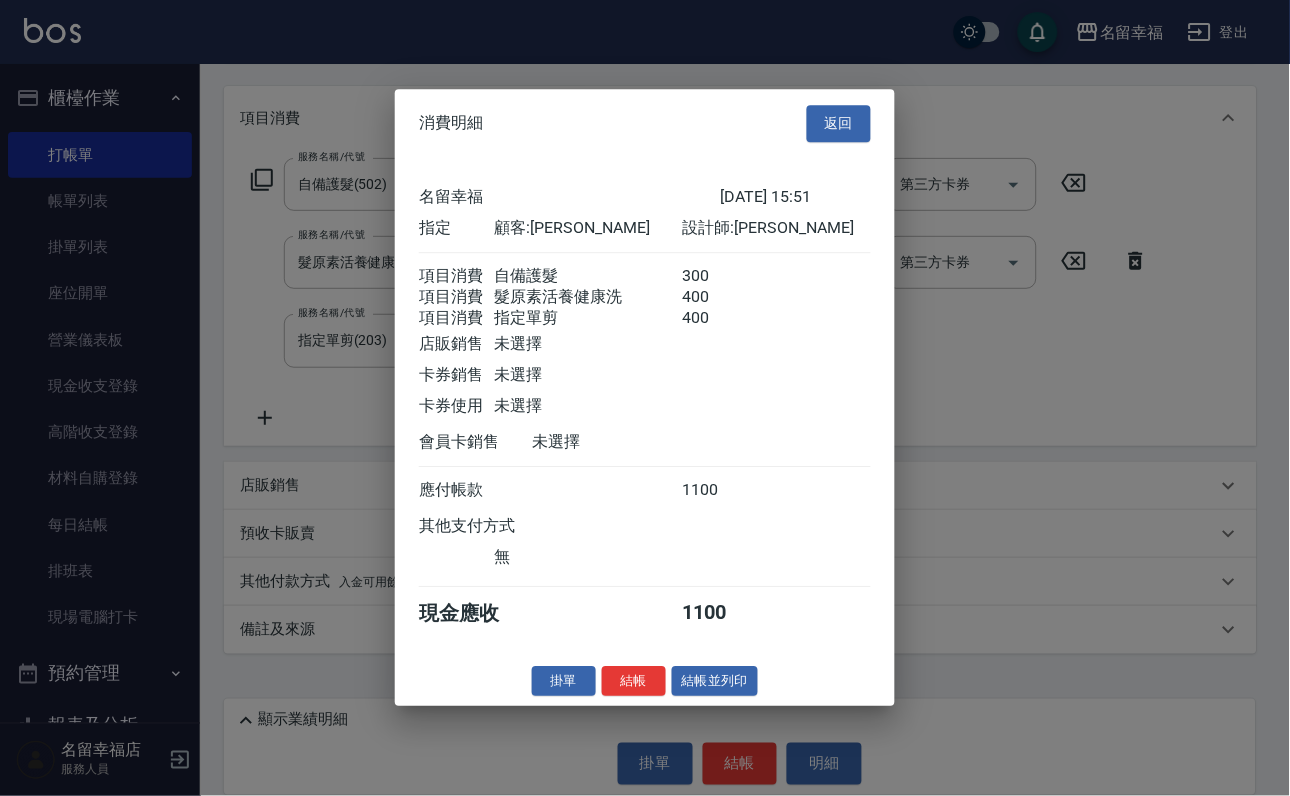 scroll, scrollTop: 396, scrollLeft: 0, axis: vertical 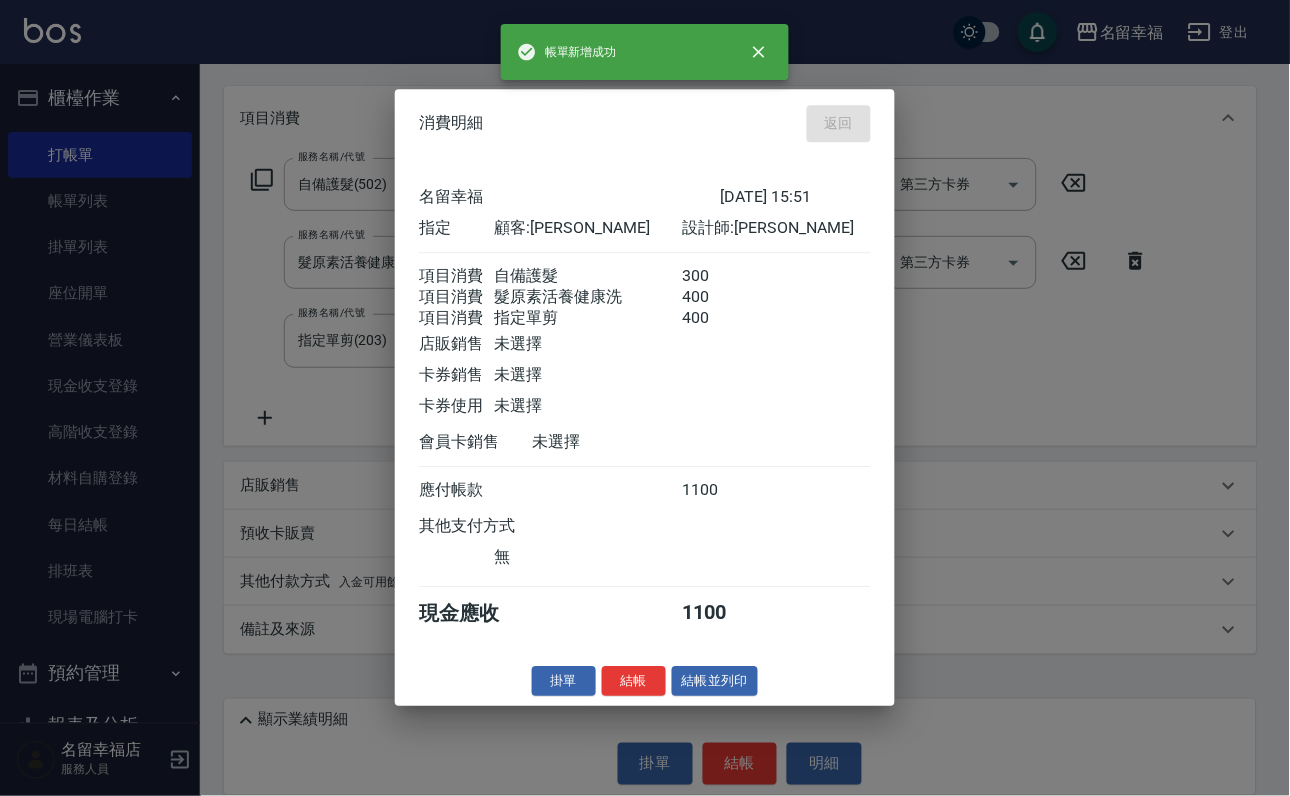 type on "[DATE] 15:58" 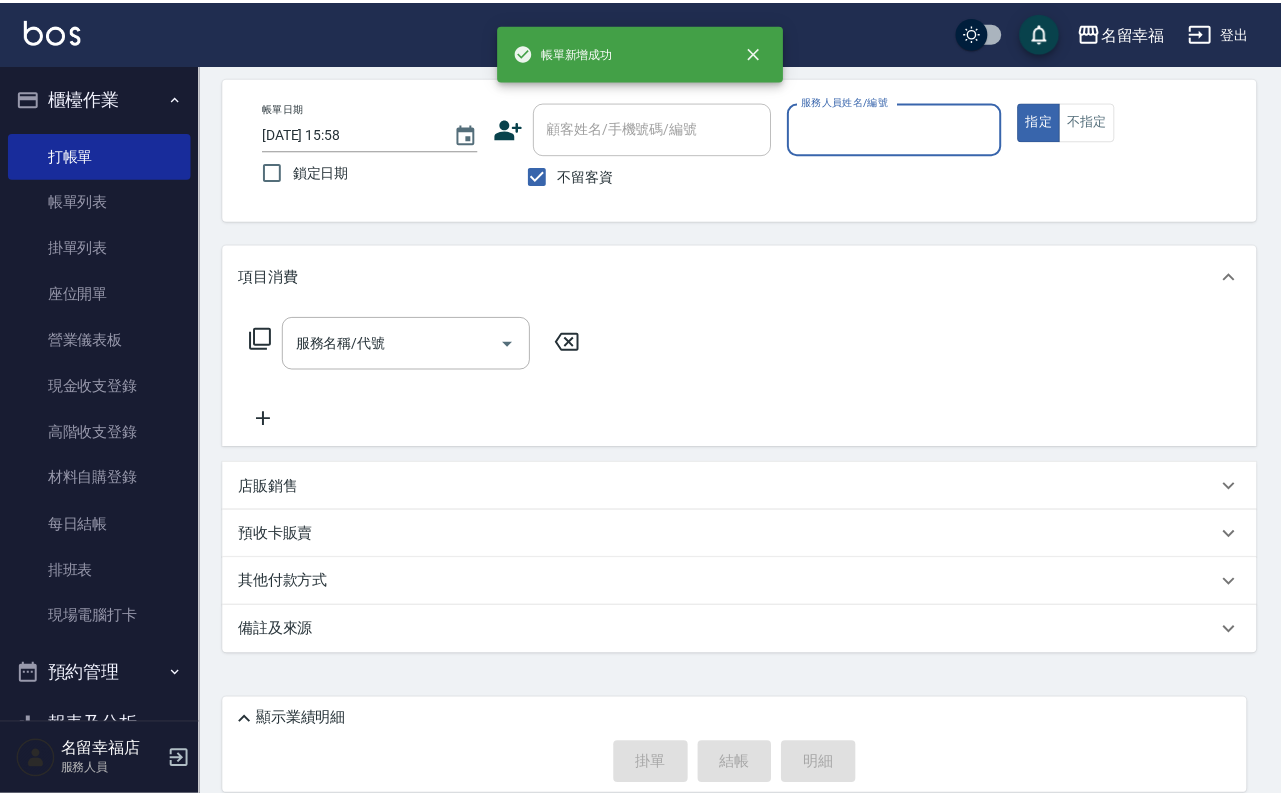 scroll, scrollTop: 119, scrollLeft: 0, axis: vertical 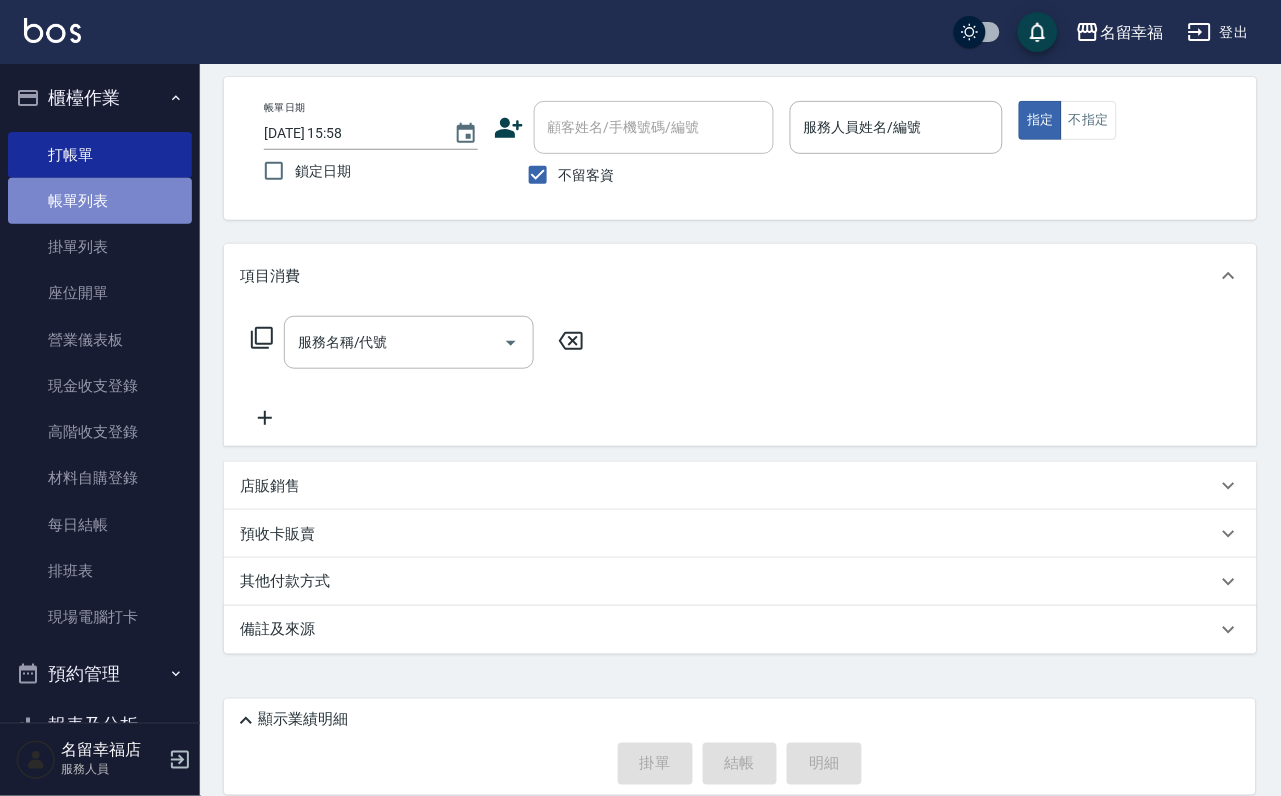 click on "帳單列表" at bounding box center (100, 201) 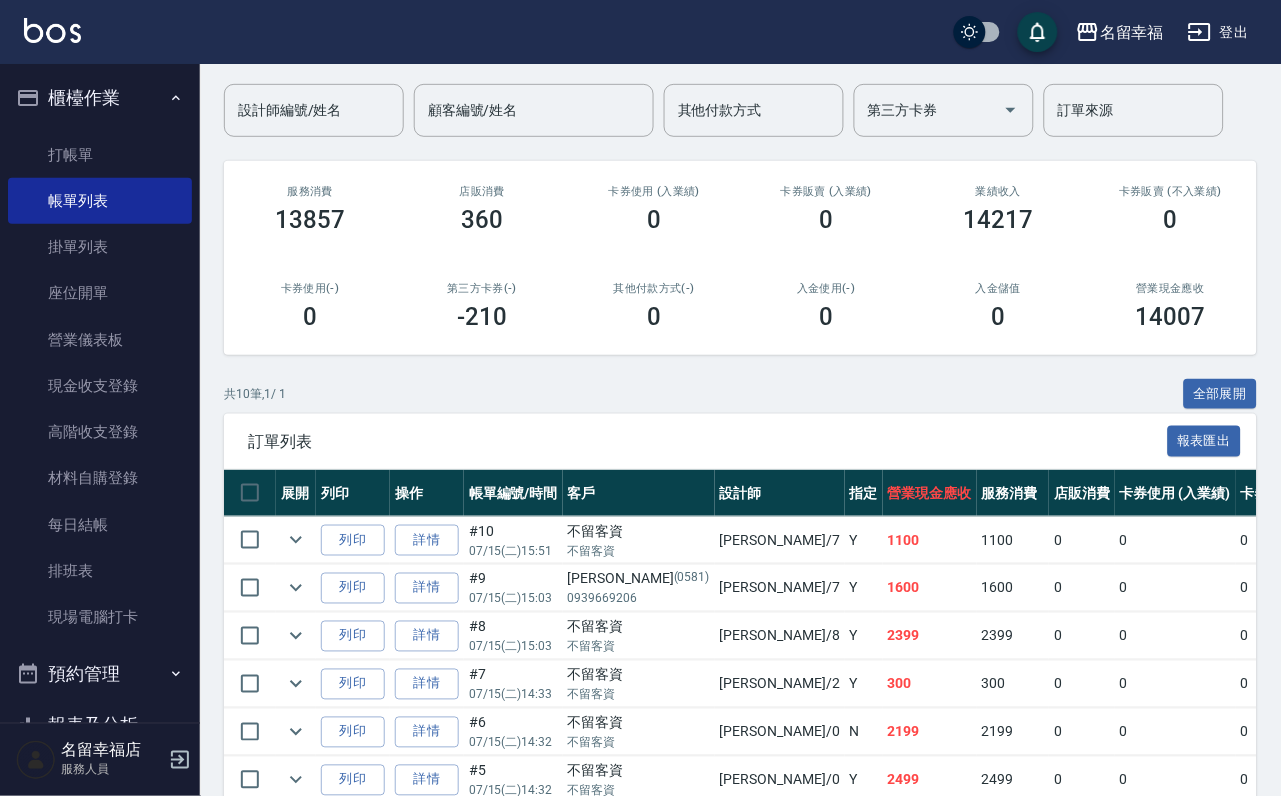 scroll, scrollTop: 0, scrollLeft: 0, axis: both 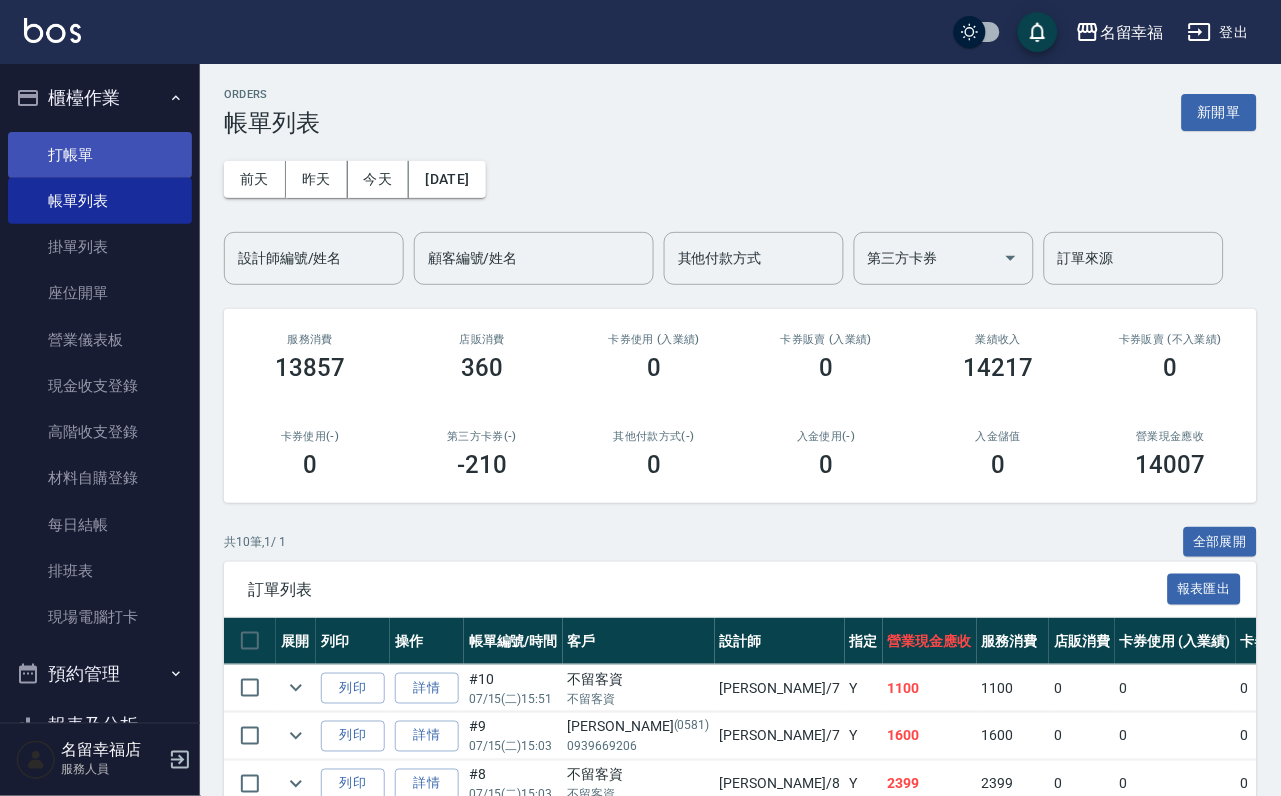 click on "打帳單" at bounding box center [100, 155] 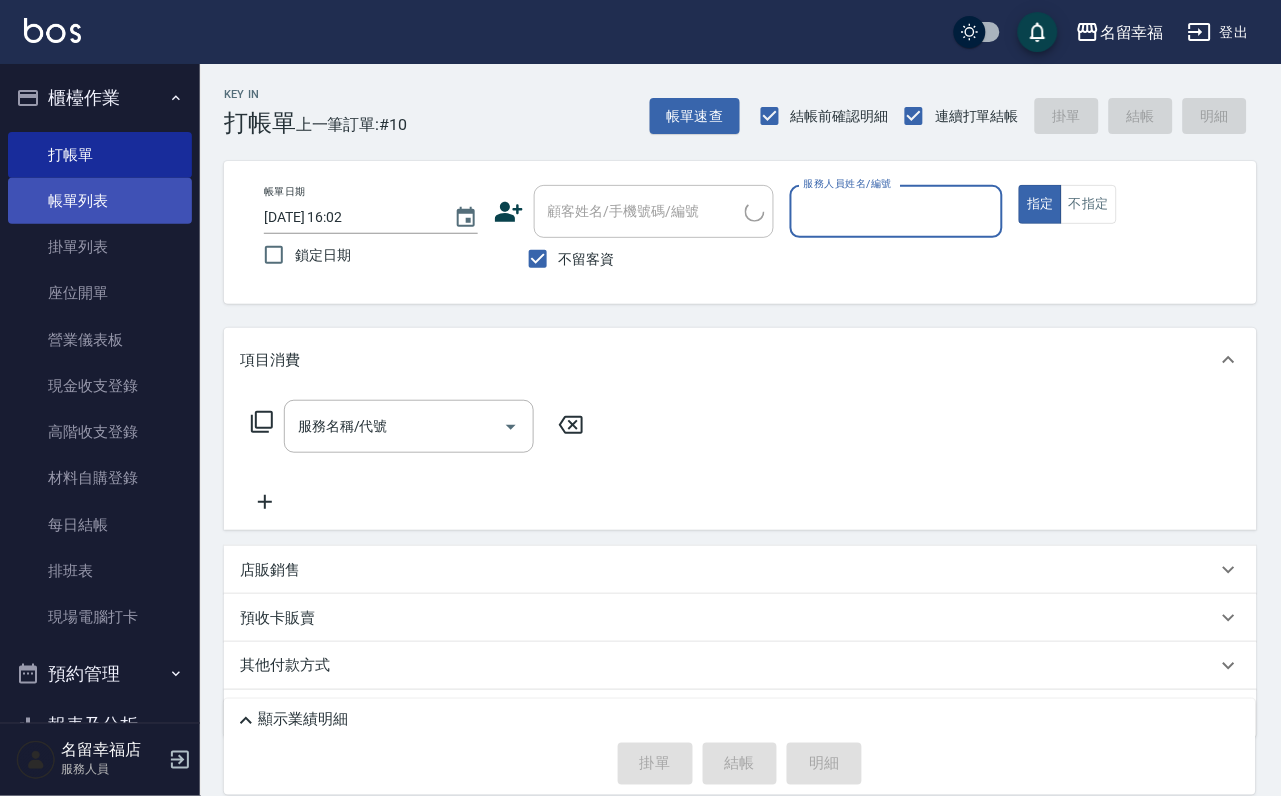 click on "帳單列表" at bounding box center (100, 201) 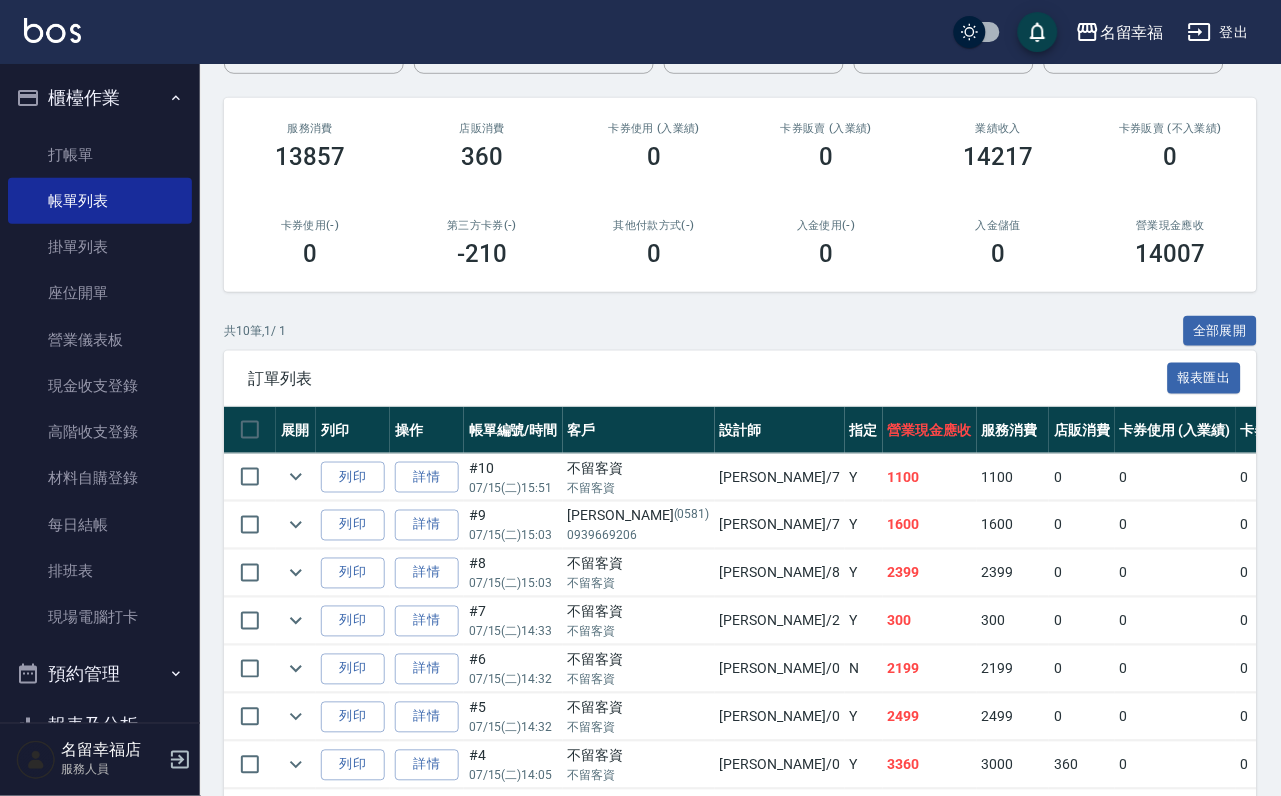 scroll, scrollTop: 300, scrollLeft: 0, axis: vertical 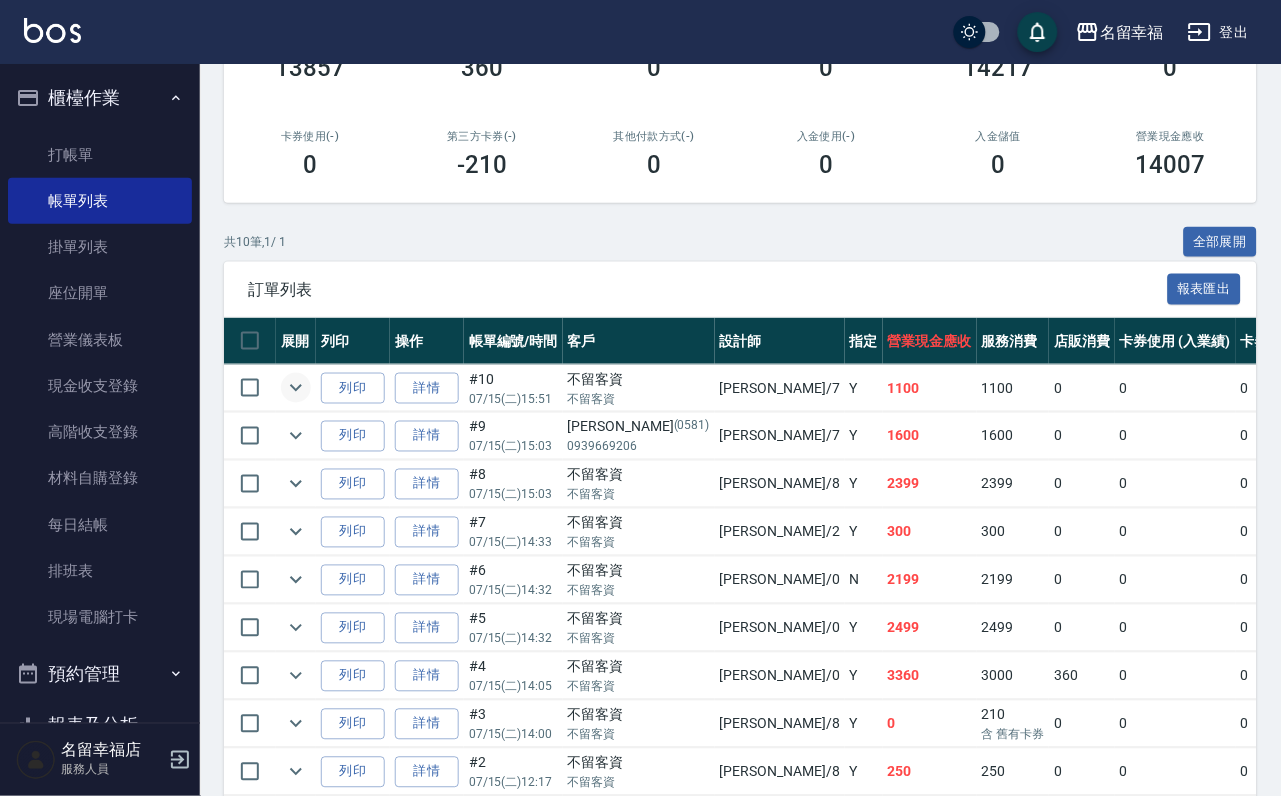 click 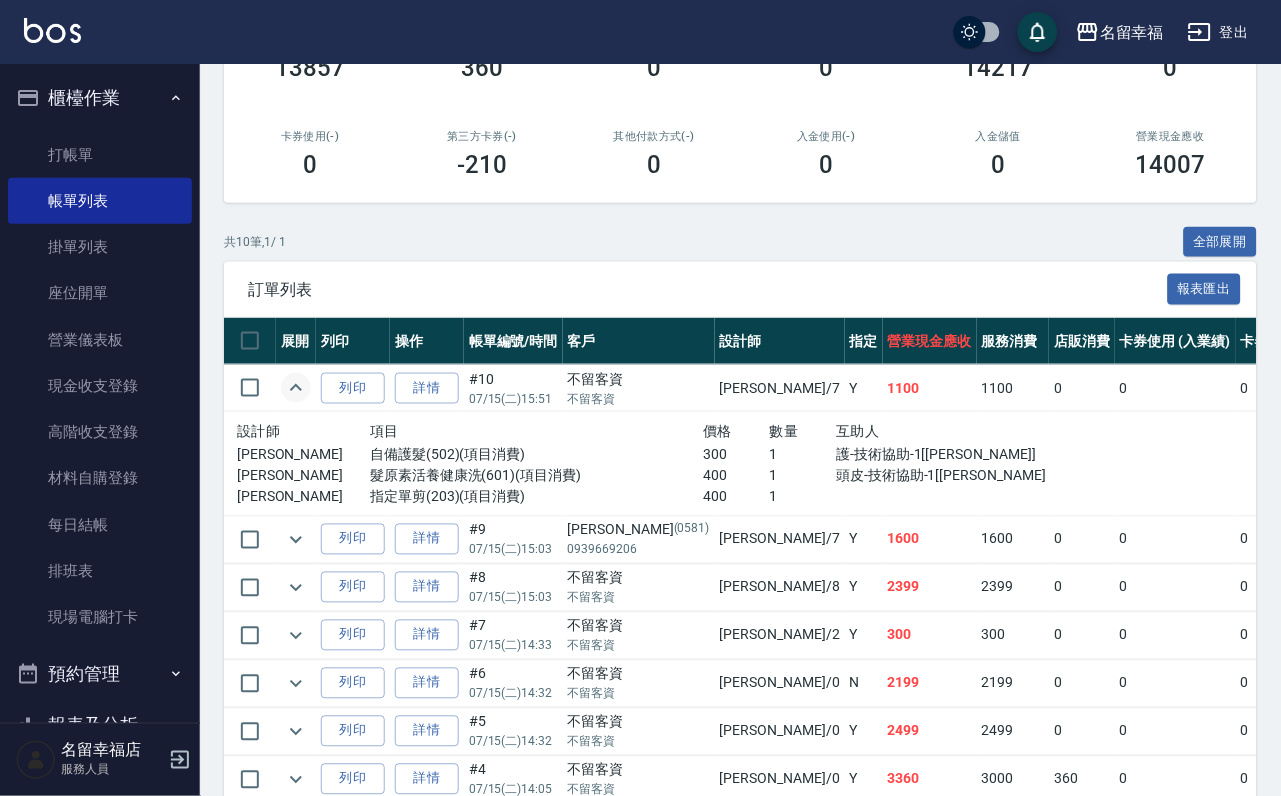 click 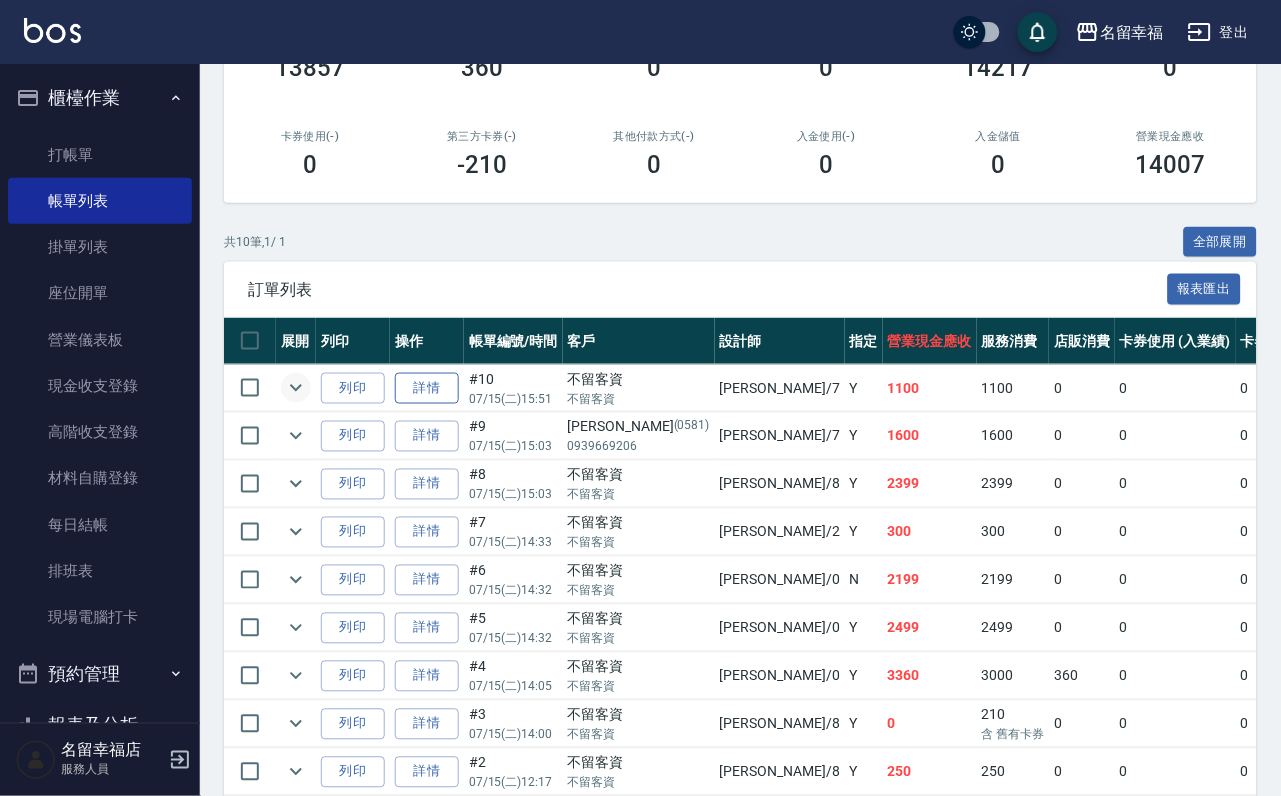click on "詳情" at bounding box center [427, 388] 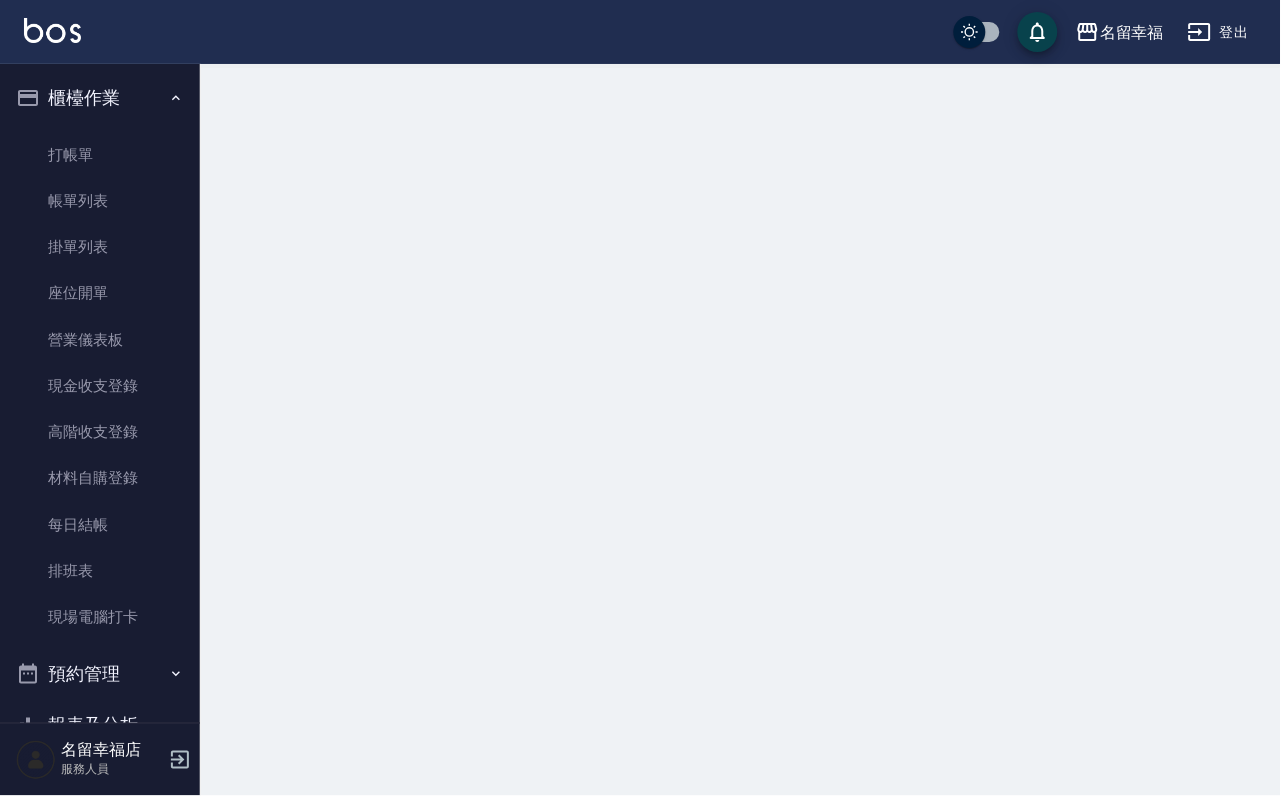 scroll, scrollTop: 0, scrollLeft: 0, axis: both 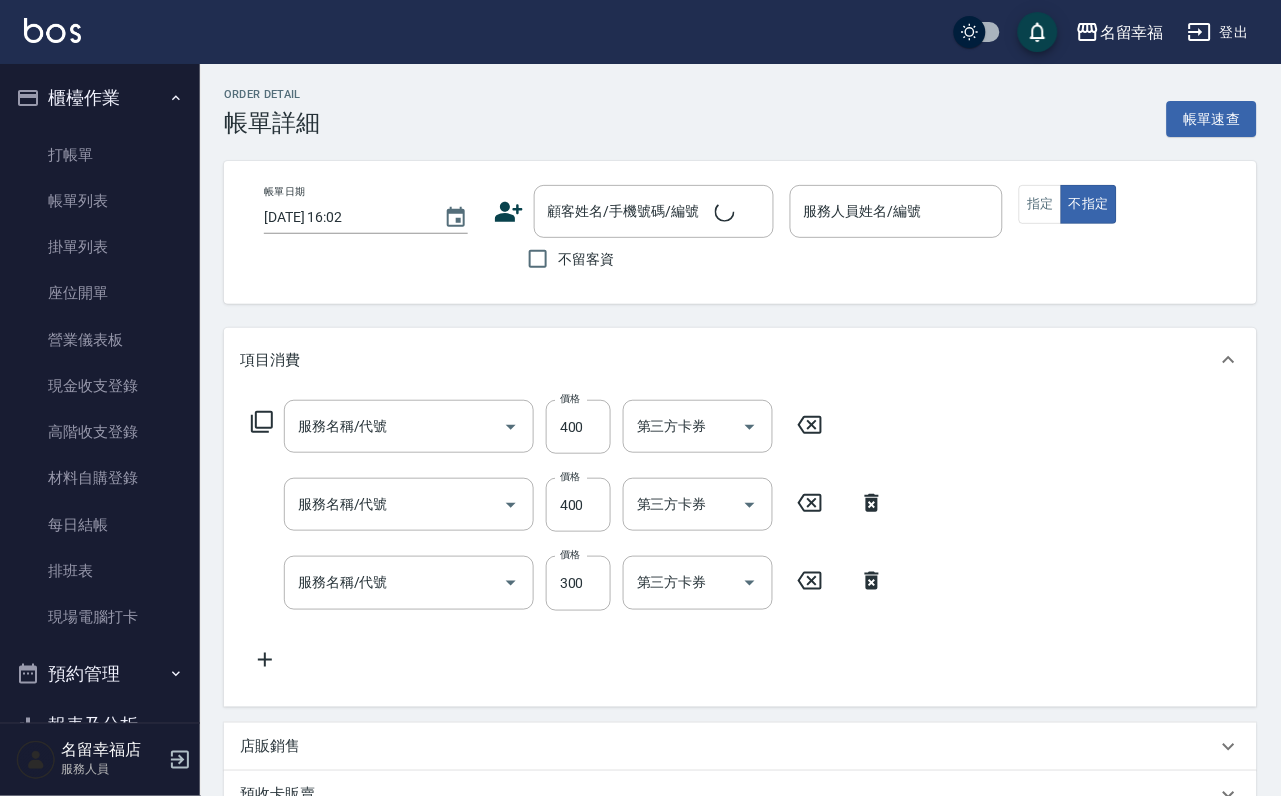 type on "[DATE] 15:51" 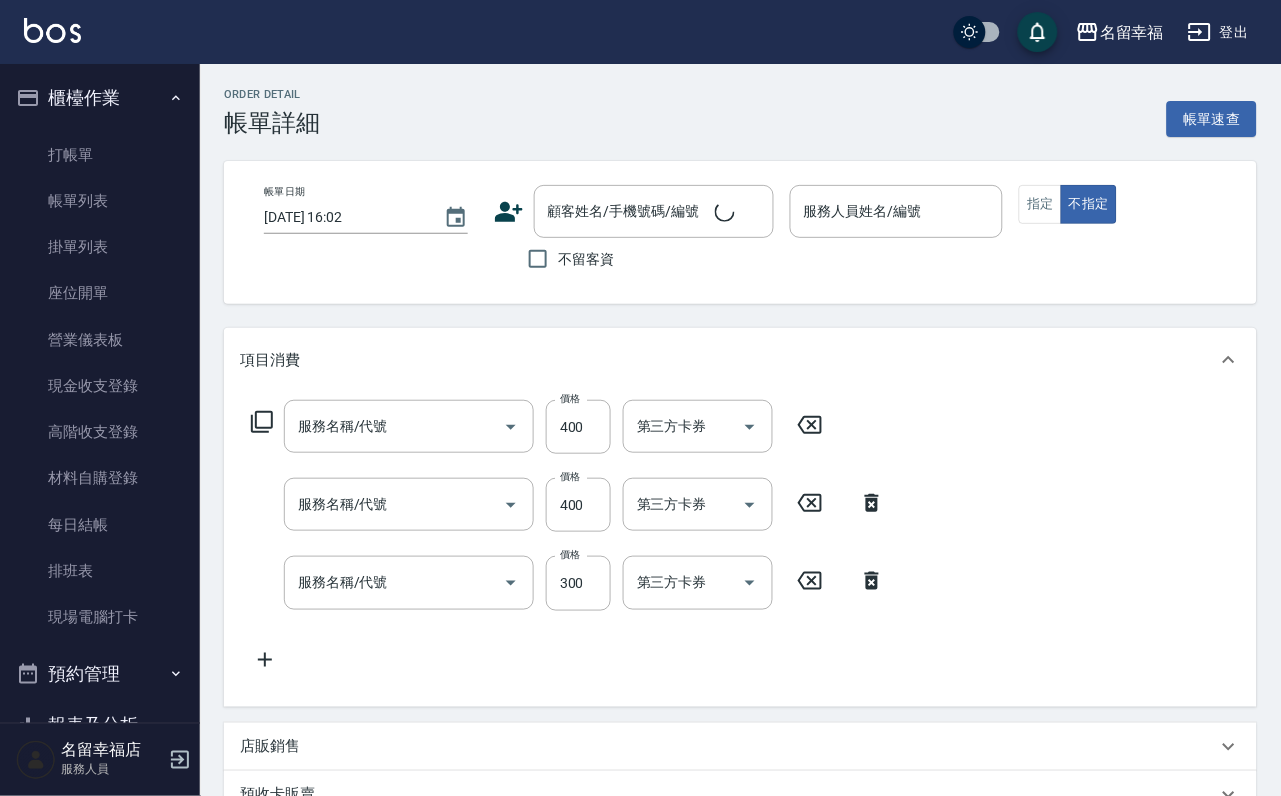 checkbox on "true" 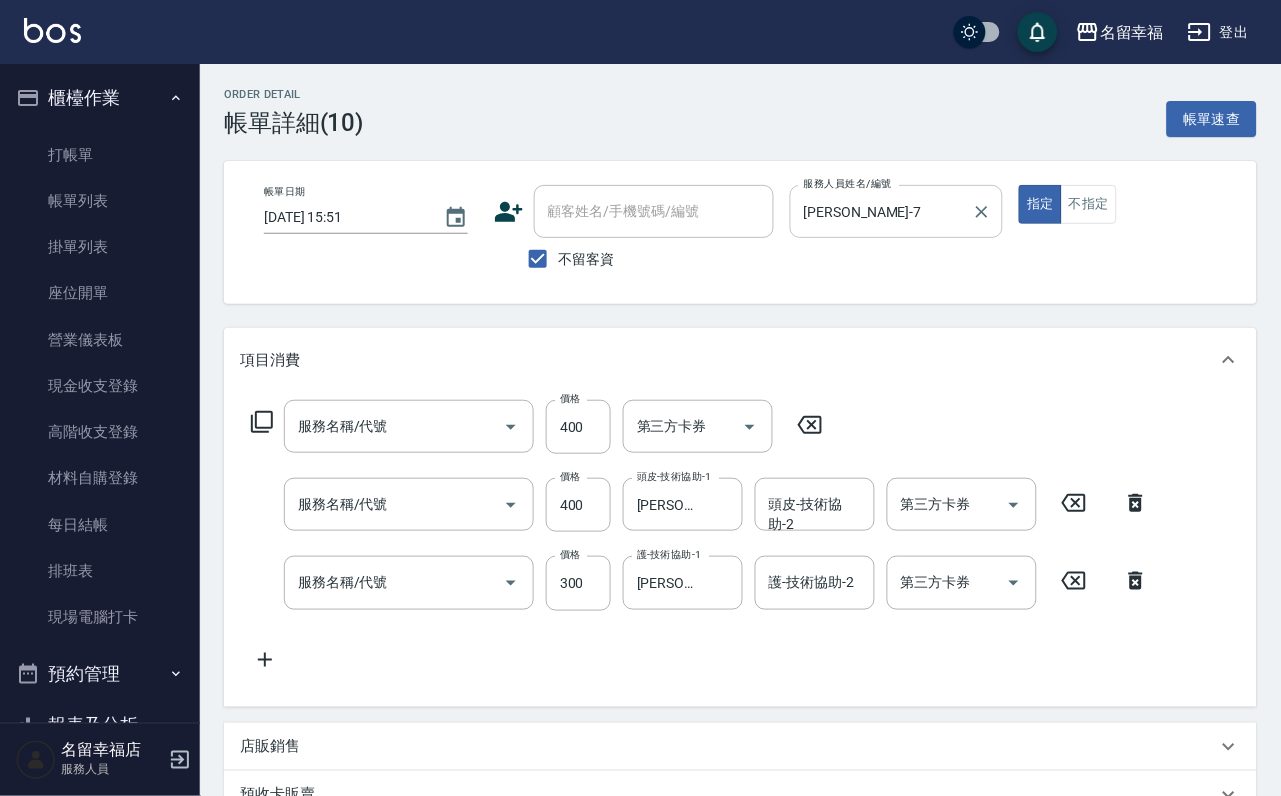 type on "指定單剪(203)" 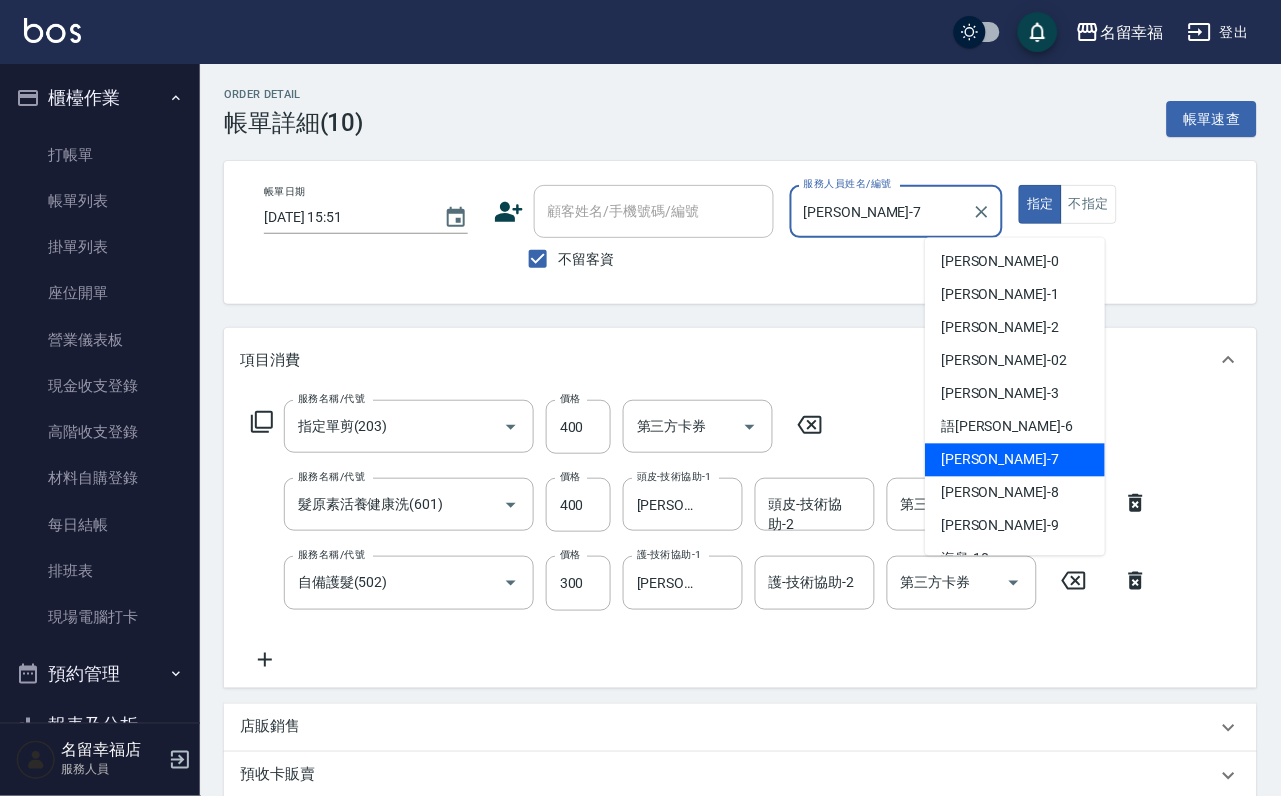 click on "[PERSON_NAME]-7" at bounding box center [882, 211] 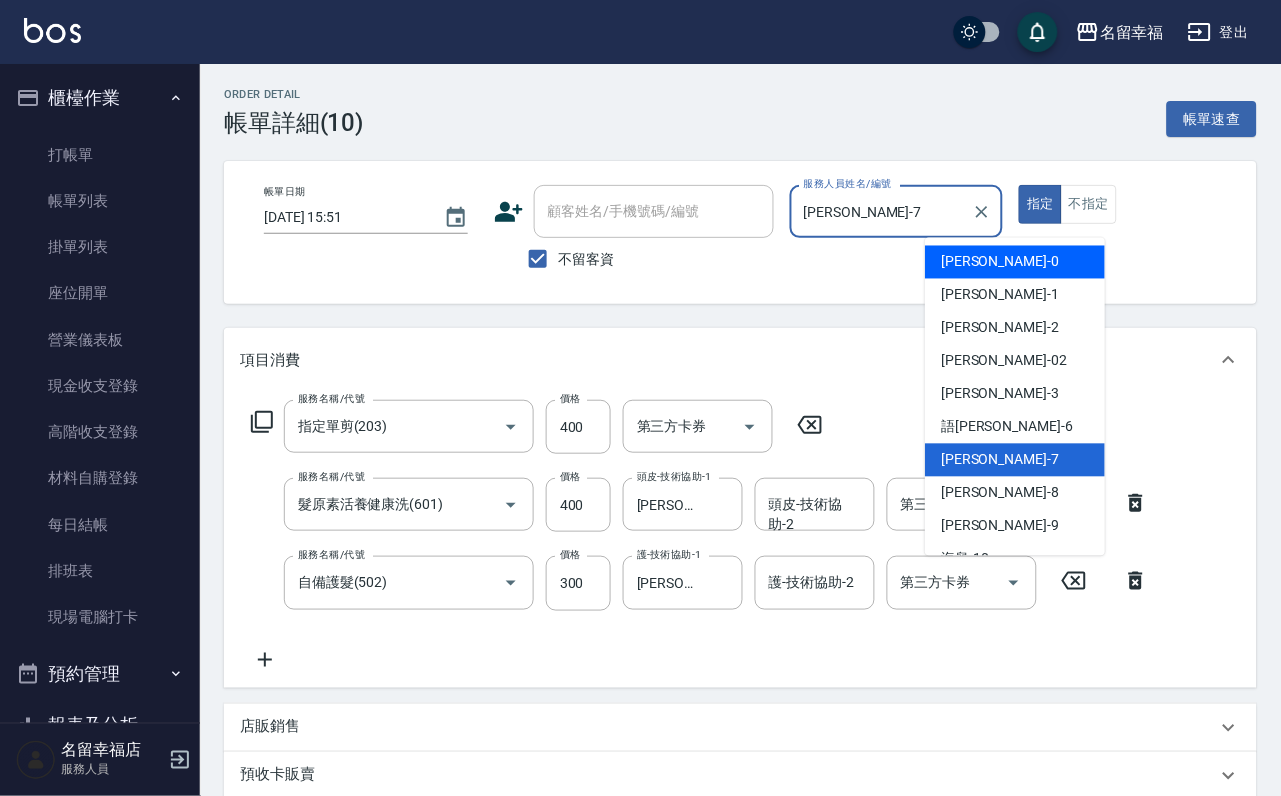 click on "小靜 -0" at bounding box center (1015, 262) 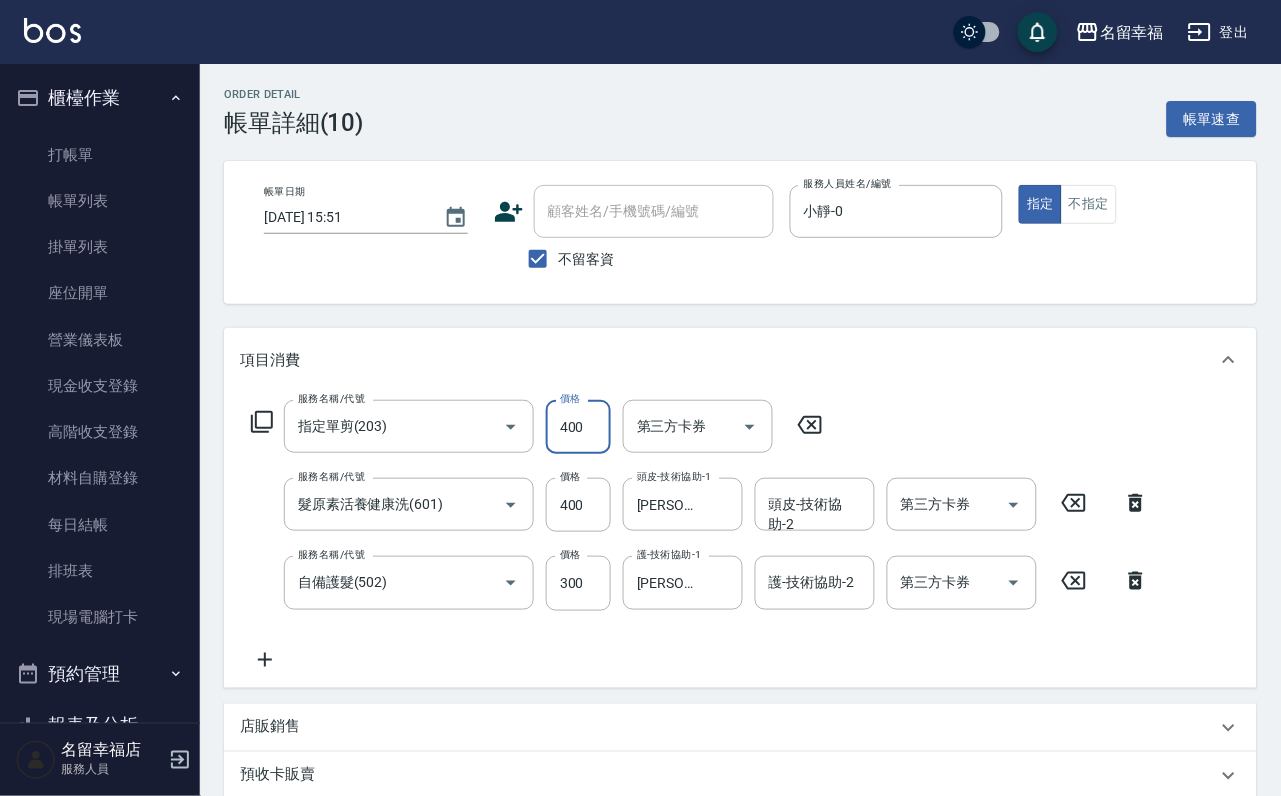 click on "400" at bounding box center [578, 427] 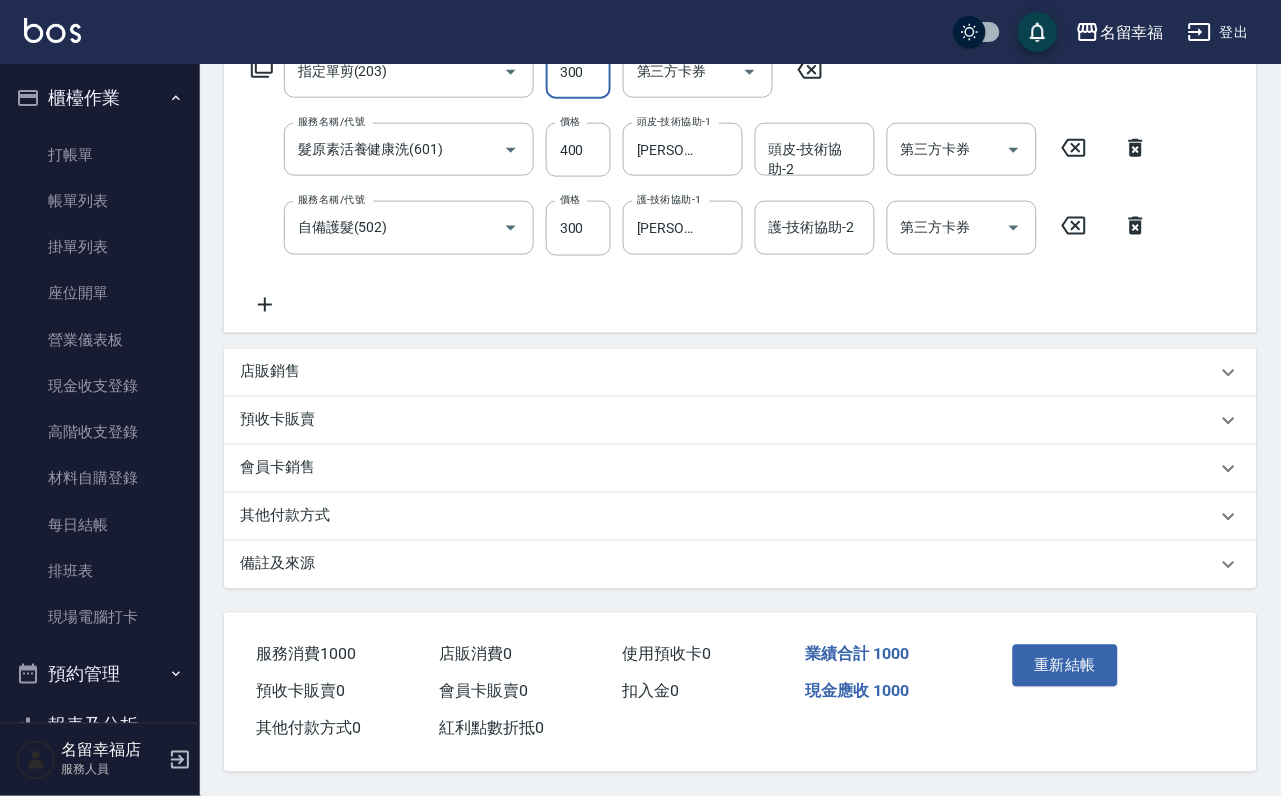 scroll, scrollTop: 437, scrollLeft: 0, axis: vertical 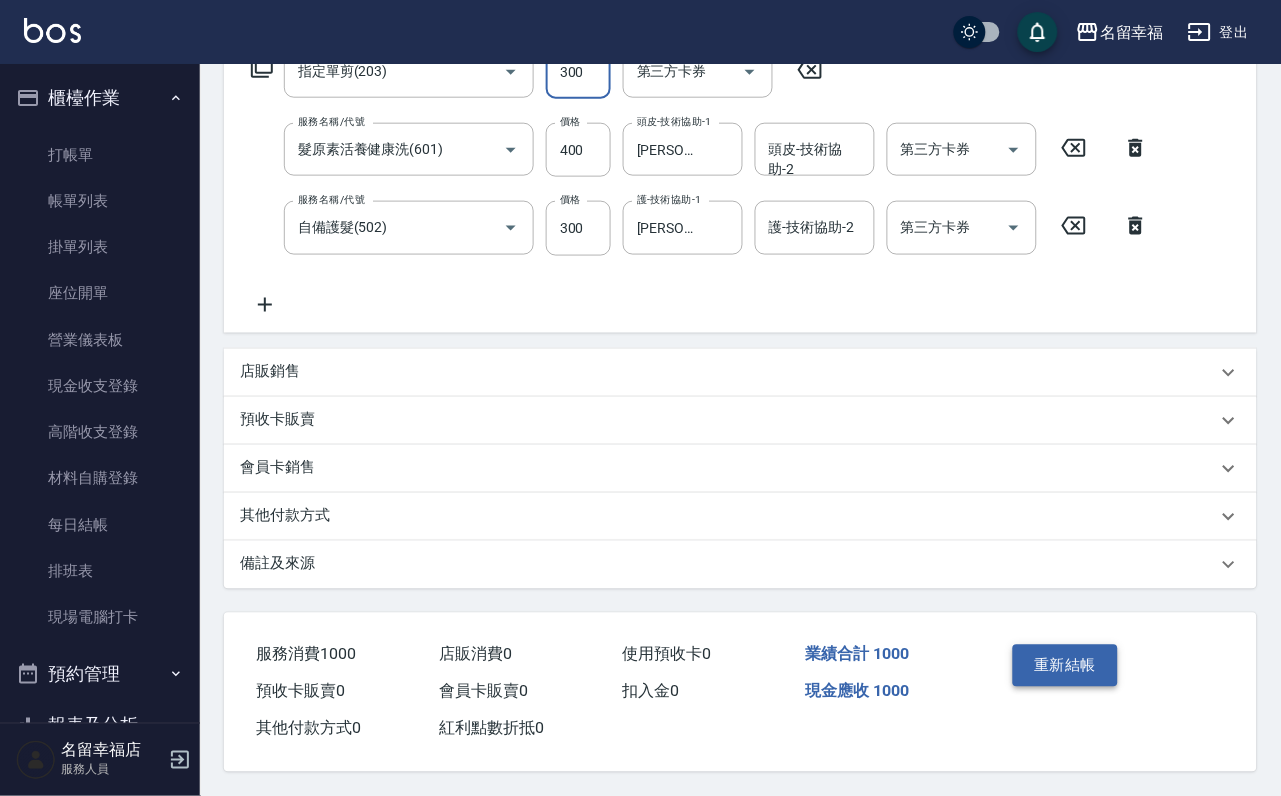 type on "300" 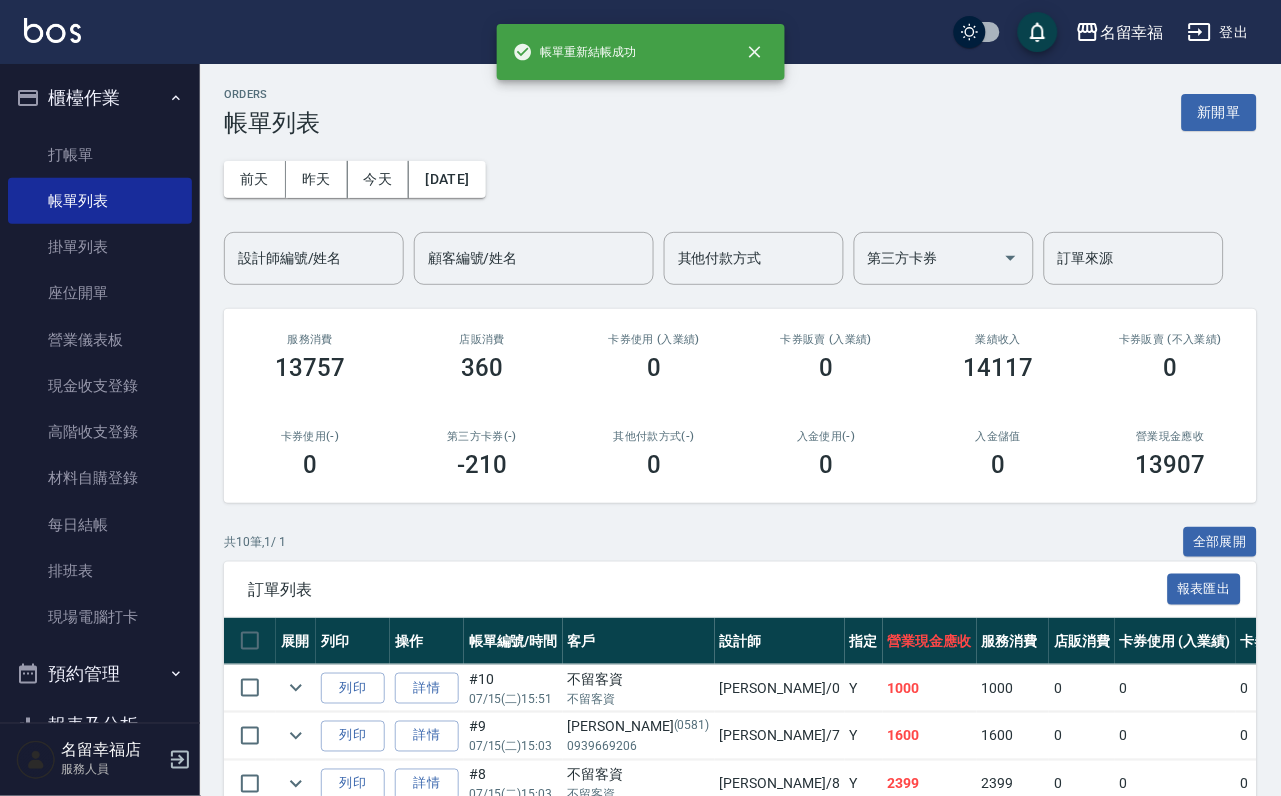 scroll, scrollTop: 300, scrollLeft: 0, axis: vertical 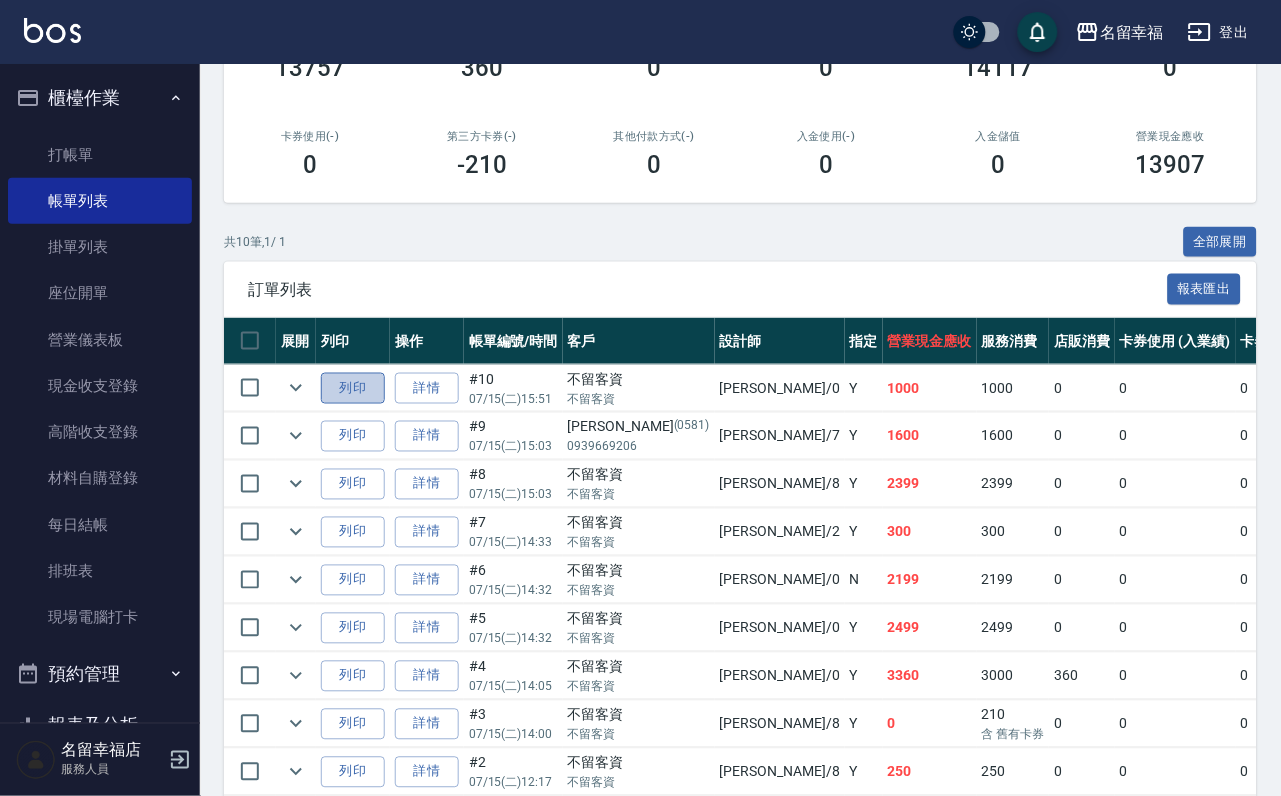 click on "列印" at bounding box center [353, 388] 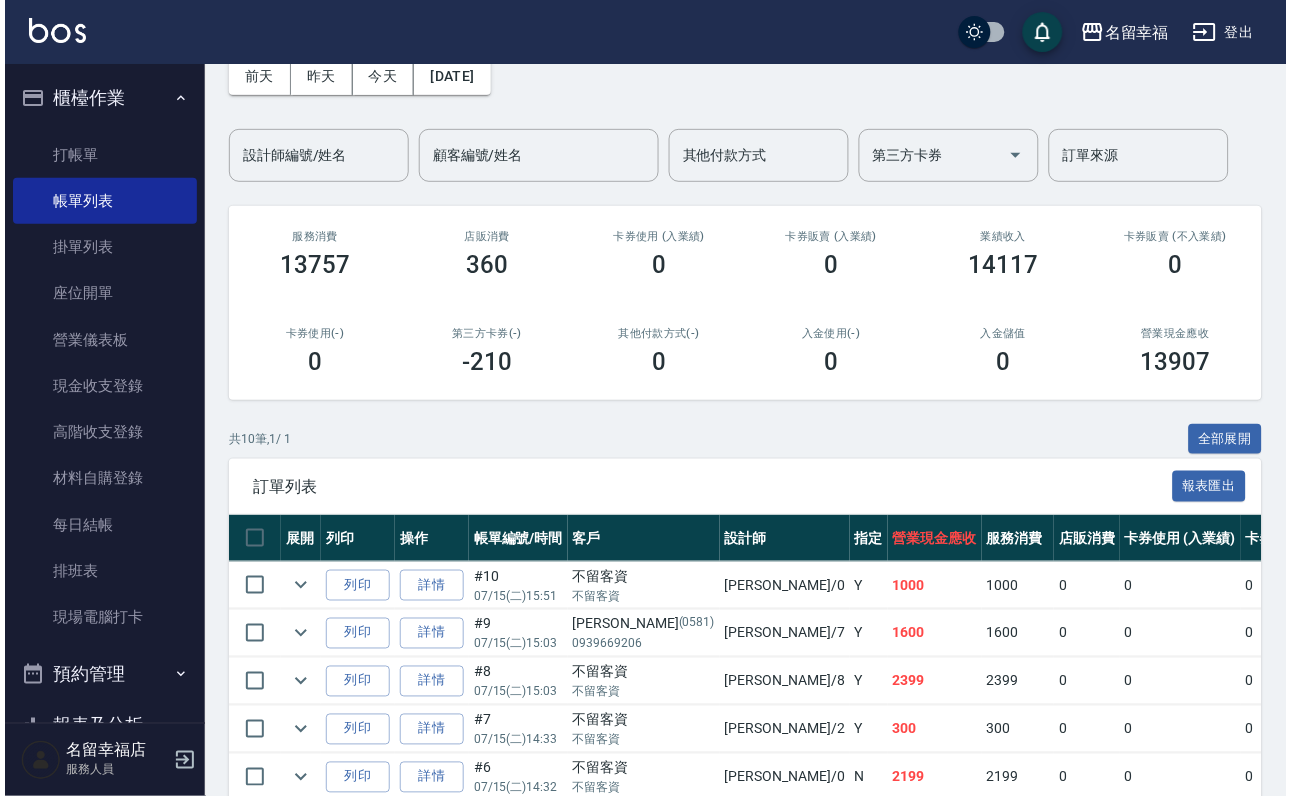 scroll, scrollTop: 0, scrollLeft: 0, axis: both 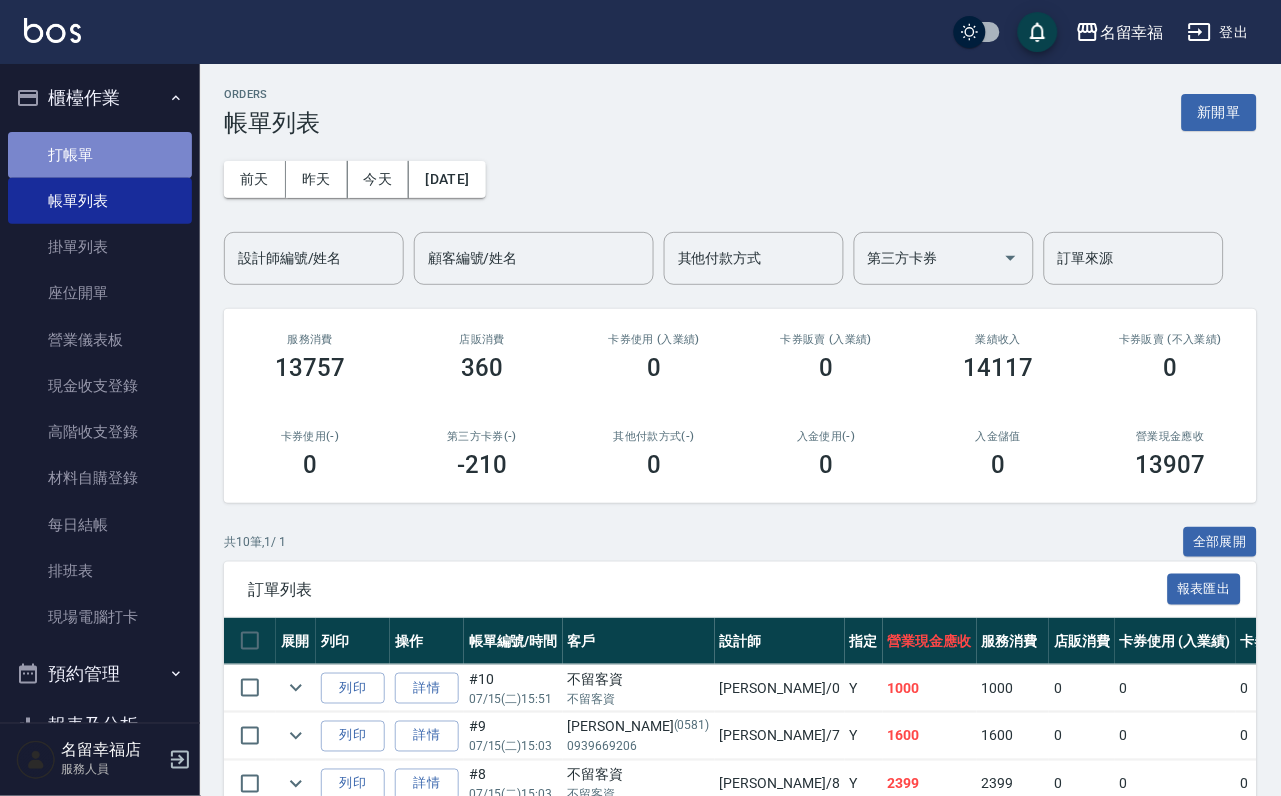 click on "打帳單" at bounding box center [100, 155] 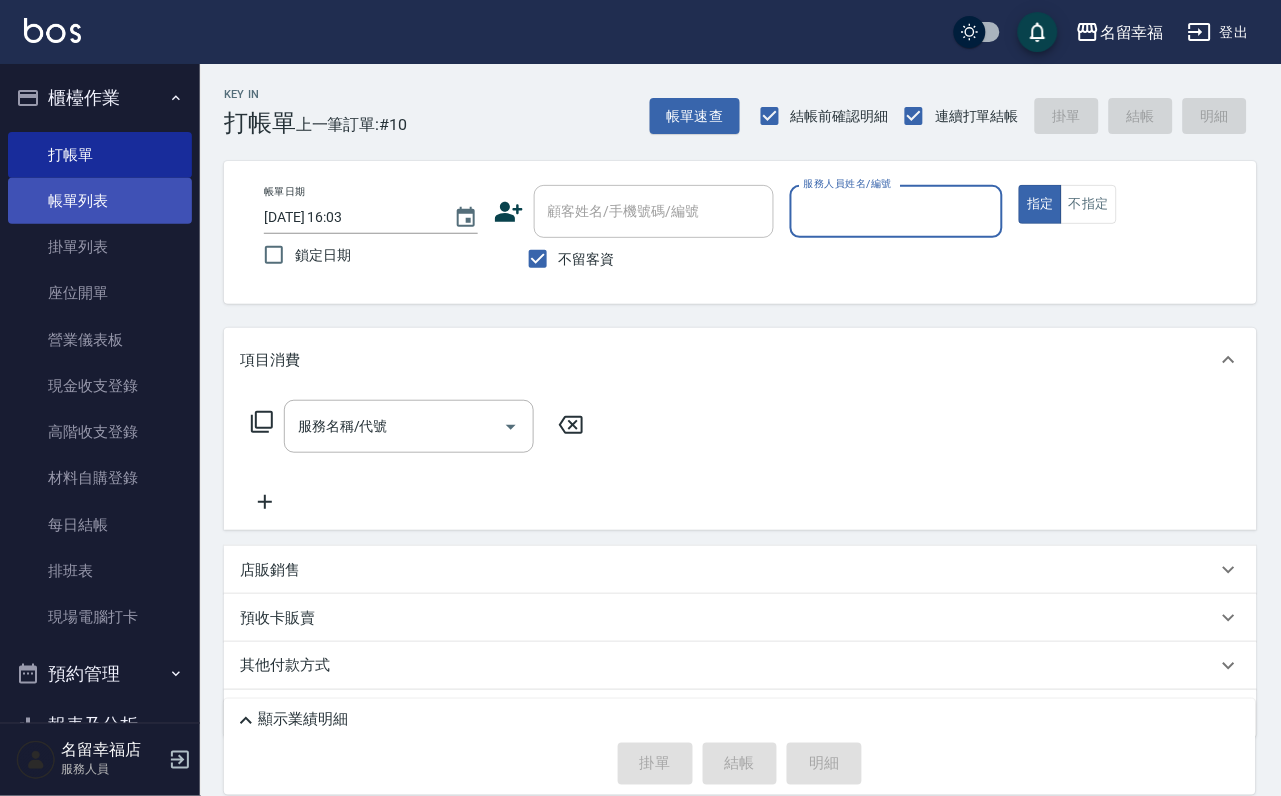 click on "帳單列表" at bounding box center (100, 201) 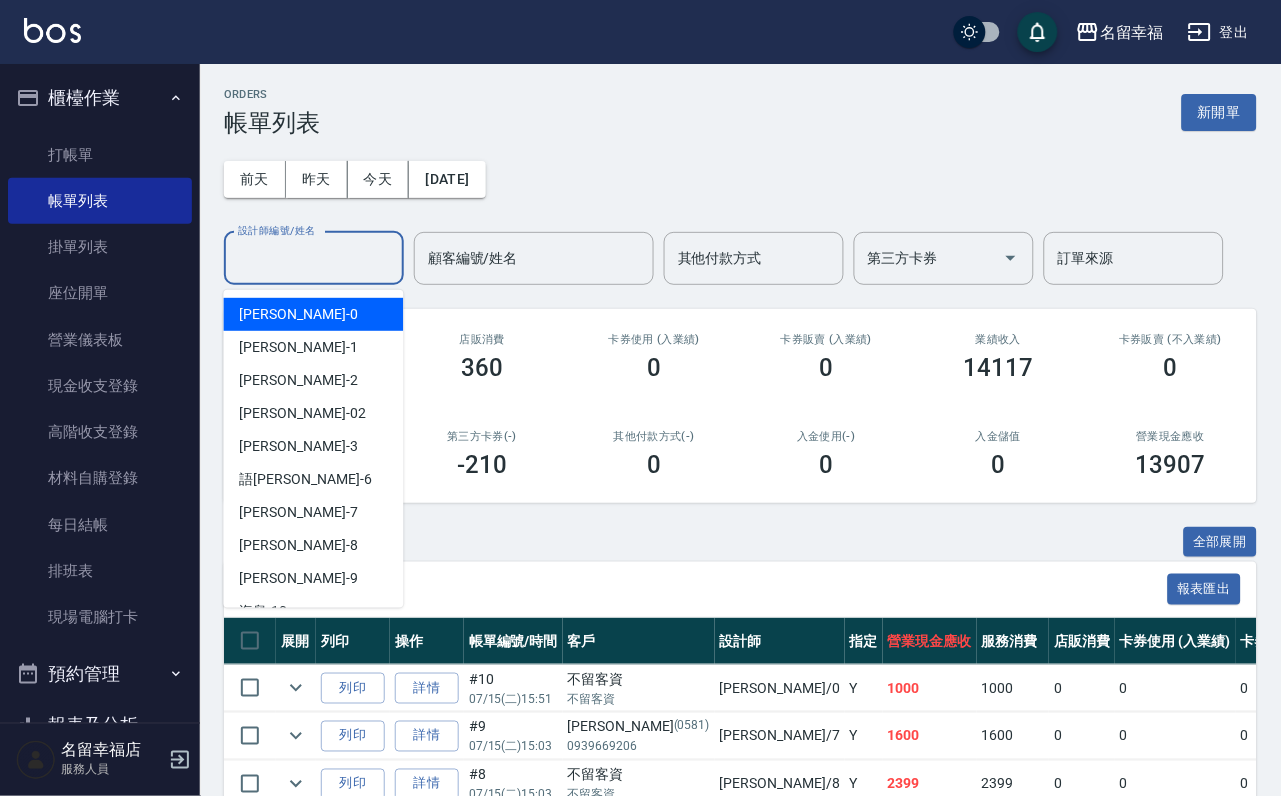 click on "設計師編號/姓名" at bounding box center (314, 258) 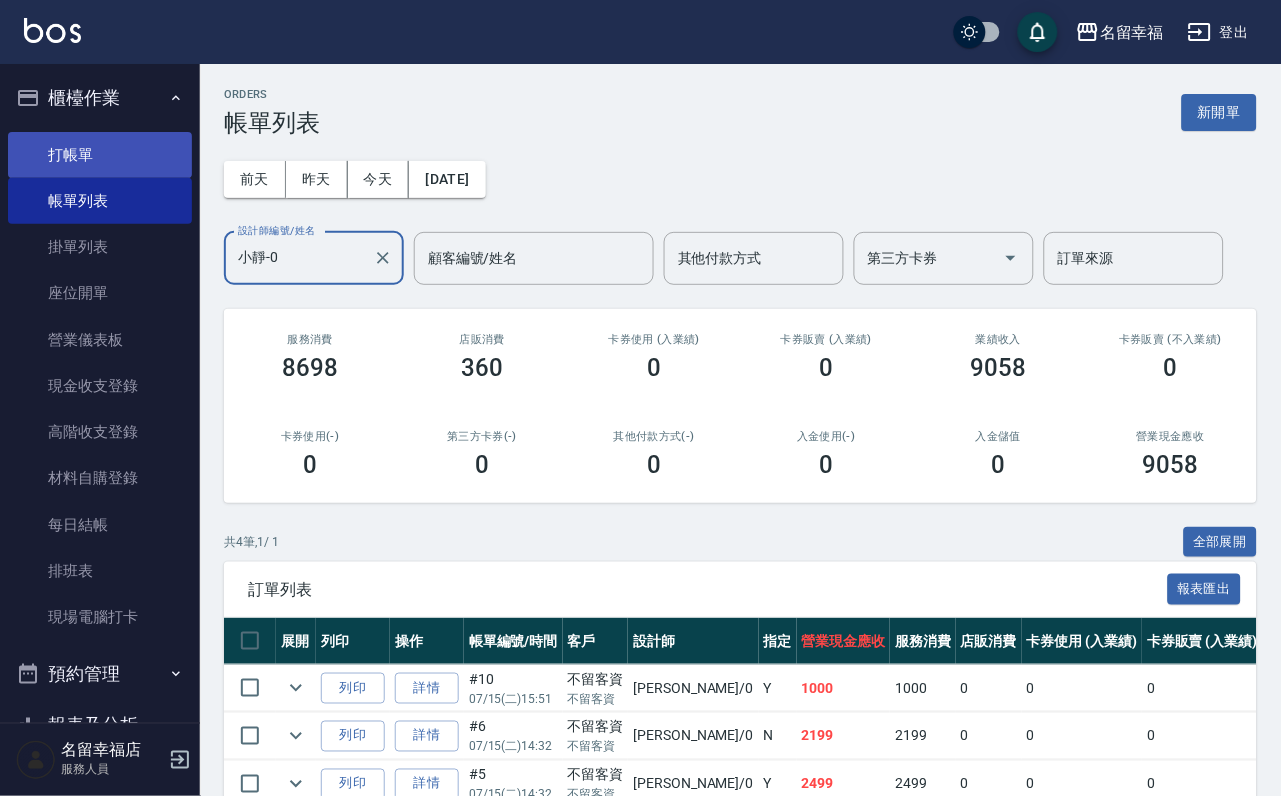 type on "小靜-0" 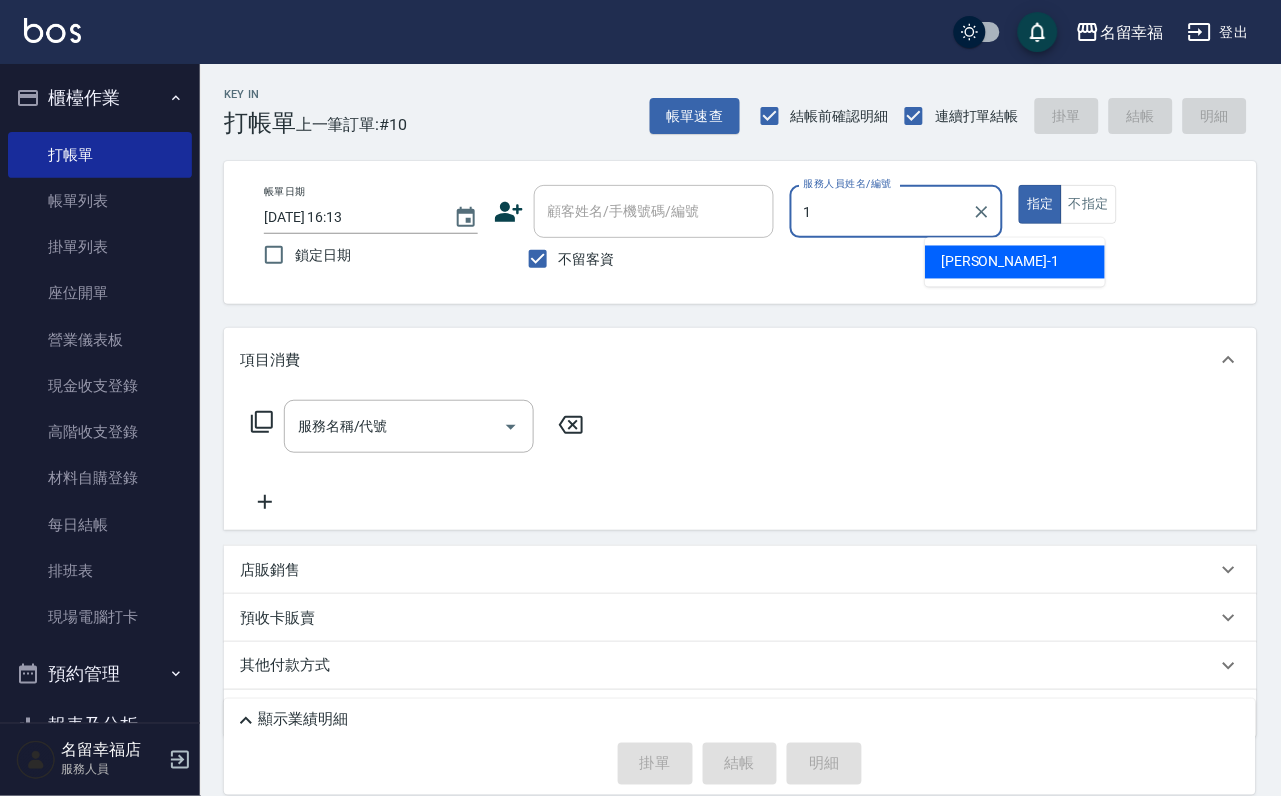type on "[PERSON_NAME]-1" 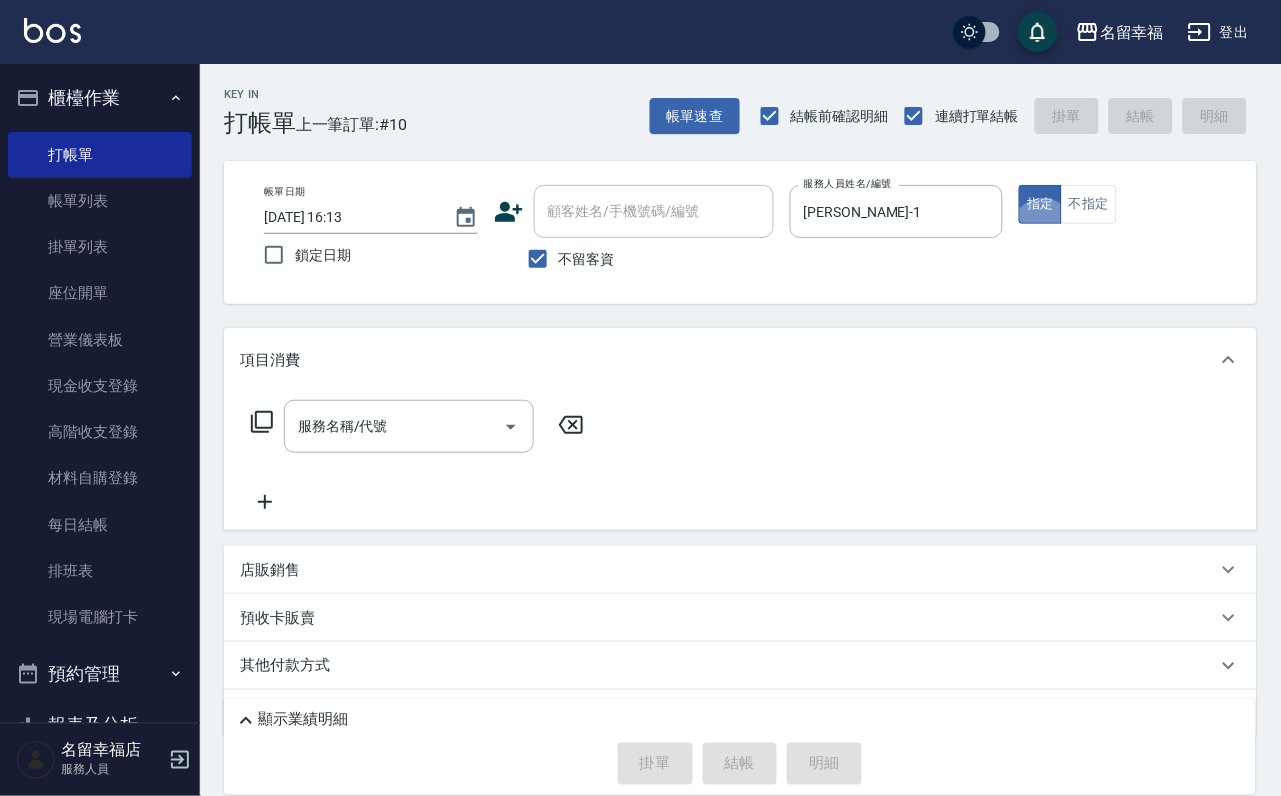 type on "true" 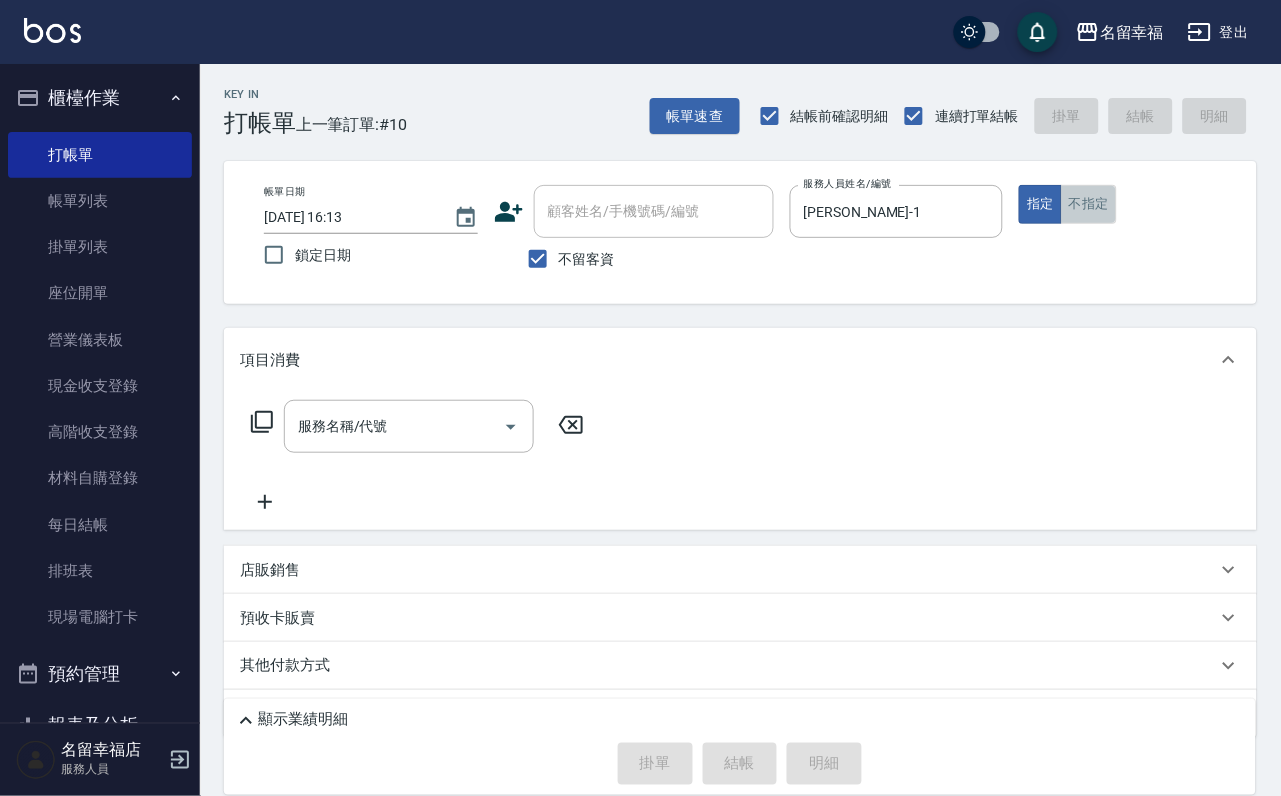 click on "不指定" at bounding box center [1089, 204] 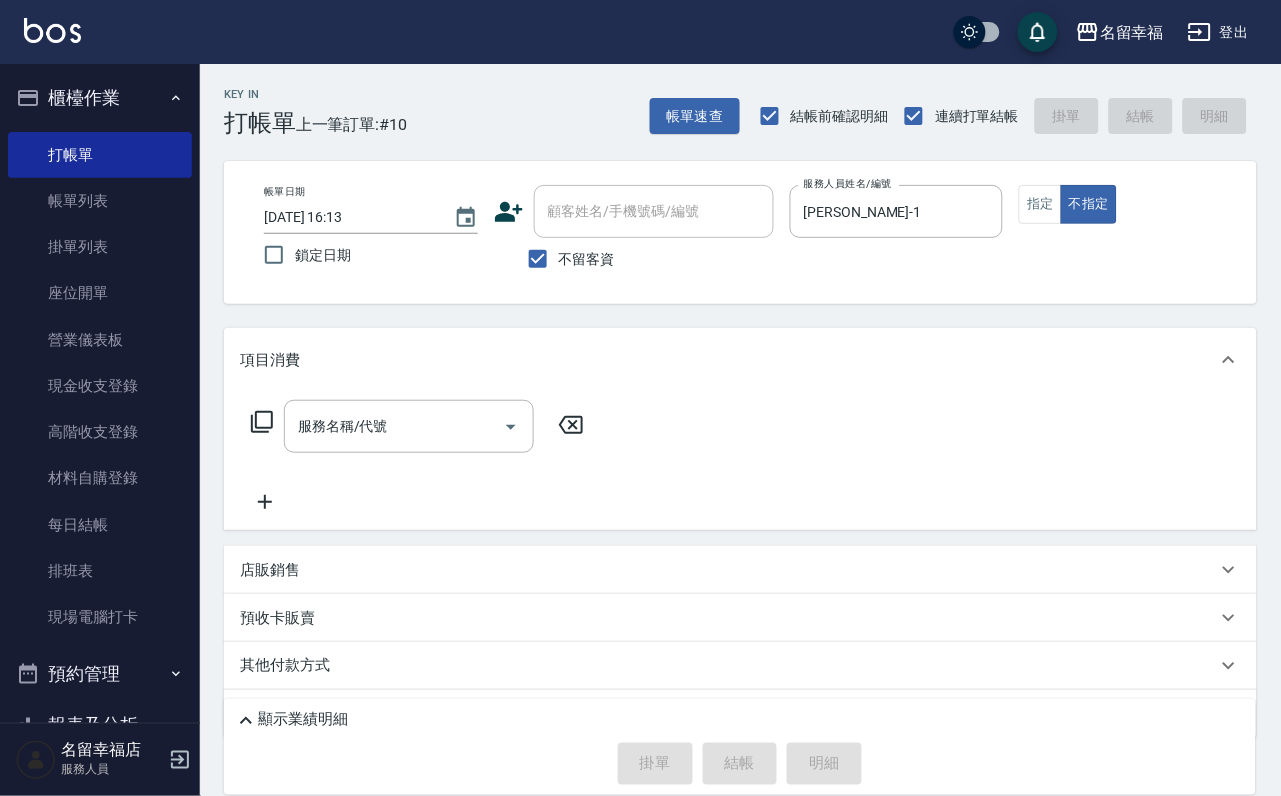 click 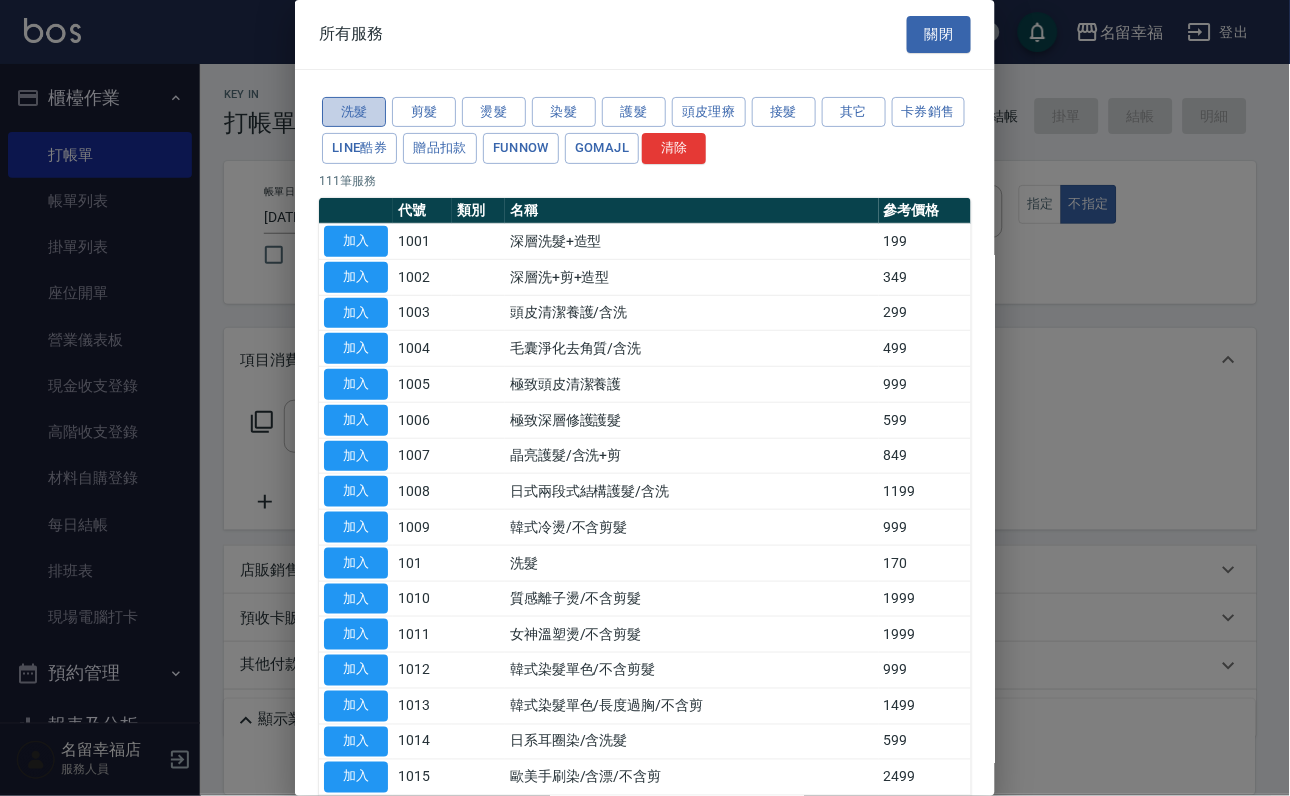 click on "洗髮" at bounding box center (354, 112) 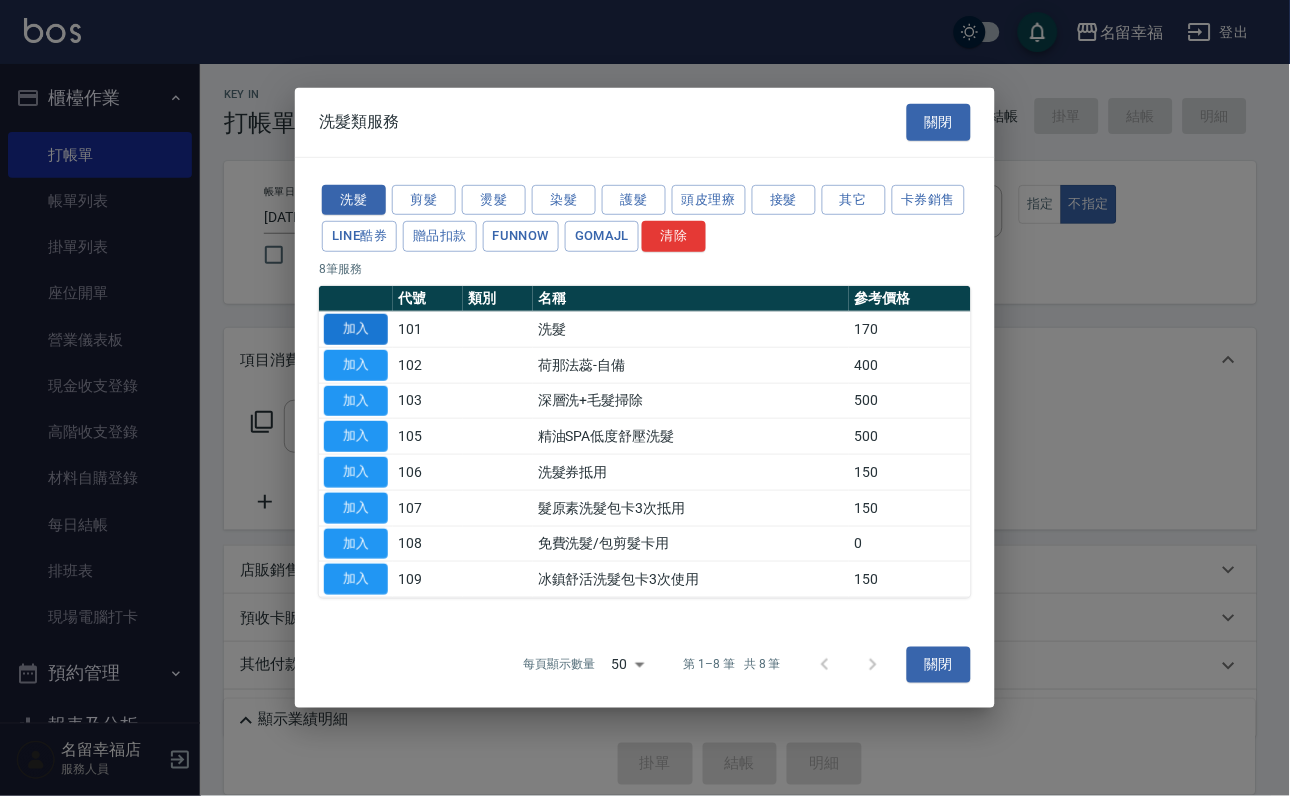 click on "加入" at bounding box center (356, 329) 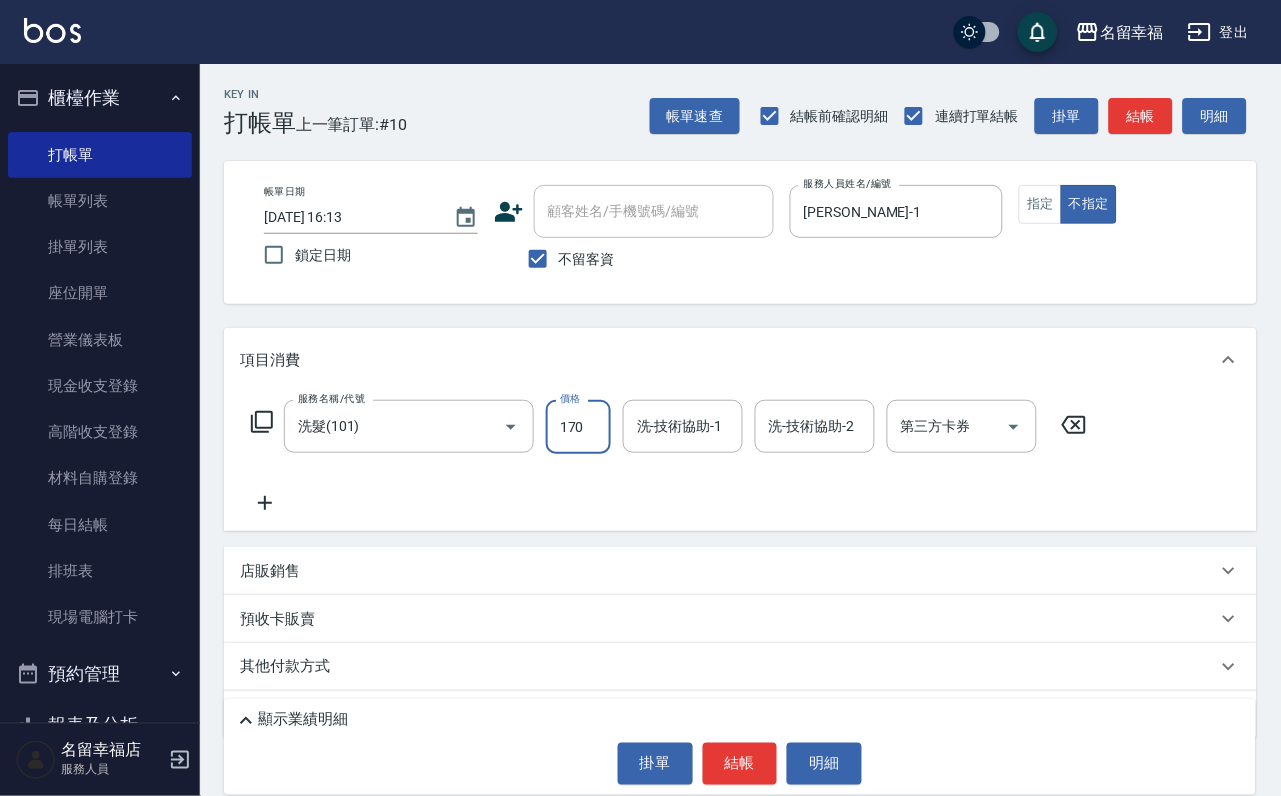 click on "170" at bounding box center (578, 427) 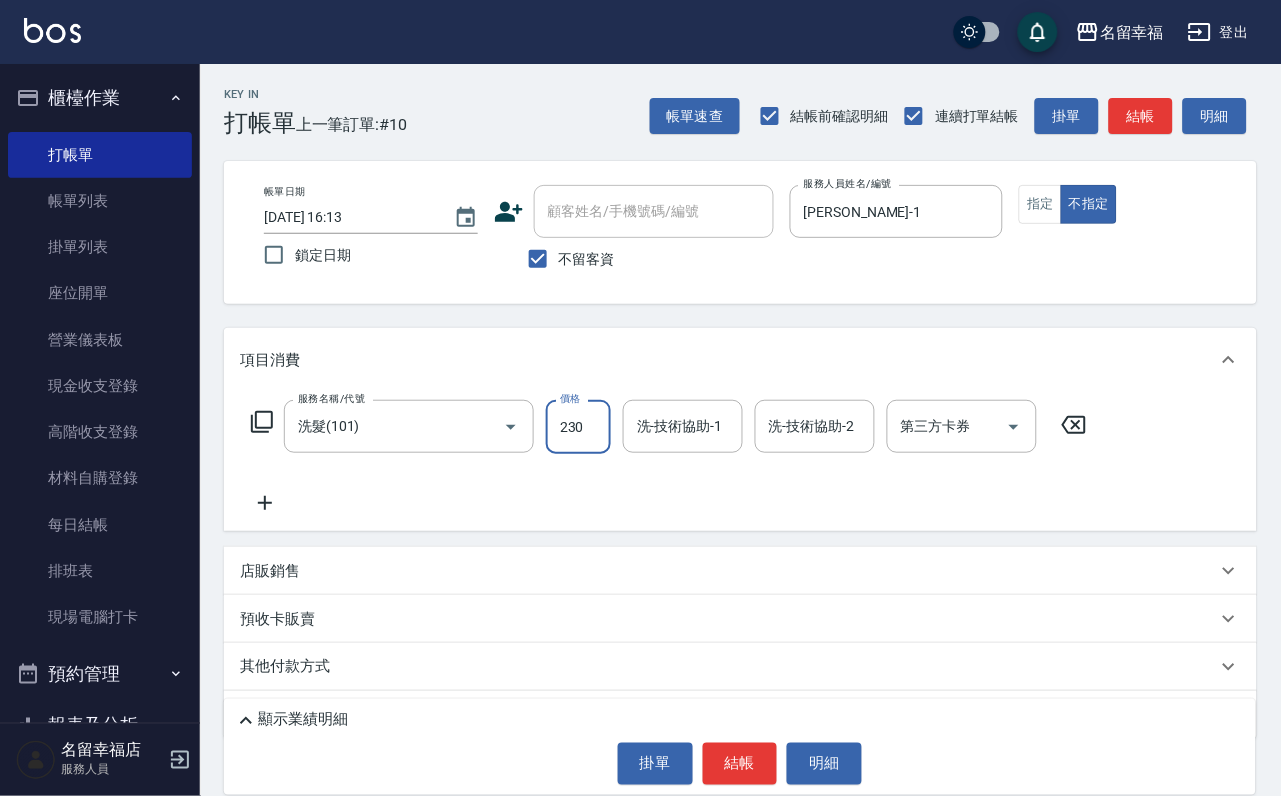 type on "230" 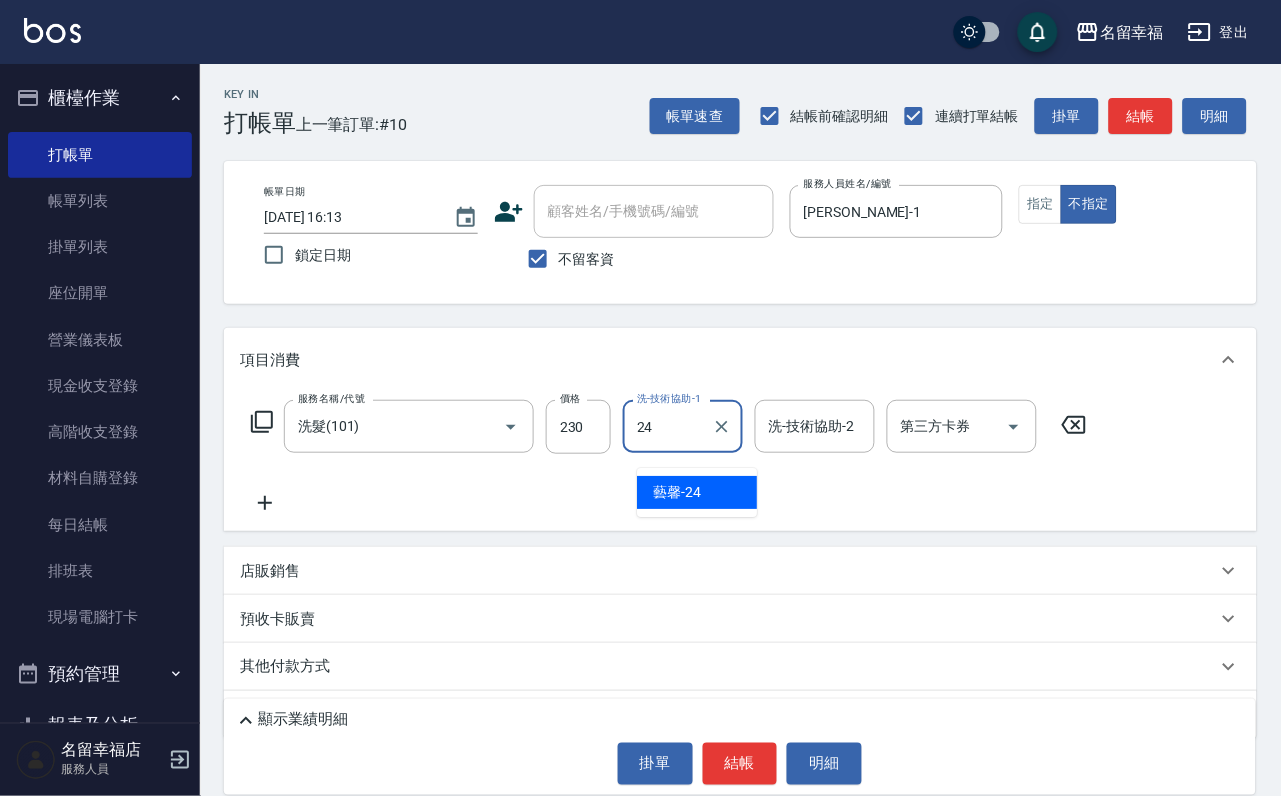 type on "藝馨-24" 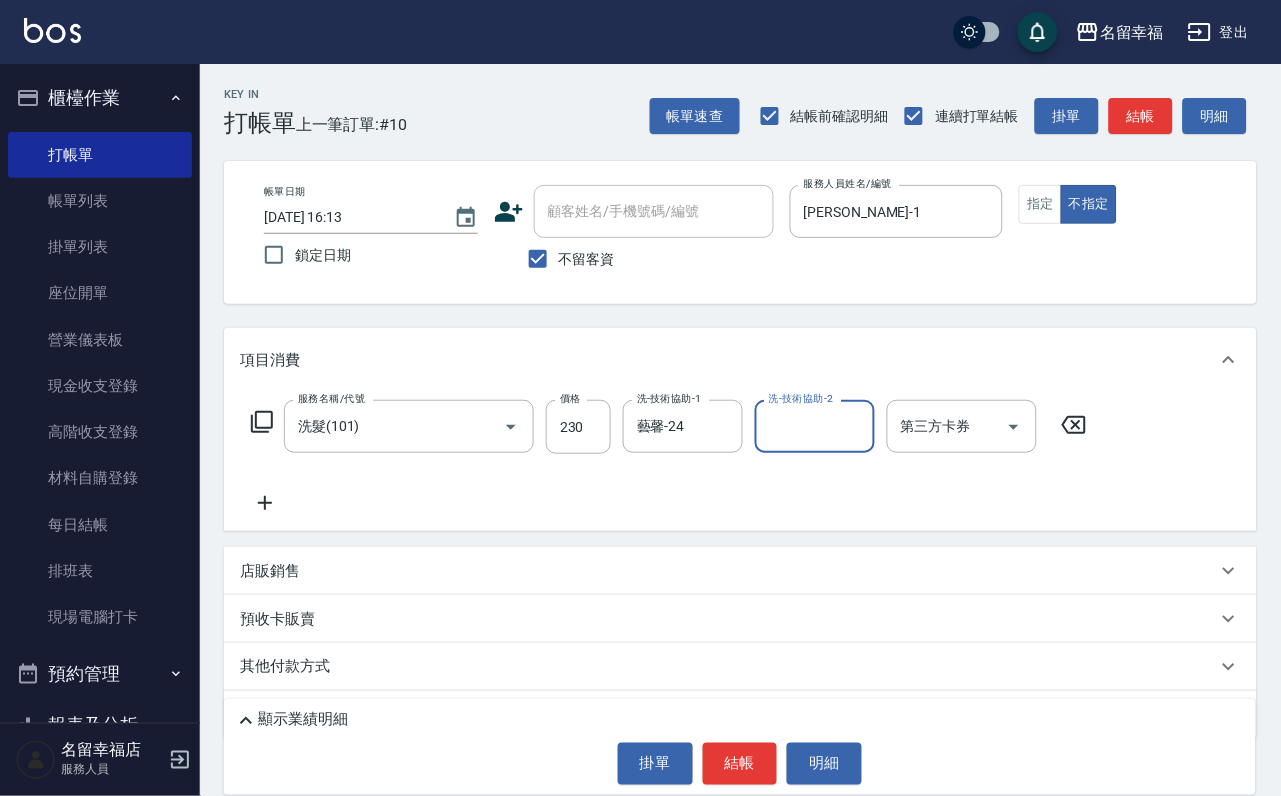 click 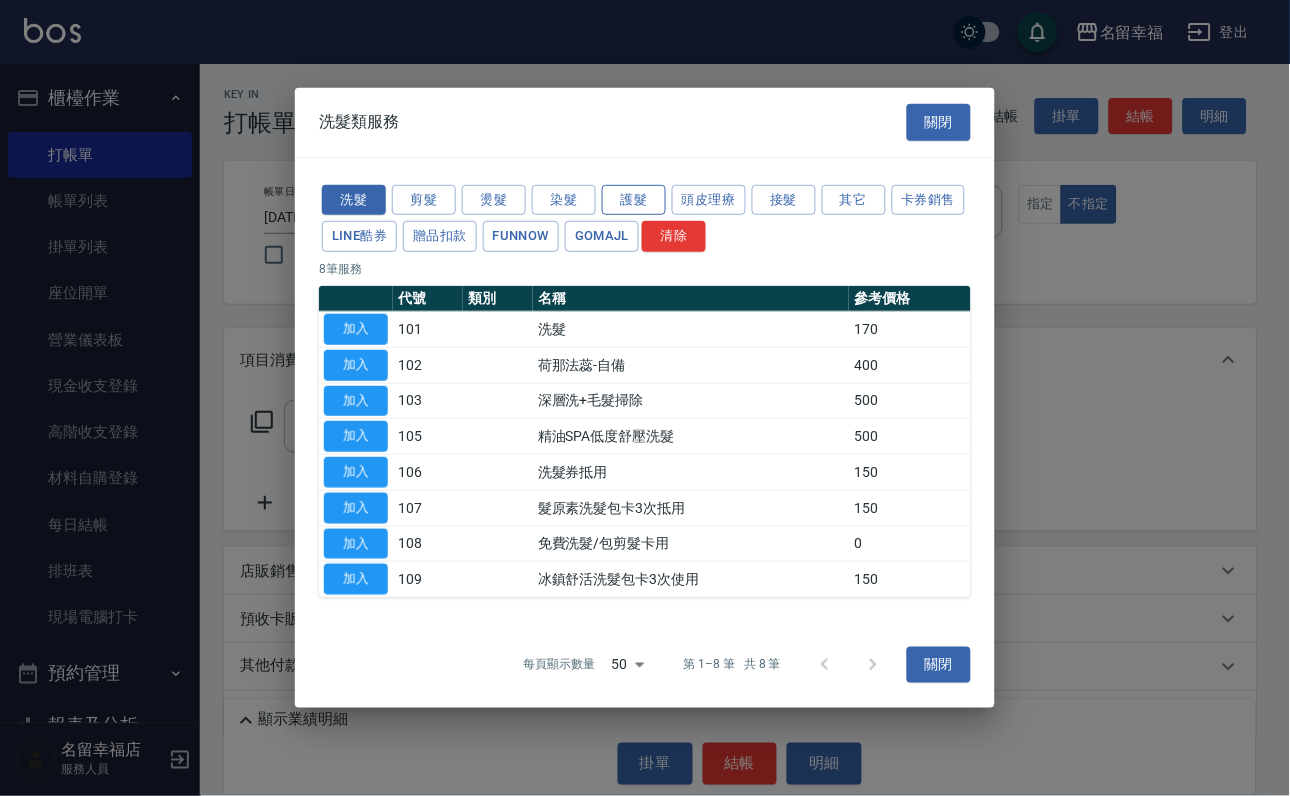 click on "護髮" at bounding box center (634, 199) 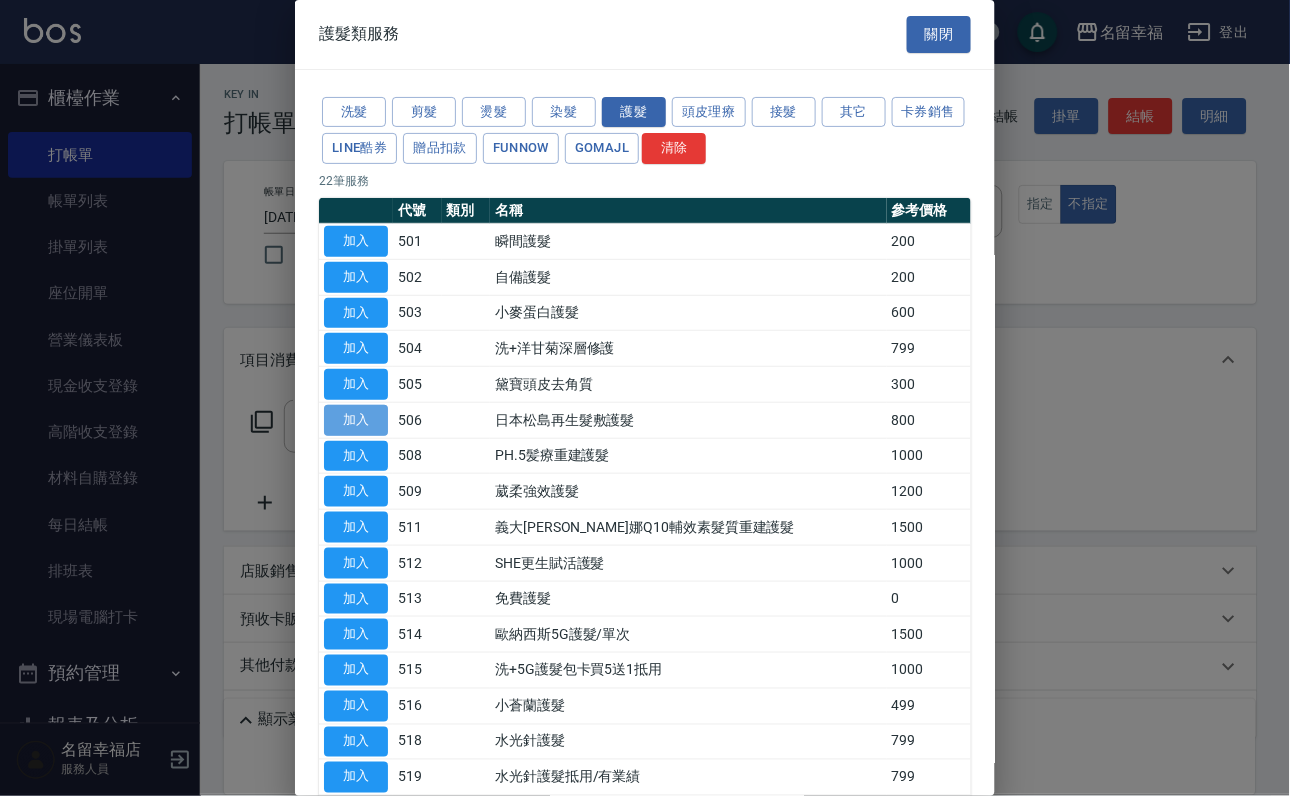 click on "加入" at bounding box center (356, 420) 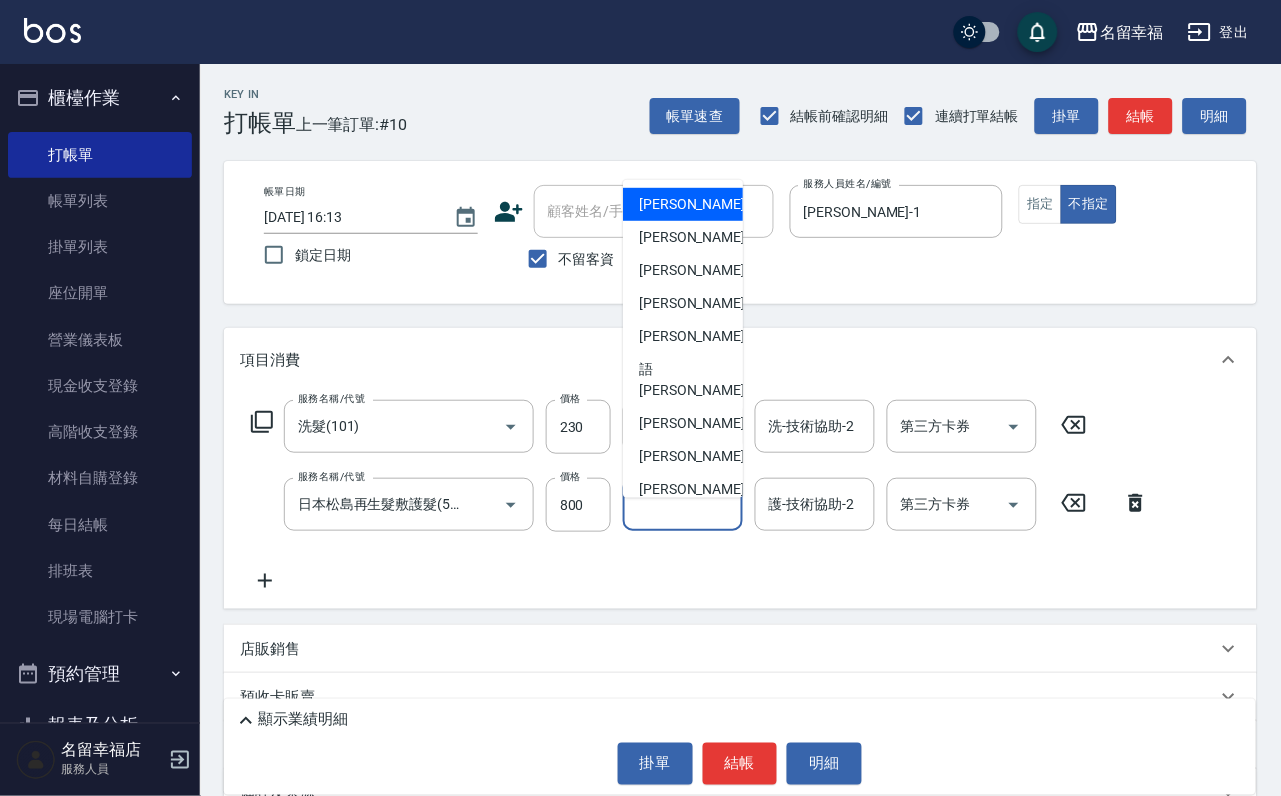 click on "護-技術協助-1" at bounding box center [683, 504] 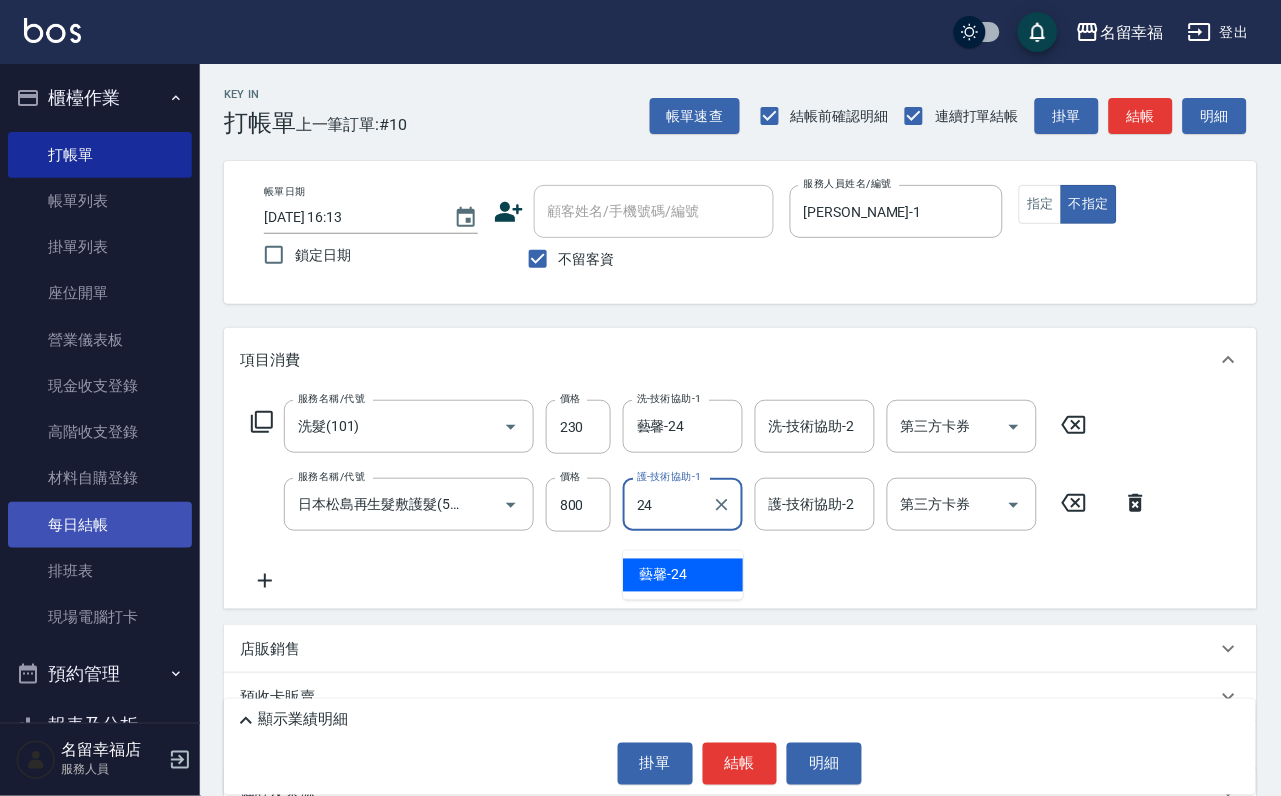 type on "藝馨-24" 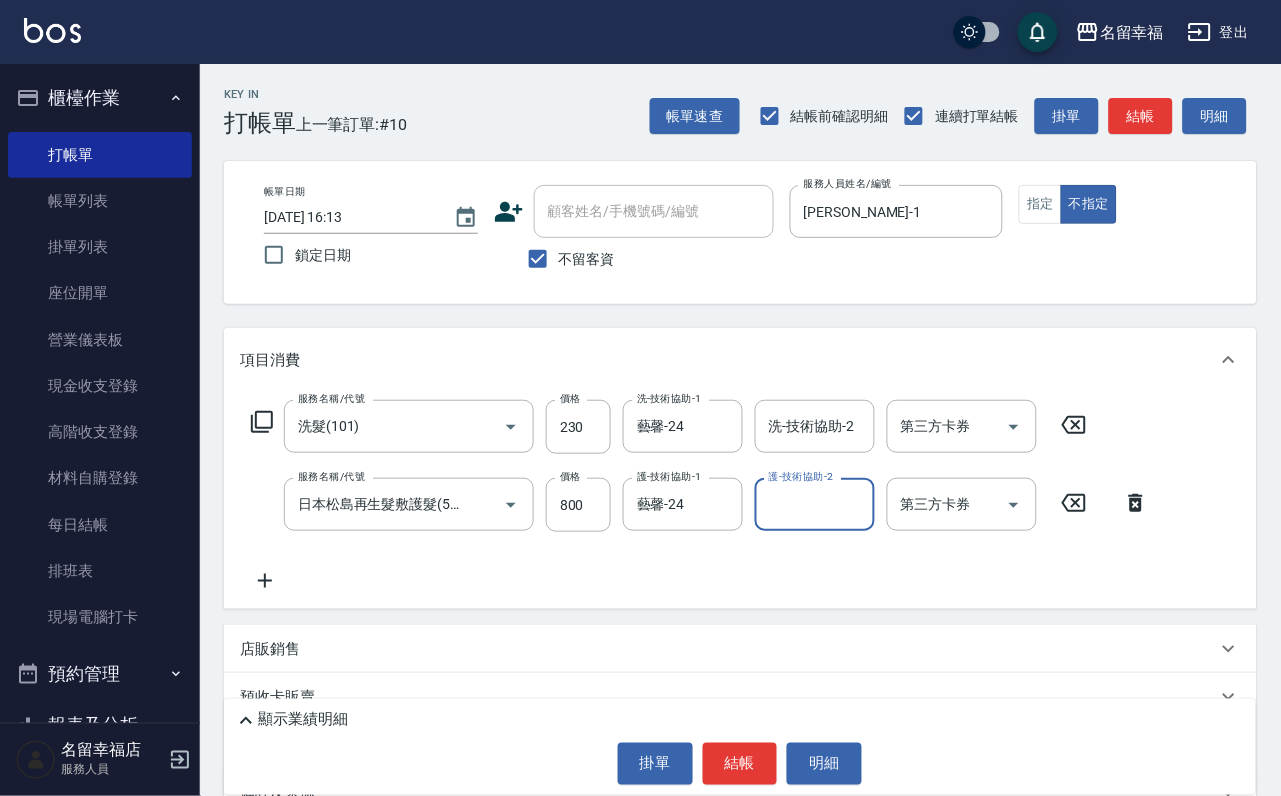 click on "服務名稱/代號 洗髮(101) 服務名稱/代號 價格 230 價格 洗-技術協助-1 藝馨-24 洗-技術協助-1 洗-技術協助-2 洗-技術協助-2 第三方卡券 第三方卡券" at bounding box center (669, 427) 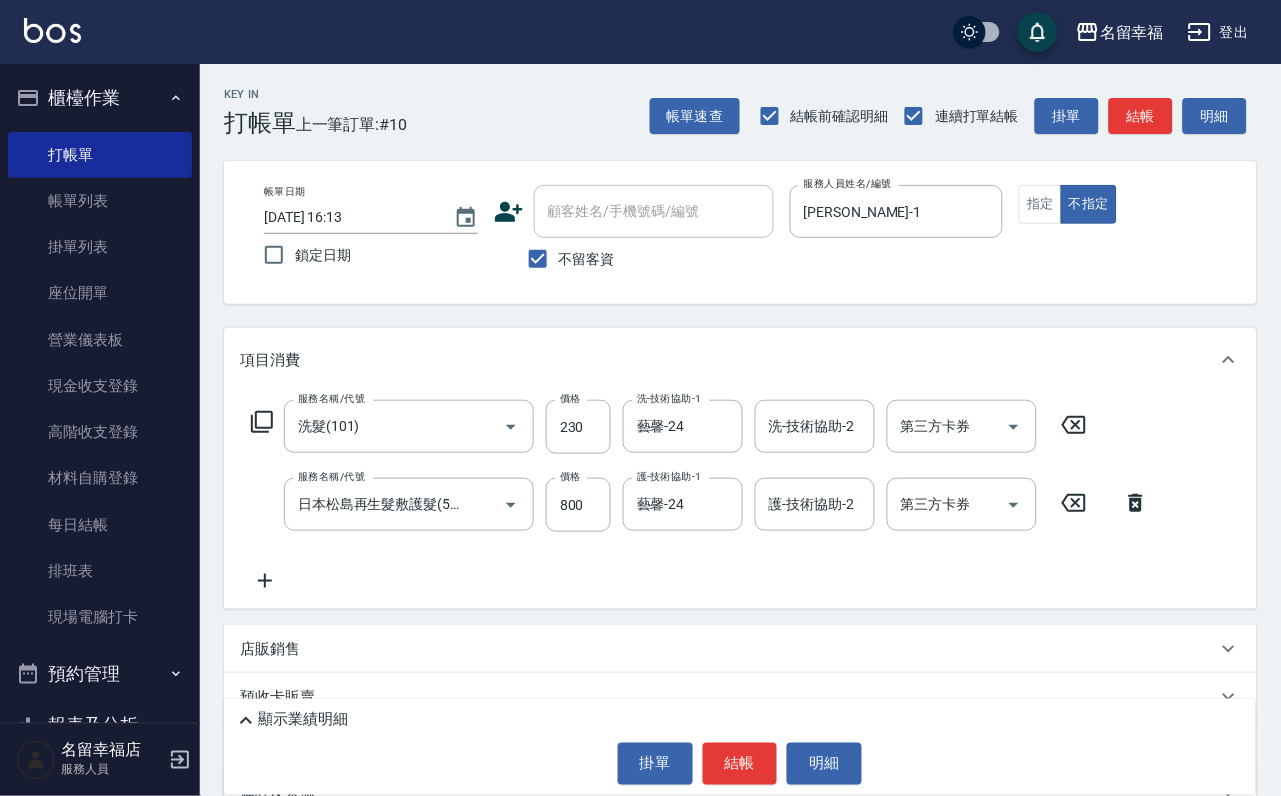 click 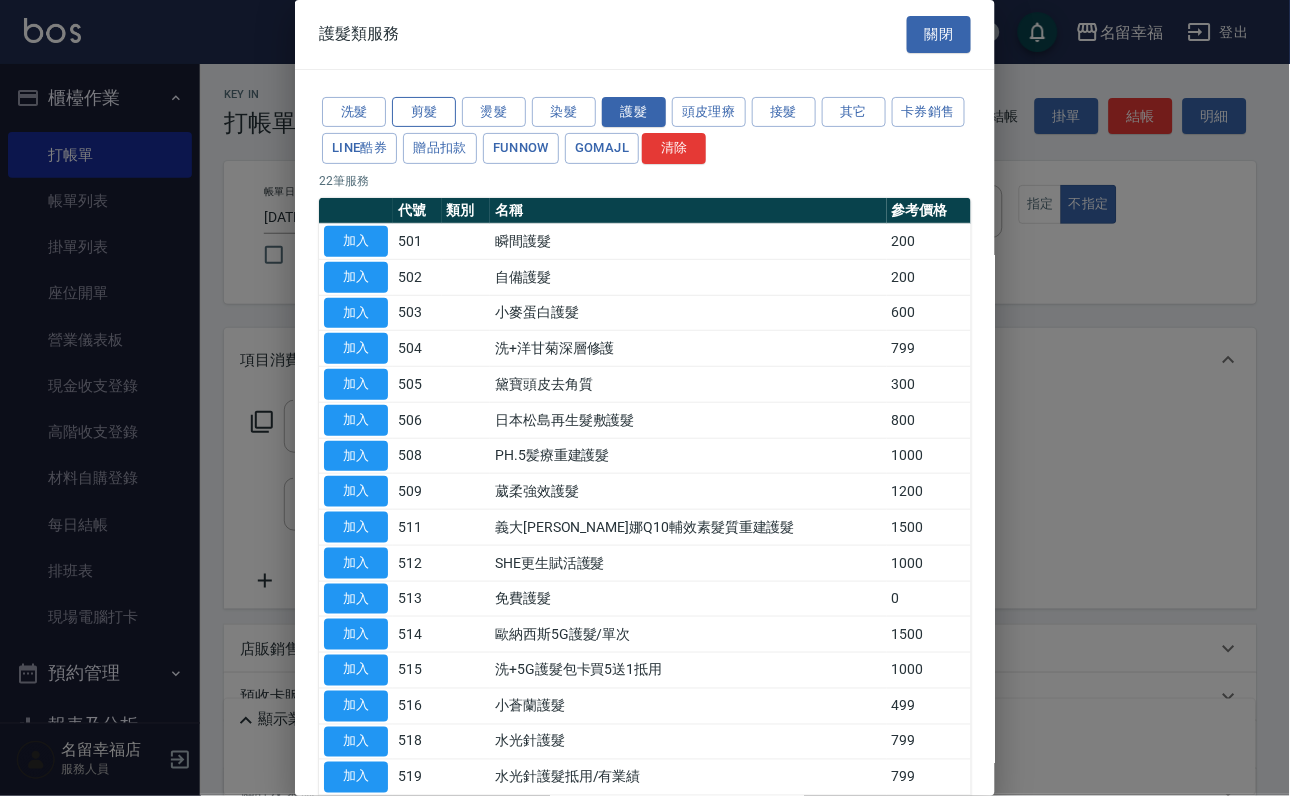 click on "剪髮" at bounding box center [424, 112] 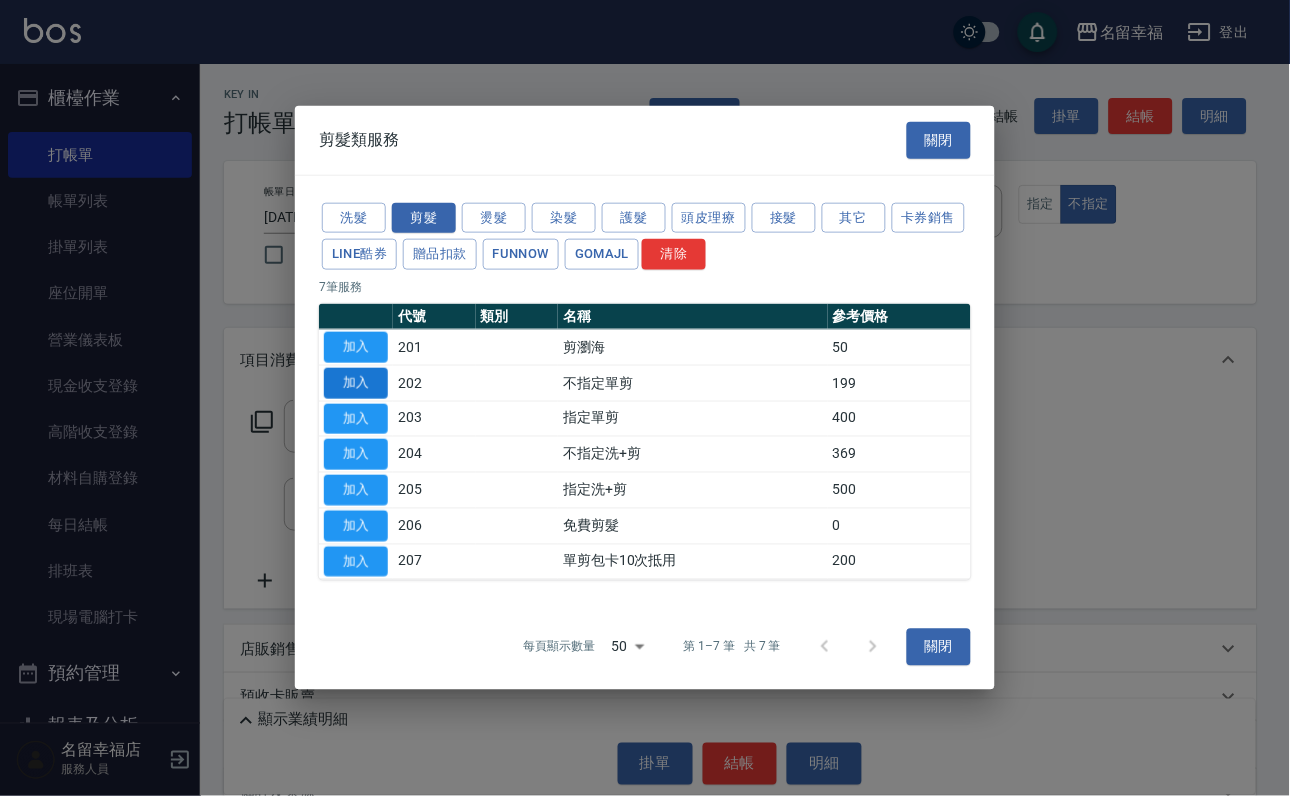 click on "加入" at bounding box center (356, 383) 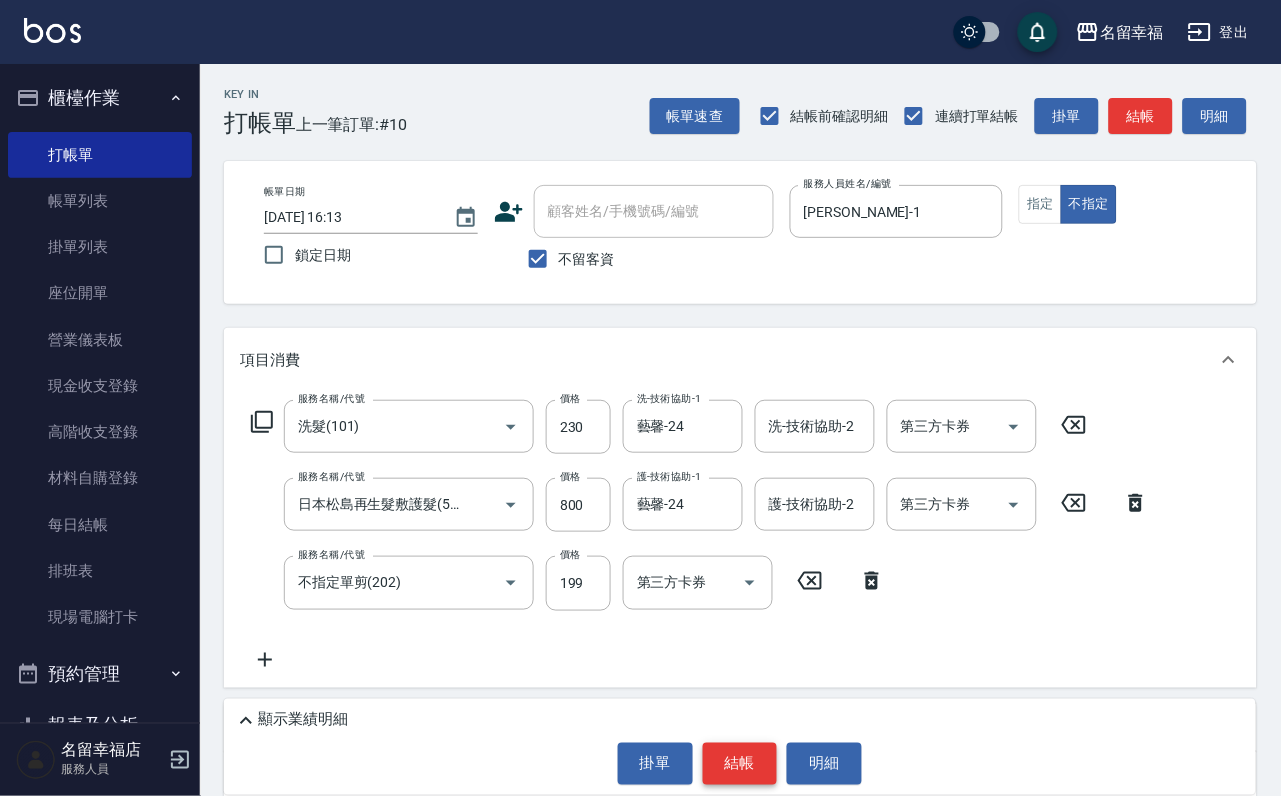 click on "結帳" at bounding box center [740, 764] 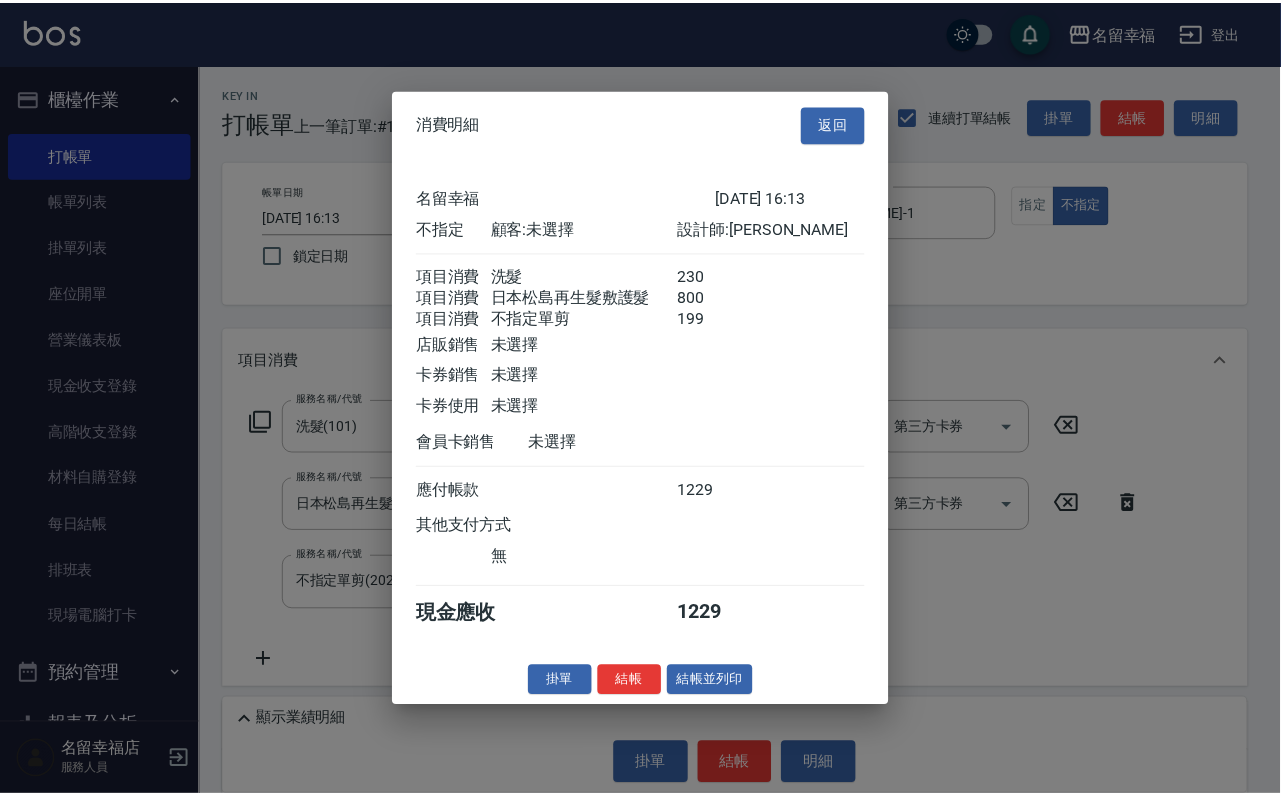 scroll, scrollTop: 434, scrollLeft: 0, axis: vertical 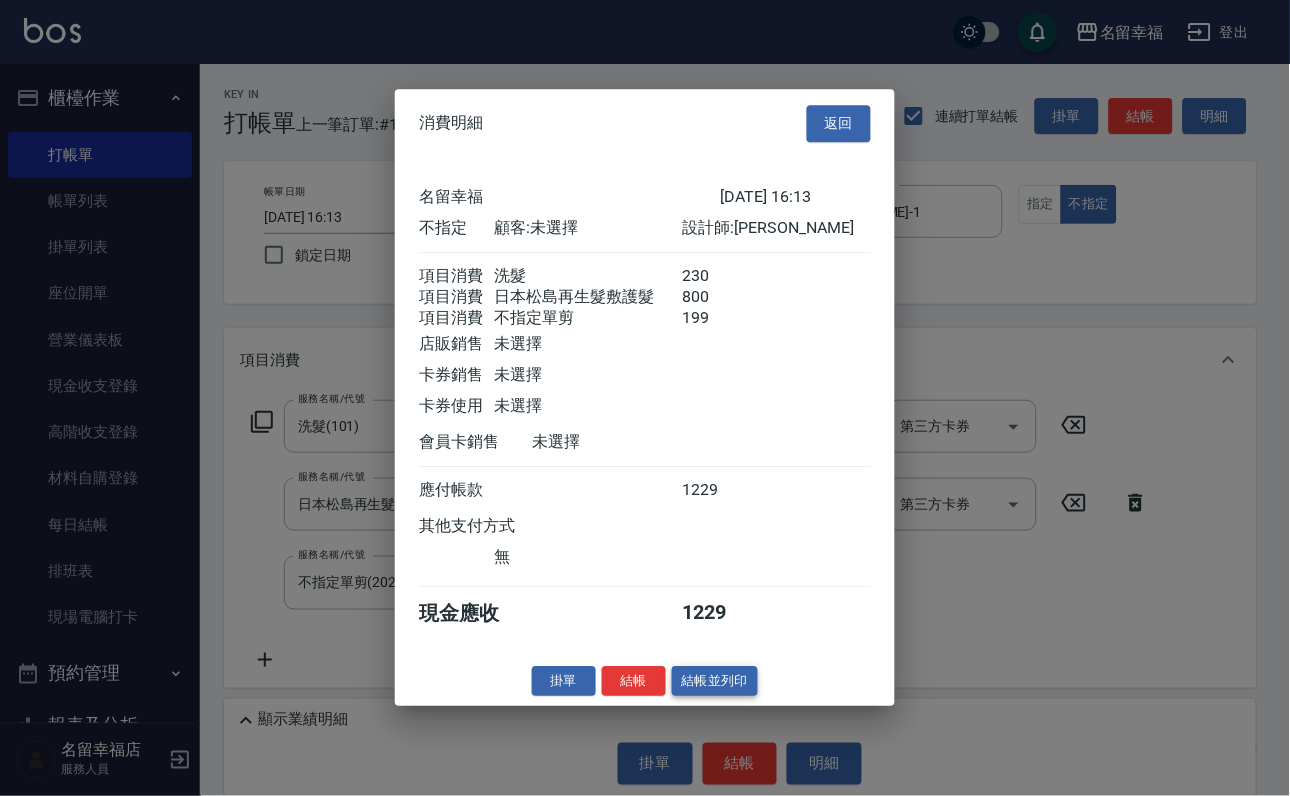 click on "結帳並列印" at bounding box center [715, 681] 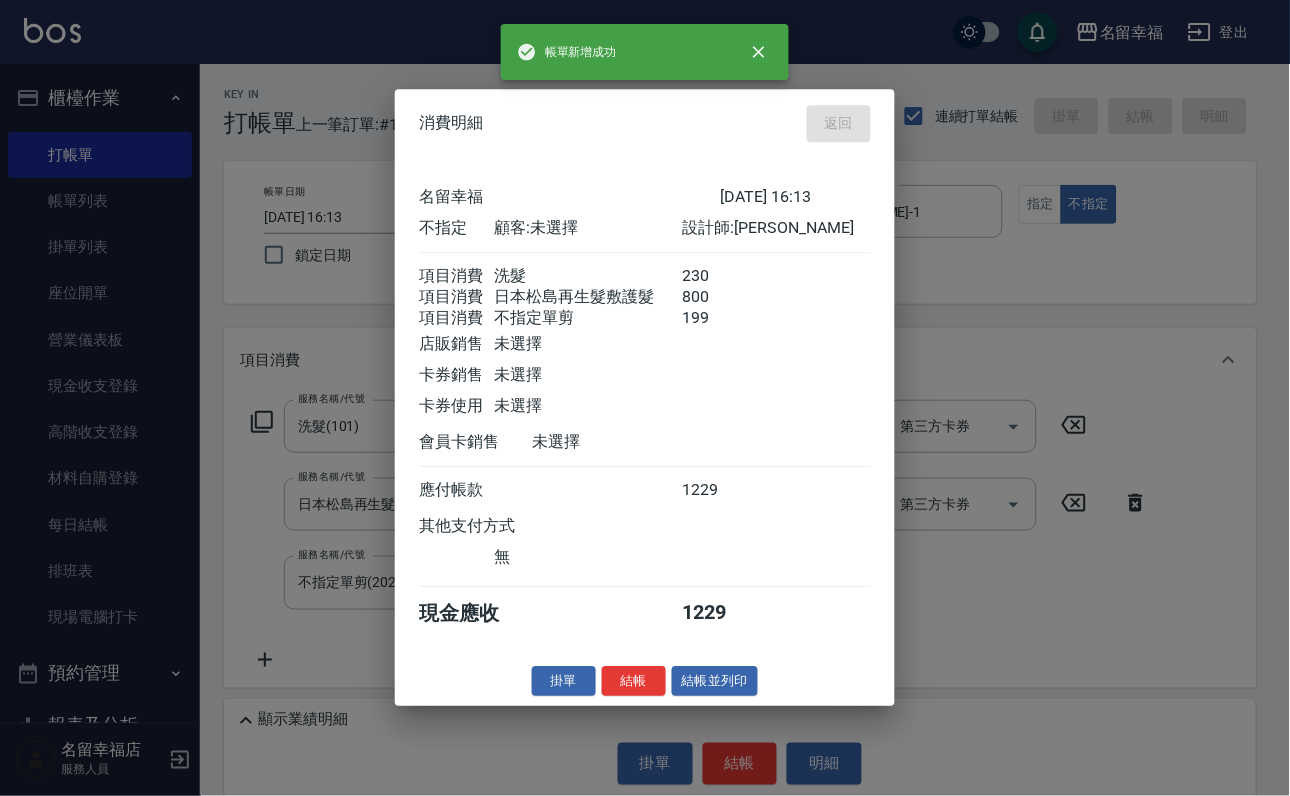 type on "[DATE] 16:41" 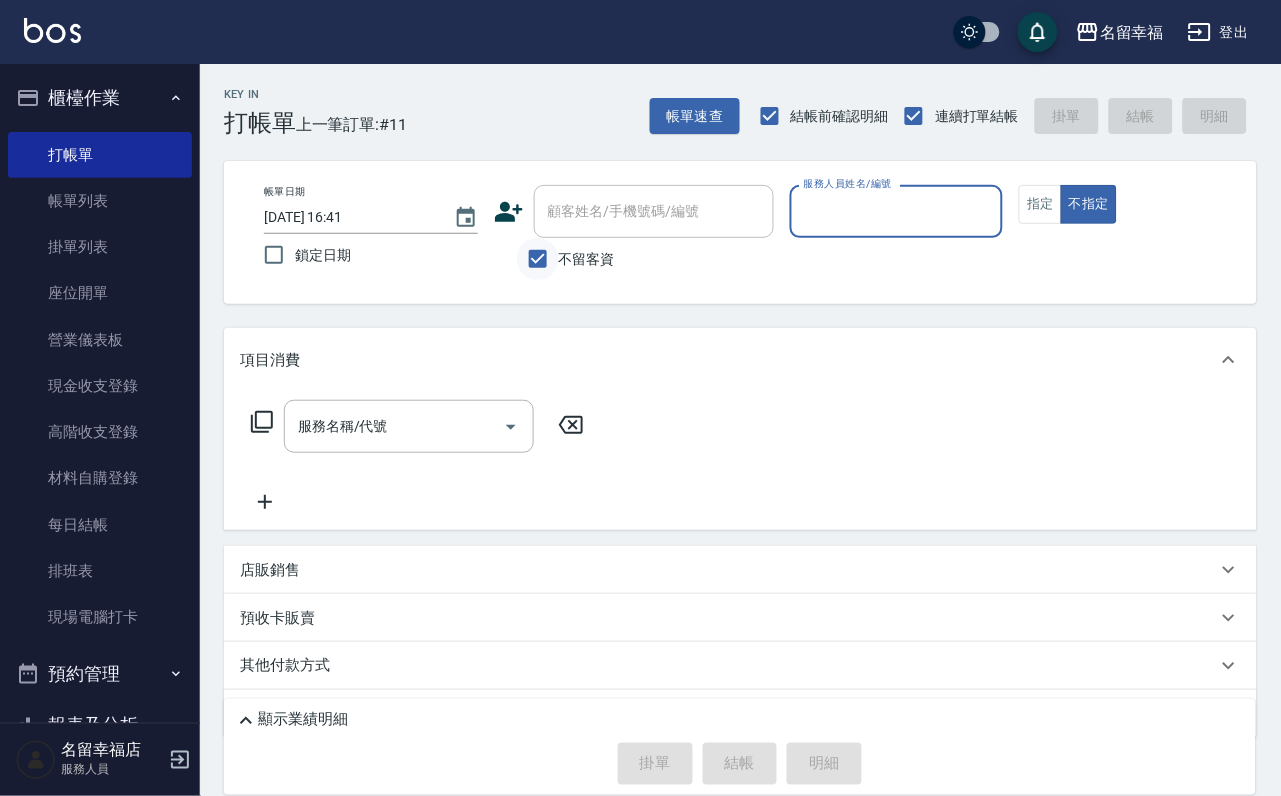 click on "不留客資" at bounding box center (538, 259) 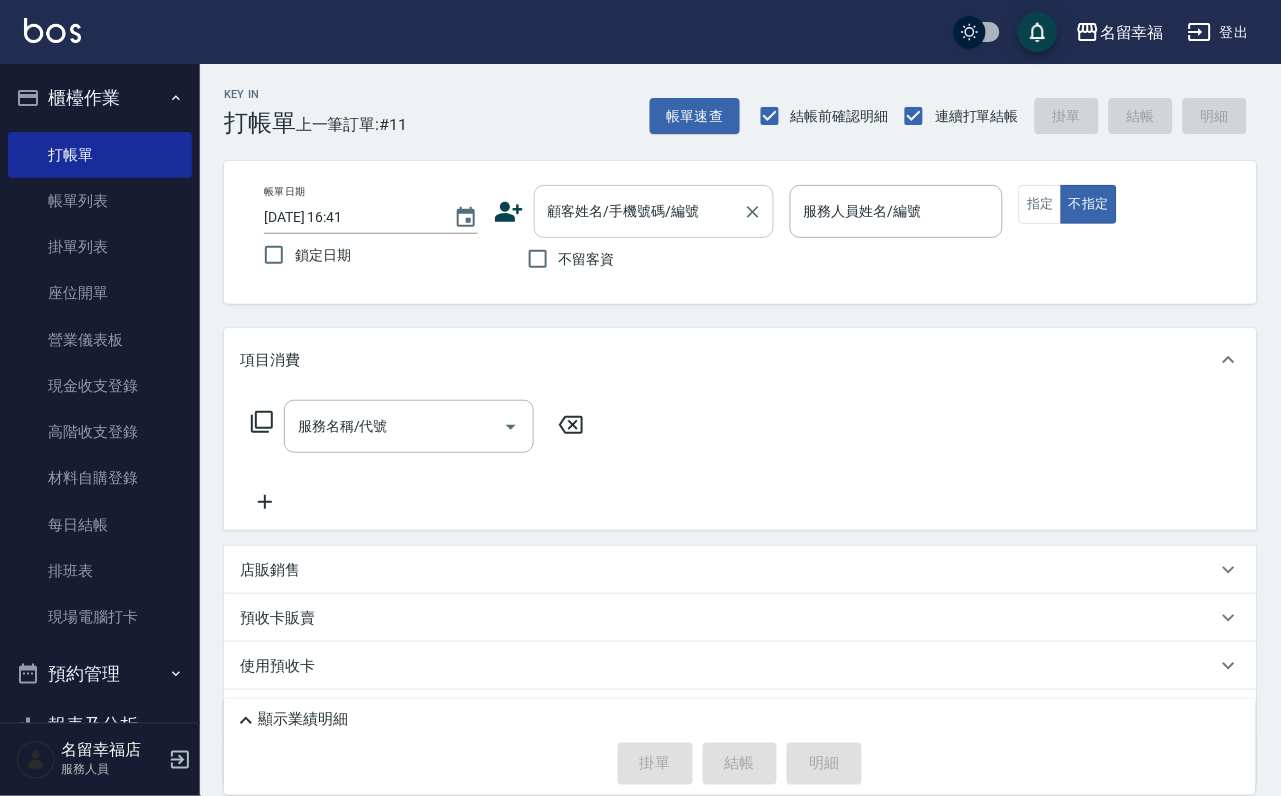 click on "顧客姓名/手機號碼/編號" at bounding box center [654, 211] 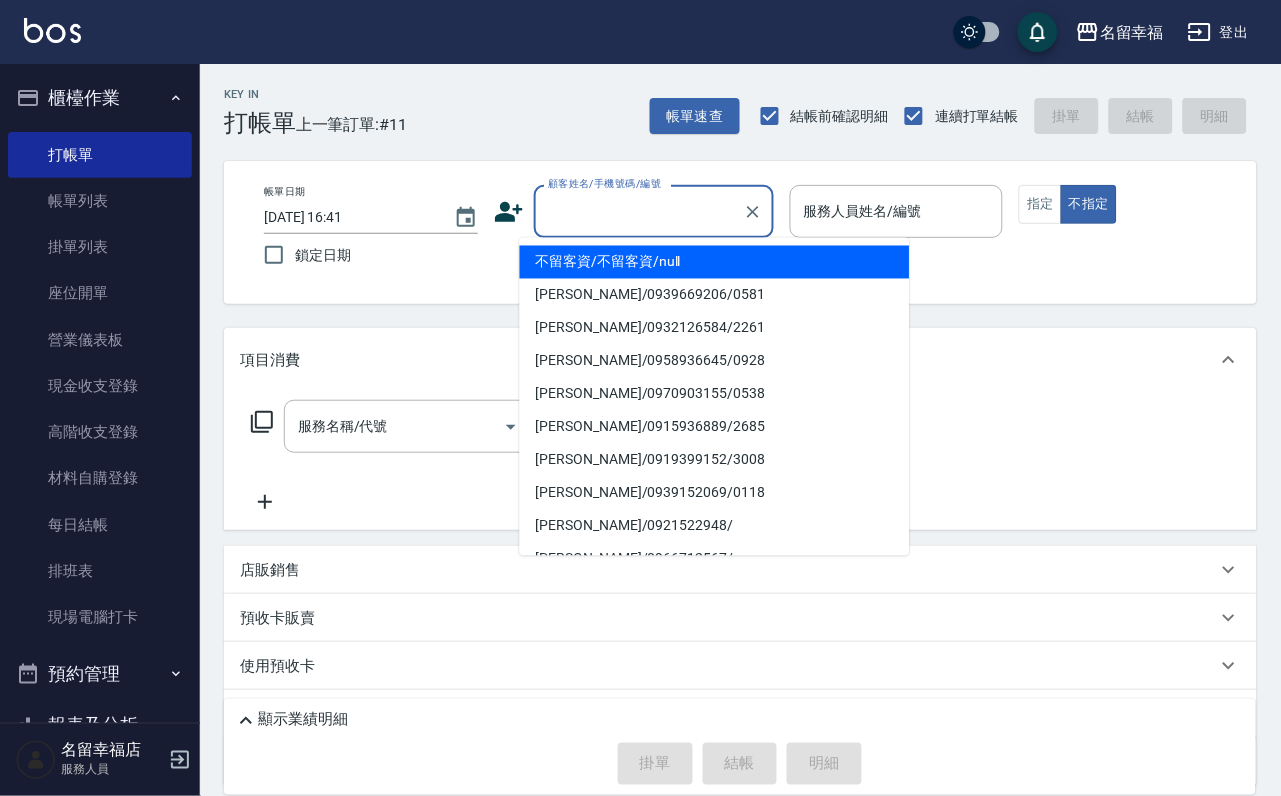 click 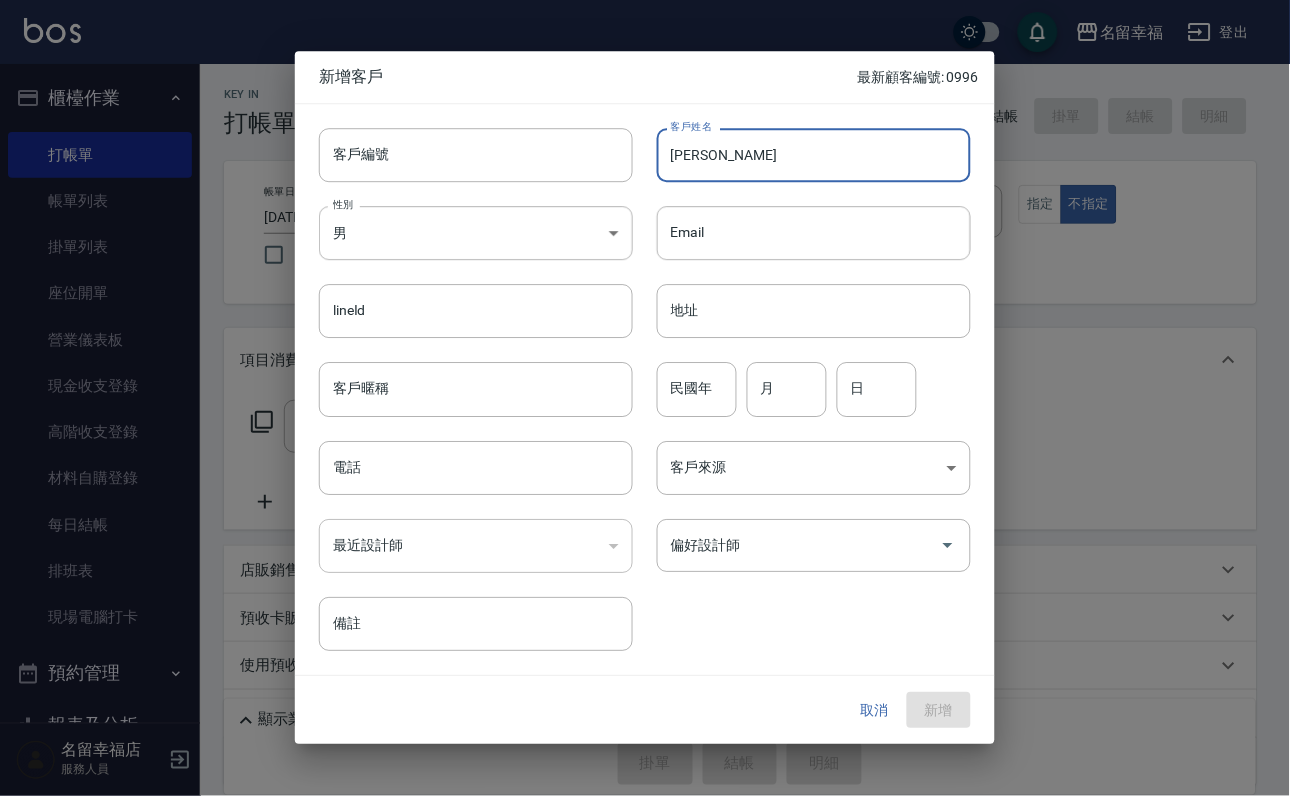 type on "[PERSON_NAME]" 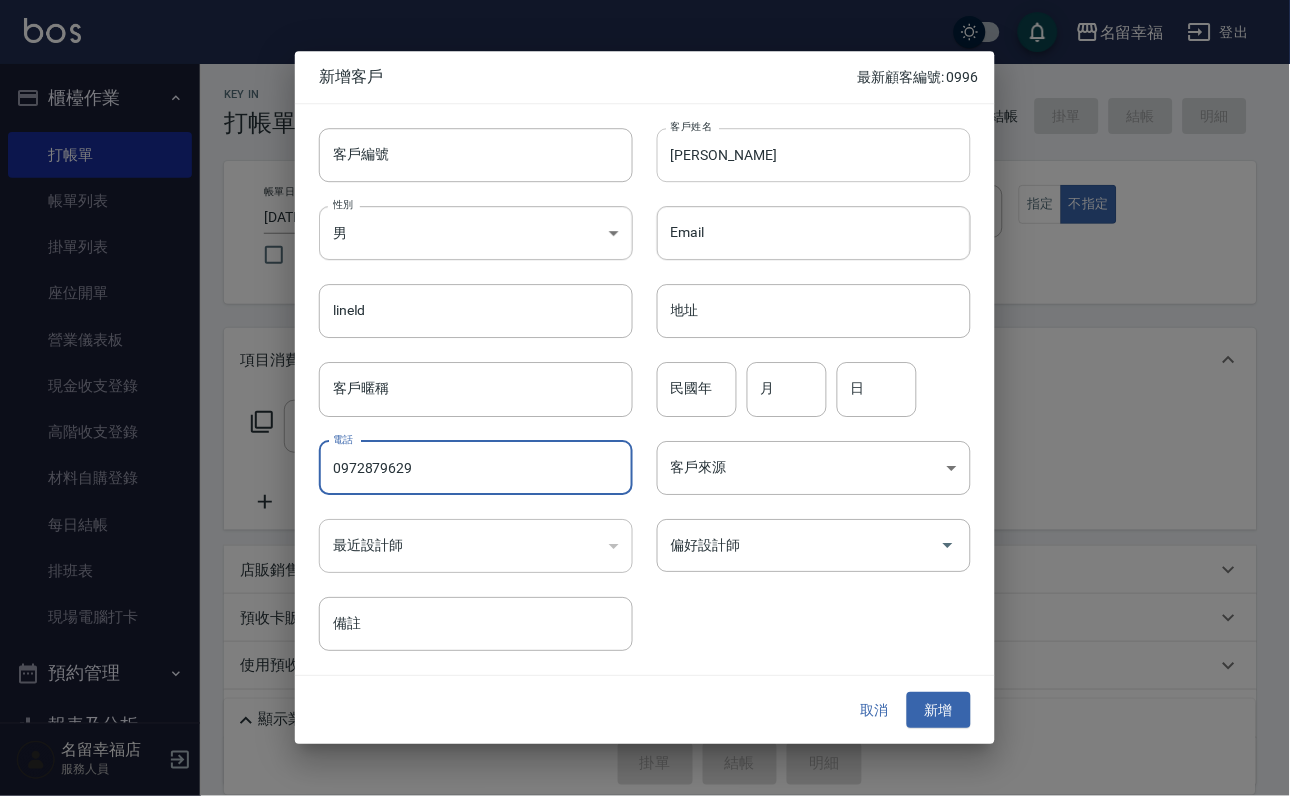 type on "0972879629" 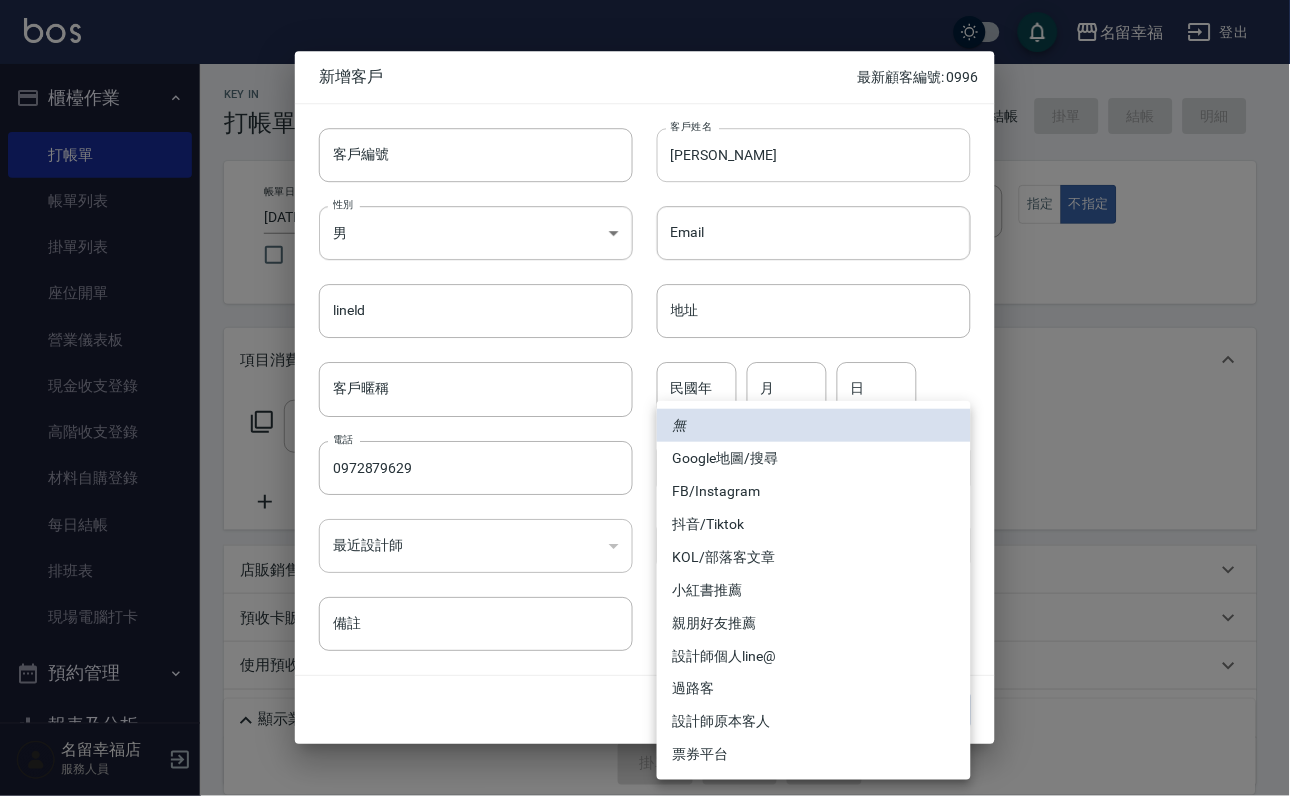 type 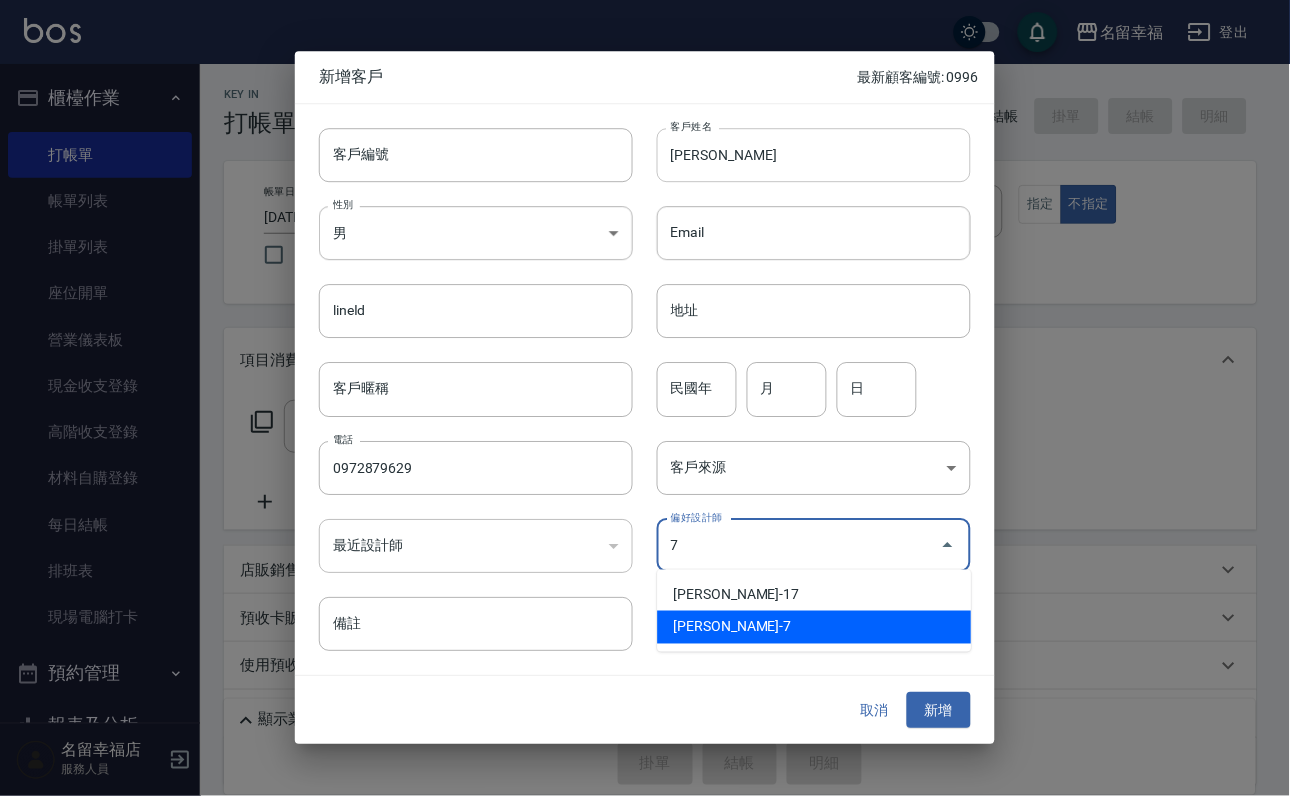 type on "張家瑜" 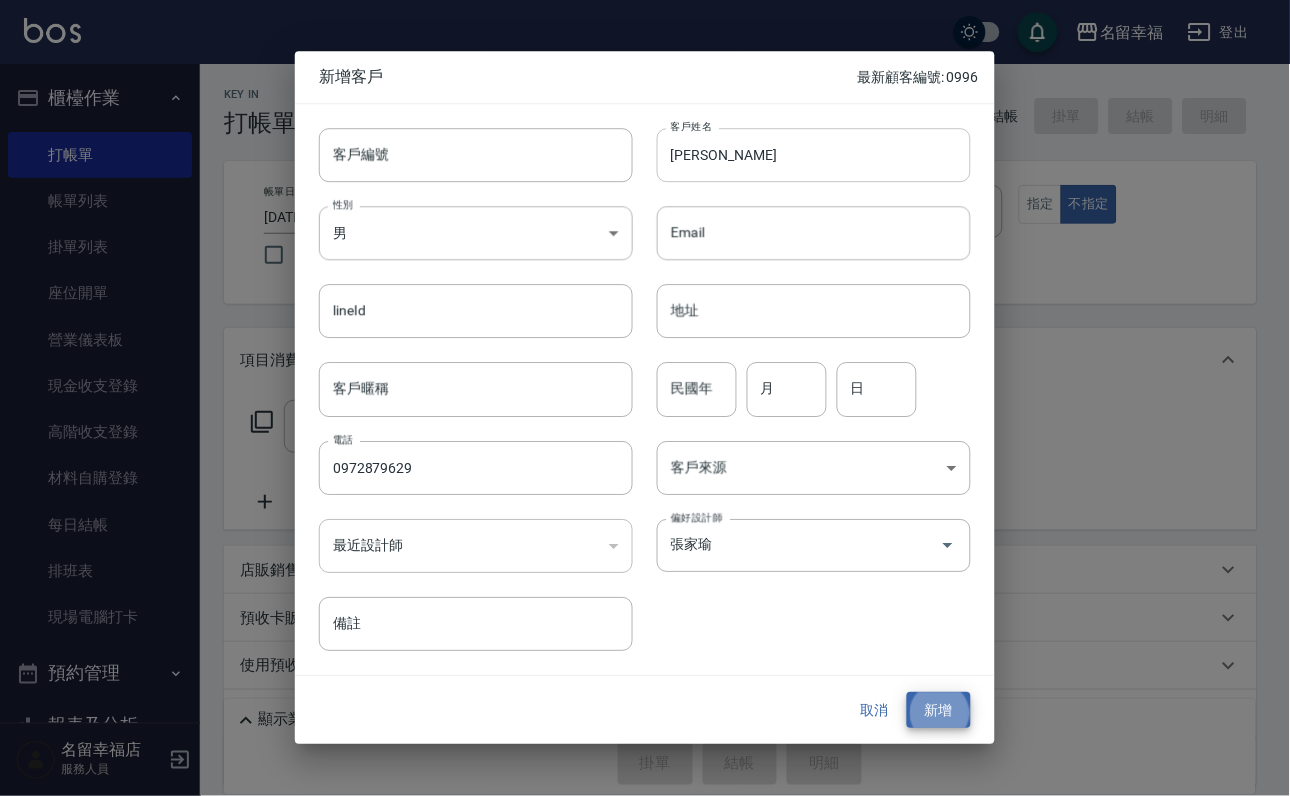 type 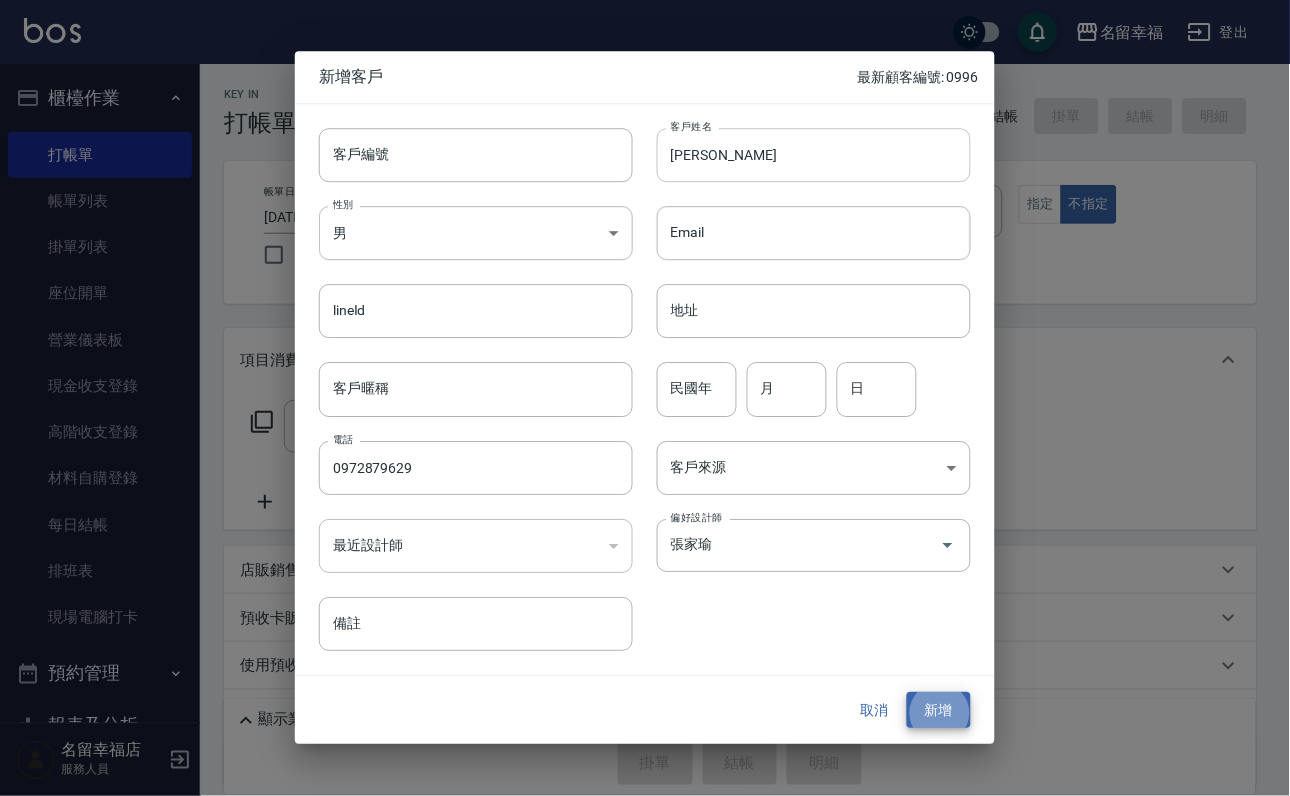 click on "新增" at bounding box center [939, 710] 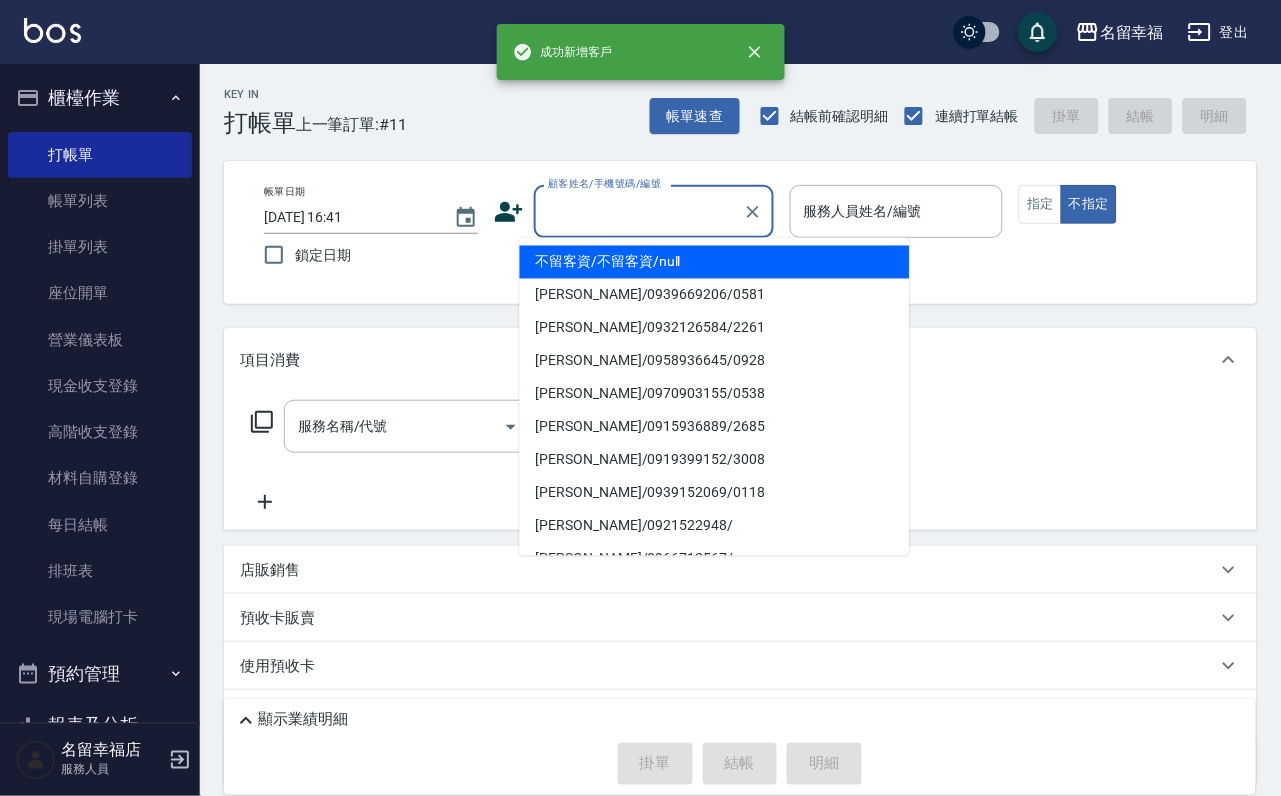 click on "顧客姓名/手機號碼/編號" at bounding box center (639, 211) 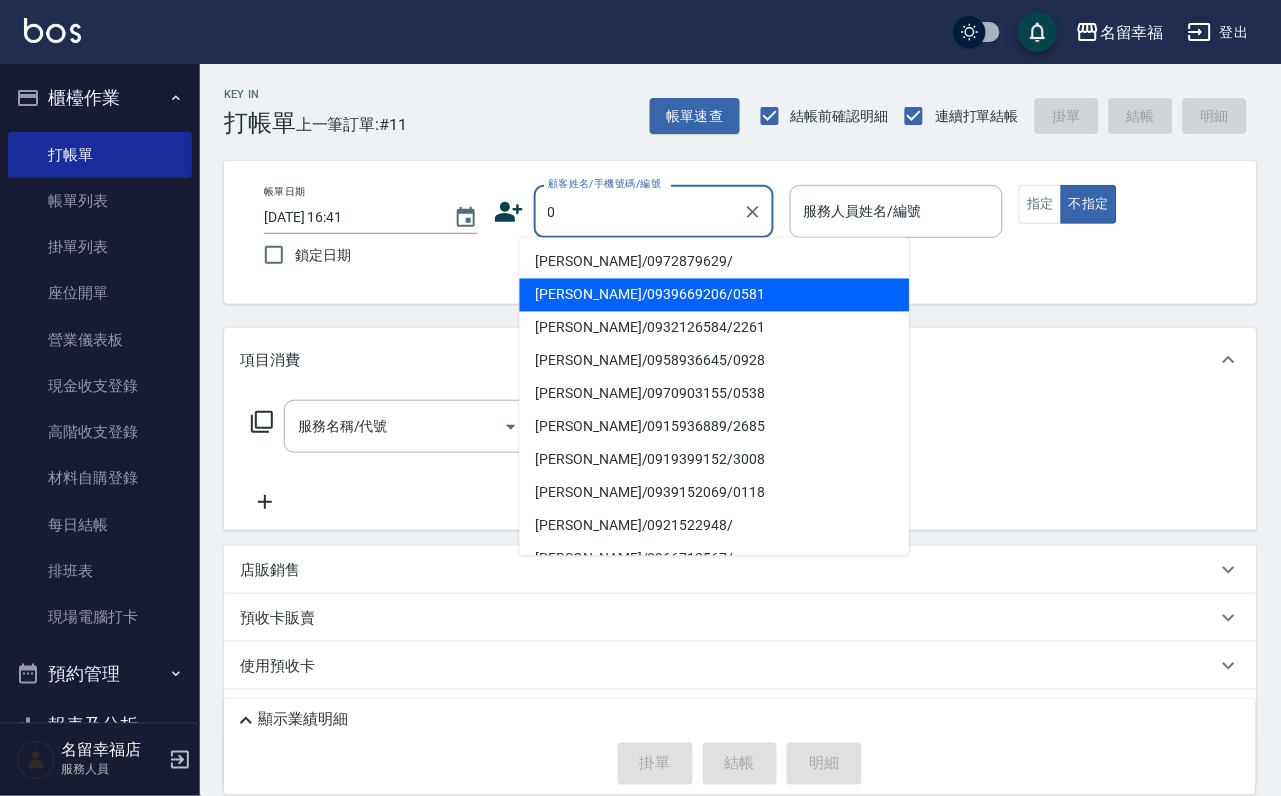 type on "[PERSON_NAME]/0939669206/0581" 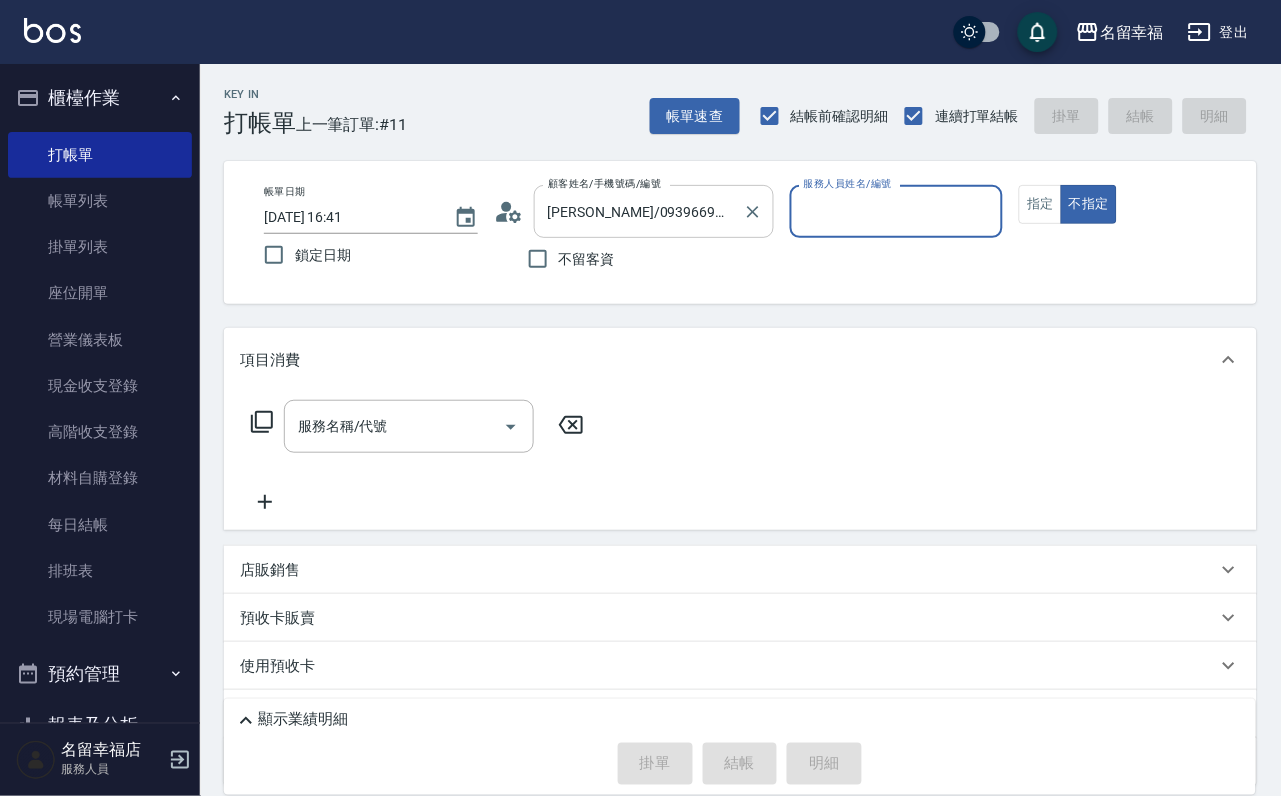 type on "[PERSON_NAME]-7" 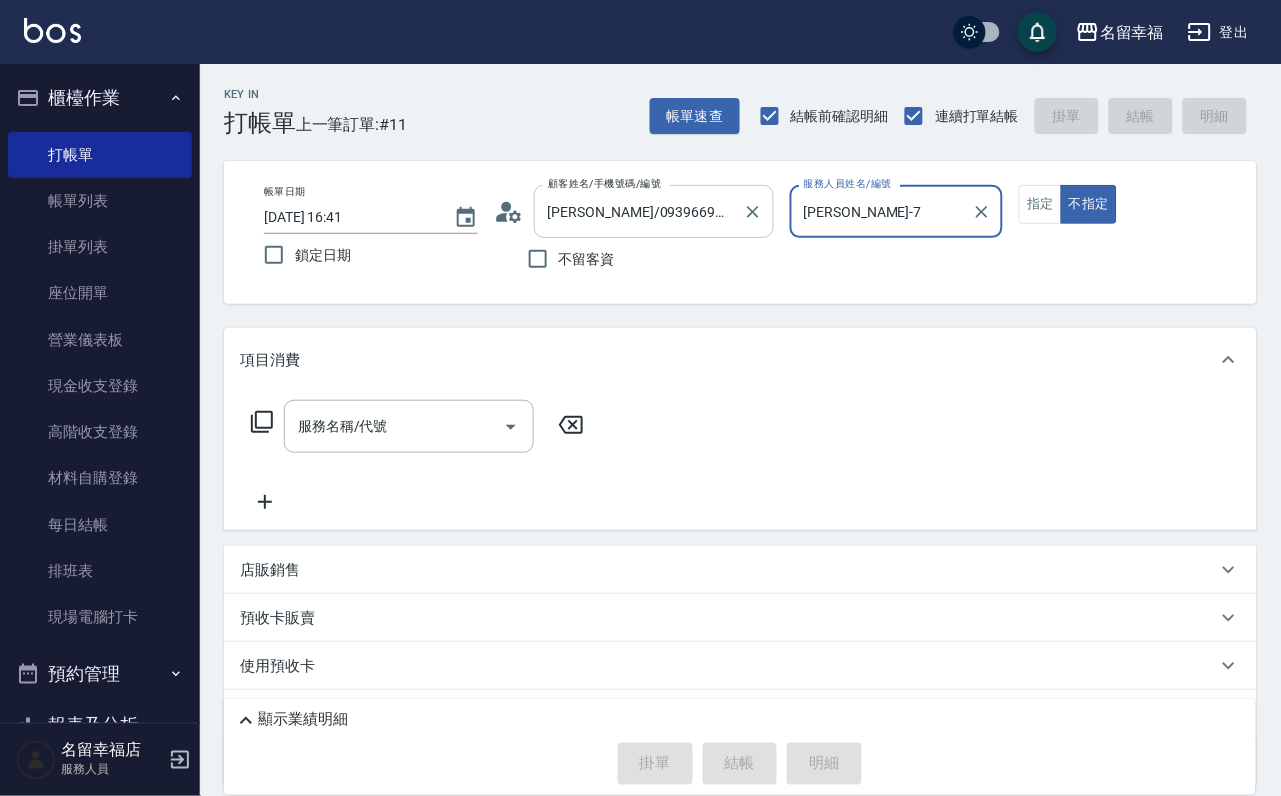click on "[PERSON_NAME]/0939669206/0581" at bounding box center (639, 211) 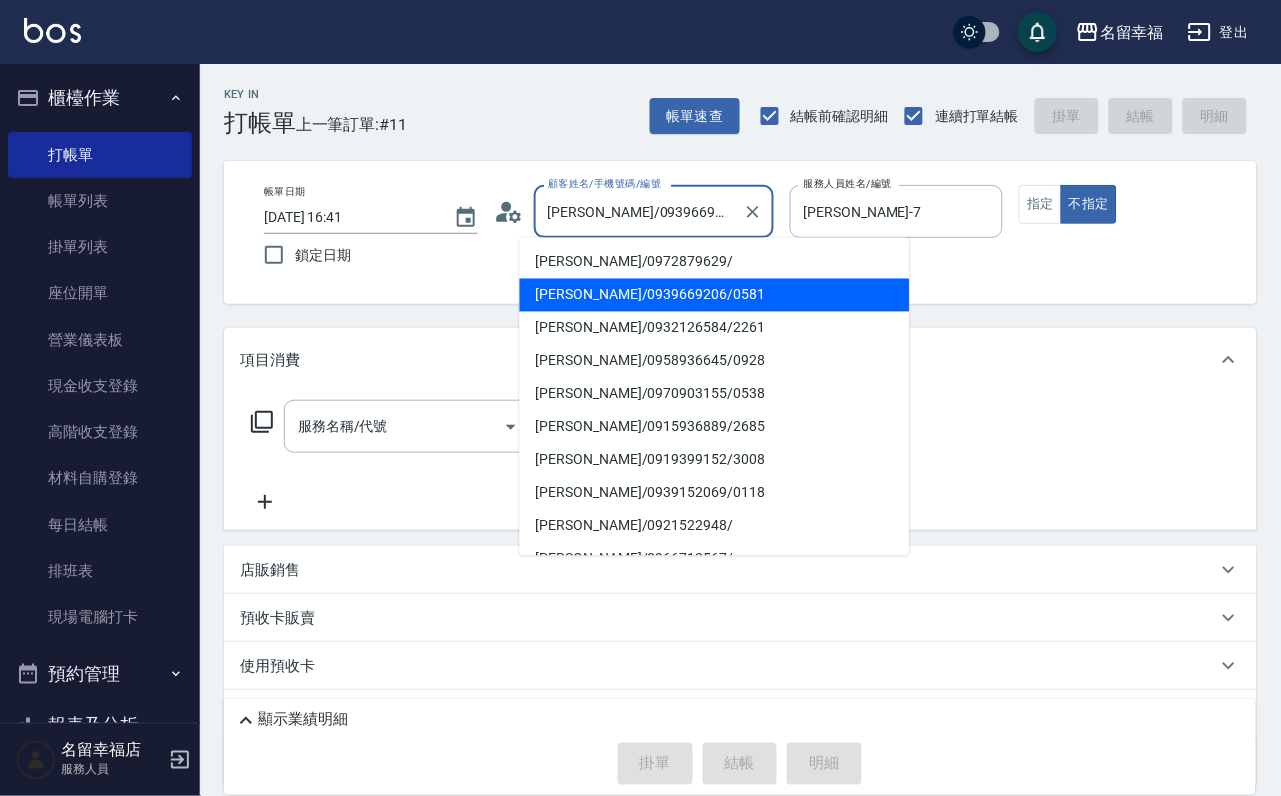 click on "[PERSON_NAME]/0939669206/0581" at bounding box center [639, 211] 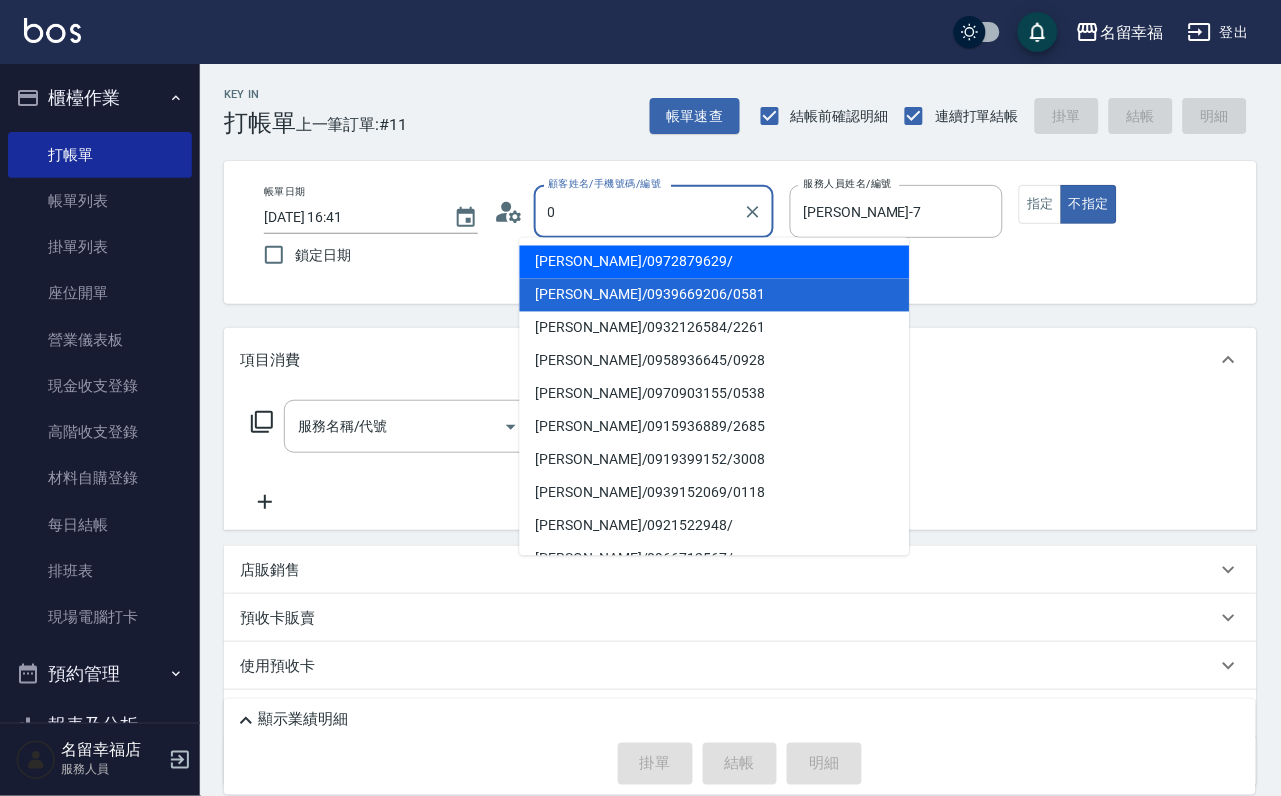 click on "[PERSON_NAME]/0972879629/" at bounding box center (715, 262) 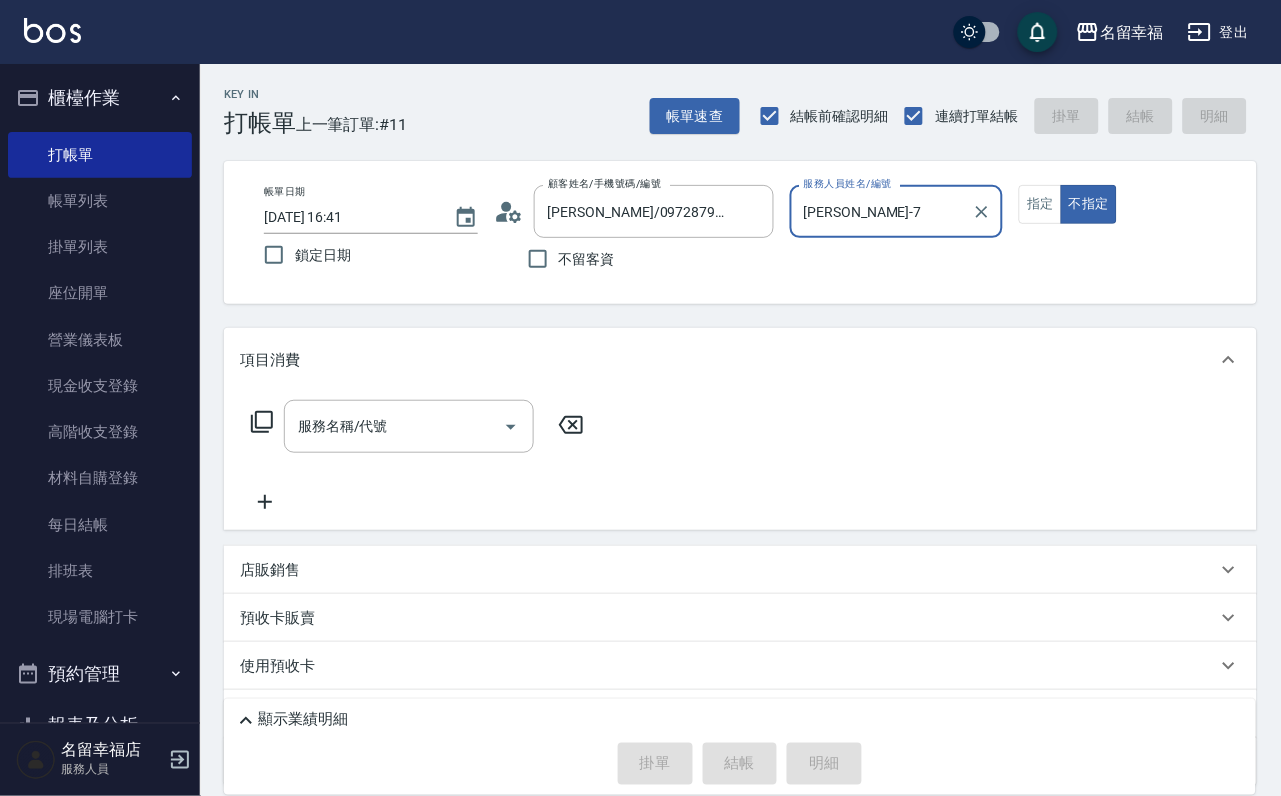 drag, startPoint x: 338, startPoint y: 488, endPoint x: 428, endPoint y: 471, distance: 91.591484 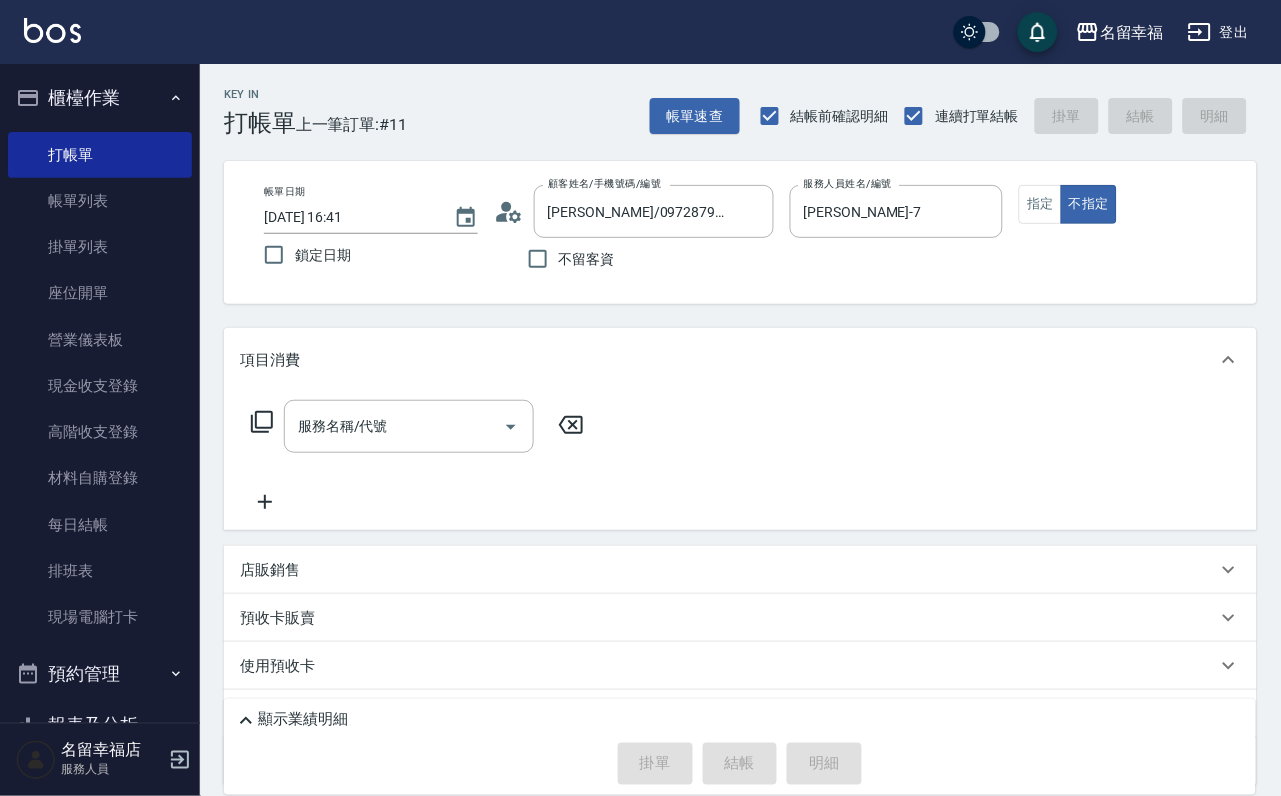 click on "服務名稱/代號 服務名稱/代號" at bounding box center [409, 426] 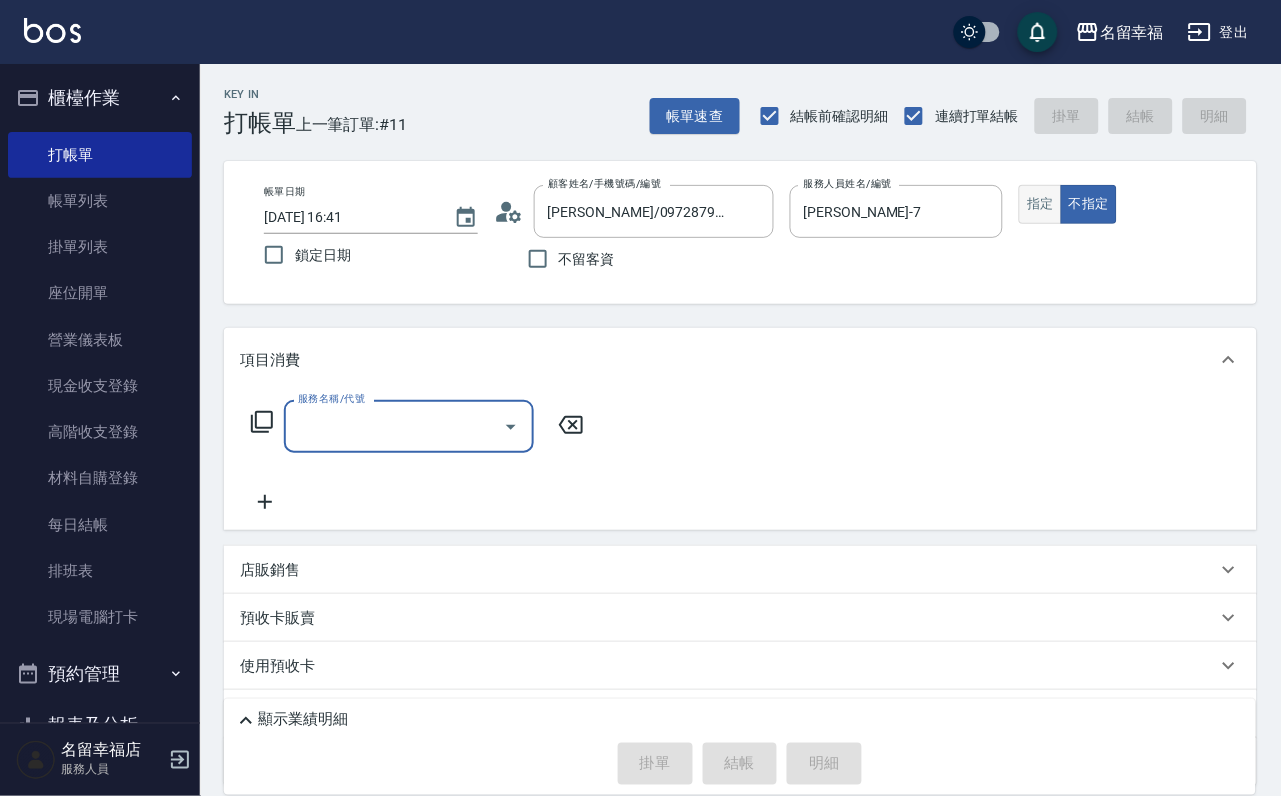 click on "指定" at bounding box center [1040, 204] 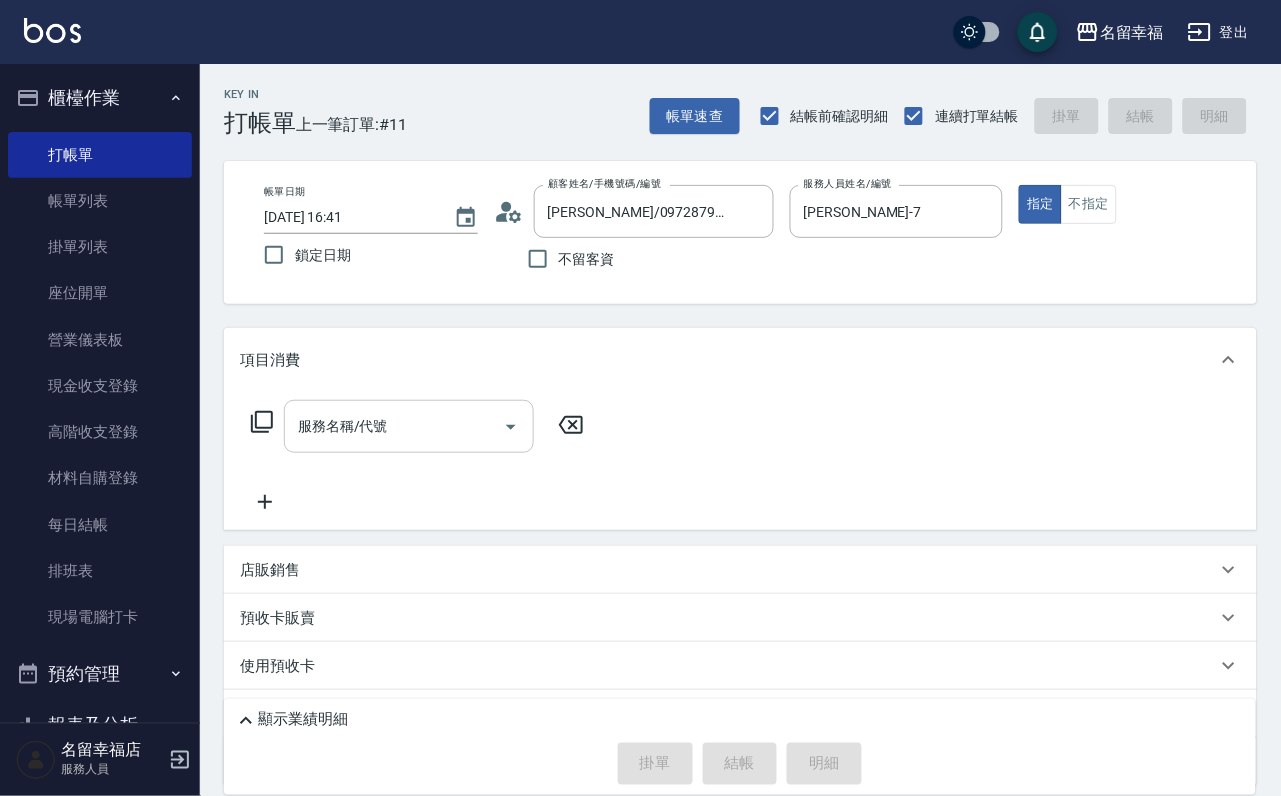 click on "服務名稱/代號" at bounding box center [394, 426] 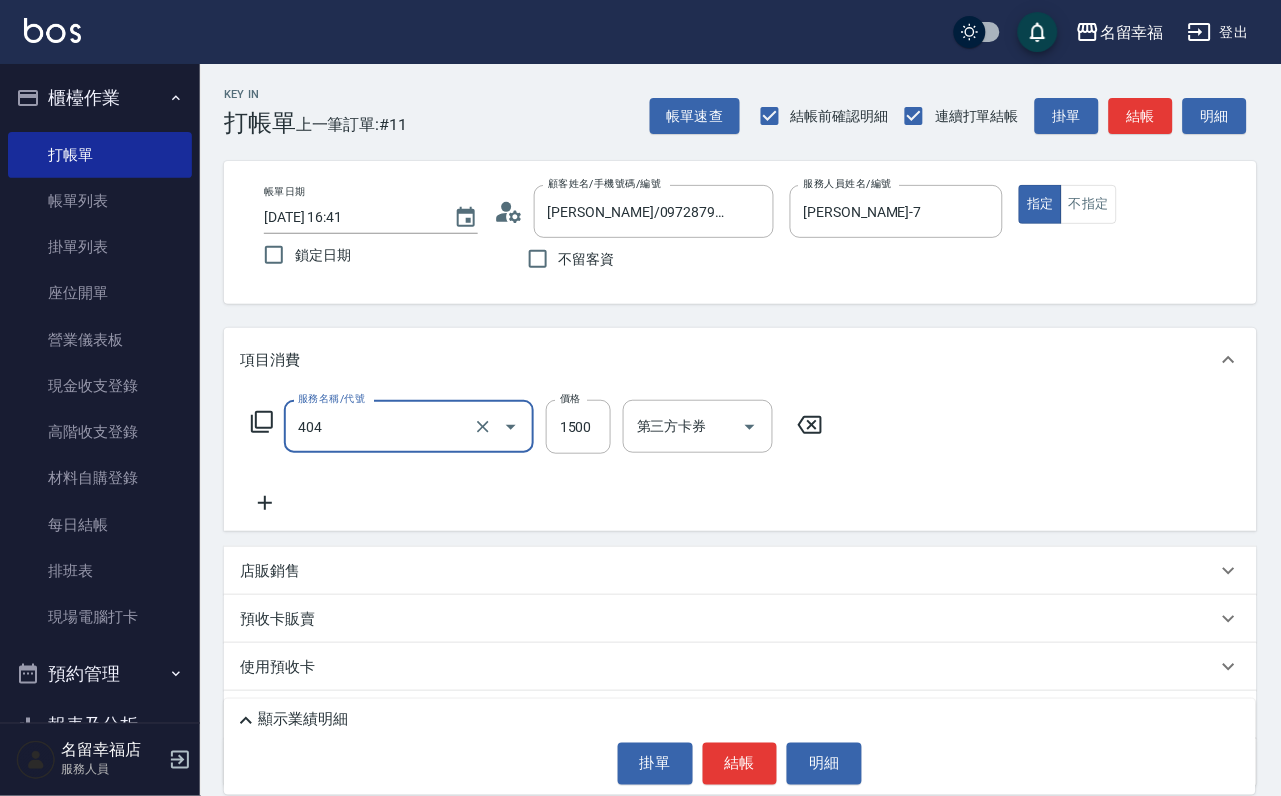type on "設計染髮(404)" 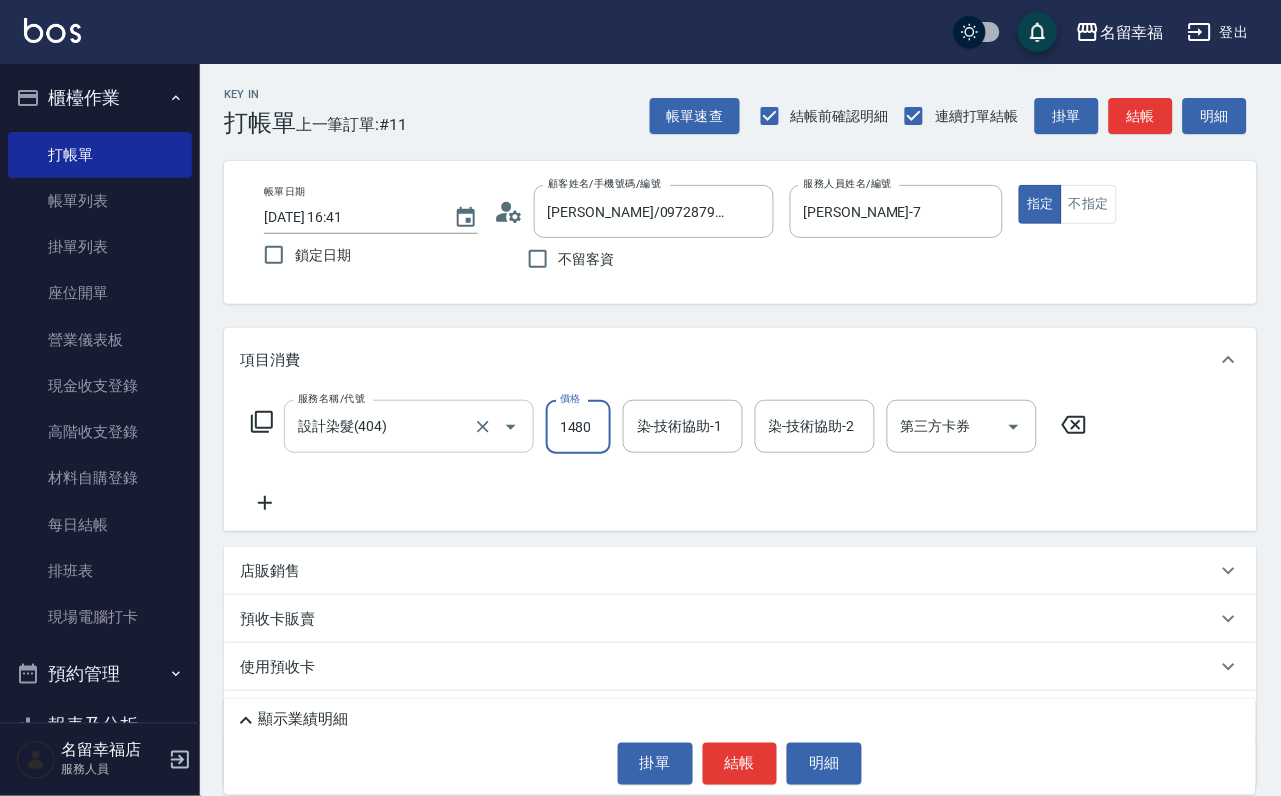 scroll, scrollTop: 0, scrollLeft: 1, axis: horizontal 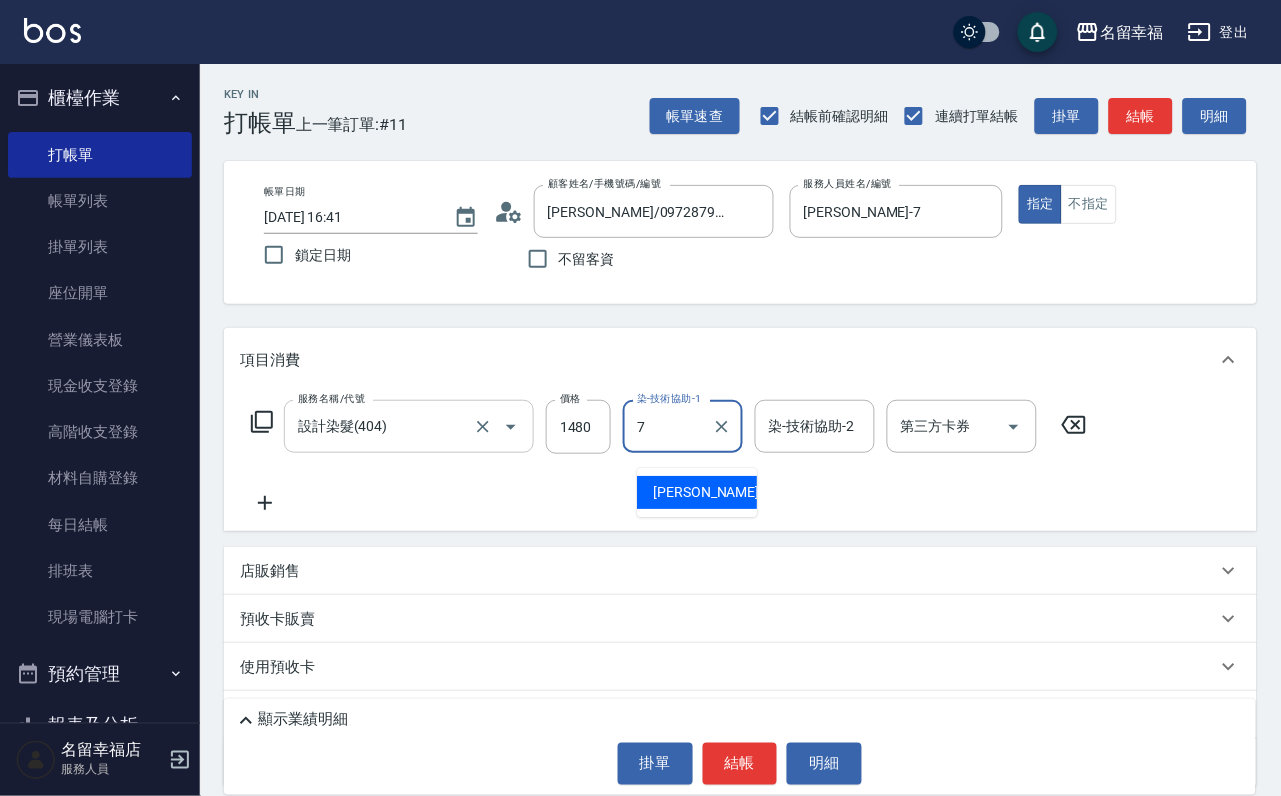 type on "[PERSON_NAME]-7" 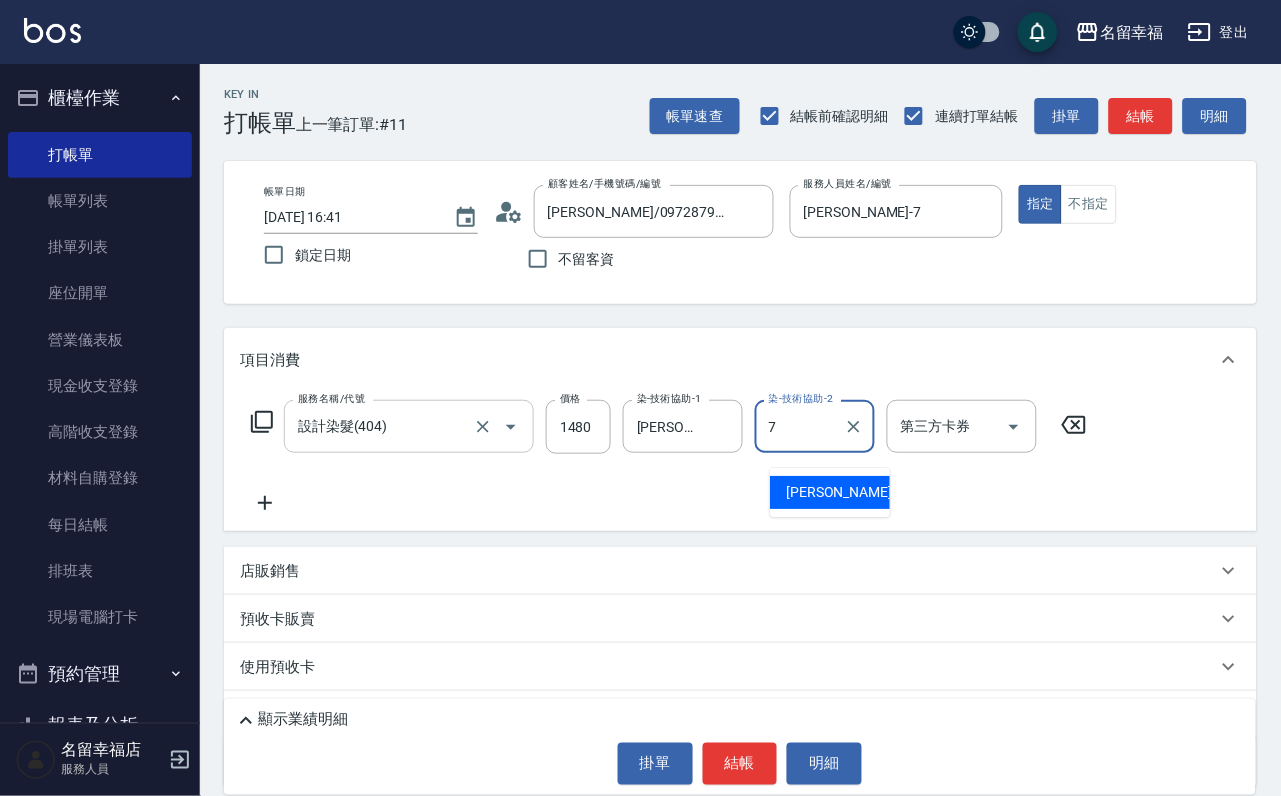 type on "[PERSON_NAME]-7" 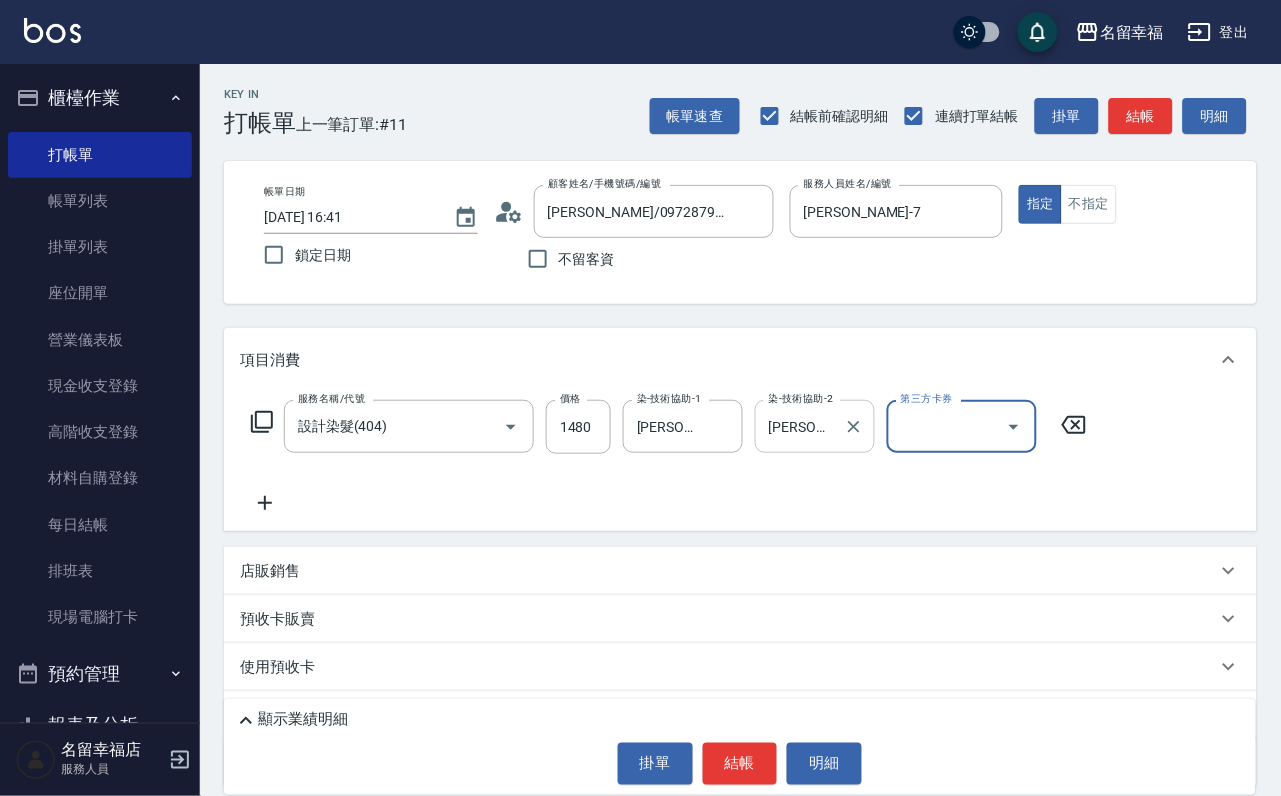 click 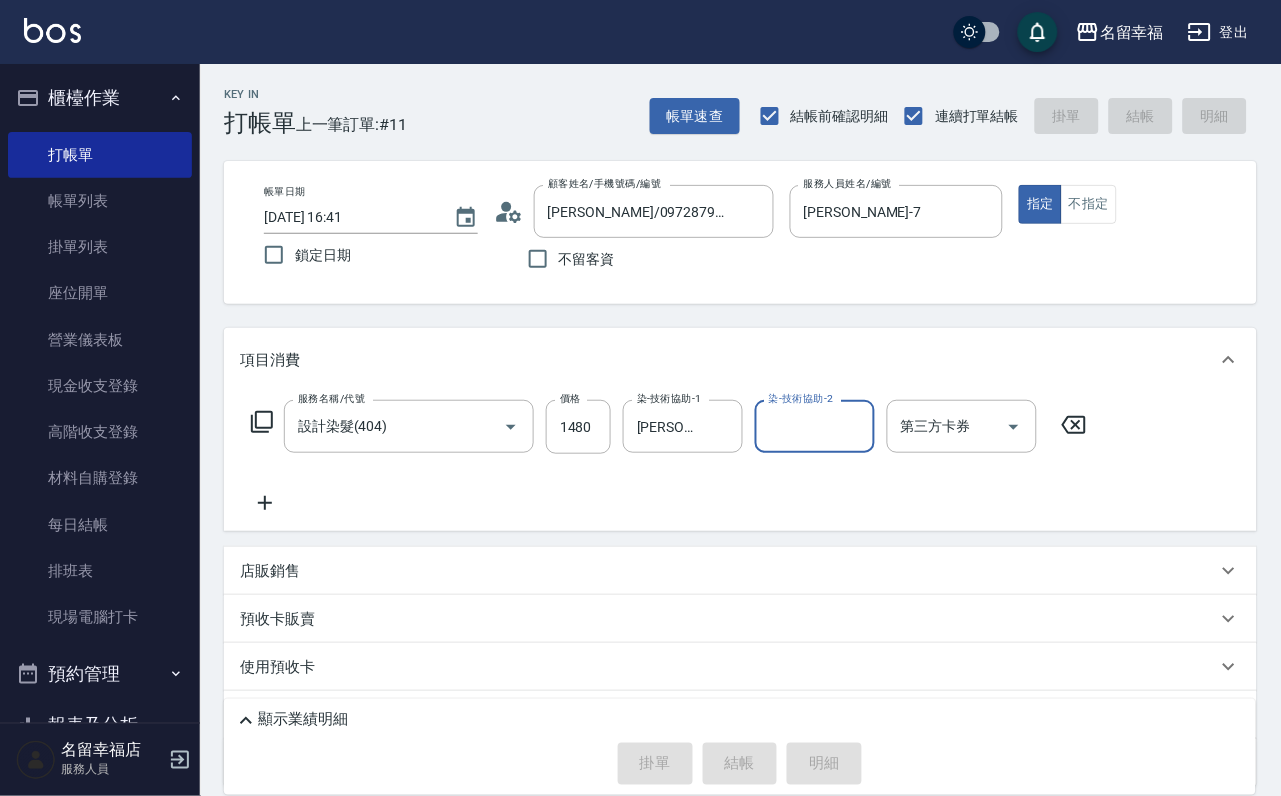 type on "[DATE] 16:42" 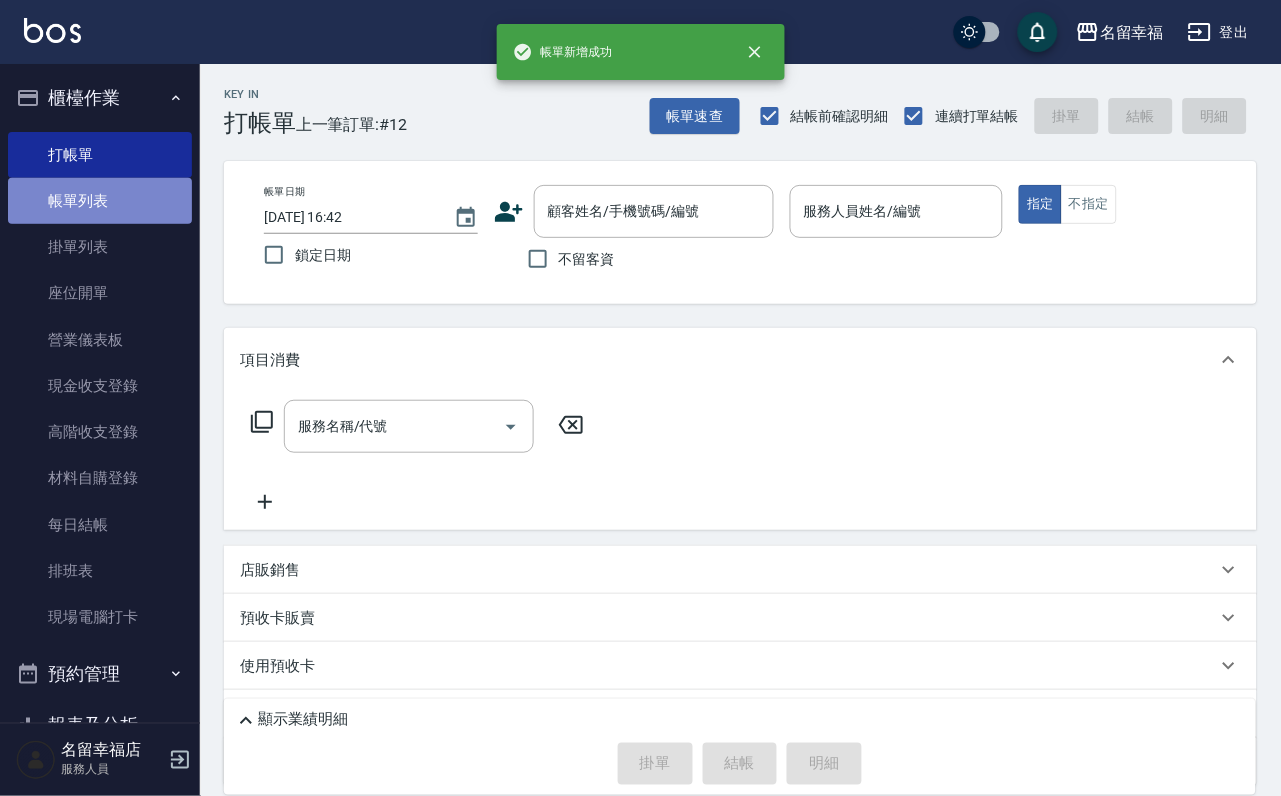 click on "帳單列表" at bounding box center (100, 201) 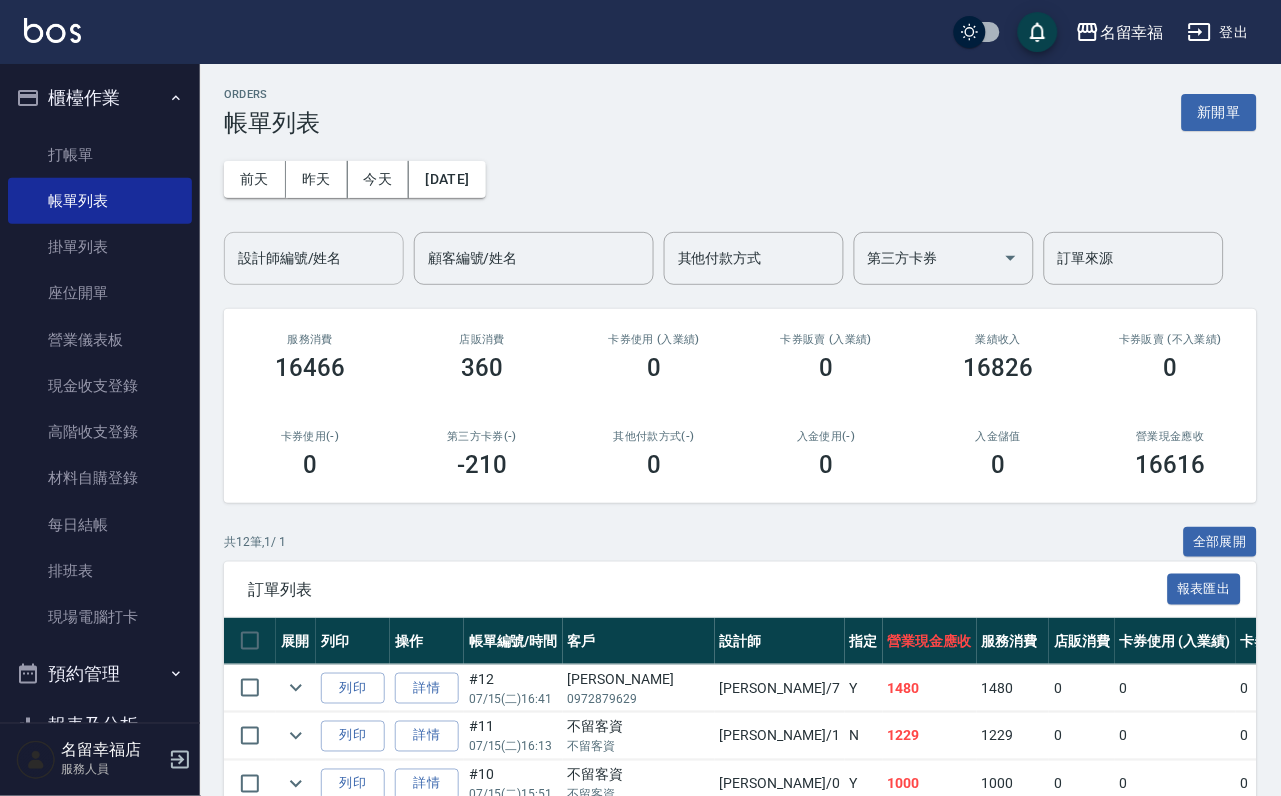 click on "設計師編號/姓名 設計師編號/姓名" at bounding box center (314, 258) 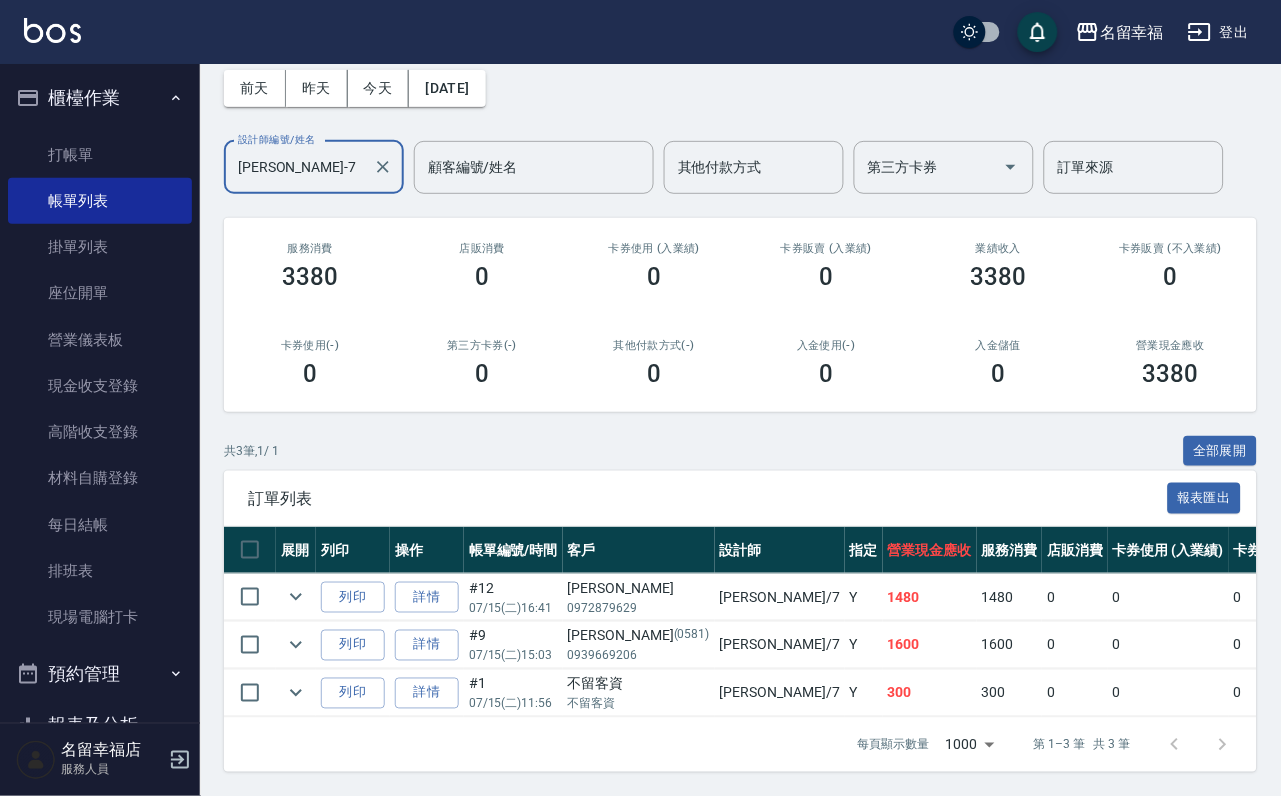 scroll, scrollTop: 231, scrollLeft: 0, axis: vertical 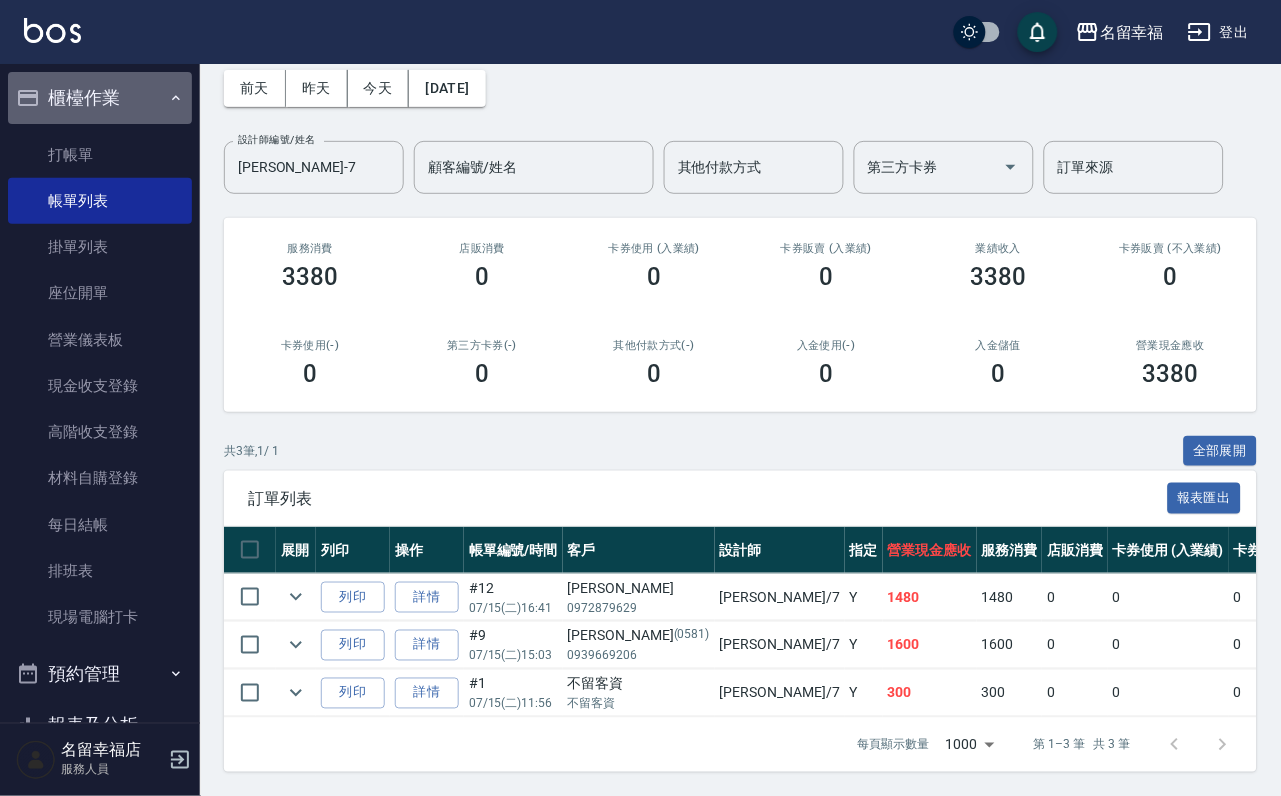 click on "櫃檯作業" at bounding box center (100, 98) 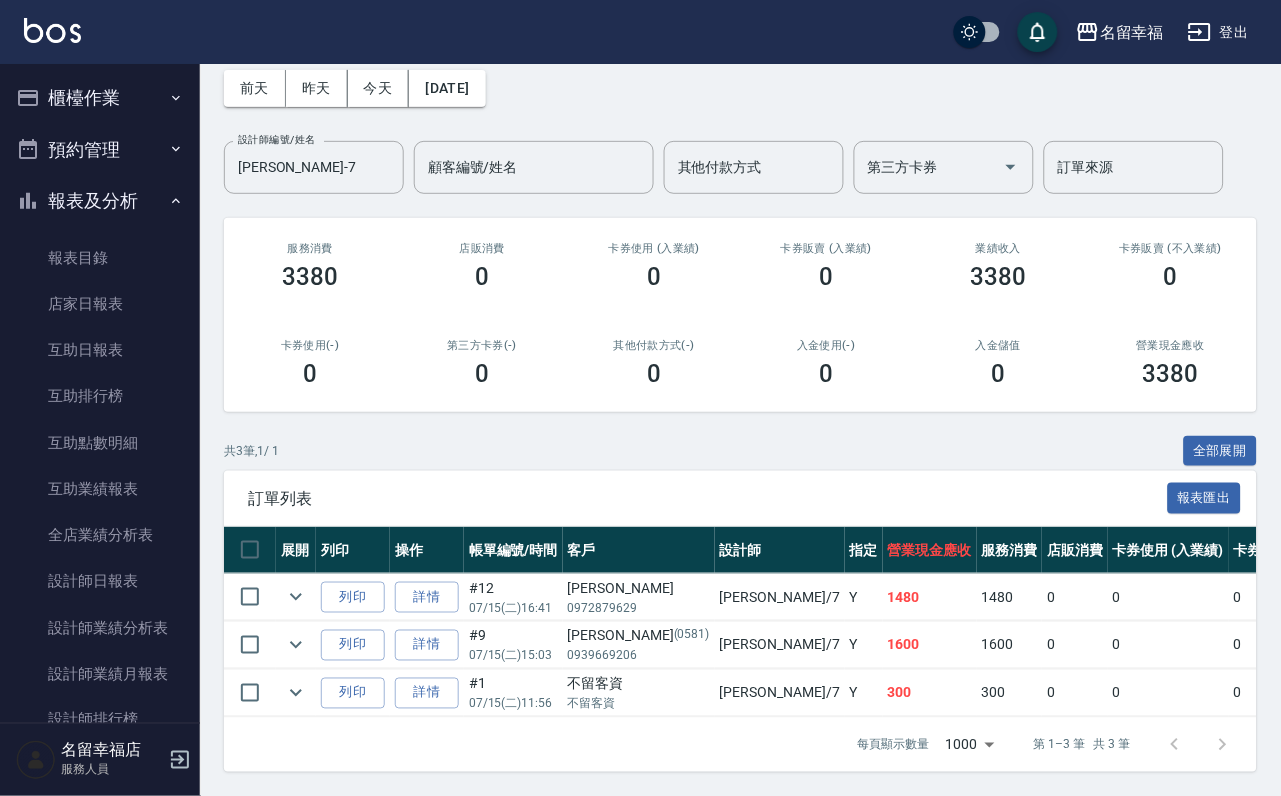 click on "預約管理" at bounding box center (100, 150) 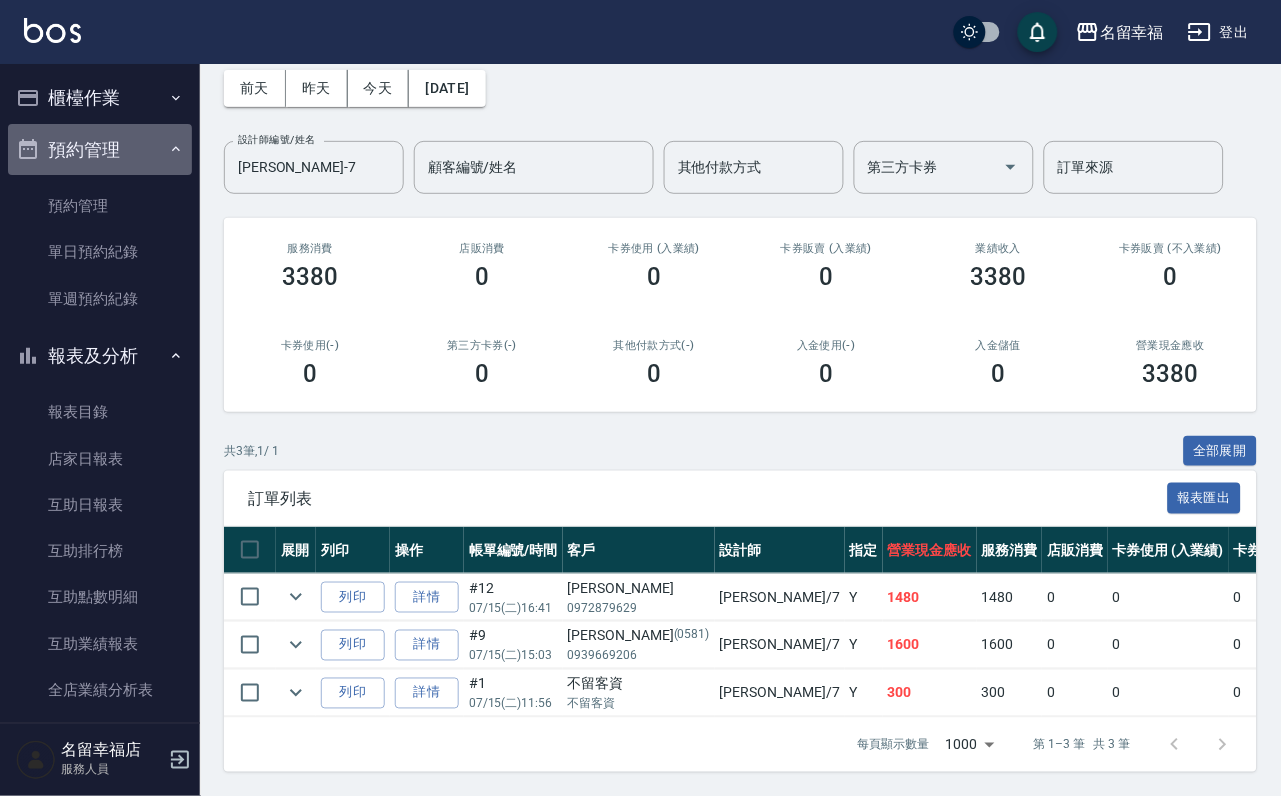 click on "預約管理" at bounding box center [100, 150] 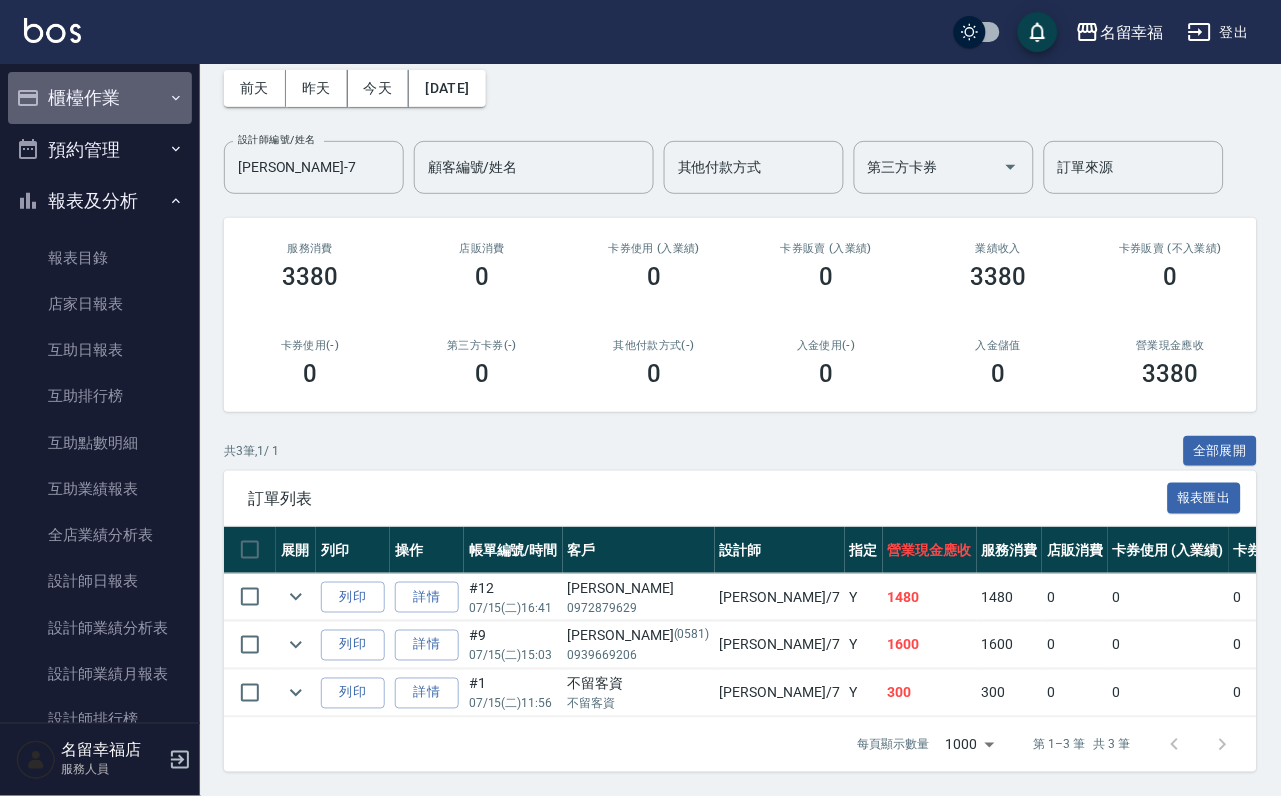 click on "櫃檯作業" at bounding box center [100, 98] 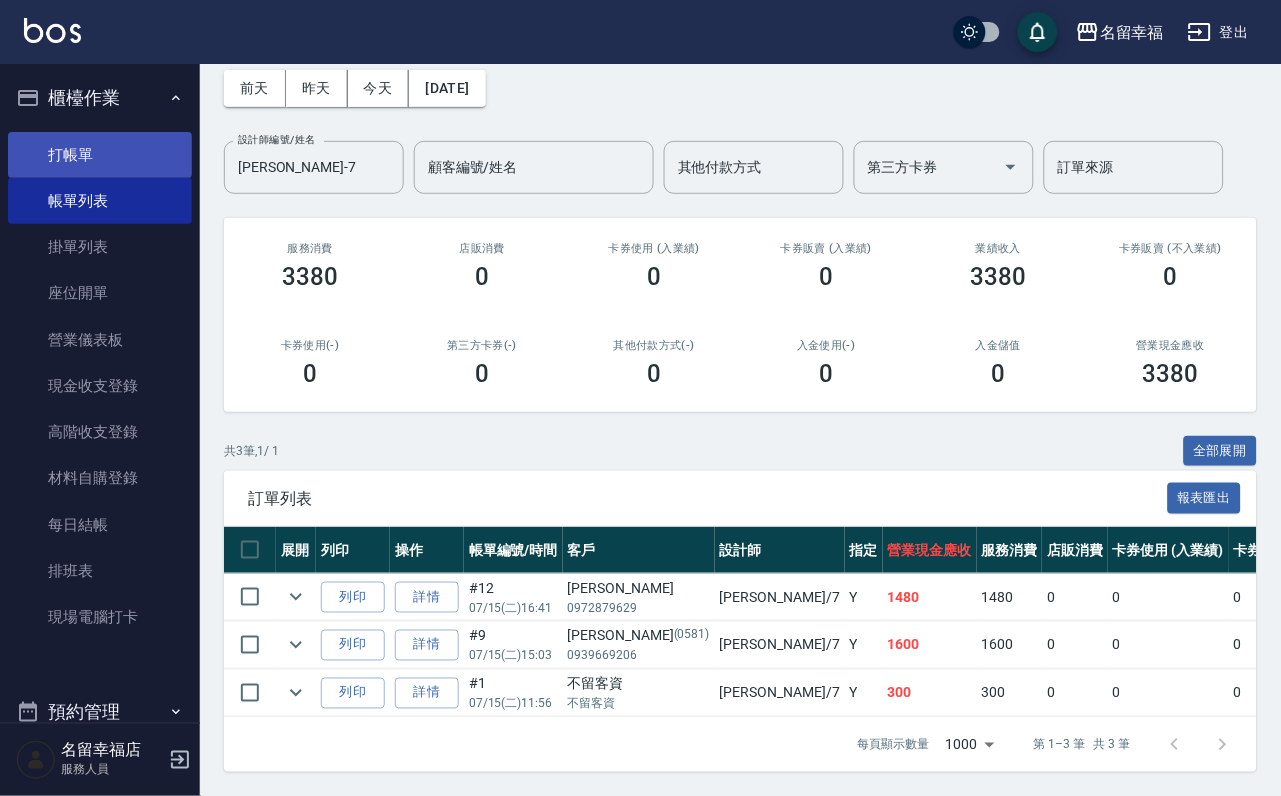 click on "打帳單" at bounding box center [100, 155] 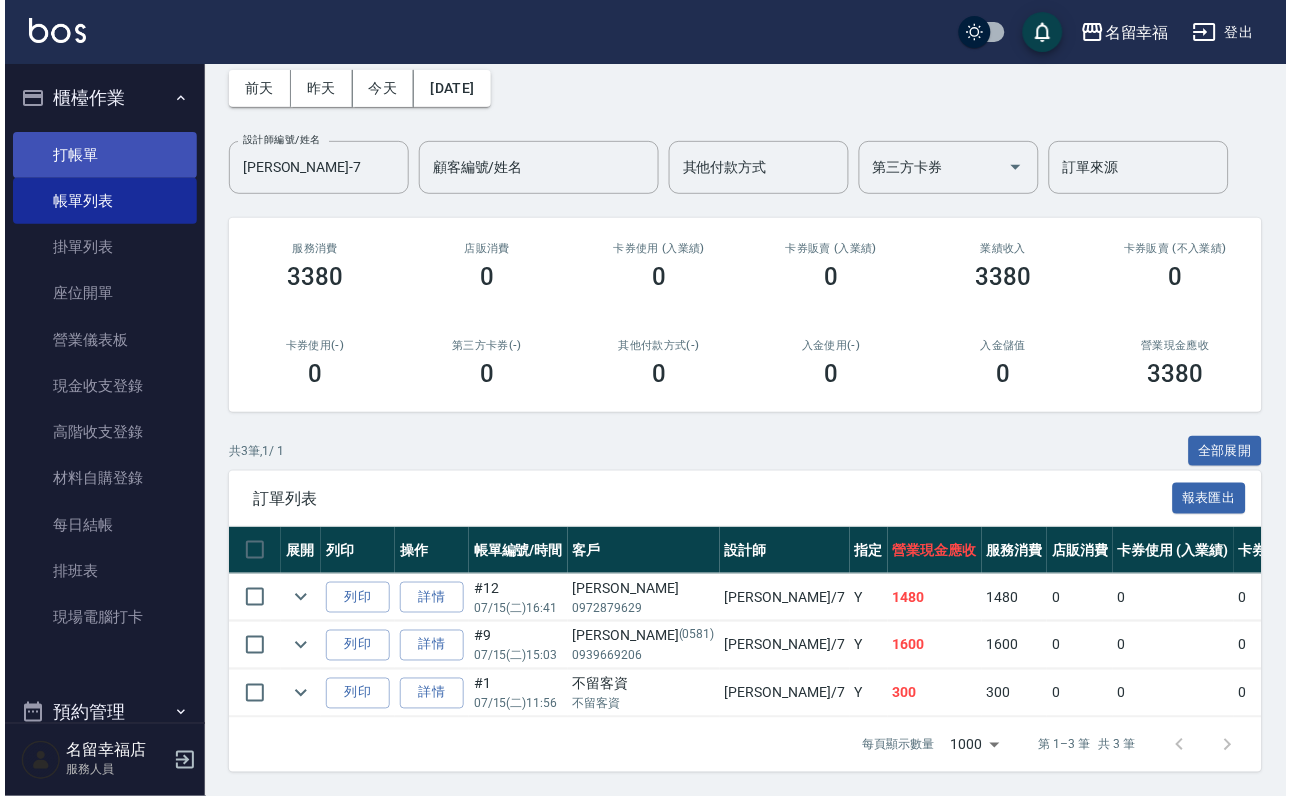 scroll, scrollTop: 0, scrollLeft: 0, axis: both 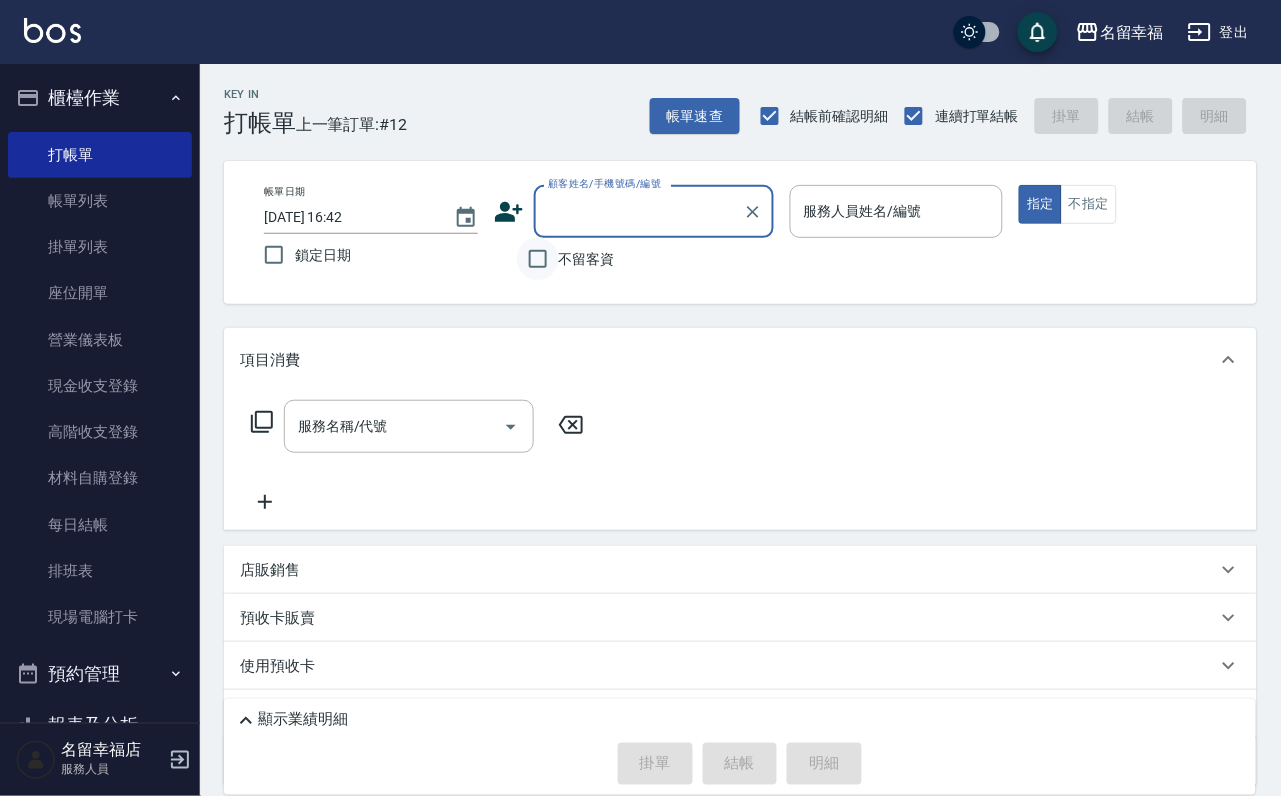 click on "不留客資" at bounding box center [538, 259] 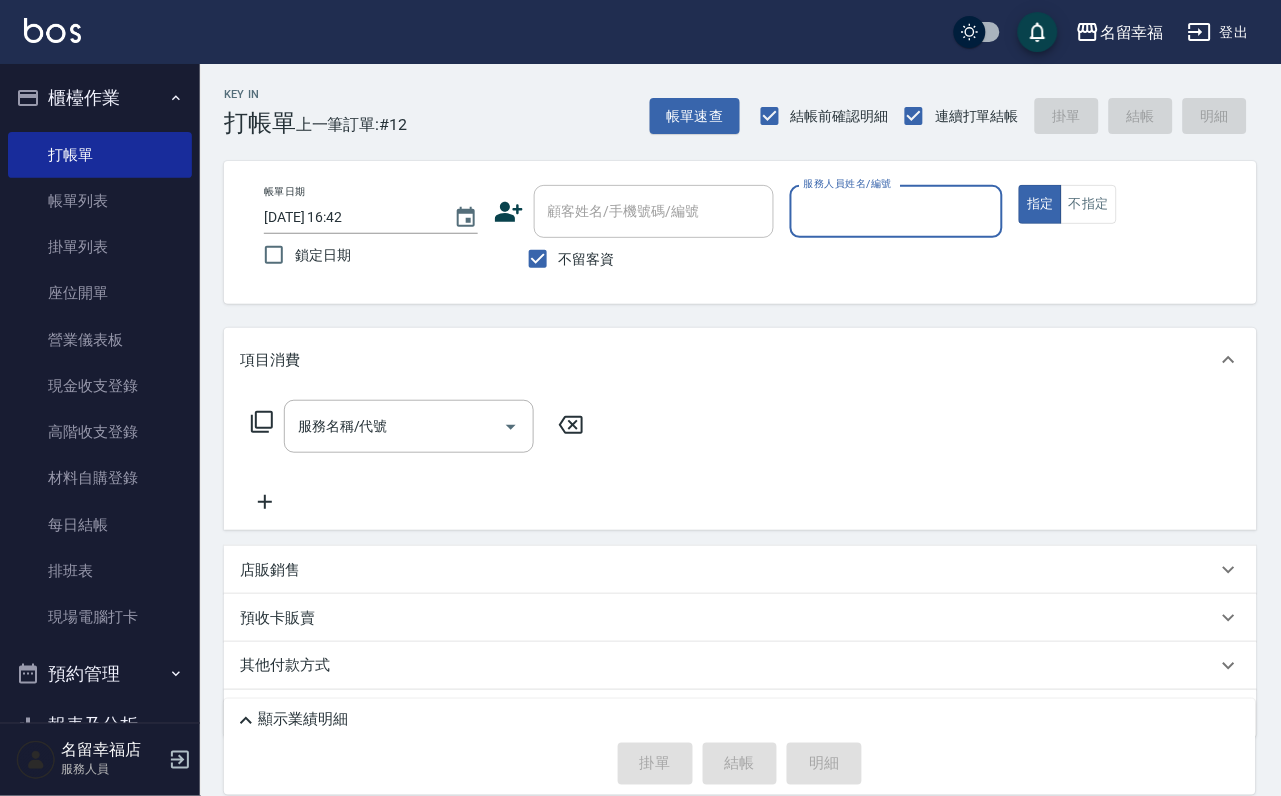 click on "服務人員姓名/編號" at bounding box center (897, 211) 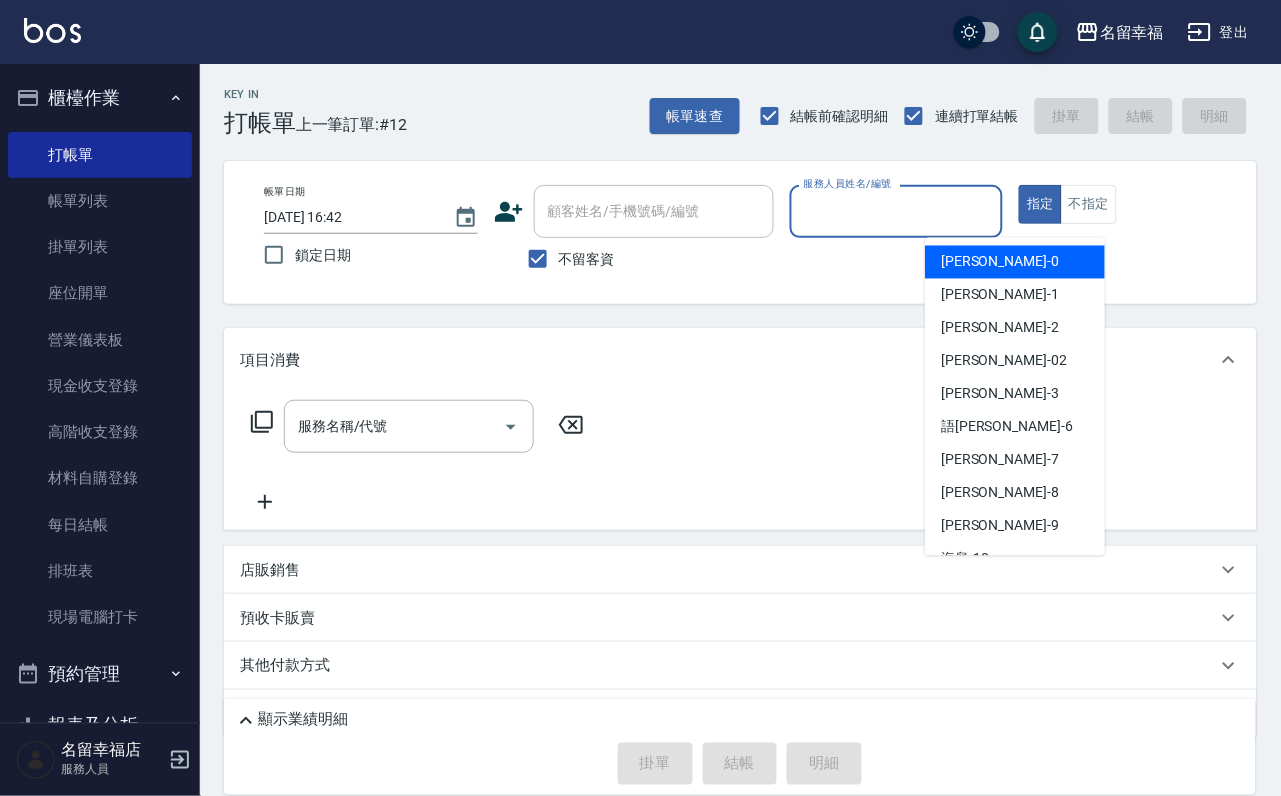 type on "1" 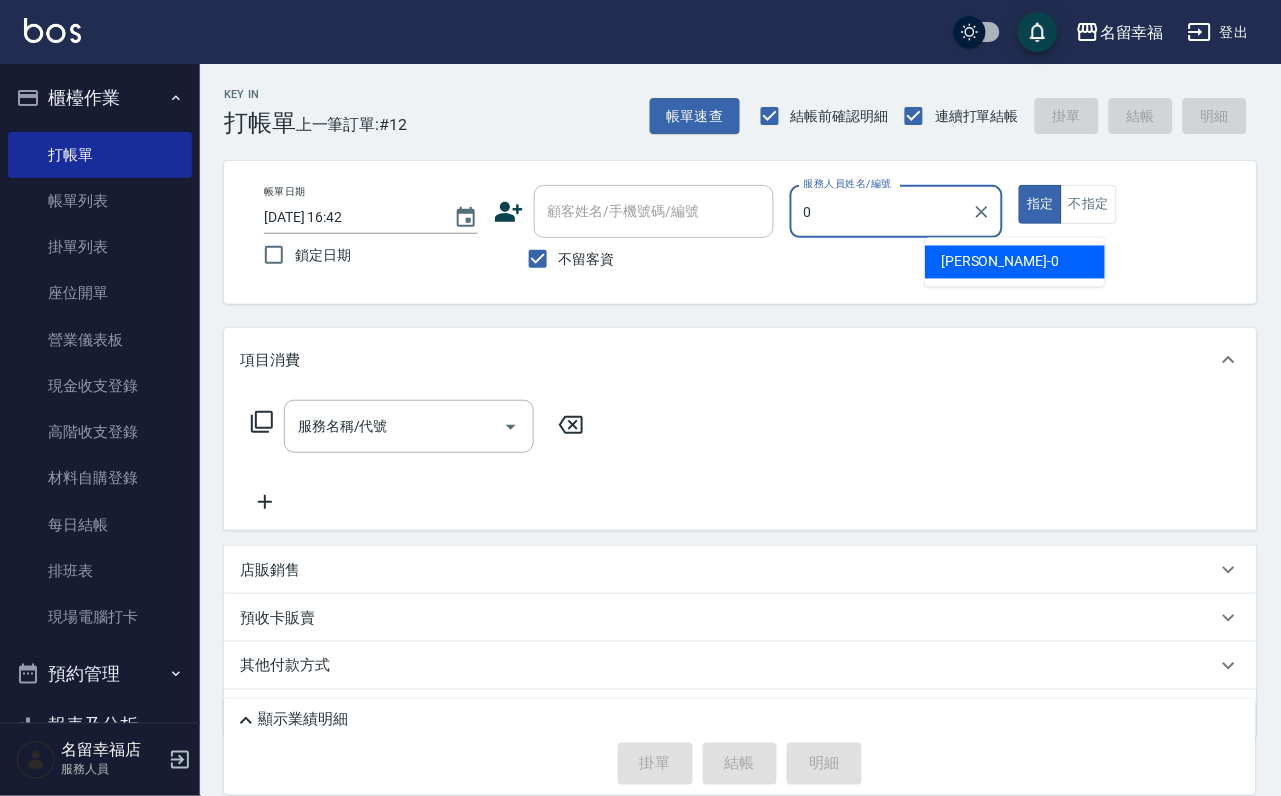 type on "小靜-0" 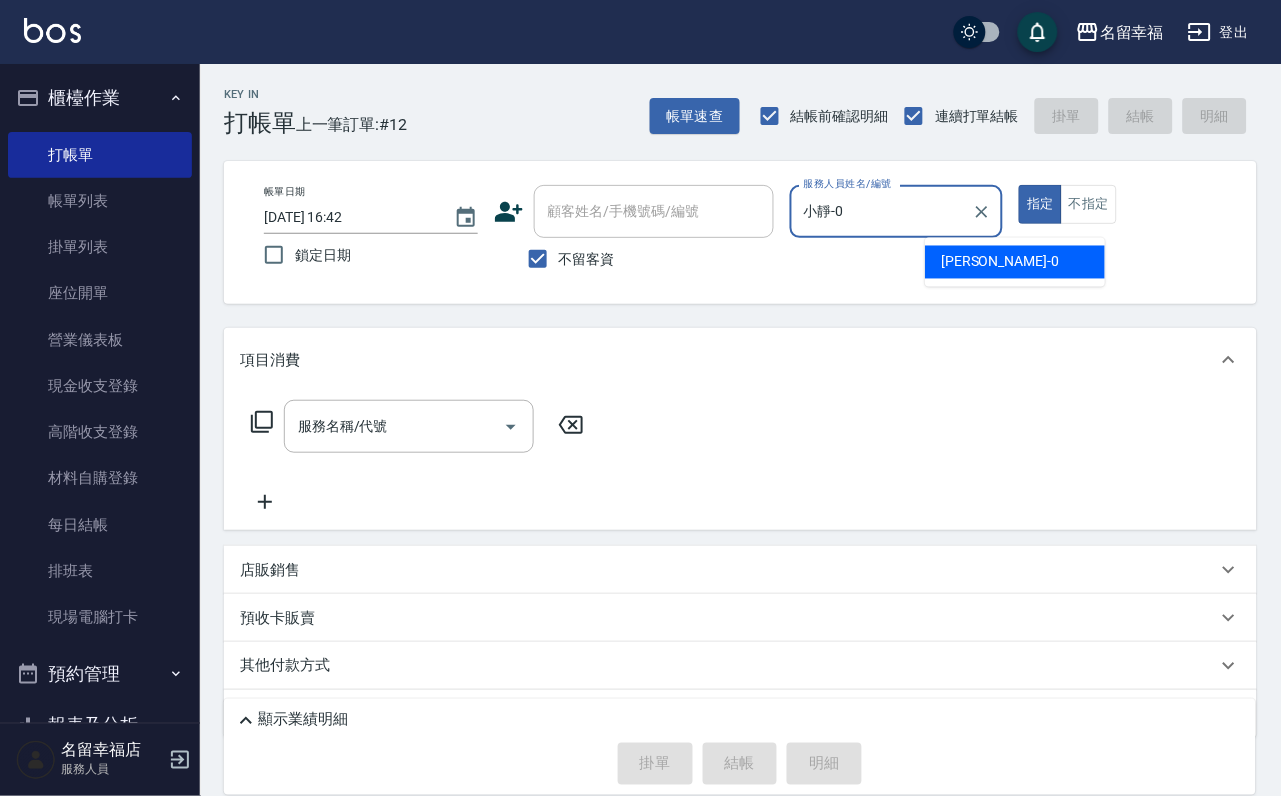 type on "true" 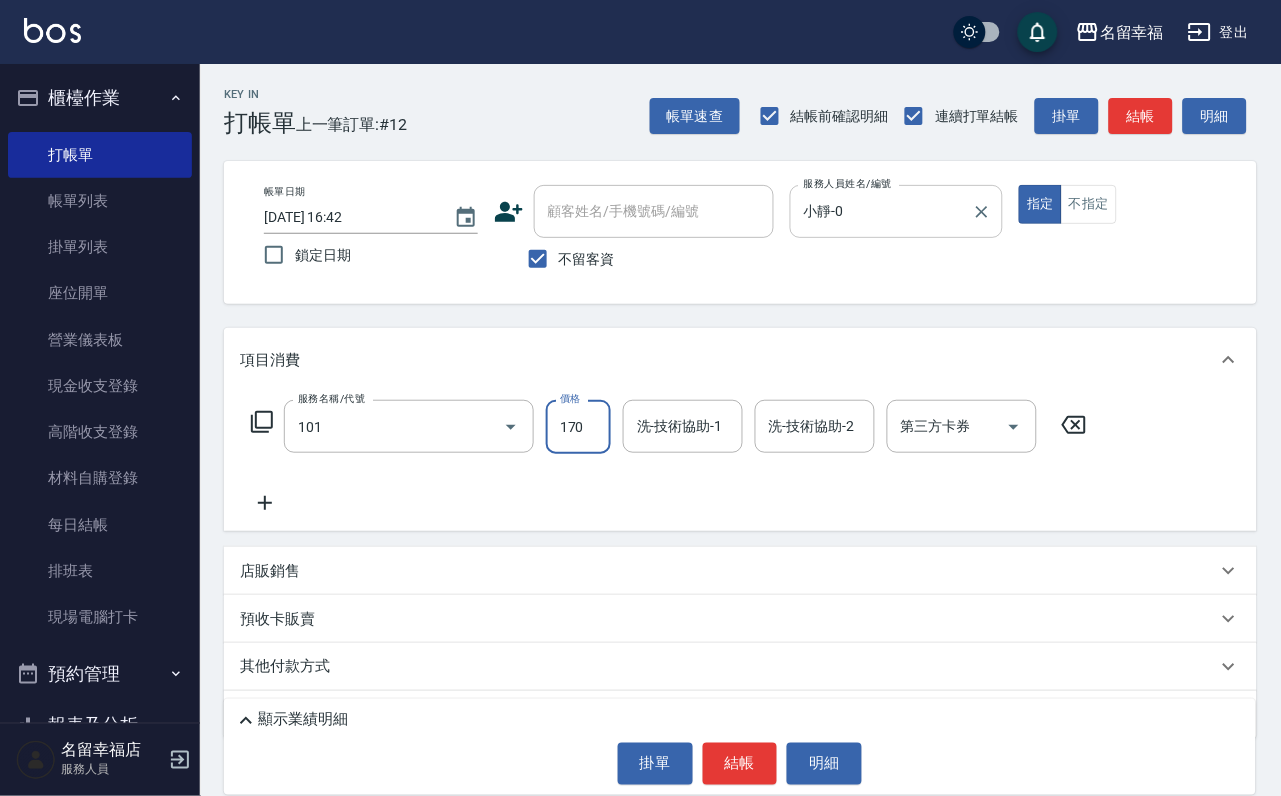 type on "洗髮(101)" 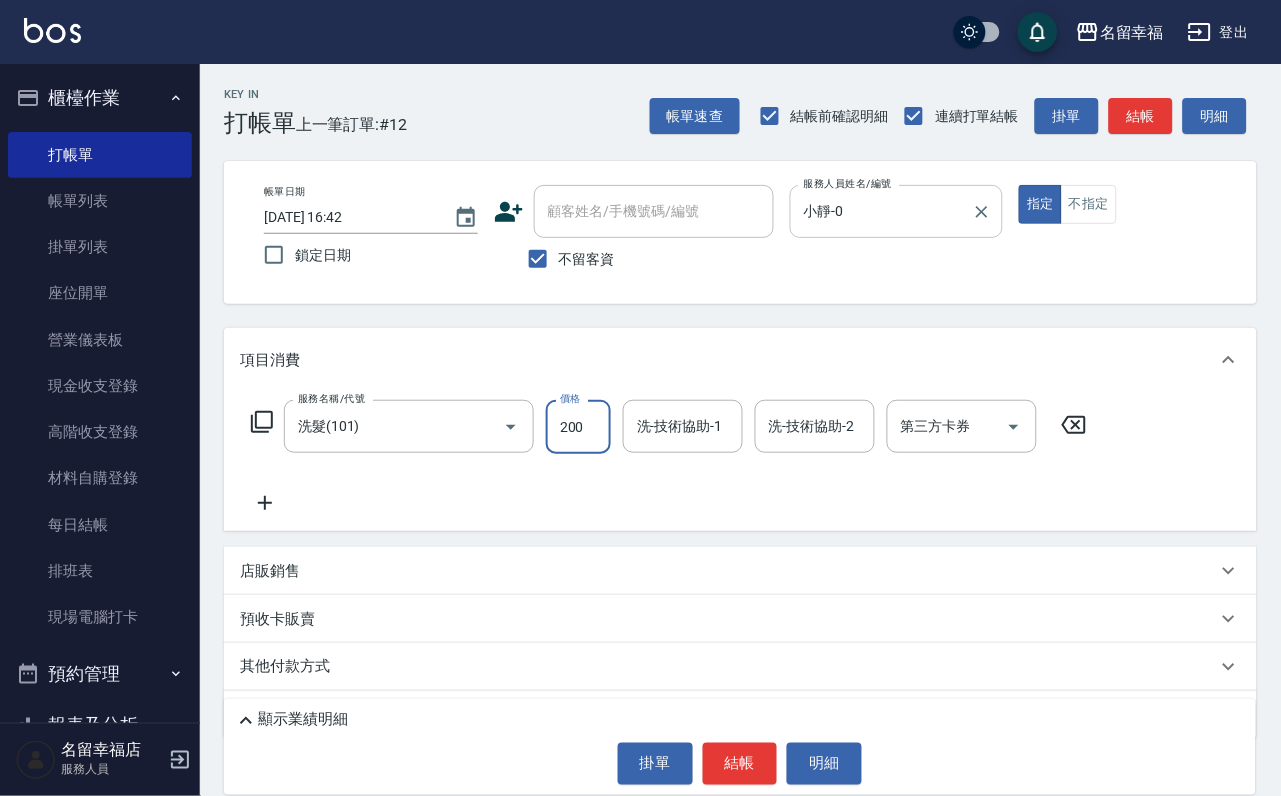 type on "200" 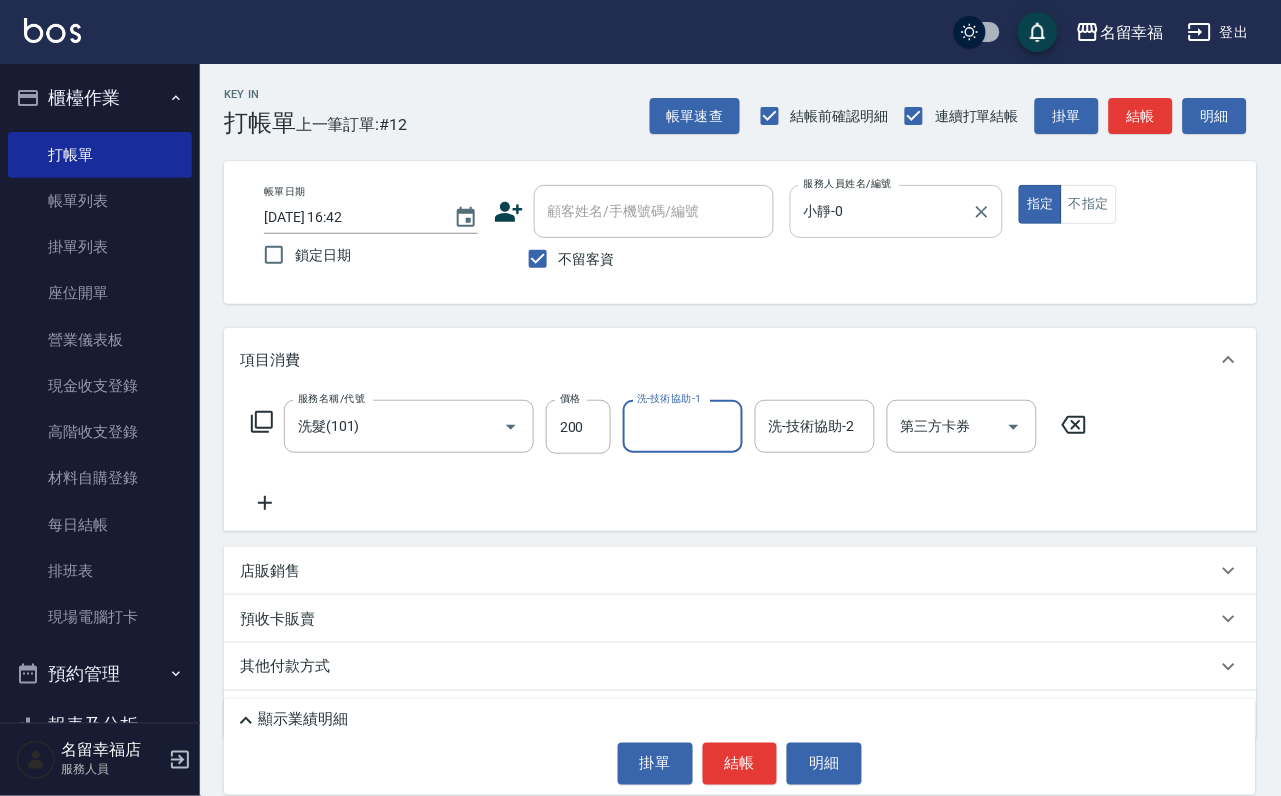 type on "1" 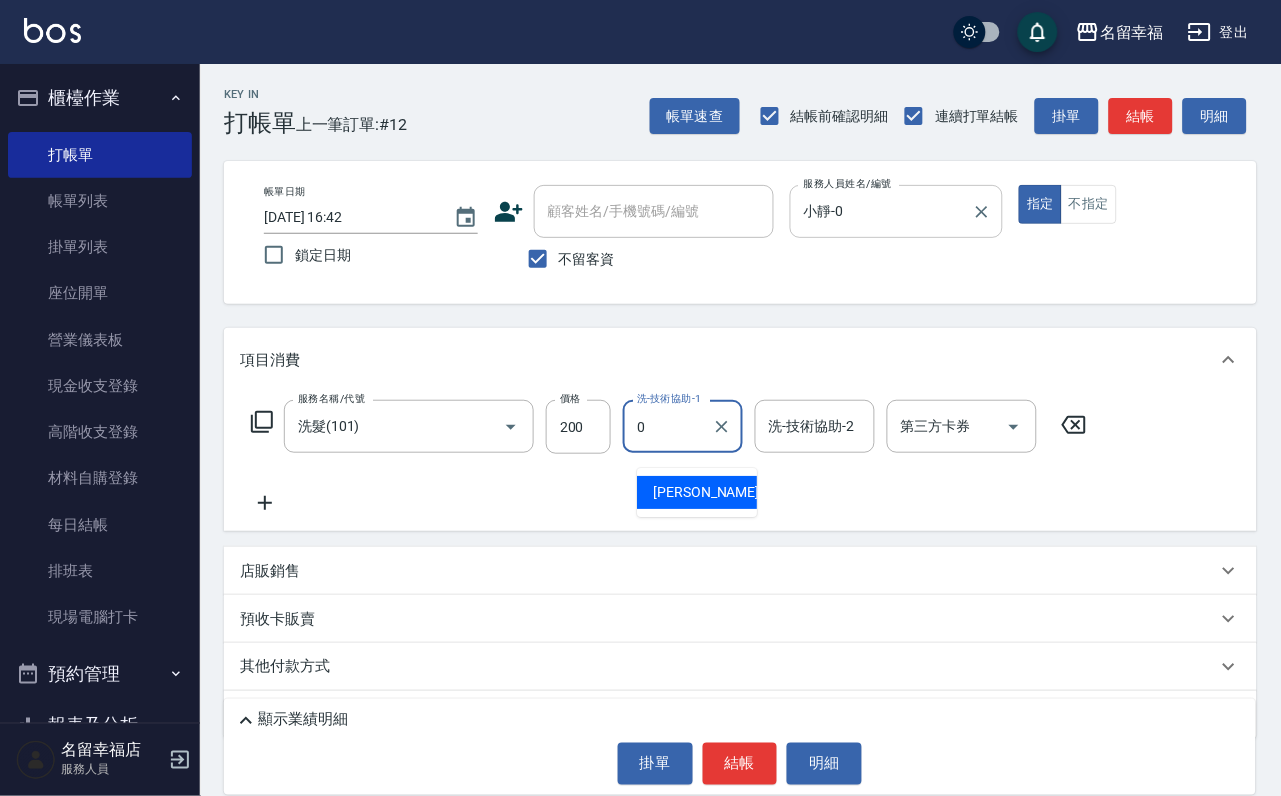type on "小靜-0" 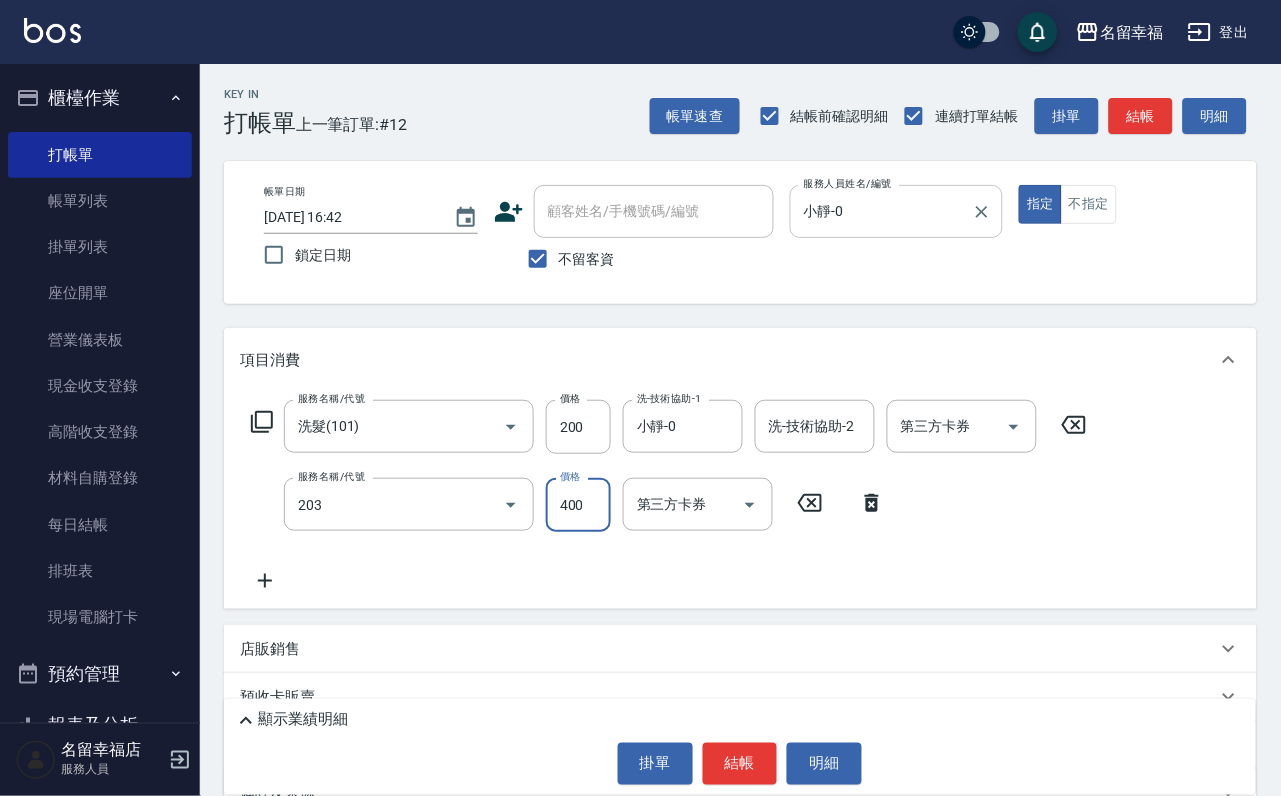 type on "指定單剪(203)" 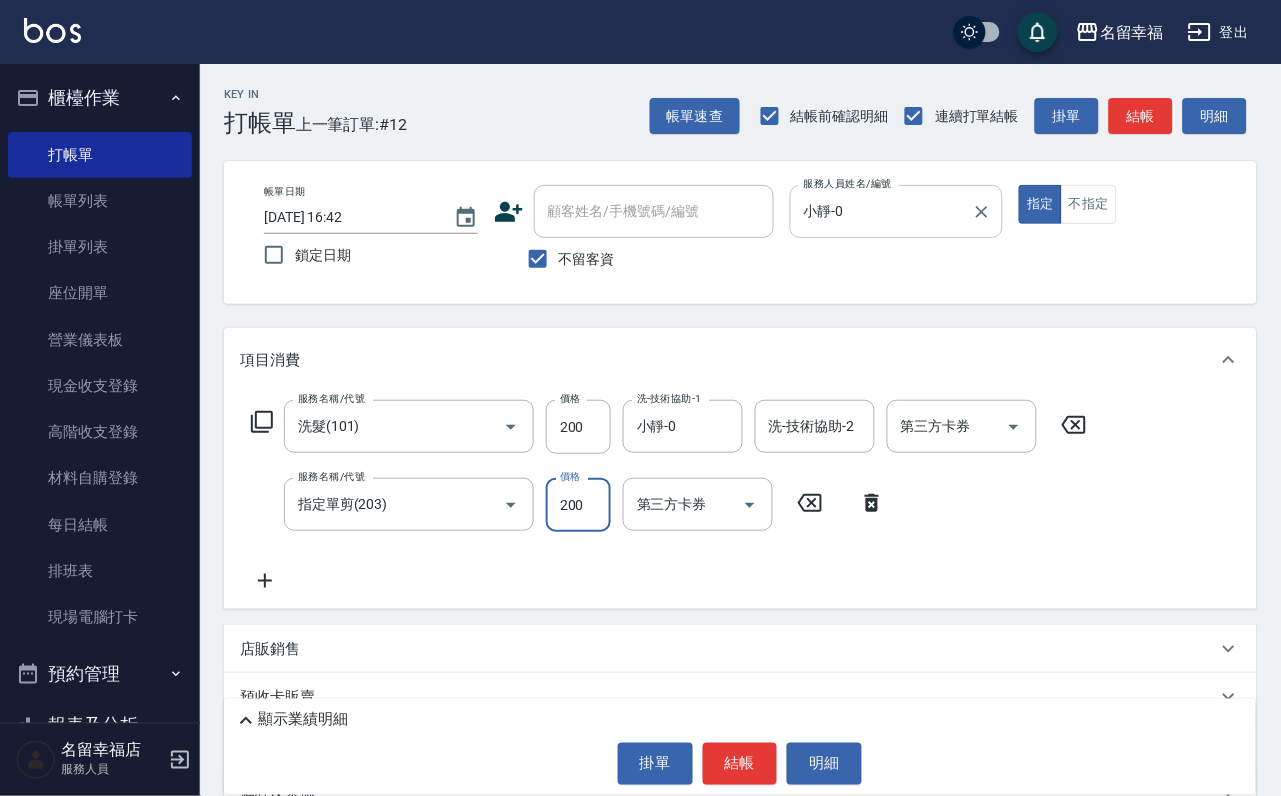 type on "200" 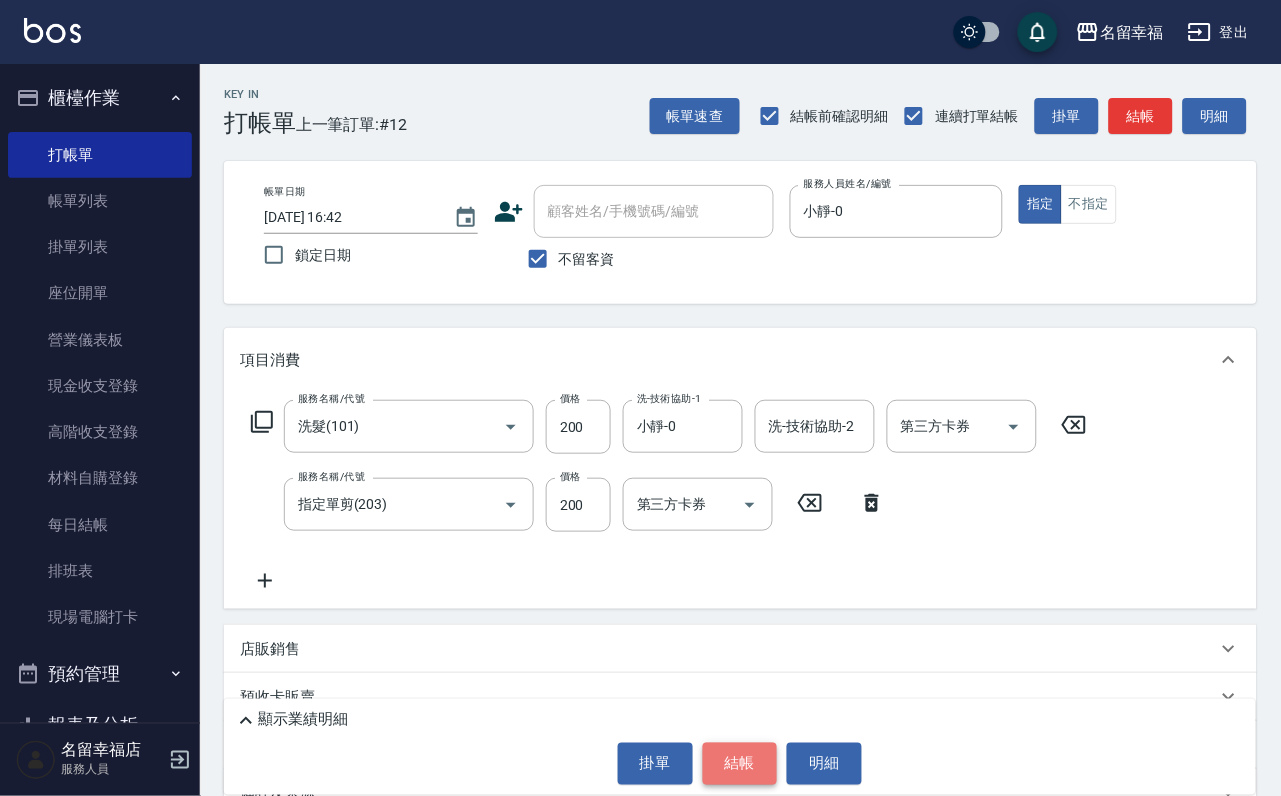 click on "結帳" at bounding box center (740, 764) 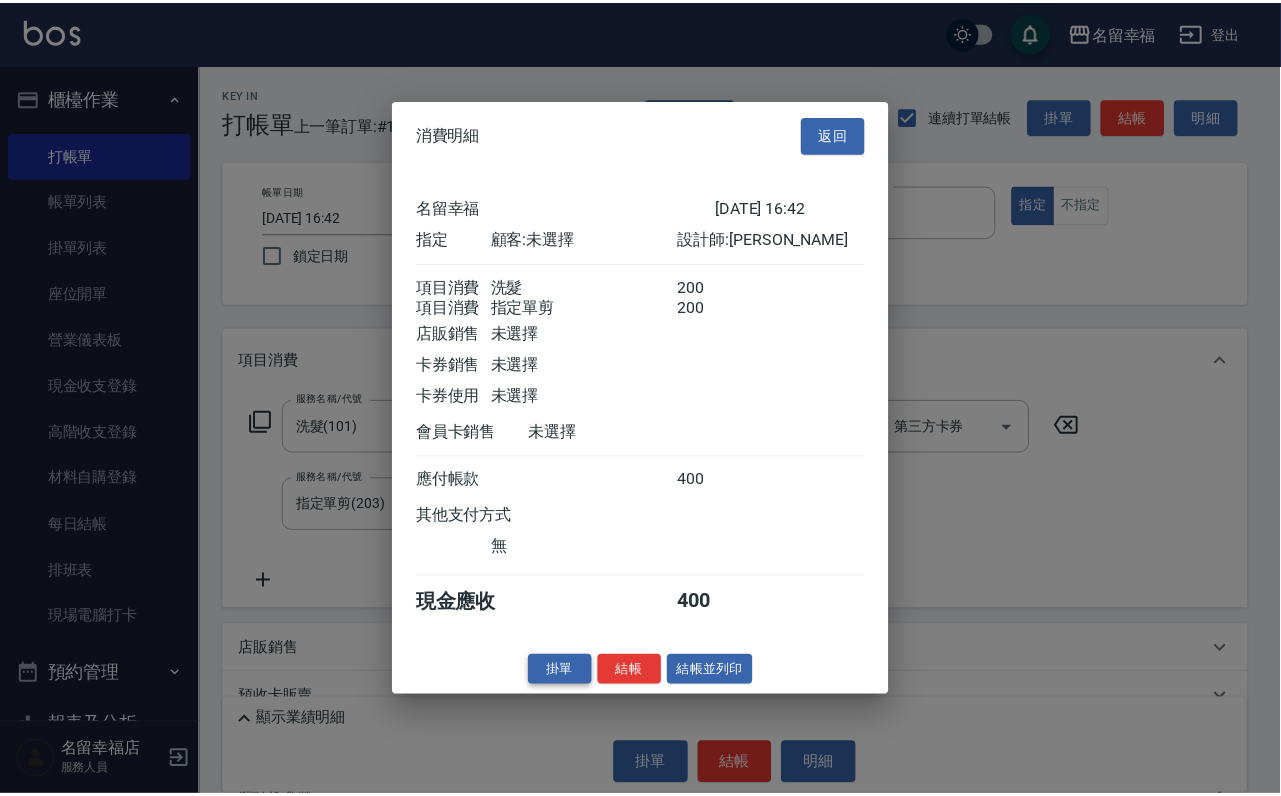 scroll, scrollTop: 322, scrollLeft: 0, axis: vertical 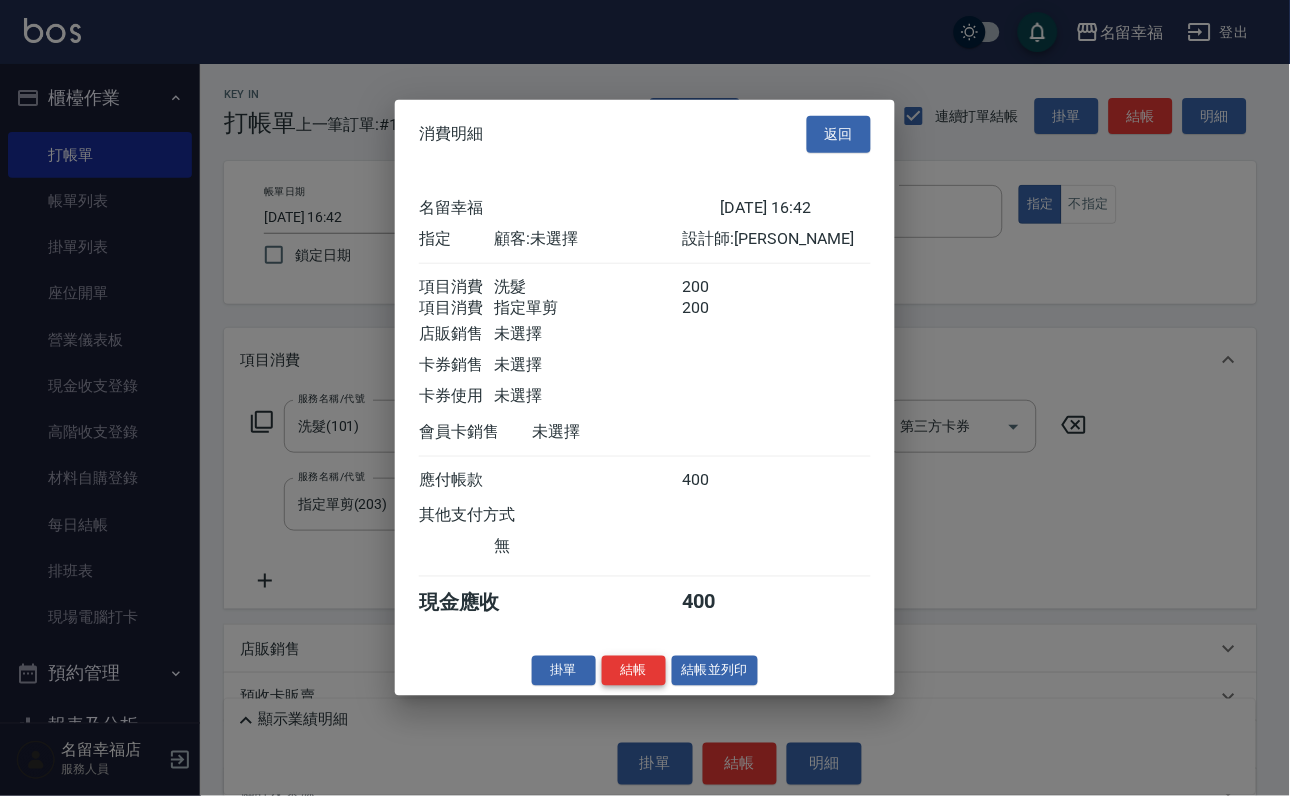click on "結帳" at bounding box center [634, 670] 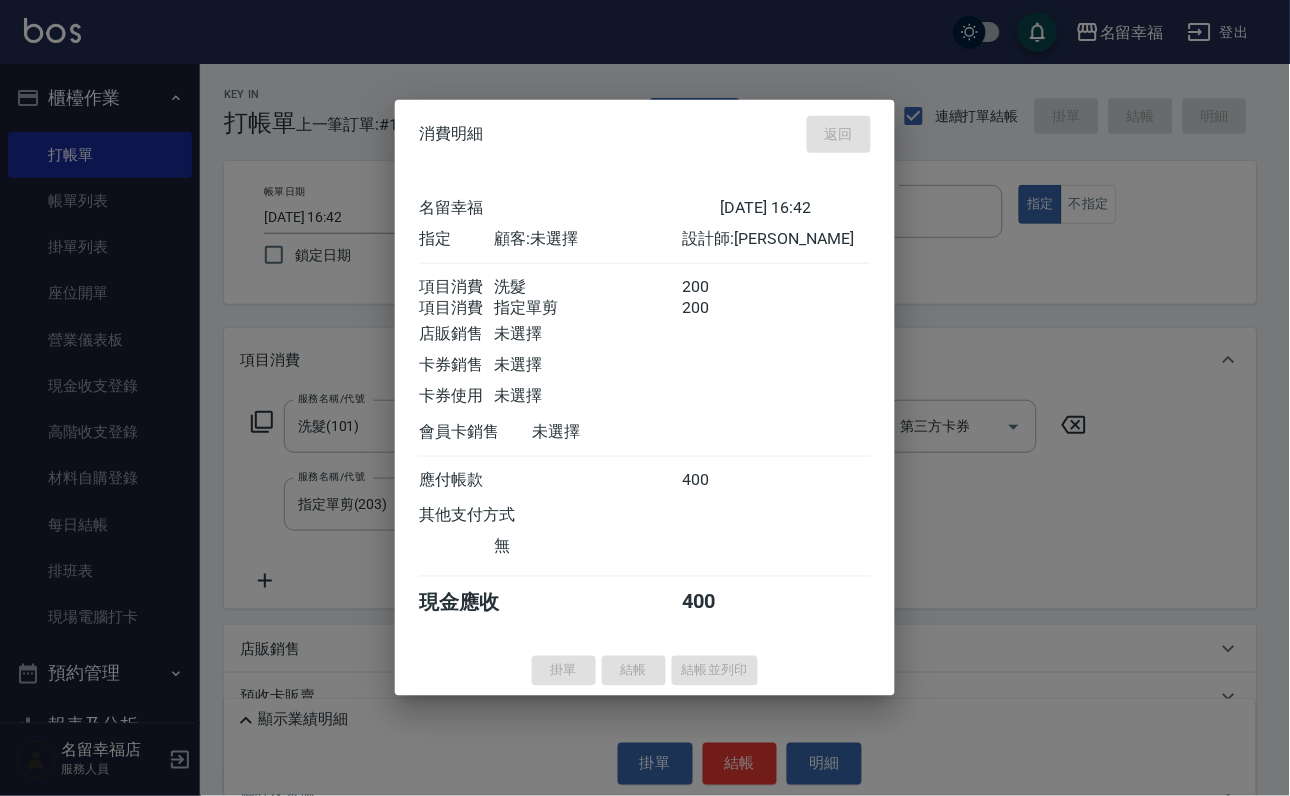 type on "[DATE] 17:07" 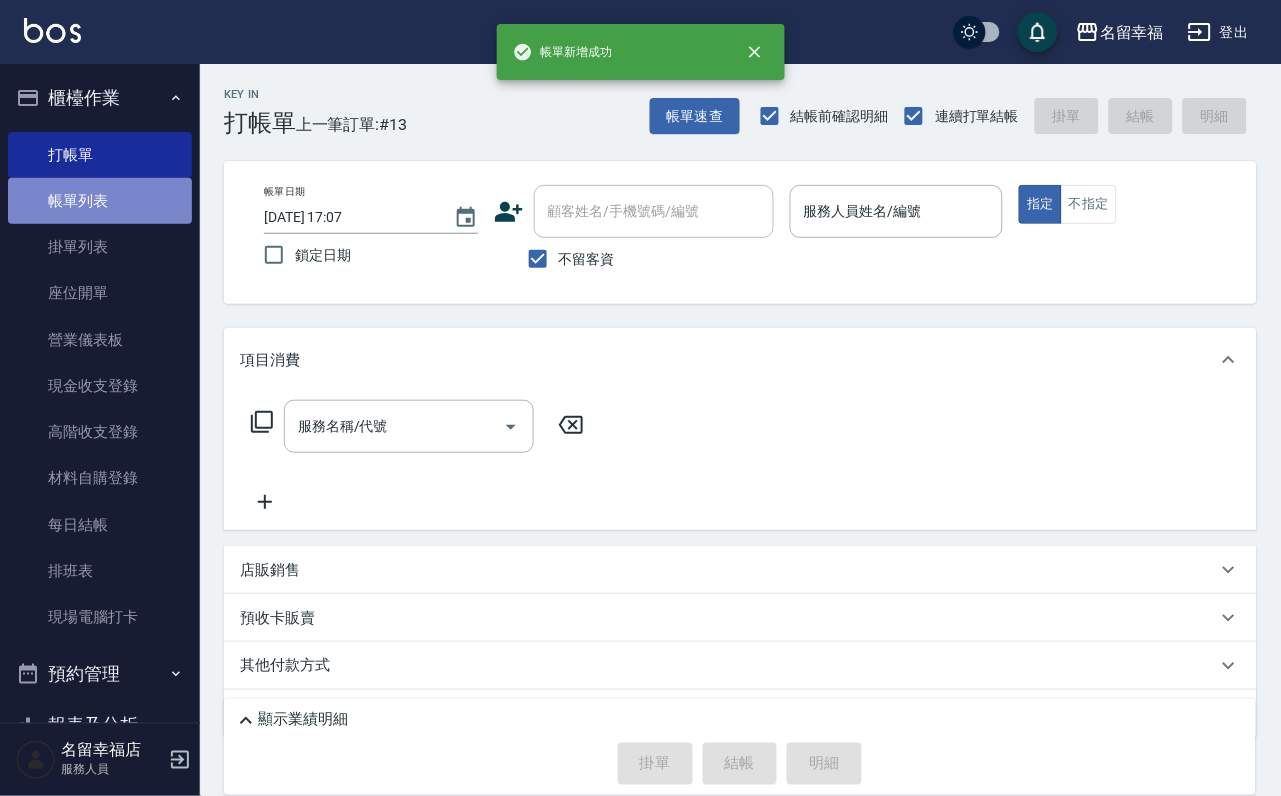 click on "帳單列表" at bounding box center [100, 201] 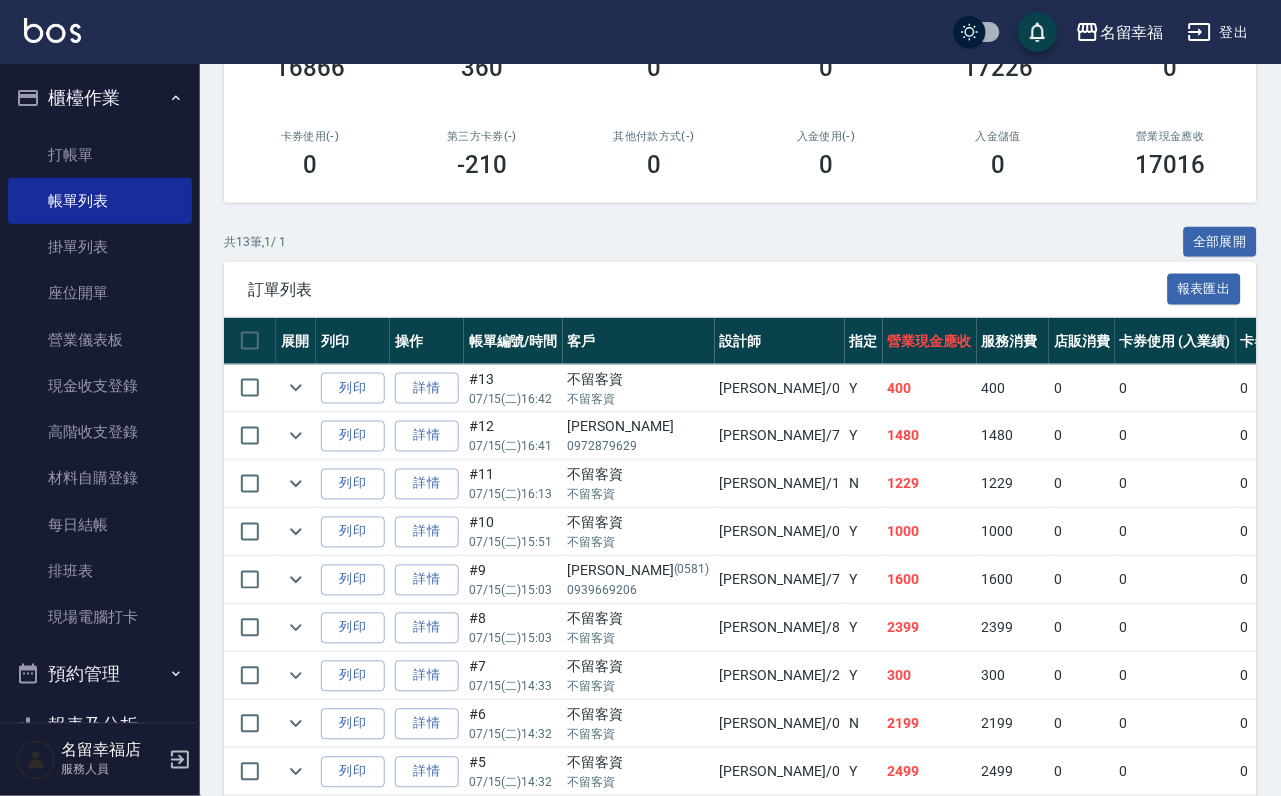 scroll, scrollTop: 450, scrollLeft: 0, axis: vertical 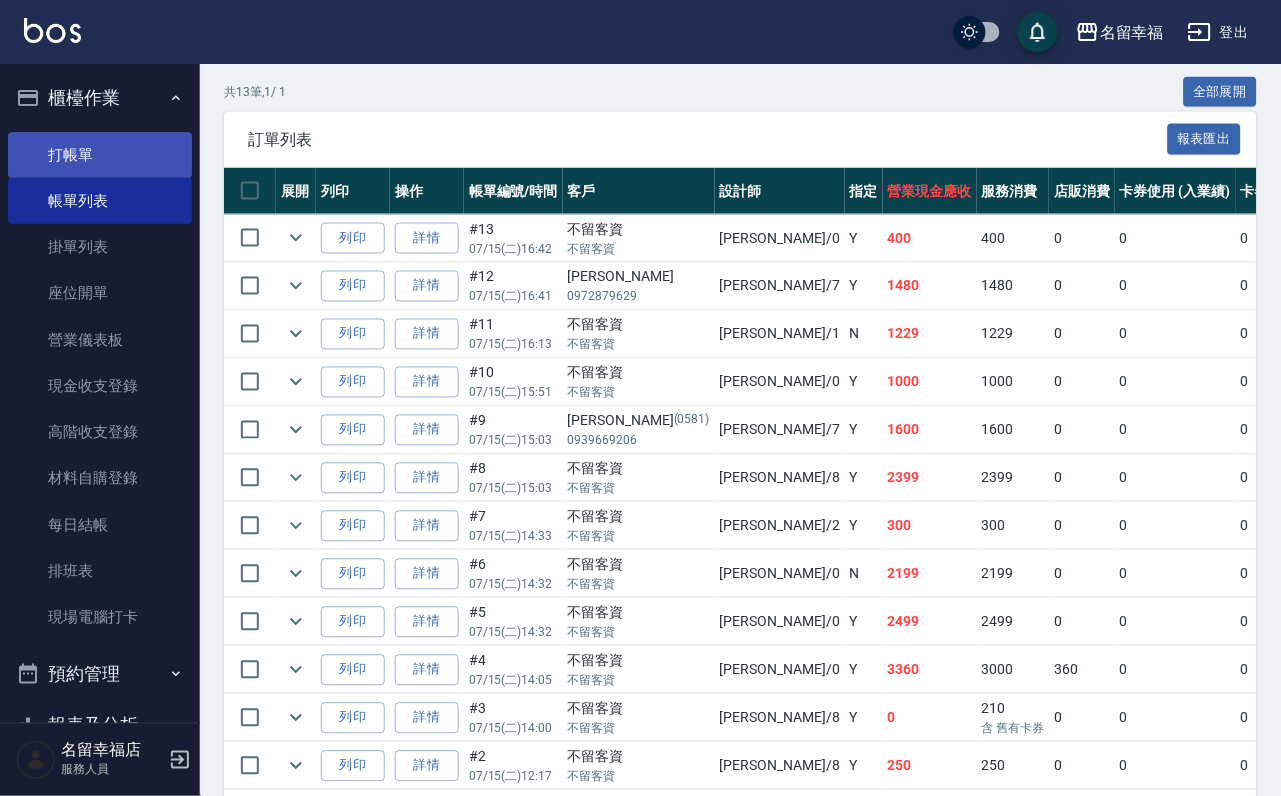 click on "打帳單" at bounding box center (100, 155) 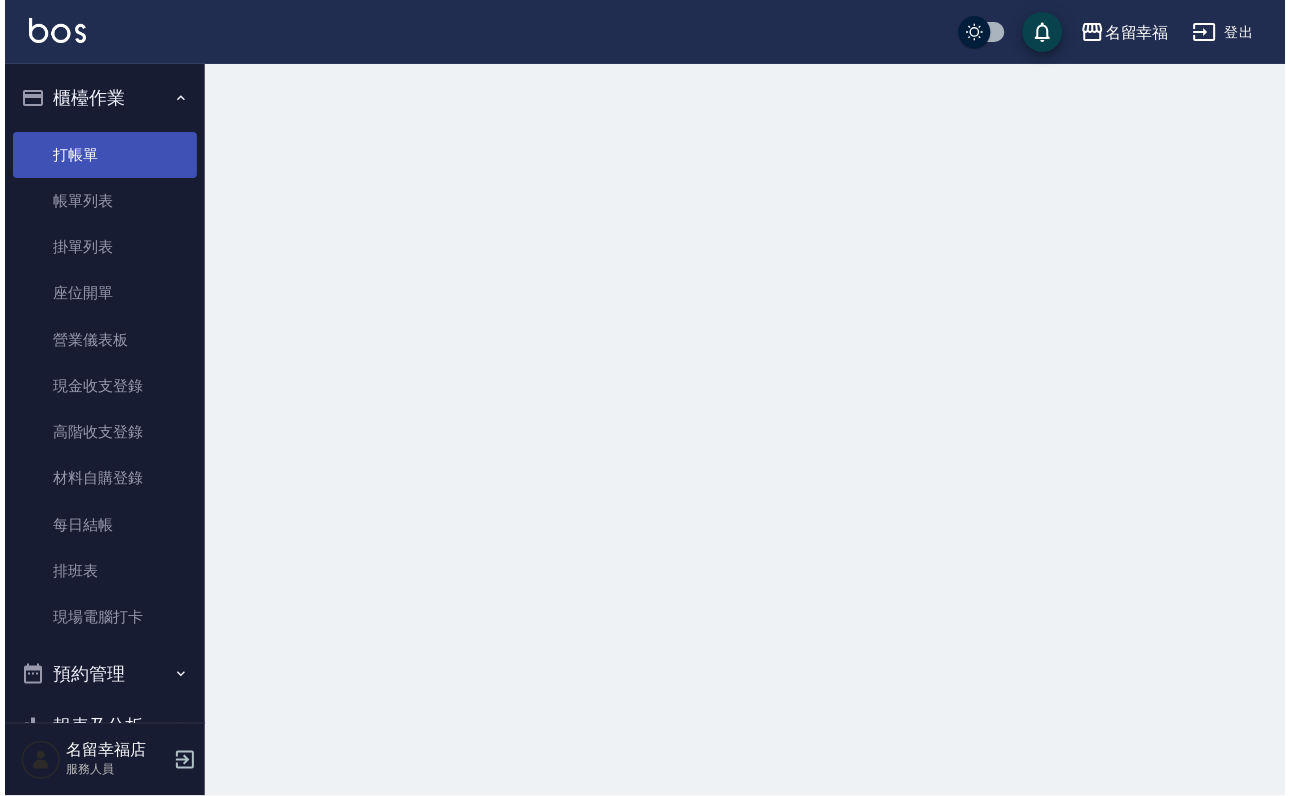scroll, scrollTop: 0, scrollLeft: 0, axis: both 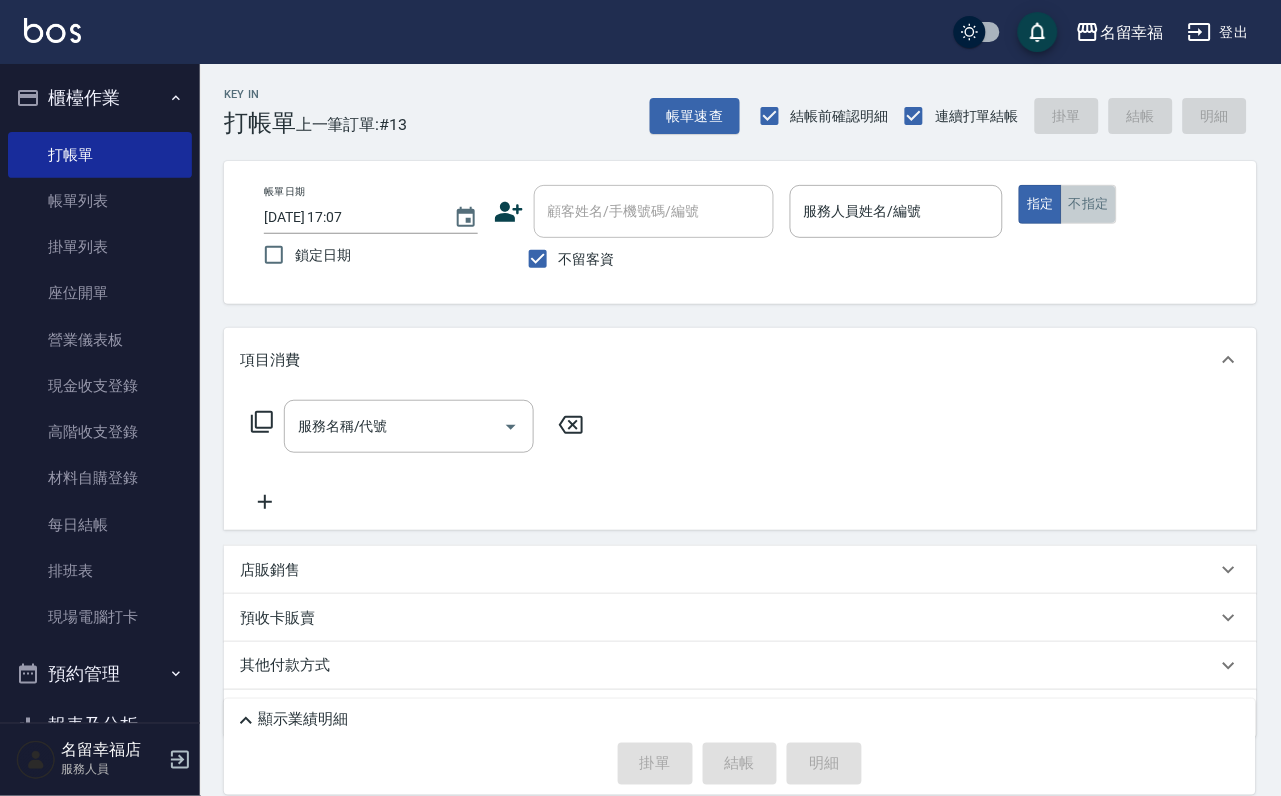 click on "不指定" at bounding box center [1089, 204] 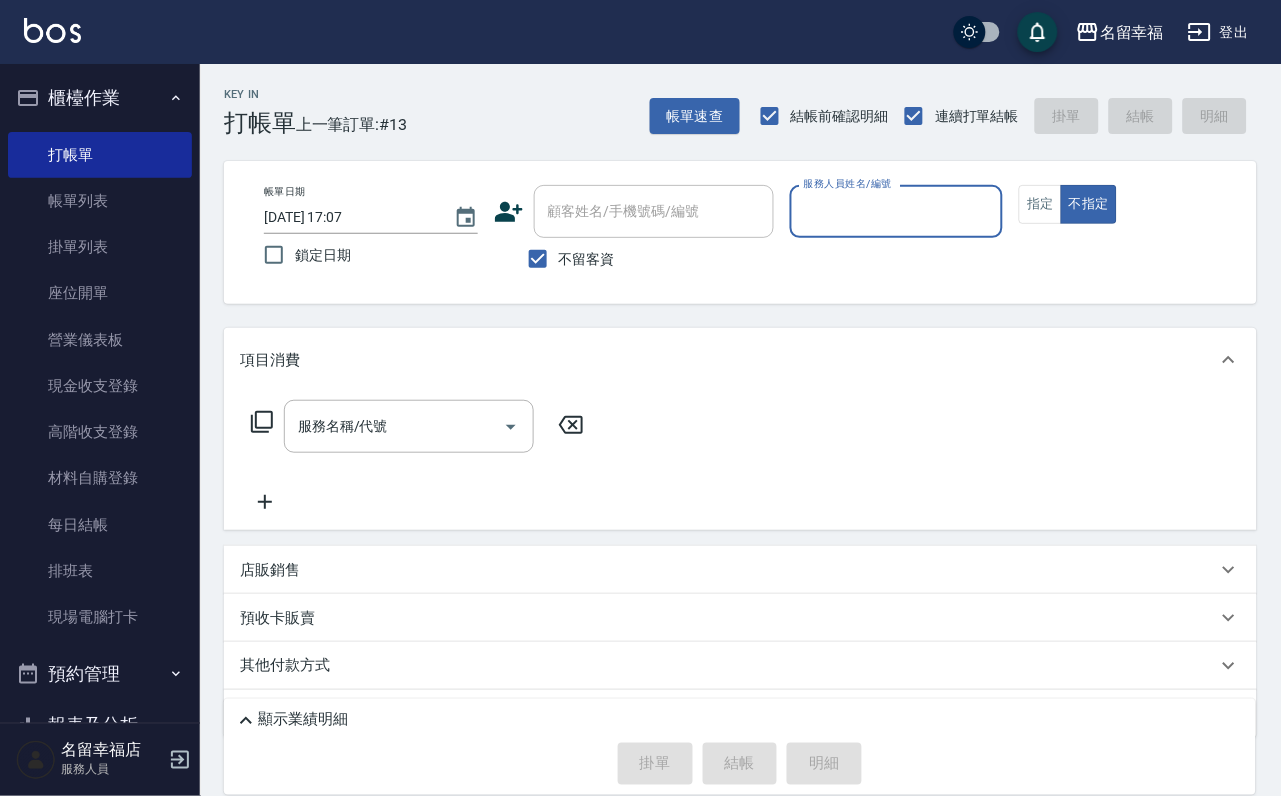 click on "服務人員姓名/編號" at bounding box center [897, 211] 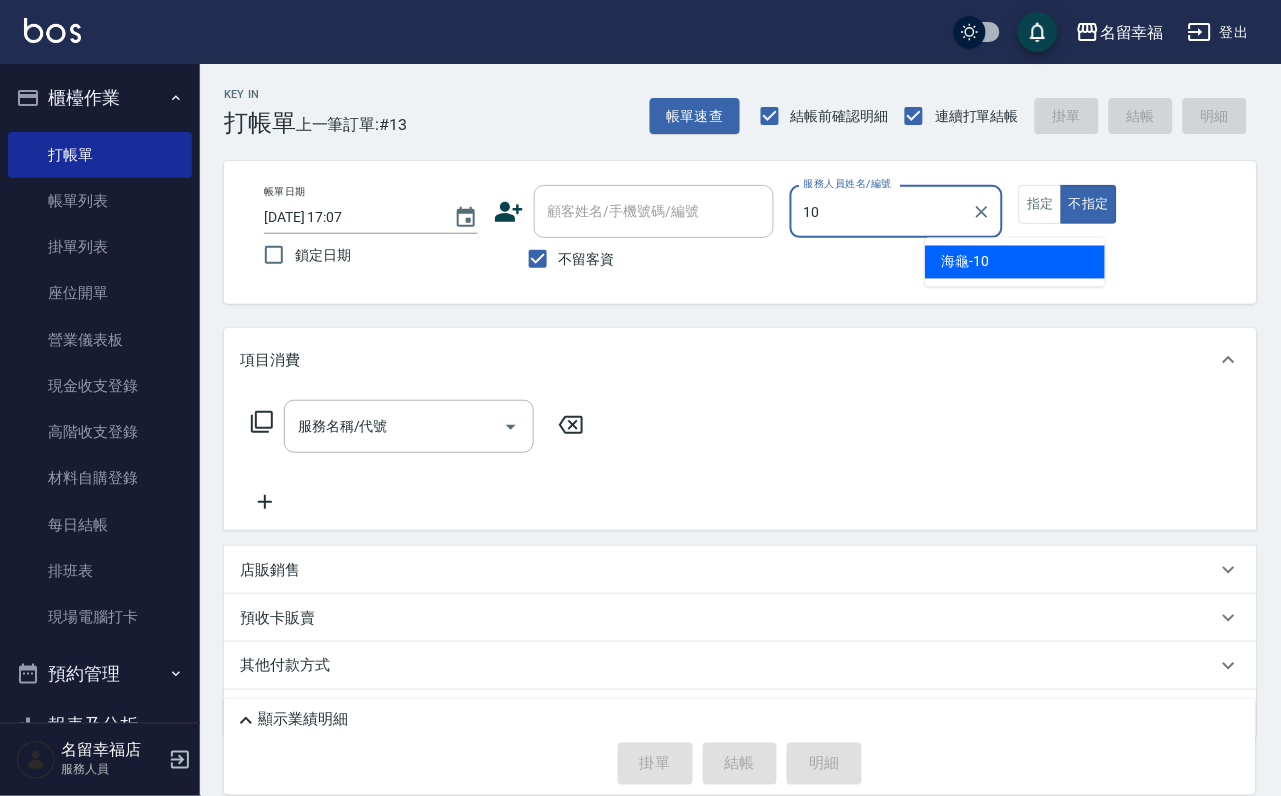type on "海龜-10" 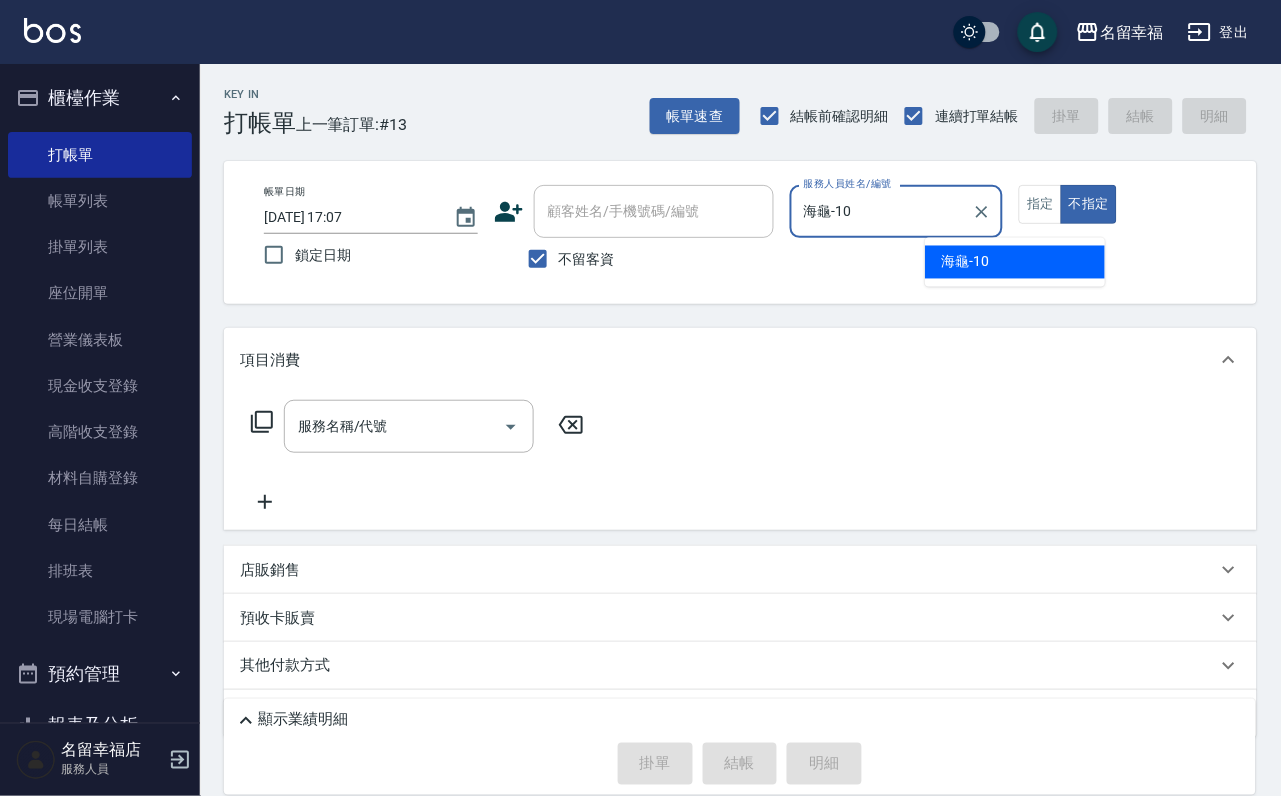 type on "false" 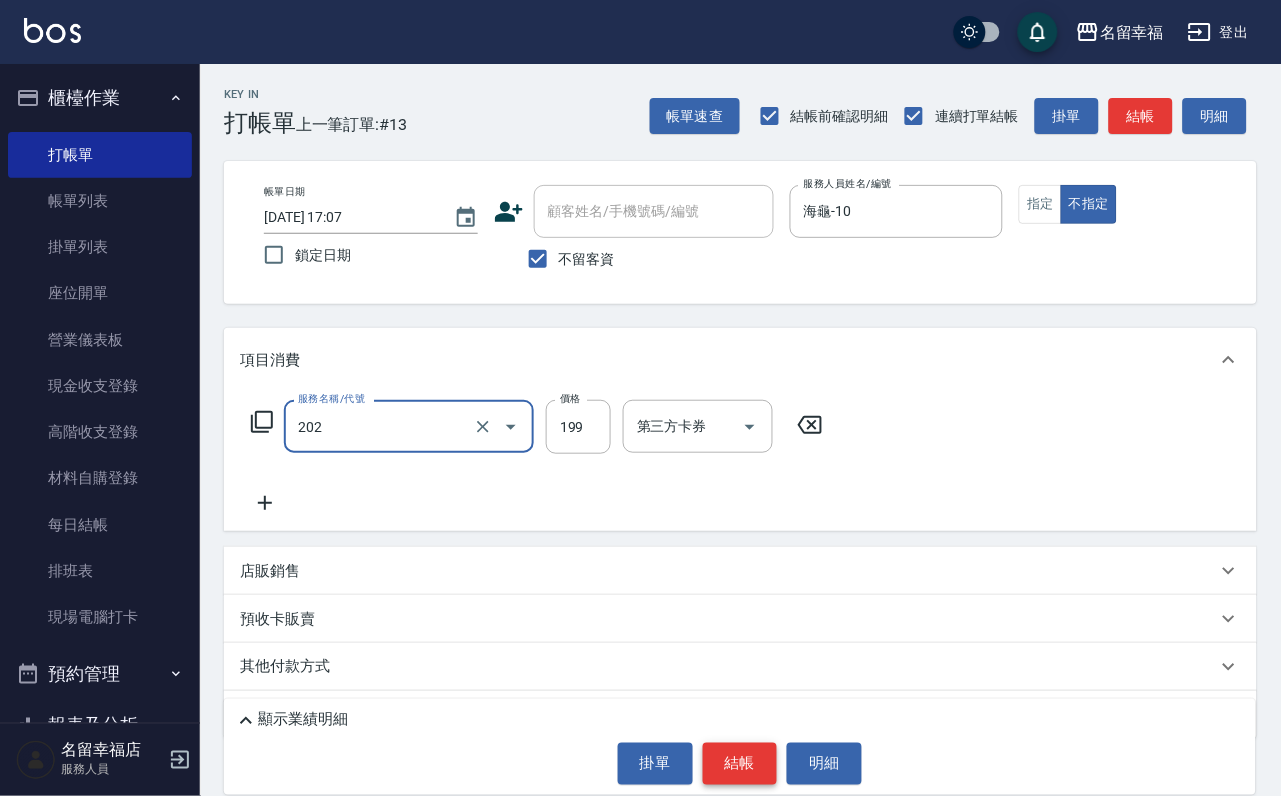 type on "不指定單剪(202)" 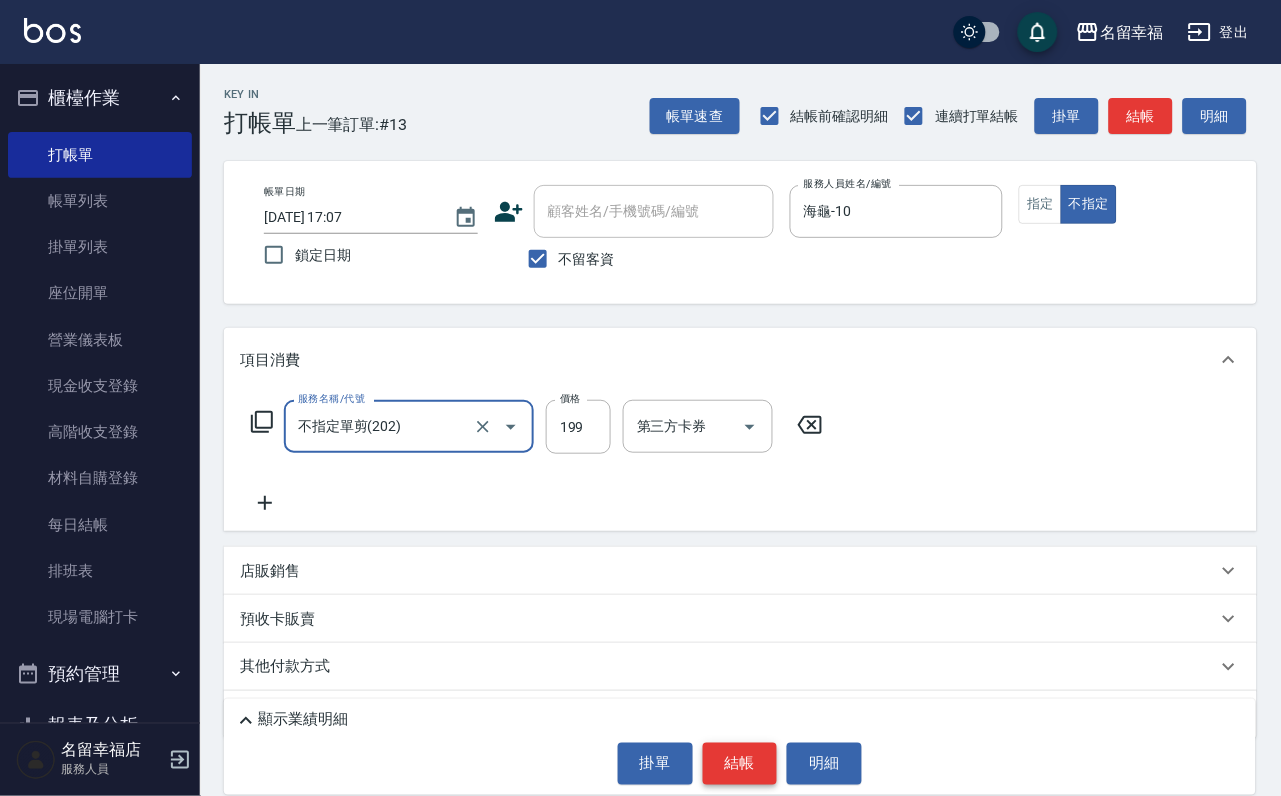 click on "結帳" at bounding box center [740, 764] 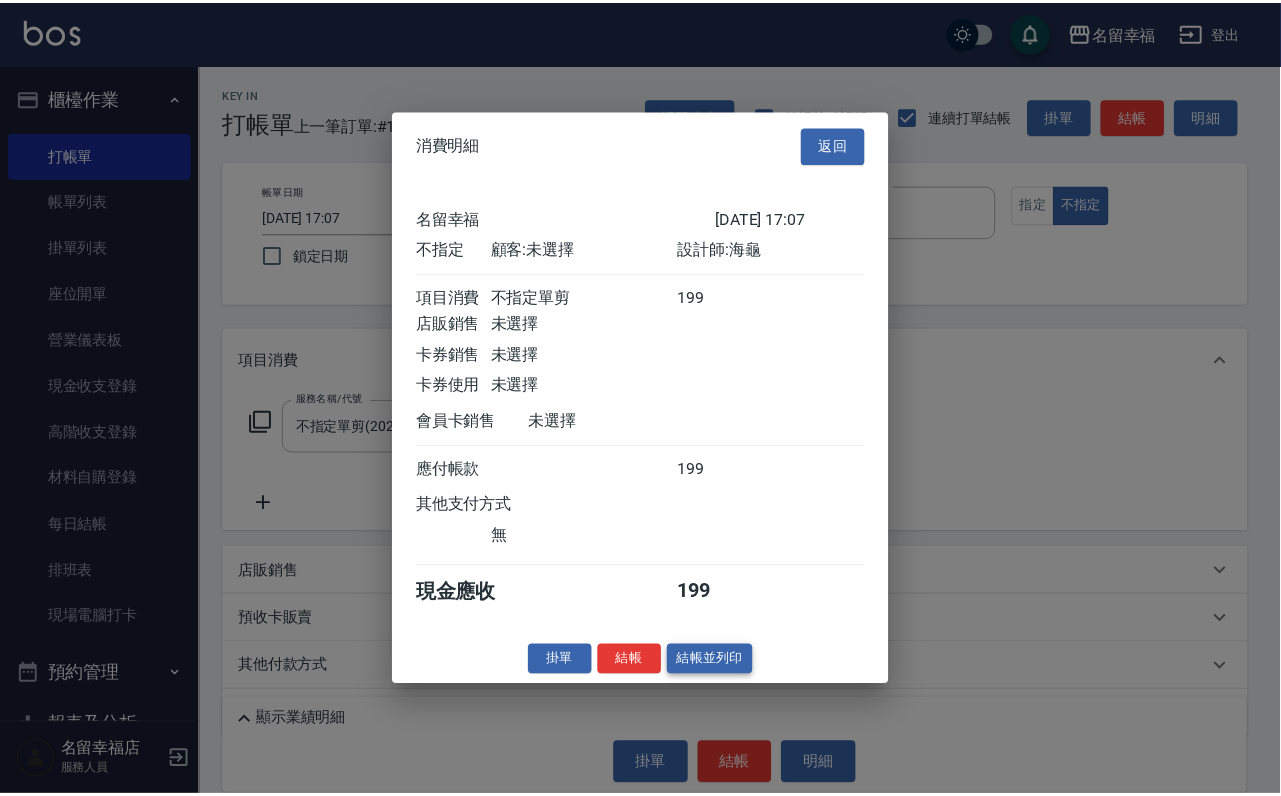 scroll, scrollTop: 284, scrollLeft: 0, axis: vertical 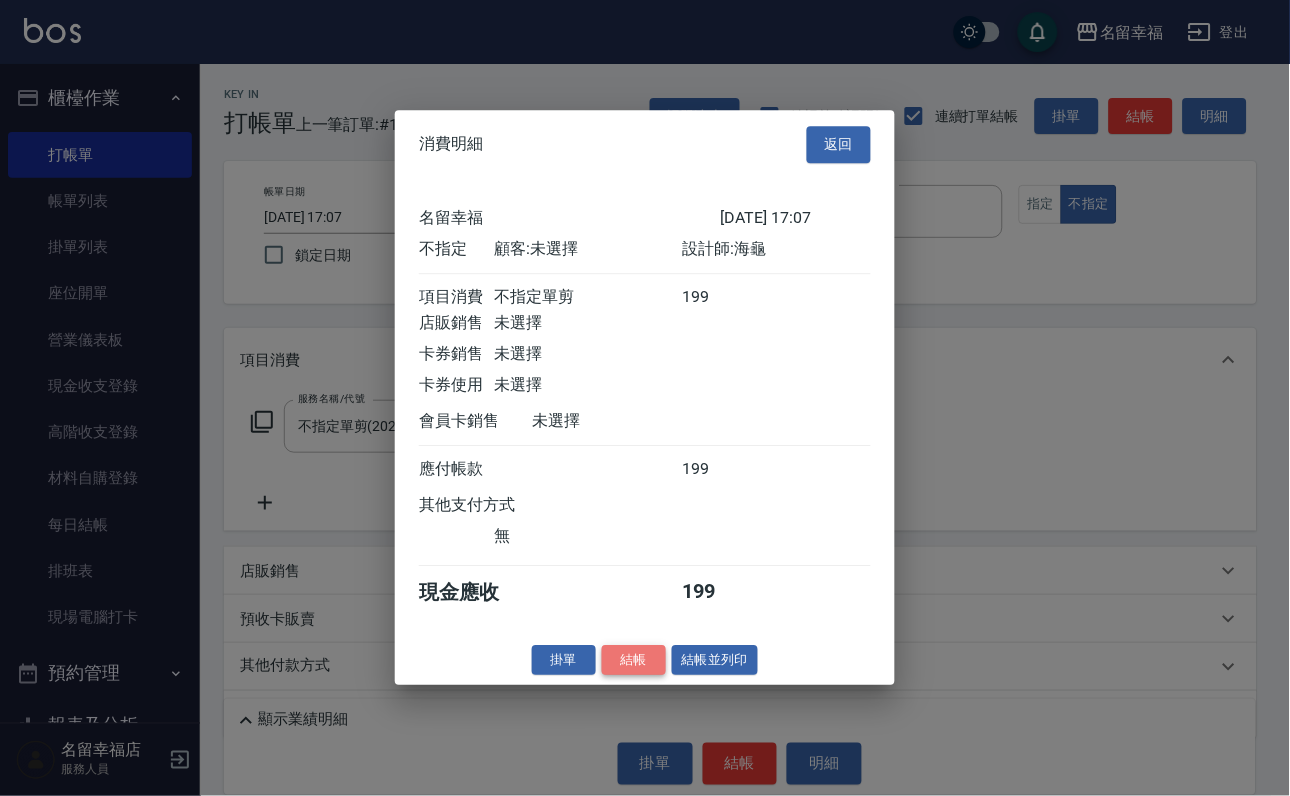 click on "結帳" at bounding box center (634, 660) 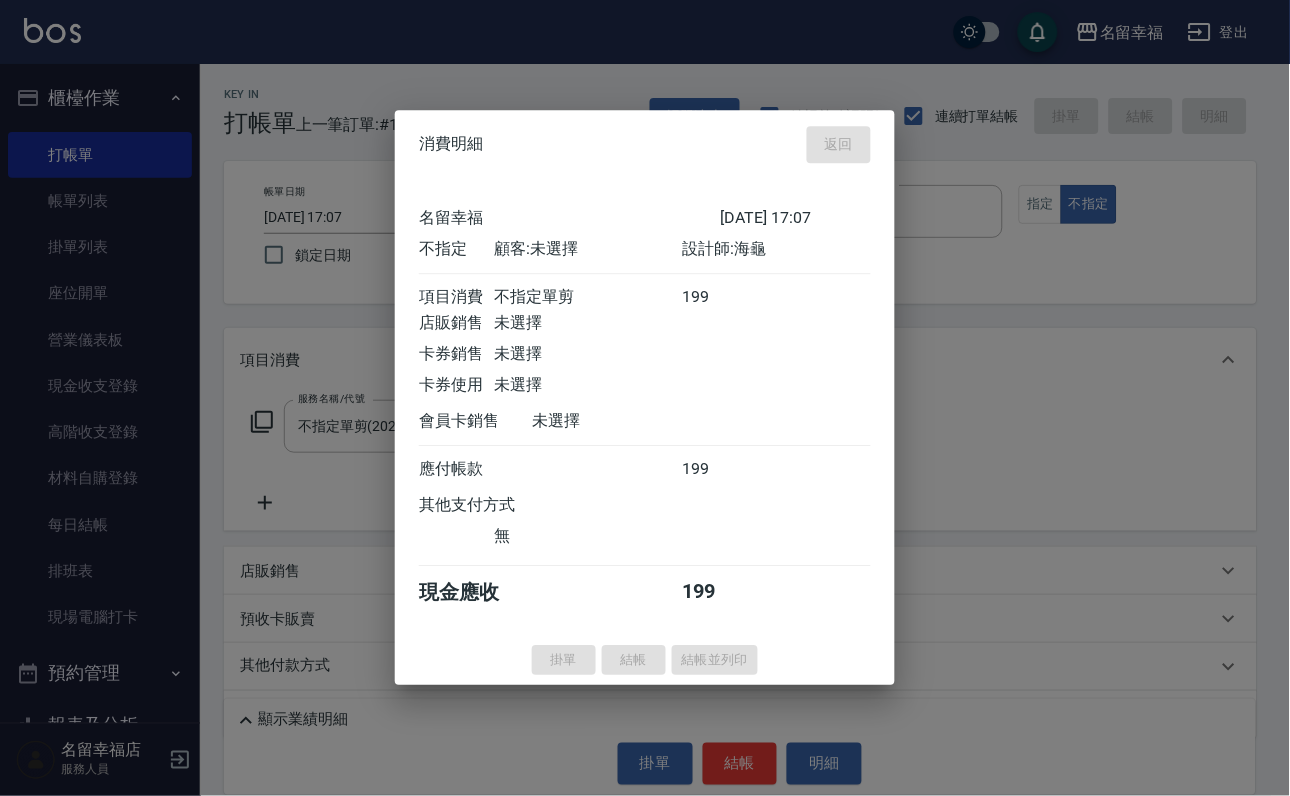 type 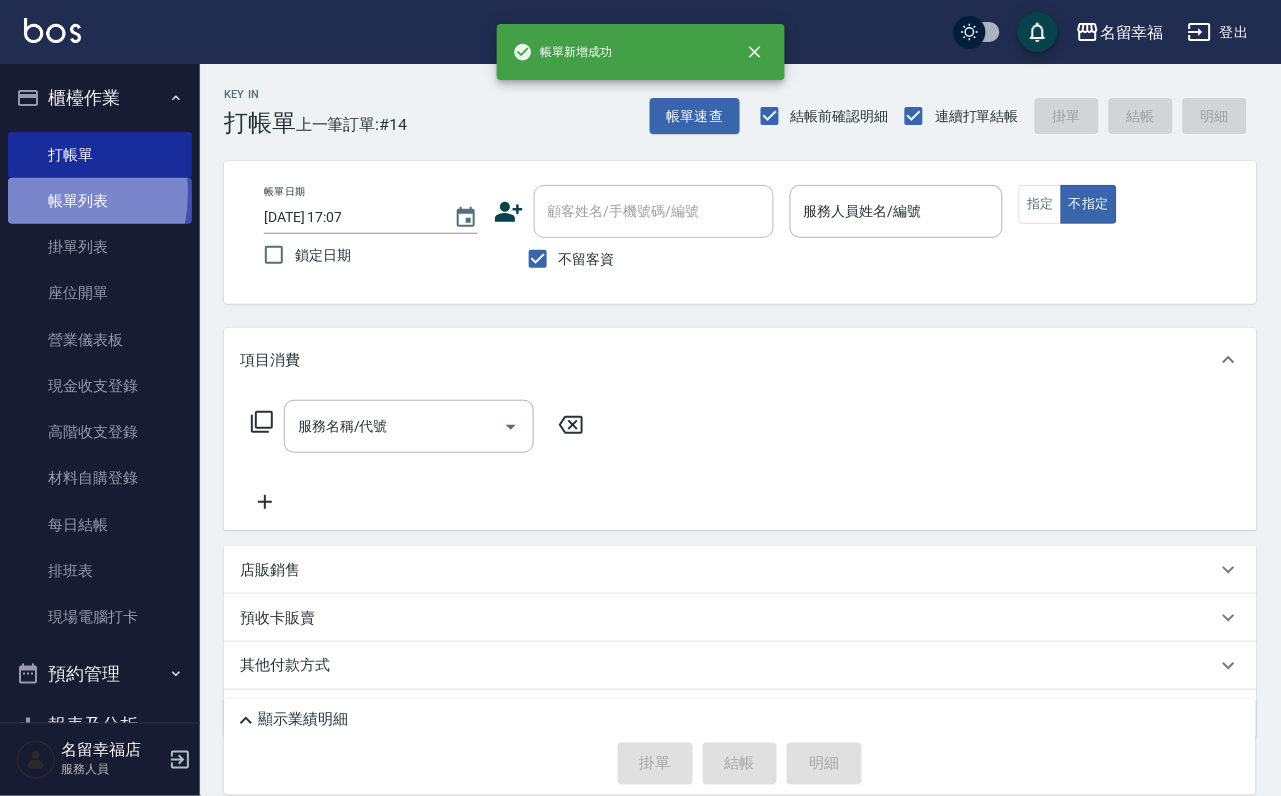 click on "帳單列表" at bounding box center [100, 201] 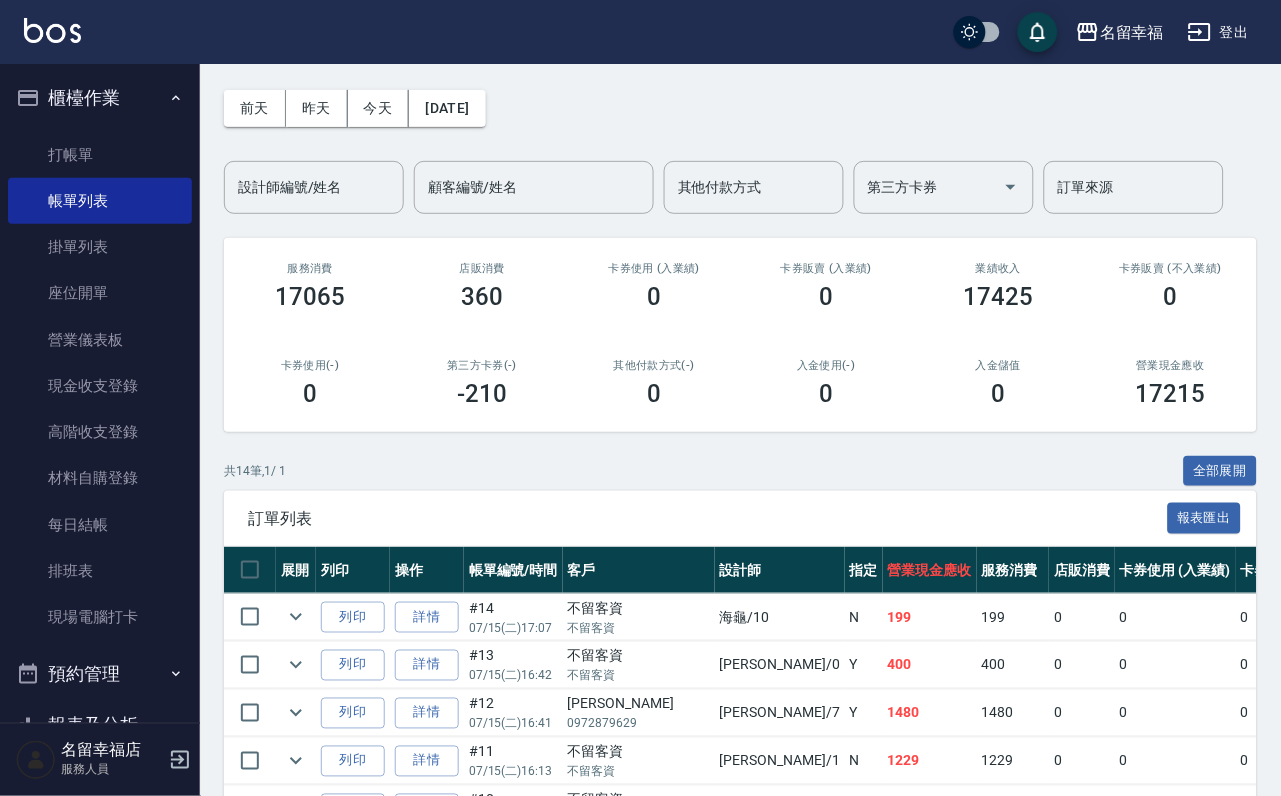scroll, scrollTop: 150, scrollLeft: 0, axis: vertical 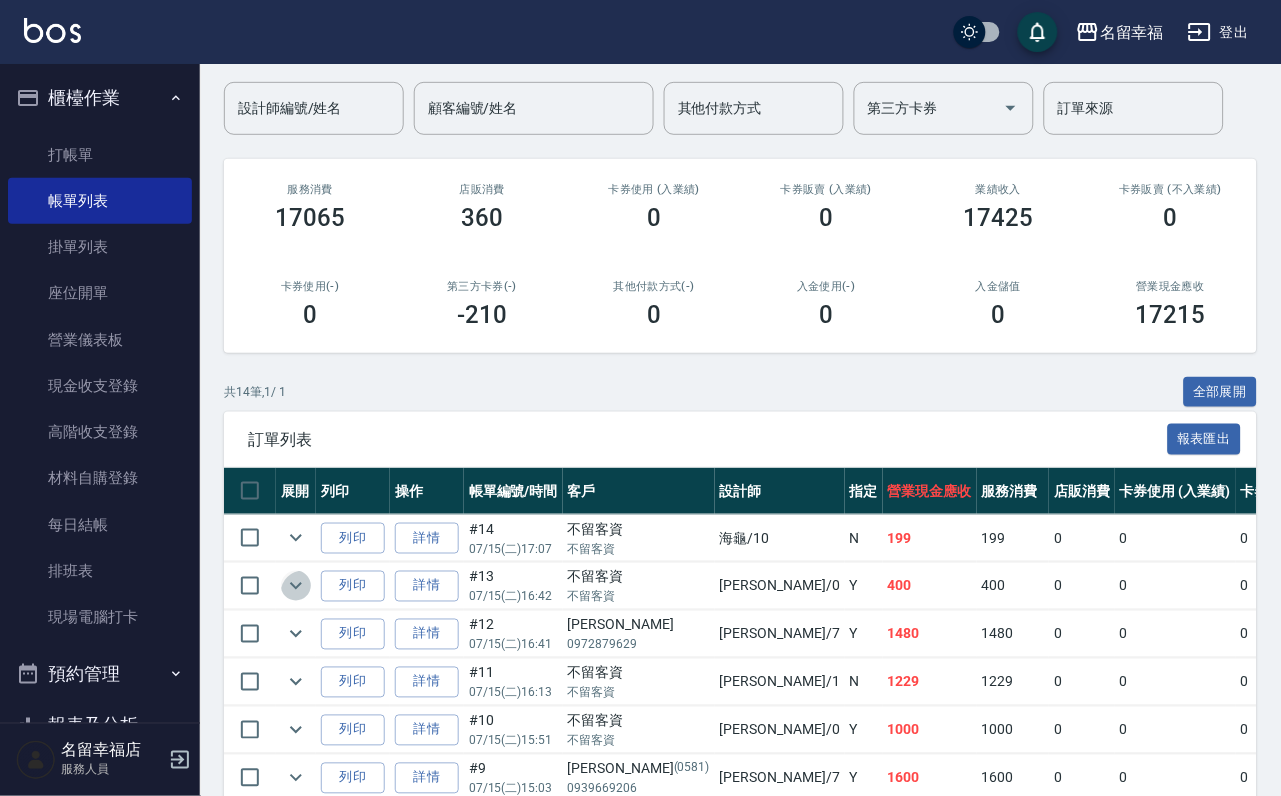click 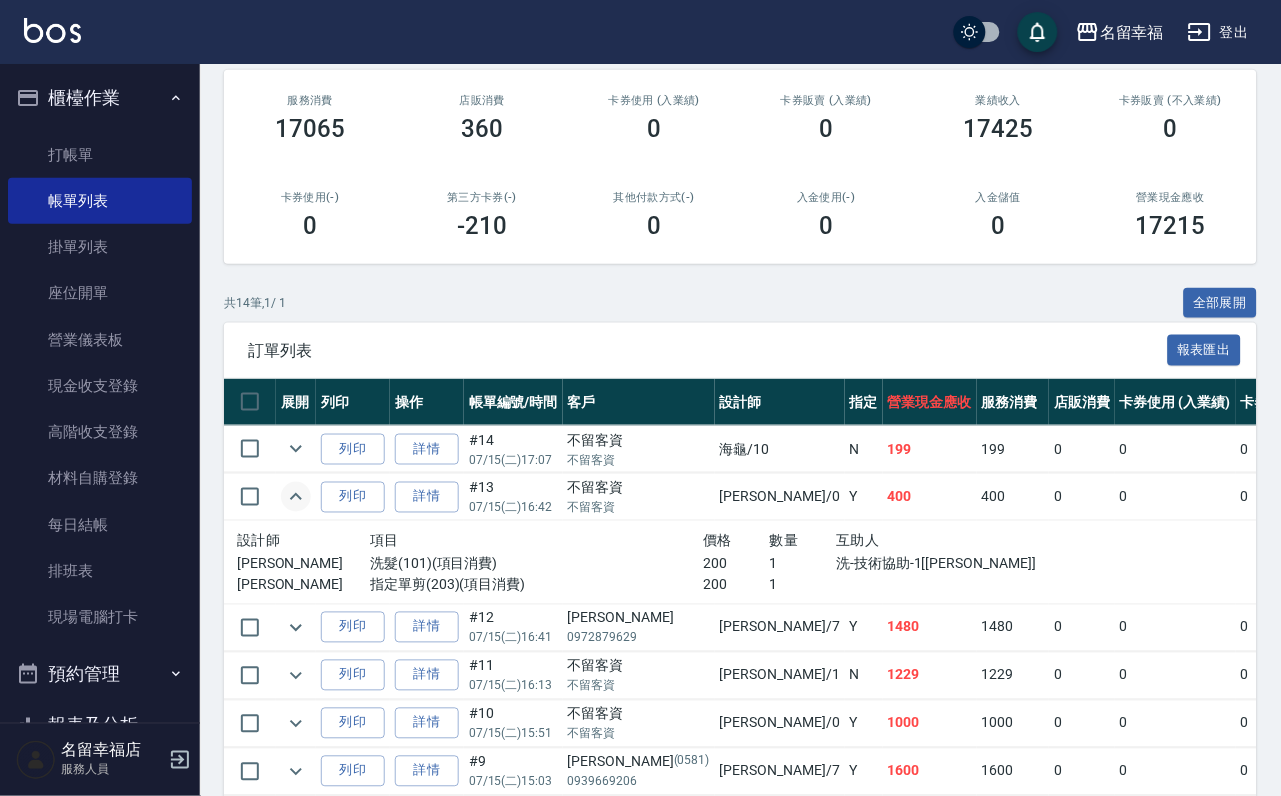 scroll, scrollTop: 300, scrollLeft: 0, axis: vertical 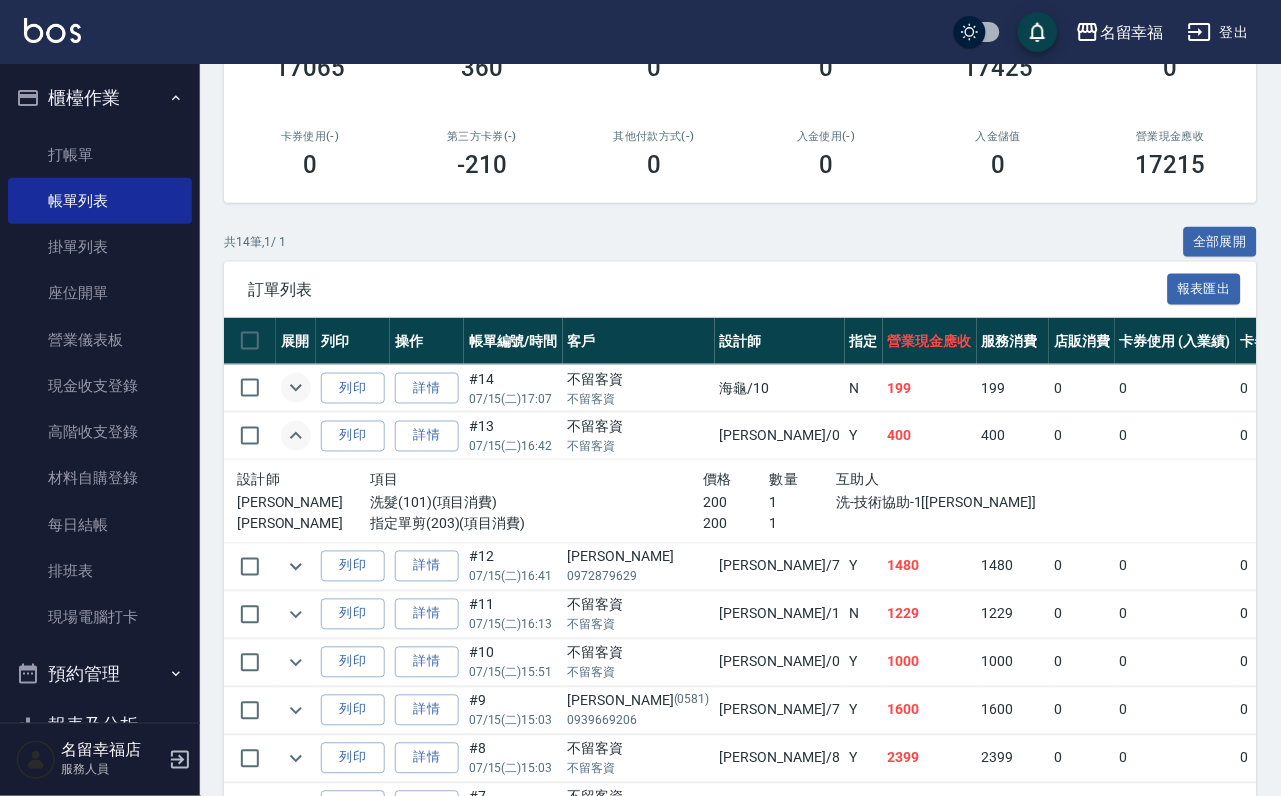 click 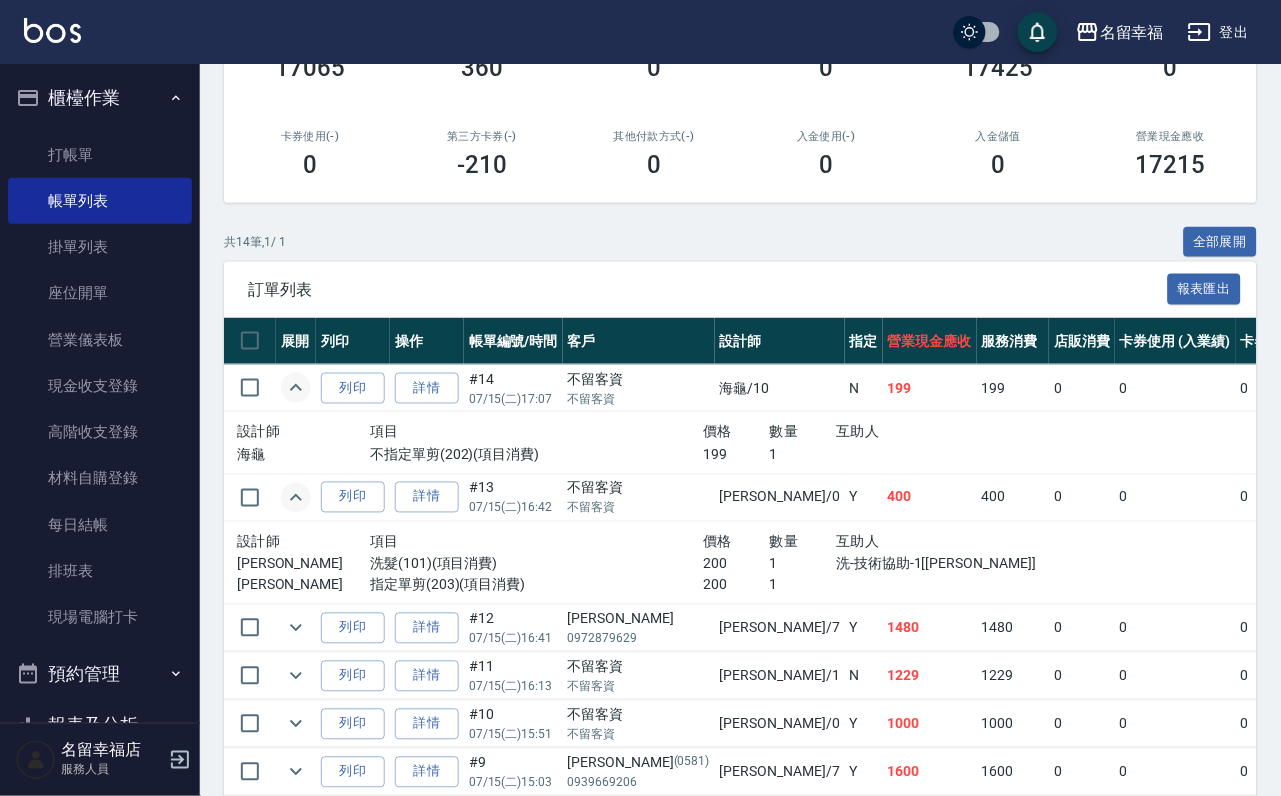 click 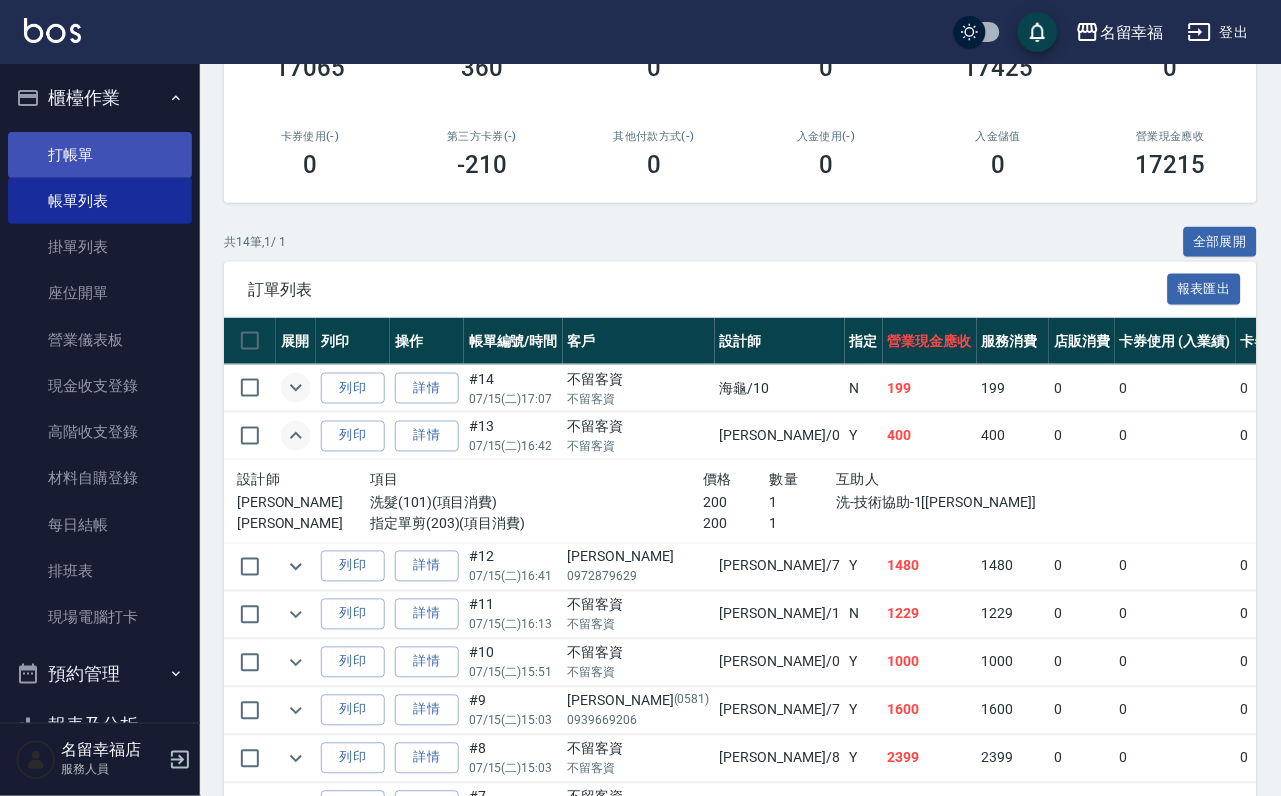 click on "打帳單" at bounding box center [100, 155] 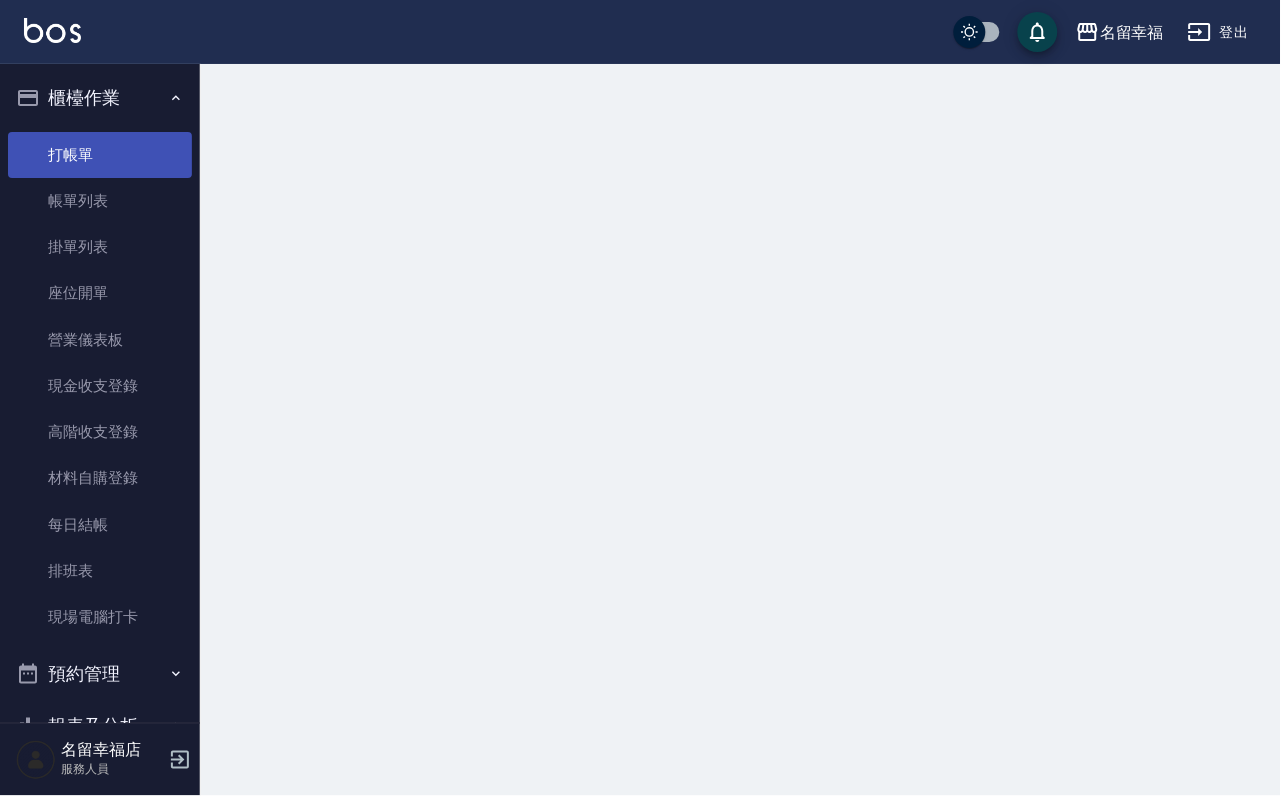 scroll, scrollTop: 0, scrollLeft: 0, axis: both 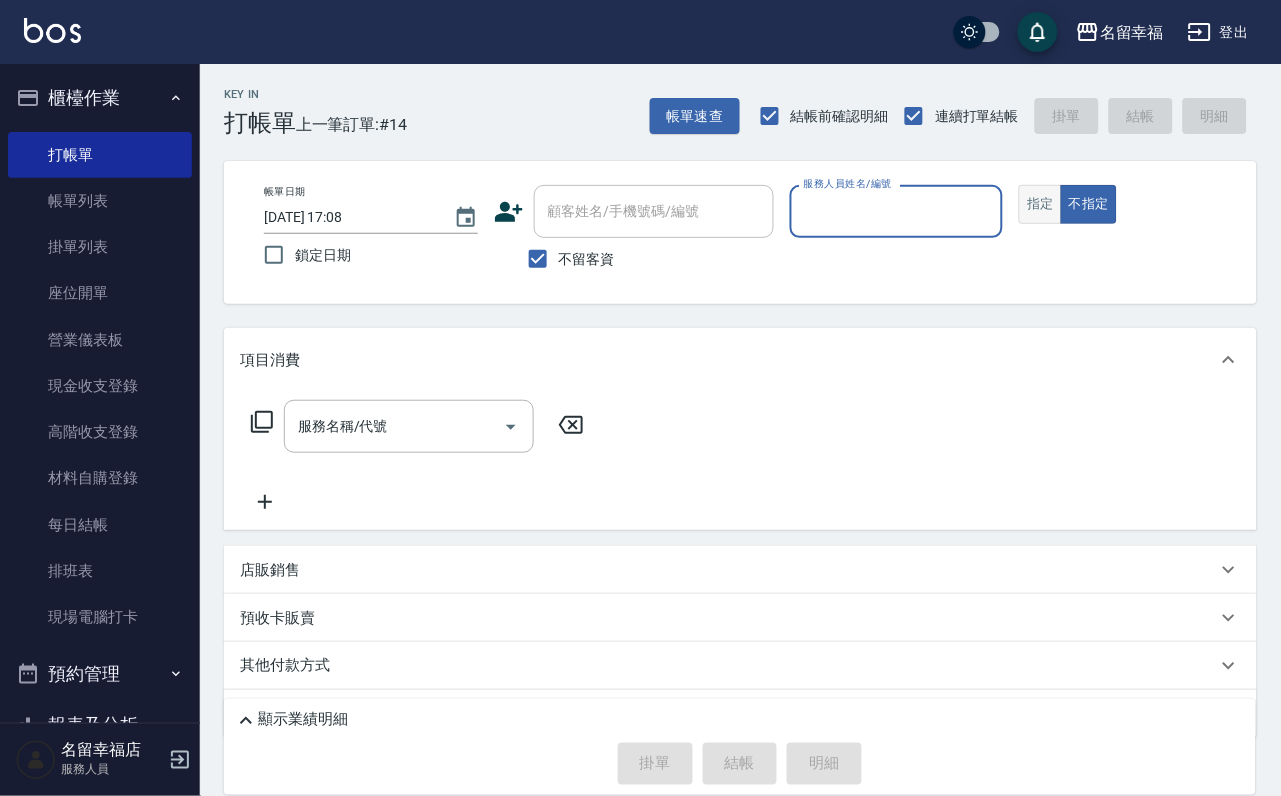 drag, startPoint x: 1159, startPoint y: 239, endPoint x: 1150, endPoint y: 233, distance: 10.816654 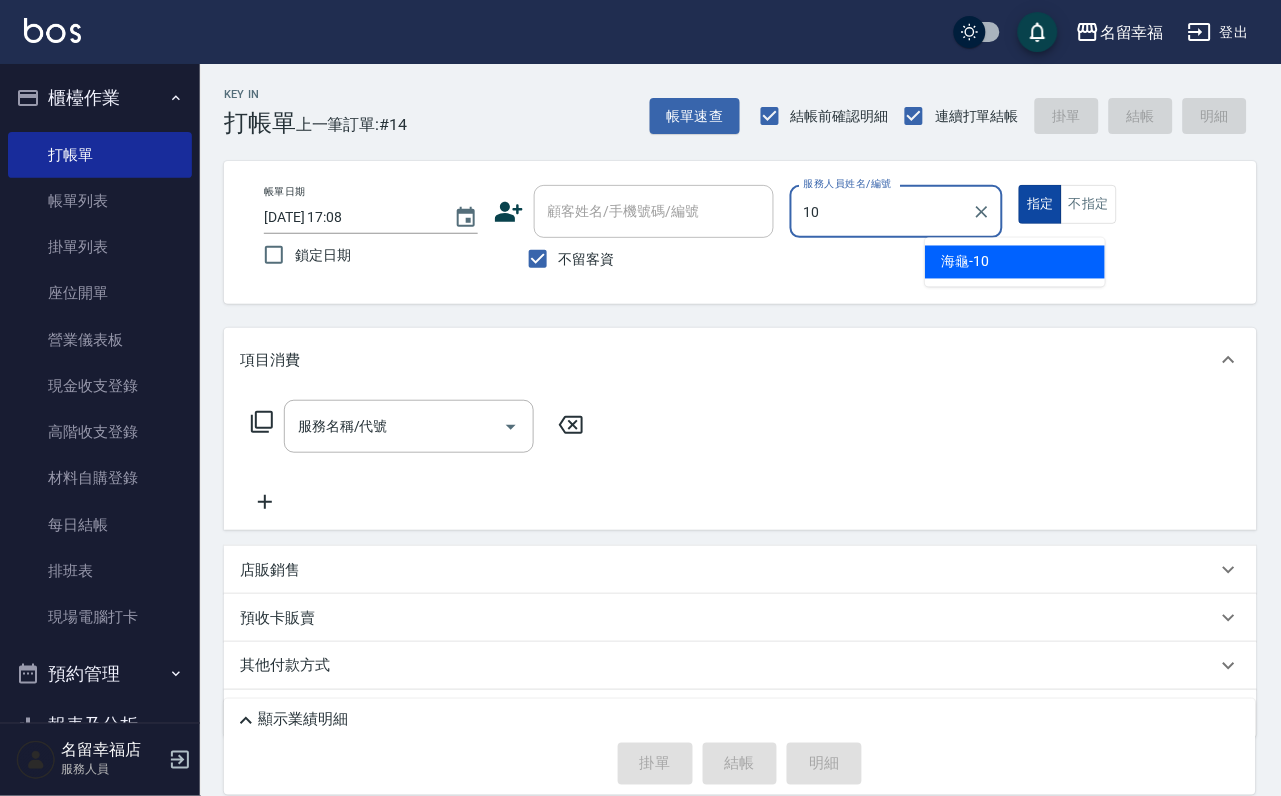 type on "海龜-10" 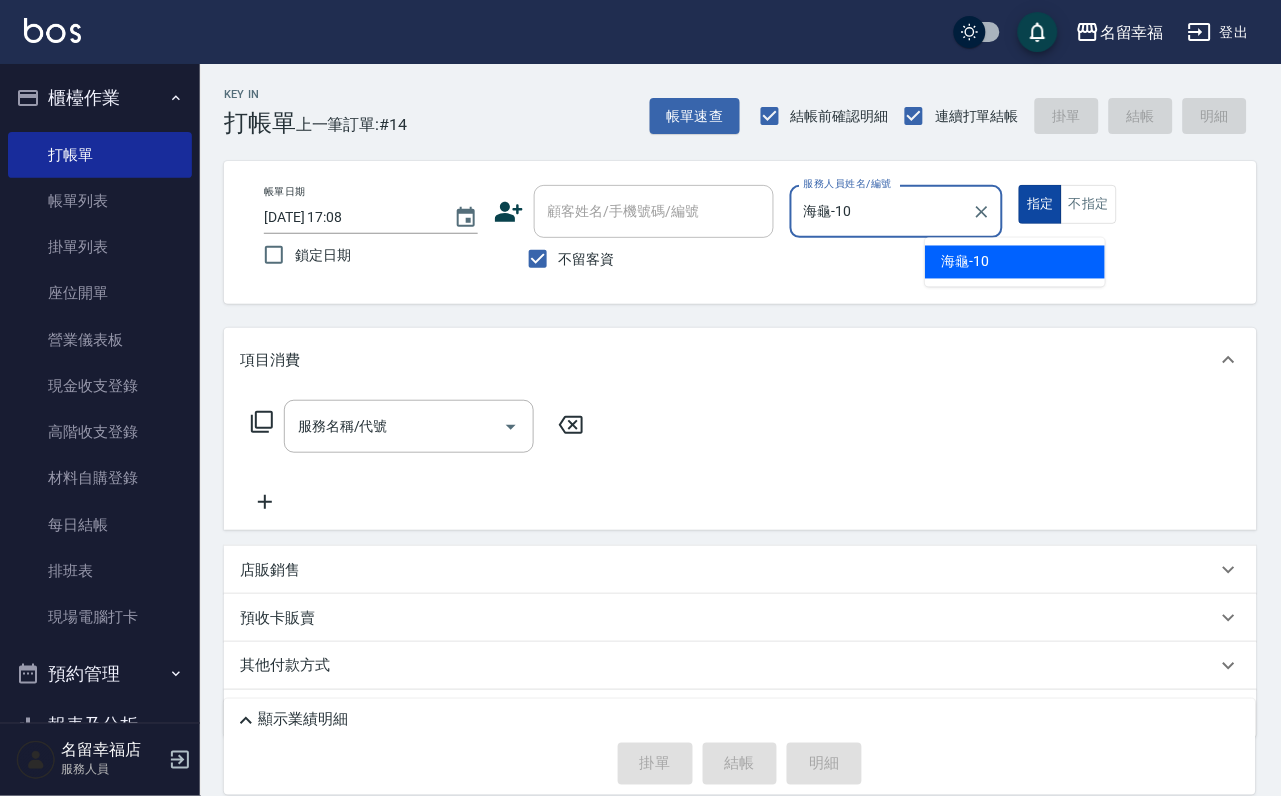 type on "true" 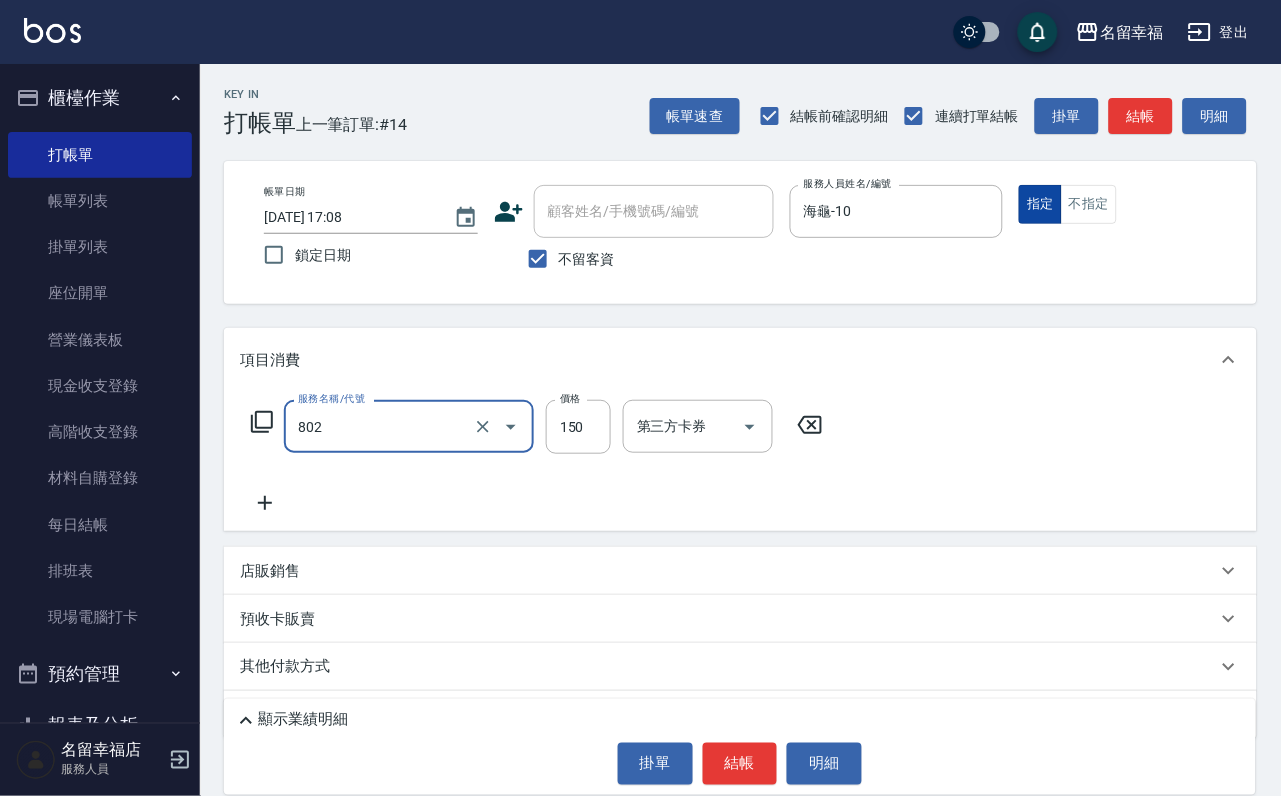 type on "單梳(802)" 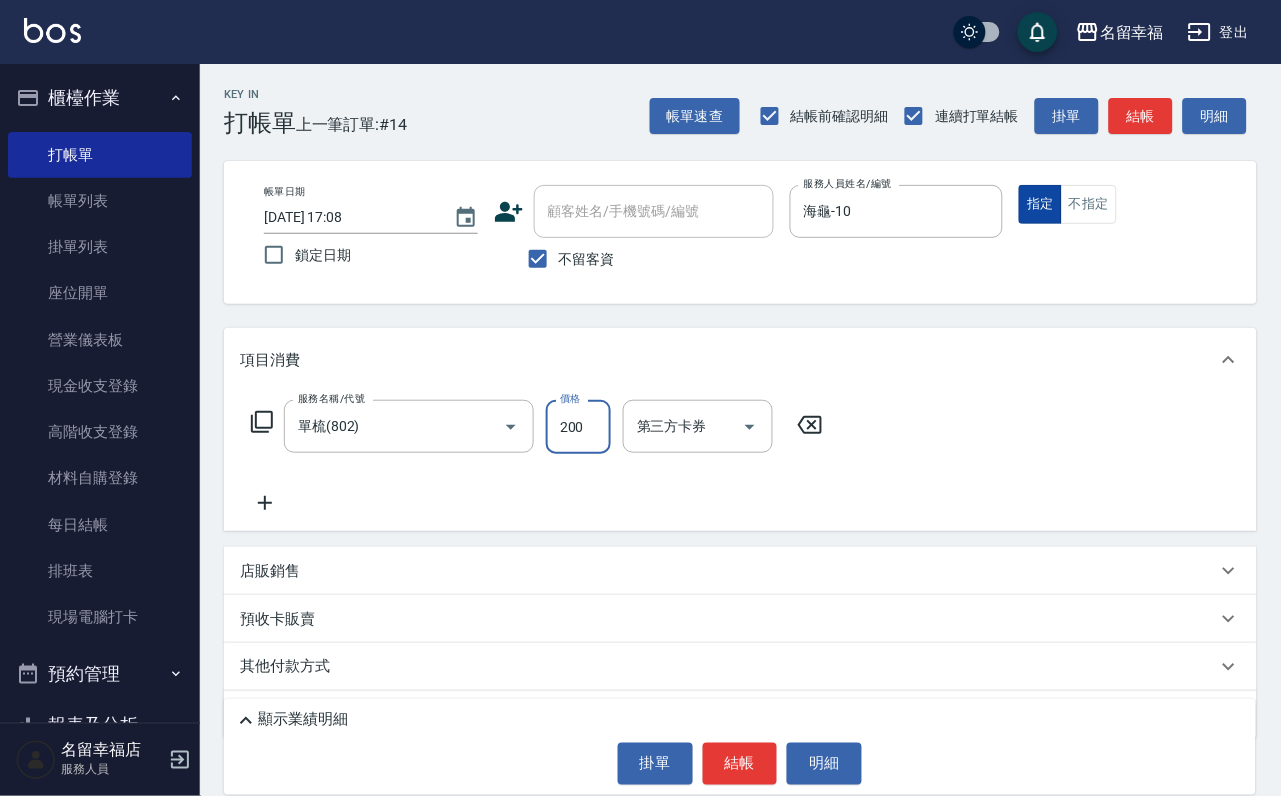 type on "200" 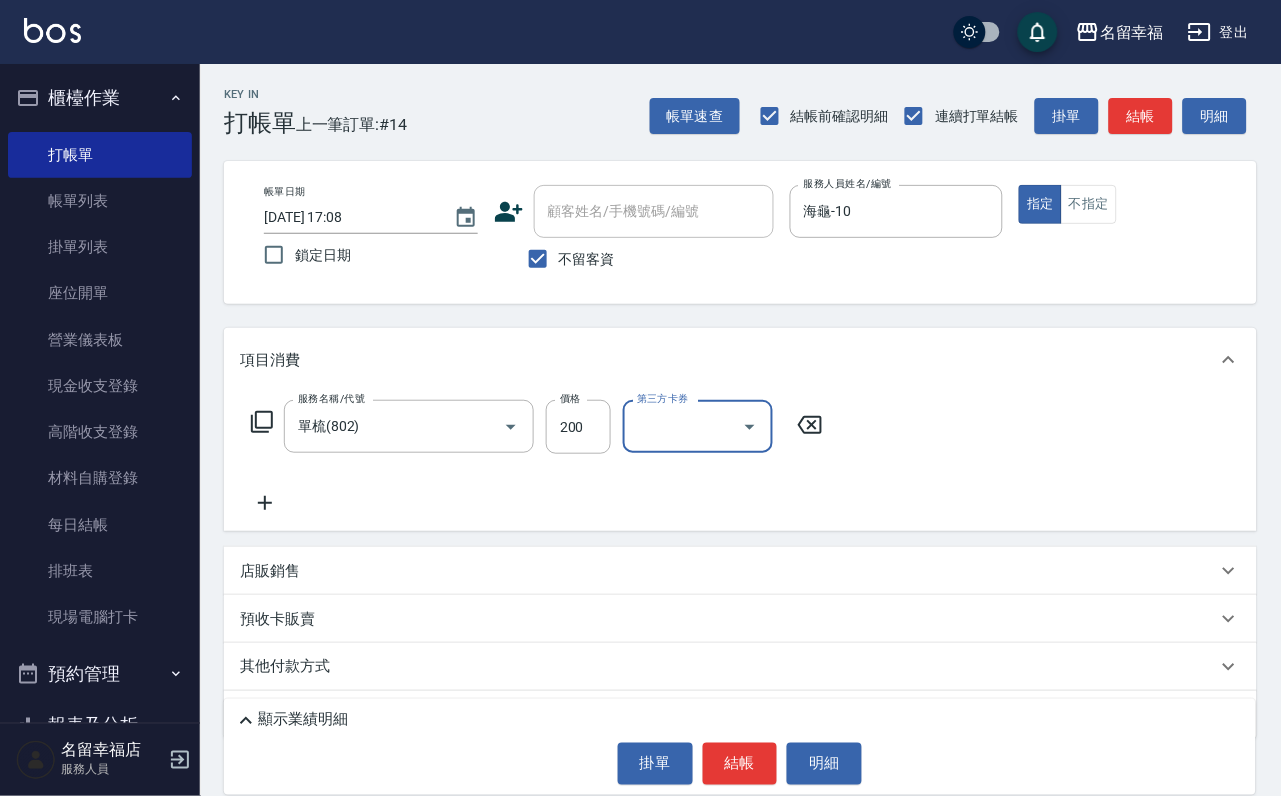 click on "店販銷售" at bounding box center (270, 571) 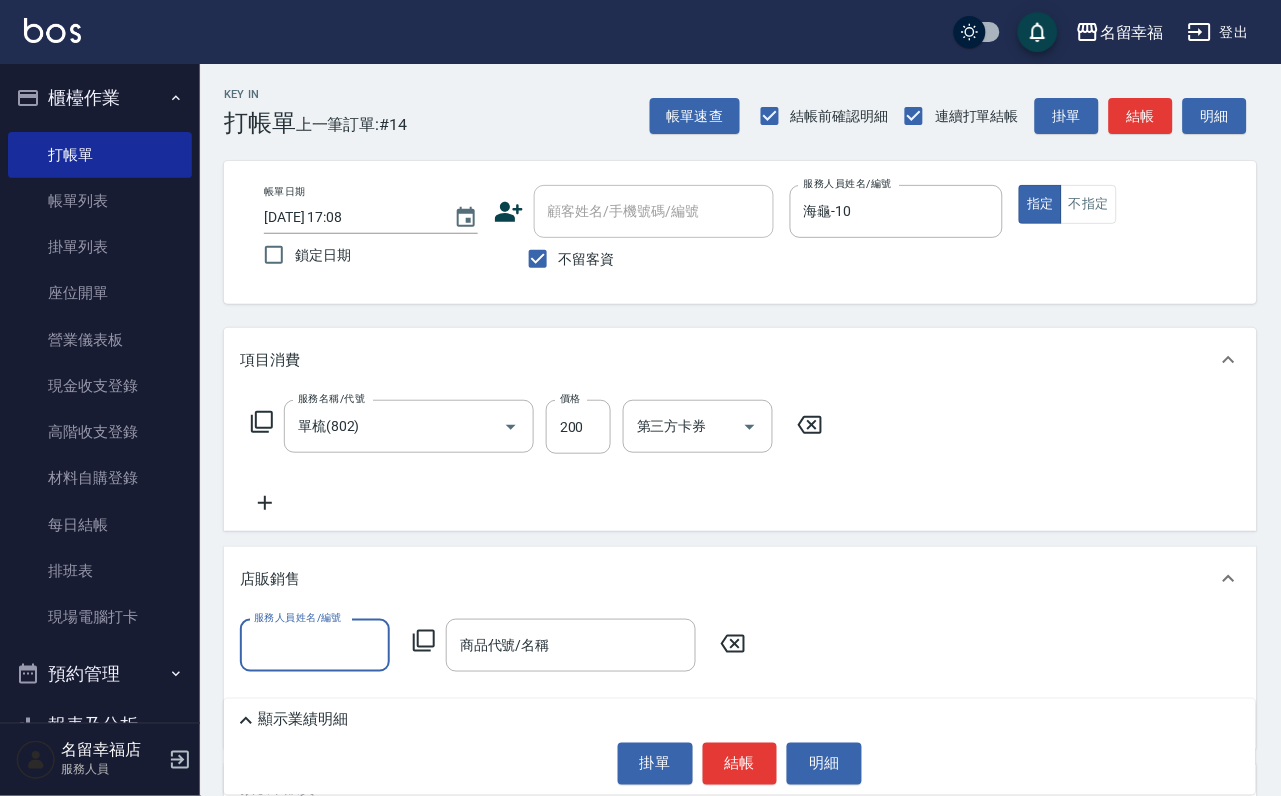 scroll, scrollTop: 0, scrollLeft: 0, axis: both 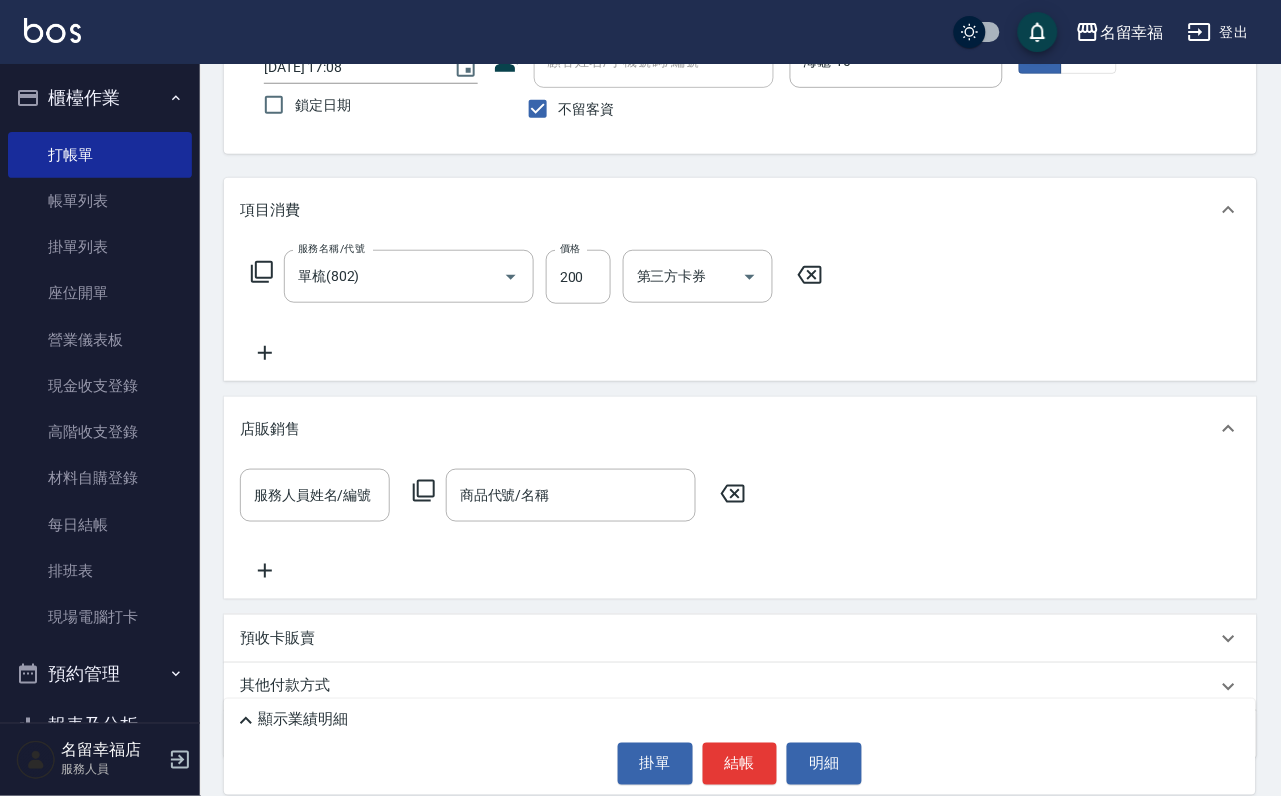 click 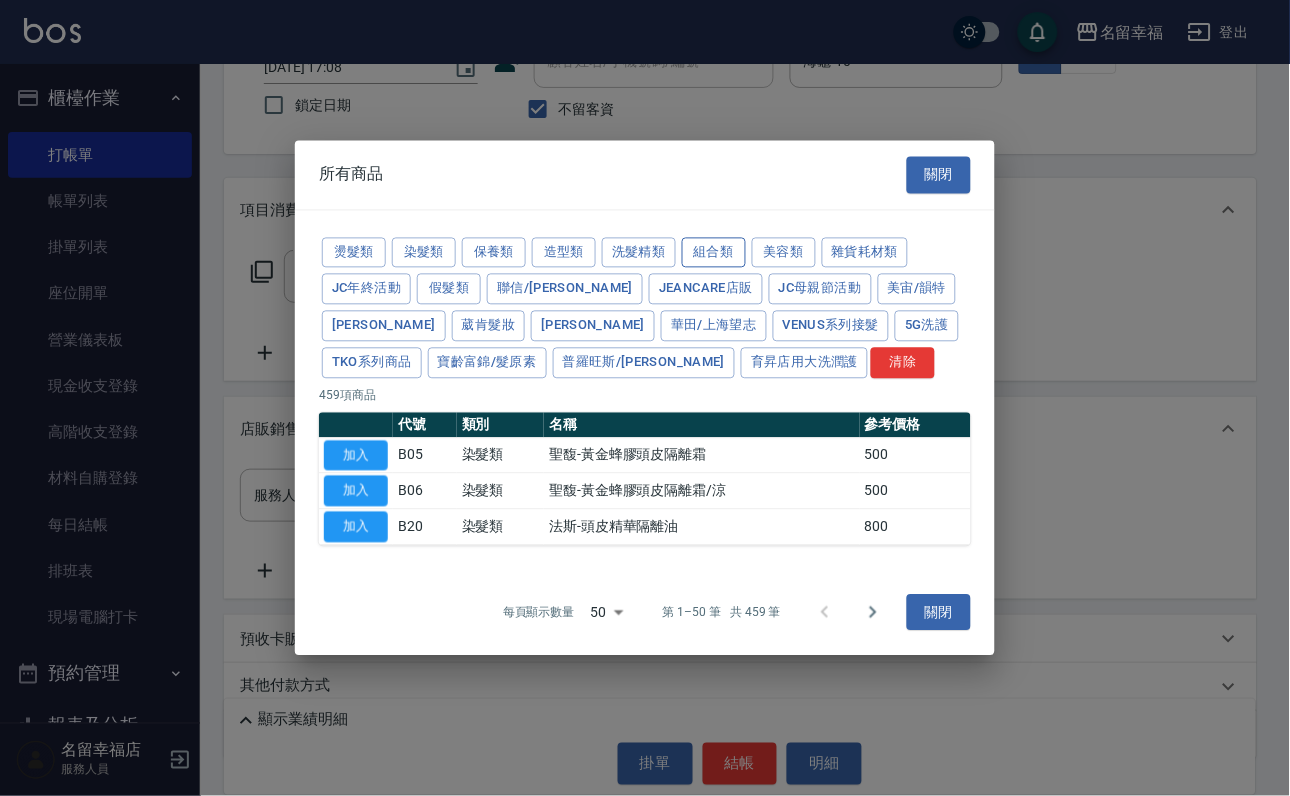 click on "組合類" at bounding box center (714, 252) 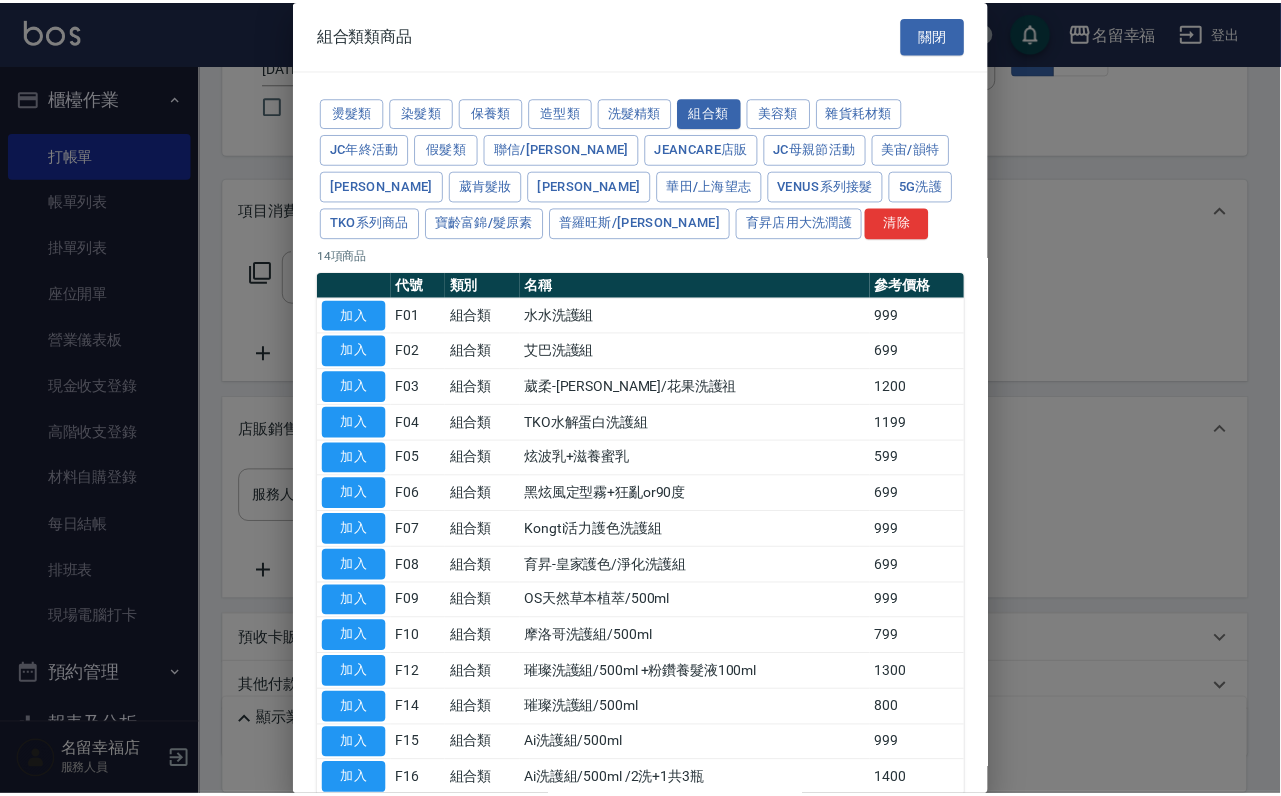 scroll, scrollTop: 486, scrollLeft: 0, axis: vertical 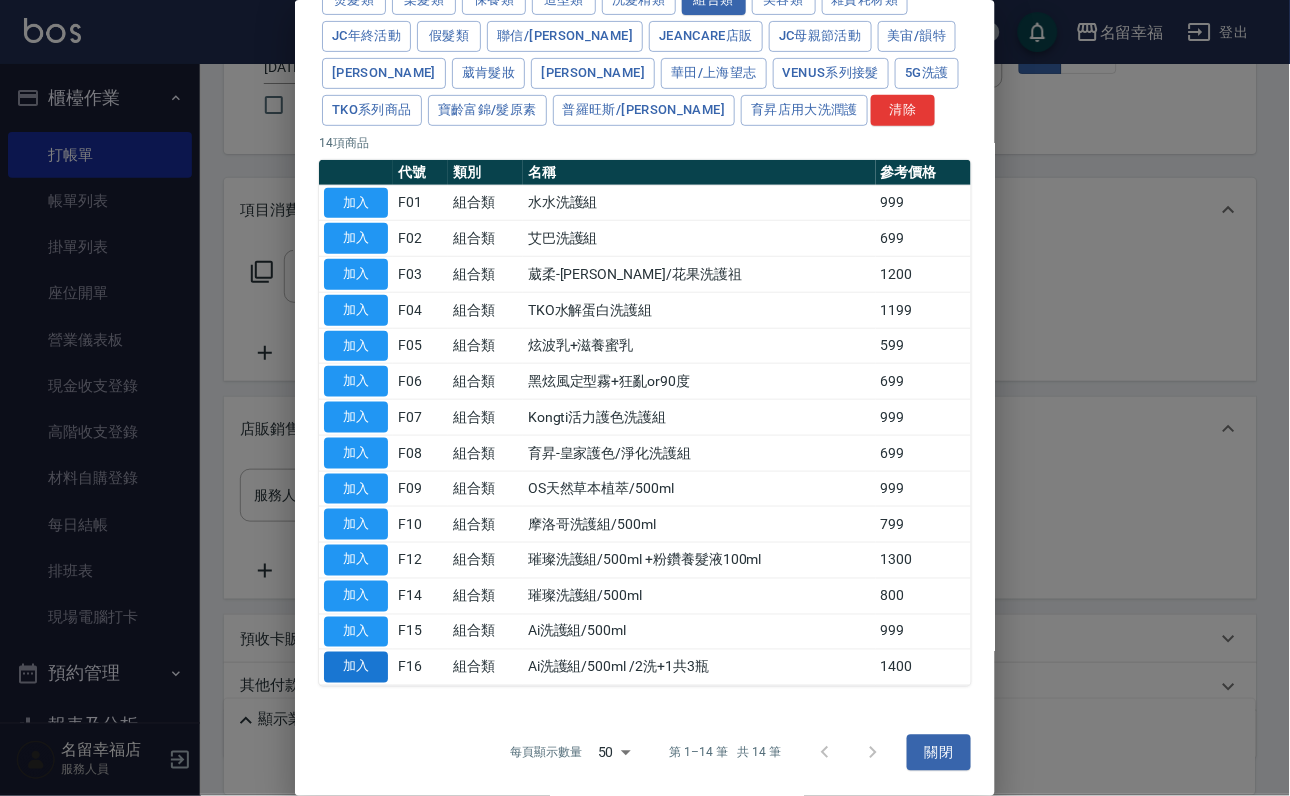 click on "加入" at bounding box center [356, 667] 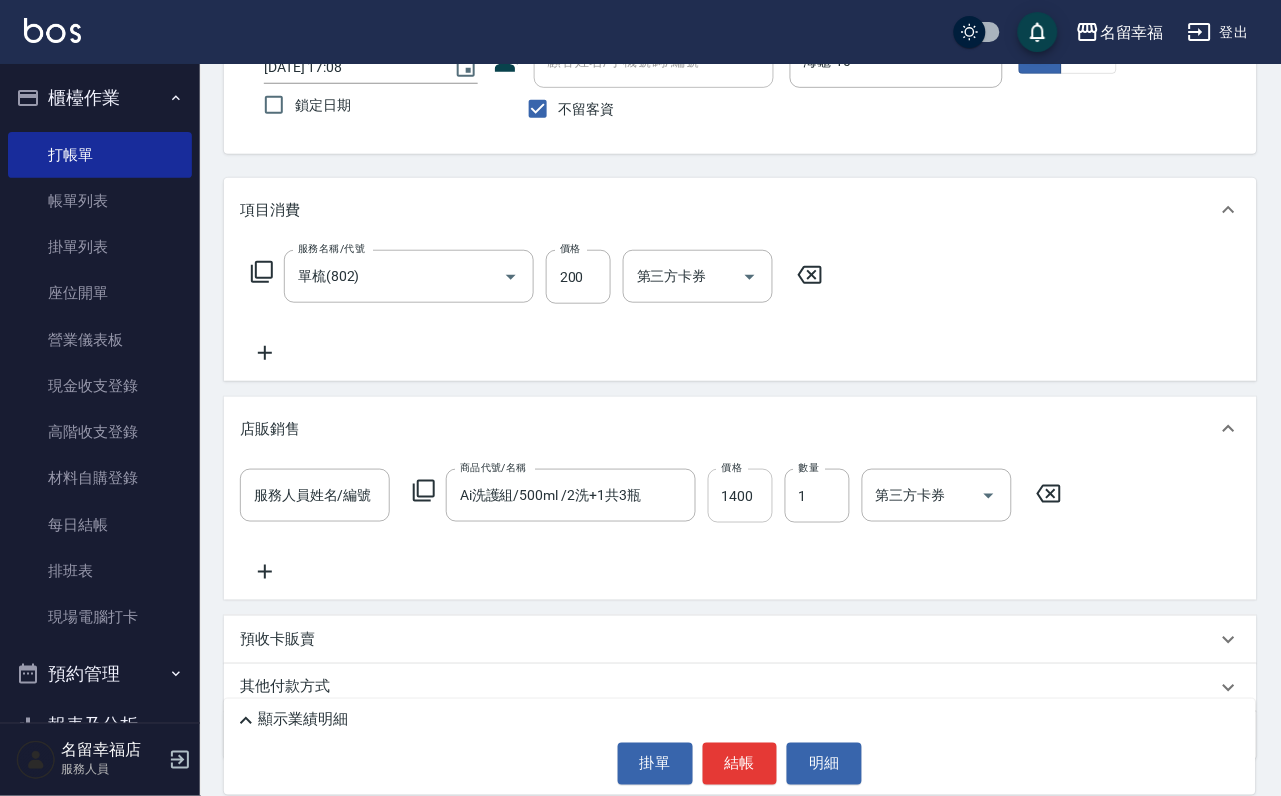 click on "1400" at bounding box center (740, 496) 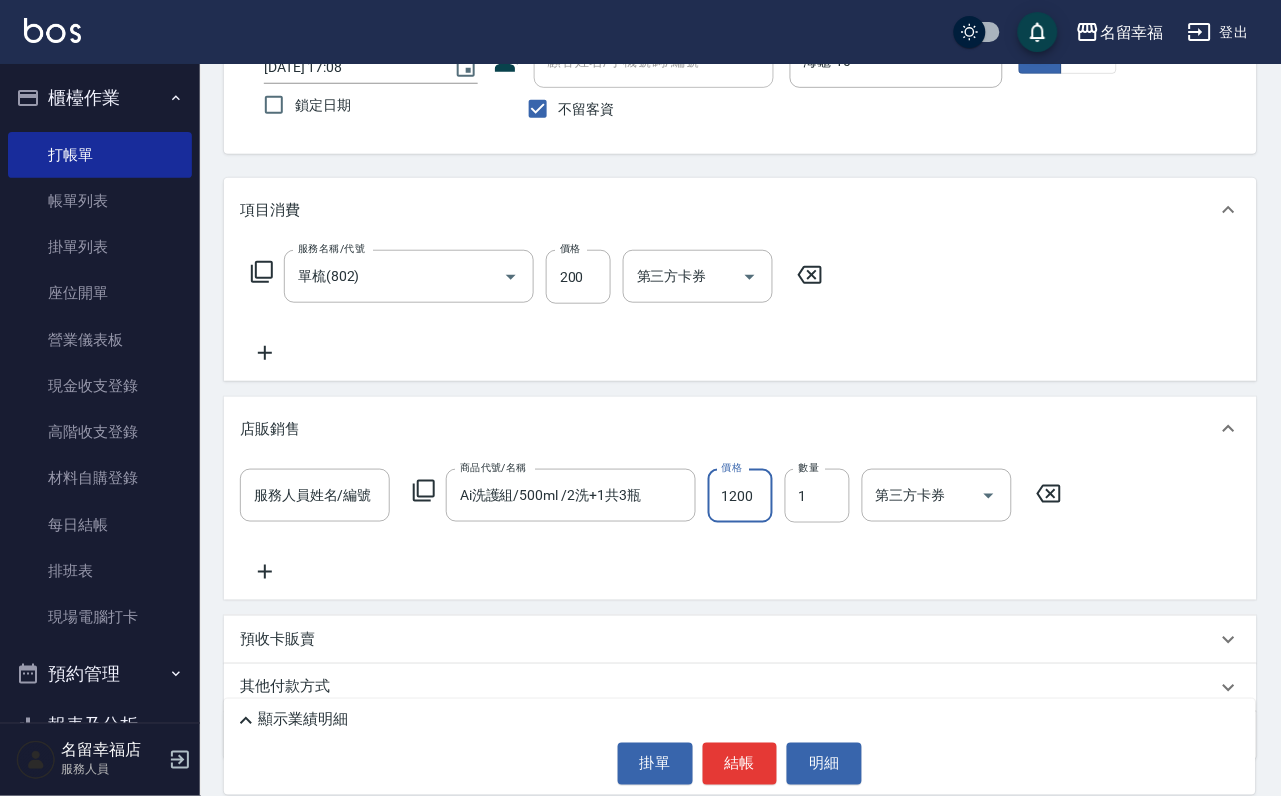 scroll, scrollTop: 0, scrollLeft: 1, axis: horizontal 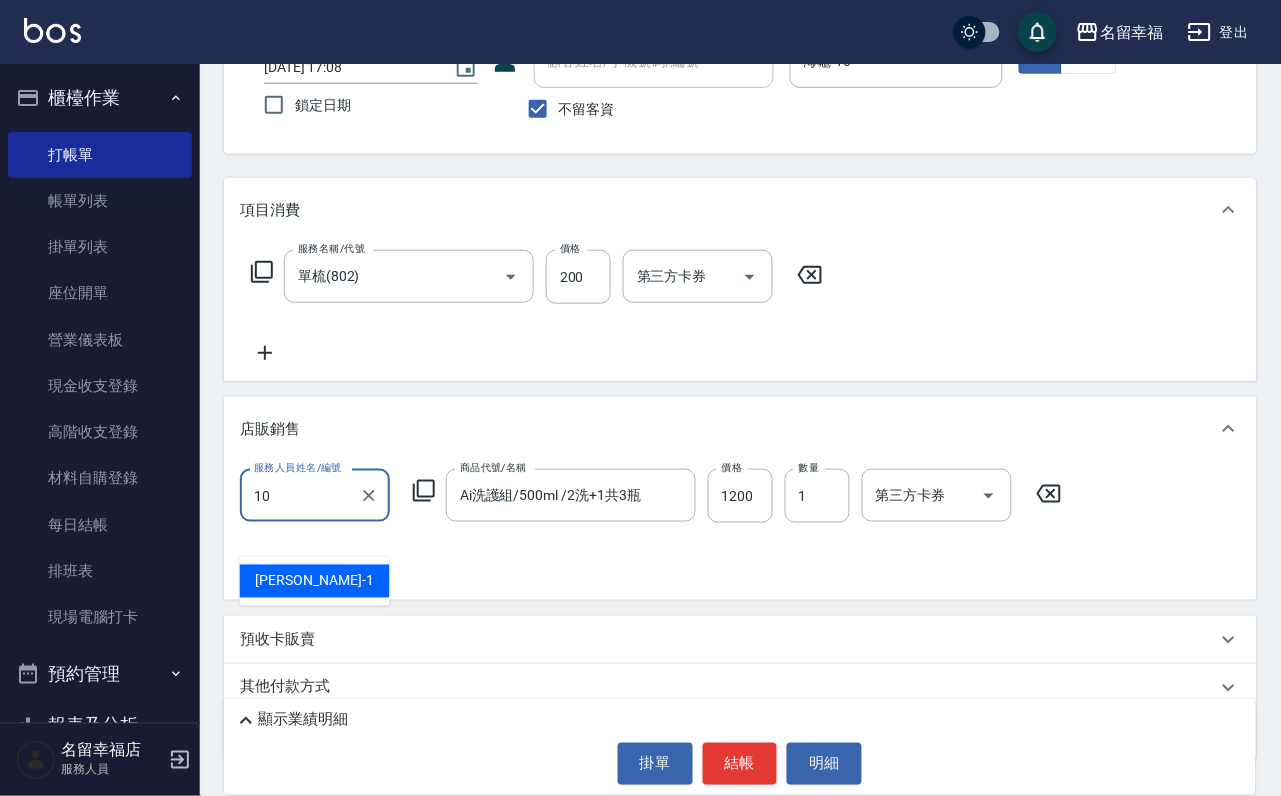type on "海龜-10" 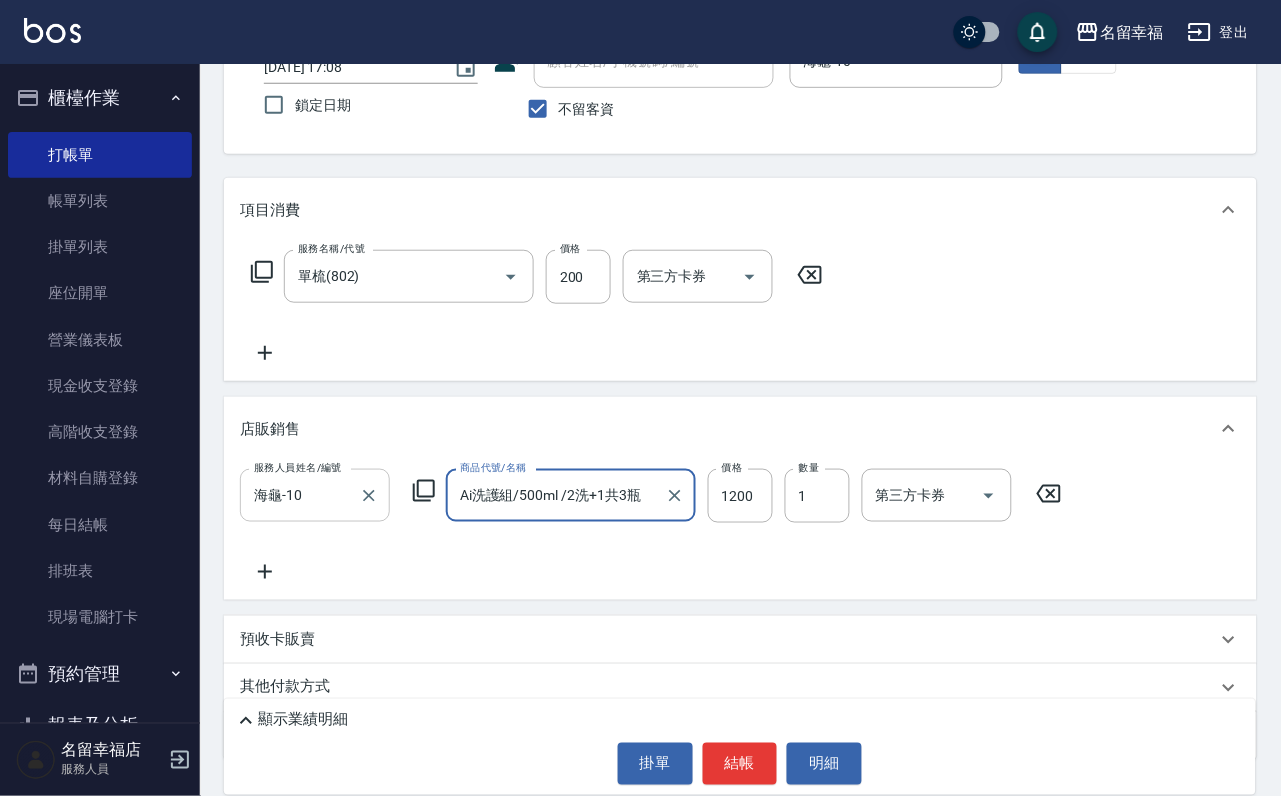 scroll, scrollTop: 0, scrollLeft: 27, axis: horizontal 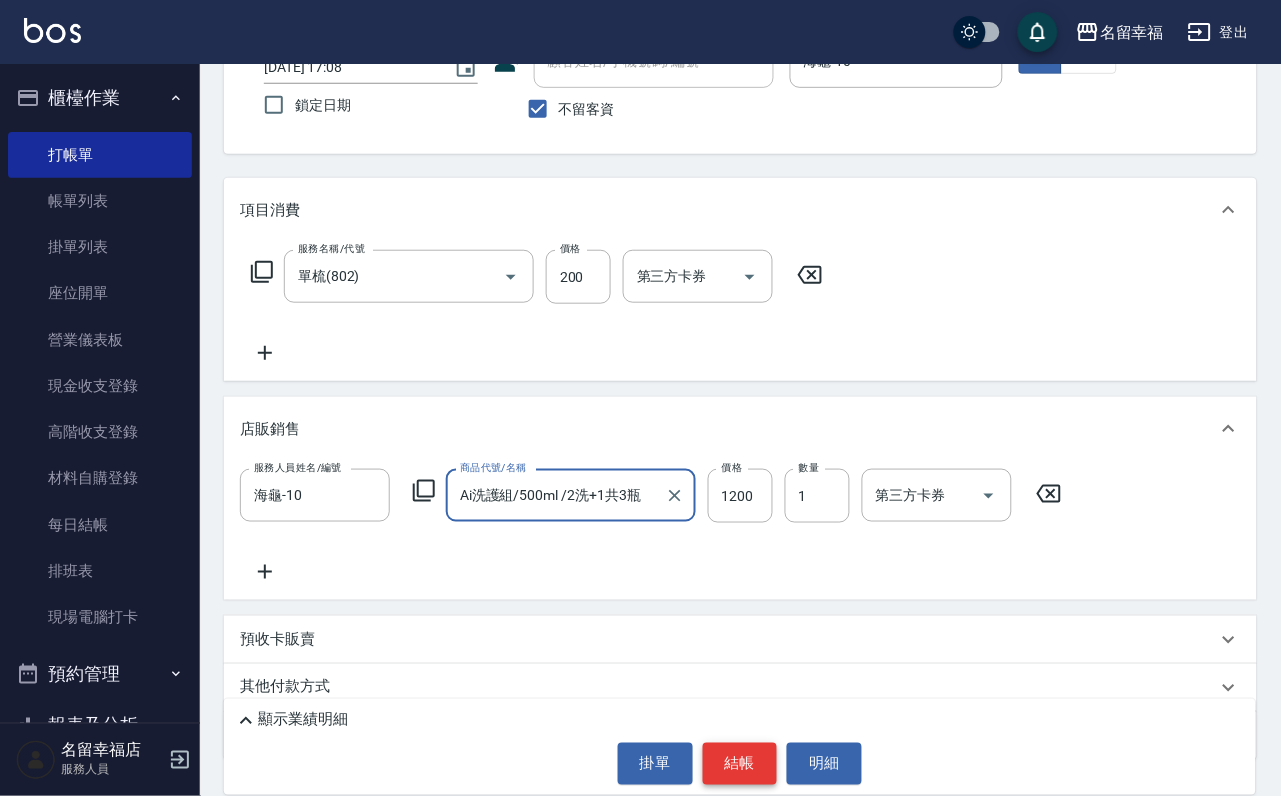 click on "結帳" at bounding box center (740, 764) 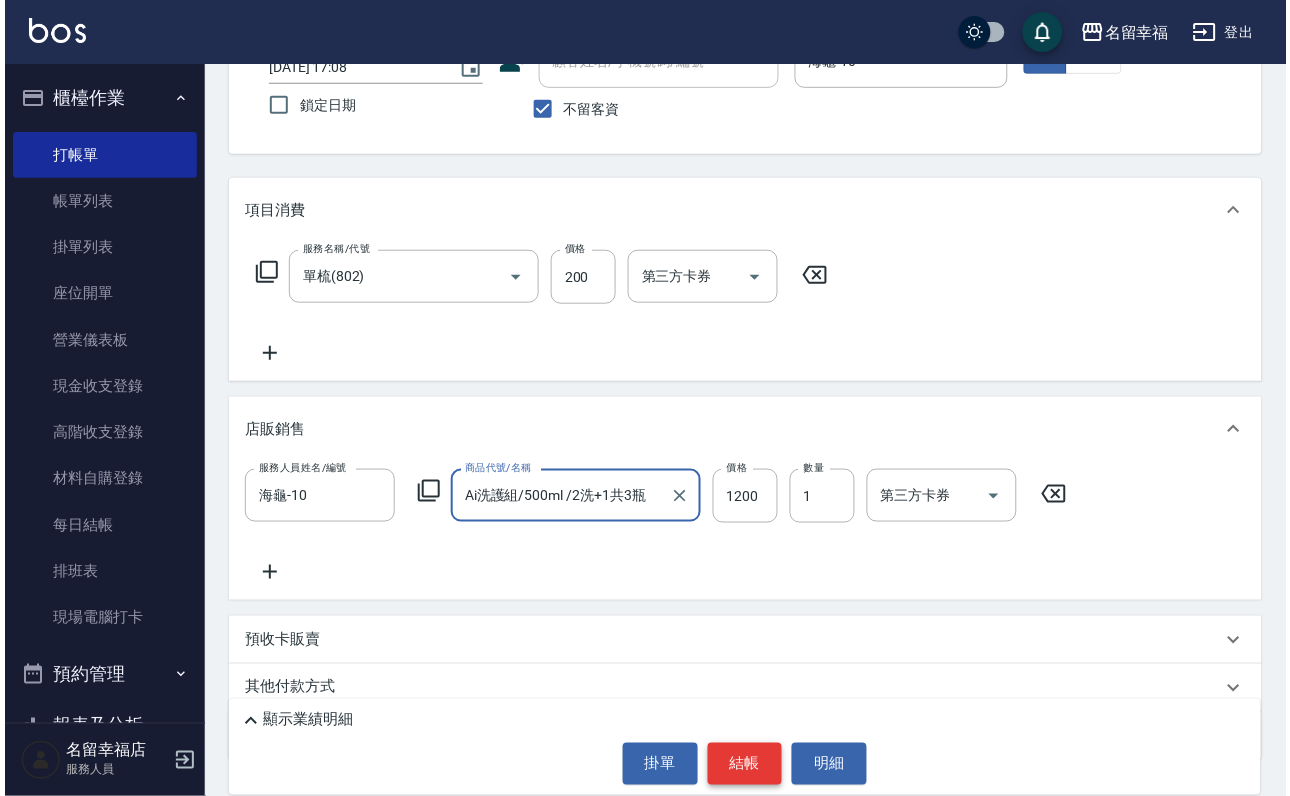 scroll, scrollTop: 0, scrollLeft: 0, axis: both 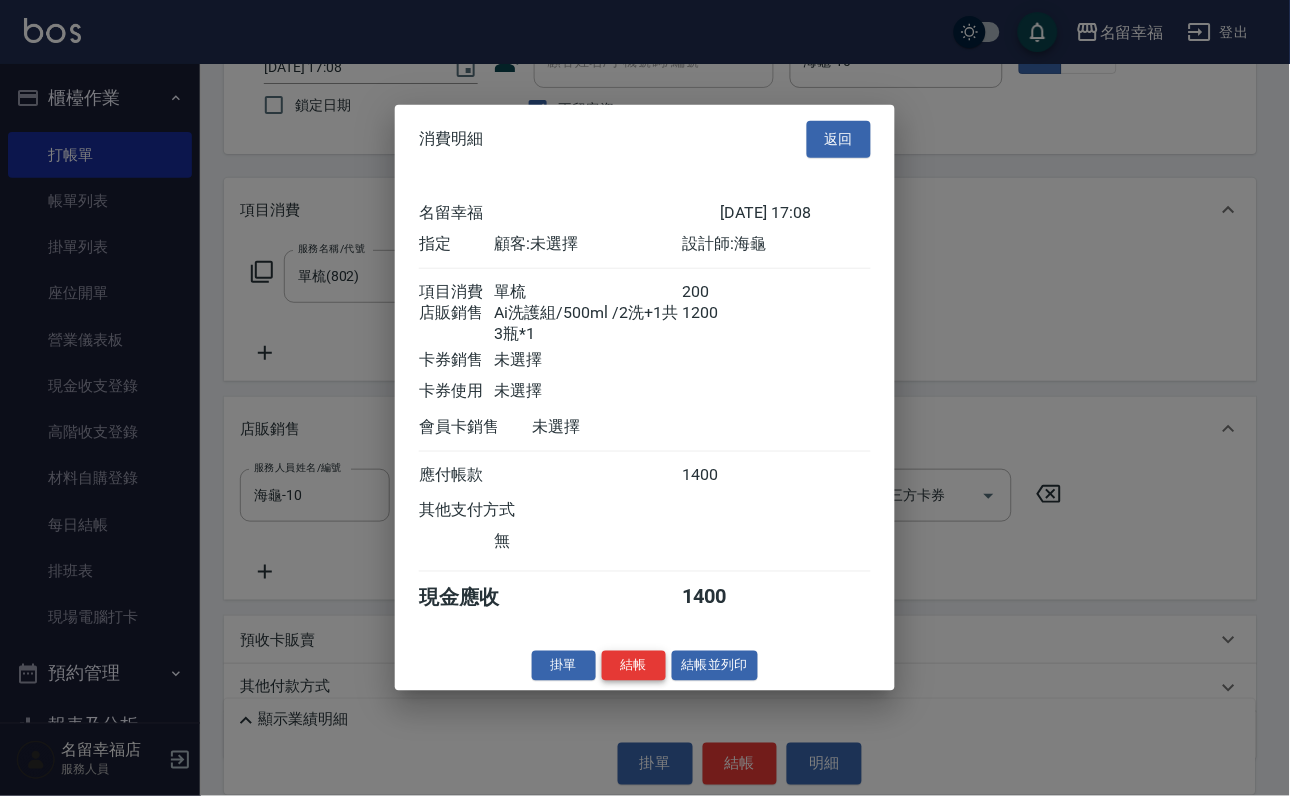 click on "結帳" at bounding box center (634, 665) 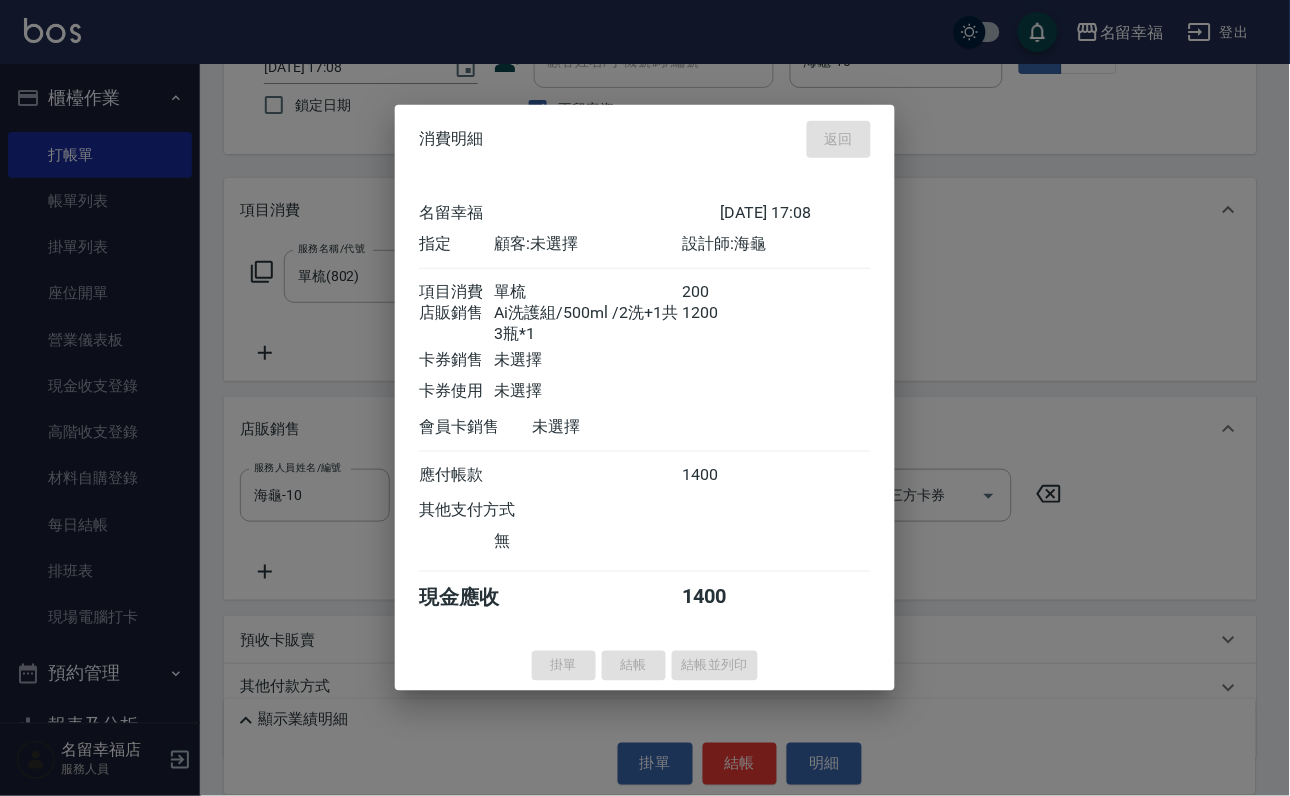 type on "[DATE] 17:10" 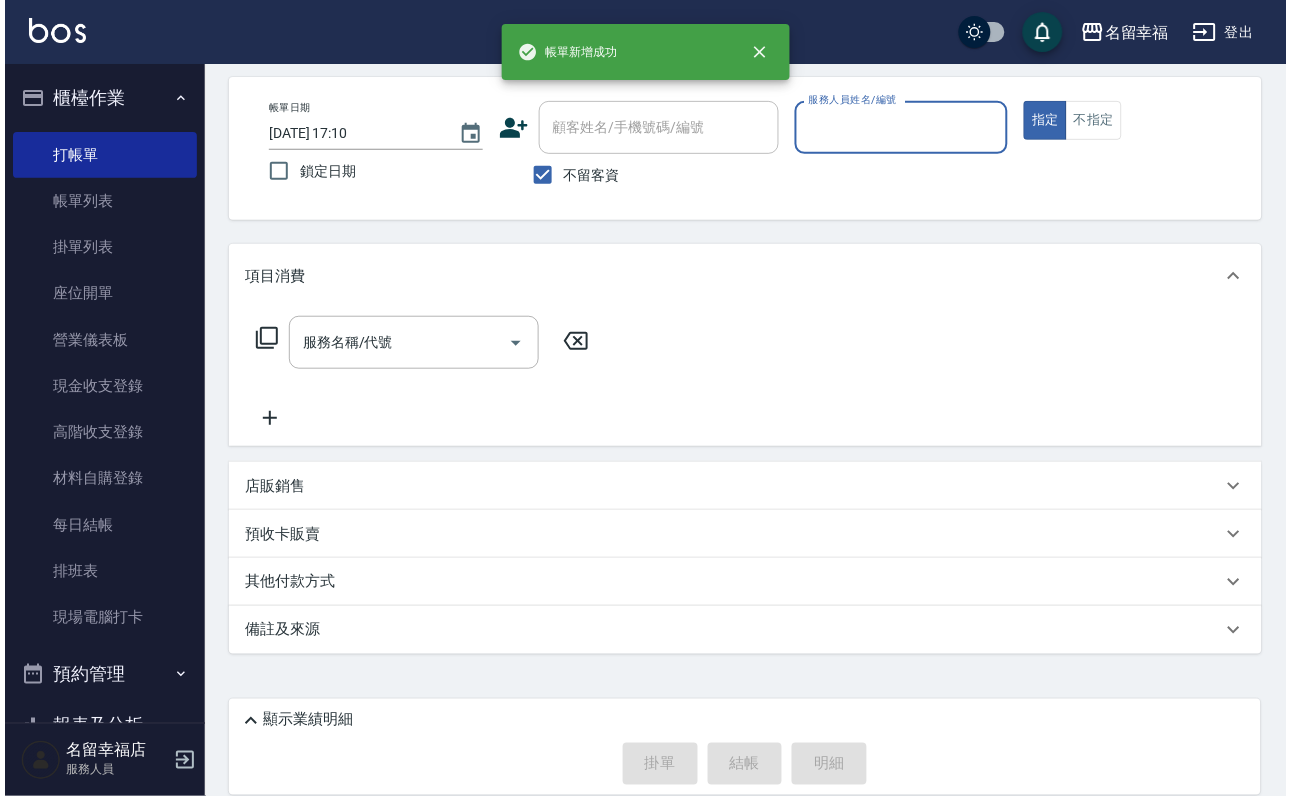 scroll, scrollTop: 119, scrollLeft: 0, axis: vertical 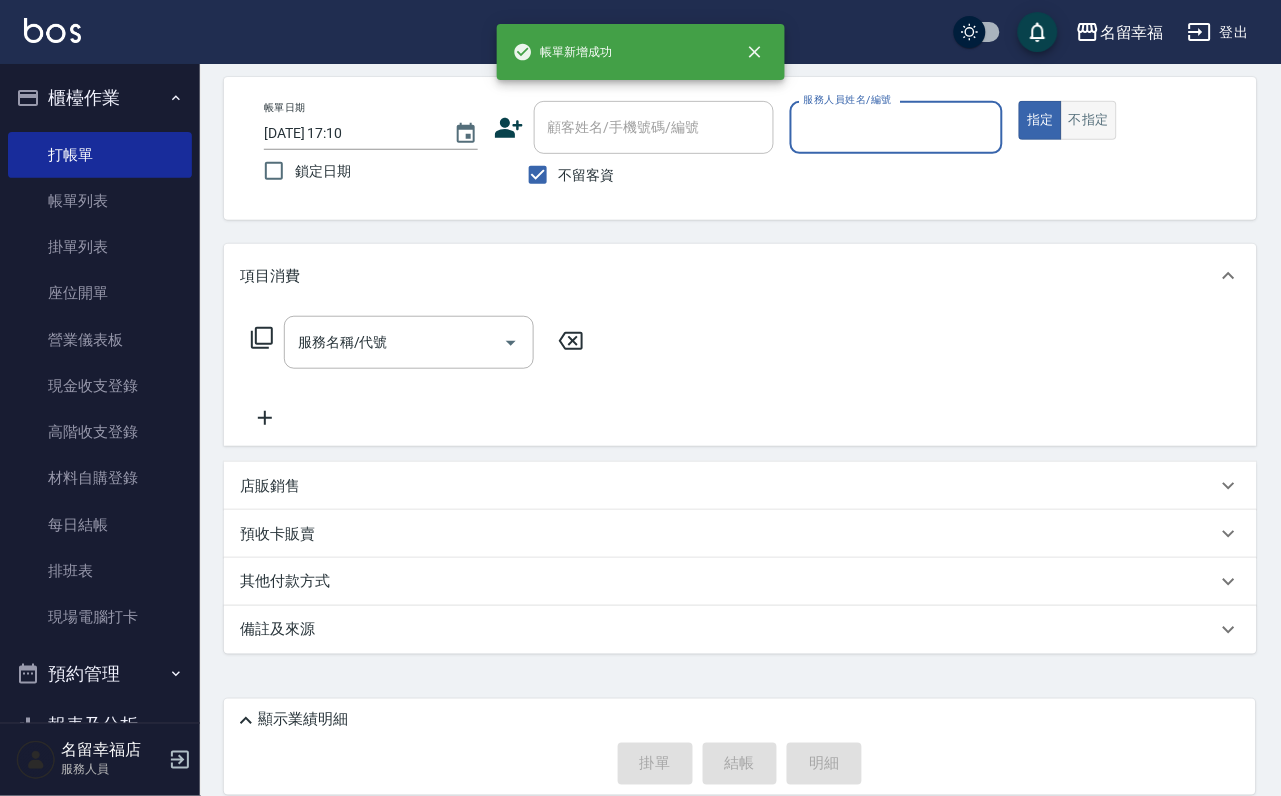 click on "不指定" at bounding box center (1089, 120) 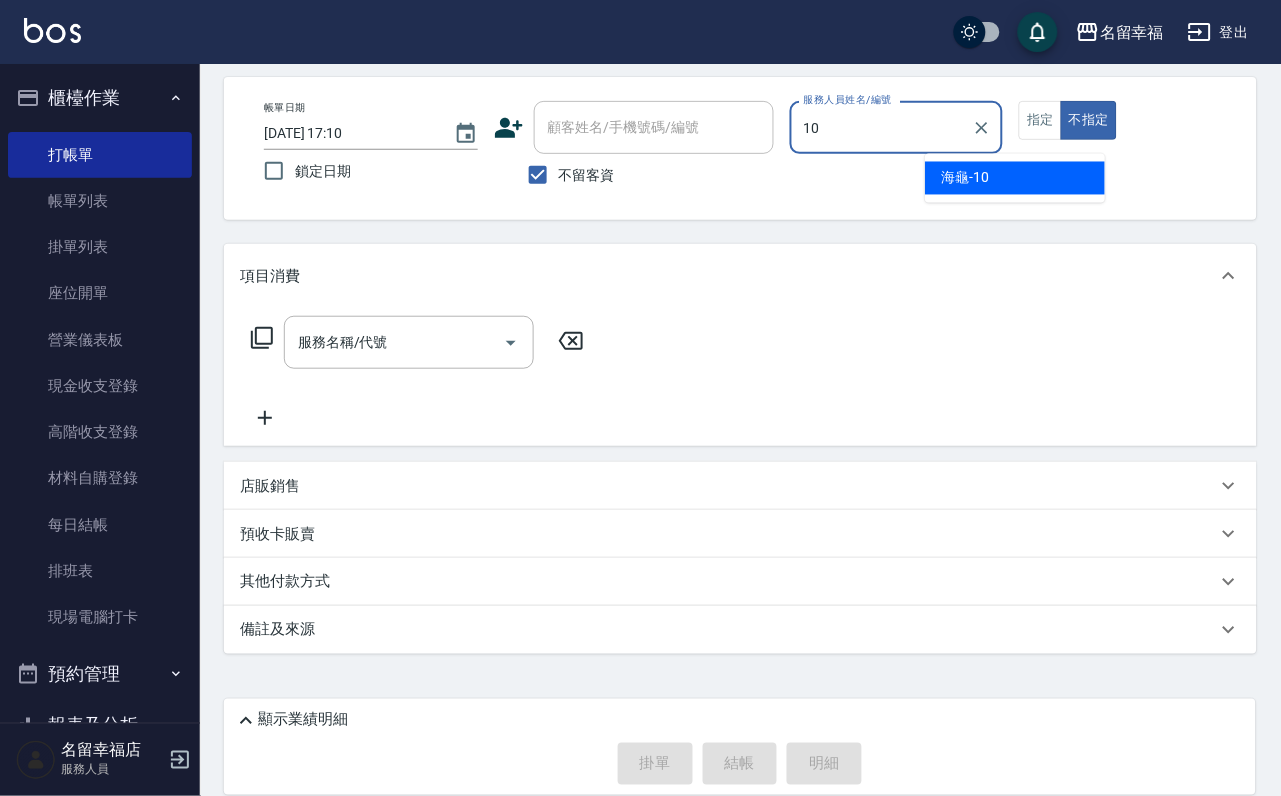 type on "海龜-10" 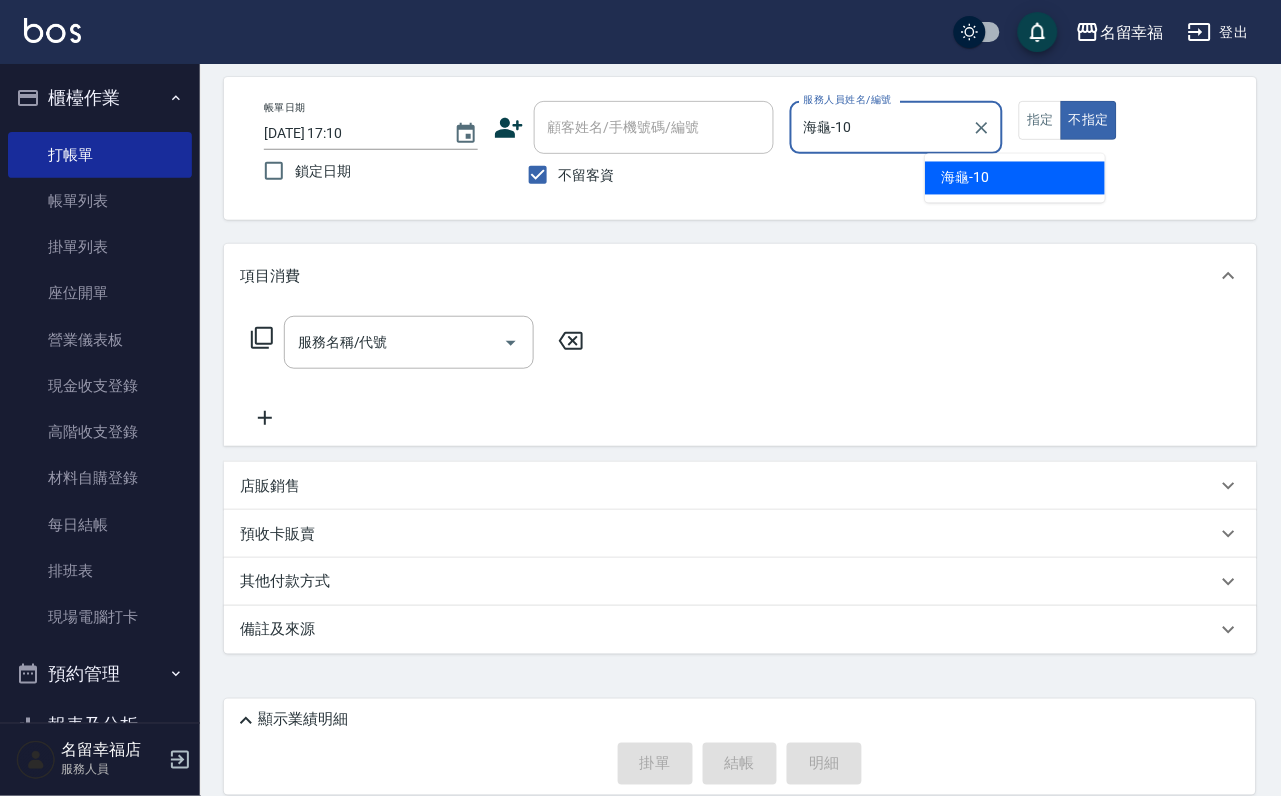 type on "false" 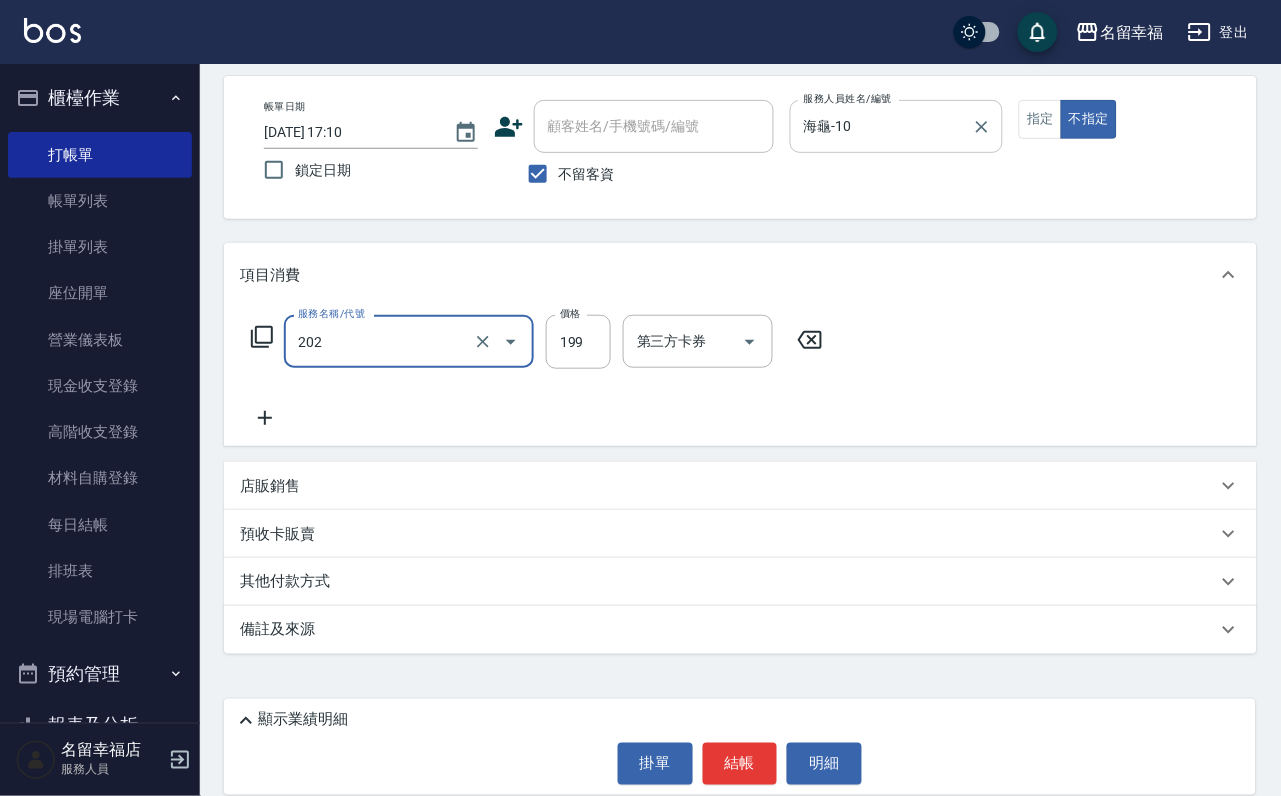 type on "不指定單剪(202)" 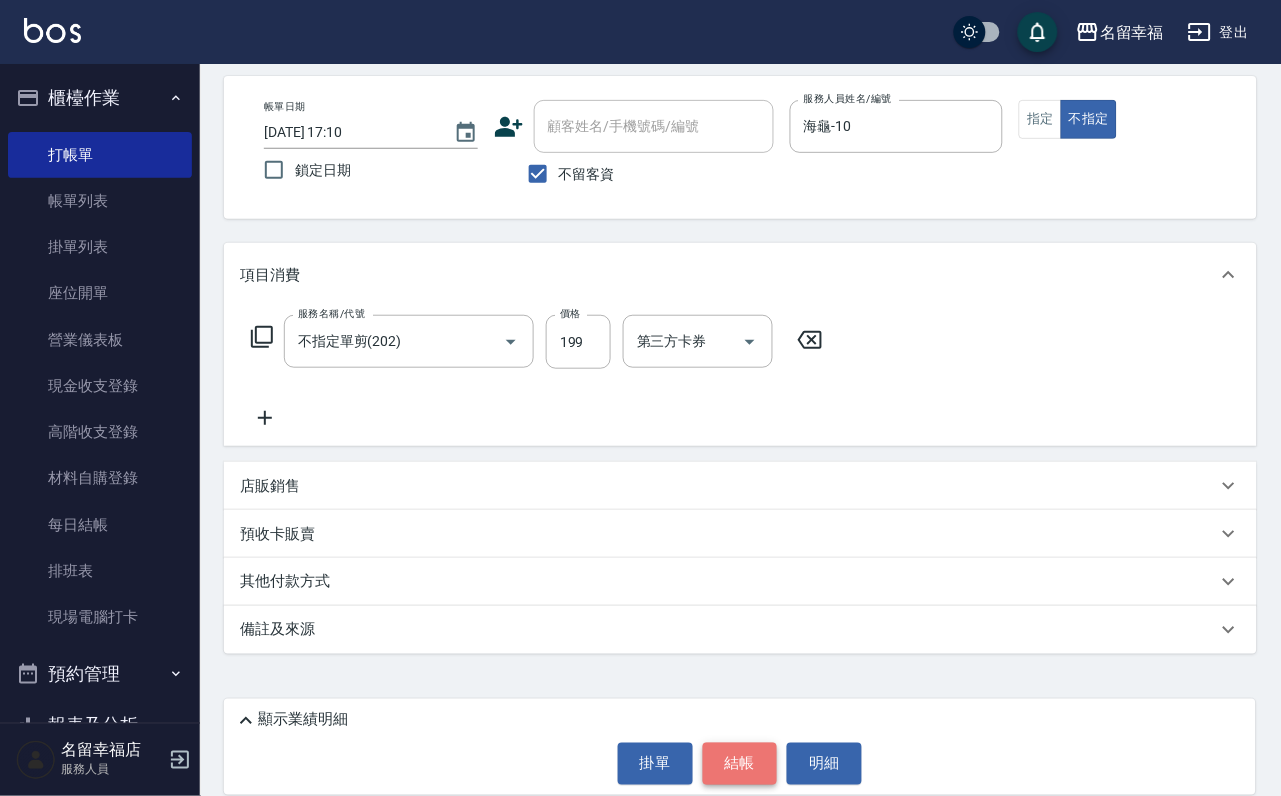 click on "結帳" at bounding box center [740, 764] 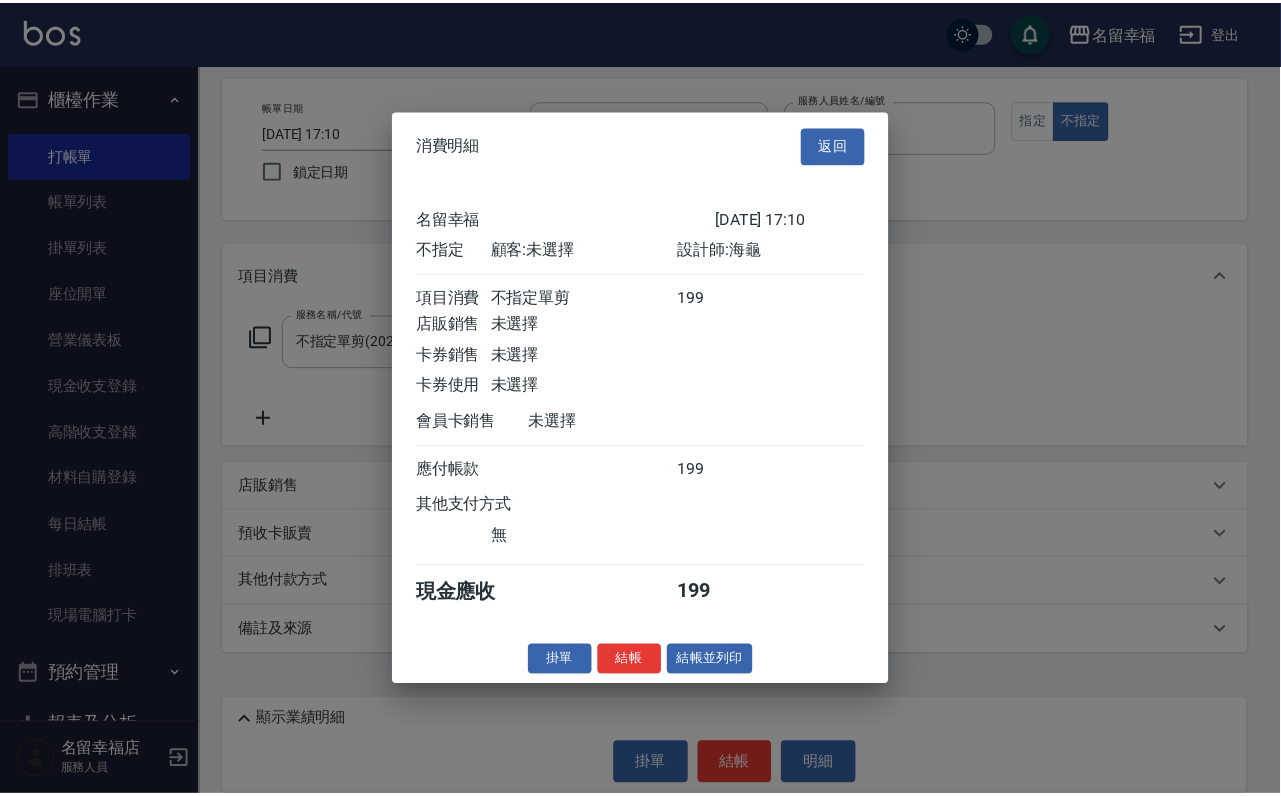 scroll, scrollTop: 284, scrollLeft: 0, axis: vertical 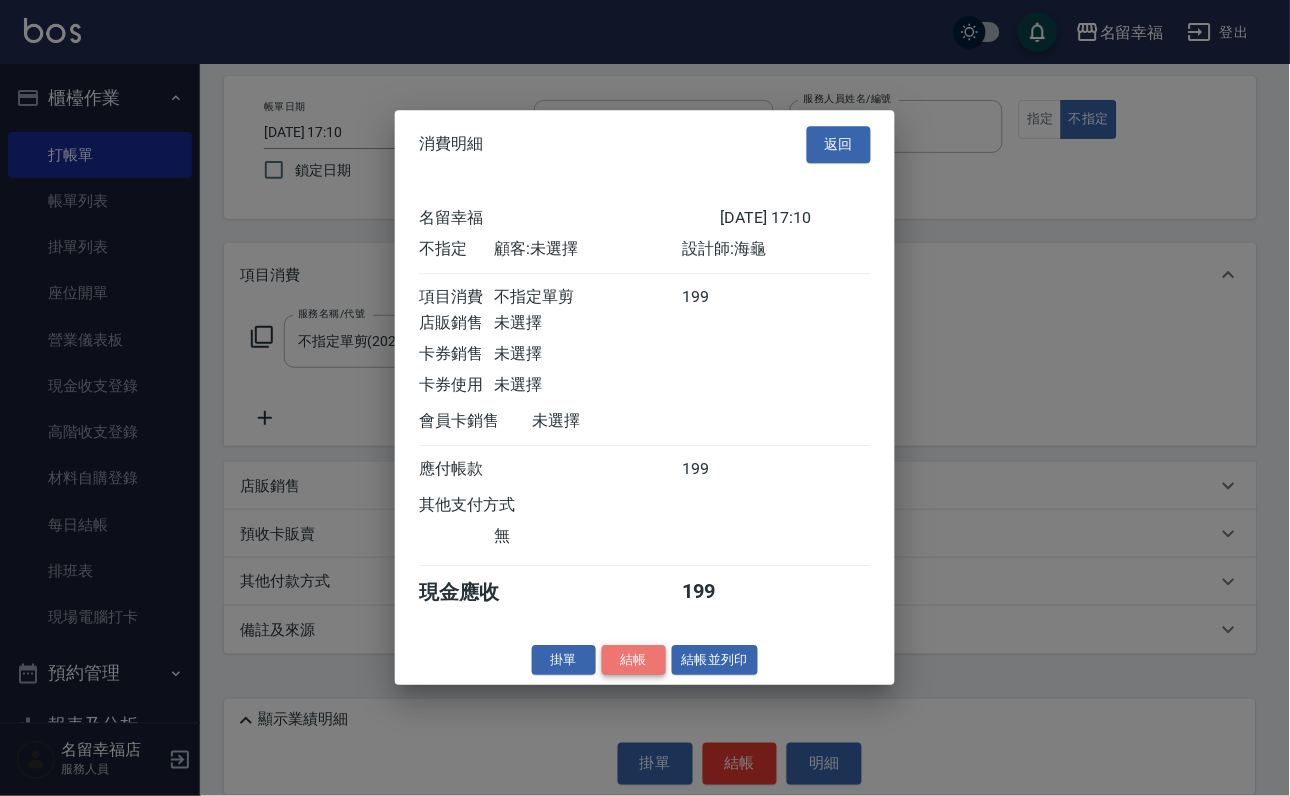 click on "結帳" at bounding box center [634, 660] 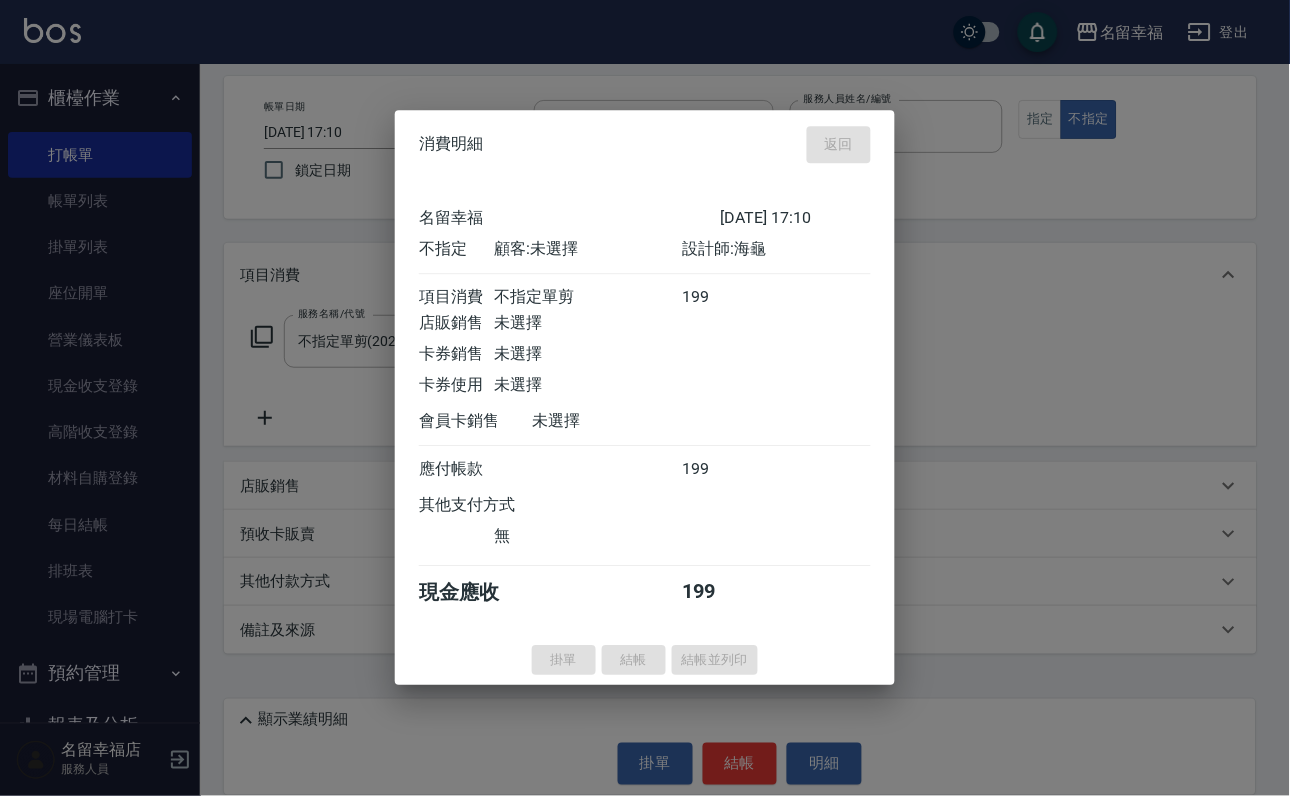 type 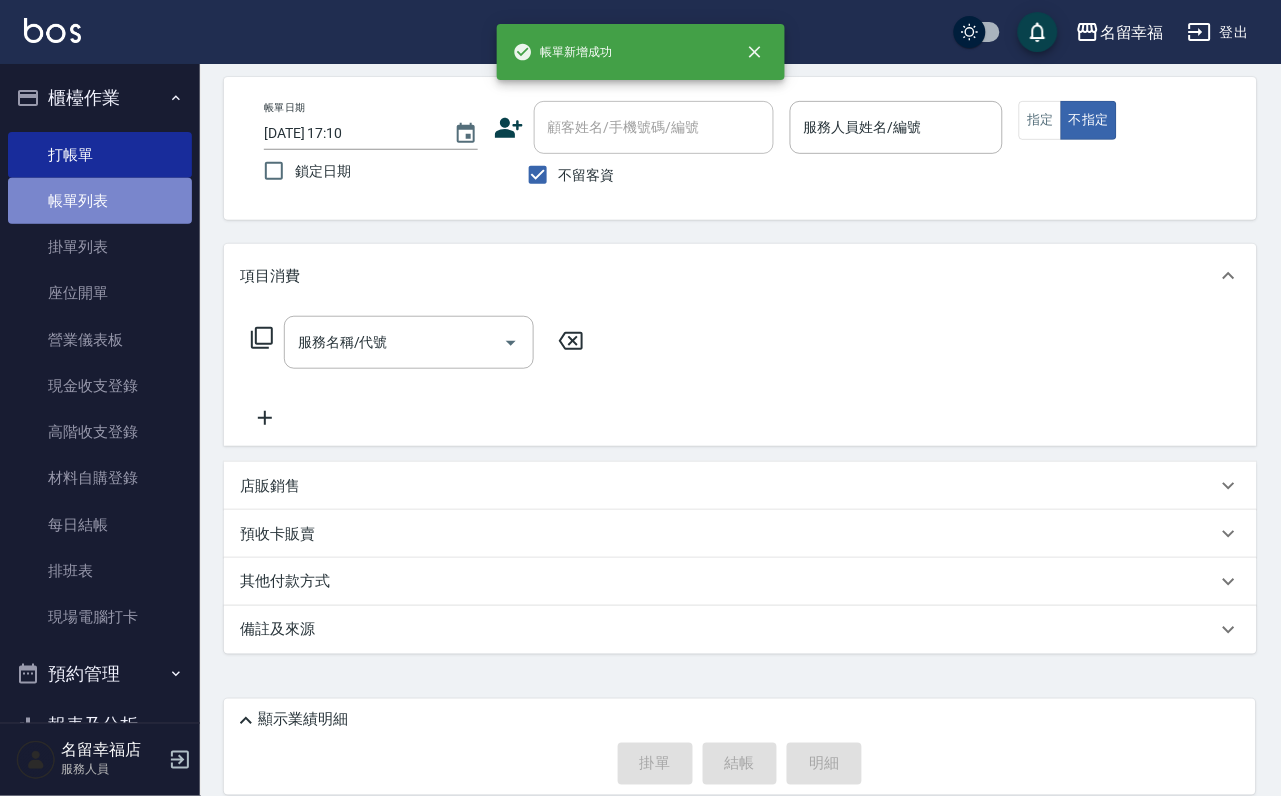 click on "帳單列表" at bounding box center (100, 201) 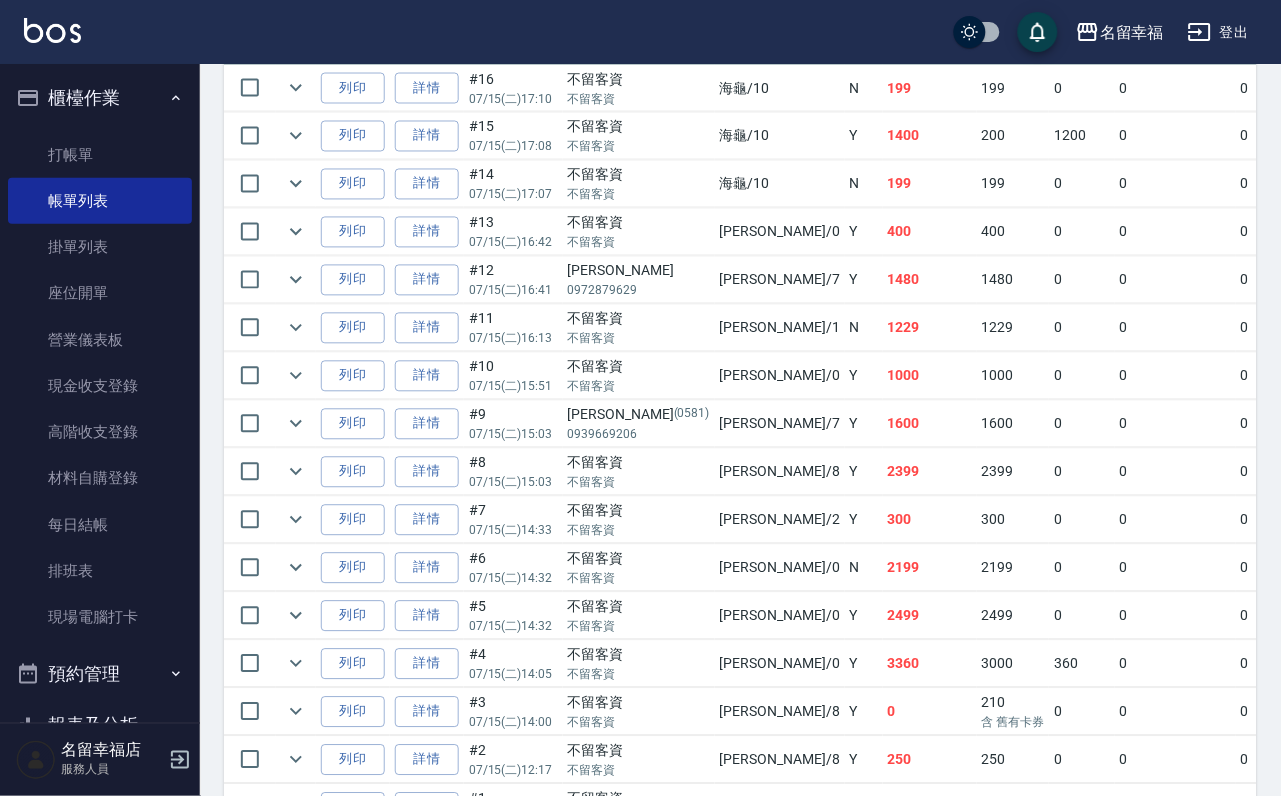 scroll, scrollTop: 300, scrollLeft: 0, axis: vertical 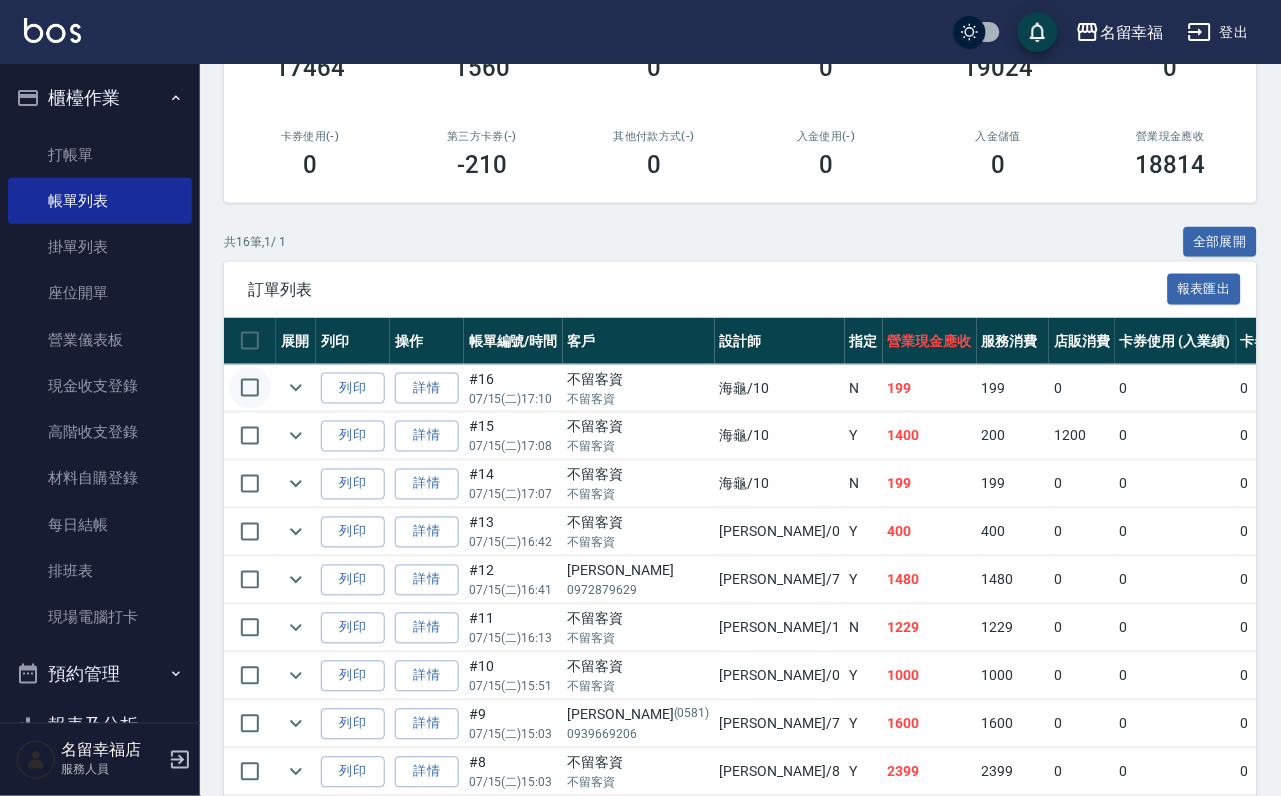 click at bounding box center (250, 388) 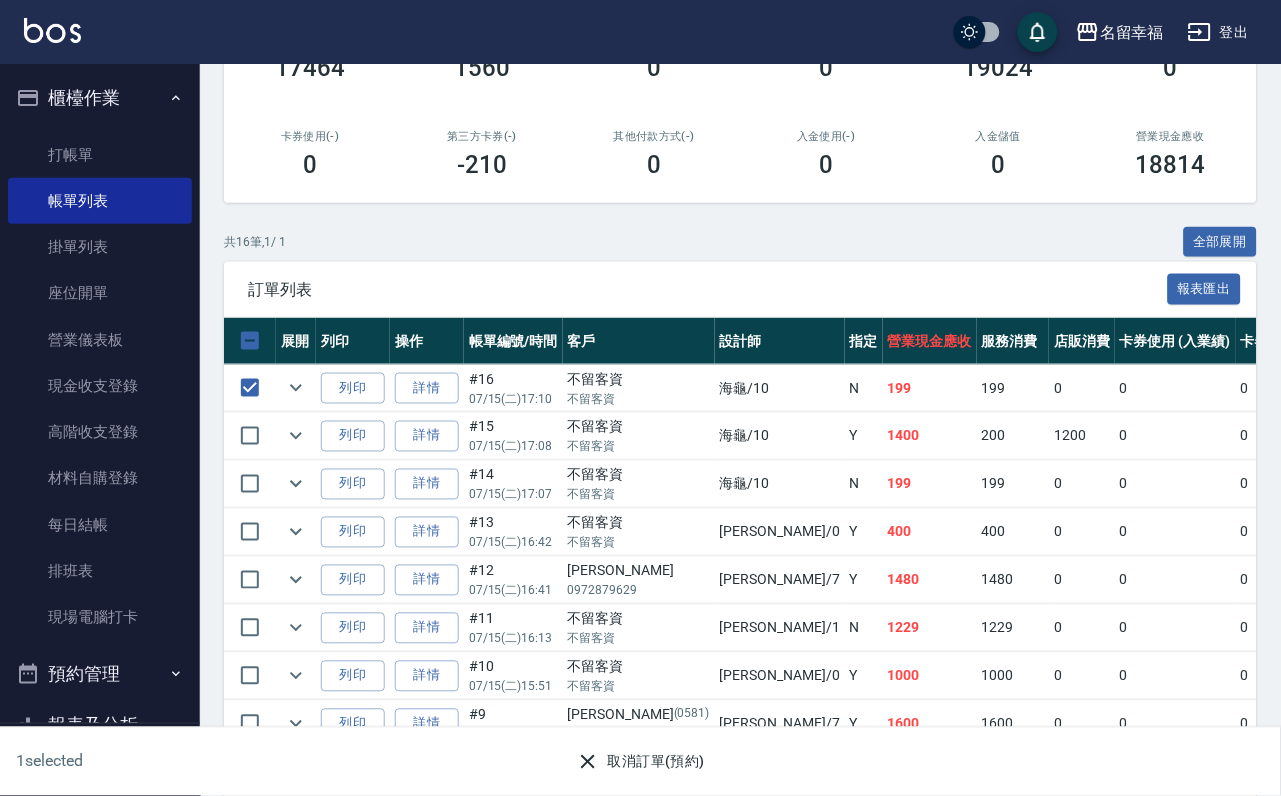 click on "取消訂單(預約)" at bounding box center (640, 762) 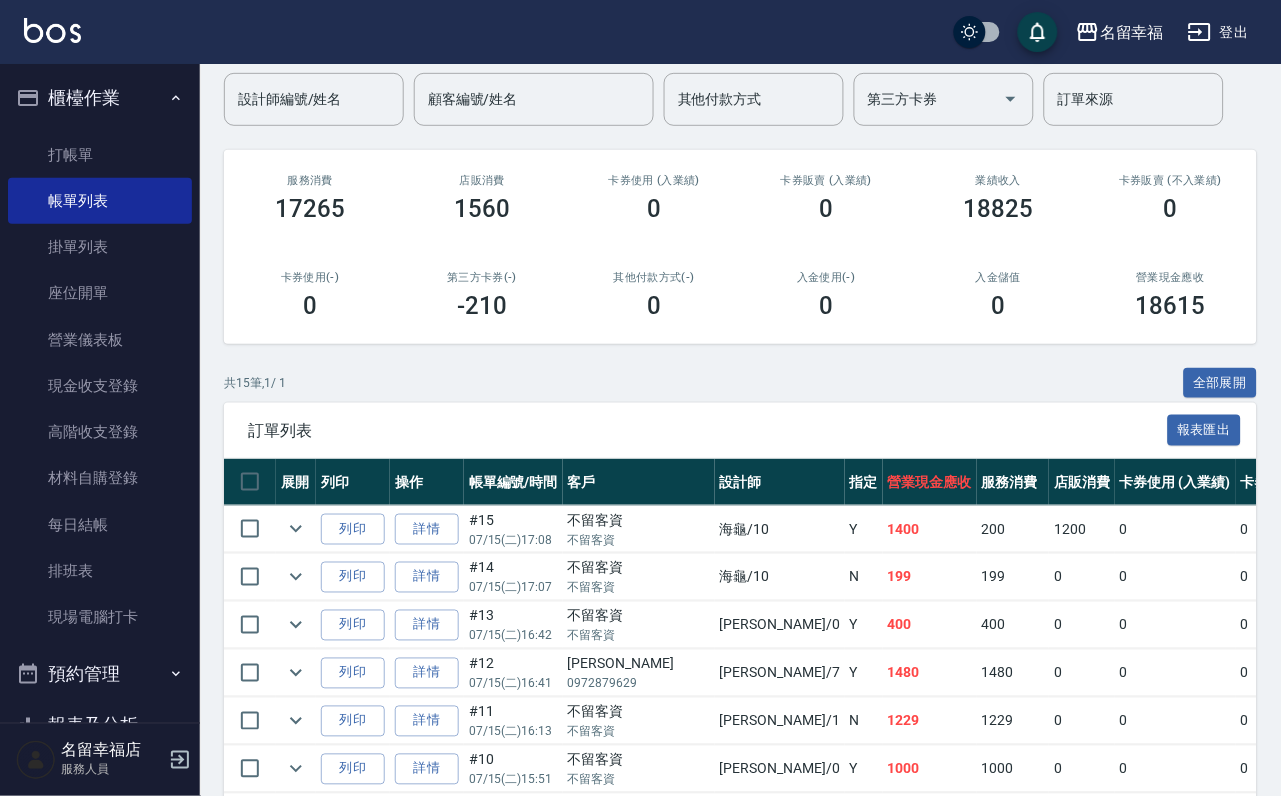scroll, scrollTop: 0, scrollLeft: 0, axis: both 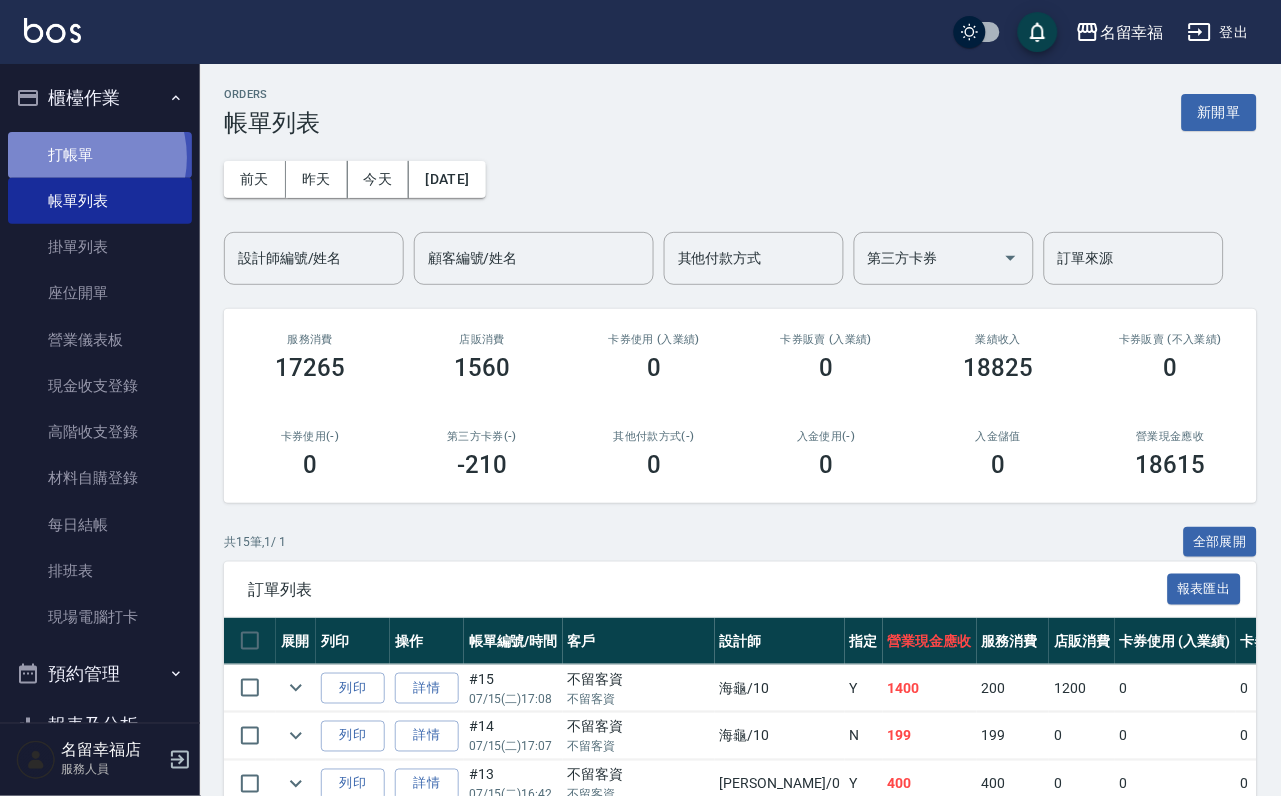 click on "打帳單" at bounding box center [100, 155] 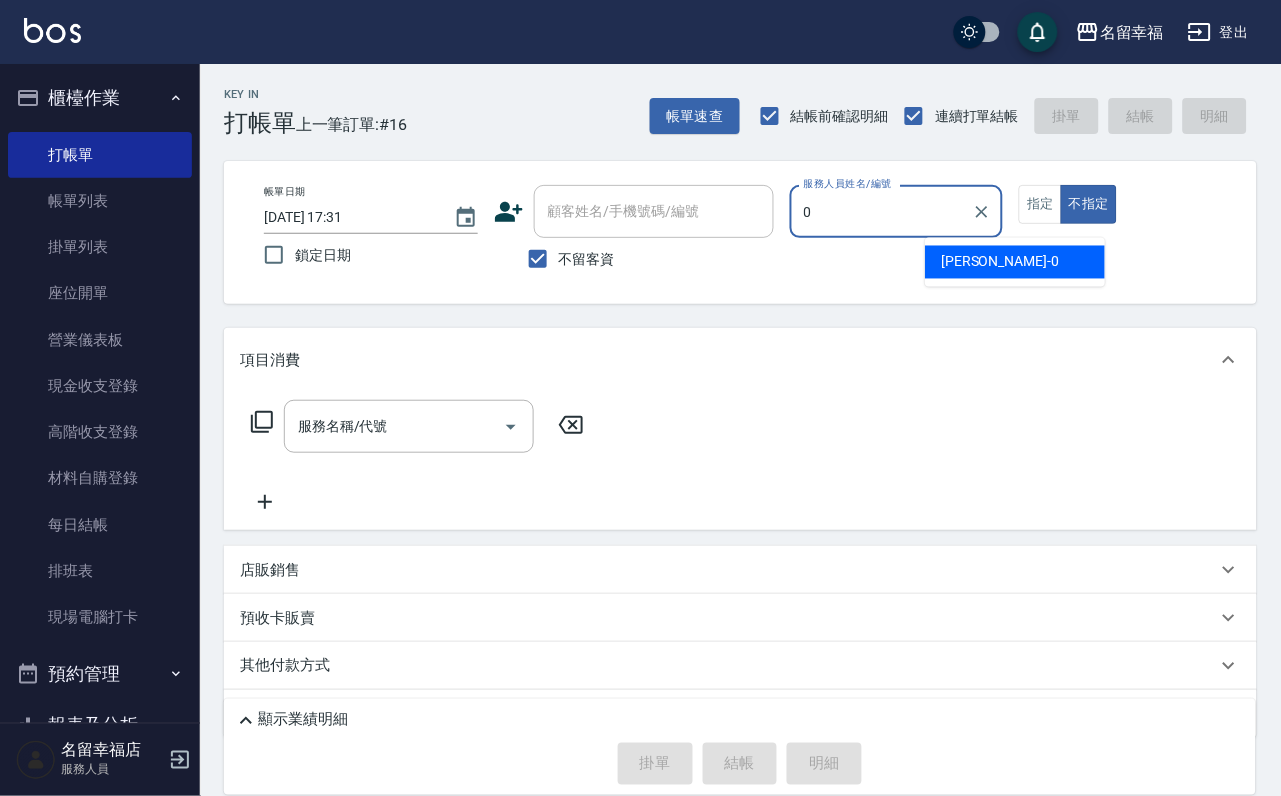 type on "小靜-0" 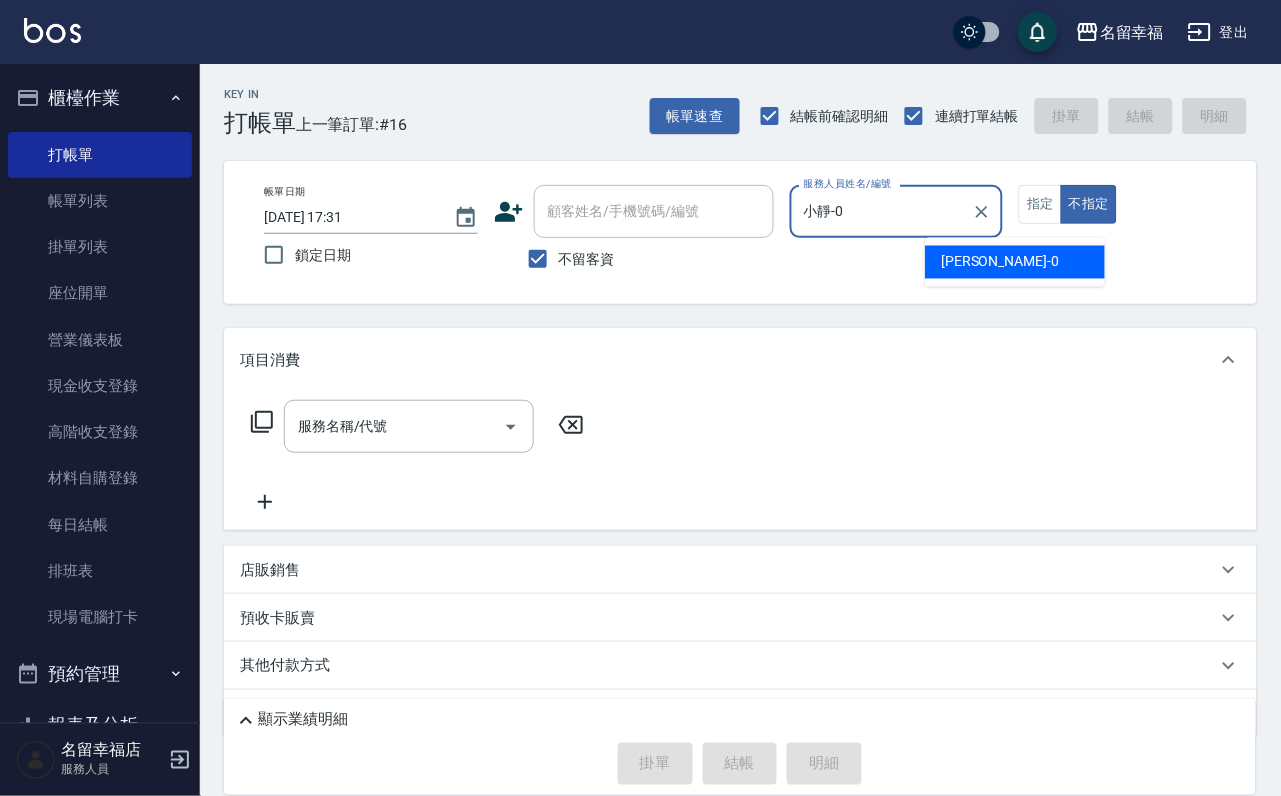 type on "false" 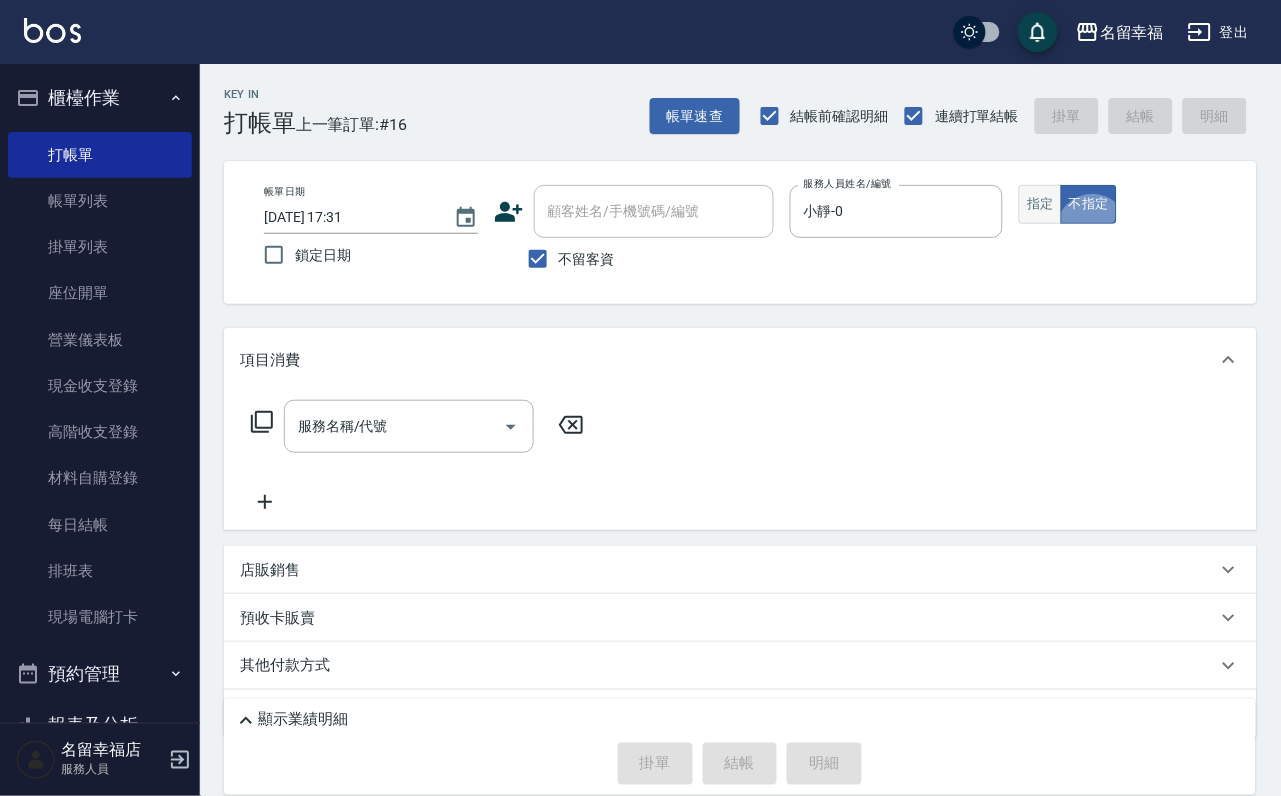 drag, startPoint x: 1151, startPoint y: 203, endPoint x: 1142, endPoint y: 218, distance: 17.492855 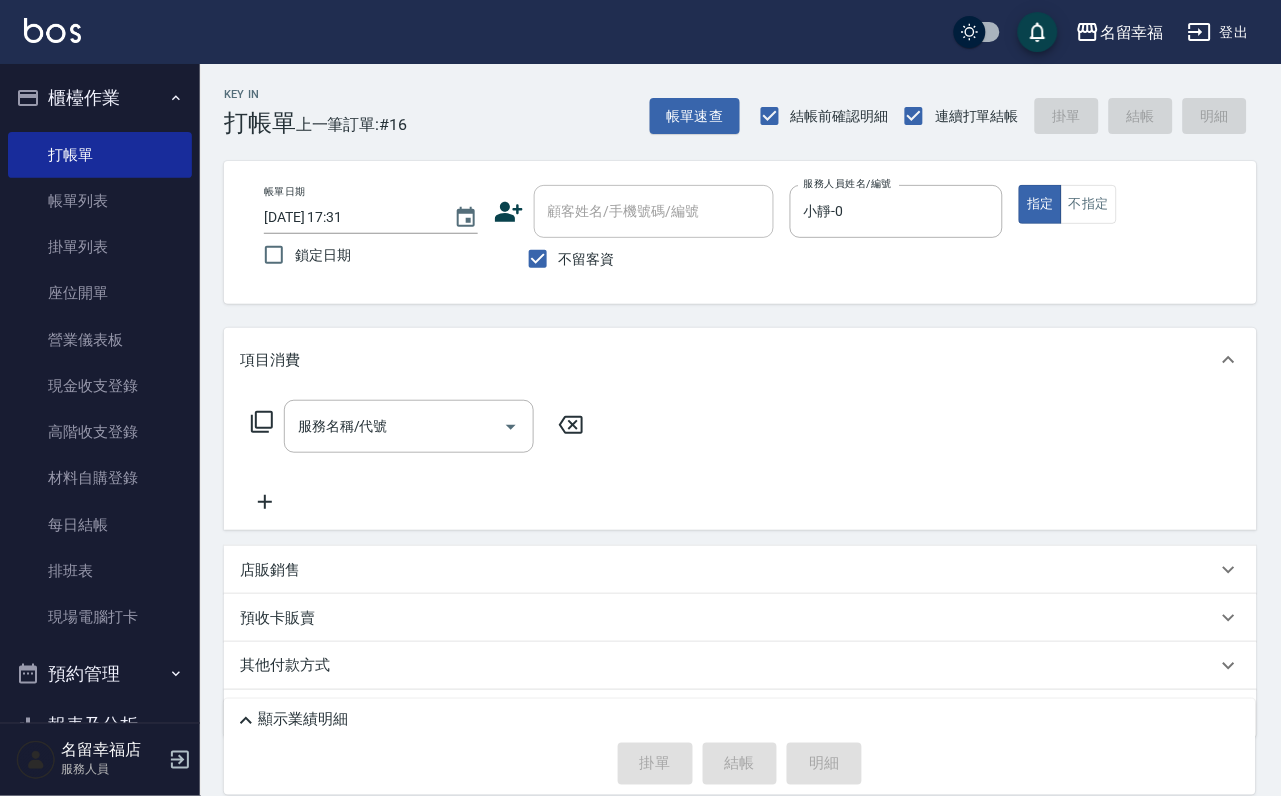 click 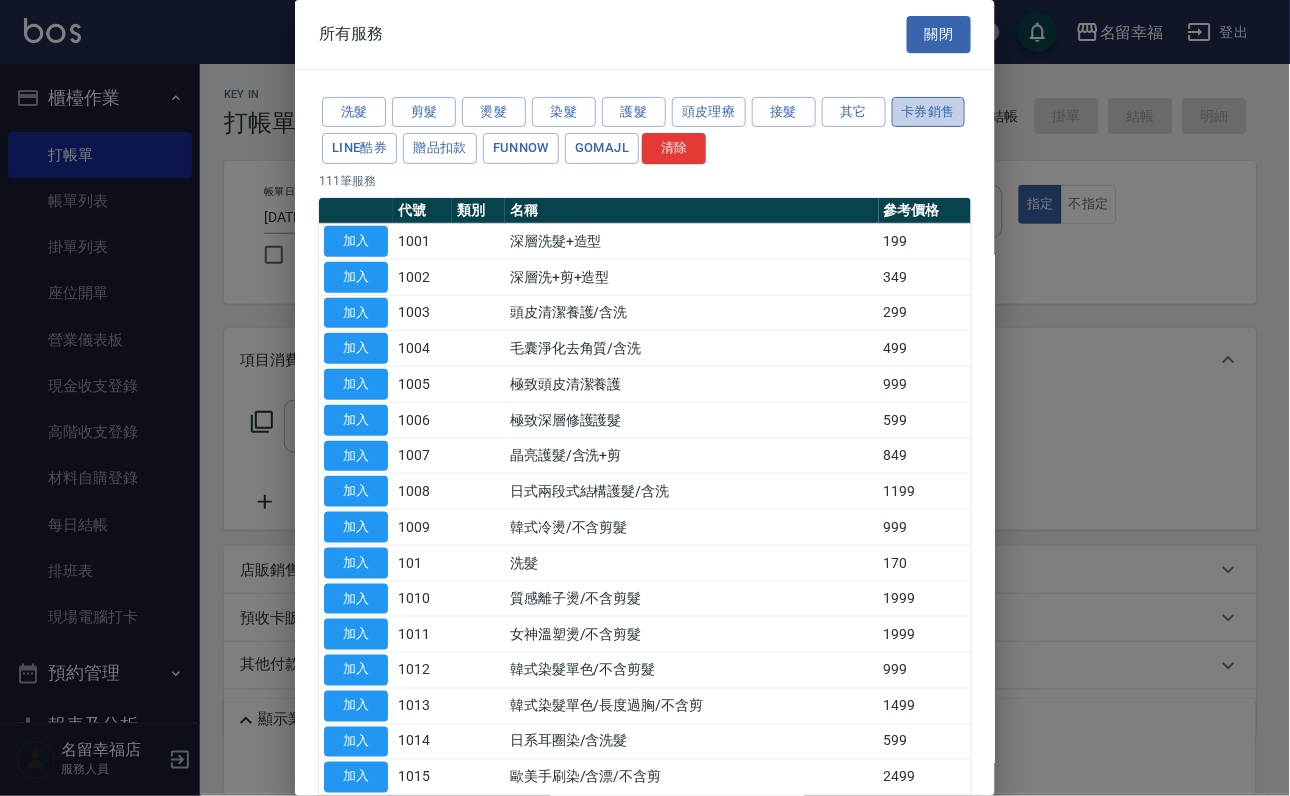 click on "卡券銷售" at bounding box center (929, 112) 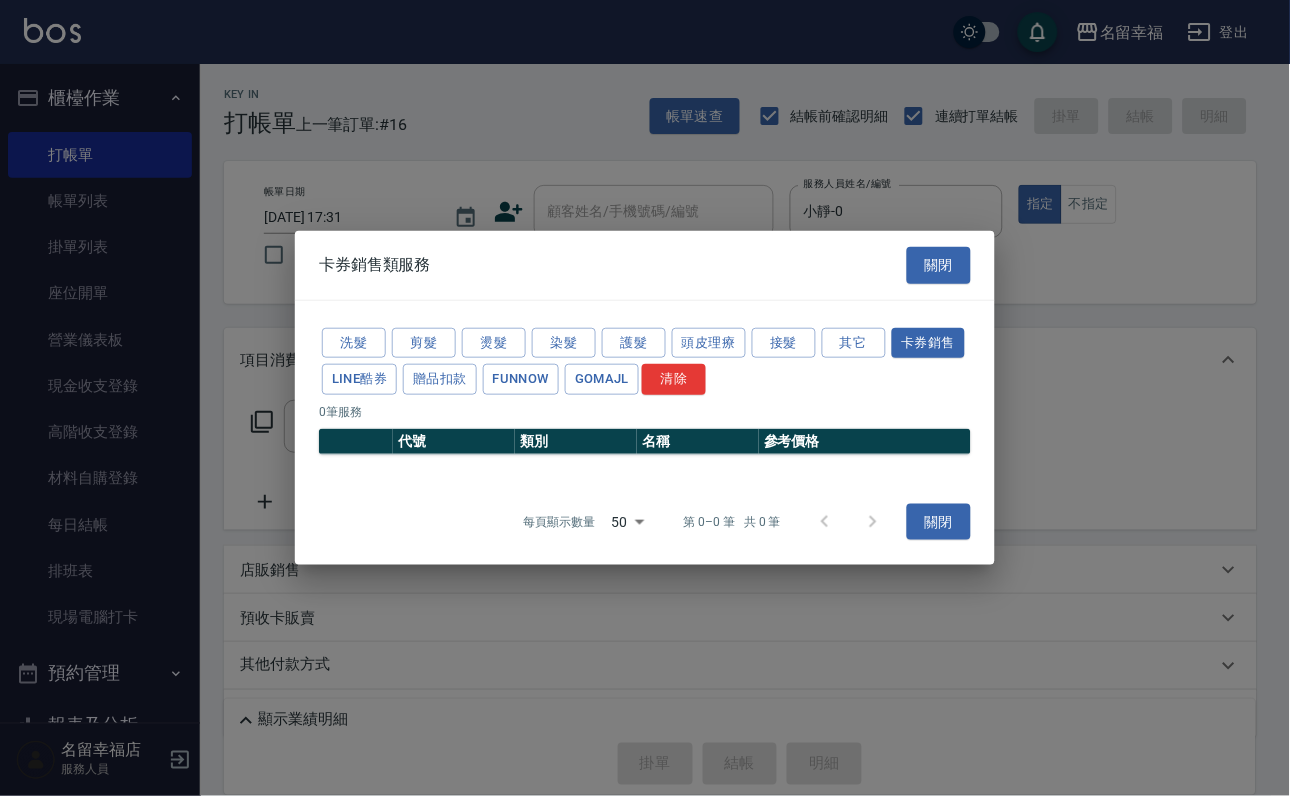 click on "關閉" at bounding box center (939, 265) 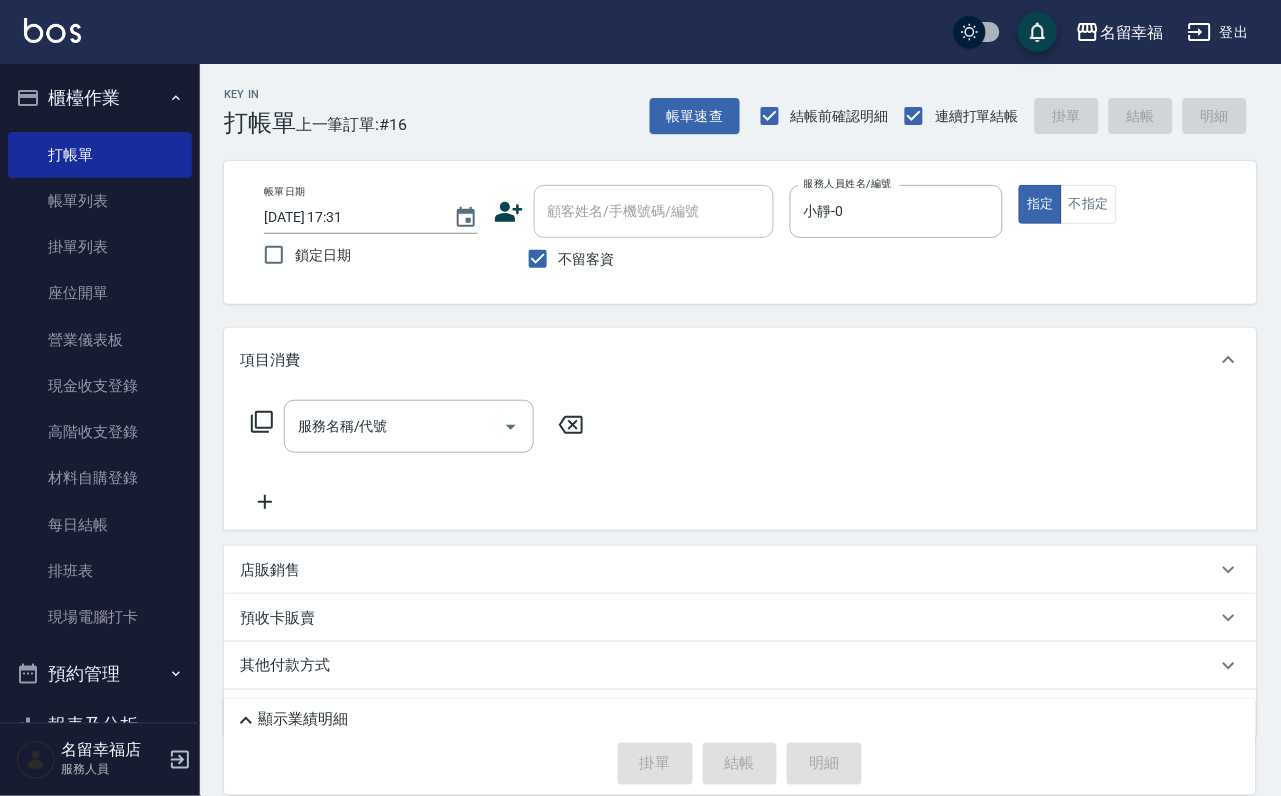 click on "預收卡販賣" at bounding box center [728, 618] 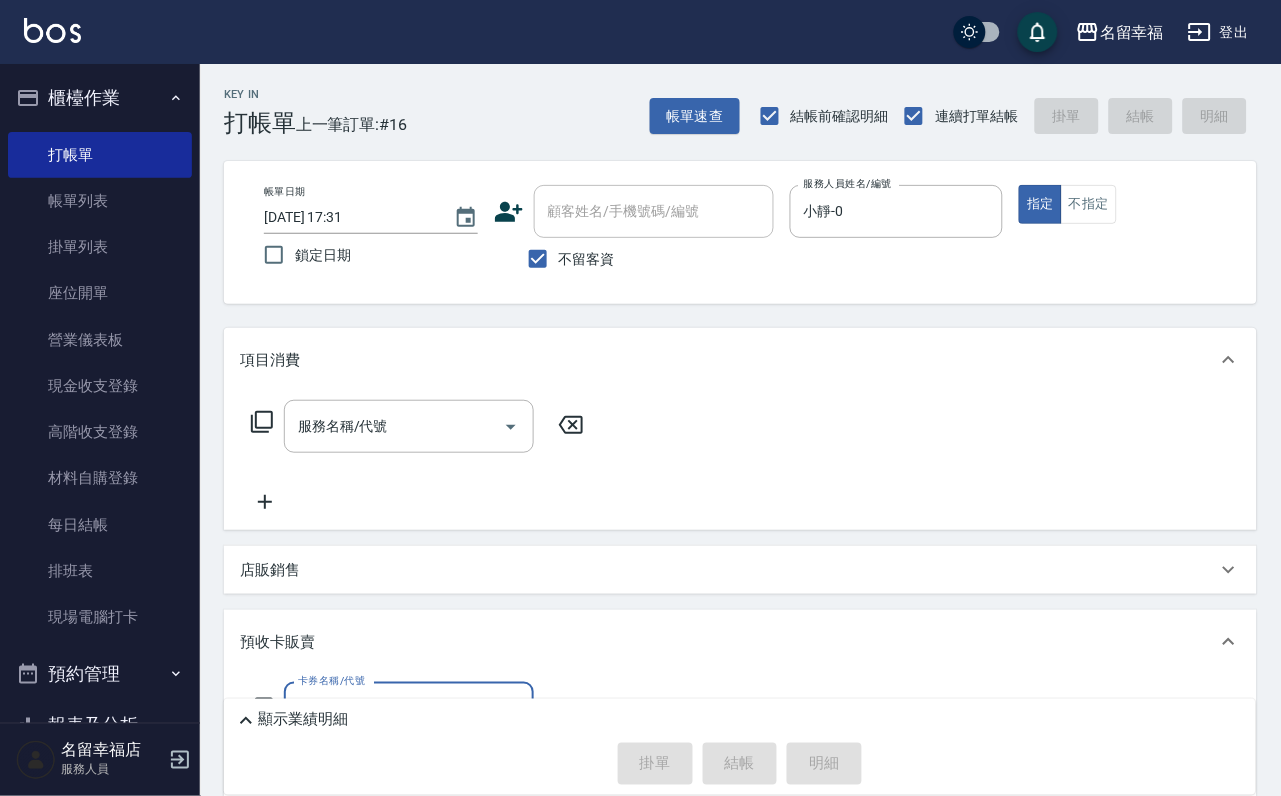 scroll, scrollTop: 0, scrollLeft: 0, axis: both 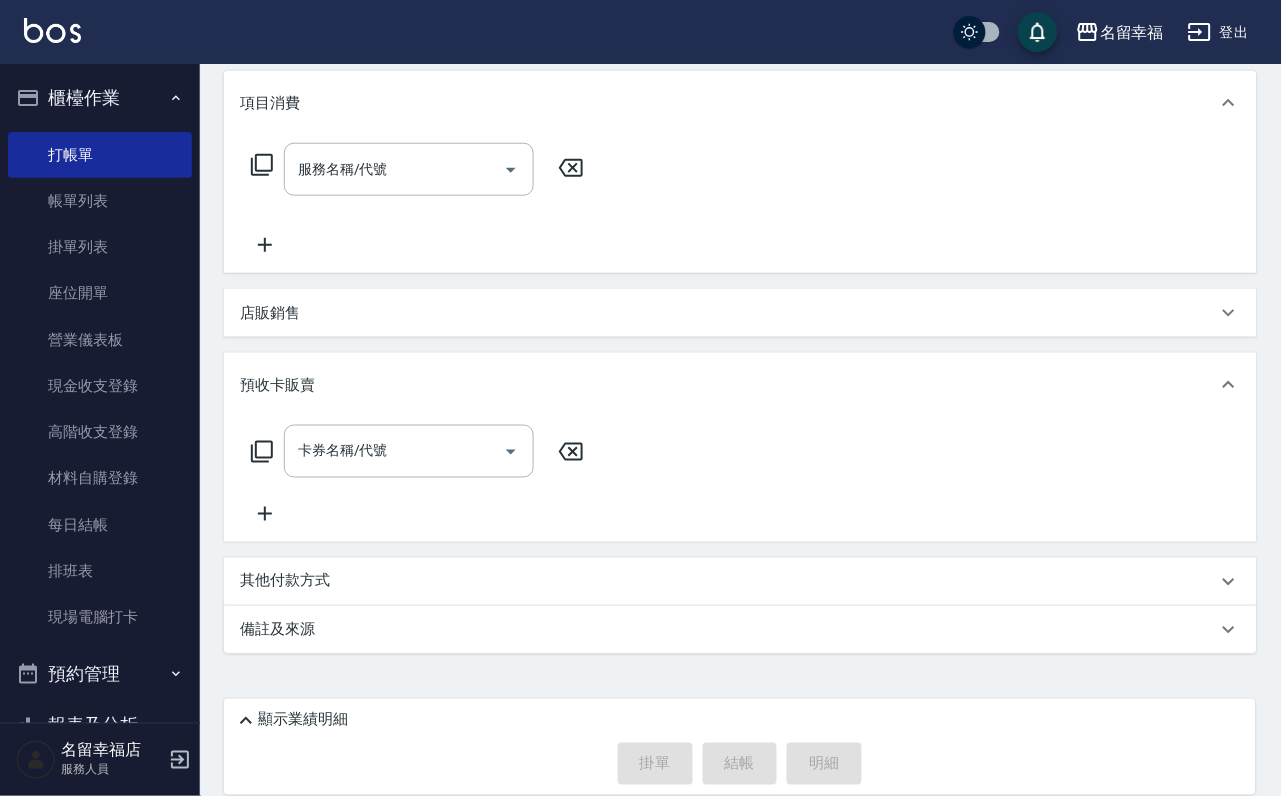 click 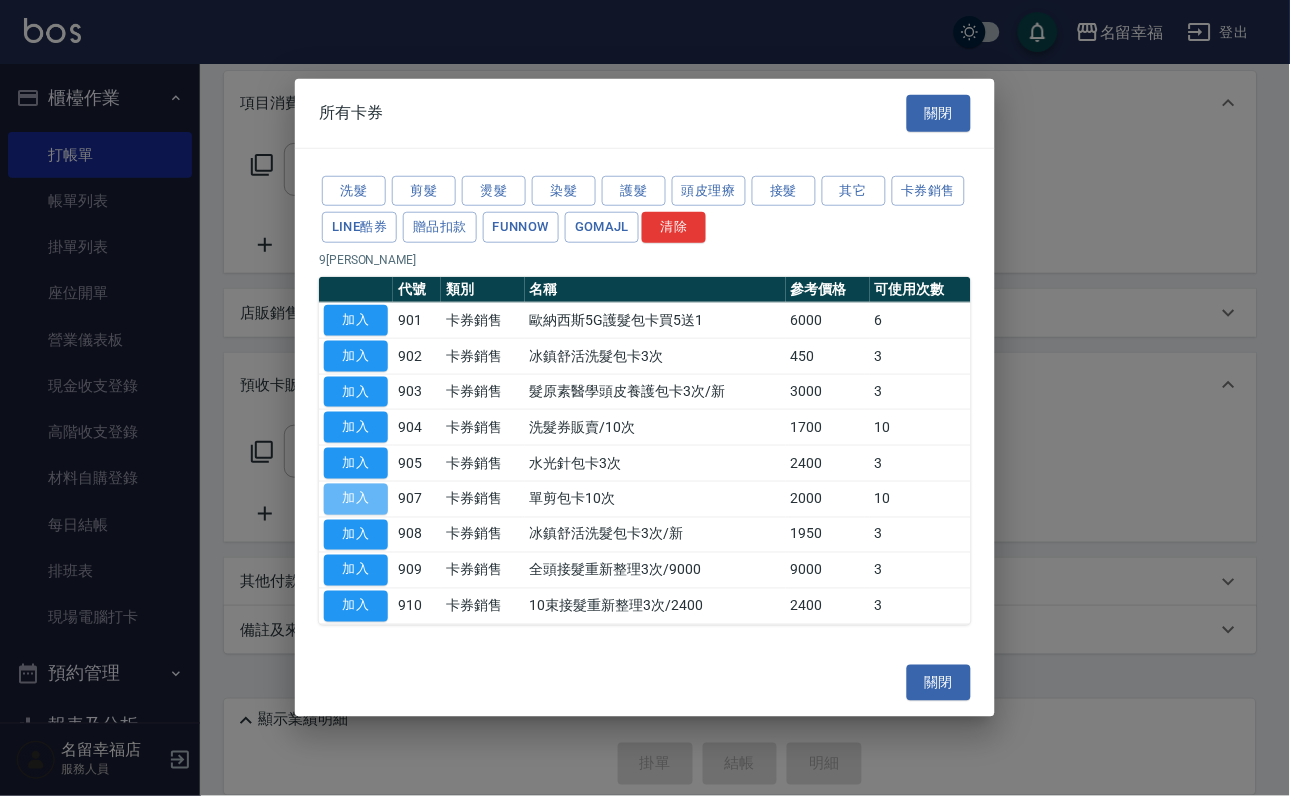 click on "加入" at bounding box center [356, 499] 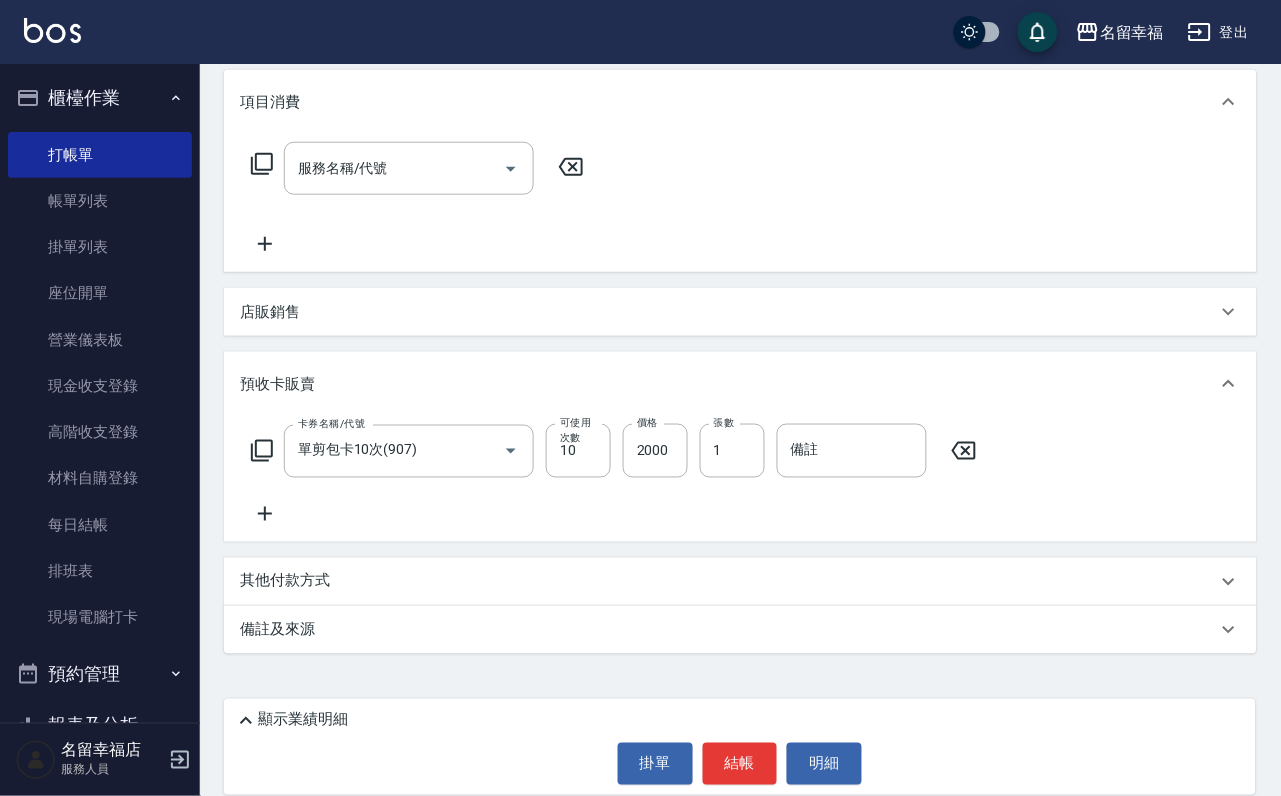 click 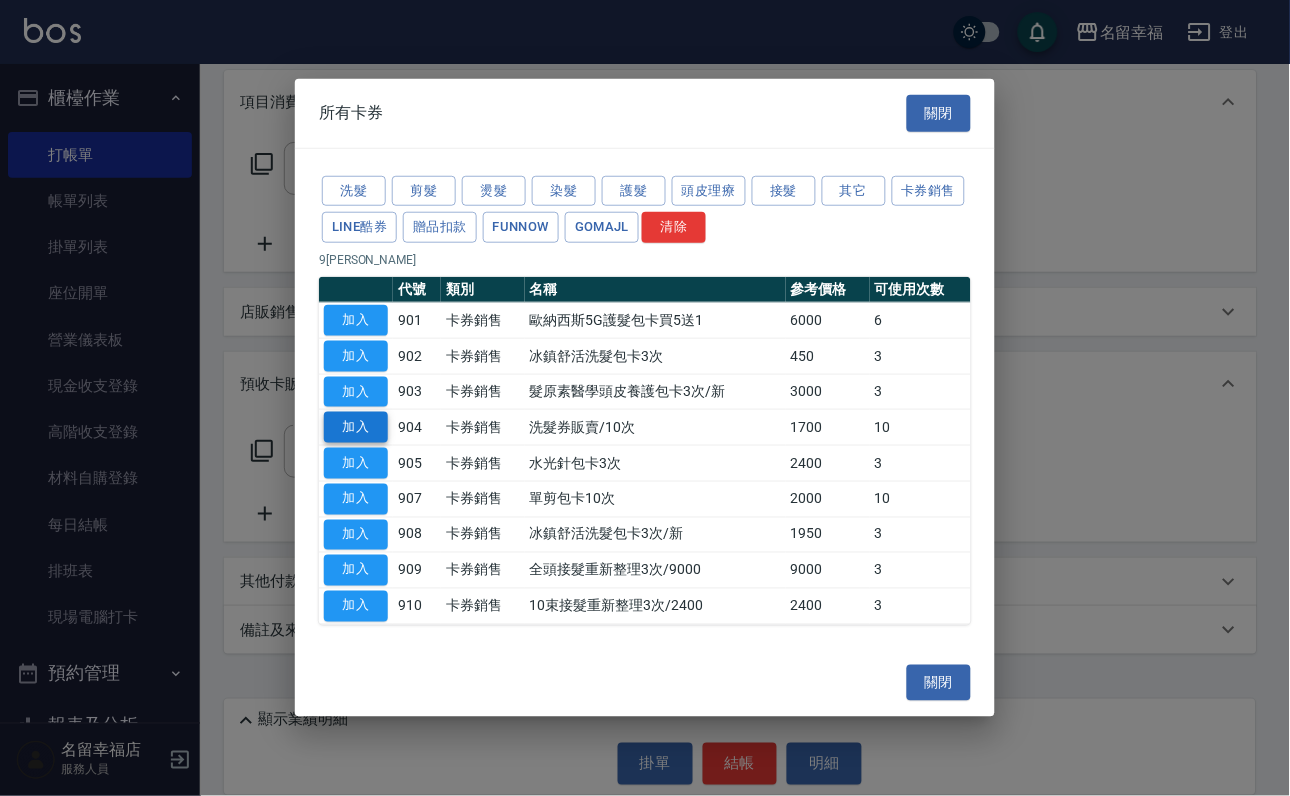 click on "加入" at bounding box center (356, 427) 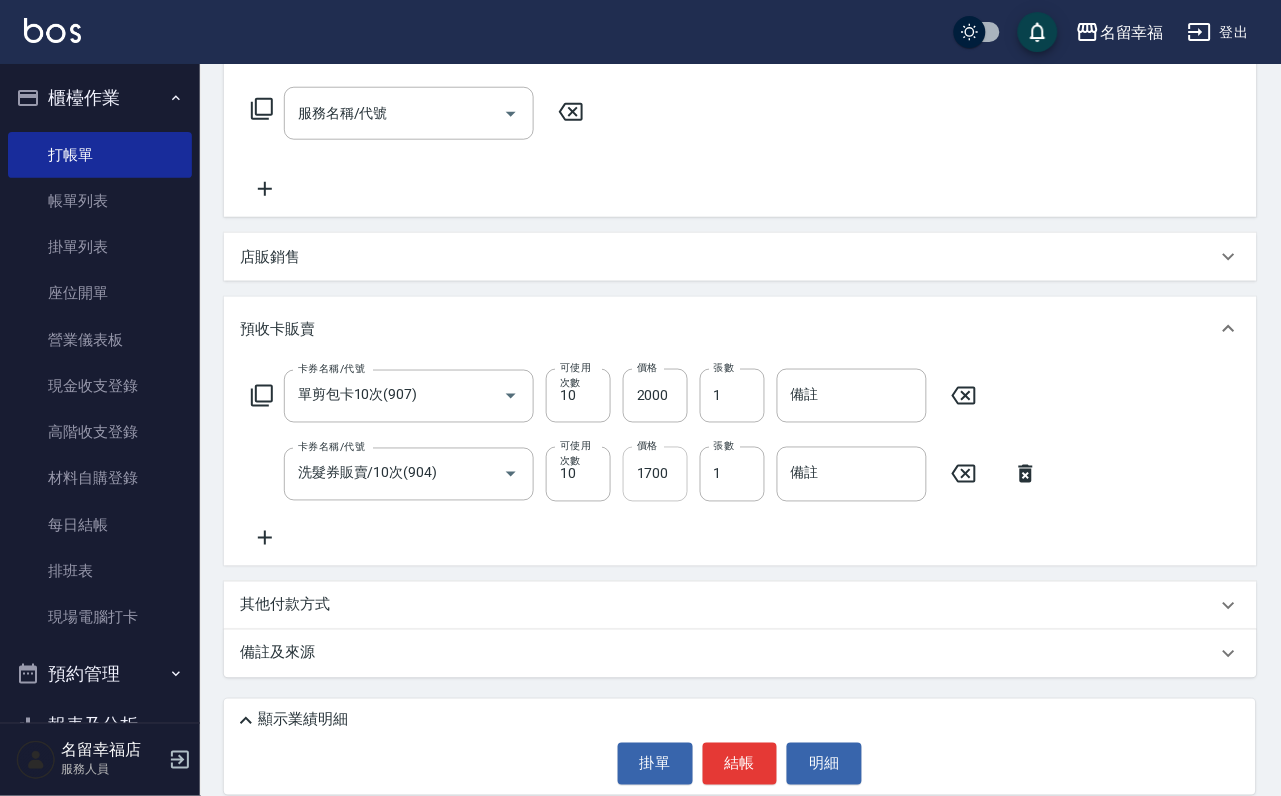 click on "1700" at bounding box center [655, 474] 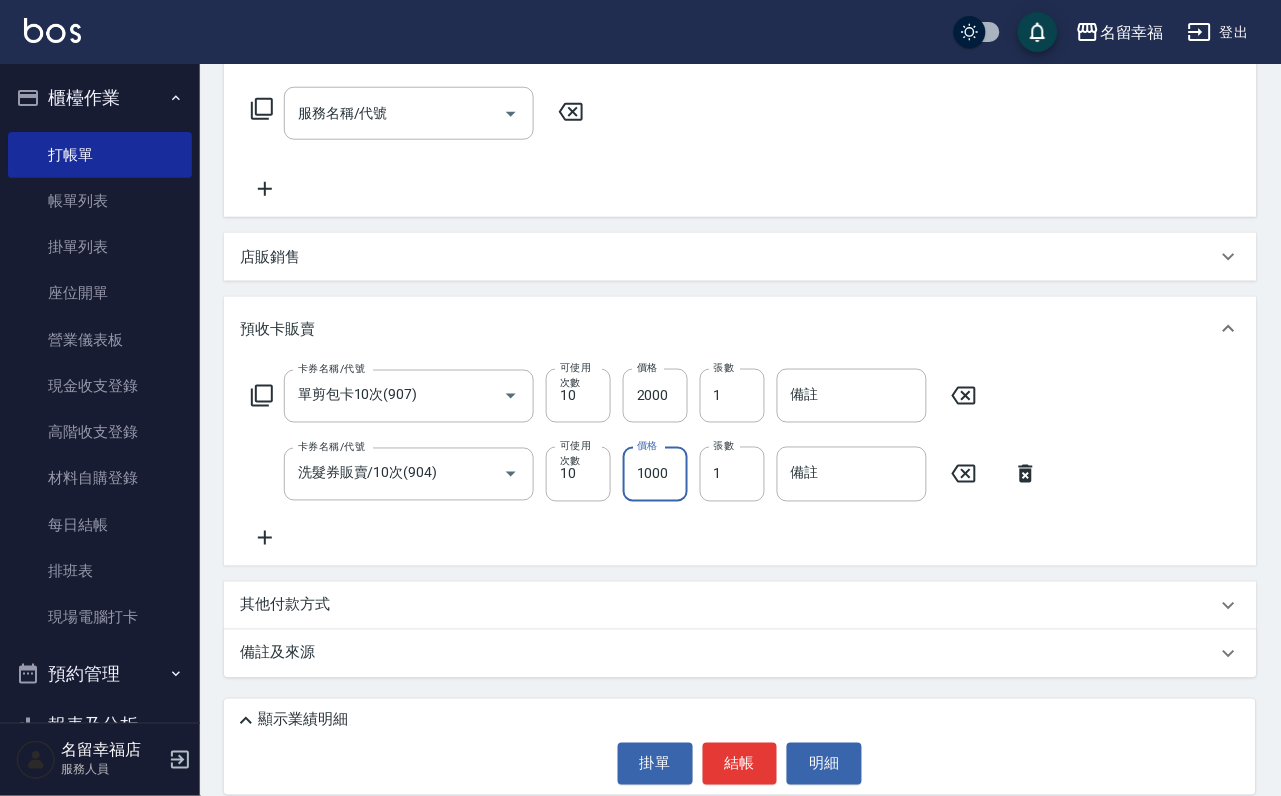 scroll, scrollTop: 0, scrollLeft: 1, axis: horizontal 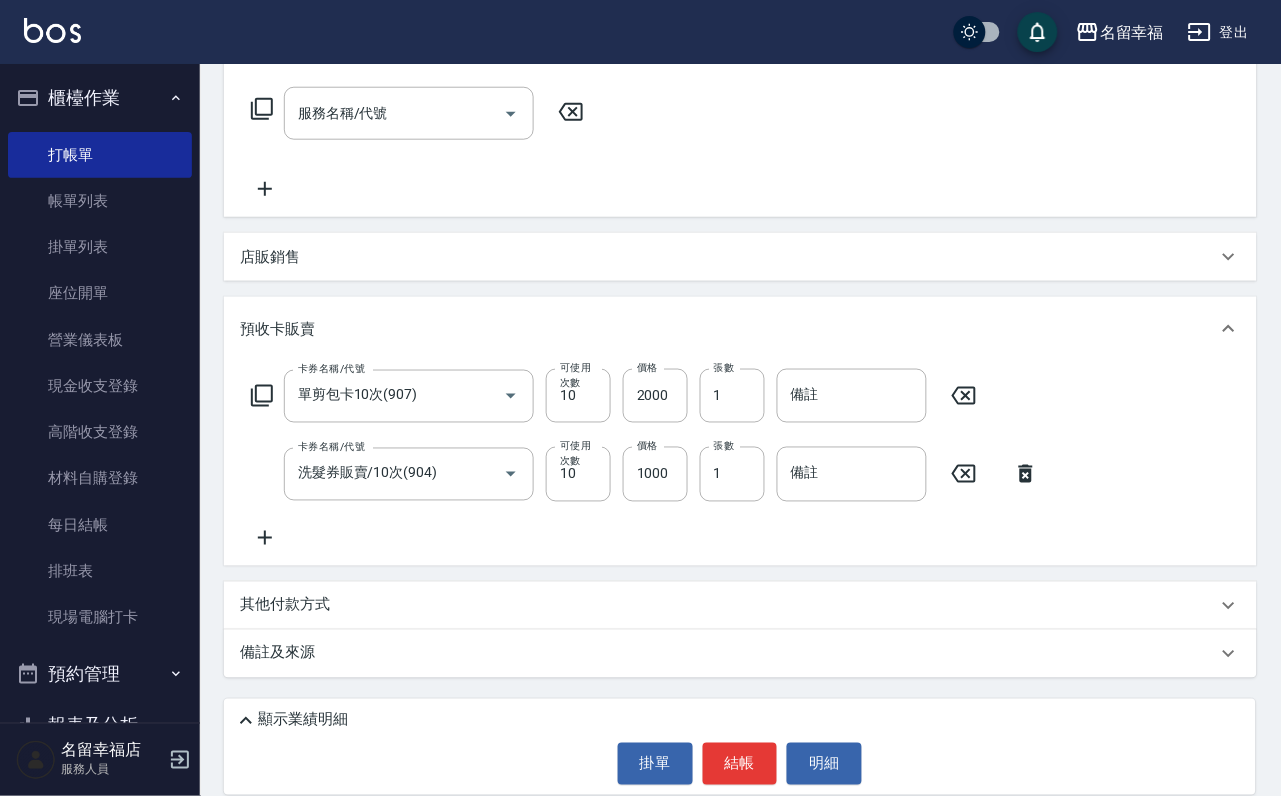 click on "卡券名稱/代號 單剪包卡10次(907) 卡券名稱/代號 可使用次數 10 可使用次數 價格 2000 價格 張數 1 張數 備註 備註 卡券名稱/代號 洗髮券販賣/10次(904) 卡券名稱/代號 可使用次數 10 可使用次數 價格 1000 價格 張數 1 張數 備註 備註" at bounding box center (740, 459) 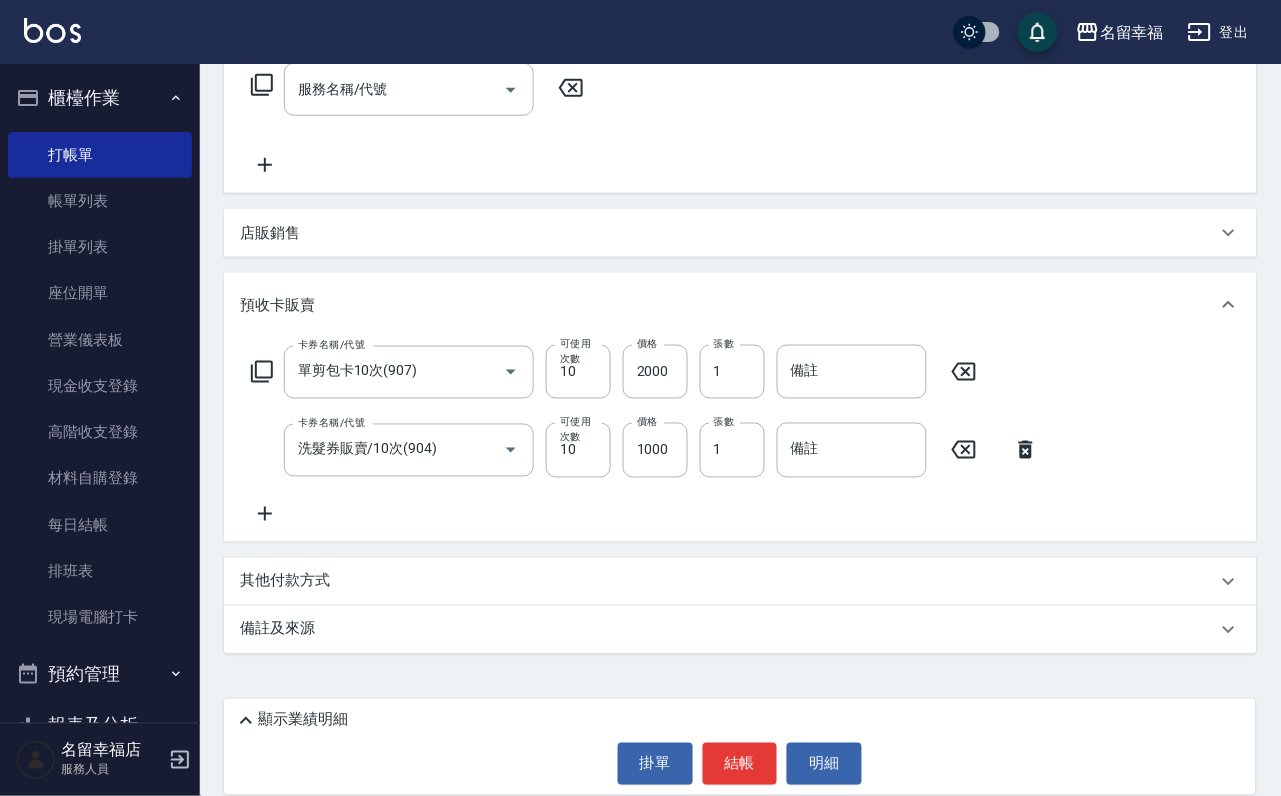 scroll, scrollTop: 0, scrollLeft: 0, axis: both 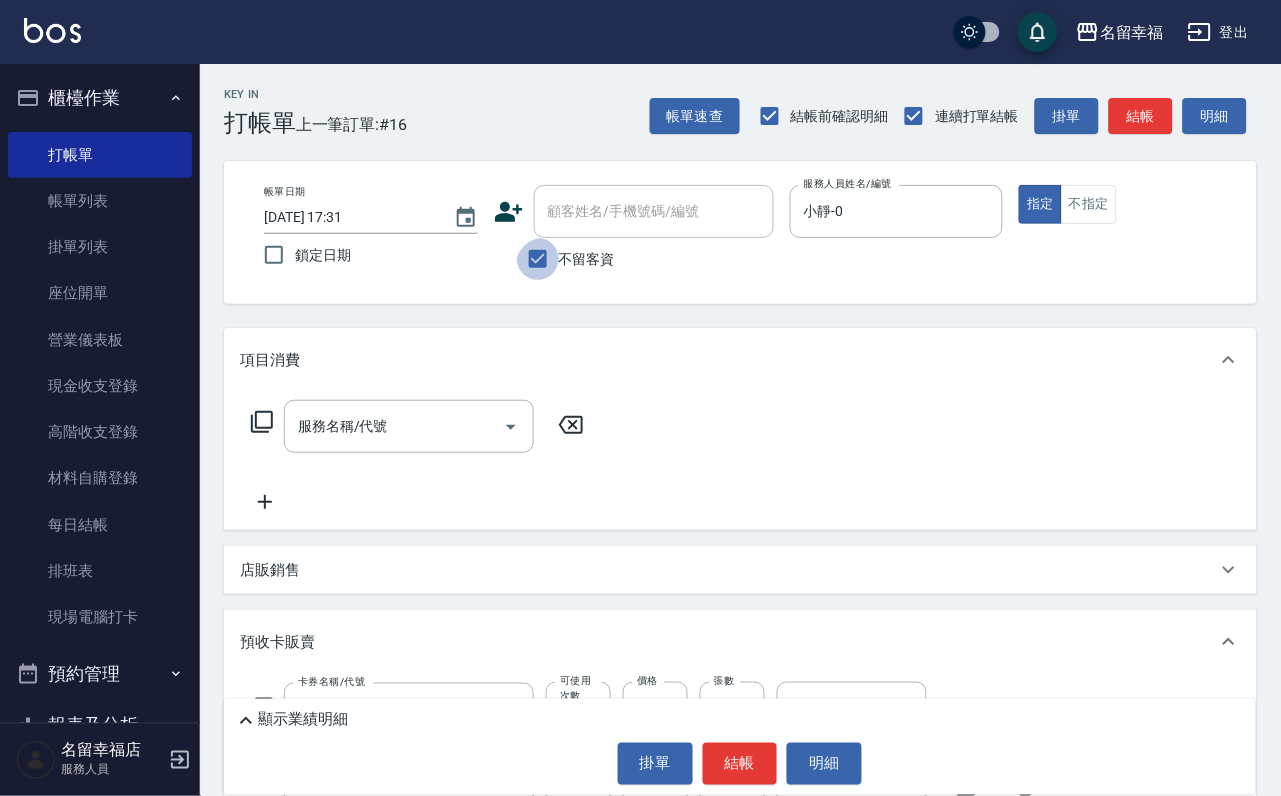 click on "不留客資" at bounding box center [538, 259] 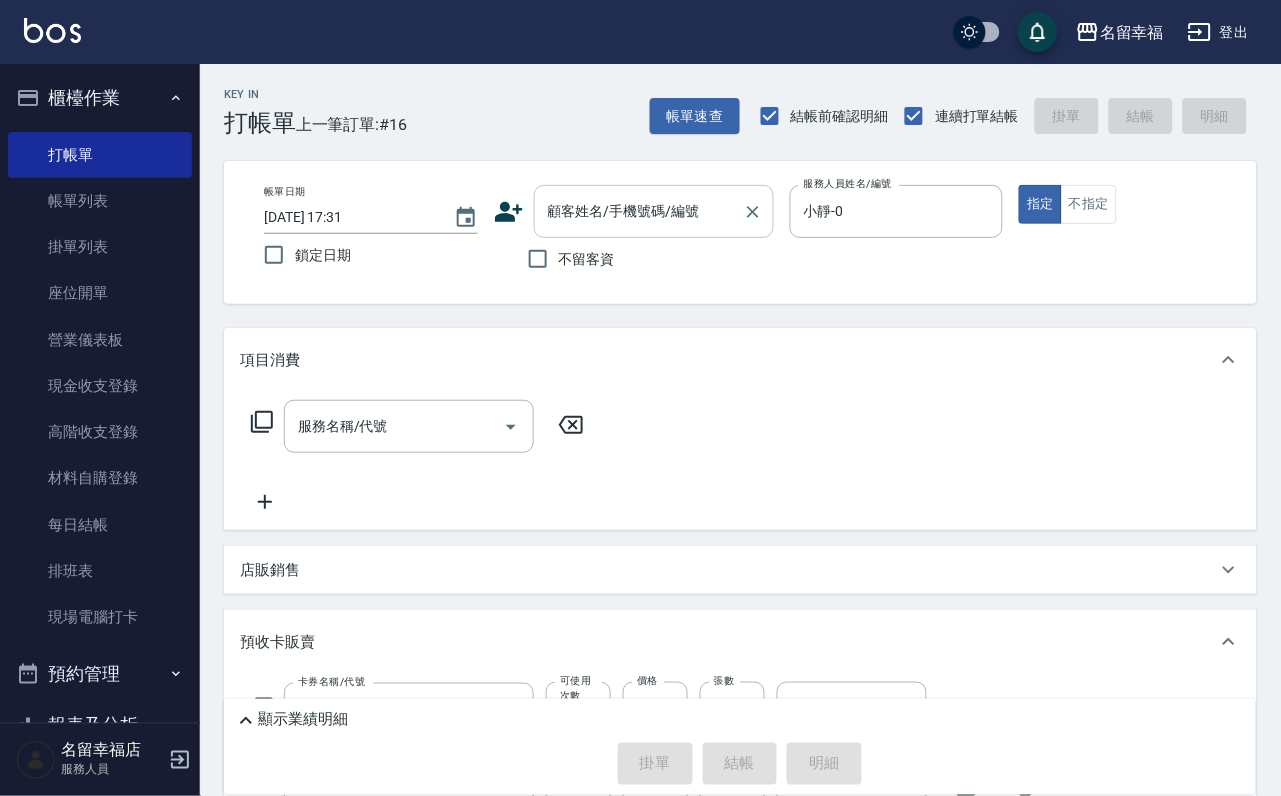 click on "顧客姓名/手機號碼/編號" at bounding box center (639, 211) 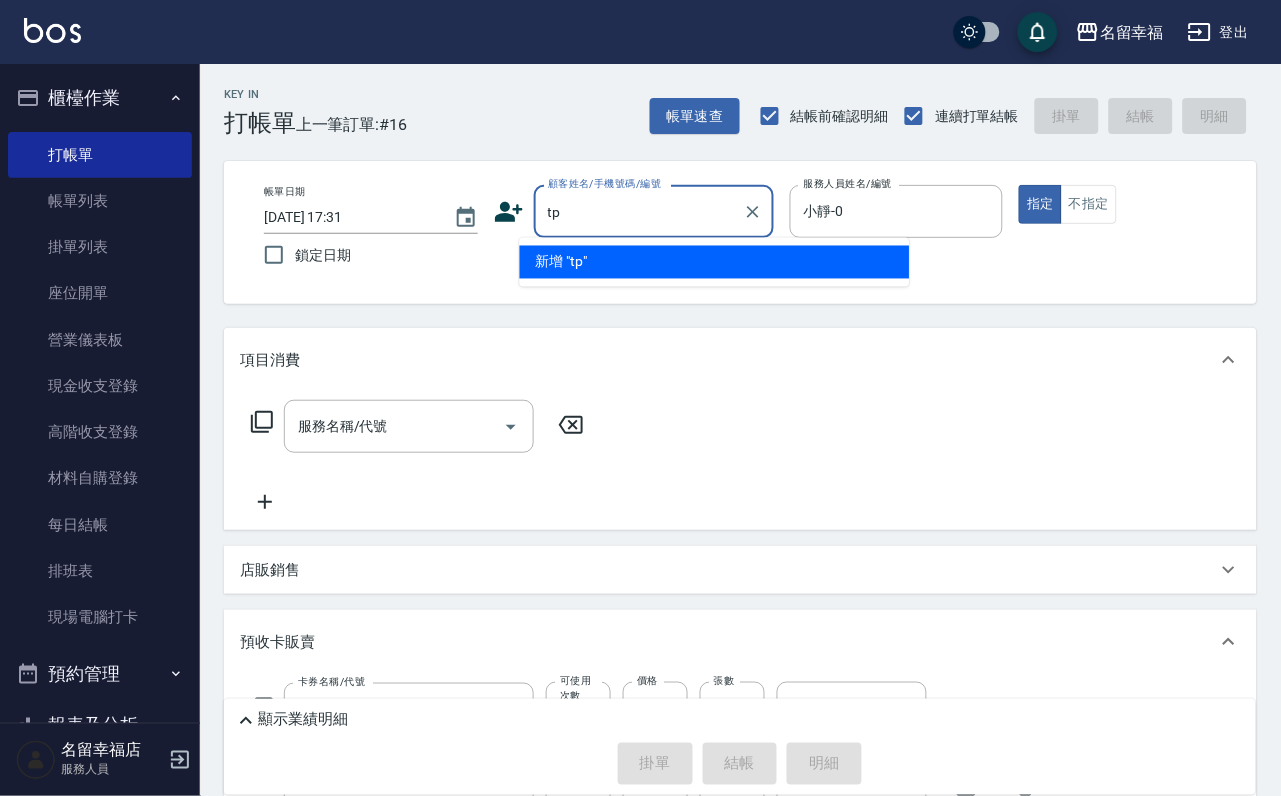 type on "t" 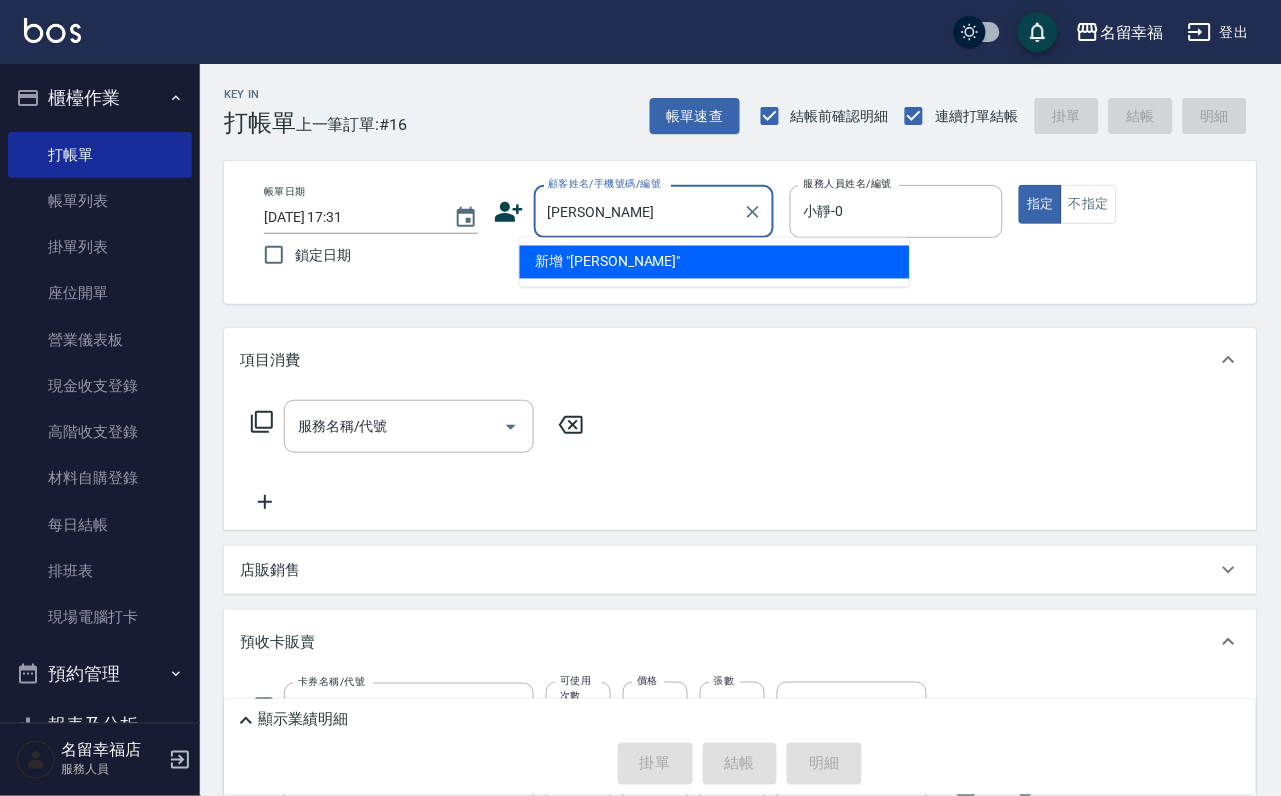 click on "[PERSON_NAME]" at bounding box center [639, 211] 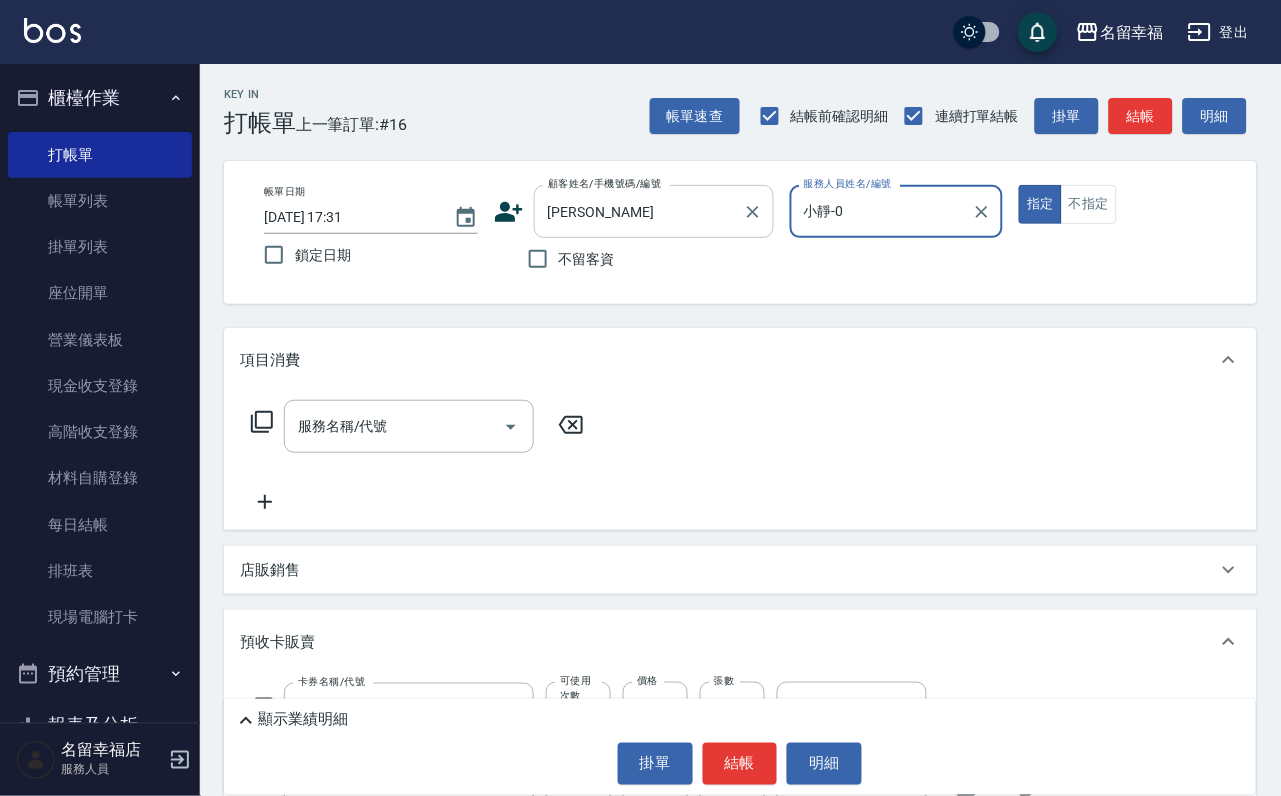 click on "[PERSON_NAME]" at bounding box center (639, 211) 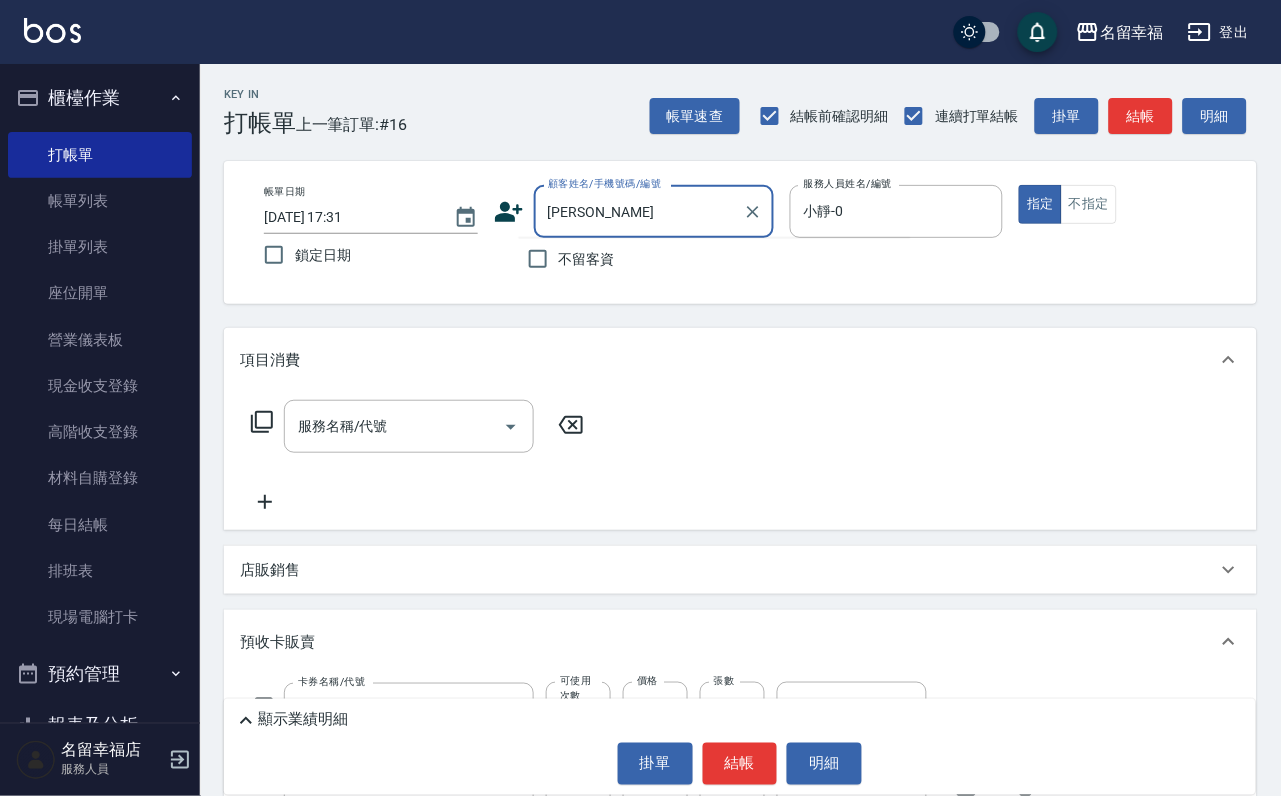 click on "[PERSON_NAME]" at bounding box center [639, 211] 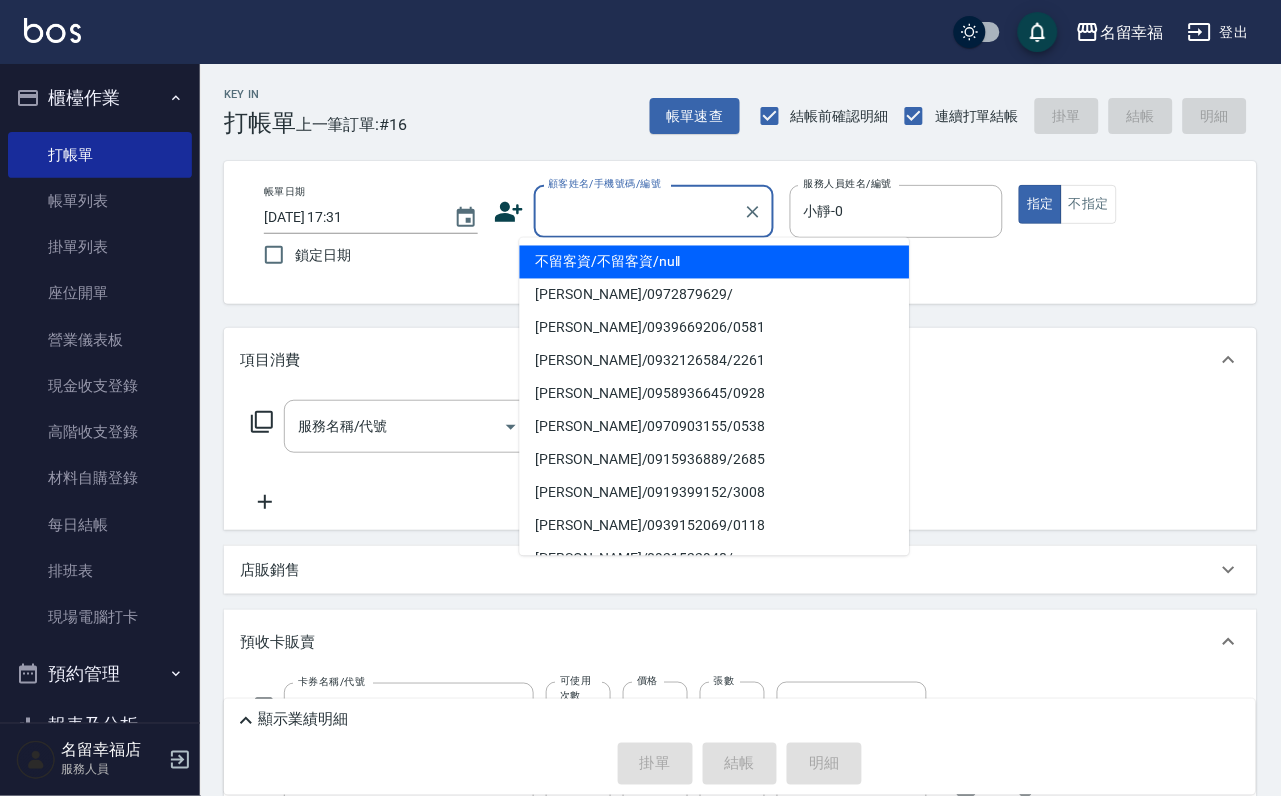 type 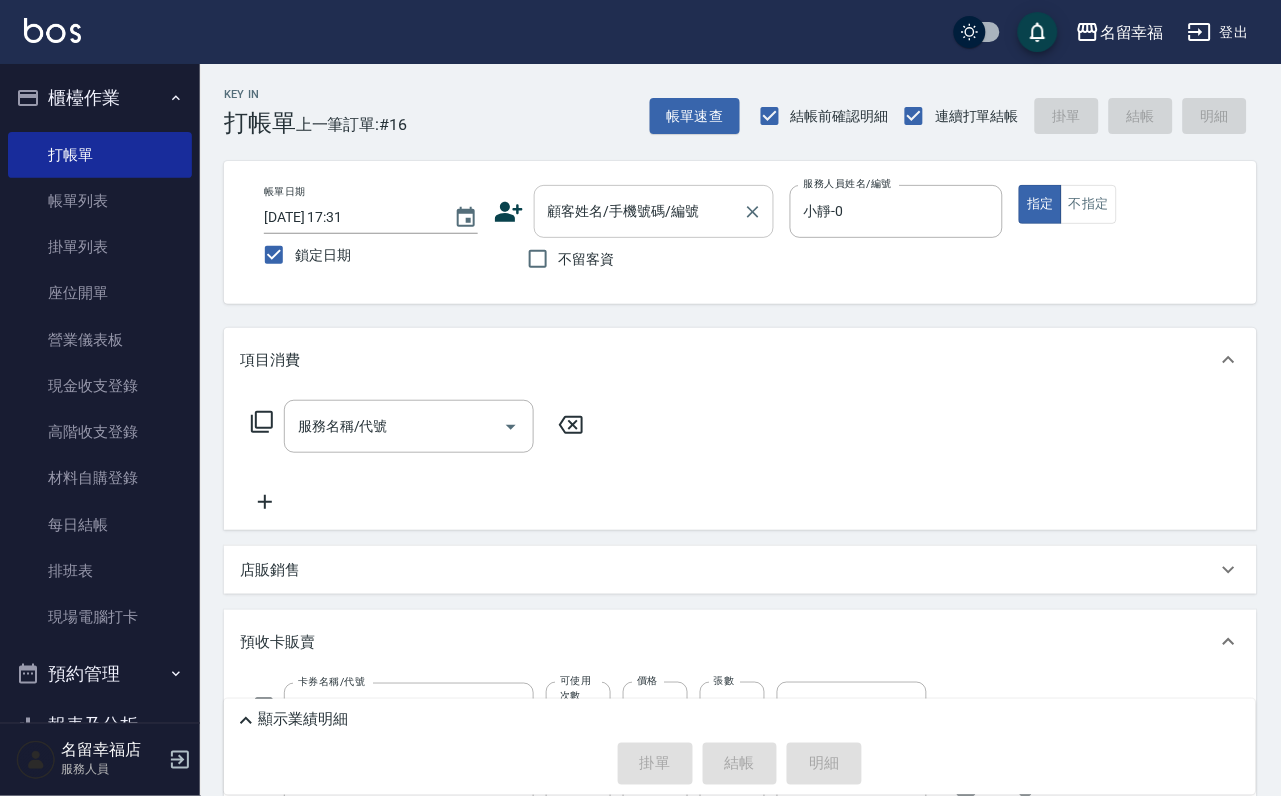 click on "顧客姓名/手機號碼/編號" at bounding box center [639, 211] 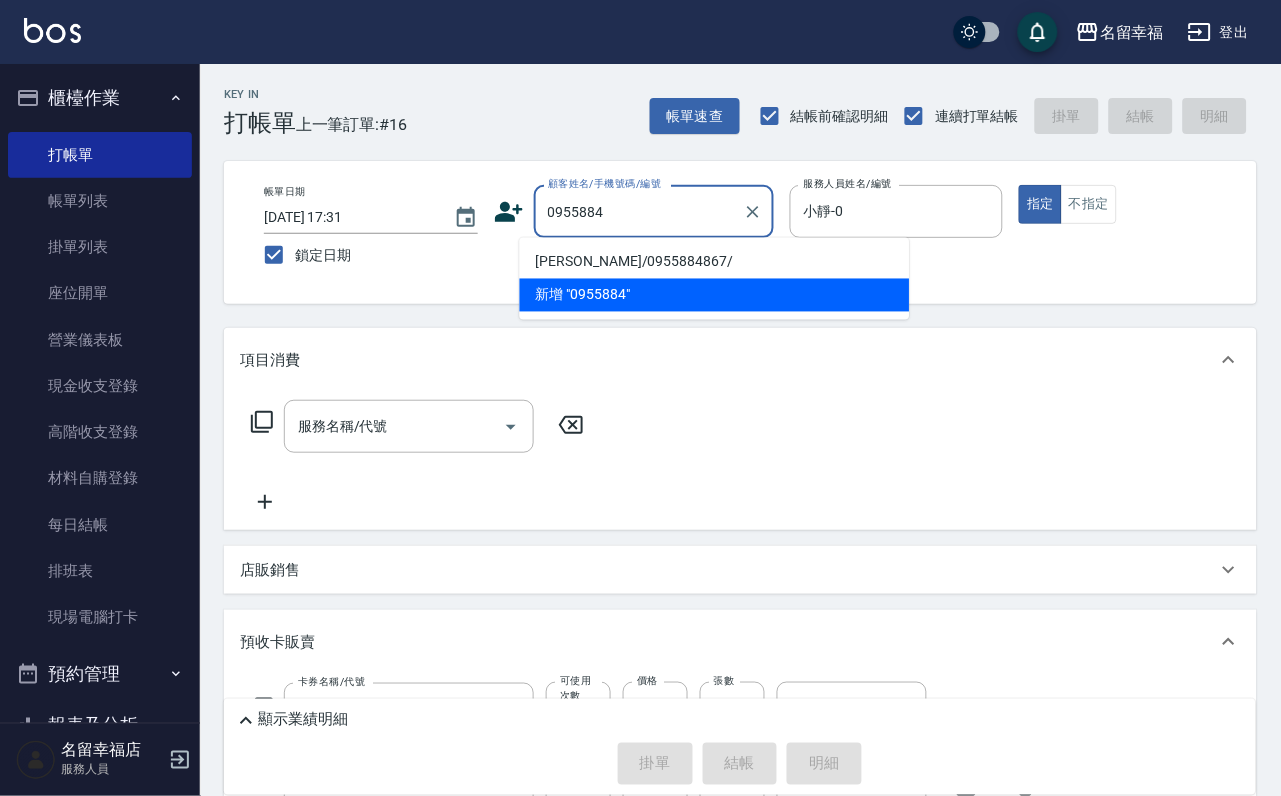 click on "[PERSON_NAME]/0955884867/" at bounding box center [715, 262] 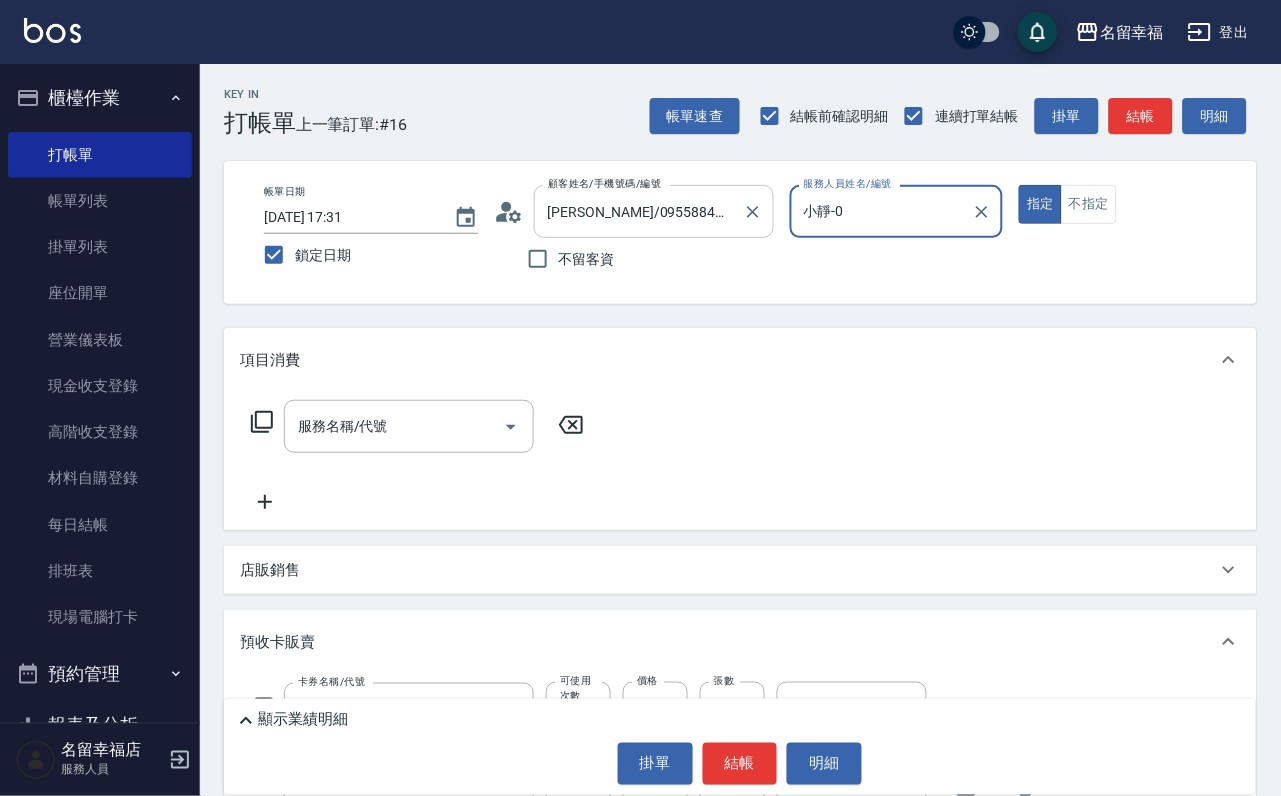 click on "[PERSON_NAME]/0955884867/" at bounding box center (639, 211) 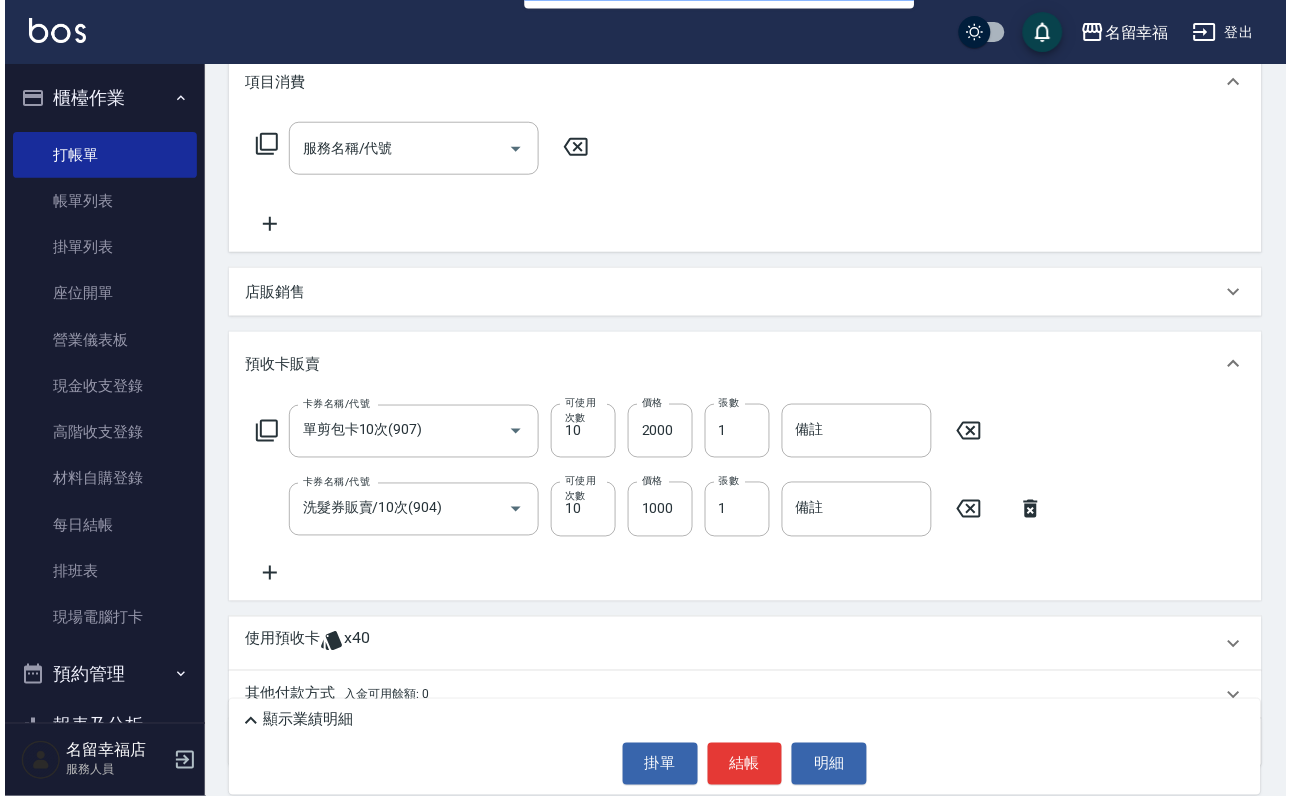 scroll, scrollTop: 459, scrollLeft: 0, axis: vertical 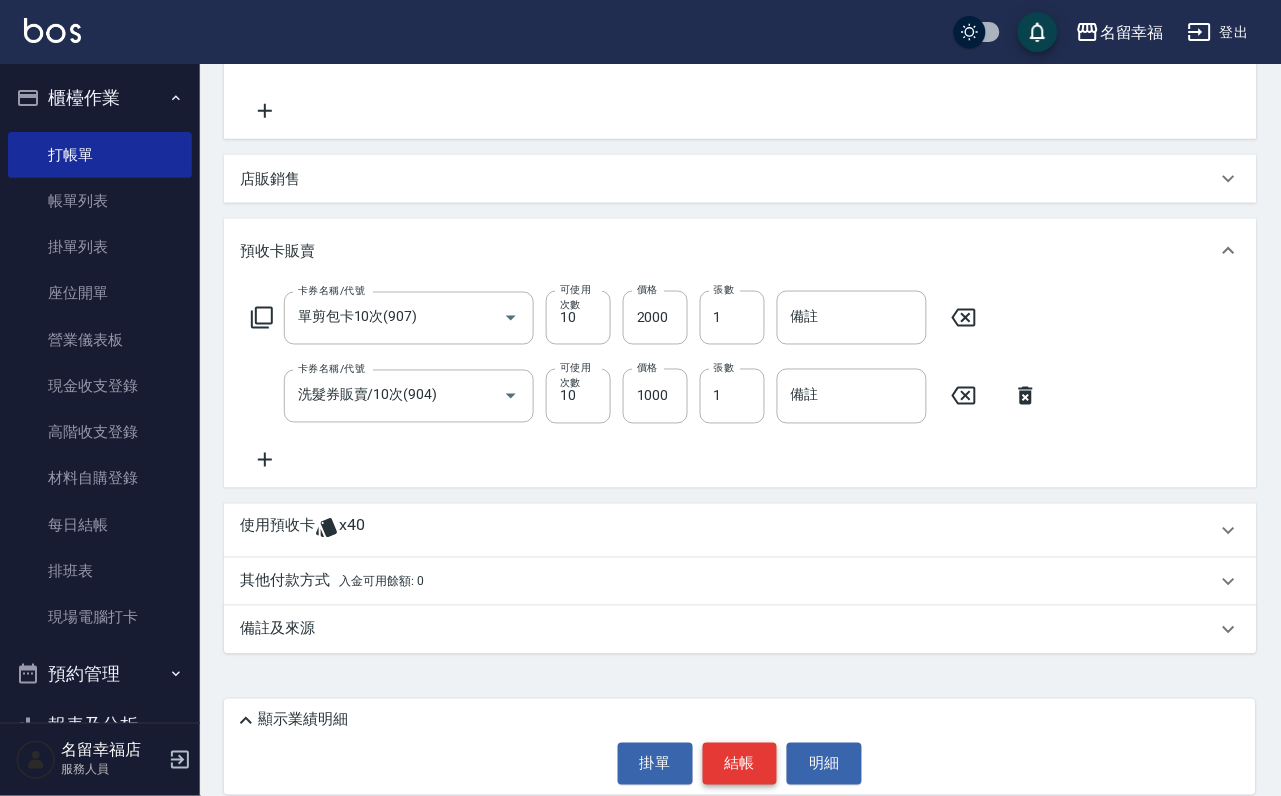 click on "結帳" at bounding box center (740, 764) 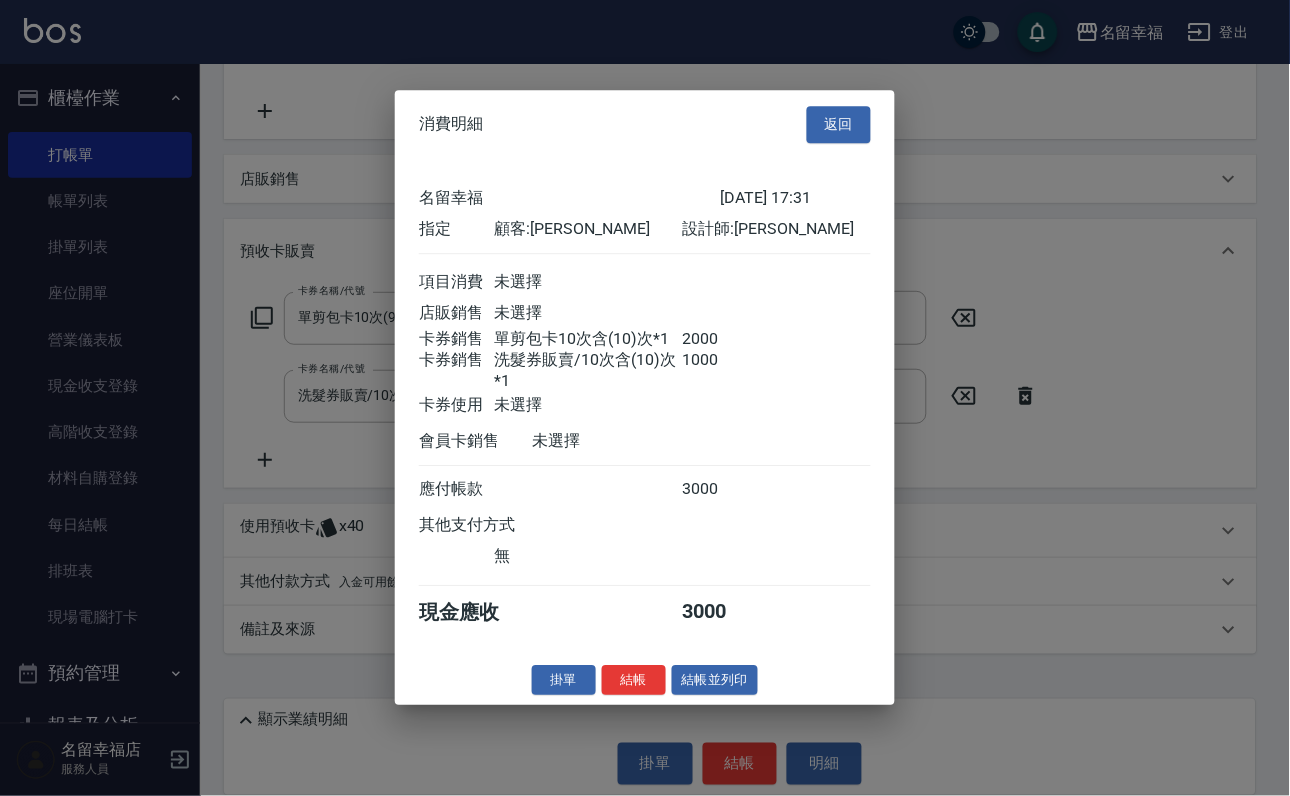 scroll, scrollTop: 322, scrollLeft: 0, axis: vertical 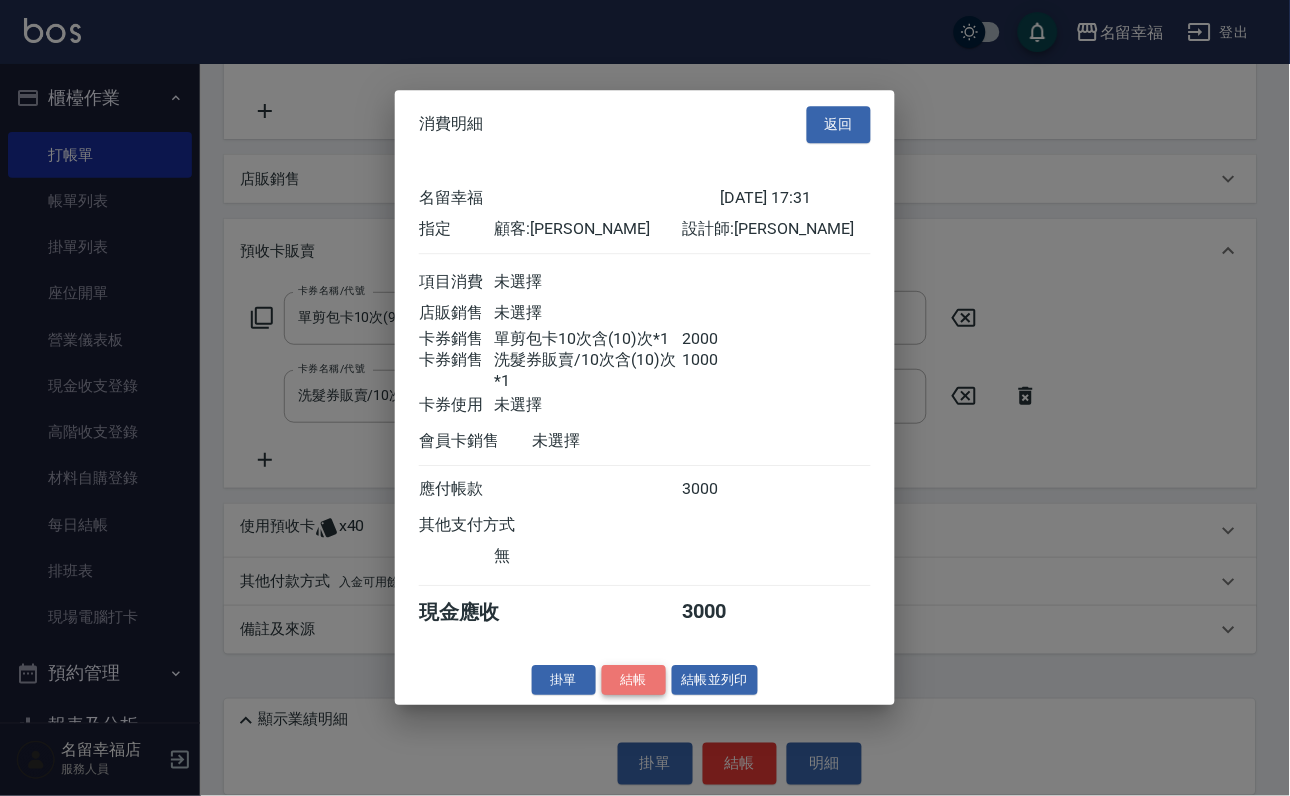 click on "結帳" at bounding box center (634, 680) 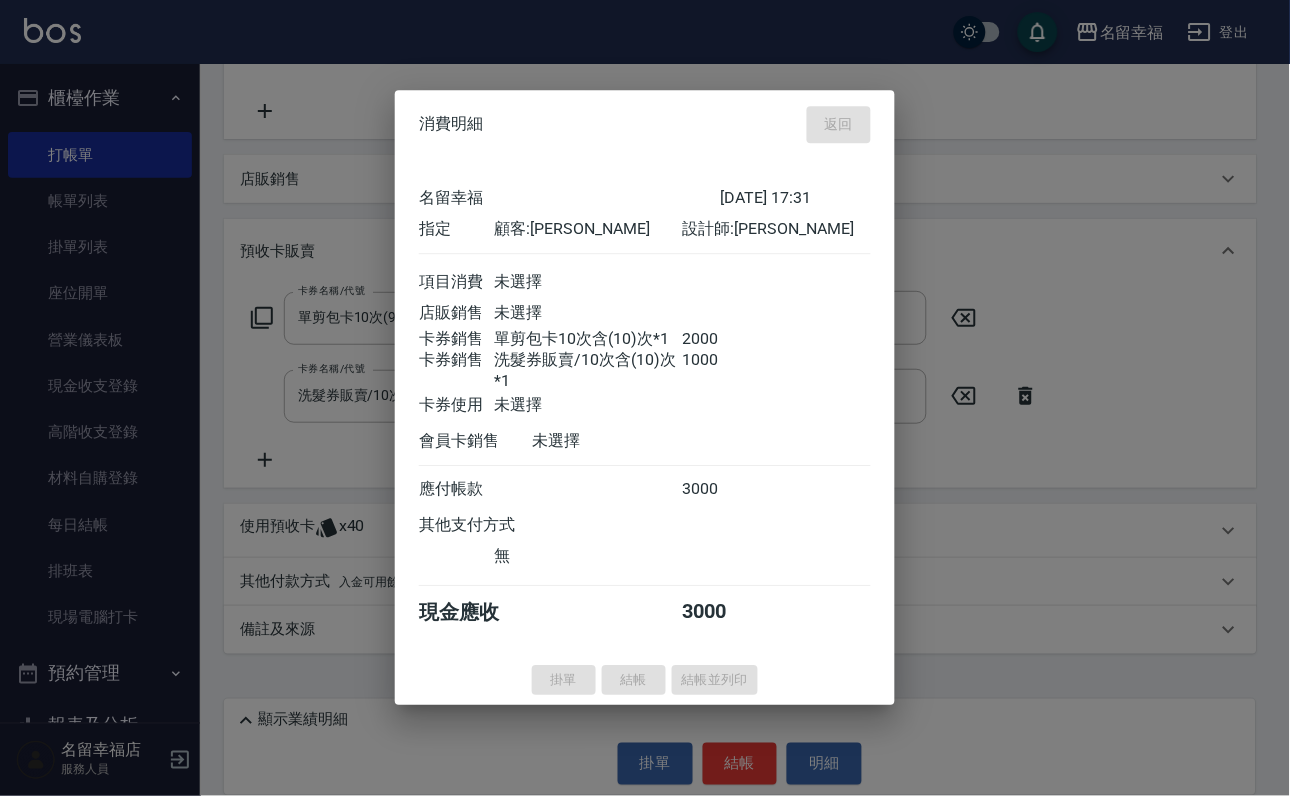 type 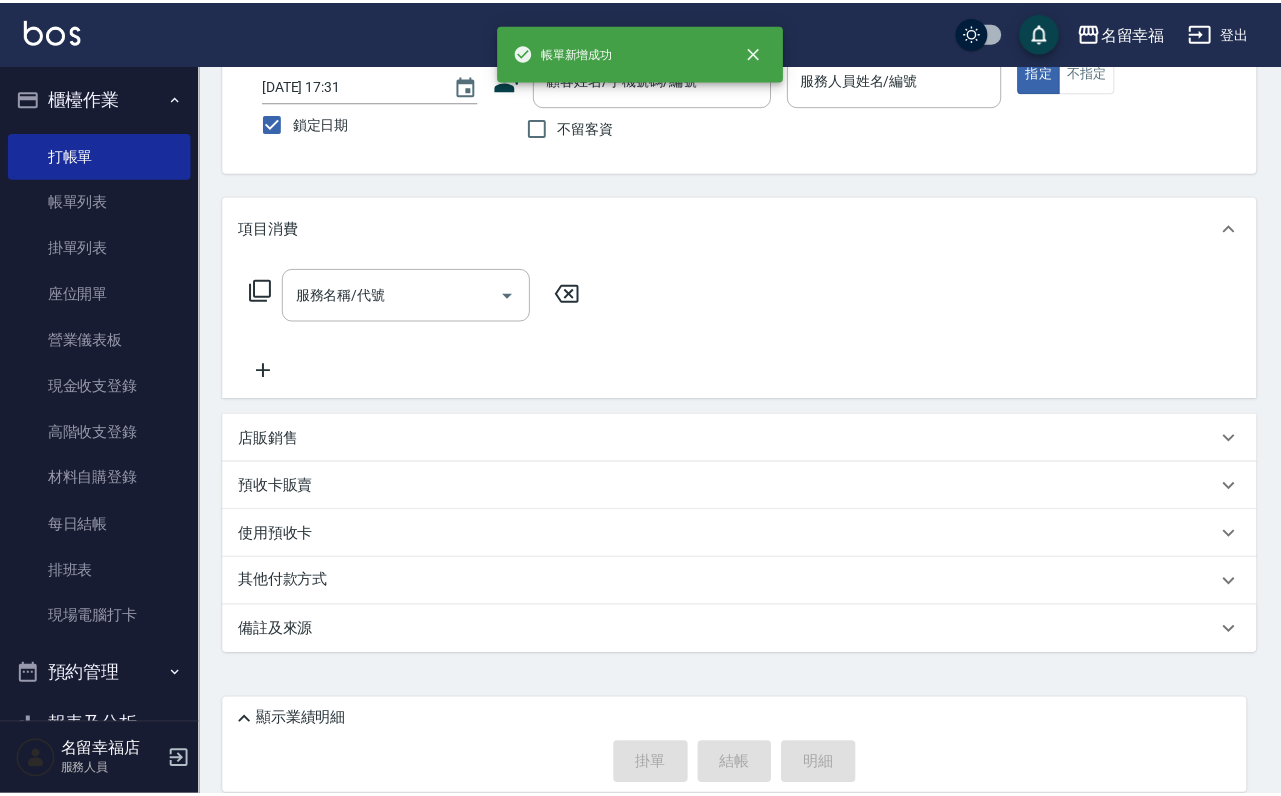 scroll, scrollTop: 0, scrollLeft: 0, axis: both 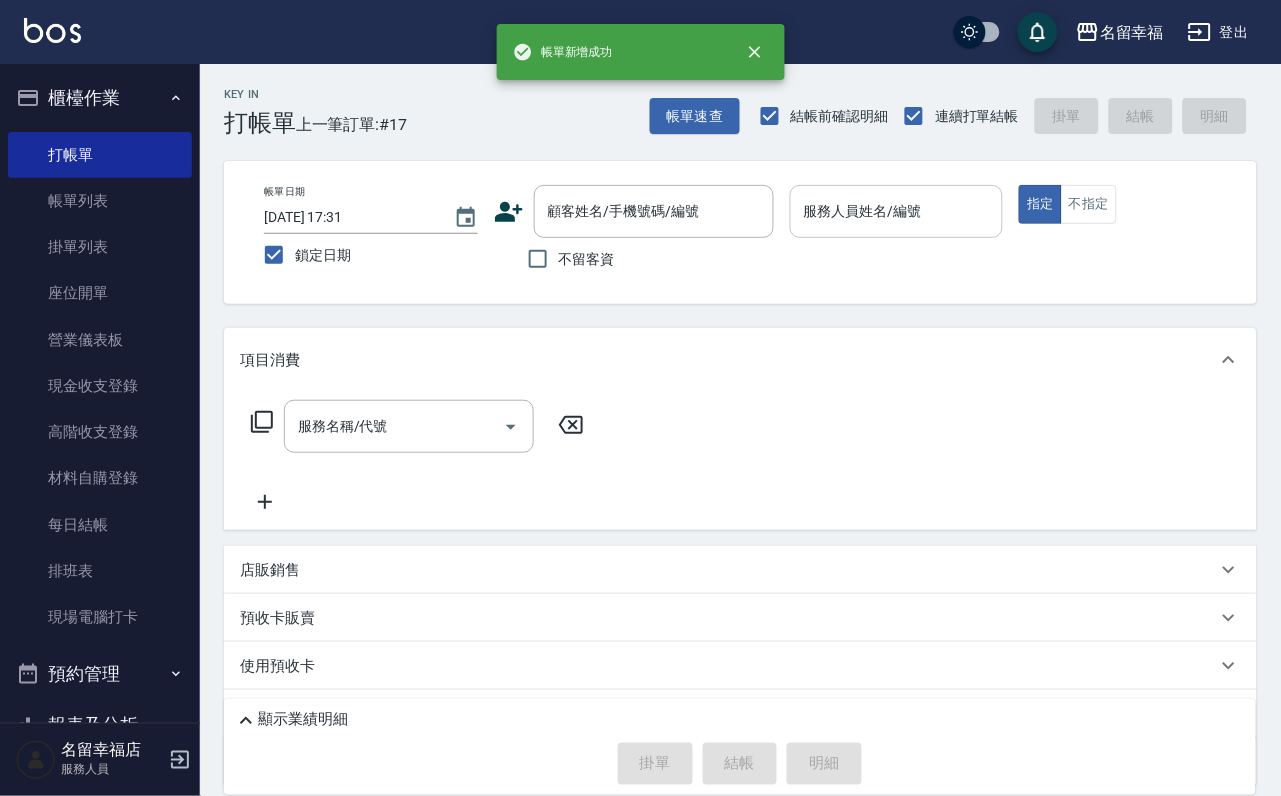 click on "服務人員姓名/編號" at bounding box center [897, 211] 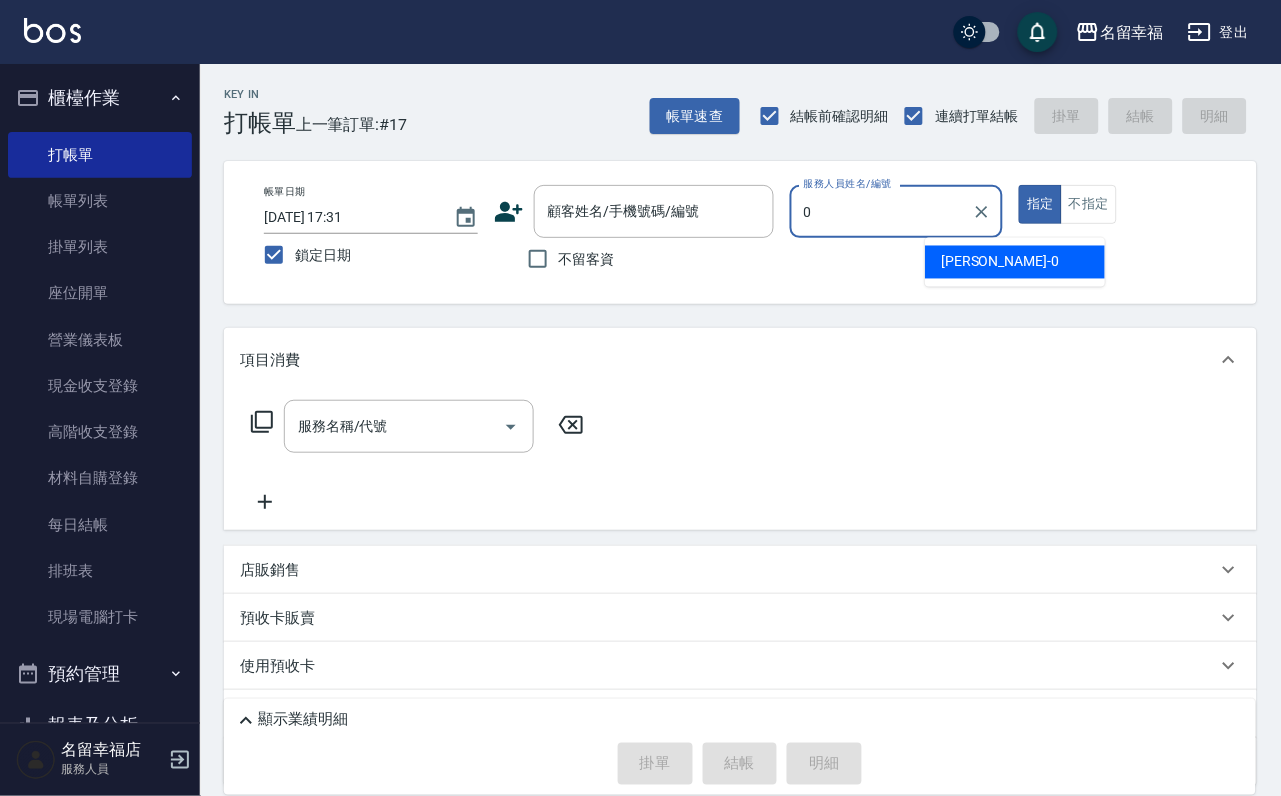 type on "小靜-0" 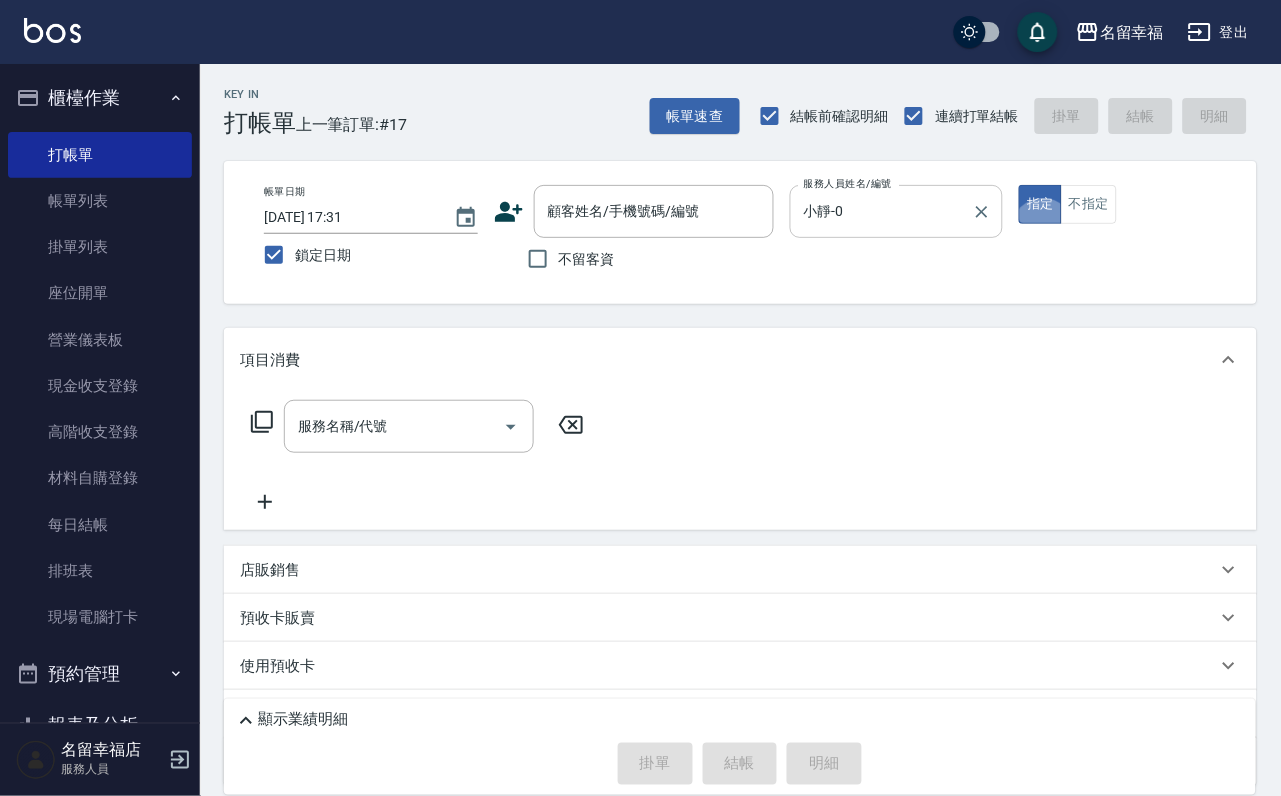 type on "true" 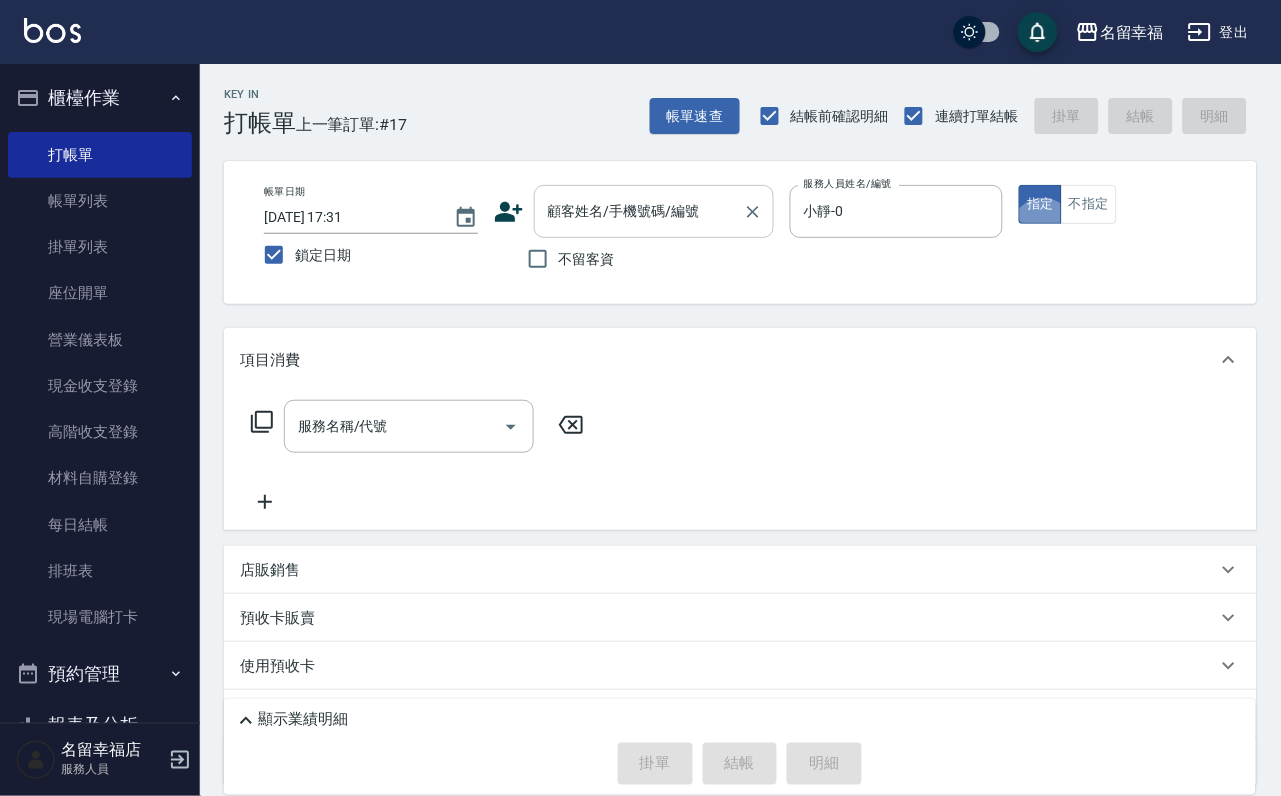 click on "顧客姓名/手機號碼/編號" at bounding box center (639, 211) 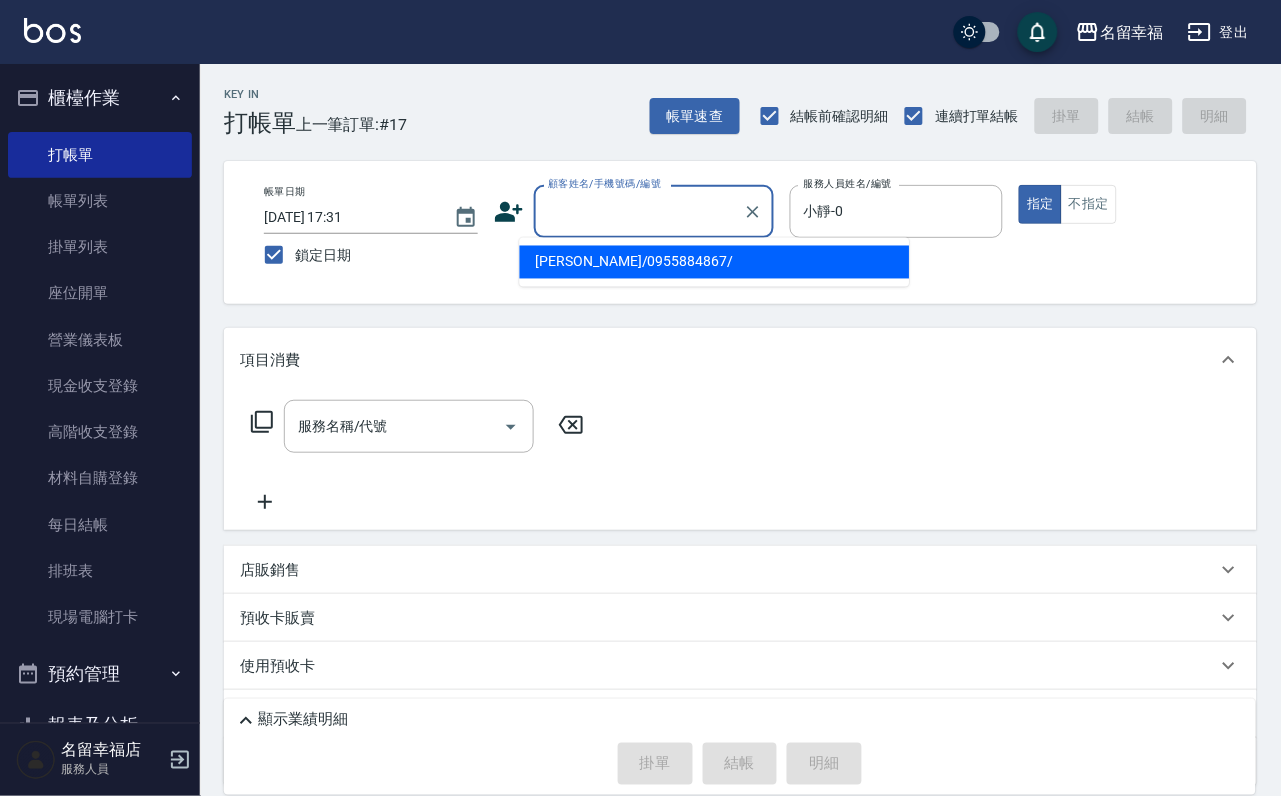click on "[PERSON_NAME]/0955884867/" at bounding box center (715, 262) 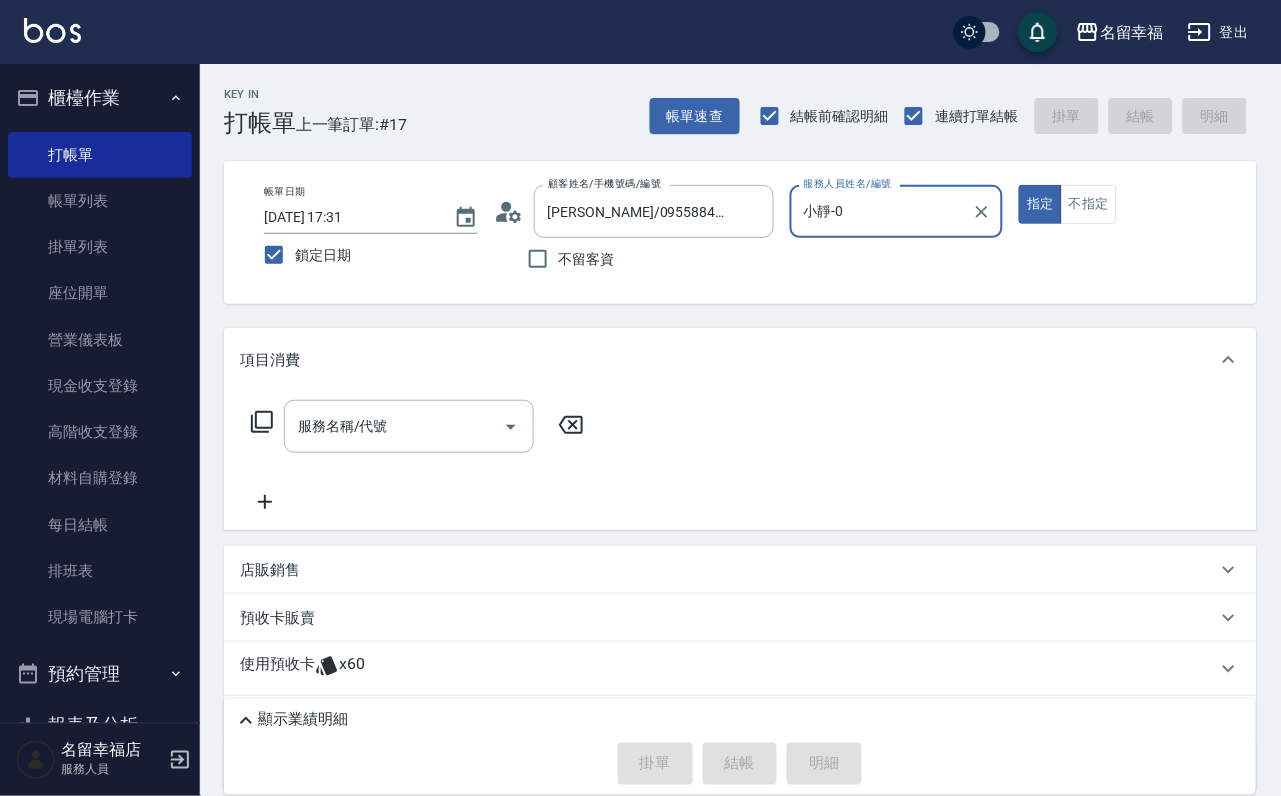 click 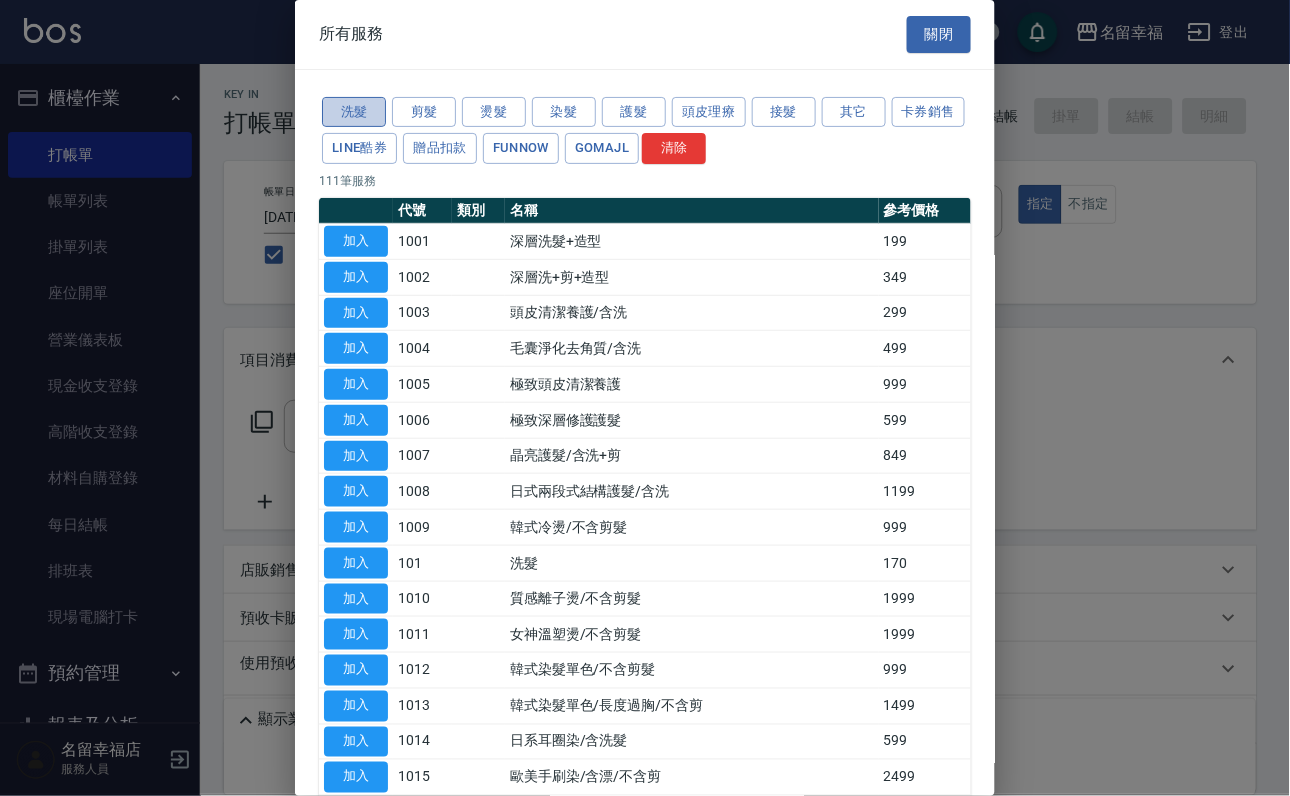 click on "洗髮" at bounding box center (354, 112) 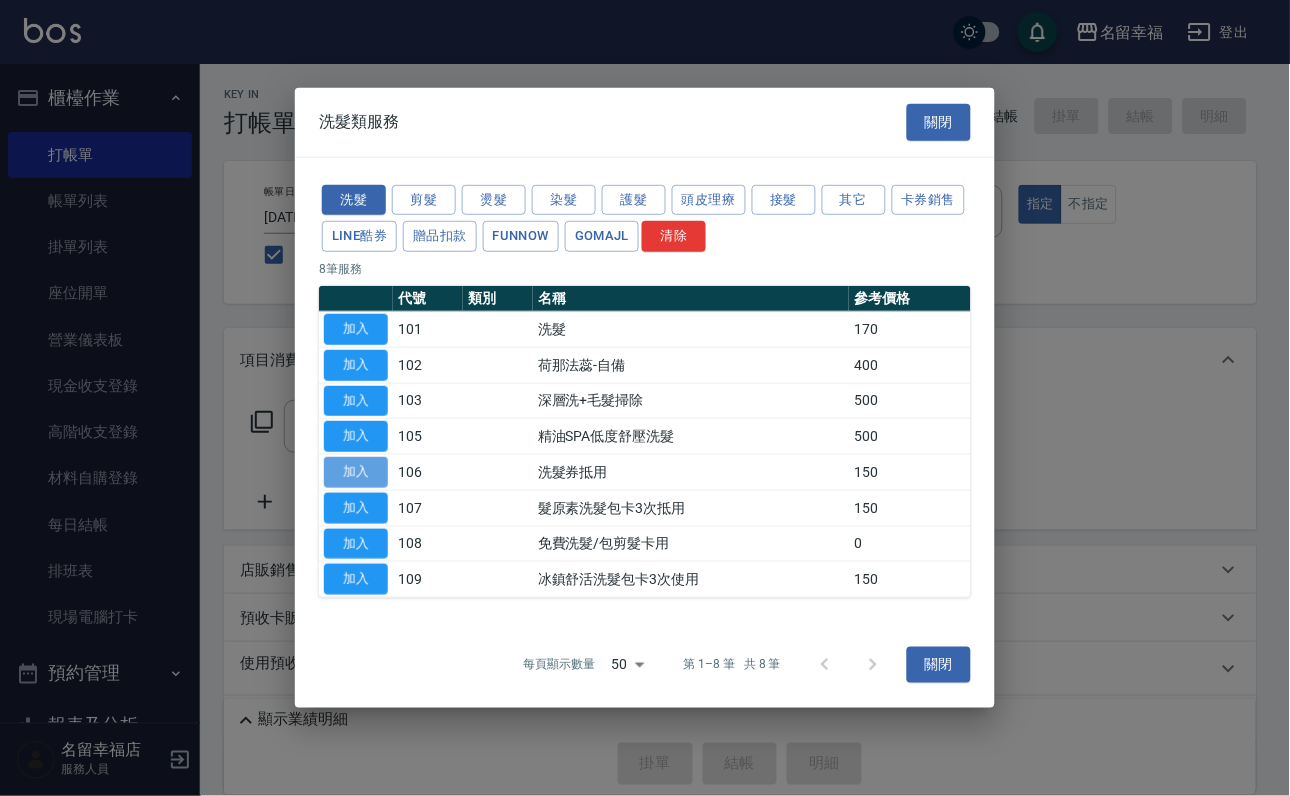 click on "加入" at bounding box center (356, 472) 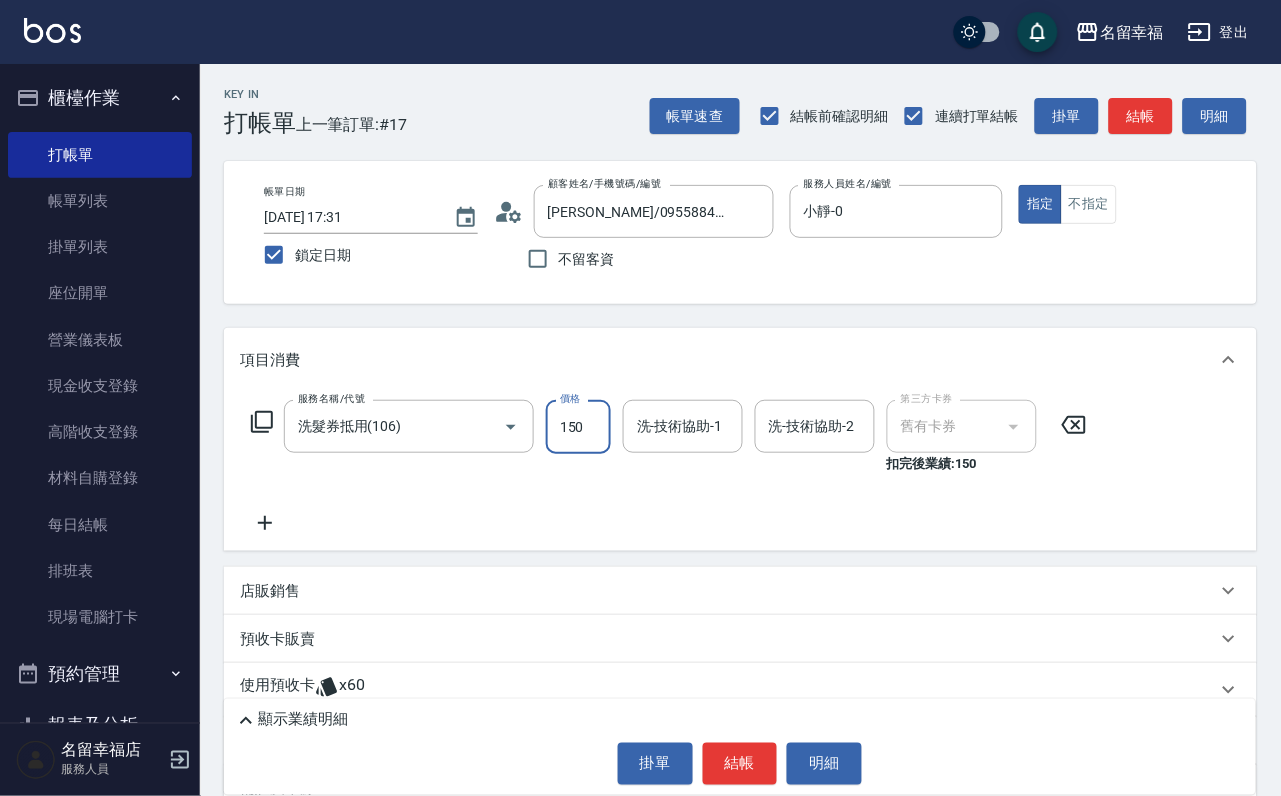 click on "150" at bounding box center [578, 427] 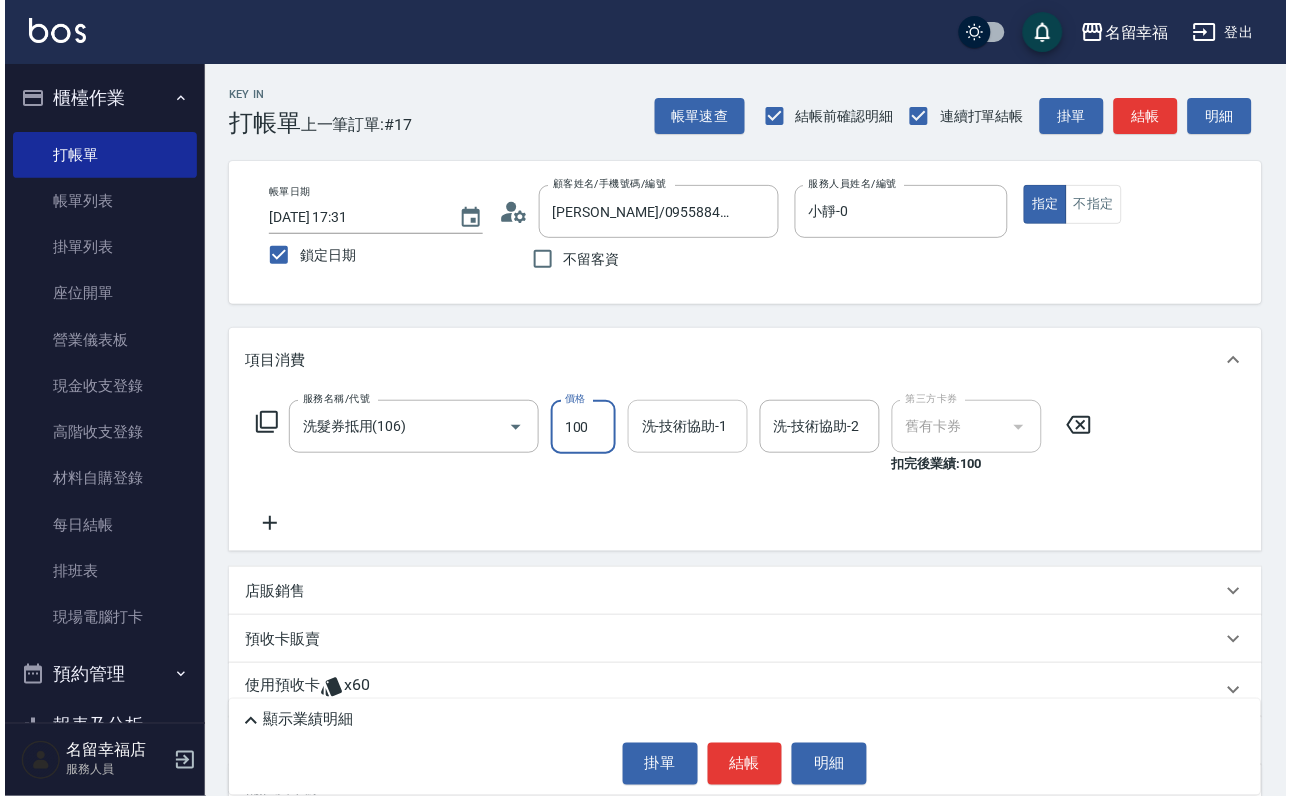 scroll, scrollTop: 0, scrollLeft: 0, axis: both 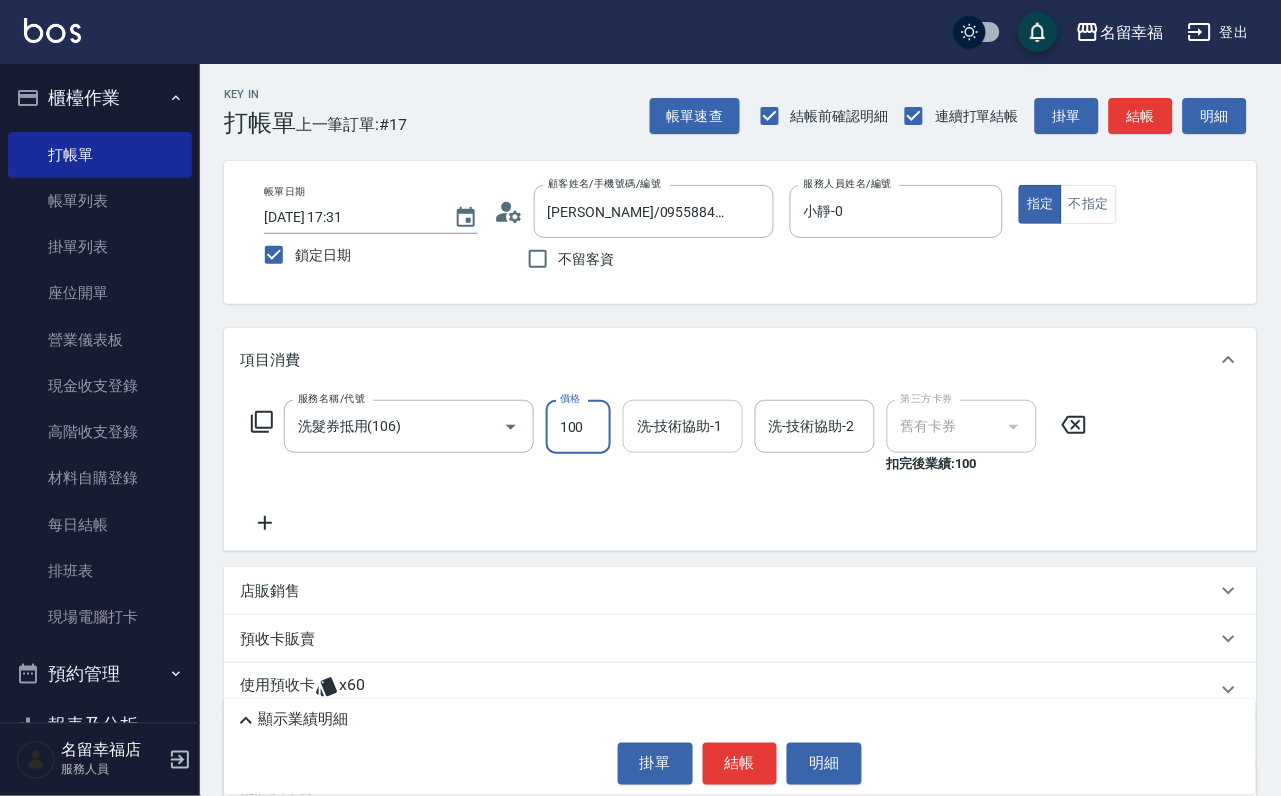 type on "100" 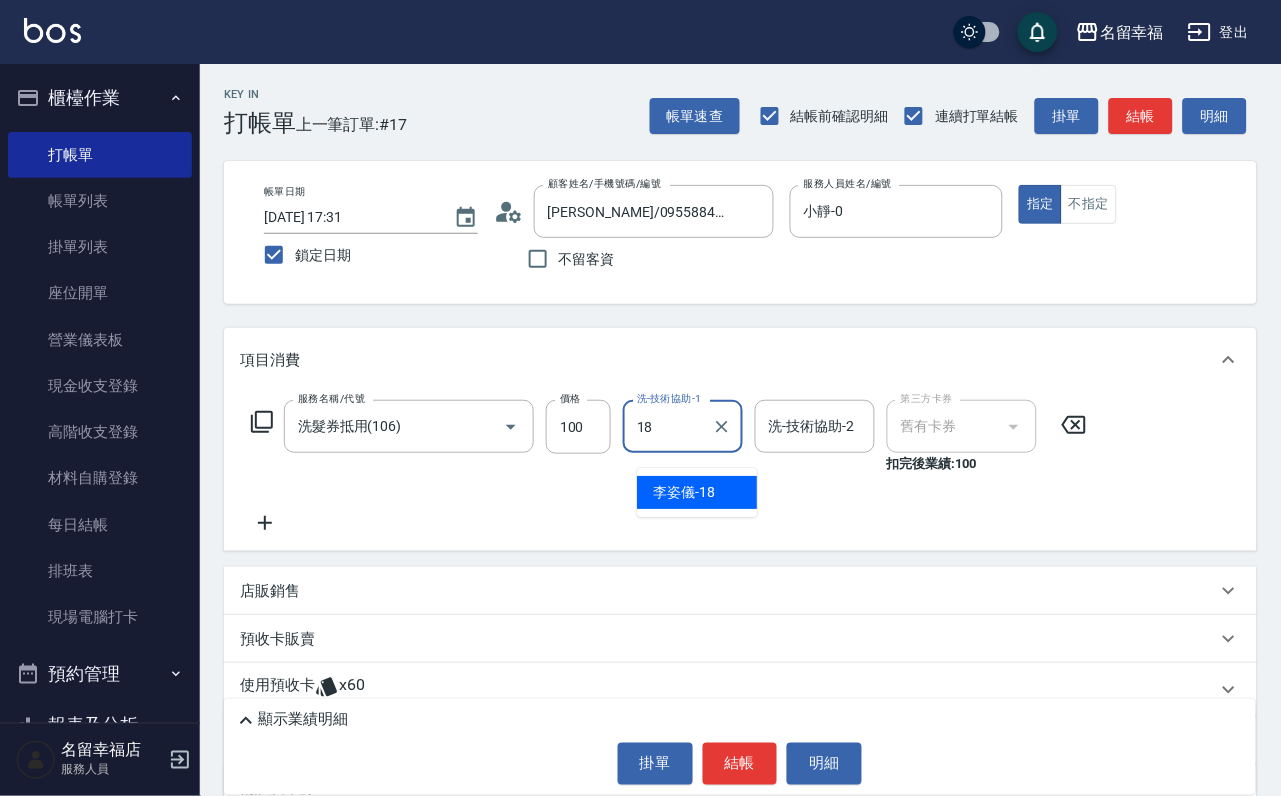 type on "[PERSON_NAME]-18" 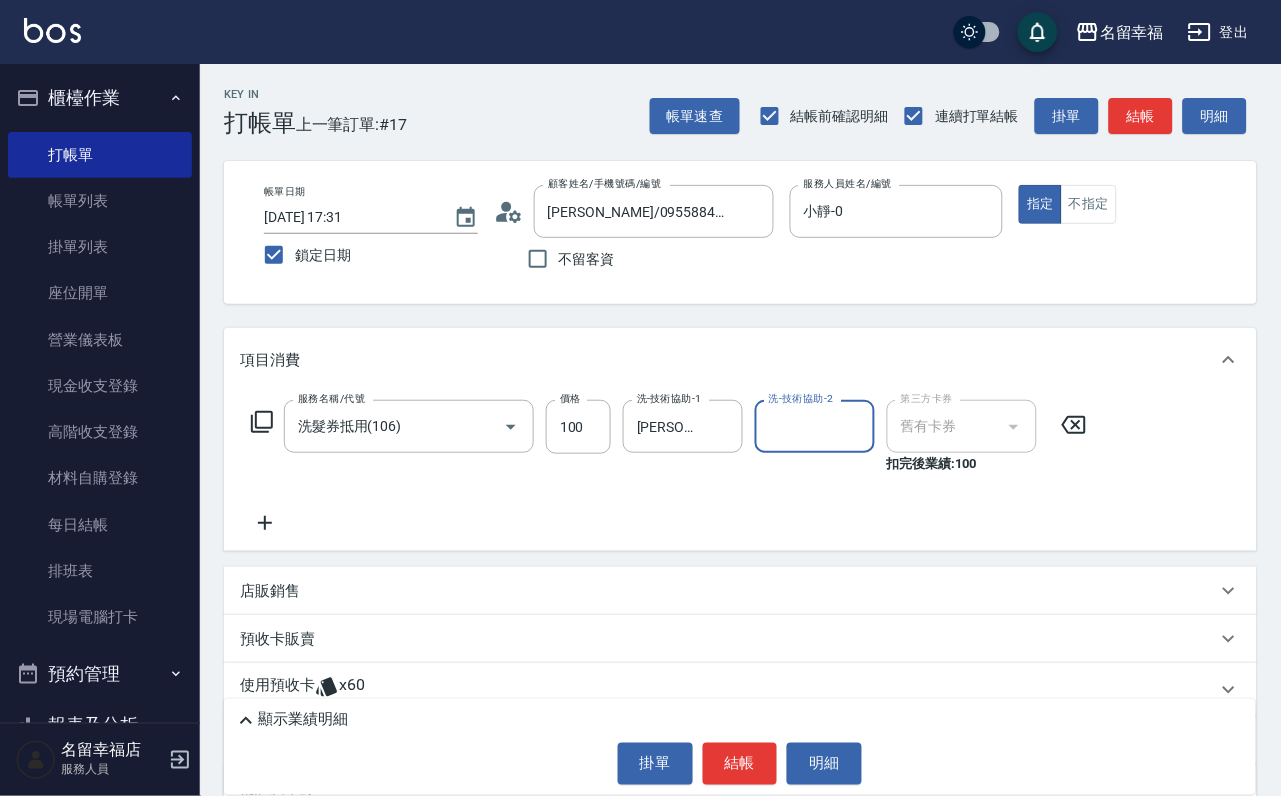click on "服務名稱/代號 洗髮券抵用(106) 服務名稱/代號 價格 100 價格 洗-技術協助-1 [PERSON_NAME]-18 洗-技術協助-1 洗-技術協助-2 洗-技術協助-2 第三方卡券 舊有卡券 第三方卡券 扣完後業績: 100" at bounding box center (669, 437) 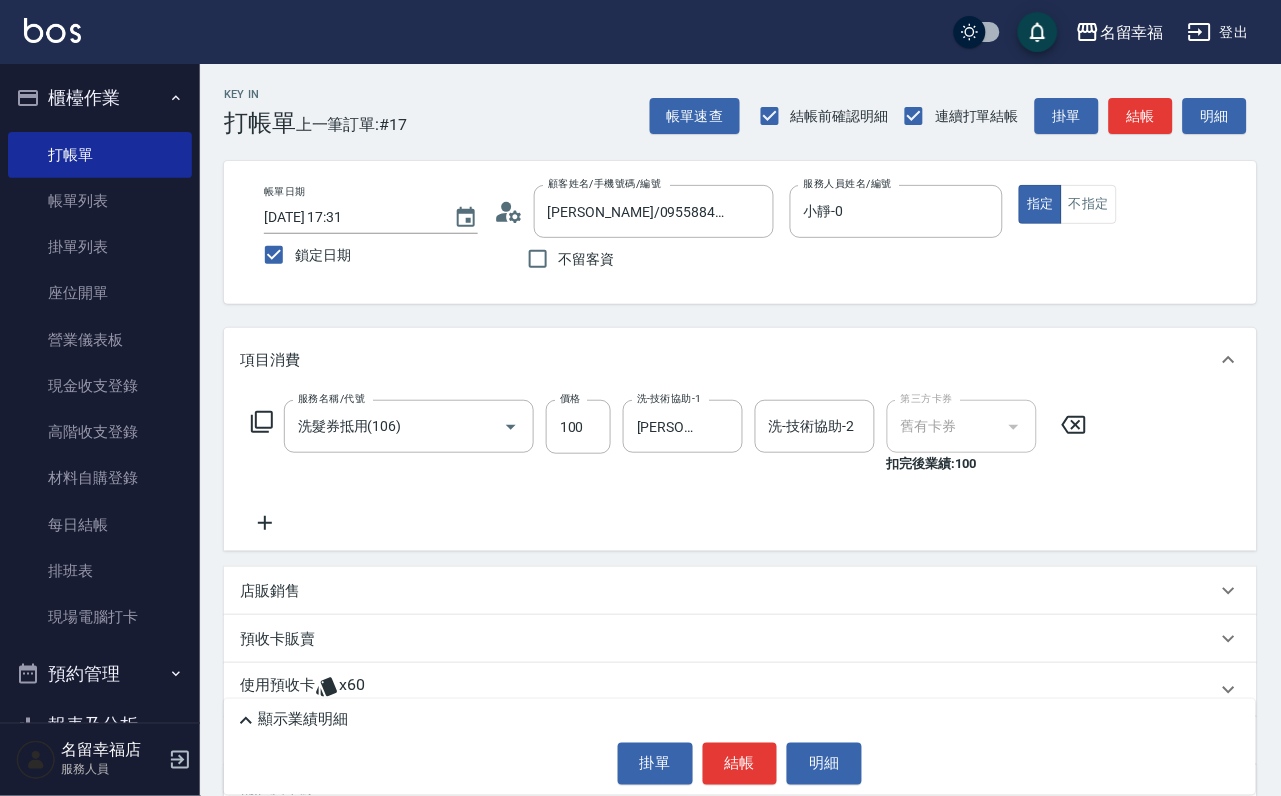 click 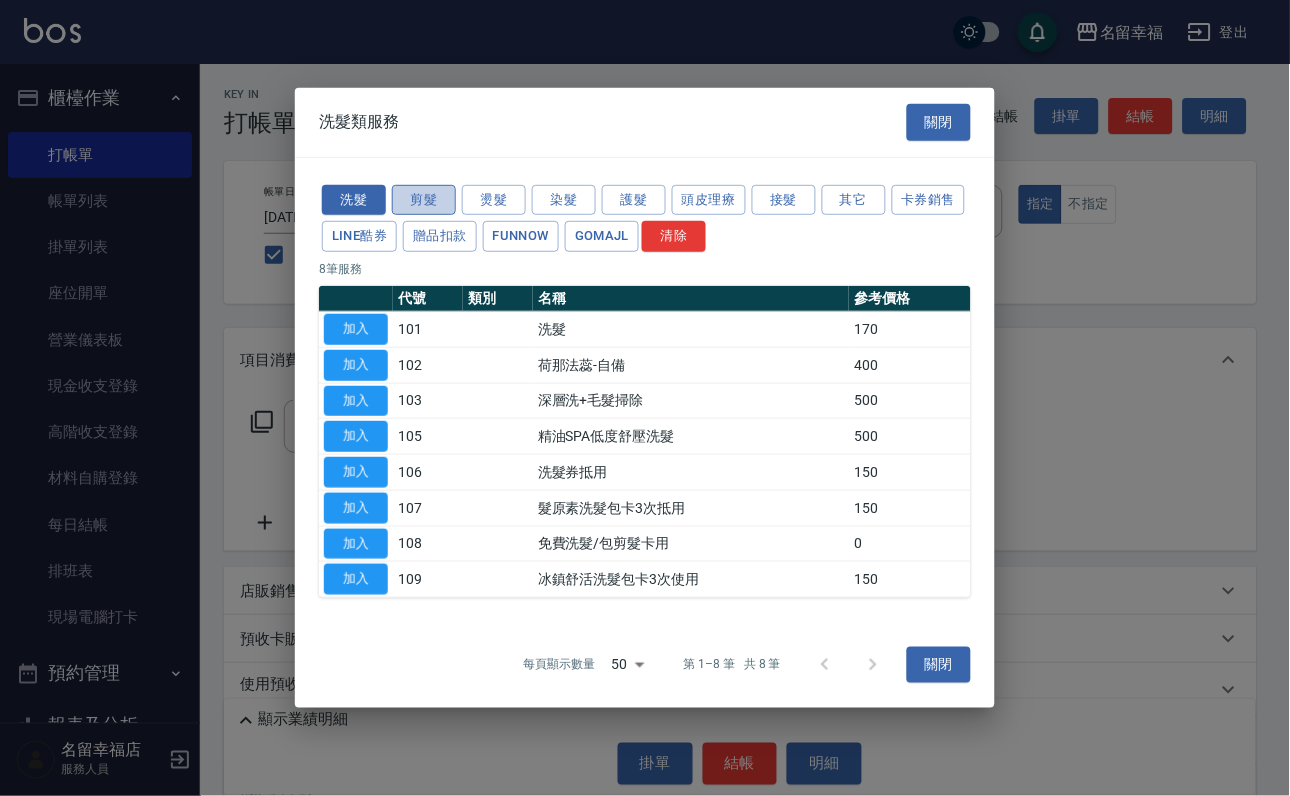 click on "剪髮" at bounding box center [424, 199] 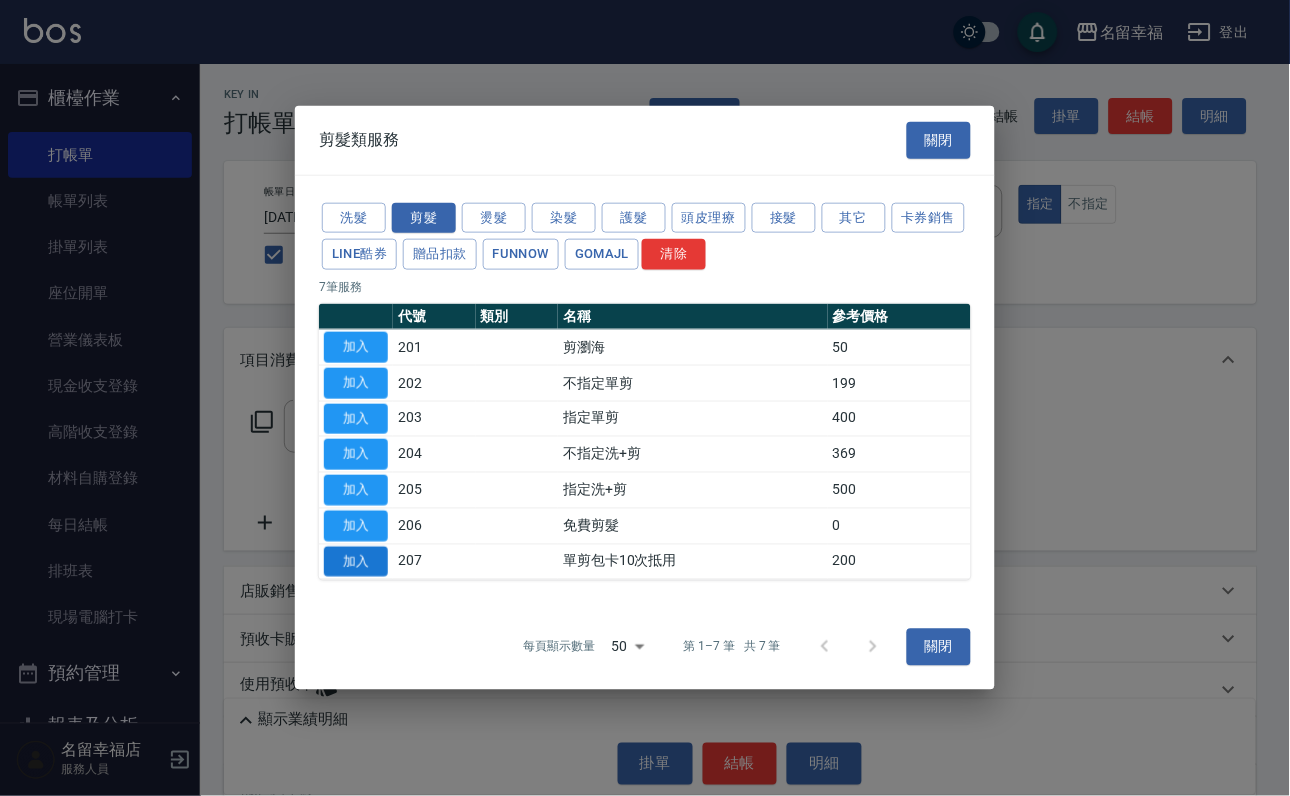 click on "加入" at bounding box center [356, 561] 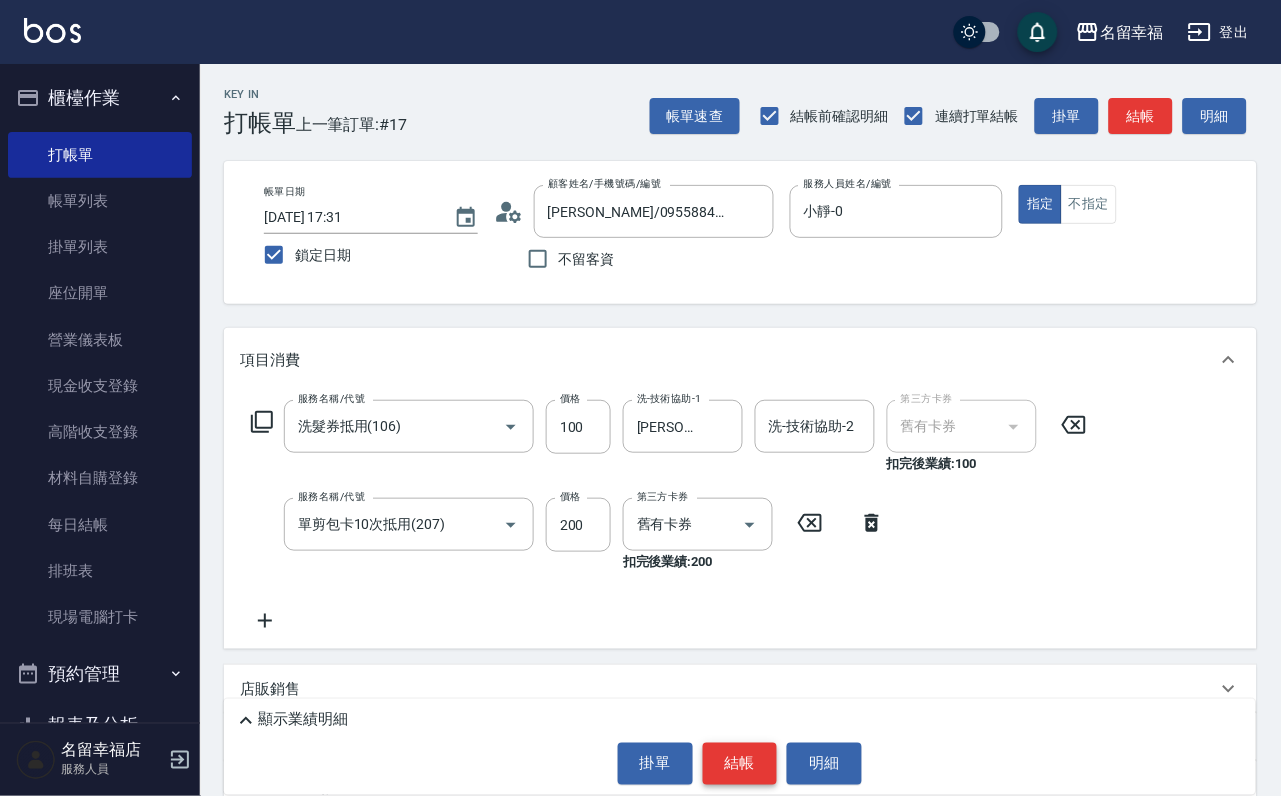click on "結帳" at bounding box center (740, 764) 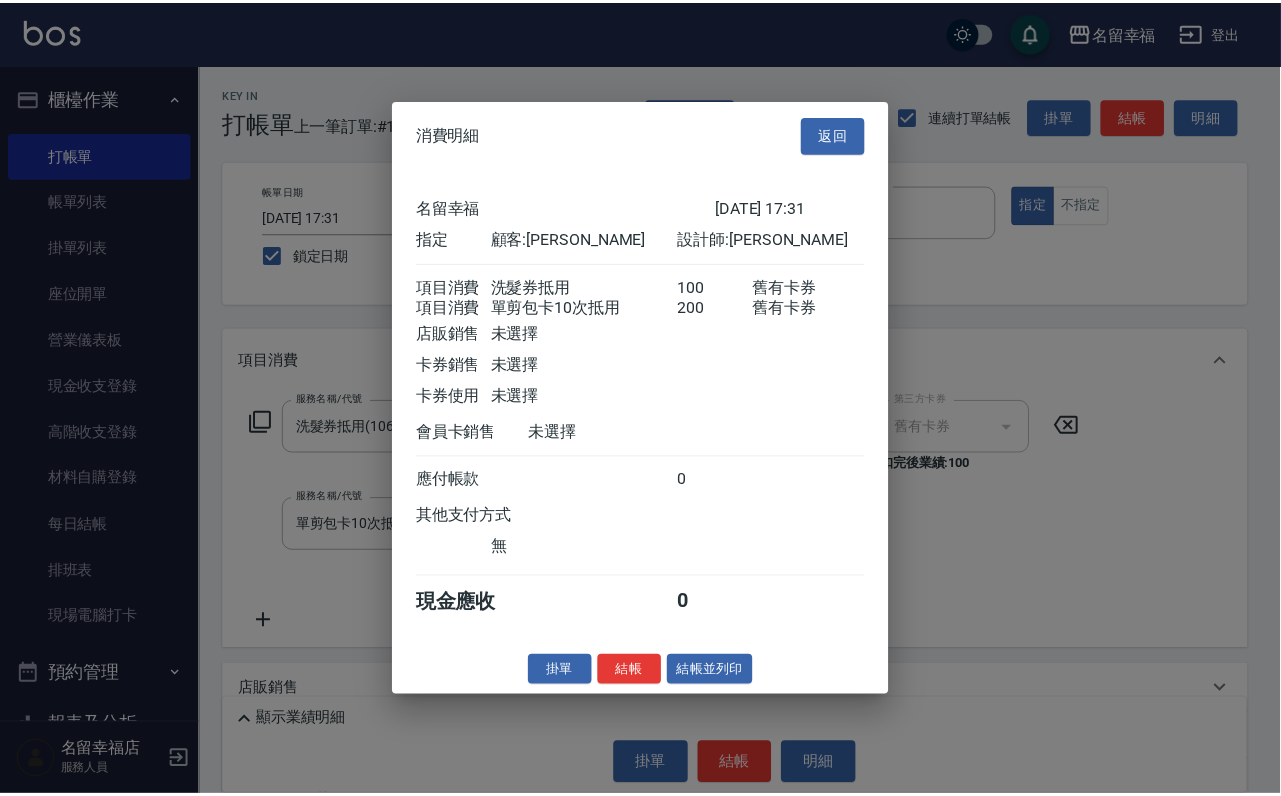 scroll, scrollTop: 322, scrollLeft: 0, axis: vertical 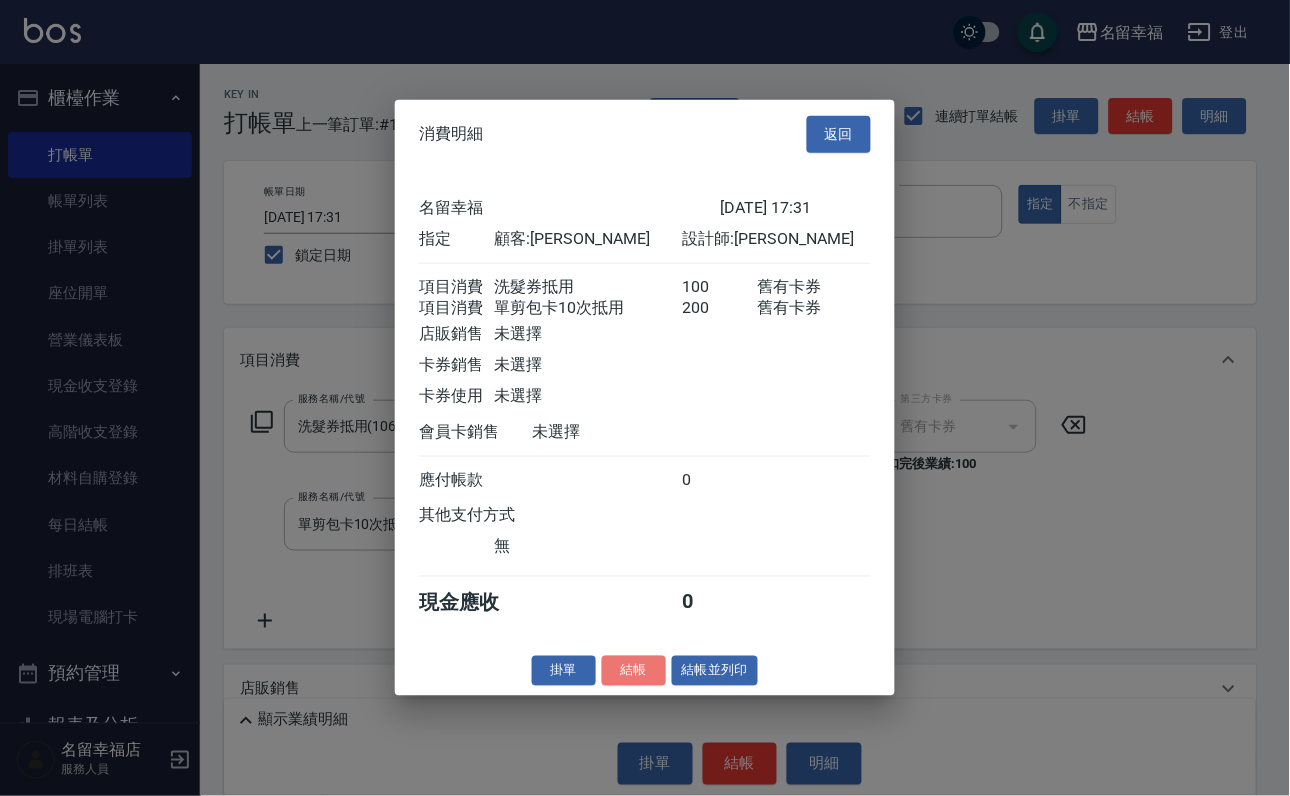 click on "結帳" at bounding box center [634, 670] 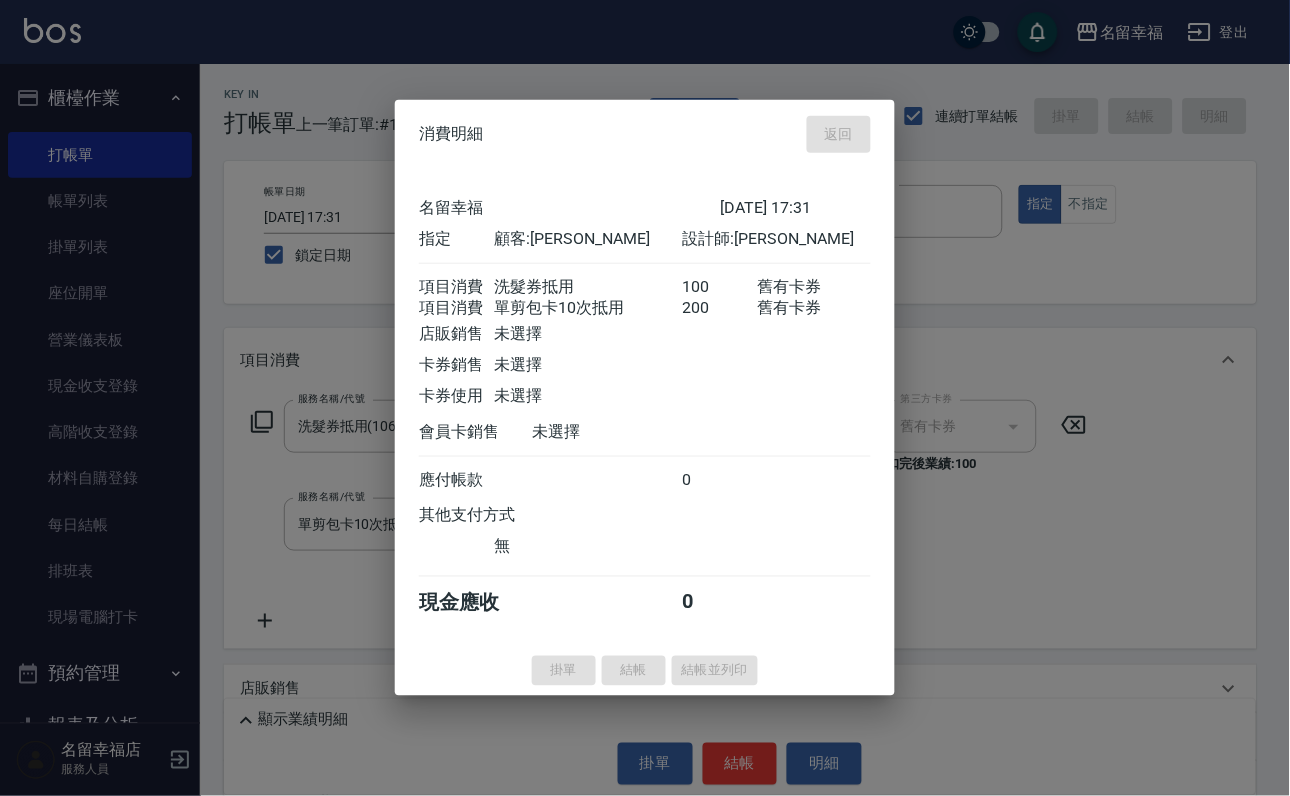 type 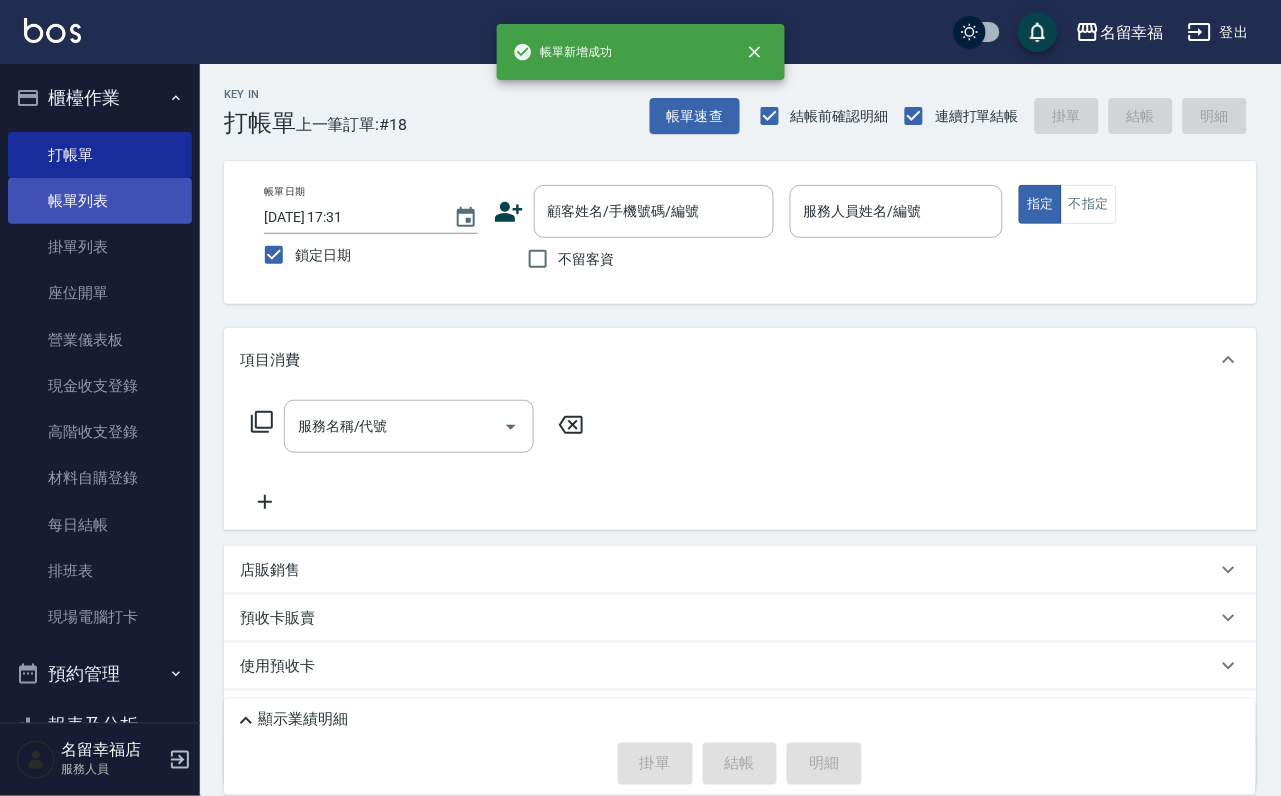 click on "帳單列表" at bounding box center [100, 201] 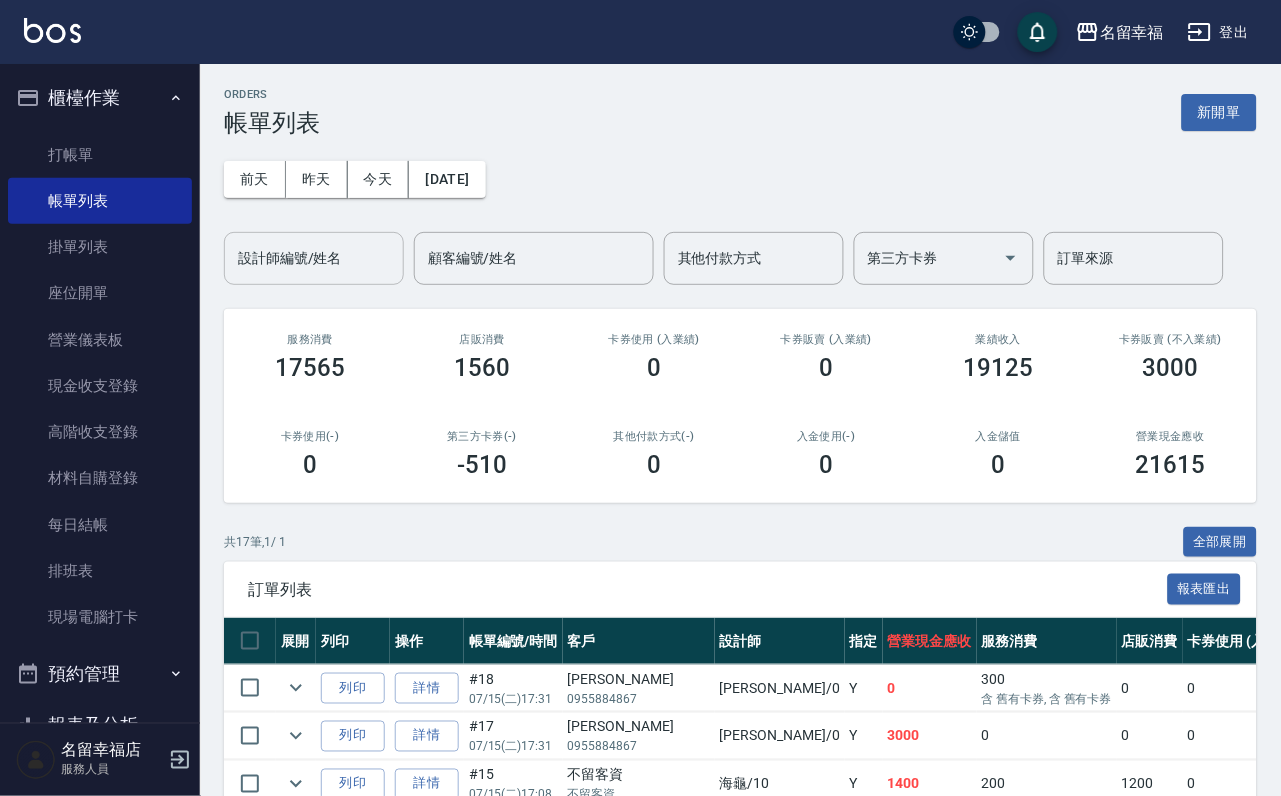 click on "設計師編號/姓名" at bounding box center [314, 258] 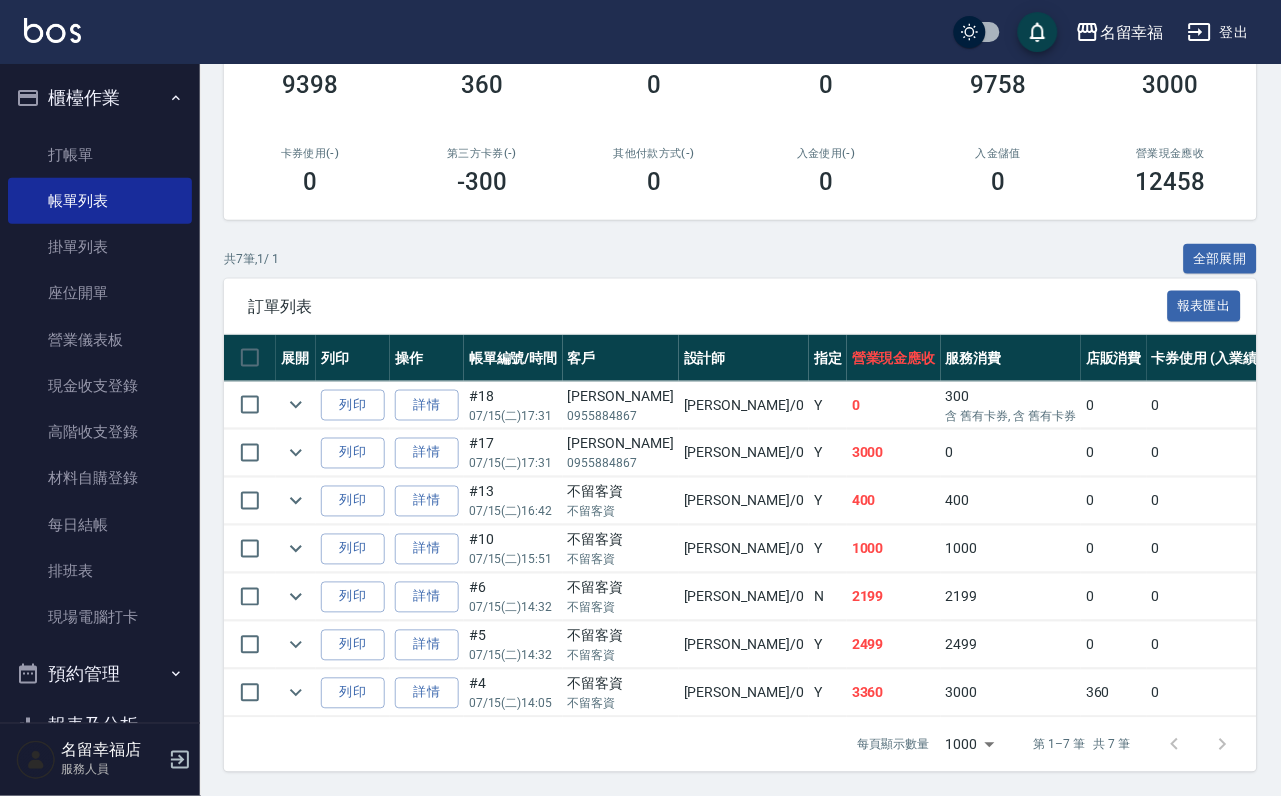 scroll, scrollTop: 0, scrollLeft: 0, axis: both 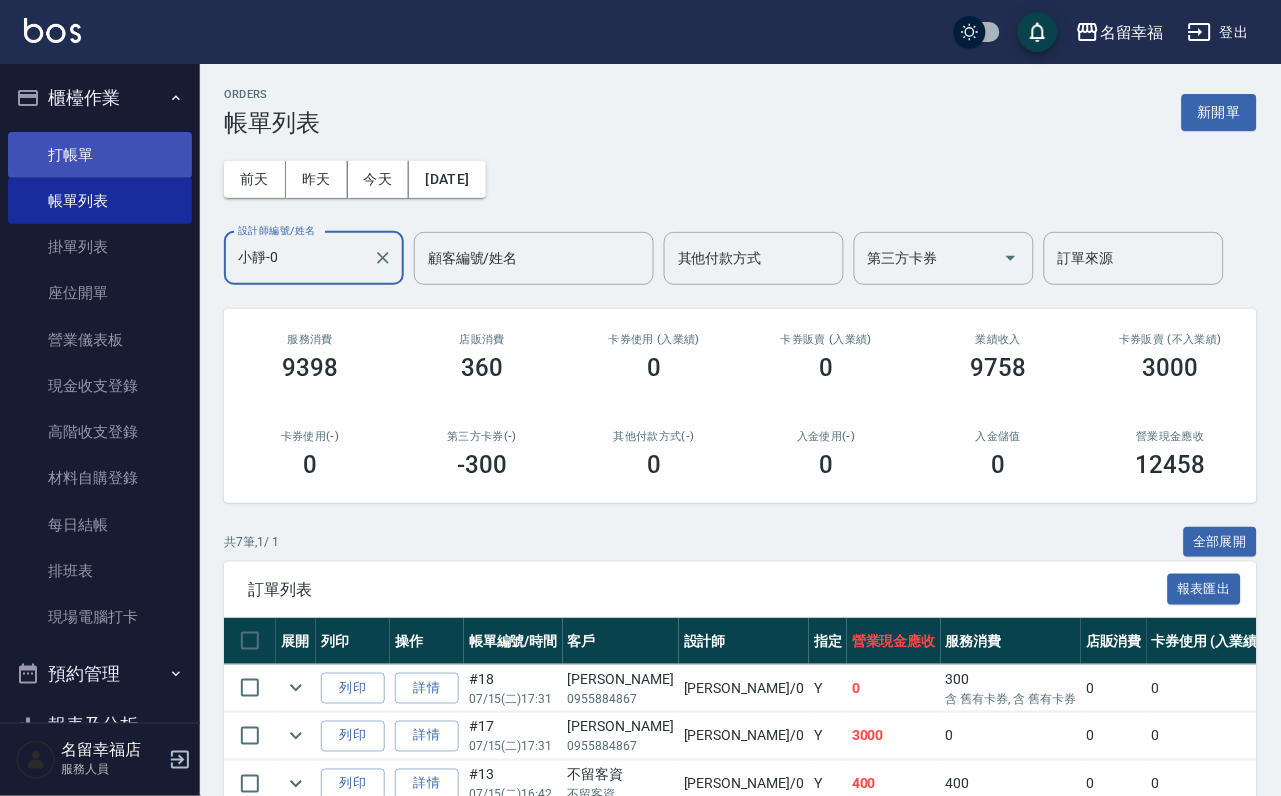 type on "小靜-0" 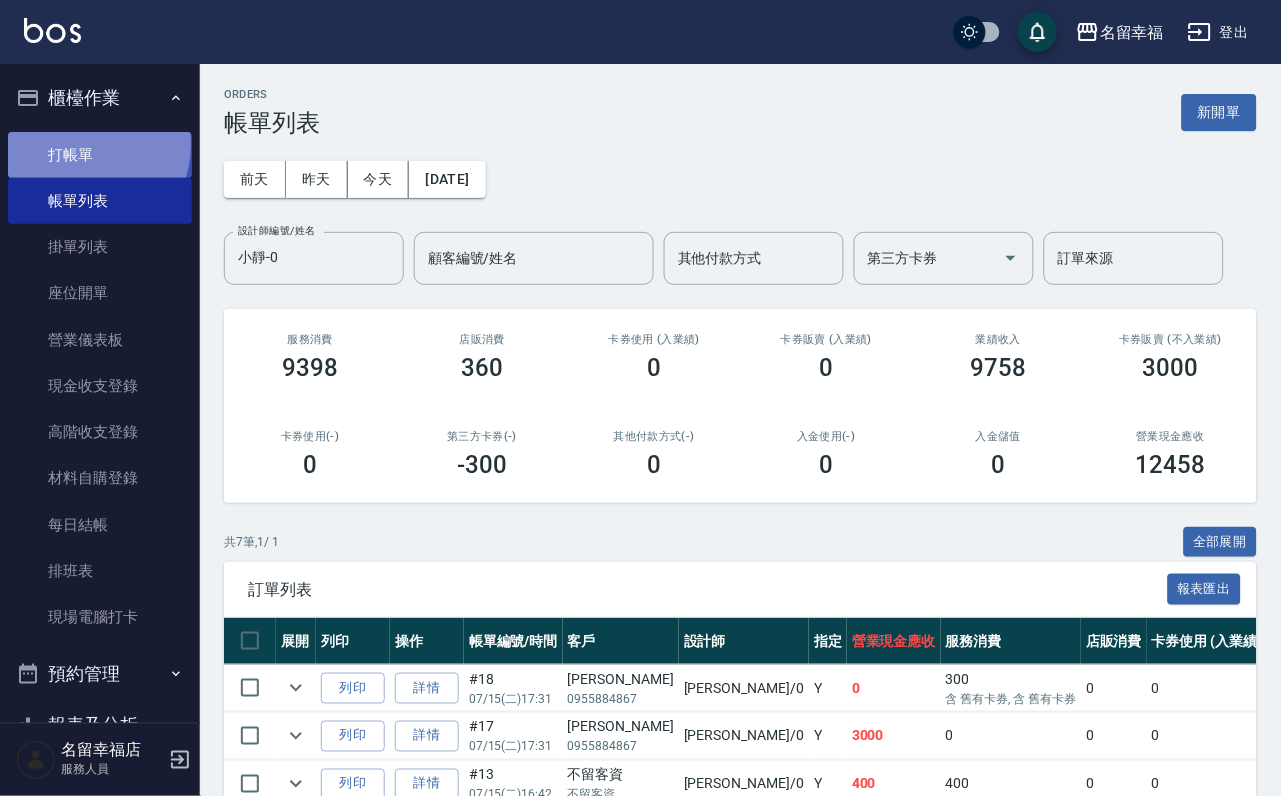 click on "打帳單" at bounding box center [100, 155] 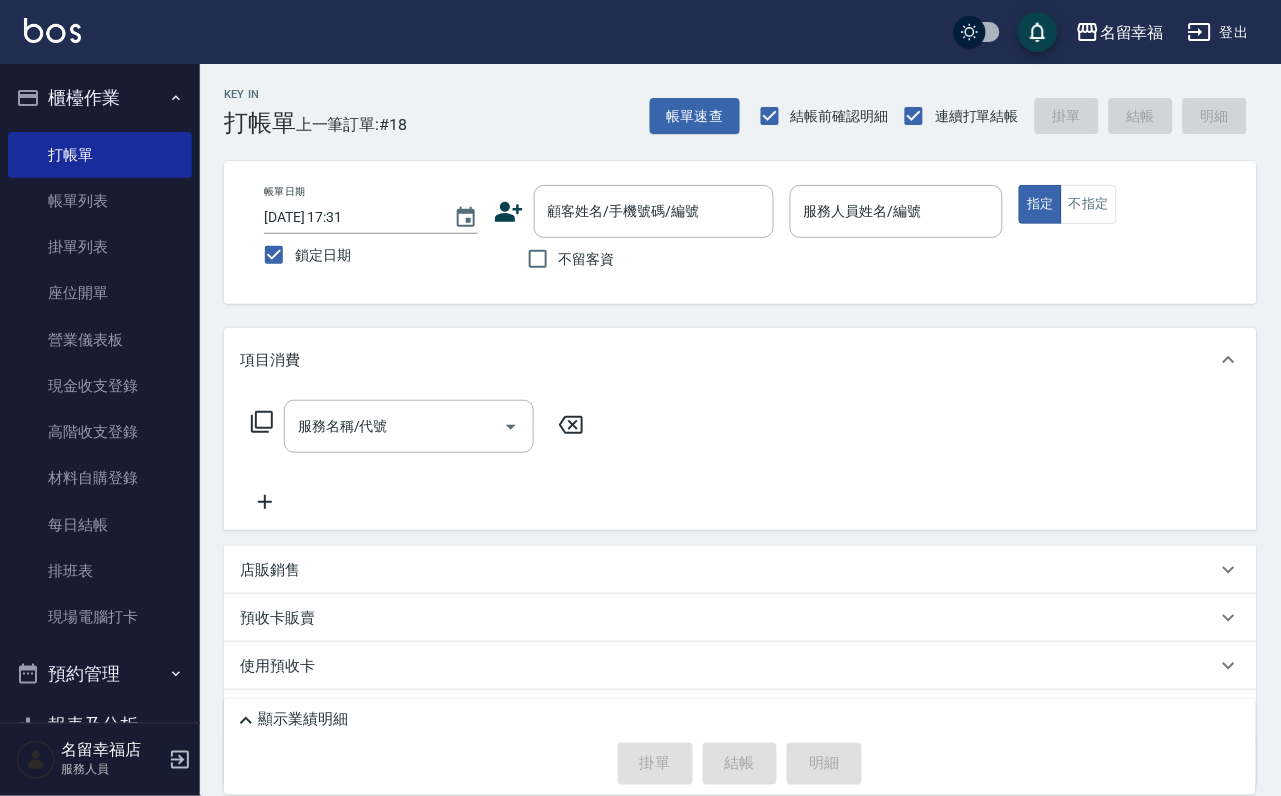 click on "帳單日期 [DATE] 17:31 鎖定日期 顧客姓名/手機號碼/編號 顧客姓名/手機號碼/編號 不留客資 服務人員姓名/編號 服務人員姓名/編號 指定 不指定" at bounding box center (740, 232) 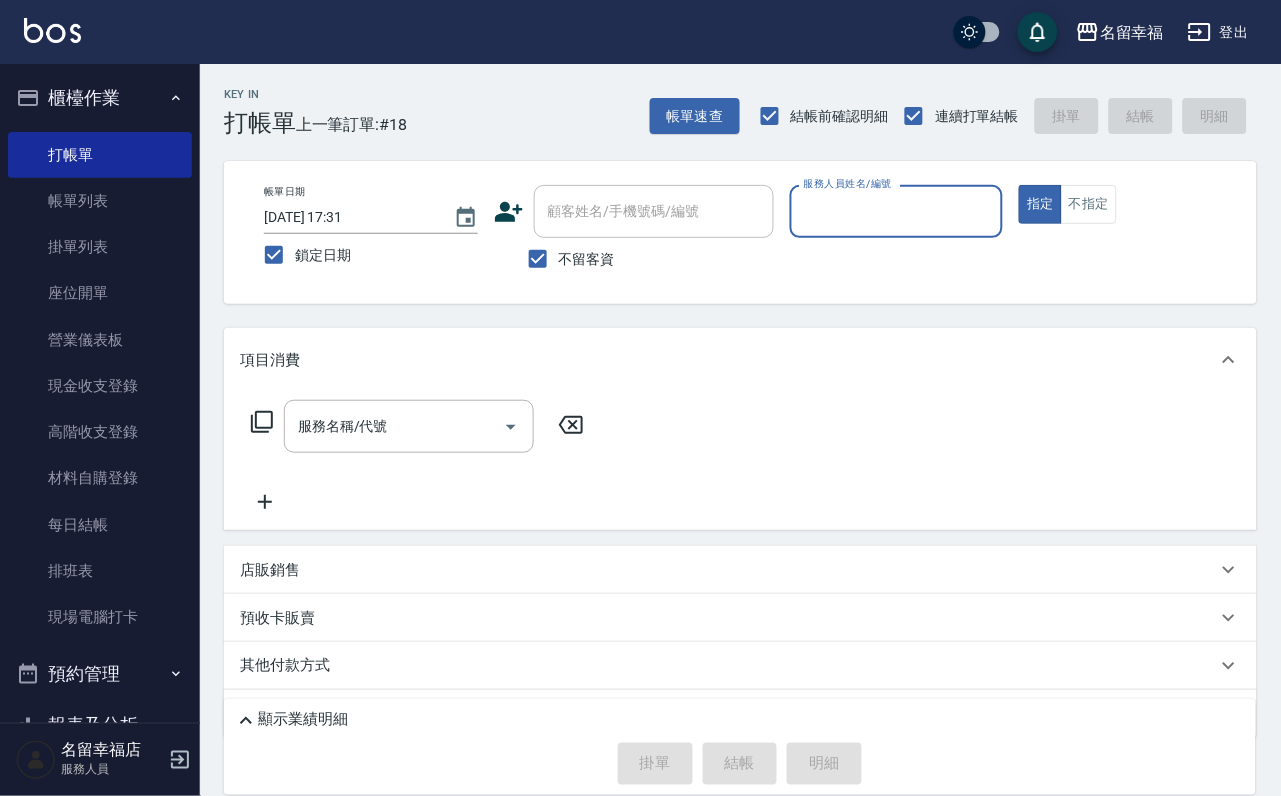 click on "服務人員姓名/編號" at bounding box center (848, 183) 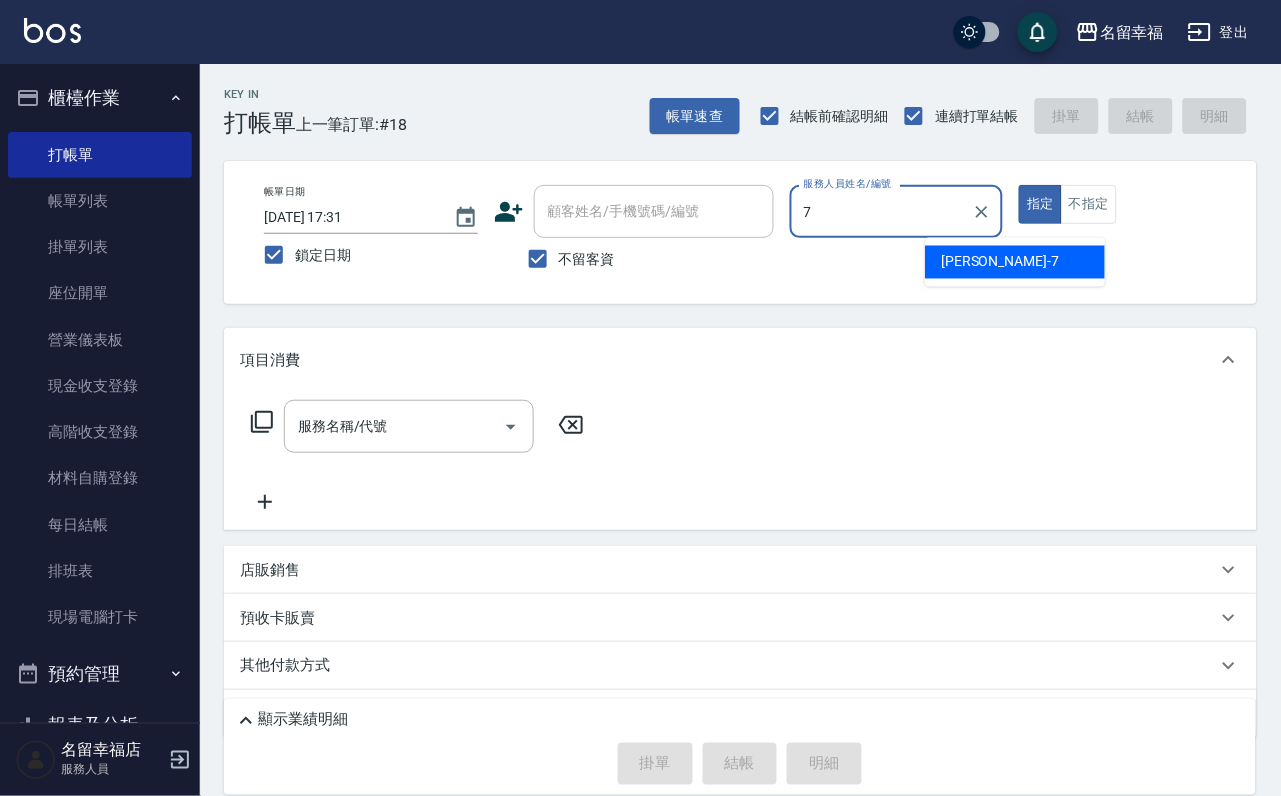 type on "[PERSON_NAME]-7" 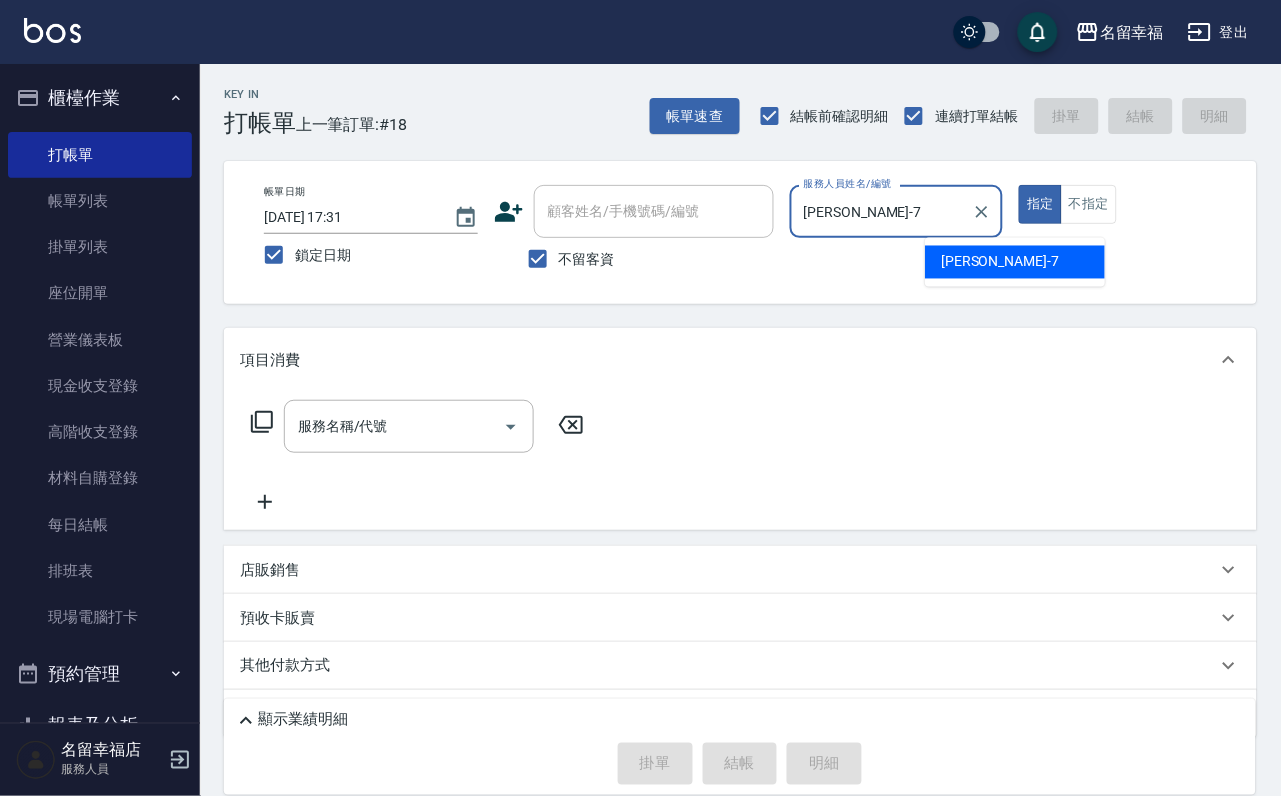 type on "true" 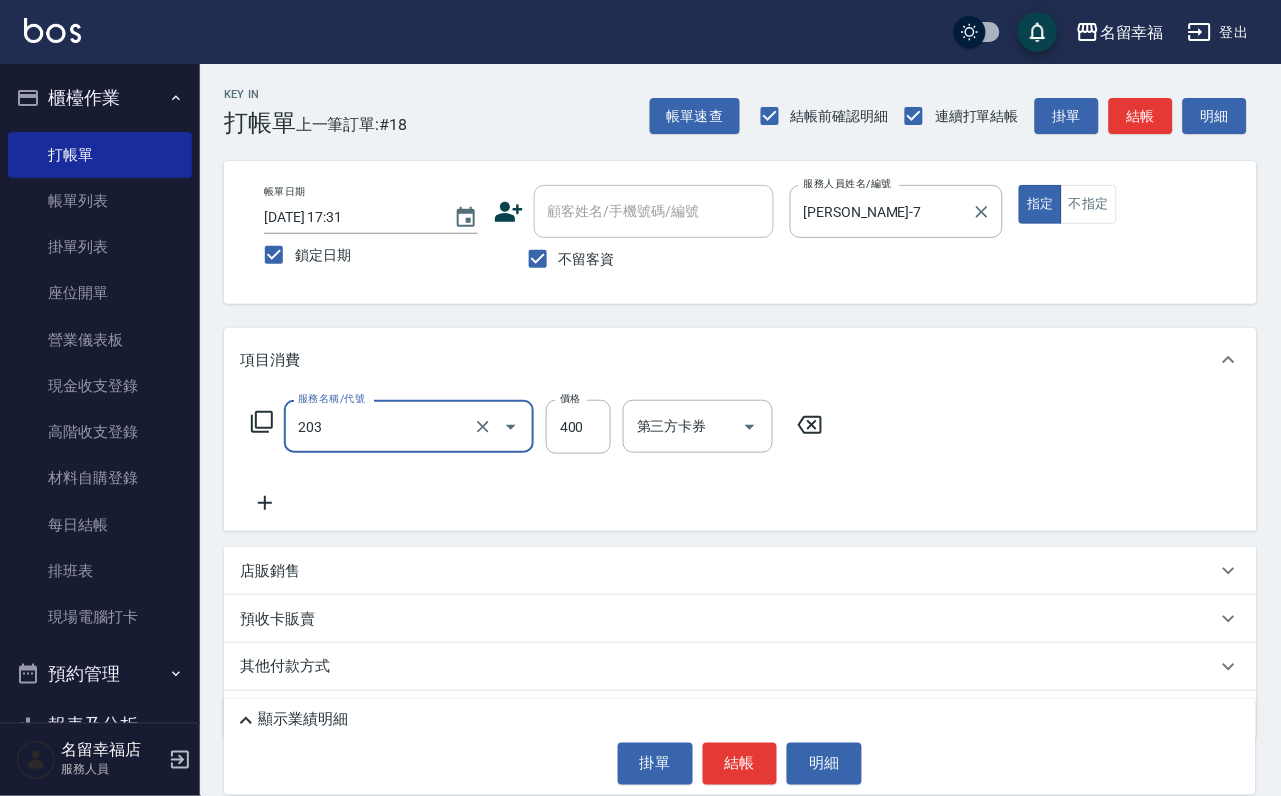 type on "指定單剪(203)" 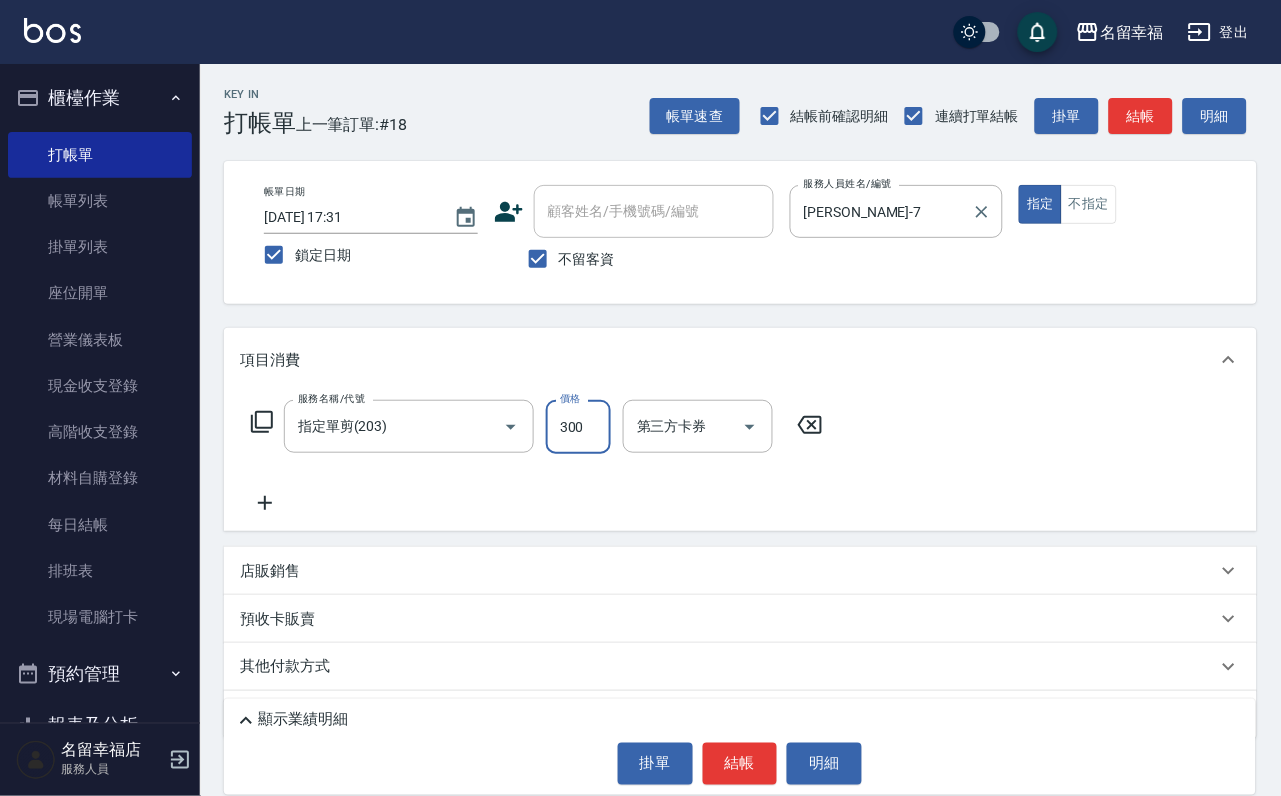 type on "300" 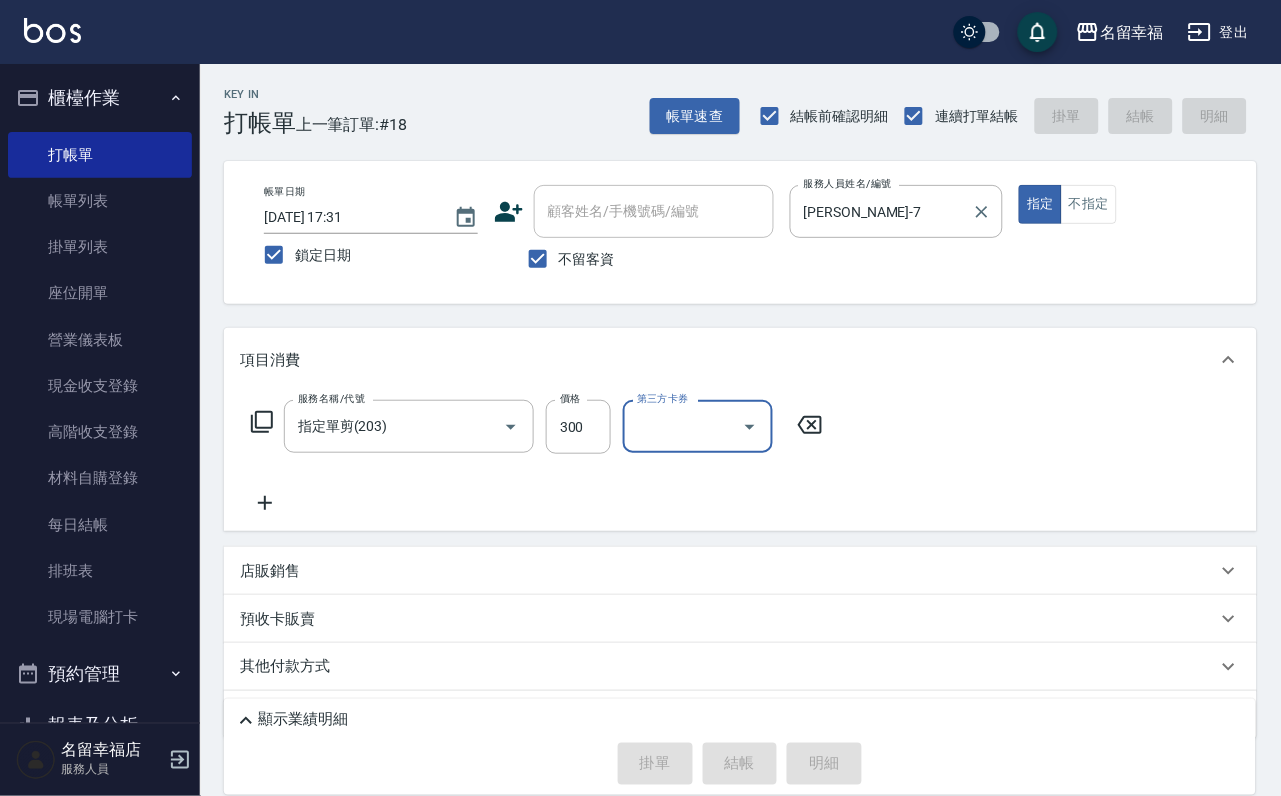type 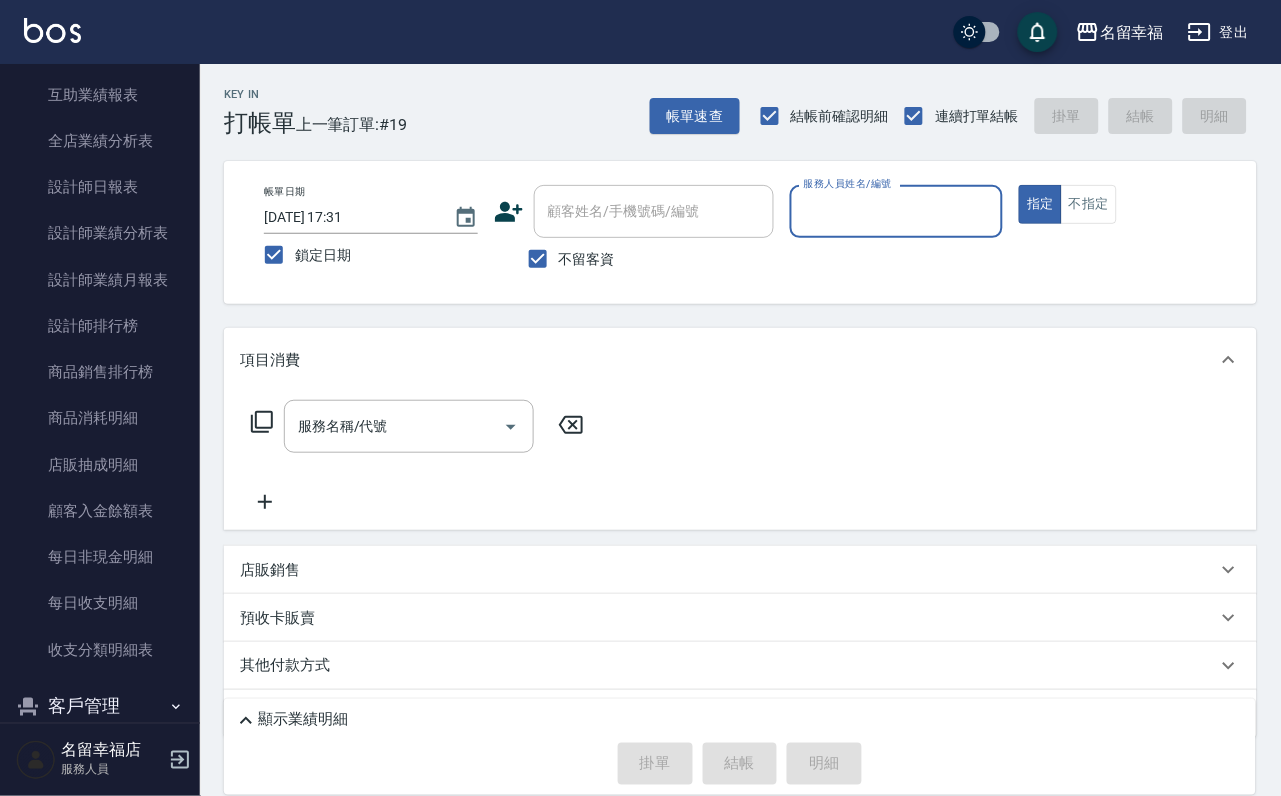 scroll, scrollTop: 1200, scrollLeft: 0, axis: vertical 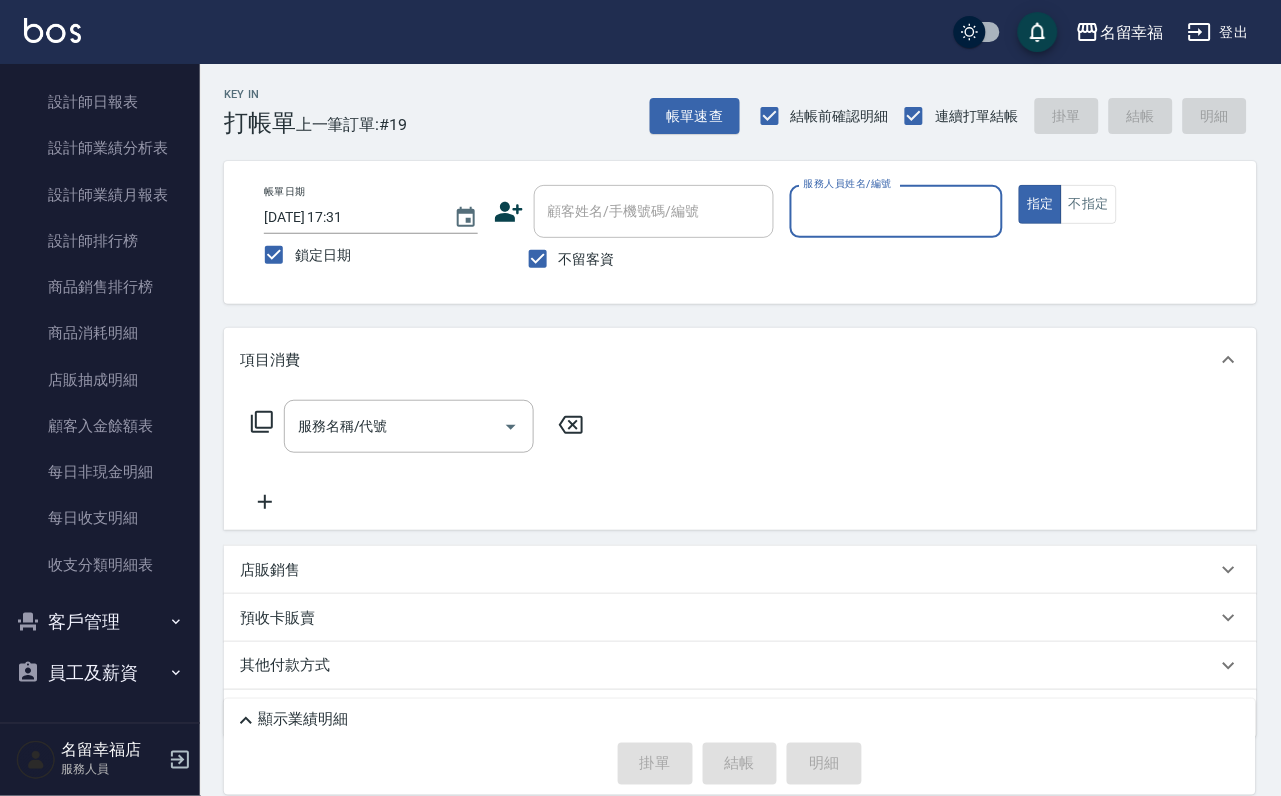 drag, startPoint x: 156, startPoint y: 616, endPoint x: 157, endPoint y: 632, distance: 16.03122 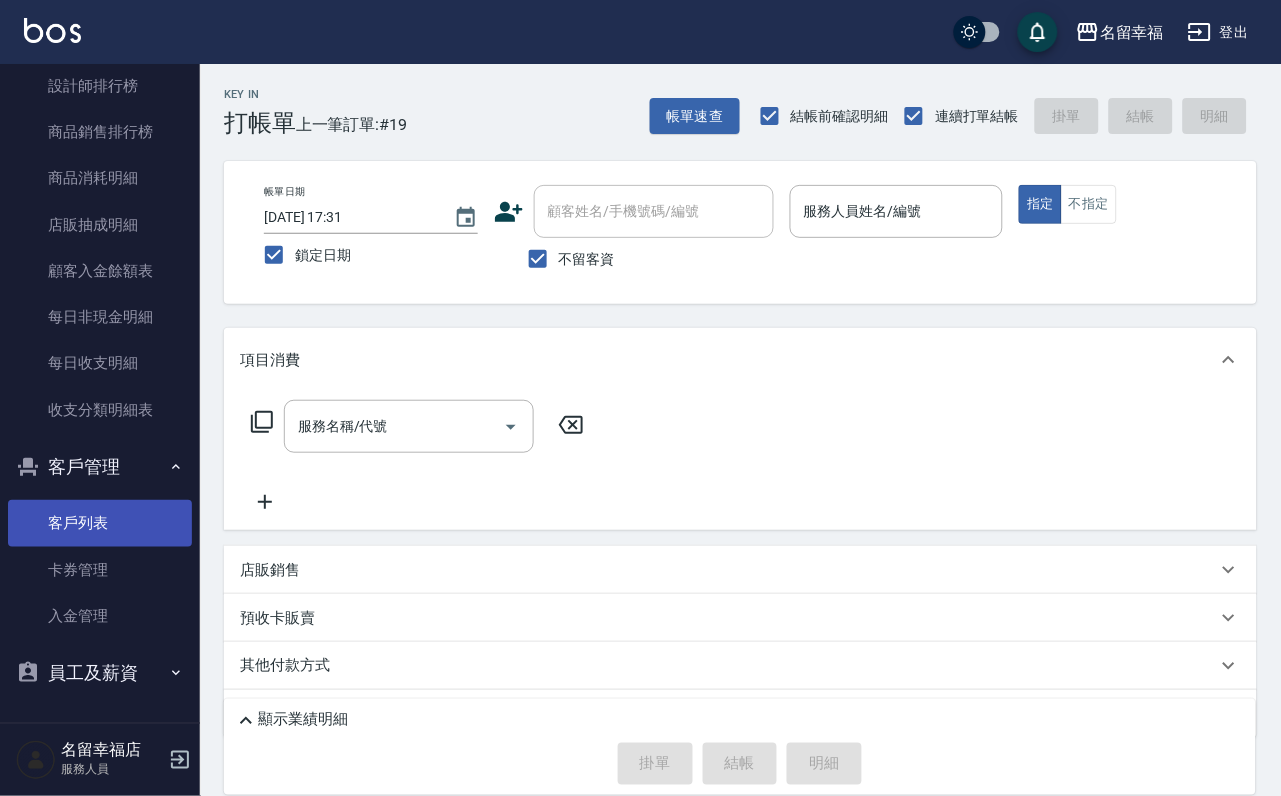click on "客戶列表" at bounding box center [100, 523] 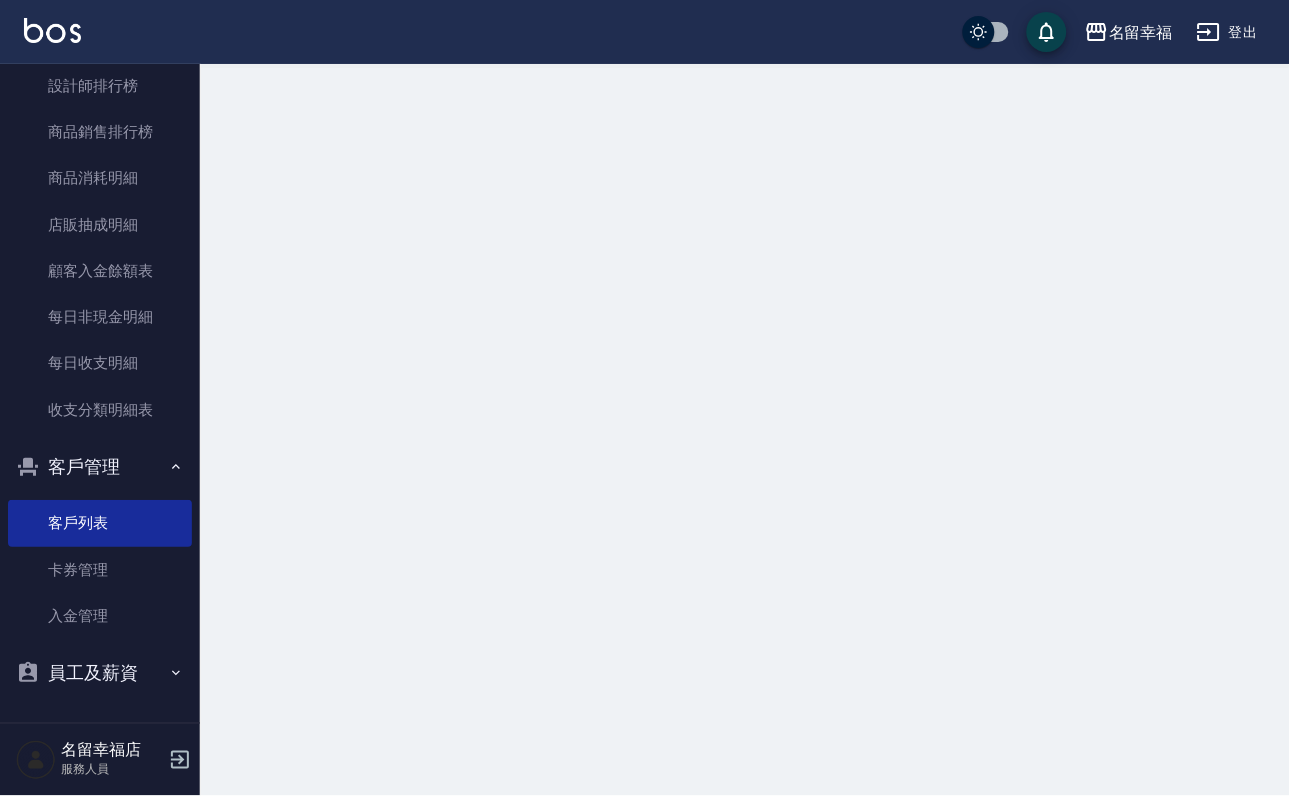 click at bounding box center [645, 398] 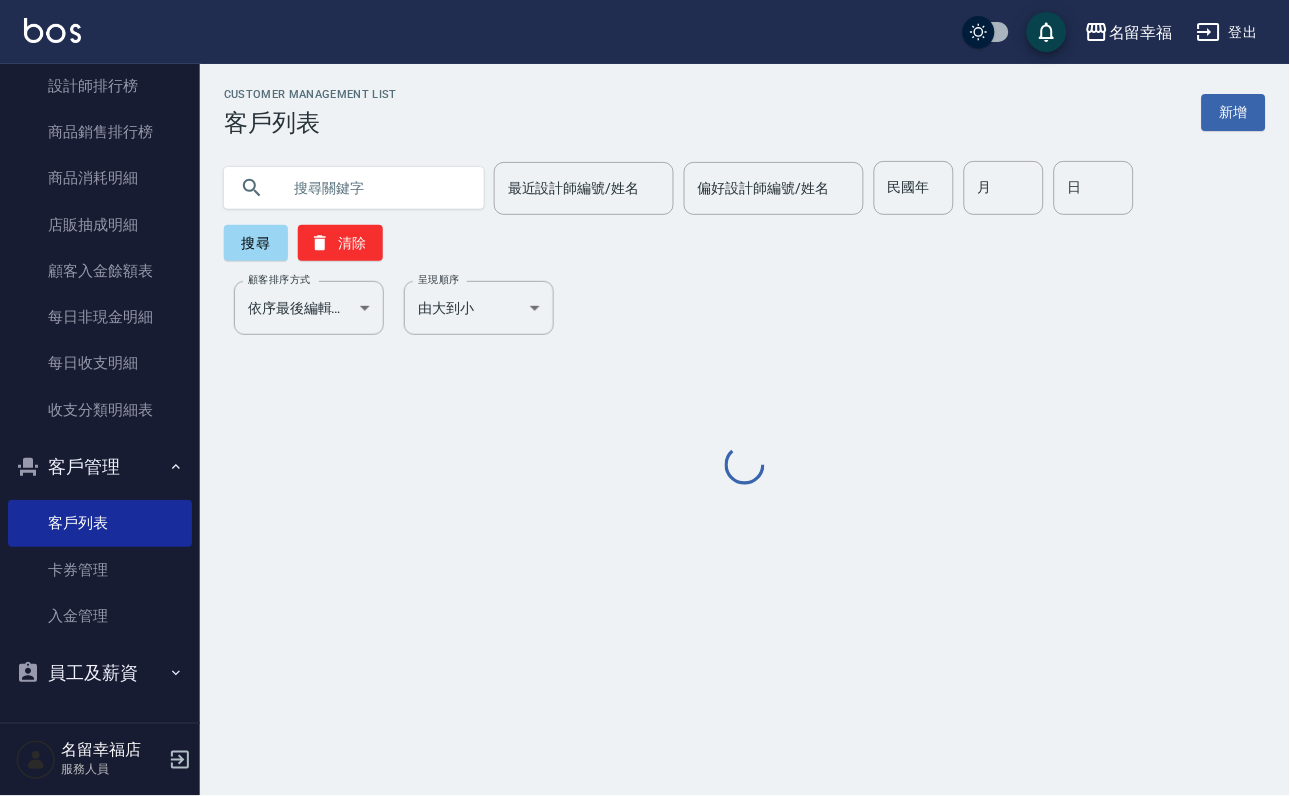 click at bounding box center [374, 188] 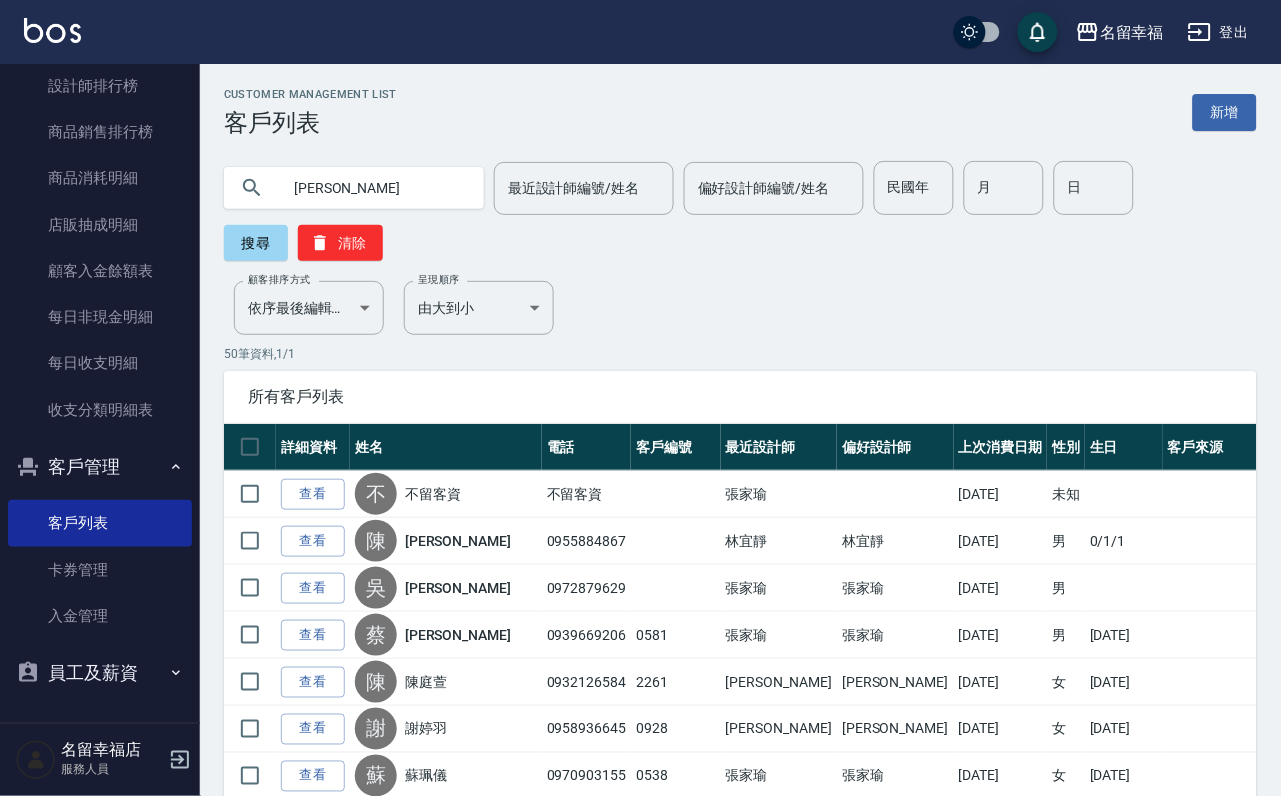 type on "[PERSON_NAME]" 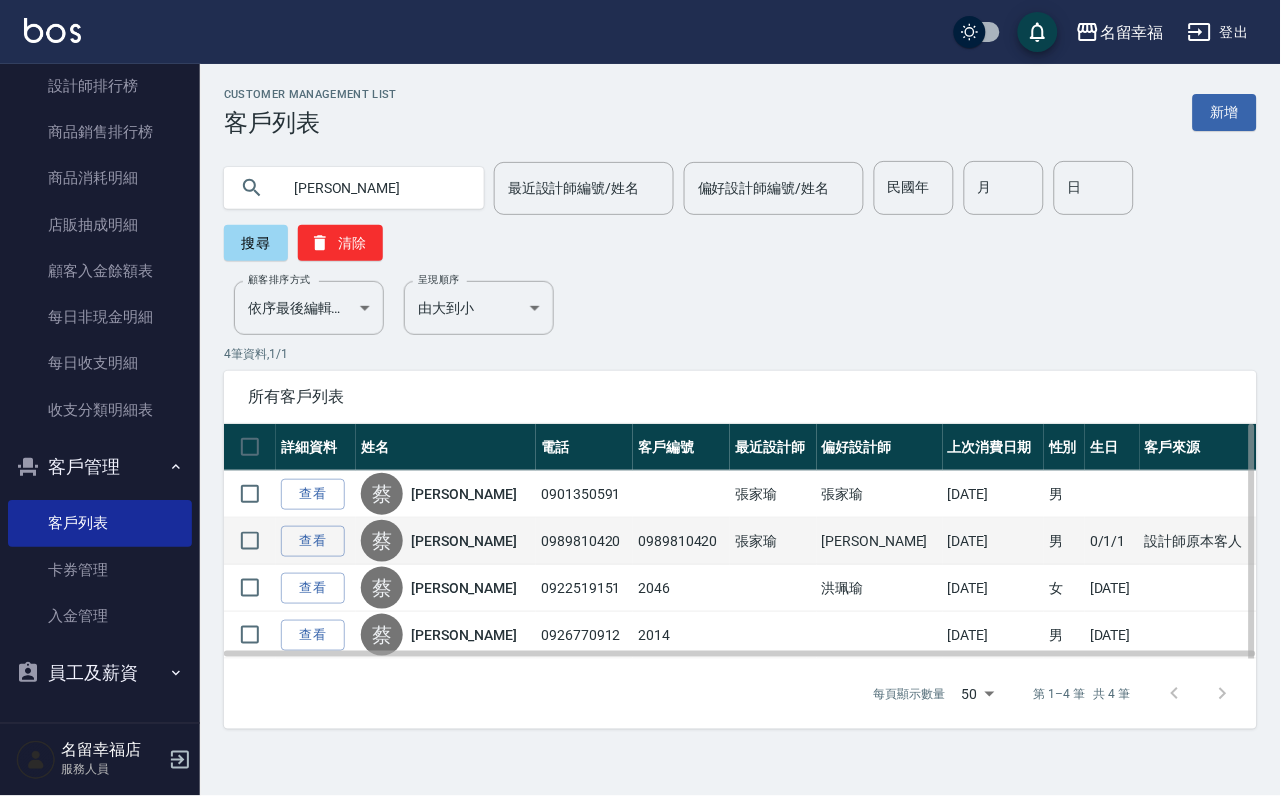 click on "[PERSON_NAME]" at bounding box center (464, 541) 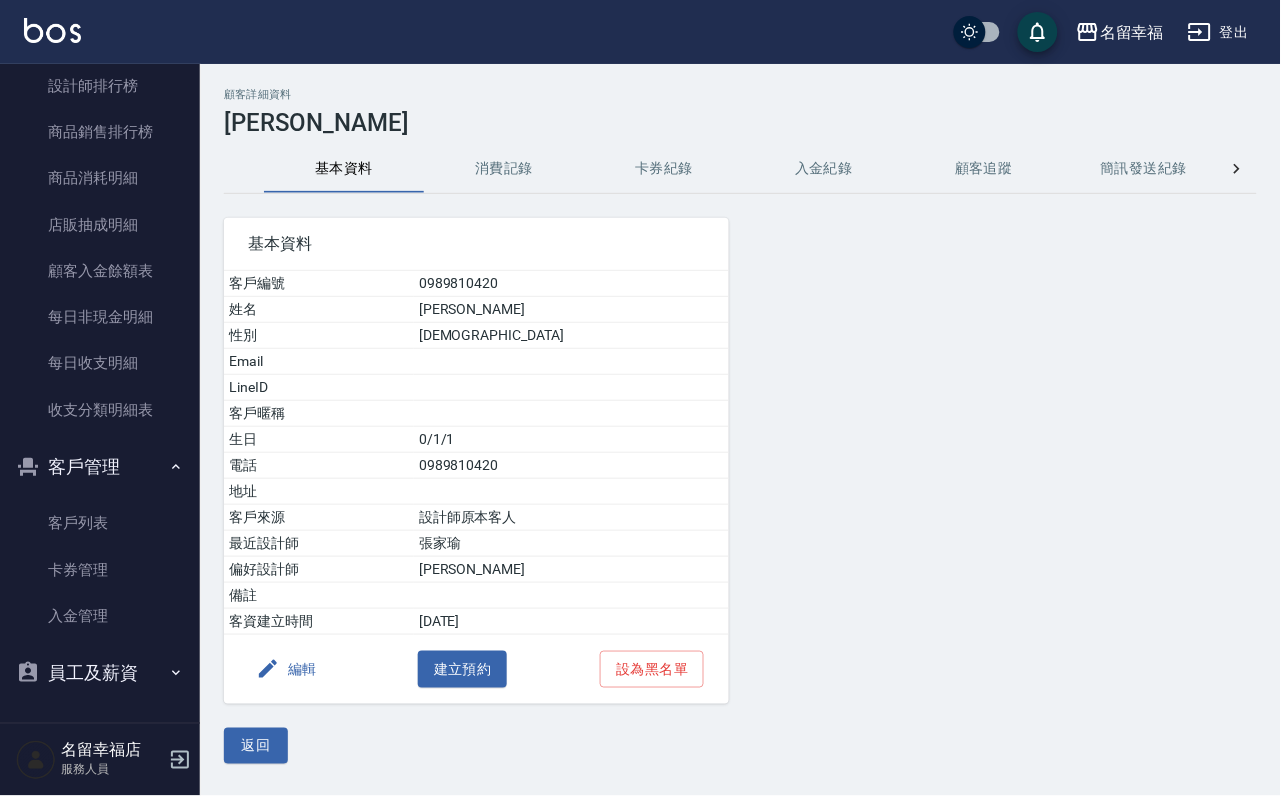 click on "消費記錄" at bounding box center [504, 169] 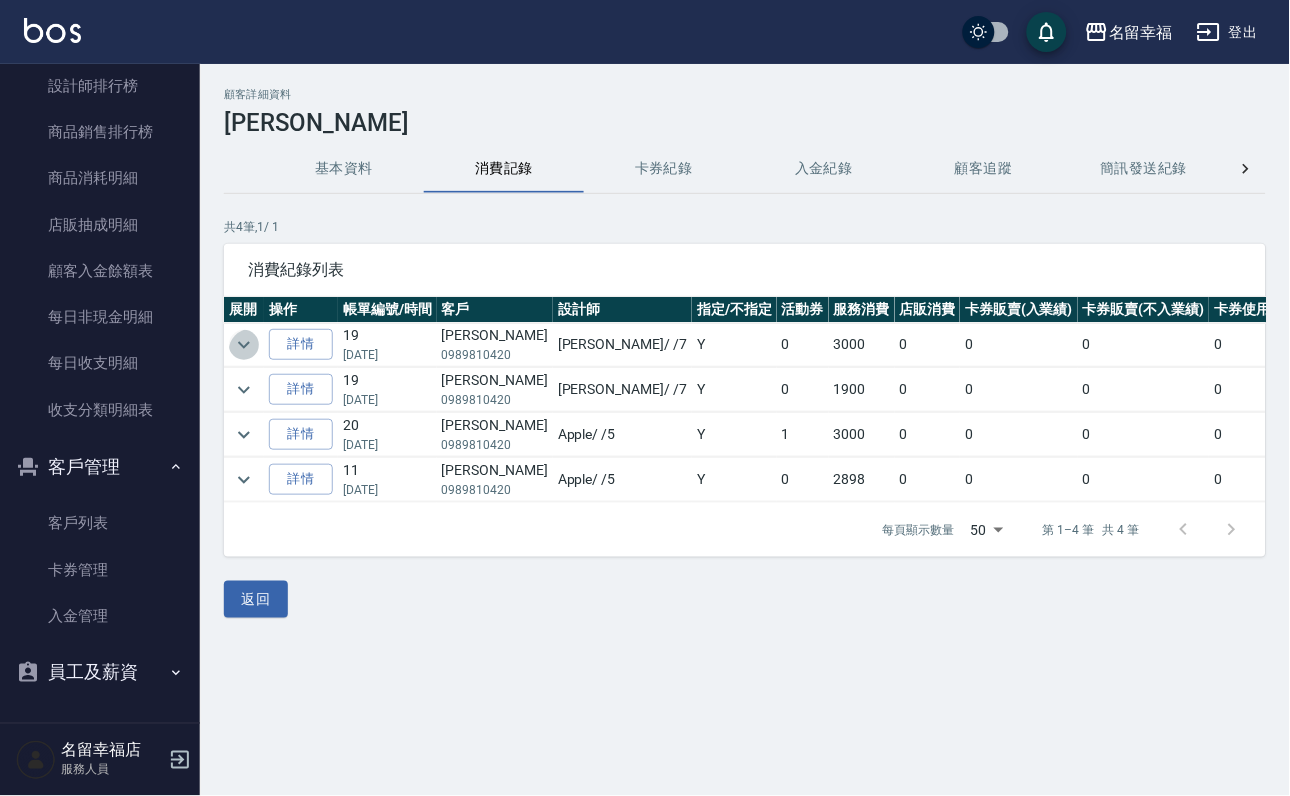 click 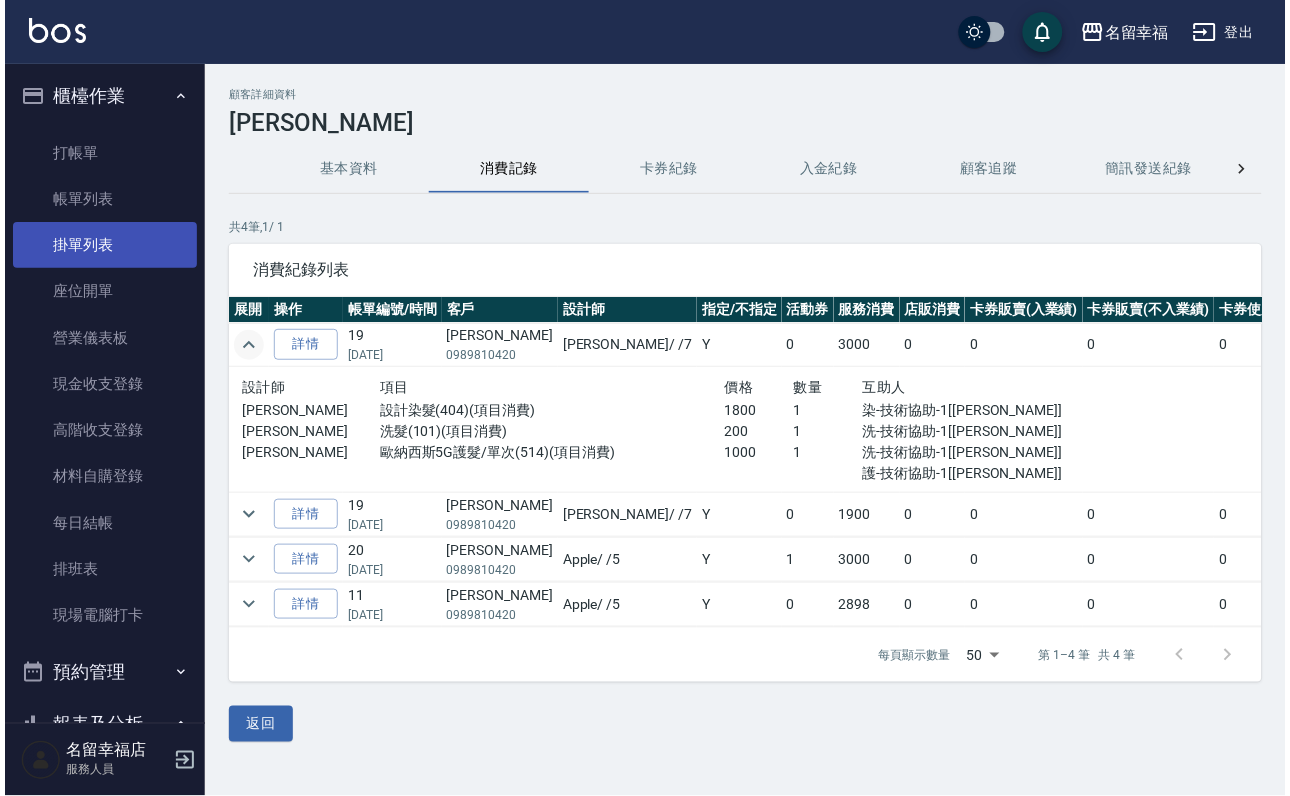 scroll, scrollTop: 0, scrollLeft: 0, axis: both 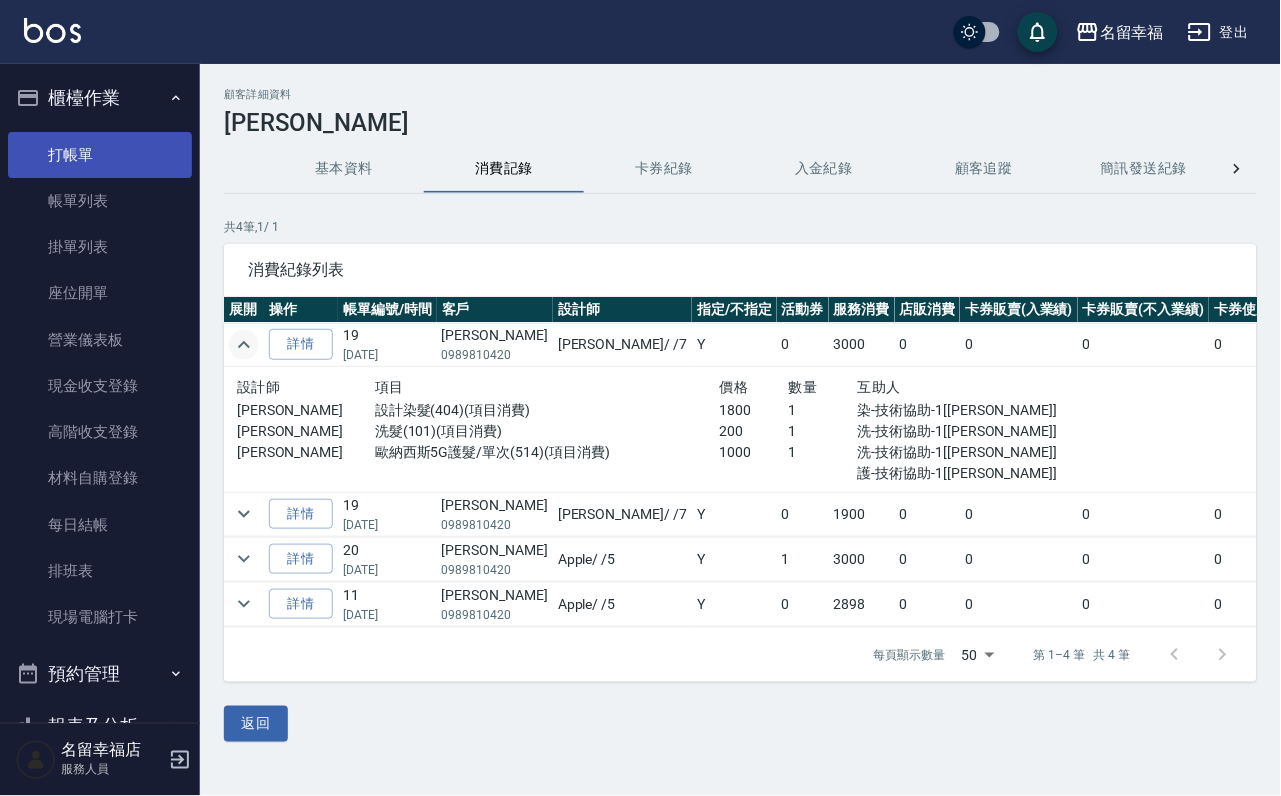 click on "打帳單" at bounding box center (100, 155) 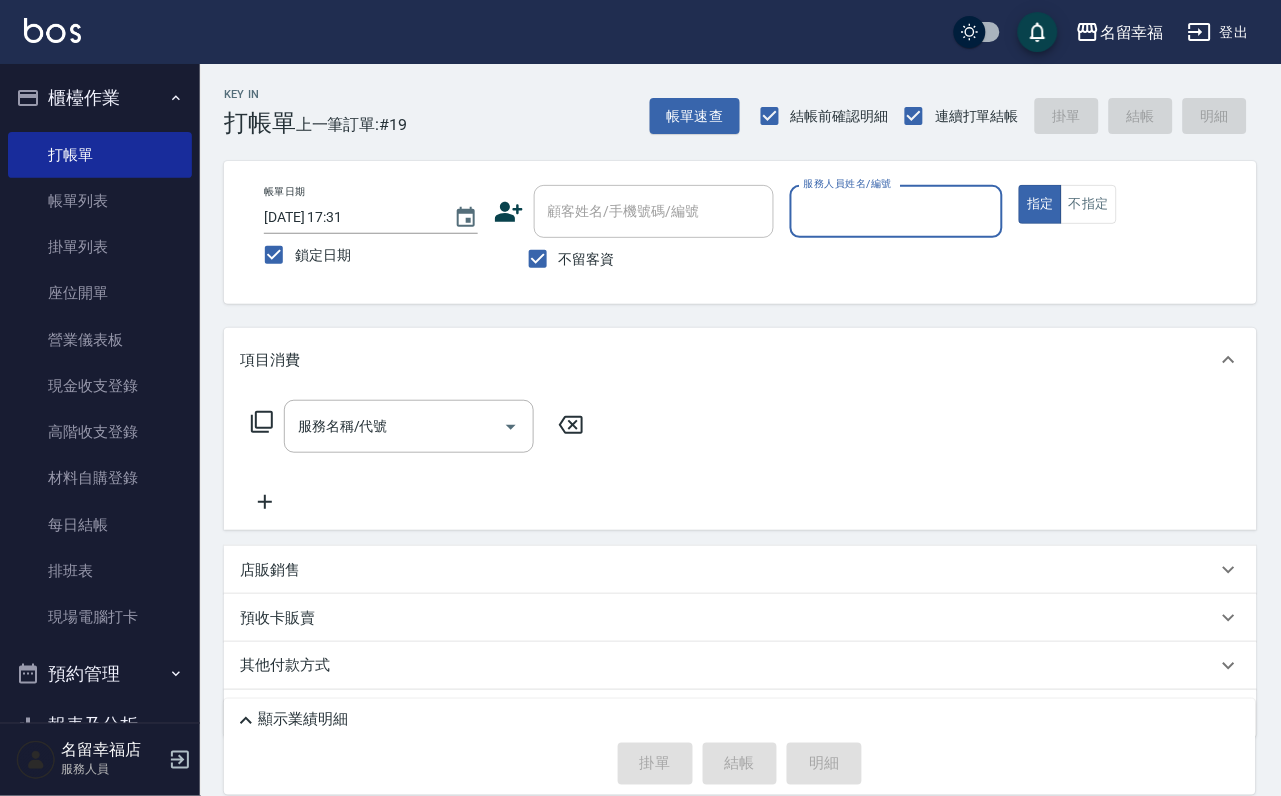 click on "帳單日期 [DATE] 17:31 鎖定日期 顧客姓名/手機號碼/編號 顧客姓名/手機號碼/編號 不留客資 服務人員姓名/編號 服務人員姓名/編號 指定 不指定" at bounding box center (740, 232) 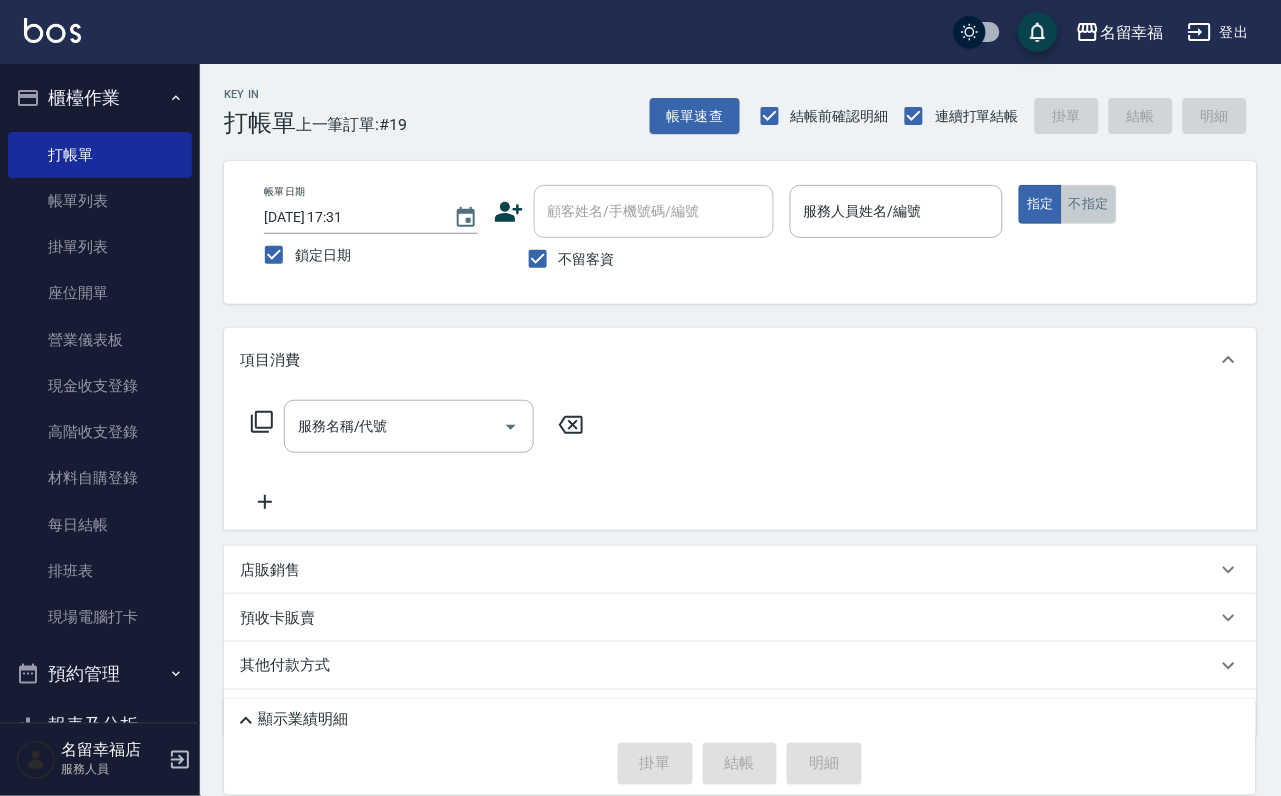 click on "不指定" at bounding box center [1089, 204] 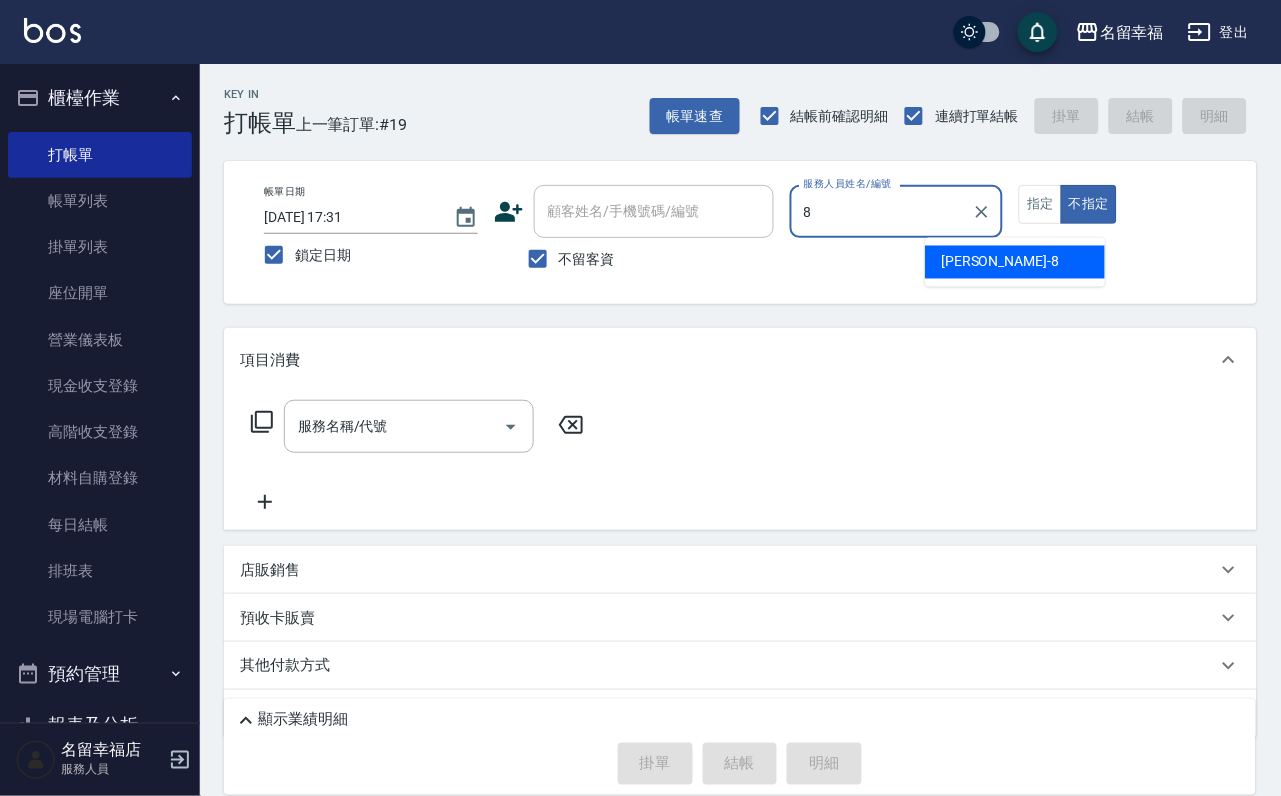 type on "[PERSON_NAME]-8" 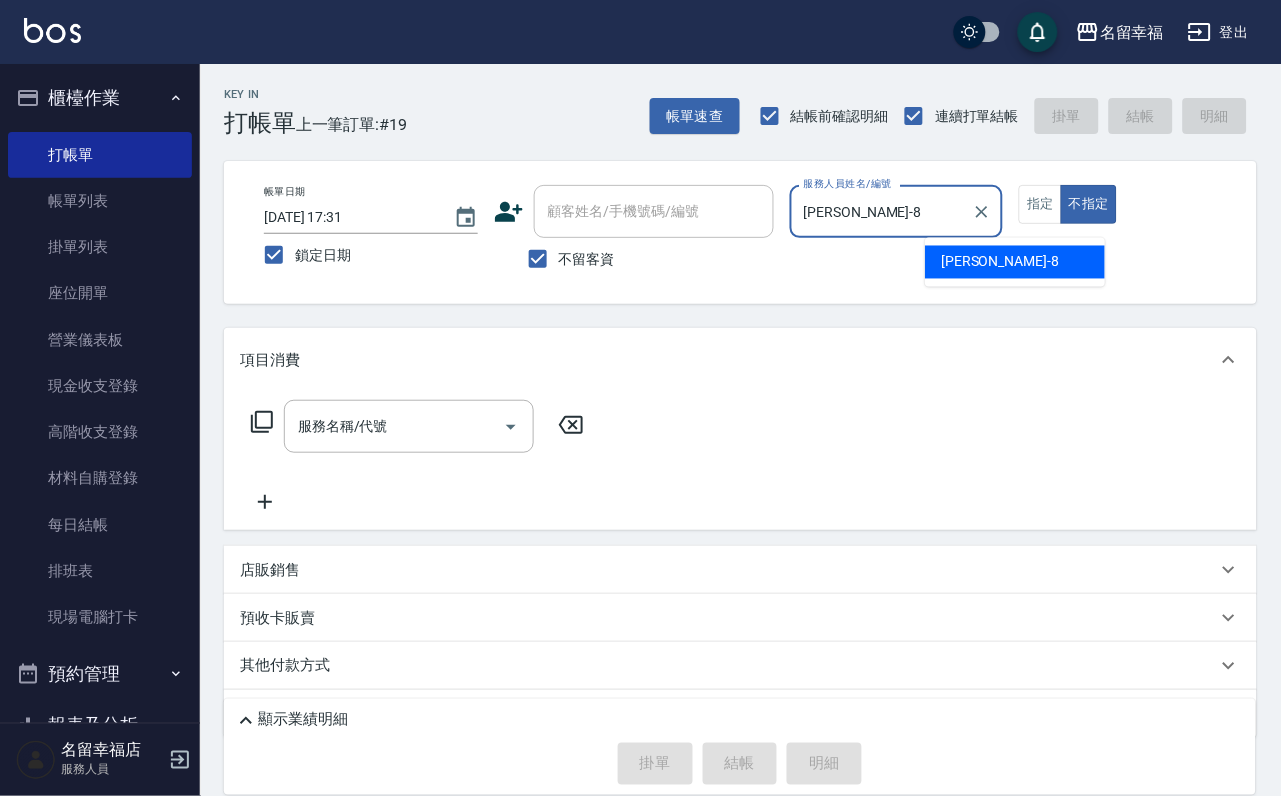 type on "false" 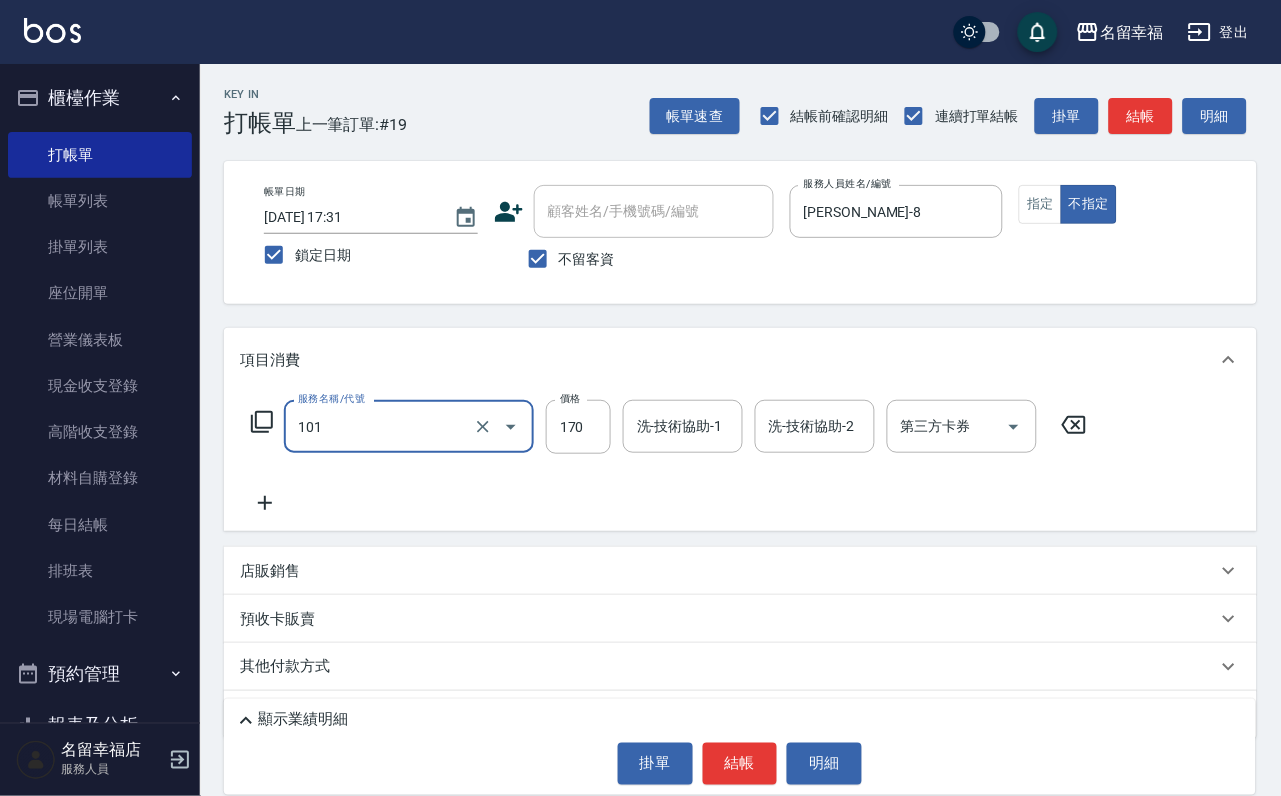 type on "洗髮(101)" 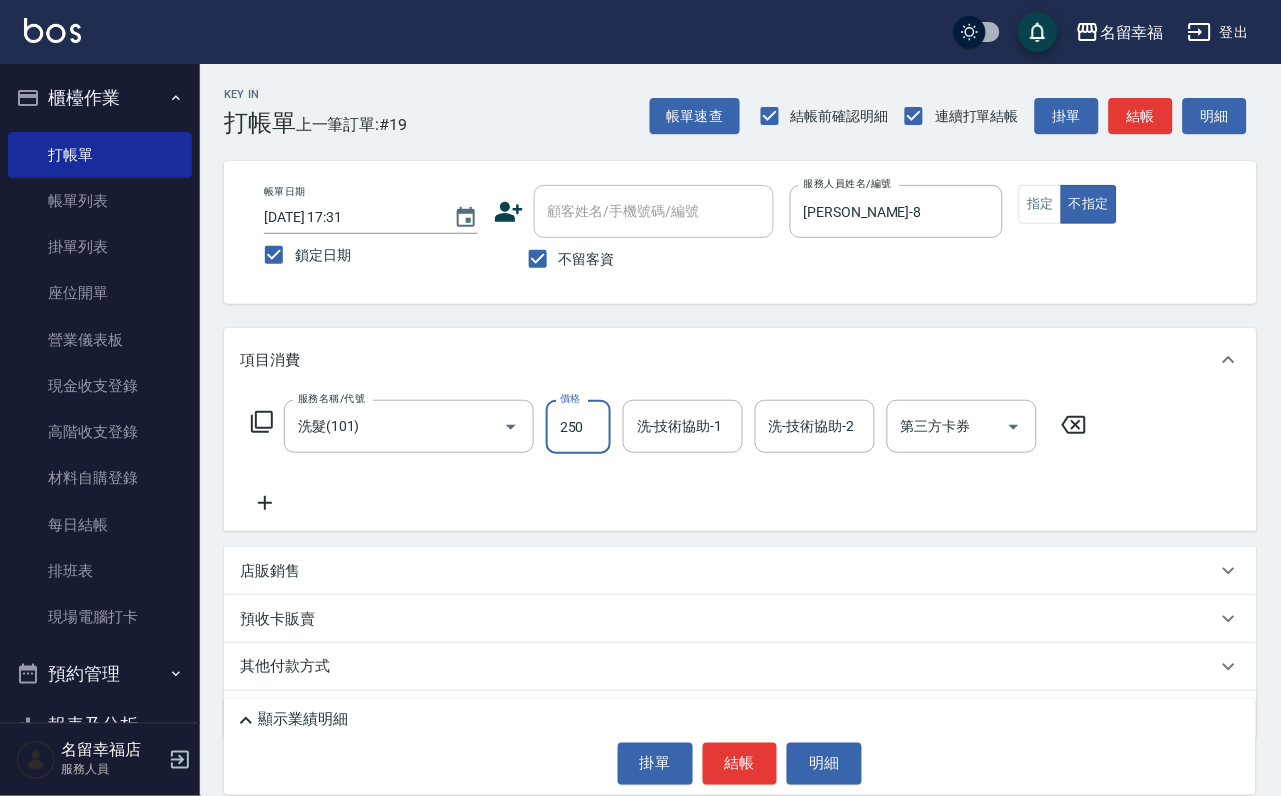 type on "250" 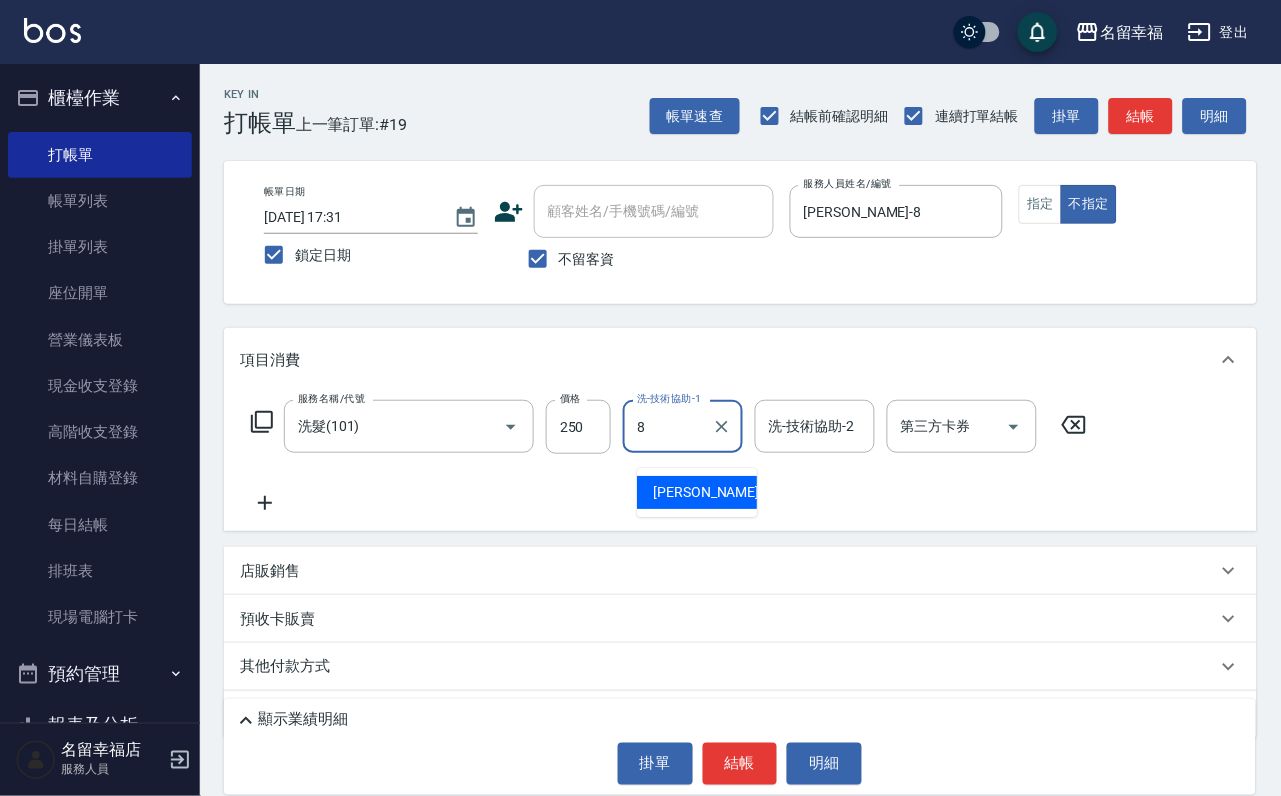 type on "[PERSON_NAME]-8" 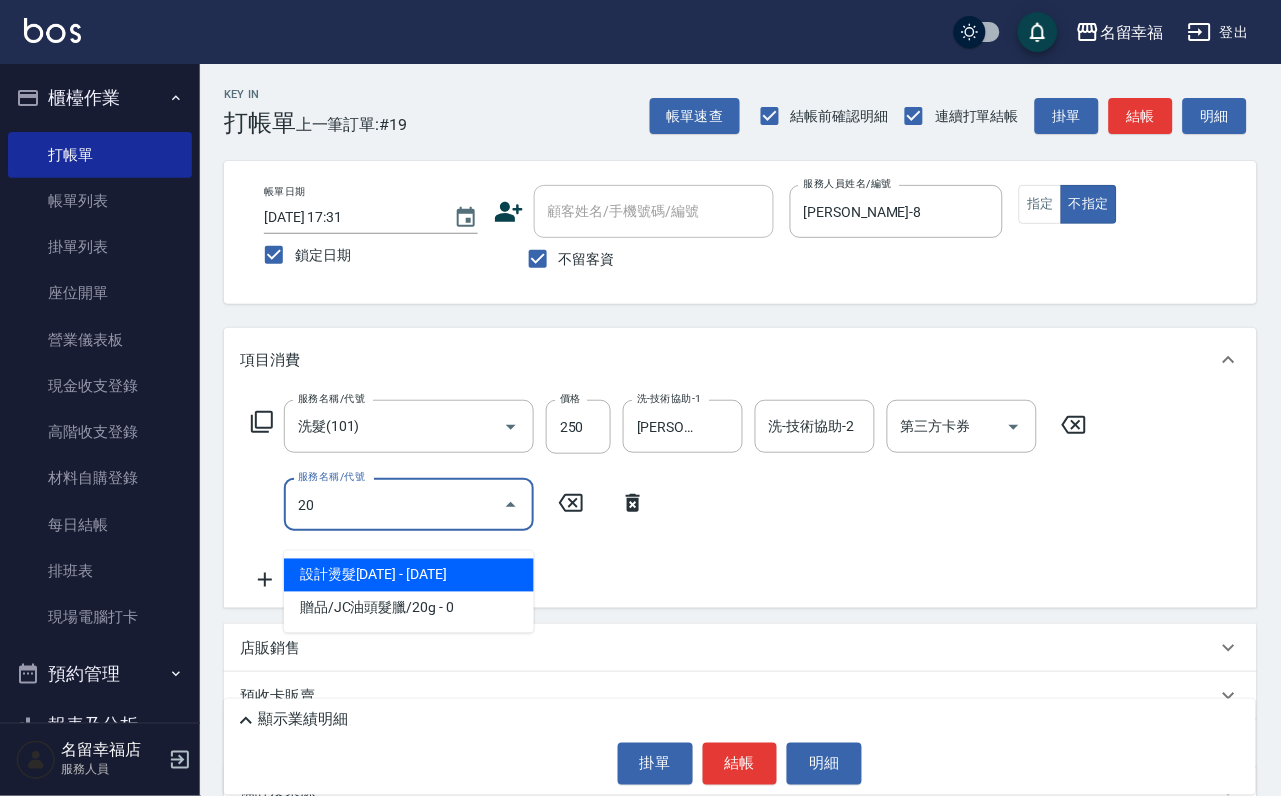 type on "202" 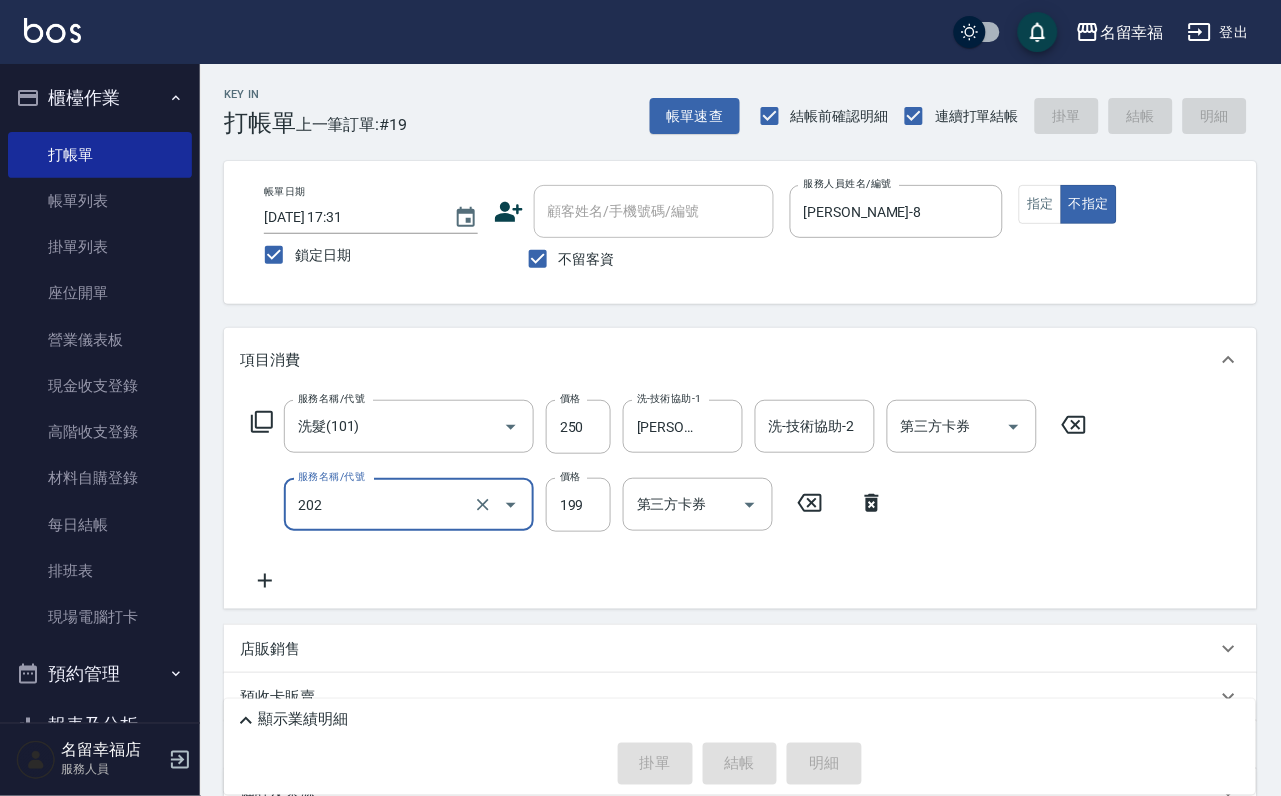 type 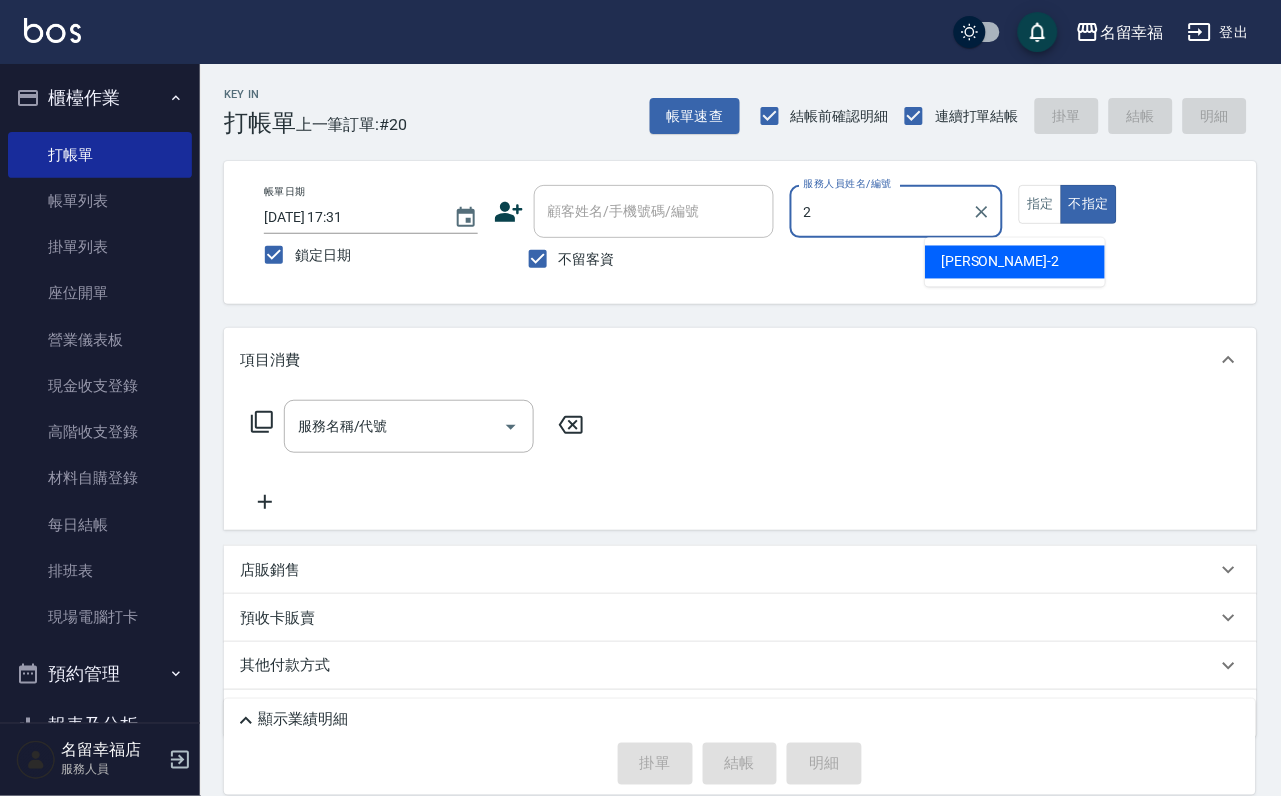 type on "[PERSON_NAME]-2" 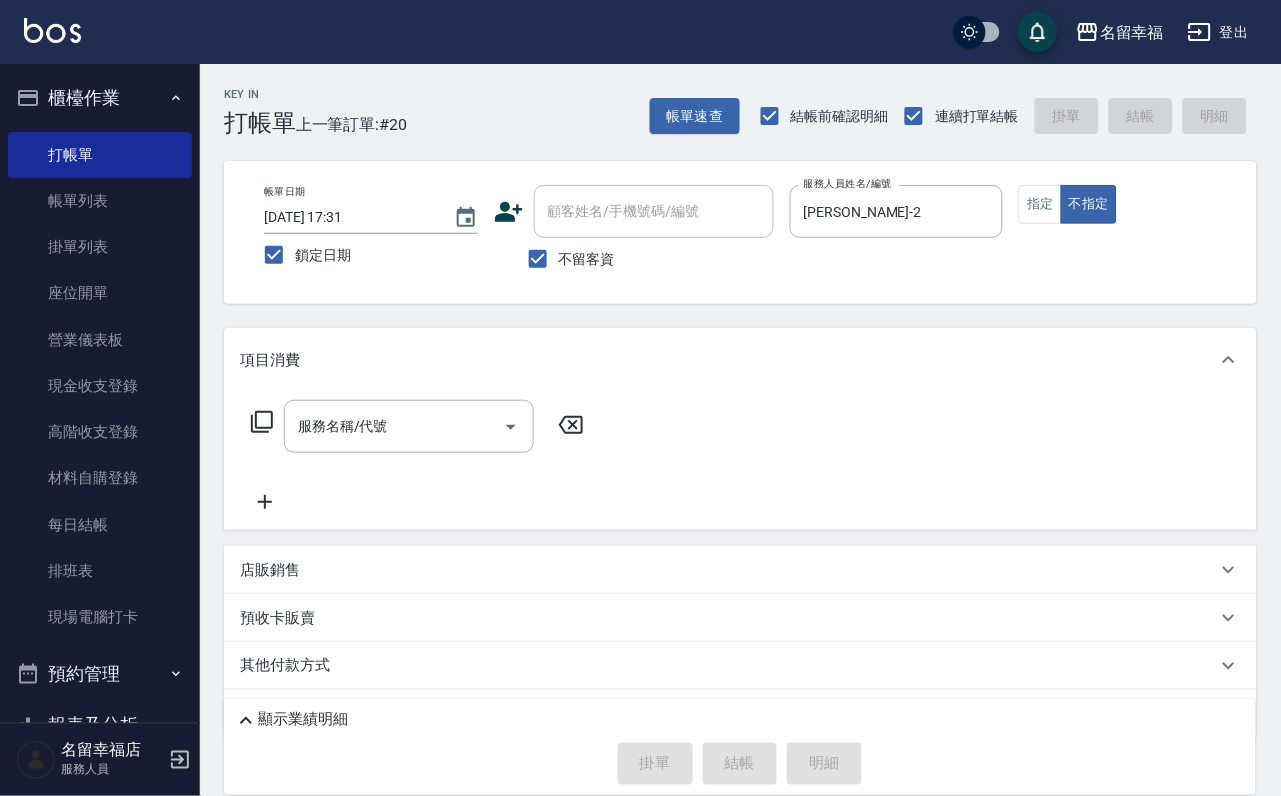 click 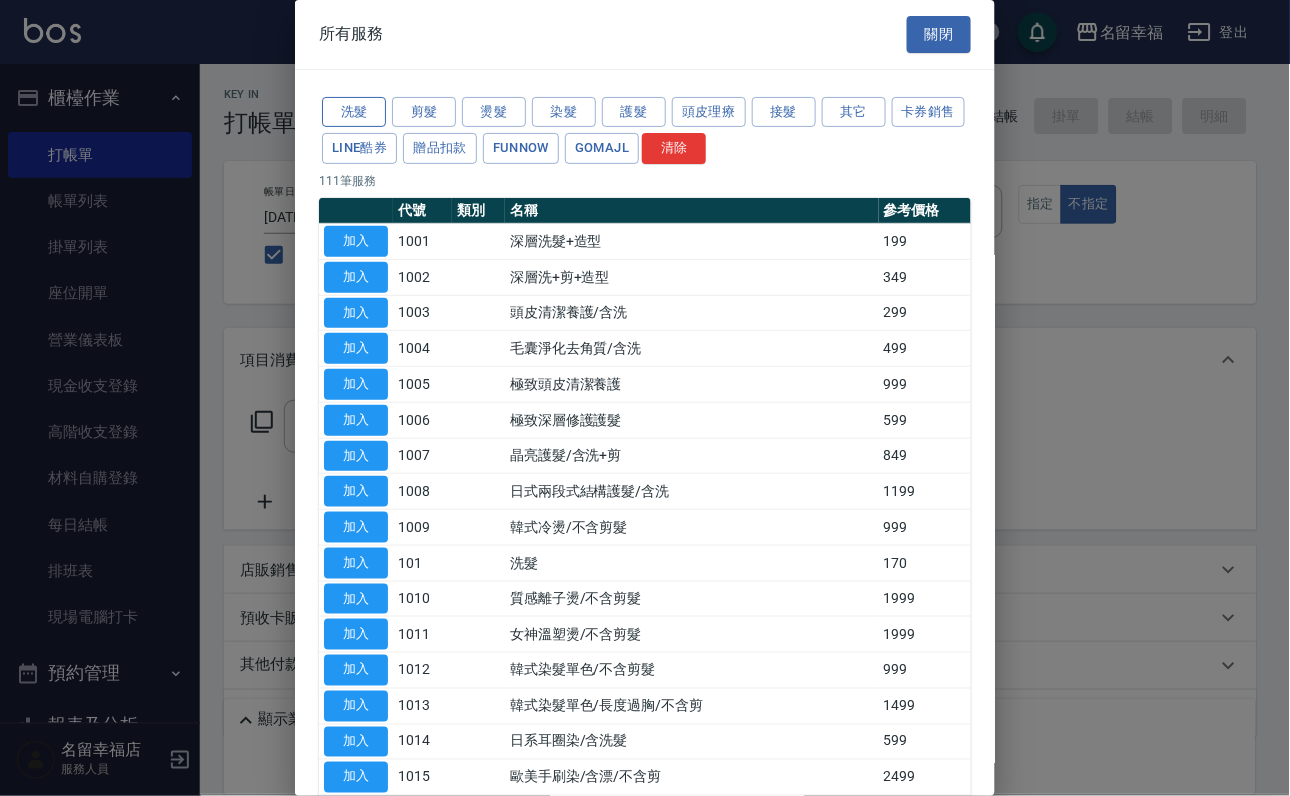click on "洗髮" at bounding box center (354, 112) 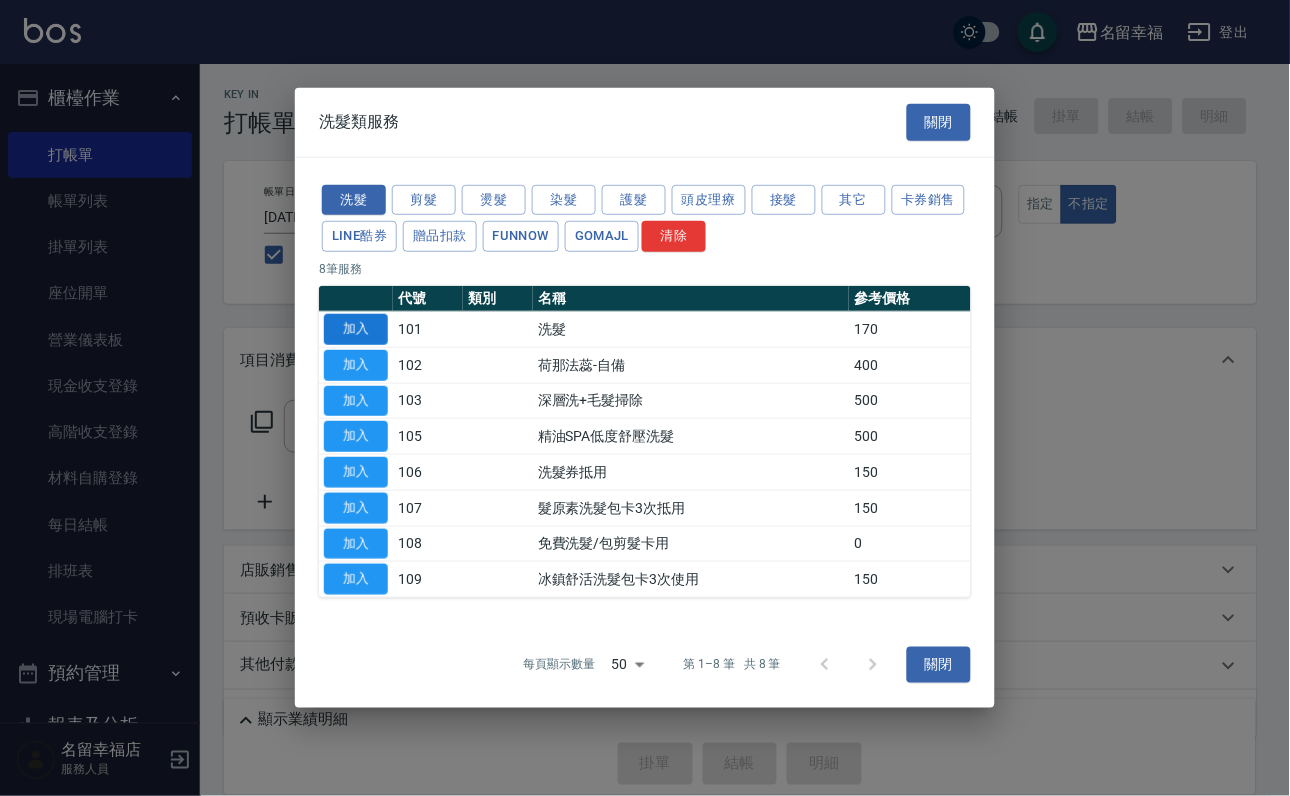 click on "加入" at bounding box center (356, 329) 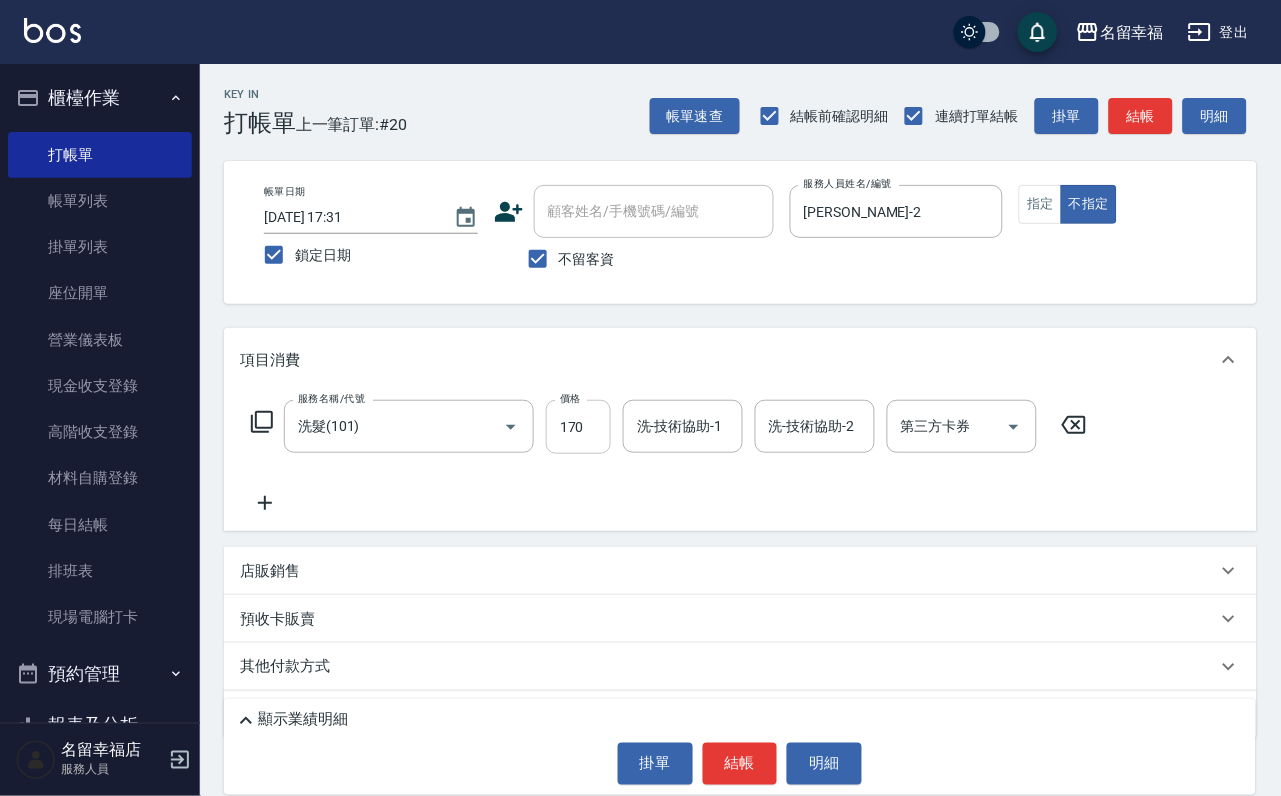 click on "170" at bounding box center [578, 427] 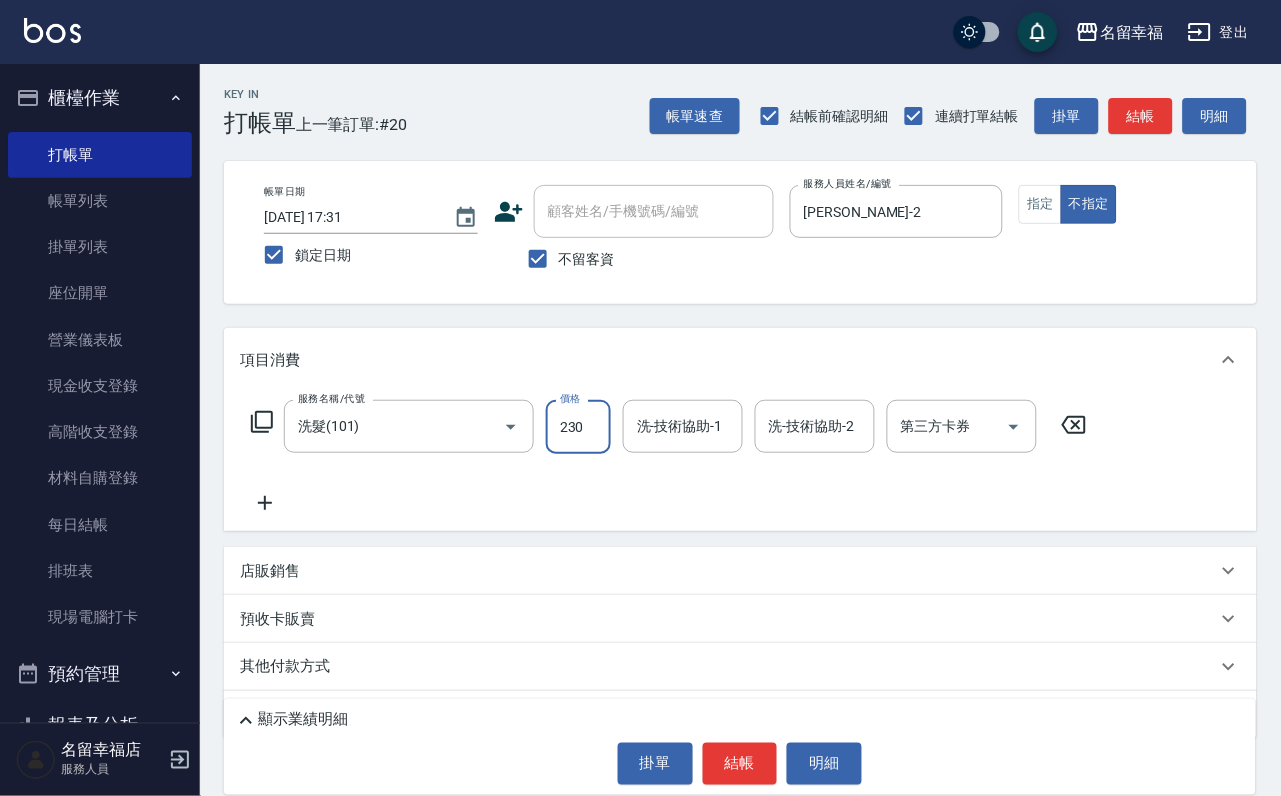 type on "230" 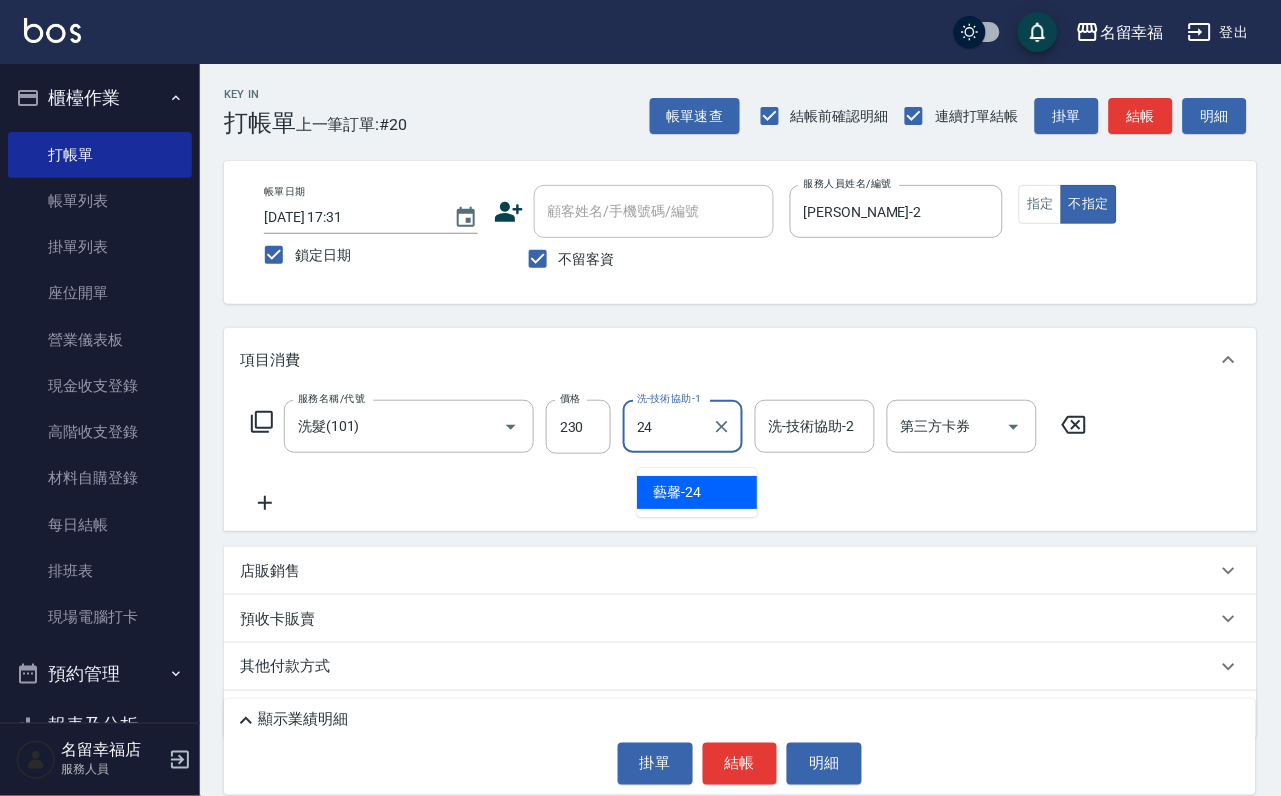 type on "藝馨-24" 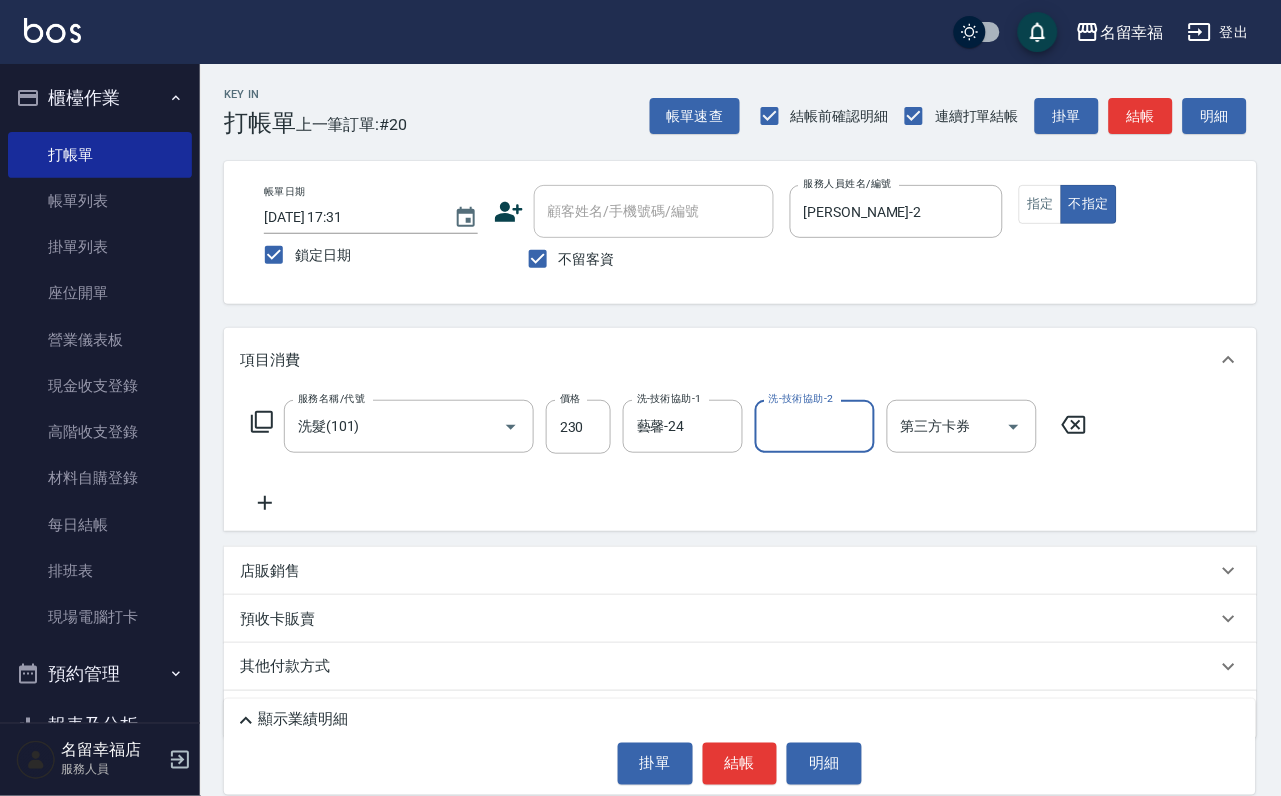 click 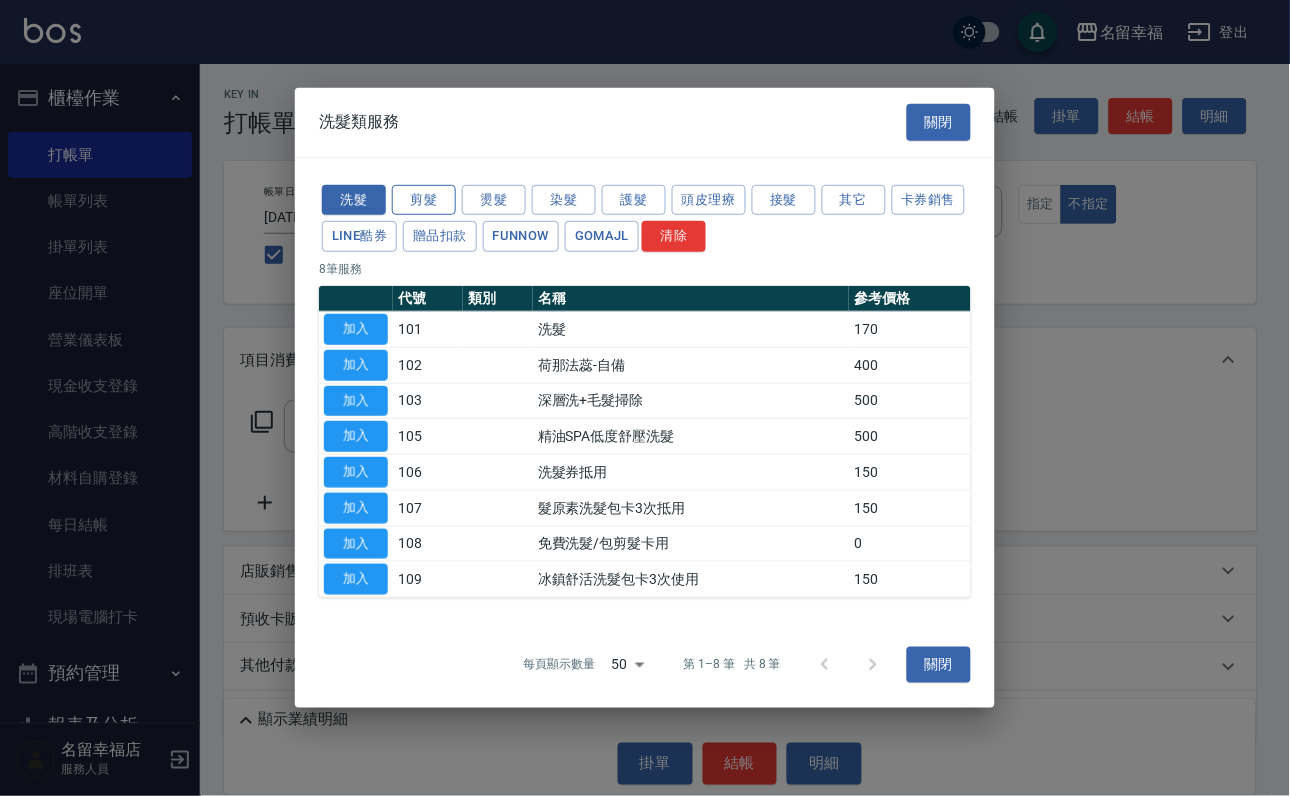 click on "剪髮" at bounding box center [424, 199] 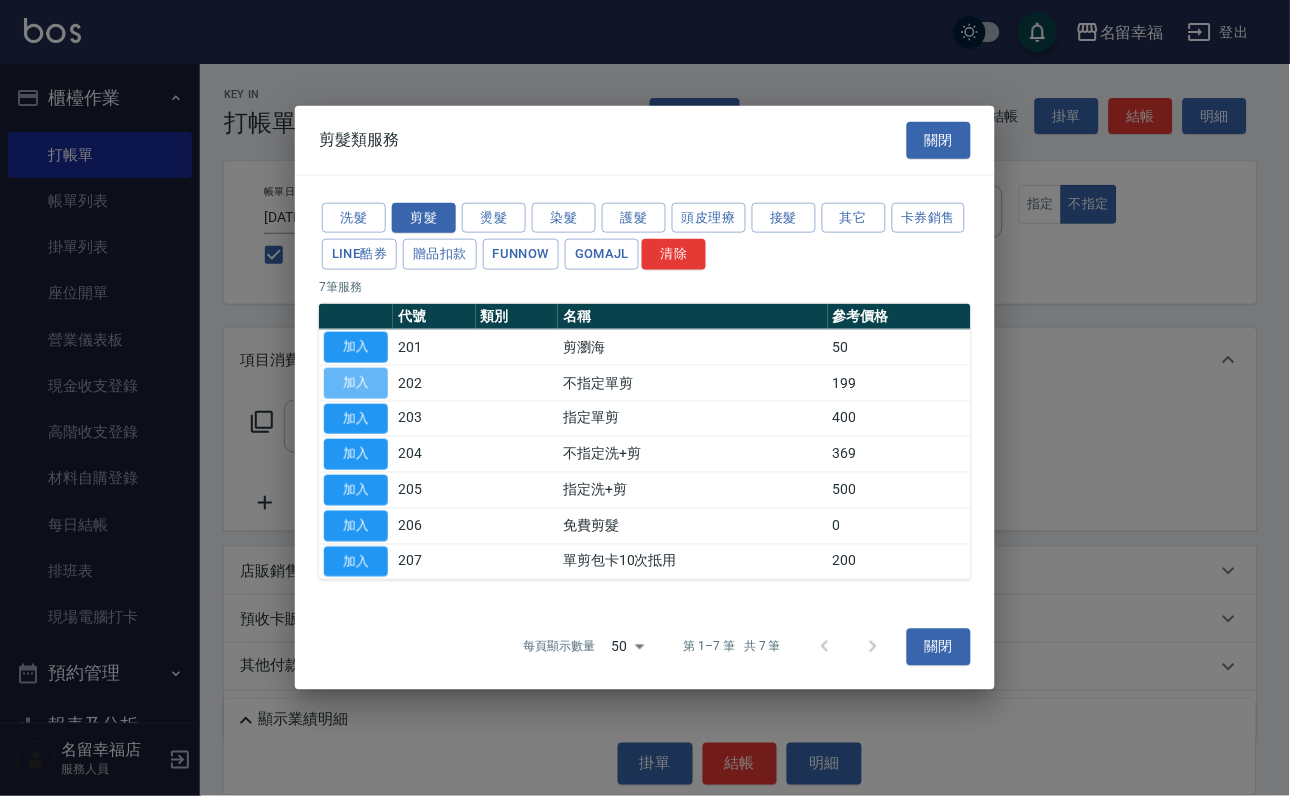 click on "加入" at bounding box center [356, 383] 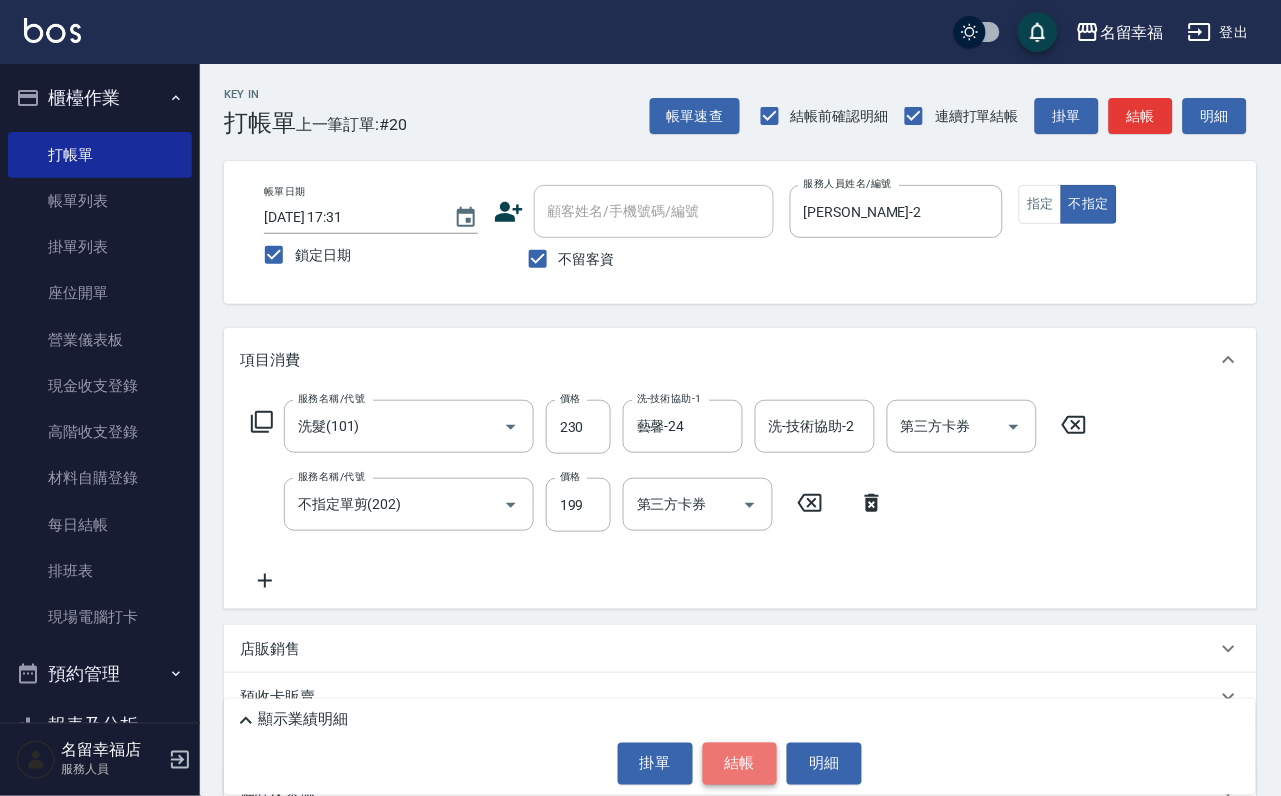 click on "結帳" at bounding box center [740, 764] 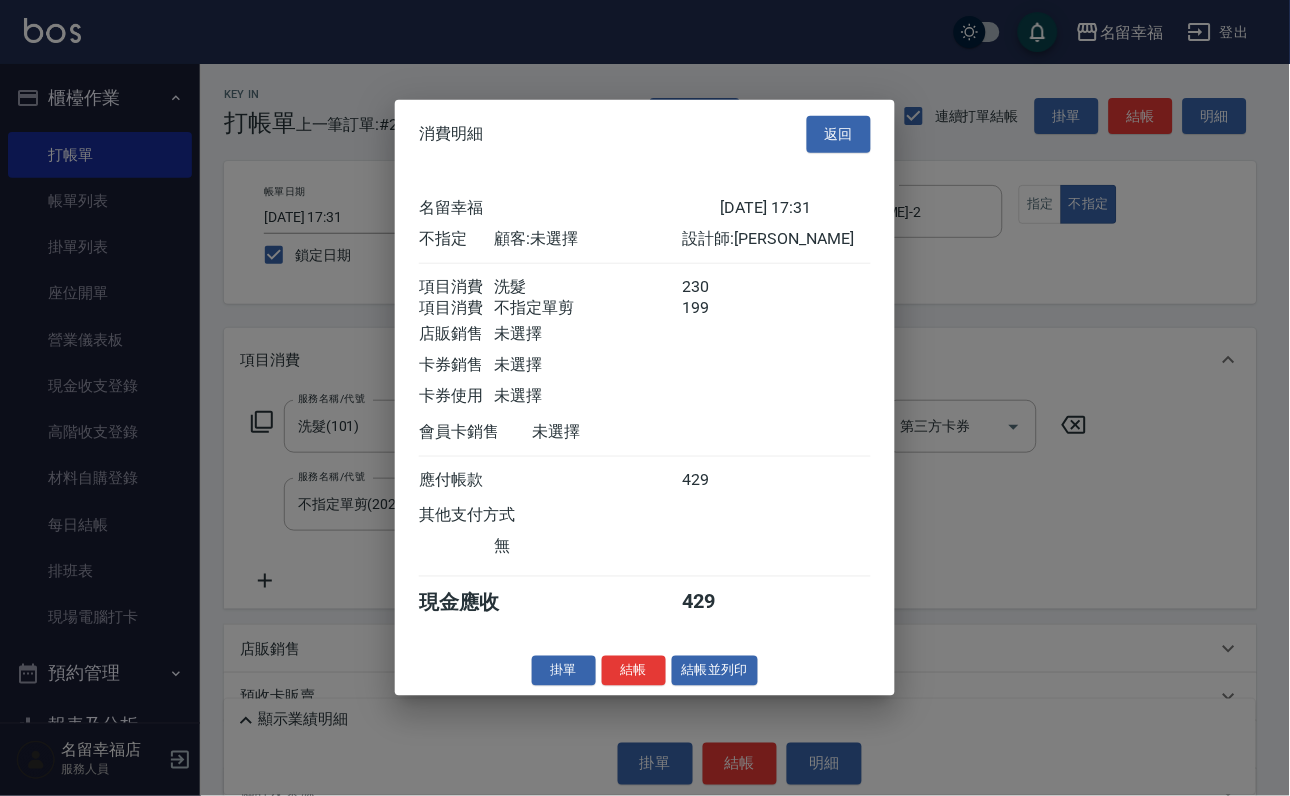 scroll, scrollTop: 359, scrollLeft: 0, axis: vertical 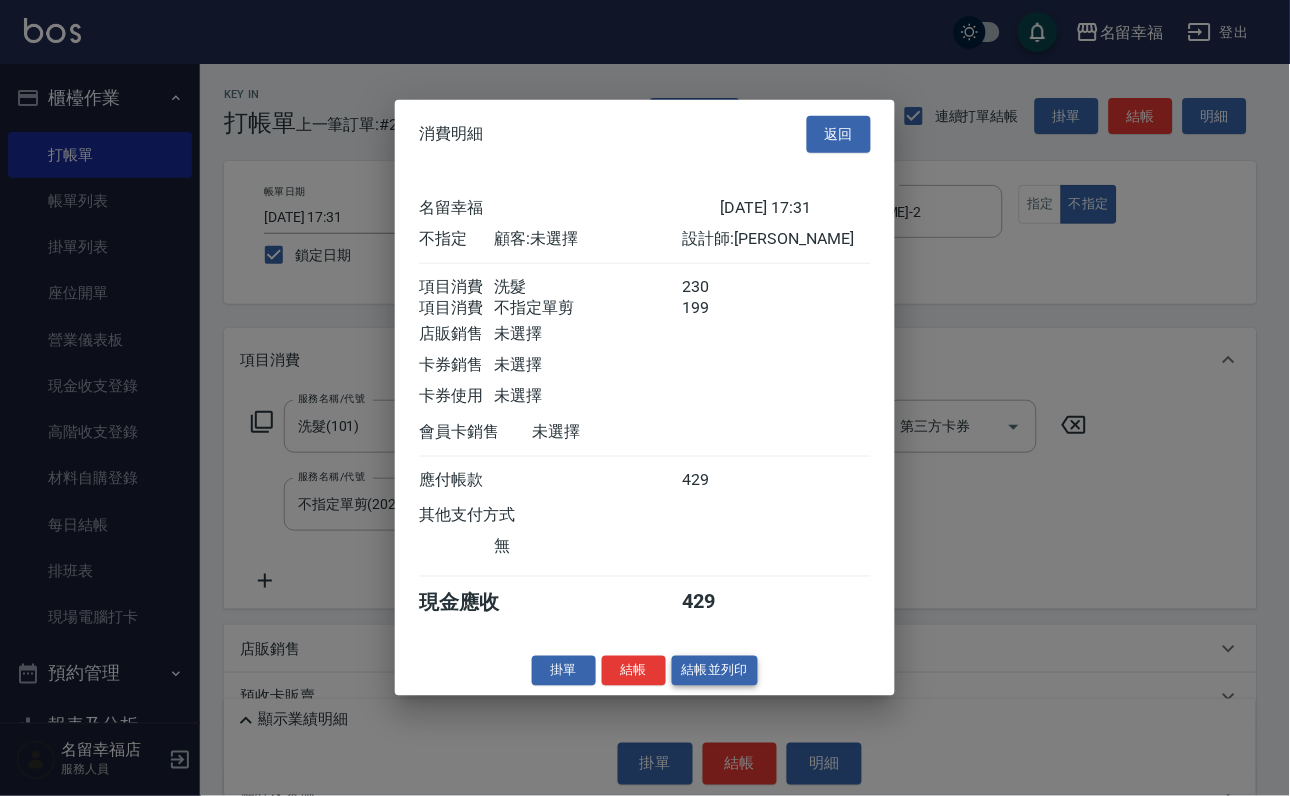 click on "結帳並列印" at bounding box center (715, 670) 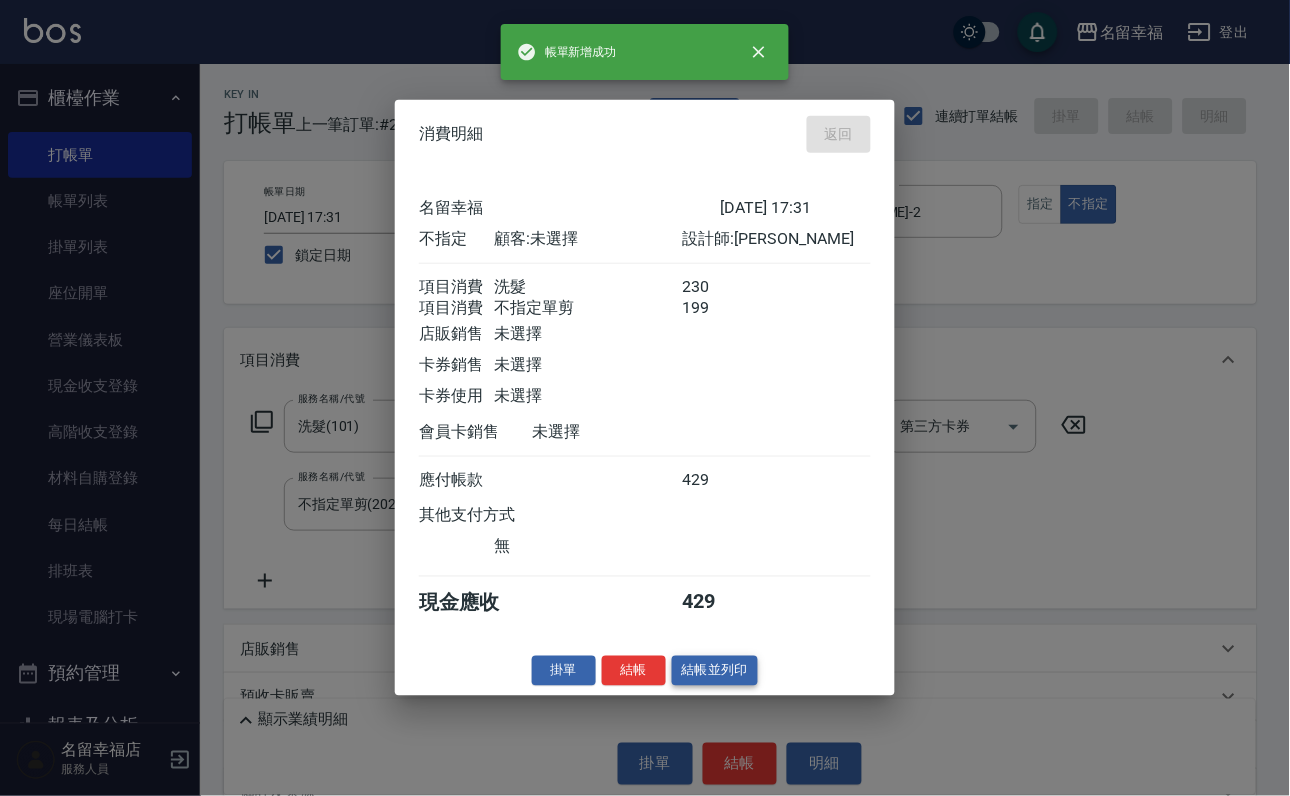 type 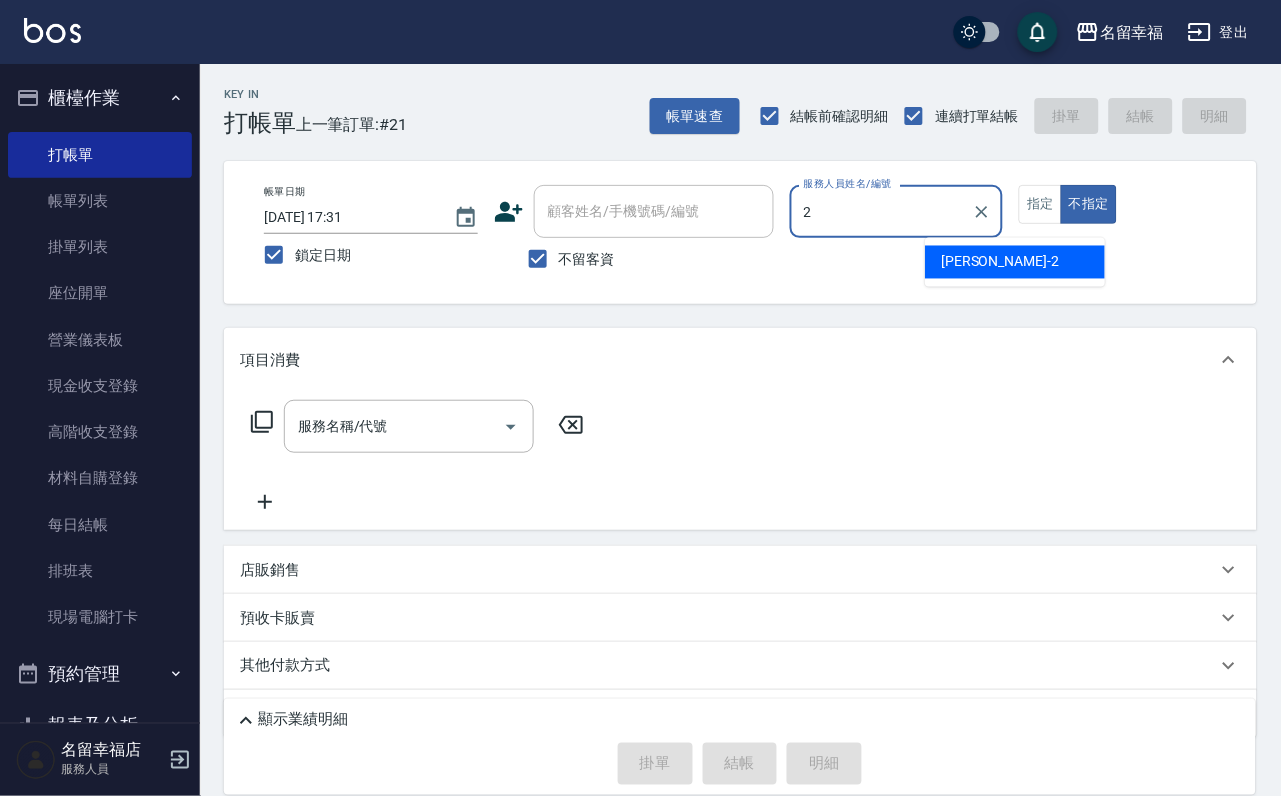 type on "[PERSON_NAME]-2" 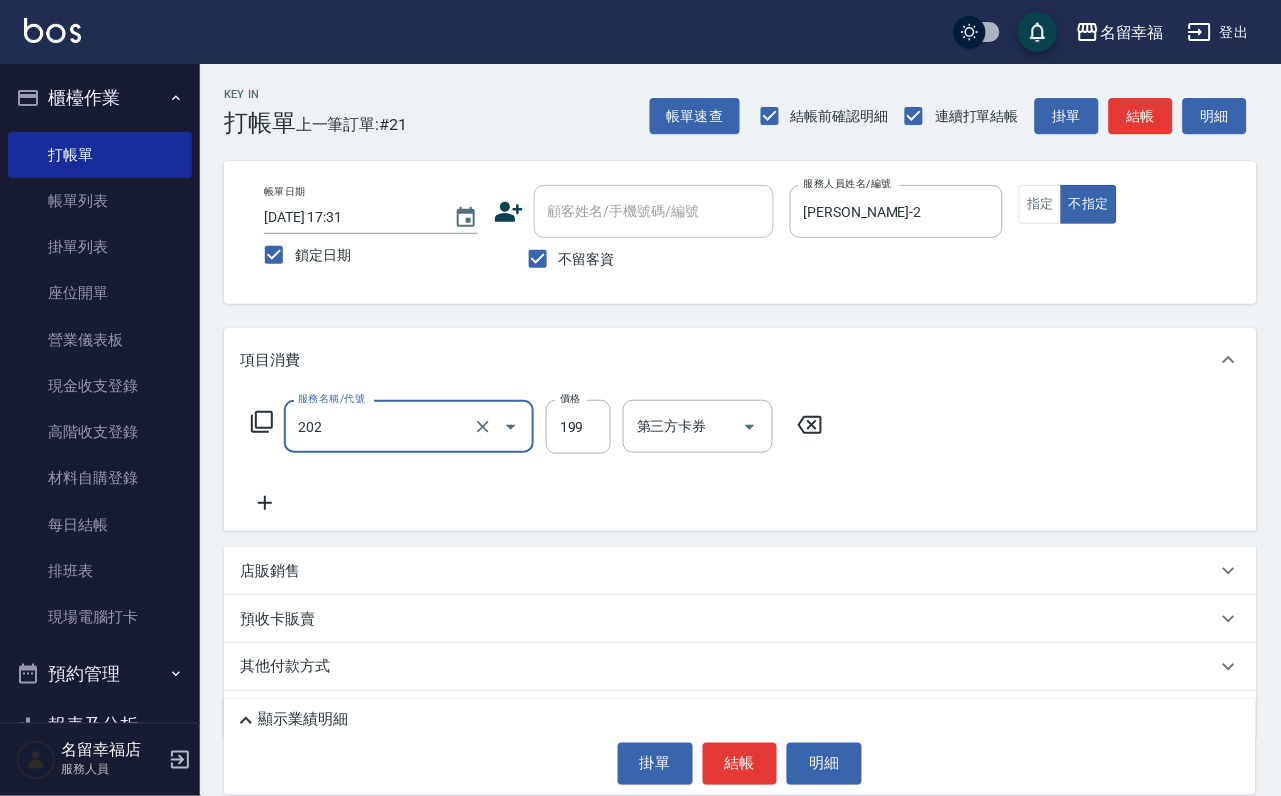 type on "不指定單剪(202)" 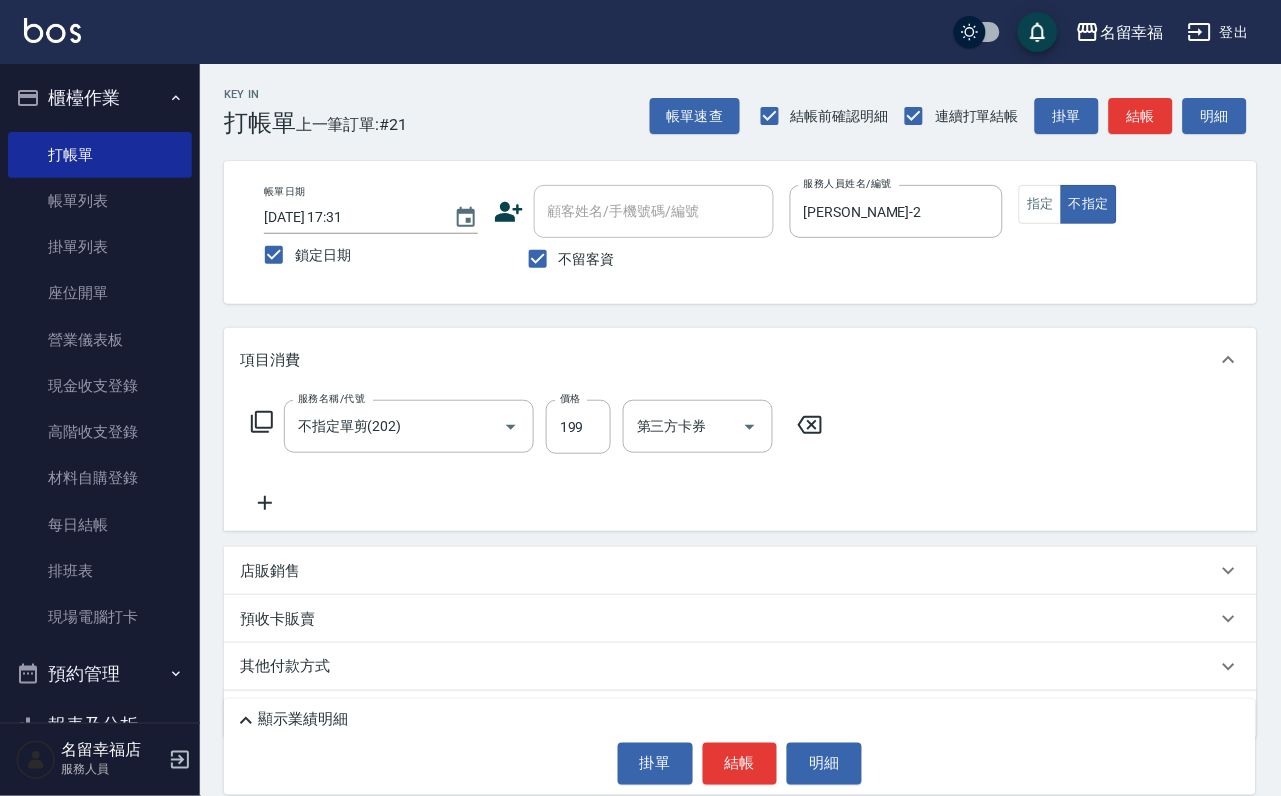 click on "顯示業績明細 掛單 結帳 明細" at bounding box center [740, 747] 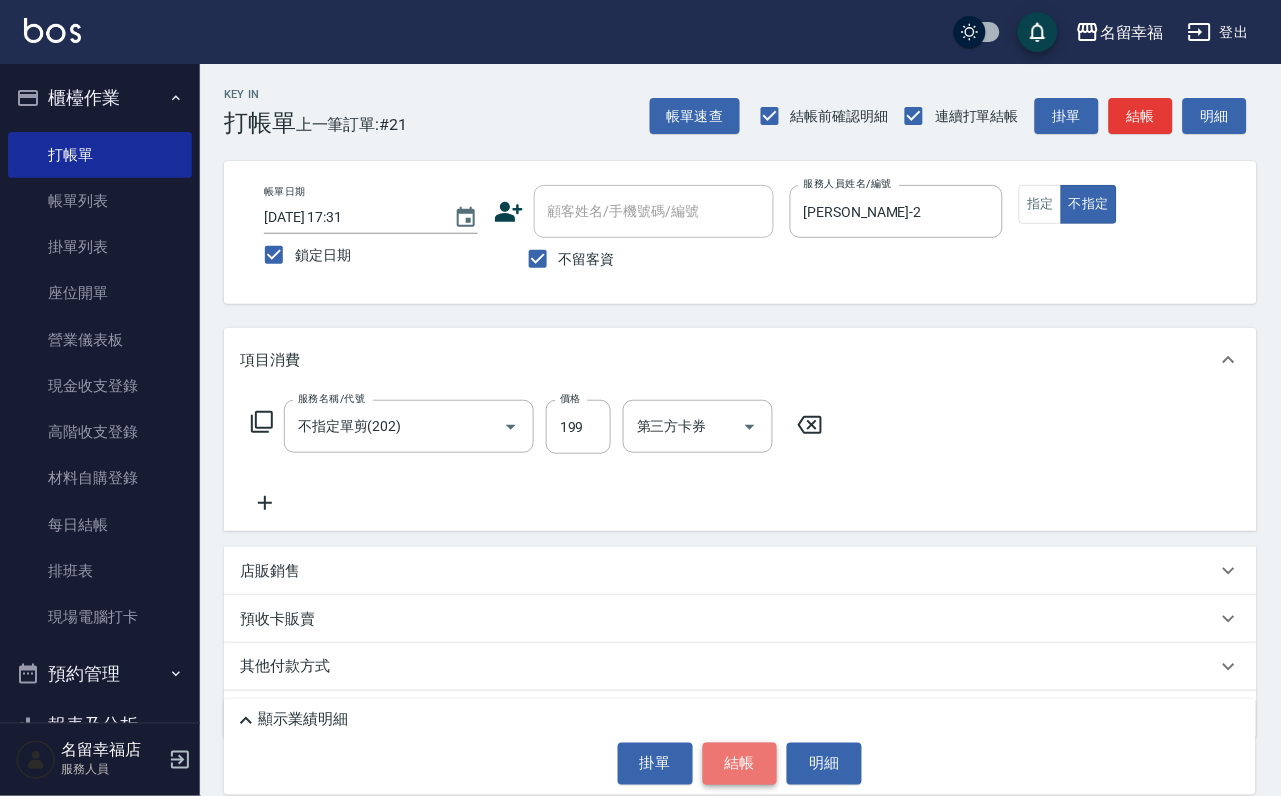 click on "結帳" at bounding box center [740, 764] 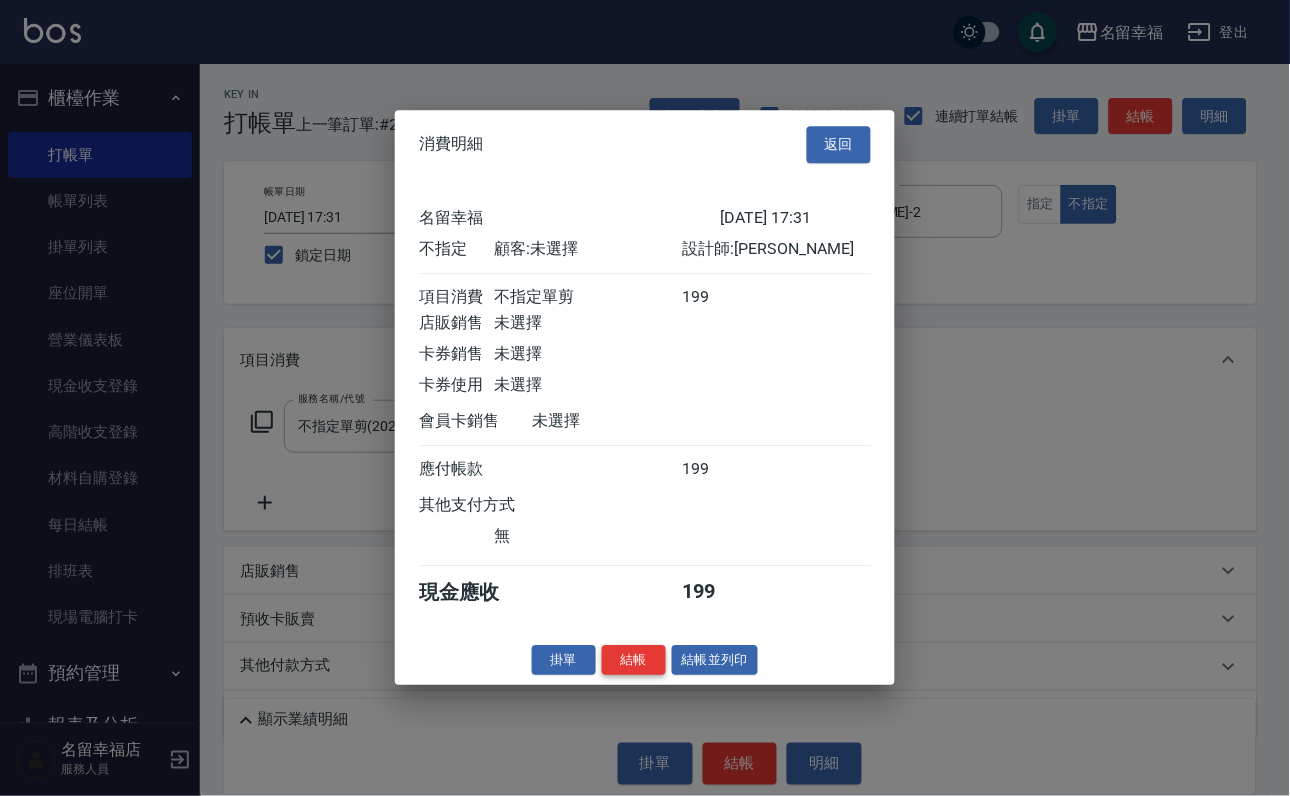 scroll, scrollTop: 284, scrollLeft: 0, axis: vertical 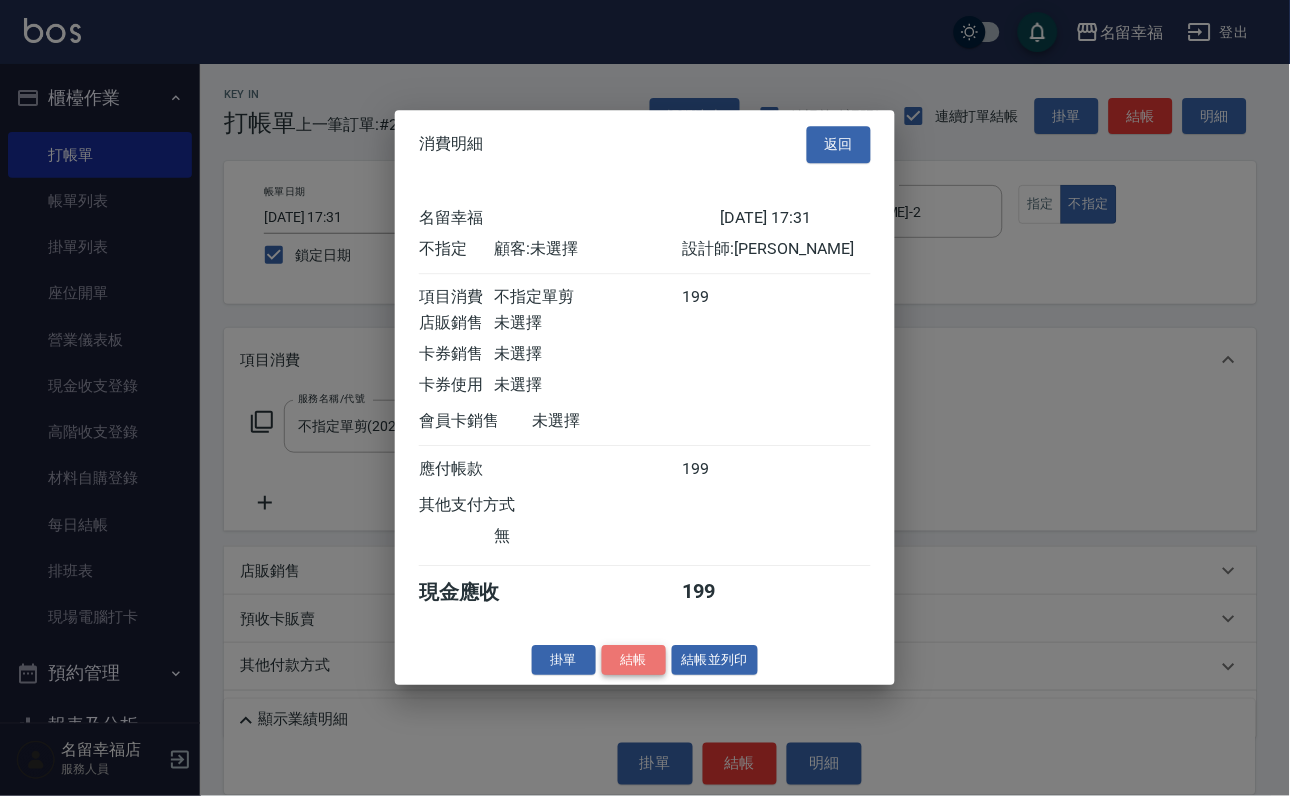 click on "結帳" at bounding box center [634, 660] 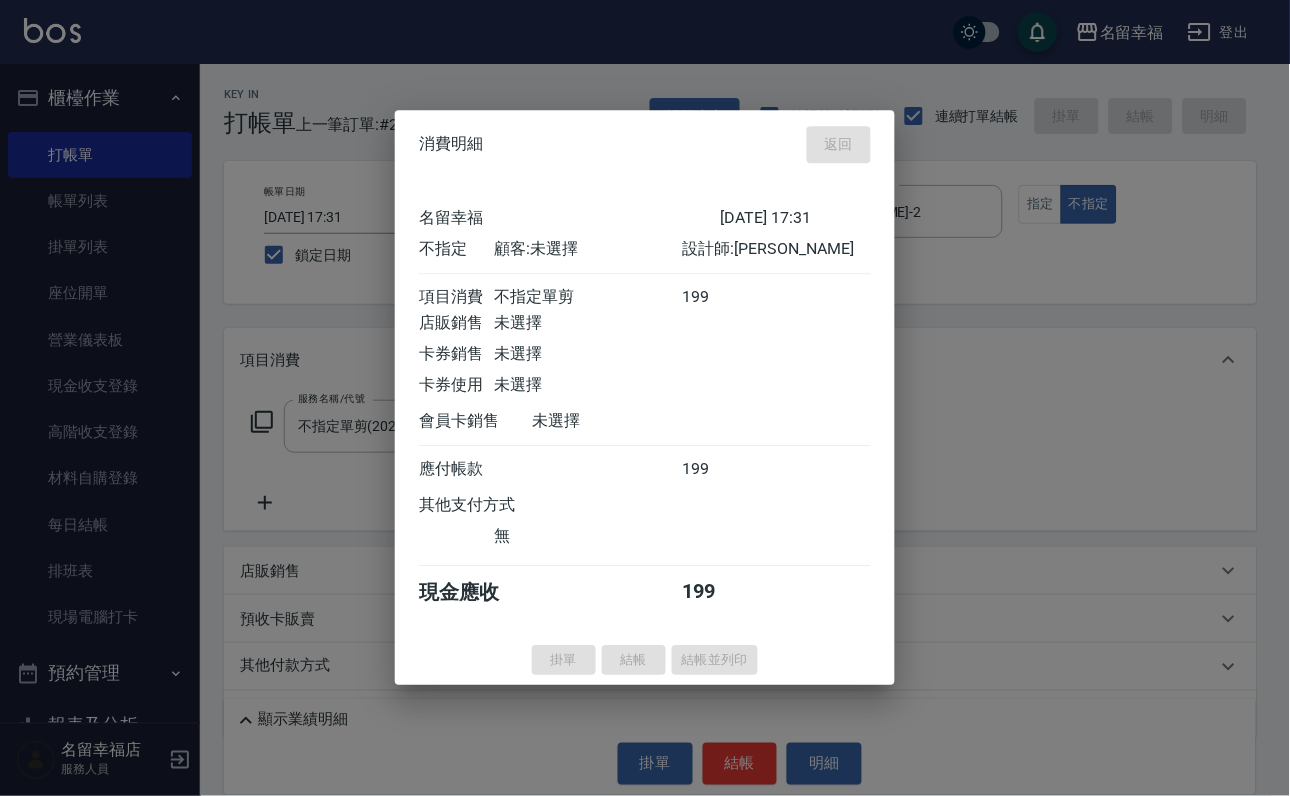 type 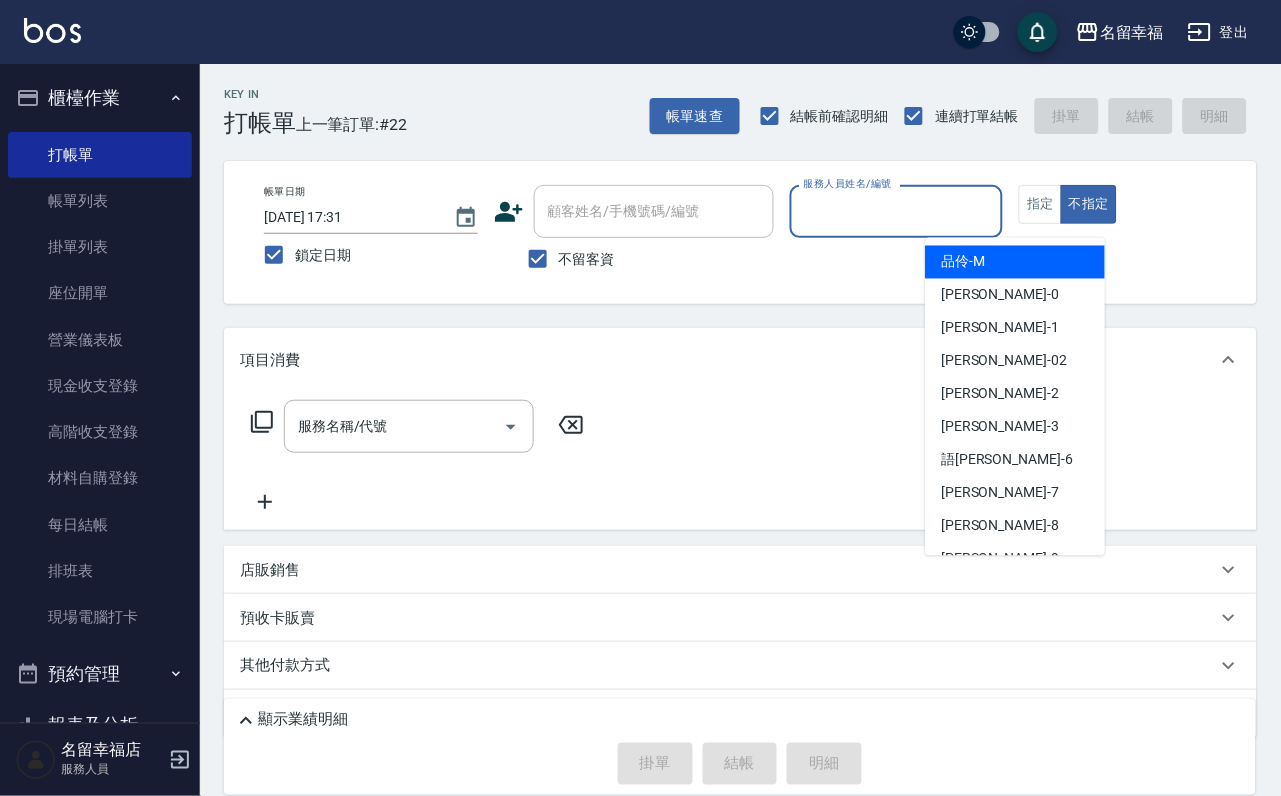 click on "服務人員姓名/編號" at bounding box center [897, 211] 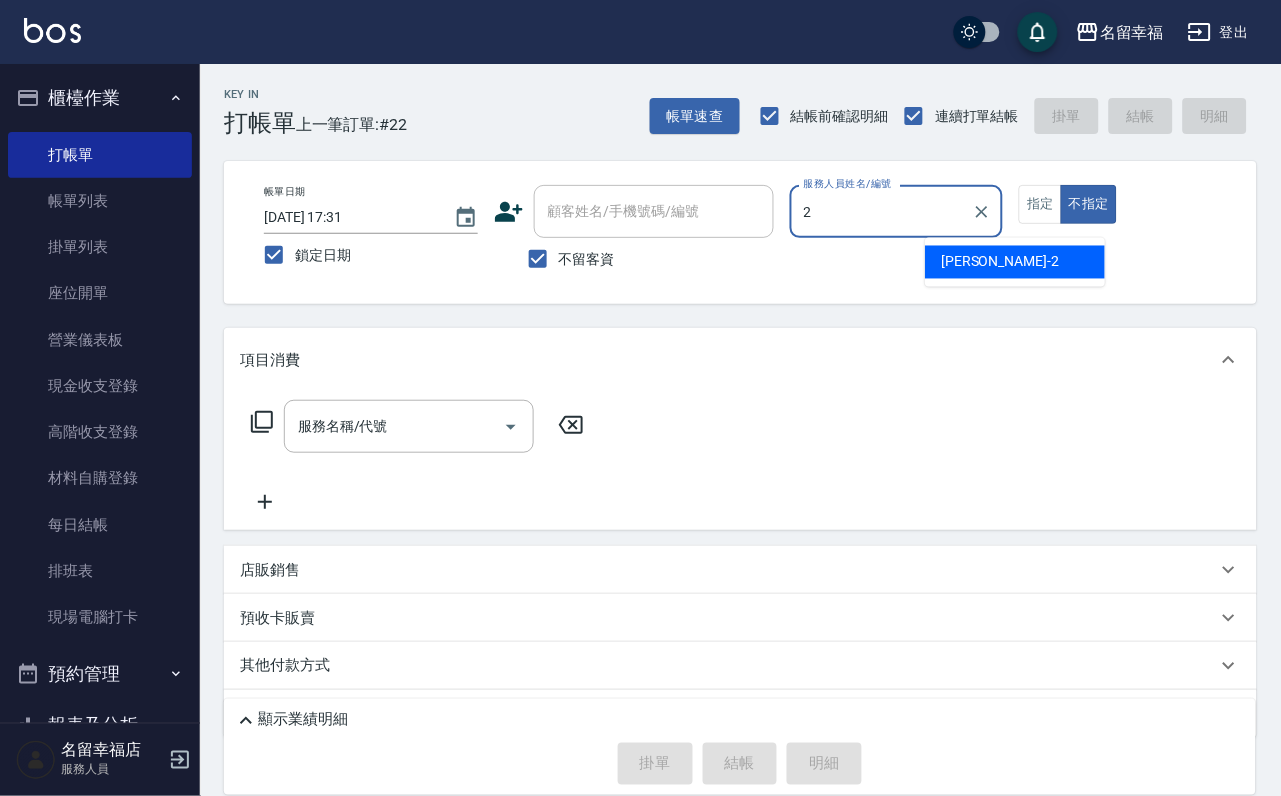 type on "[PERSON_NAME]-2" 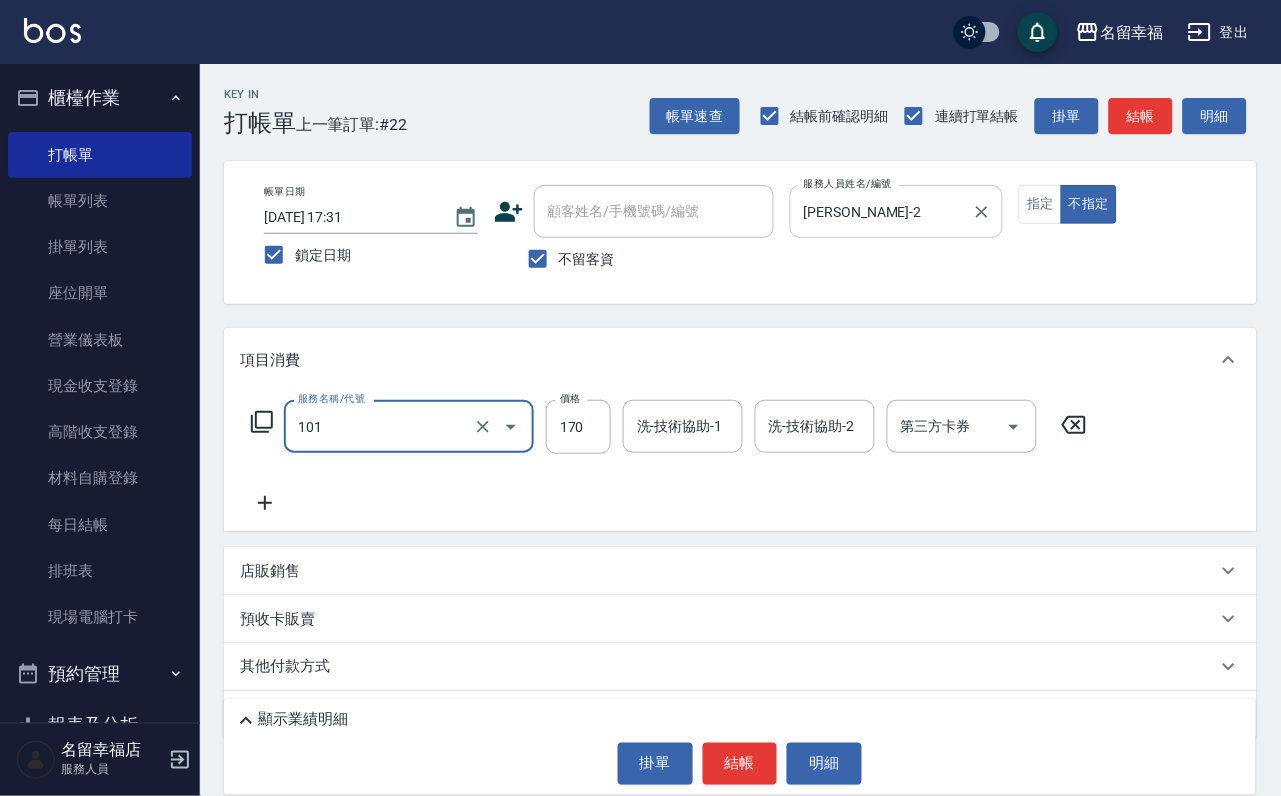 type on "洗髮(101)" 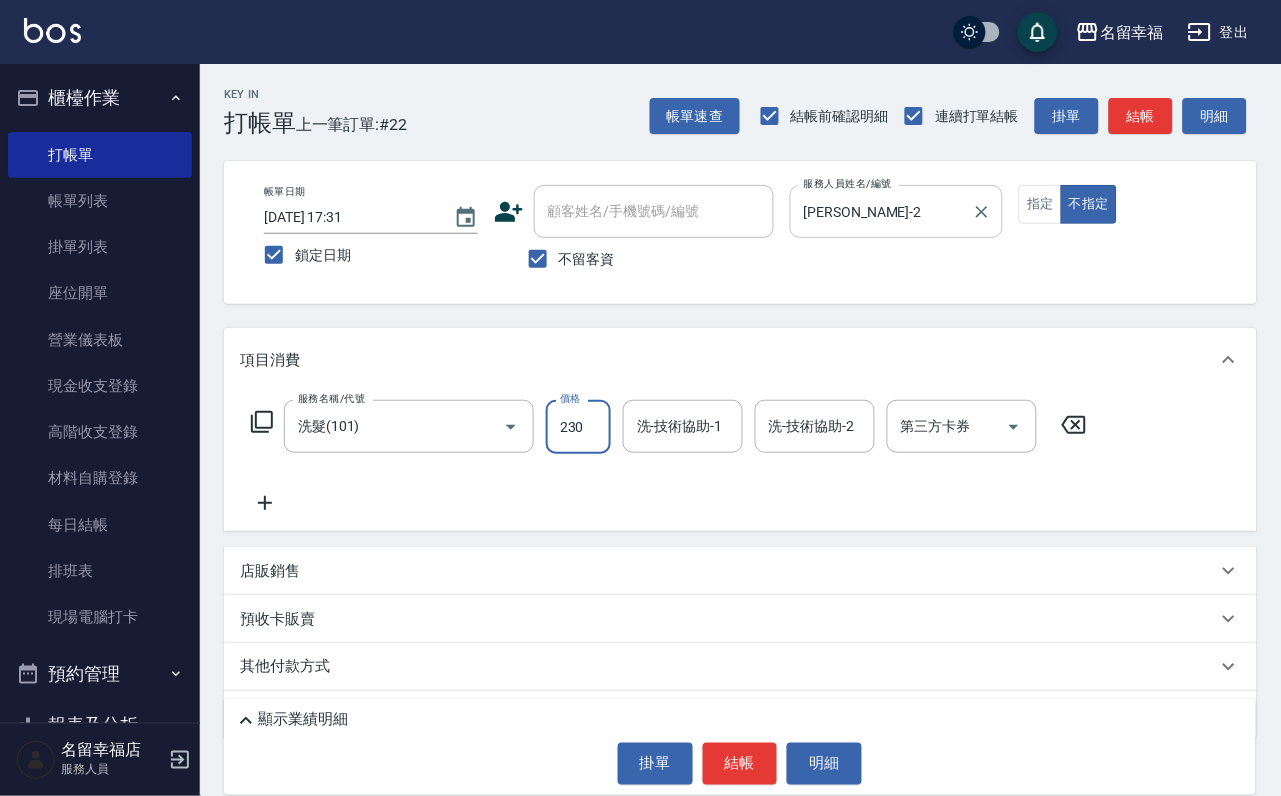 type on "230" 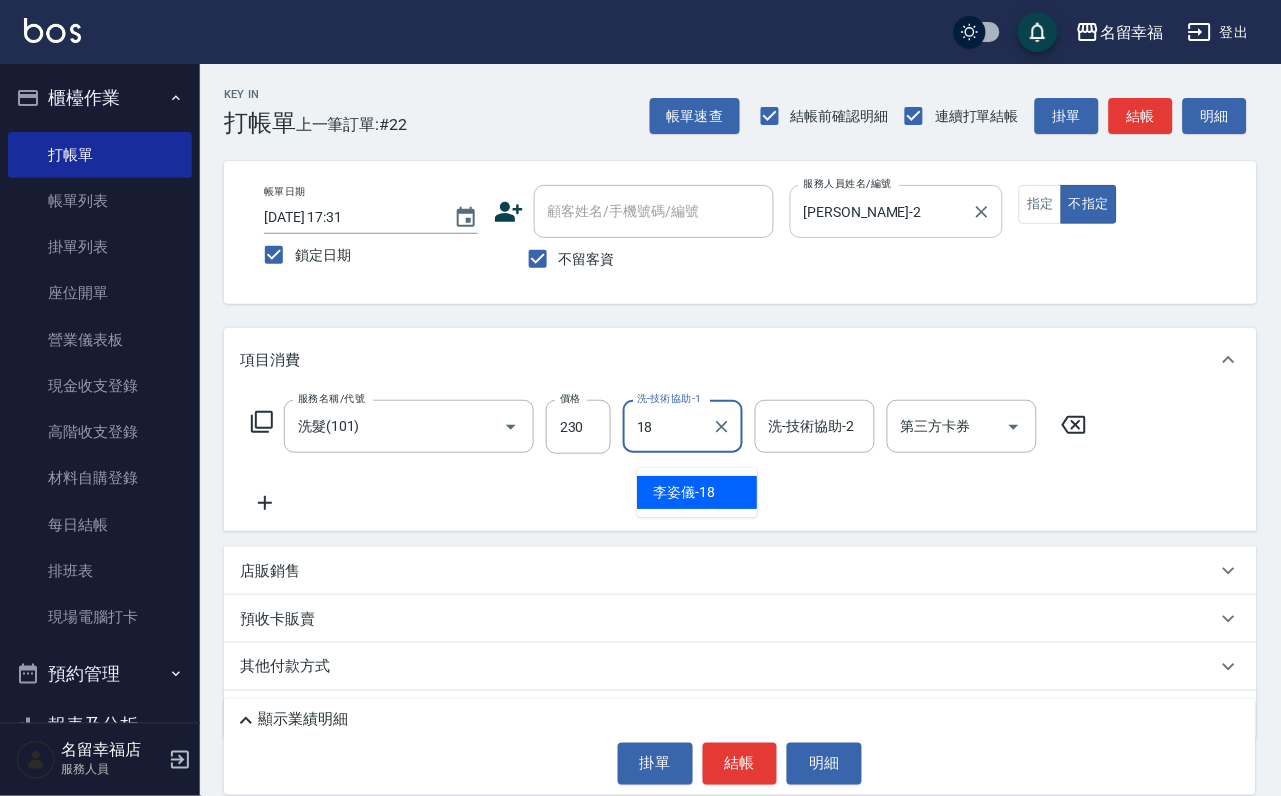 type on "[PERSON_NAME]-18" 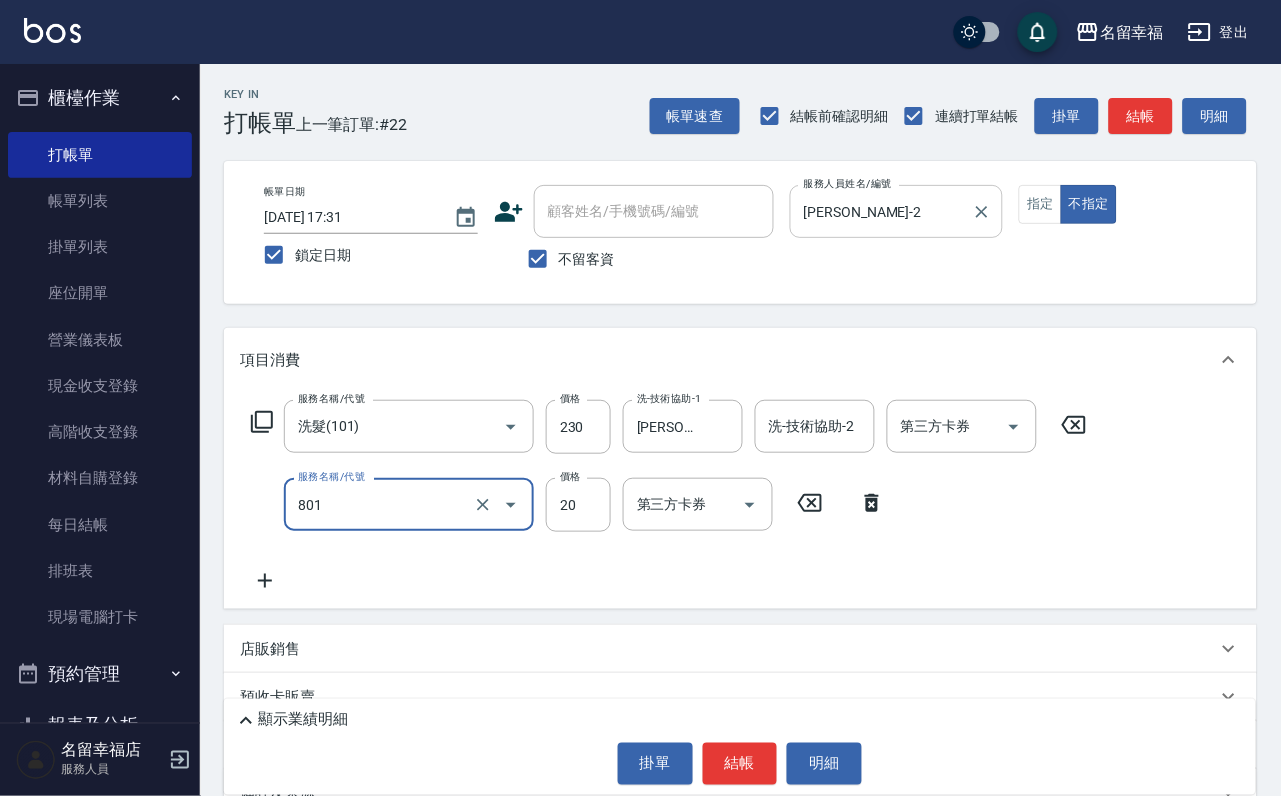 type on "潤絲(801)" 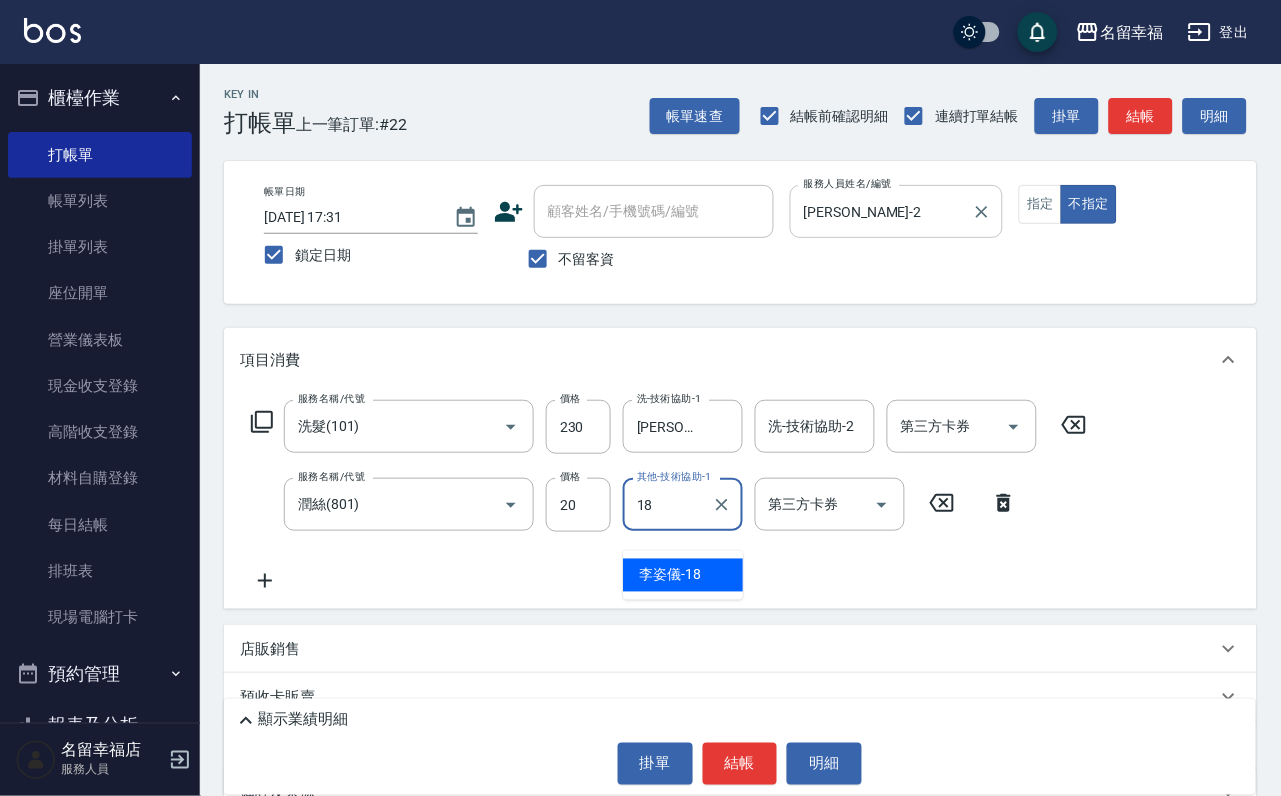 type on "[PERSON_NAME]-18" 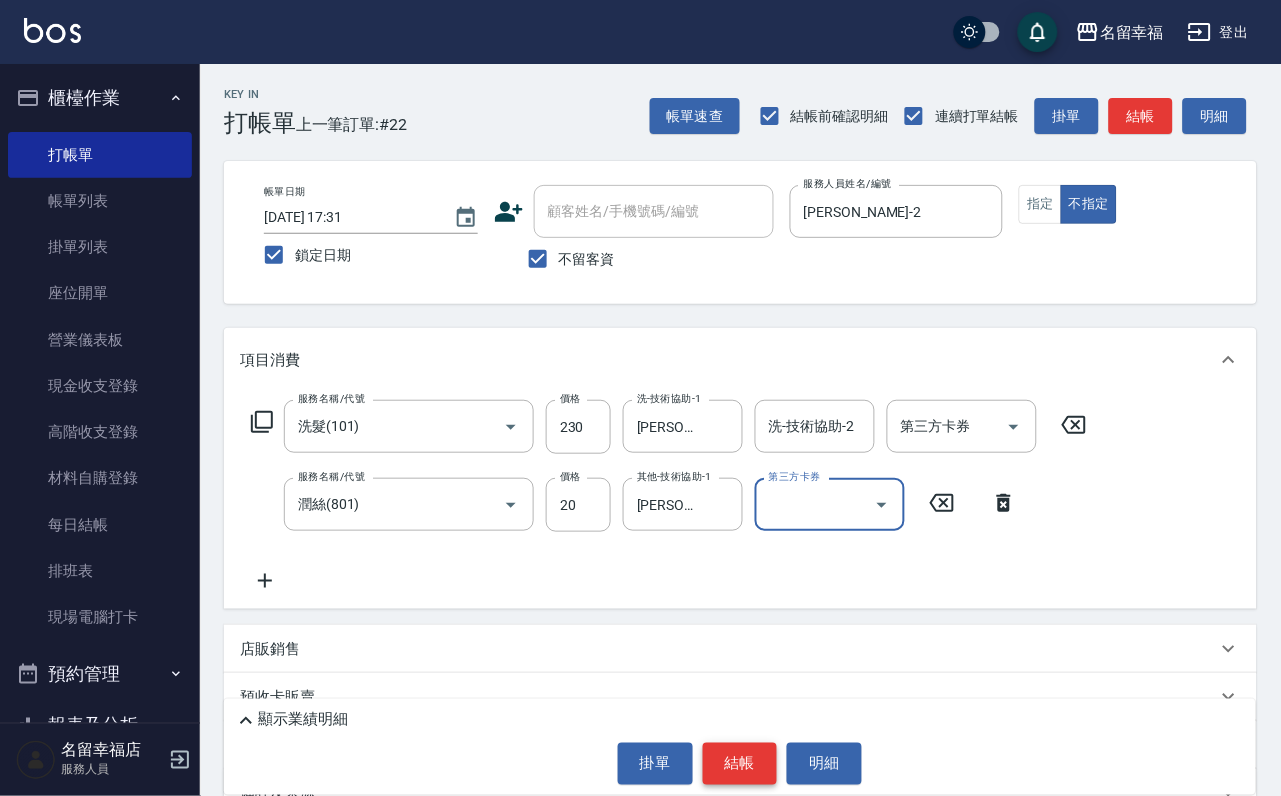 click on "結帳" at bounding box center (740, 764) 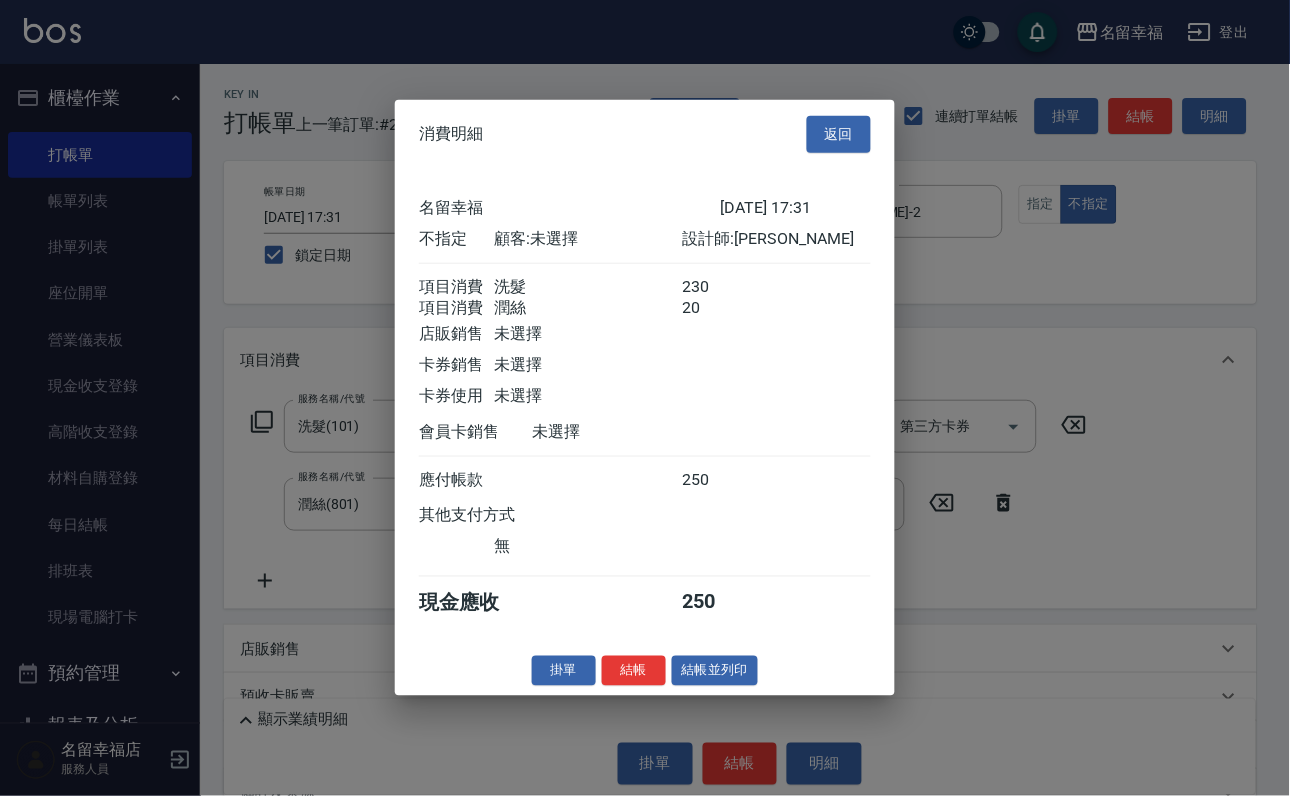 scroll, scrollTop: 359, scrollLeft: 0, axis: vertical 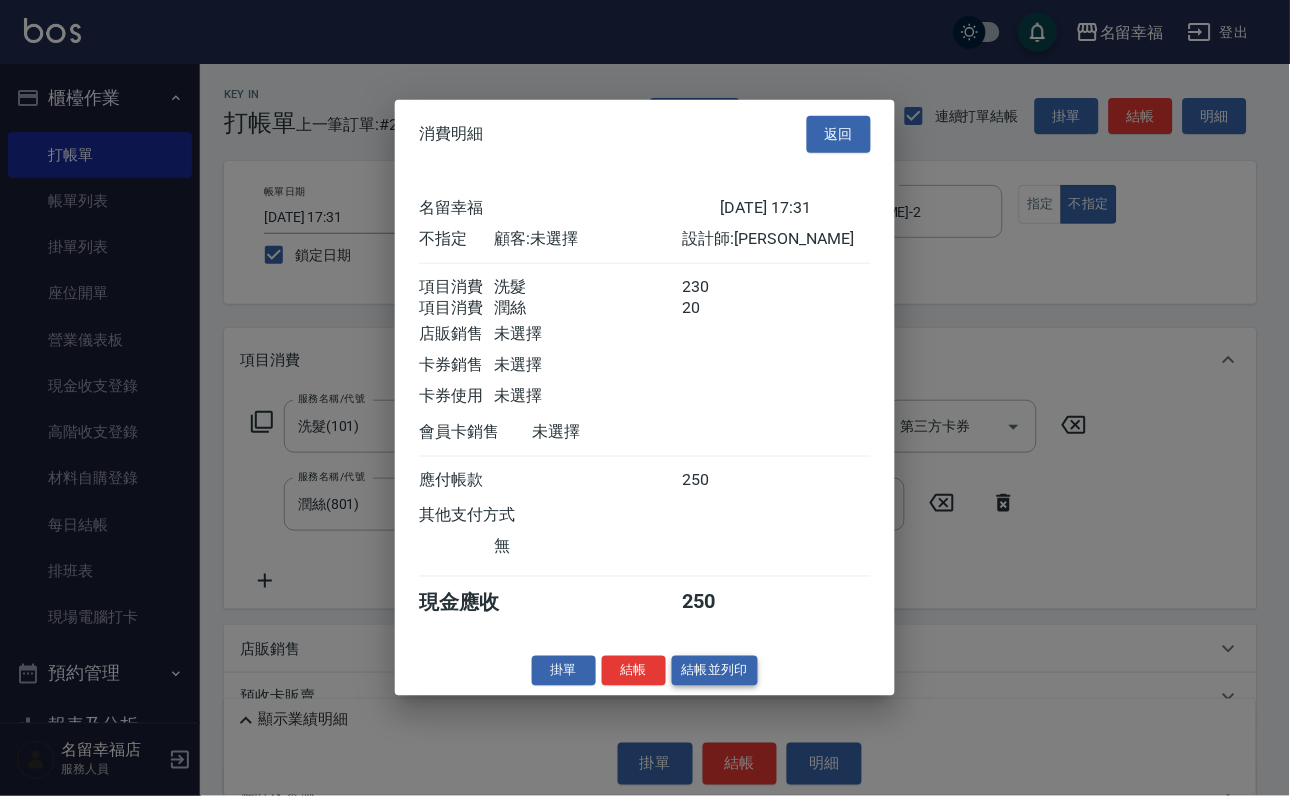 click on "結帳並列印" at bounding box center (715, 670) 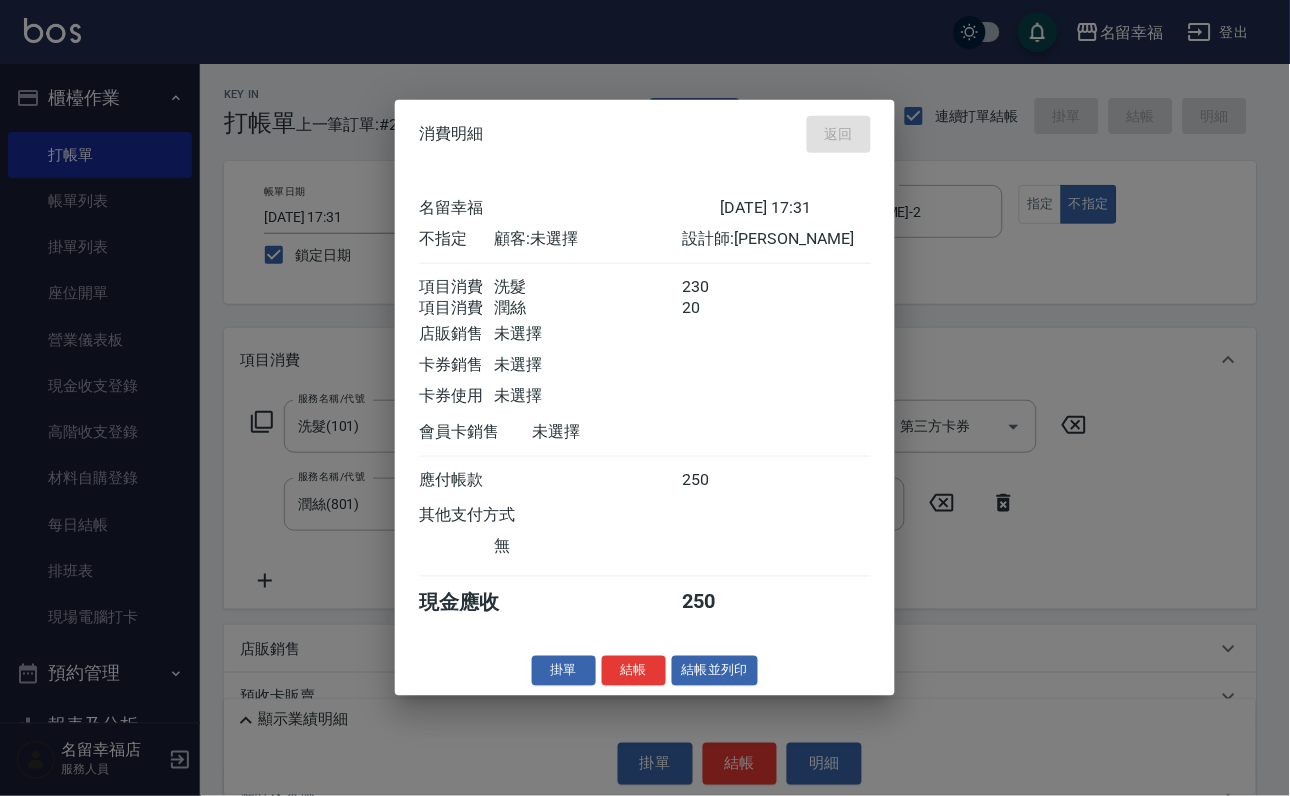 type 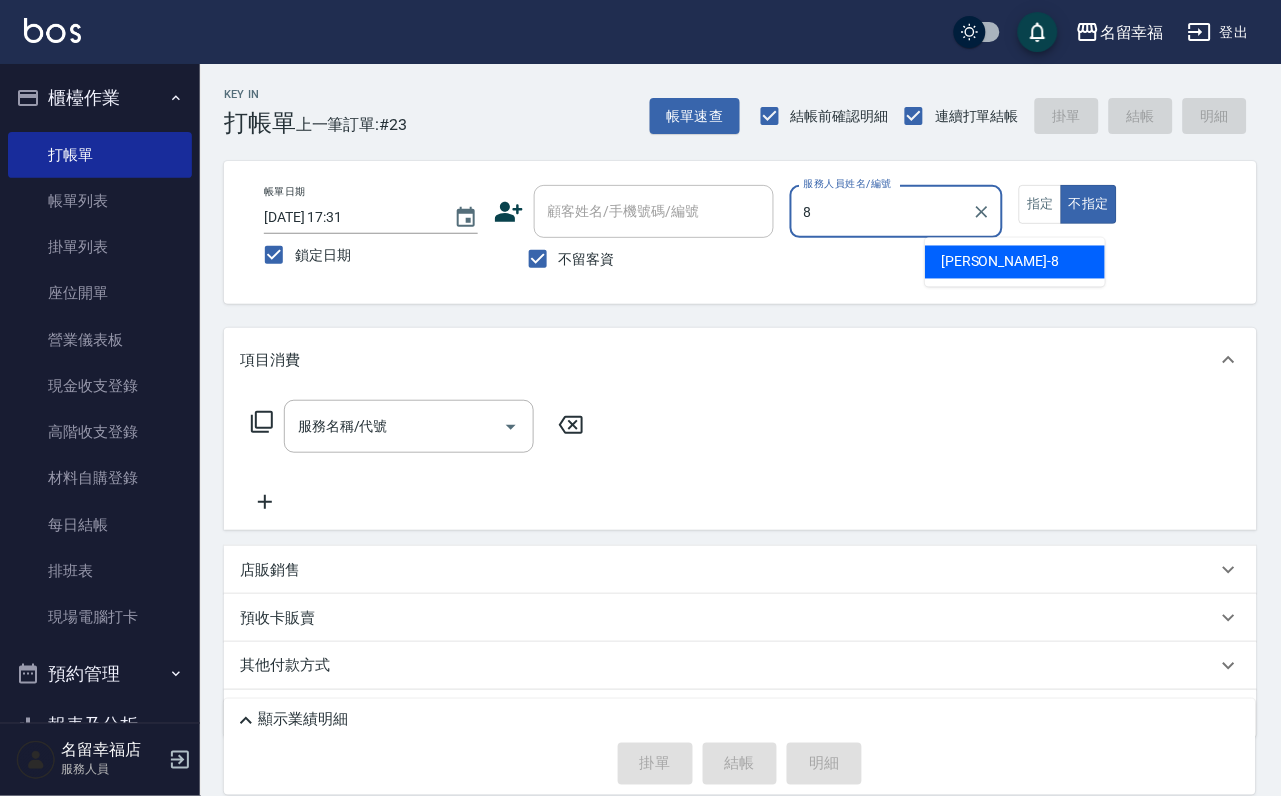 type on "[PERSON_NAME]-8" 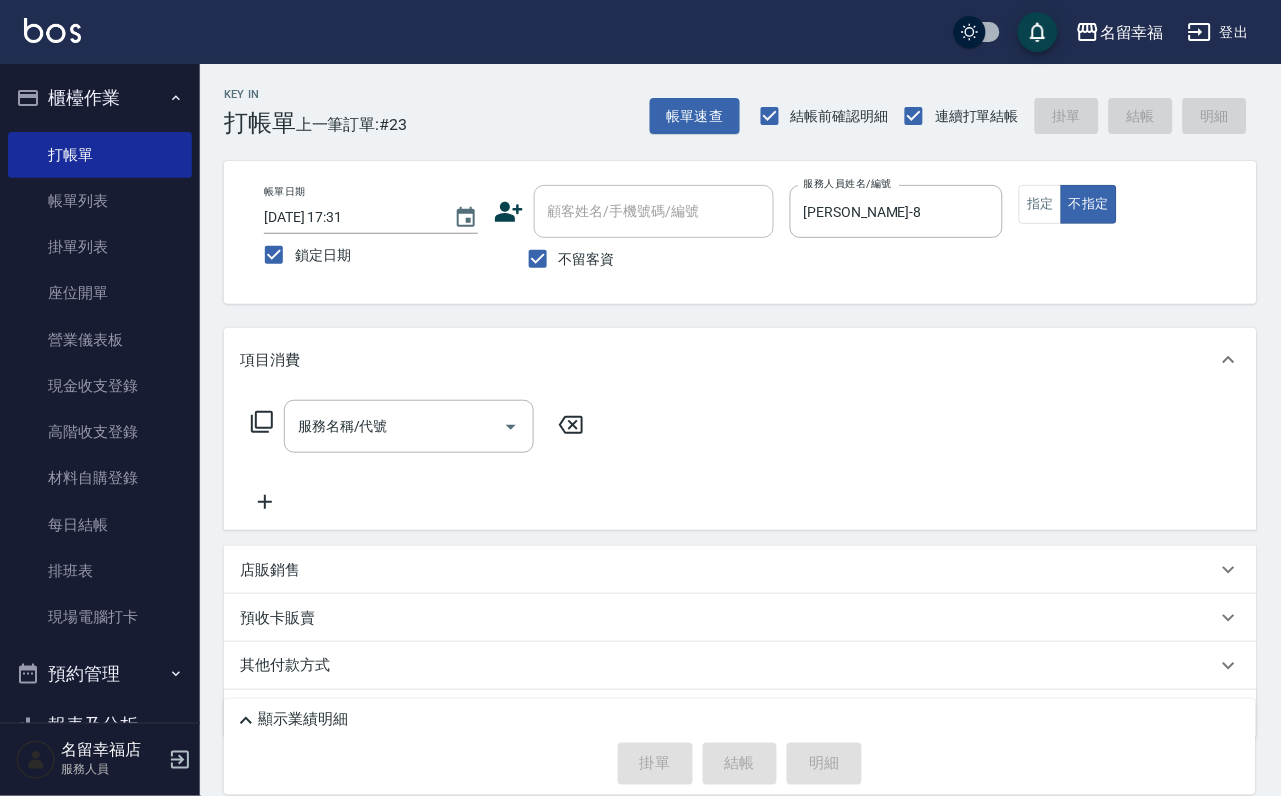 click 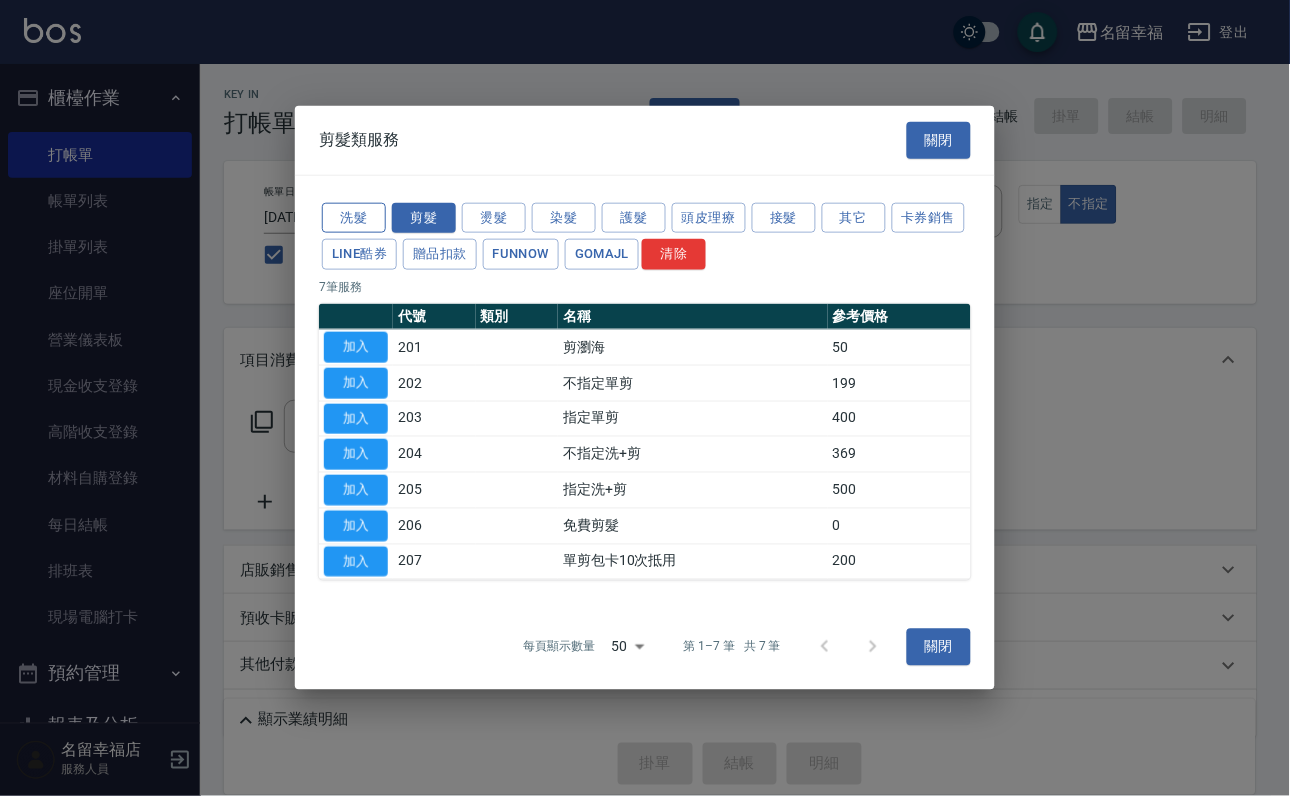 click on "洗髮" at bounding box center [354, 217] 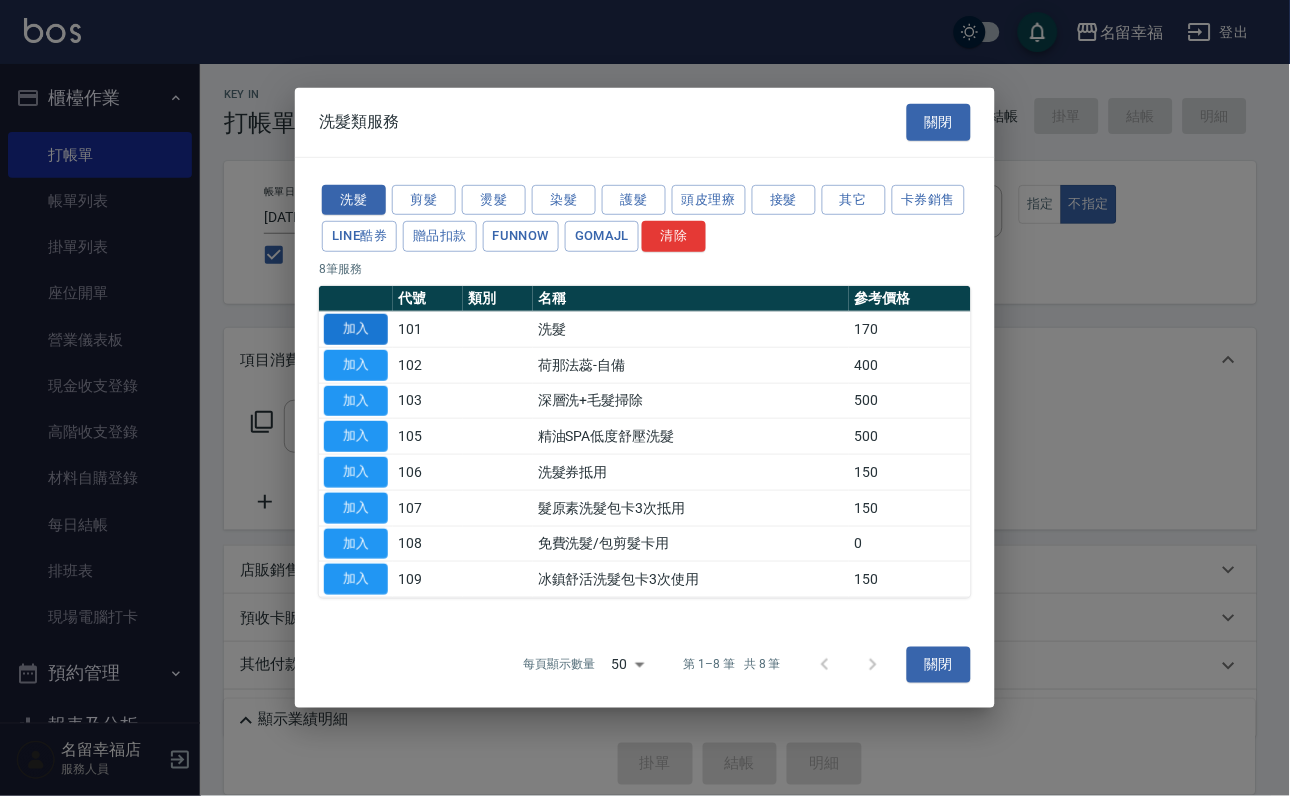 click on "加入" at bounding box center (356, 329) 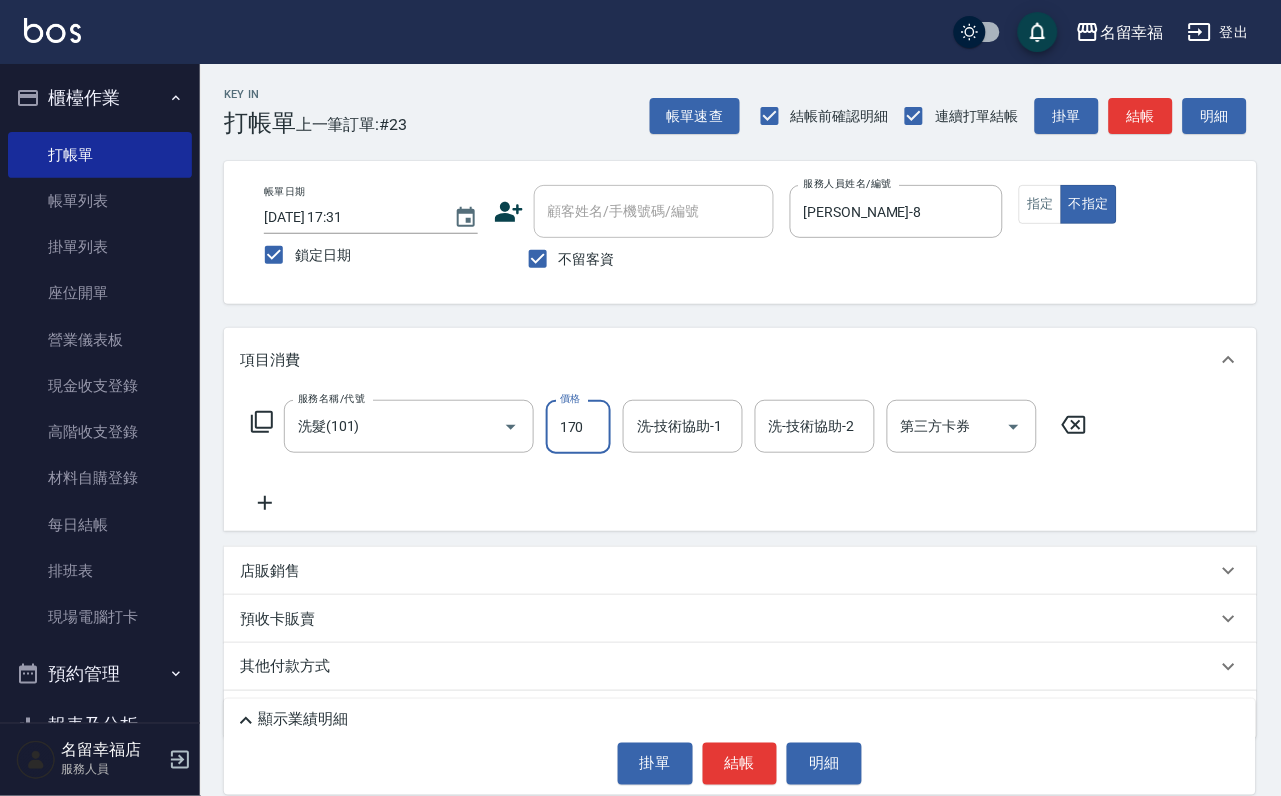 click on "170" at bounding box center [578, 427] 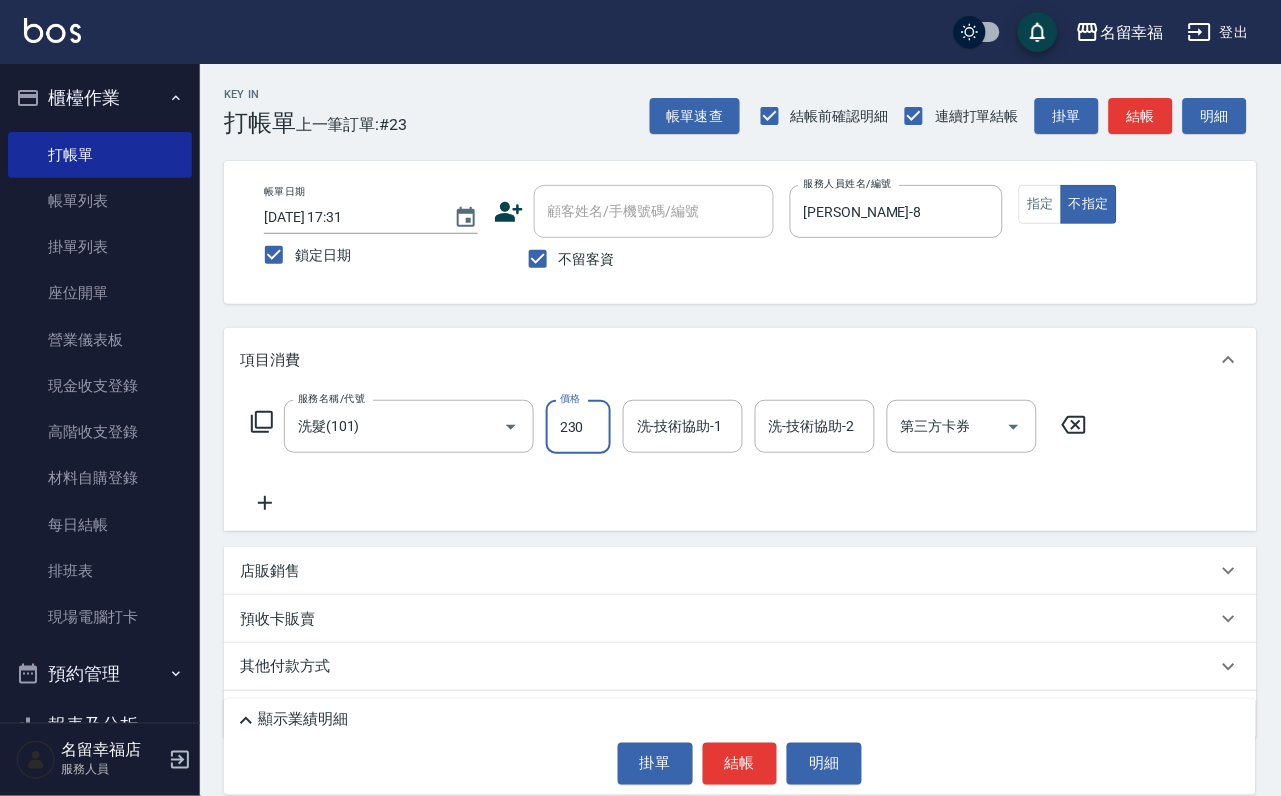 type on "230" 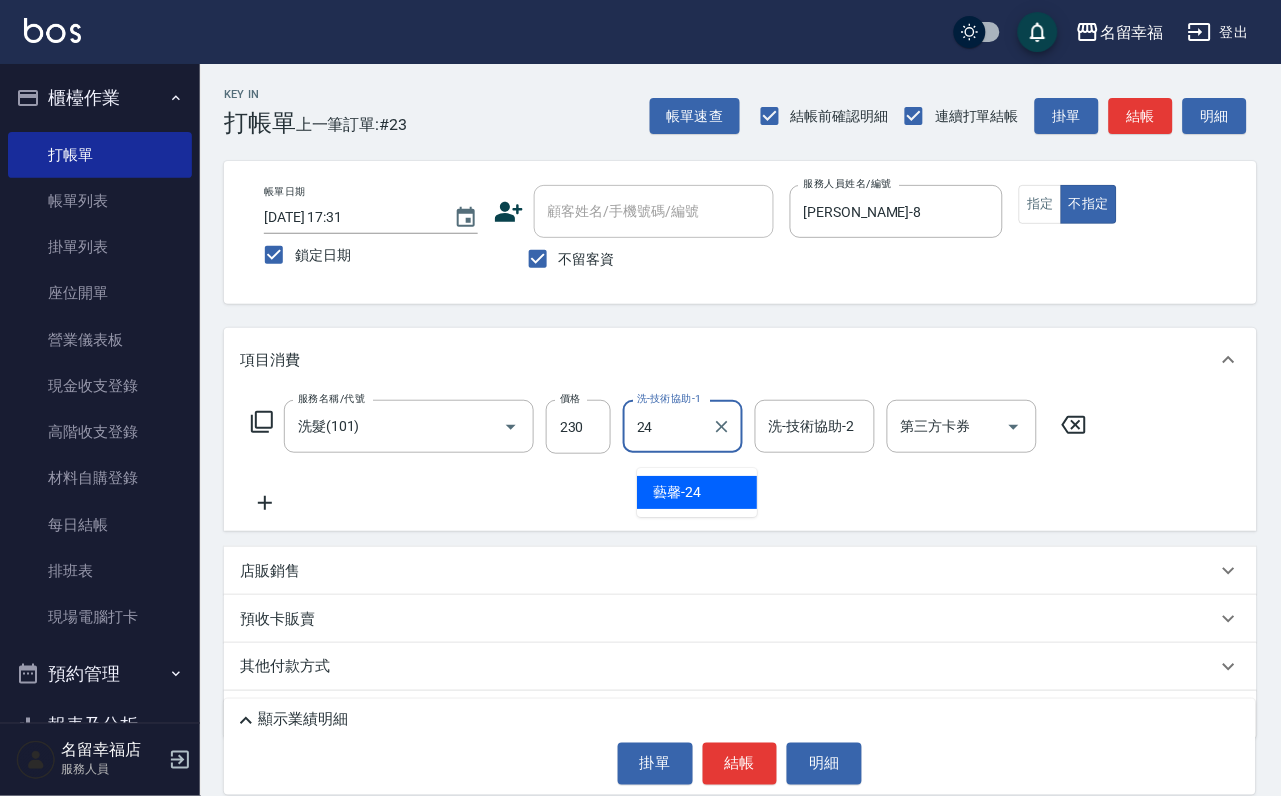 type on "藝馨-24" 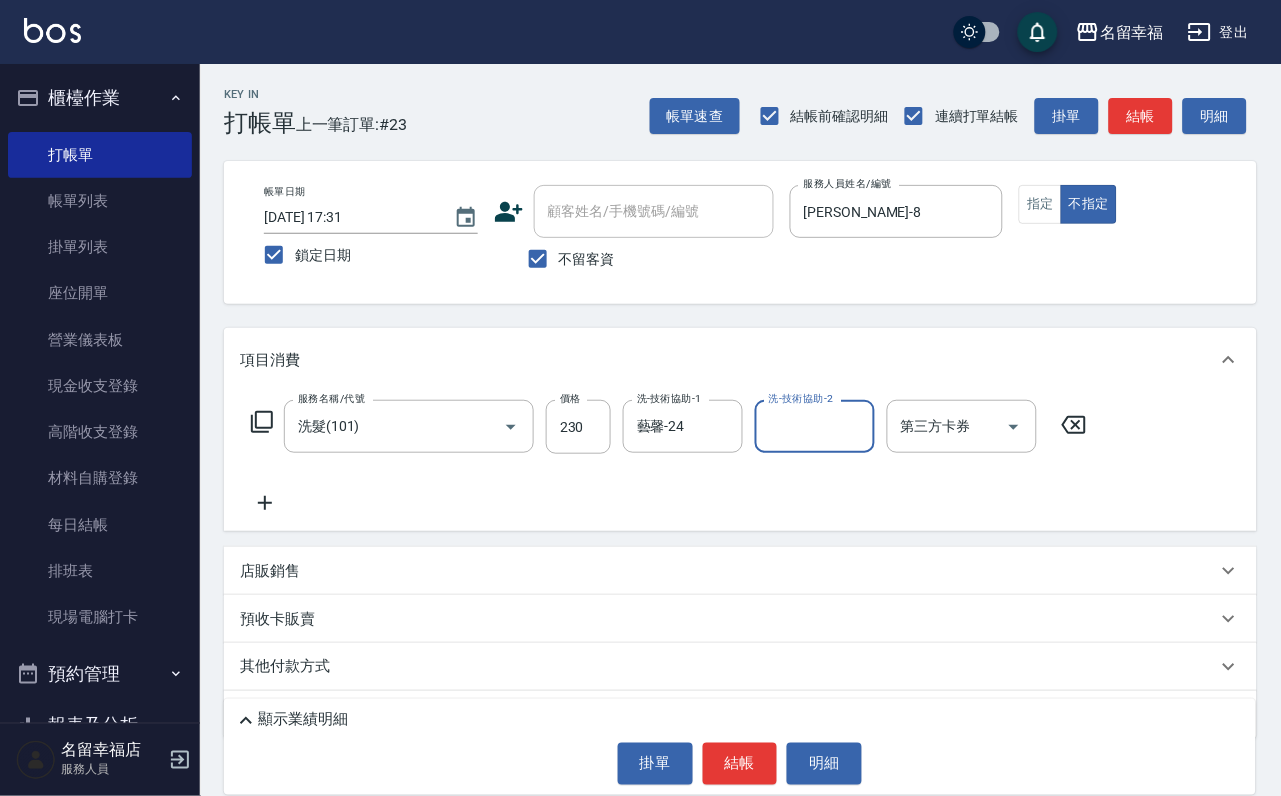 click 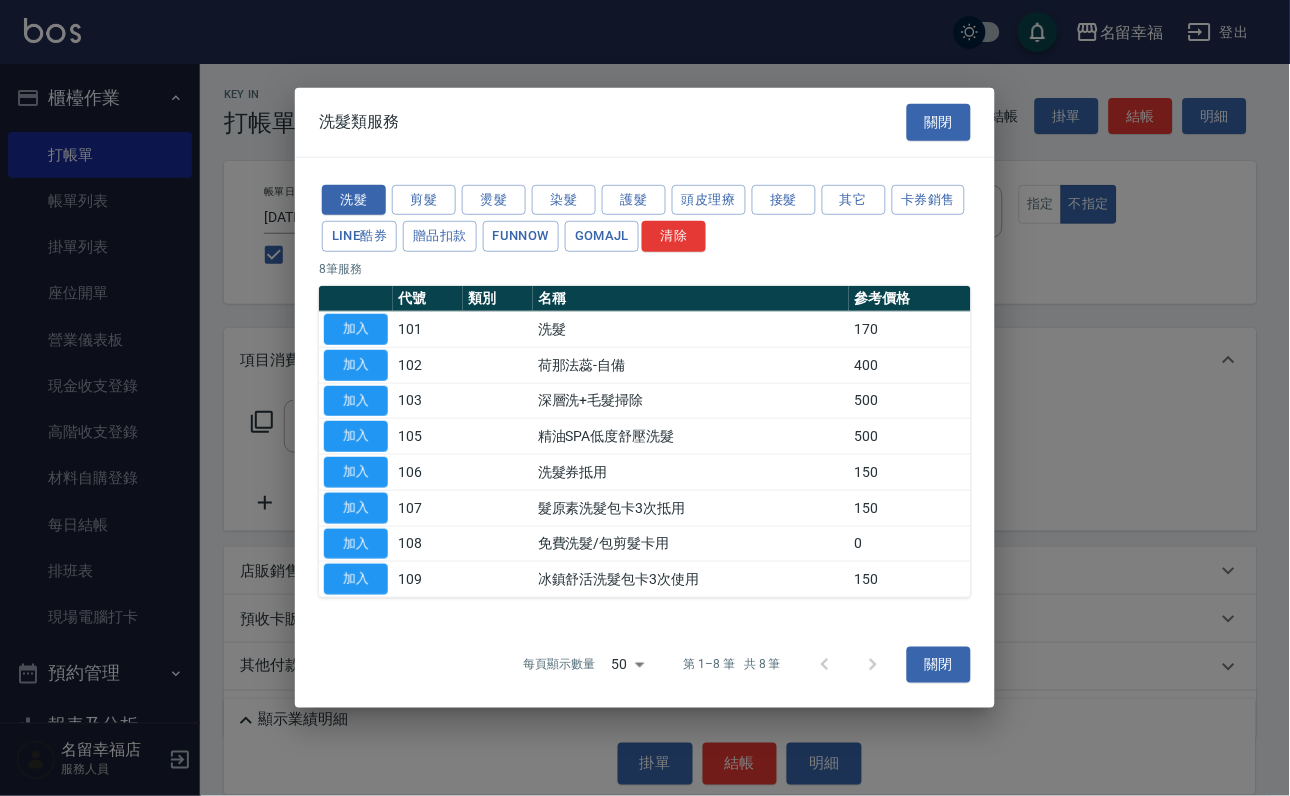 click on "洗髮 剪髮 燙髮 染髮 護髮 頭皮理療 接髮 其它 卡券銷售 LINE酷券 贈品扣款 FUNNOW GOMAJL 清除 8  筆服務 代號 類別 名稱 參考價格 加入 101 洗髮 170 加入 102 荷那法蕊-自備 400 加入 103 深層洗+毛髮掃除 500 加入 105 精油SPA低度舒壓洗髮 500 加入 106 洗髮券抵用 150 加入 107 髮原素洗髮包卡3次抵用 150 加入 108 免費洗髮/包剪髮卡用 0 加入 109 冰鎮舒活洗髮包卡3次使用 150" at bounding box center (645, 389) 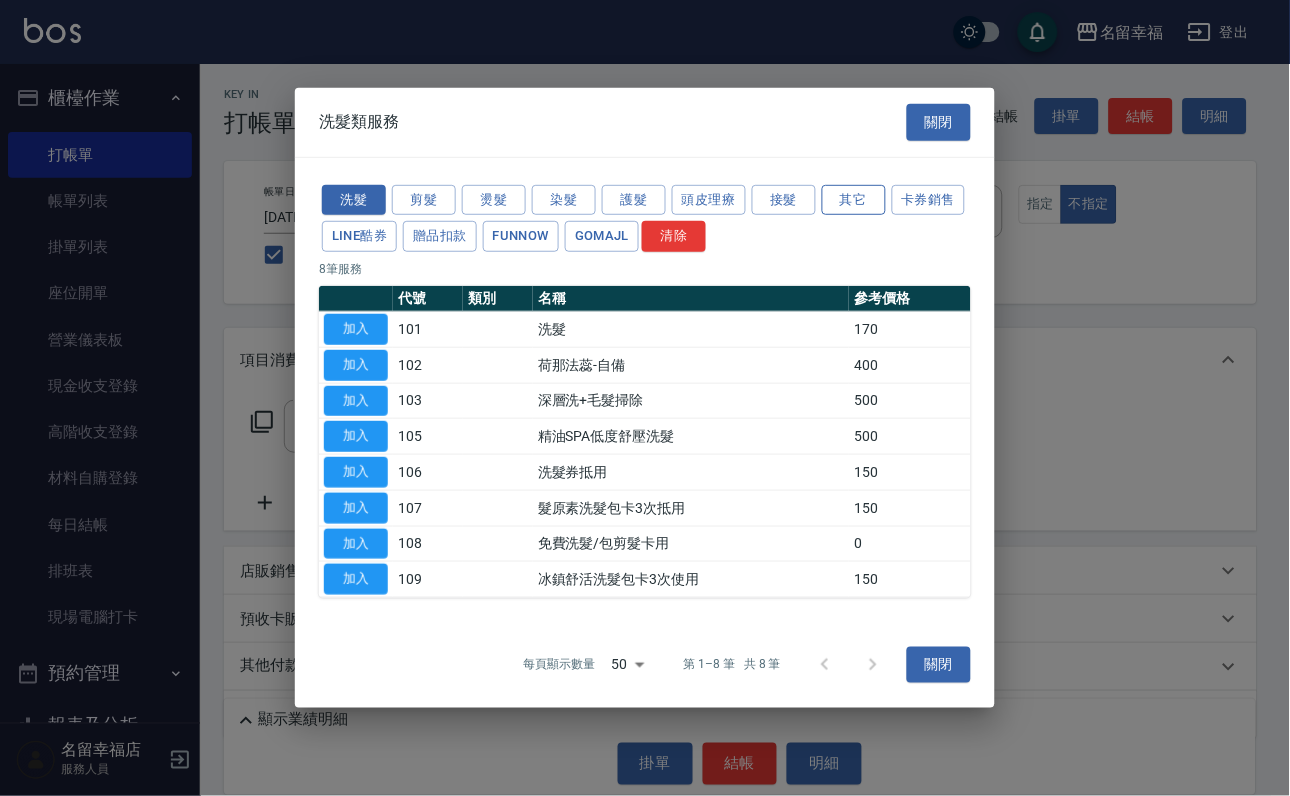 click on "其它" at bounding box center (854, 199) 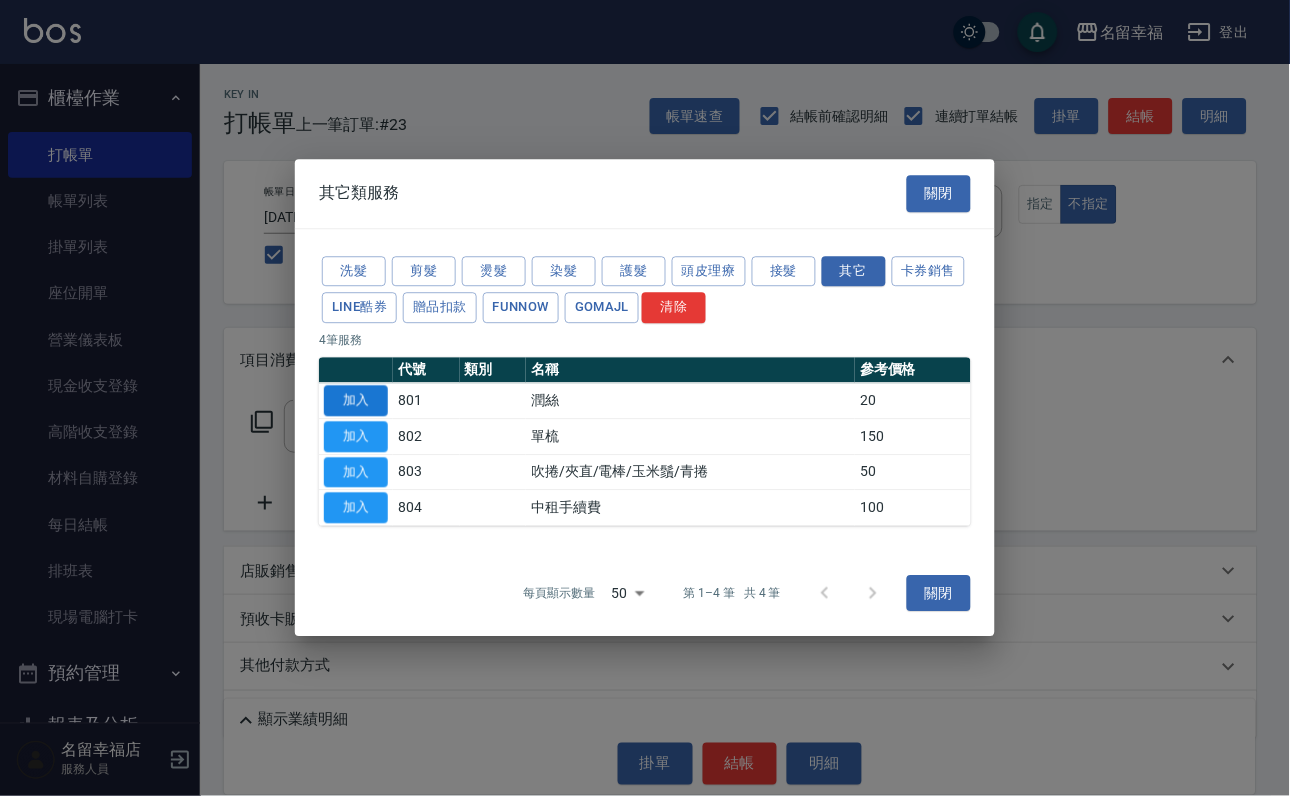 click on "加入" at bounding box center [356, 400] 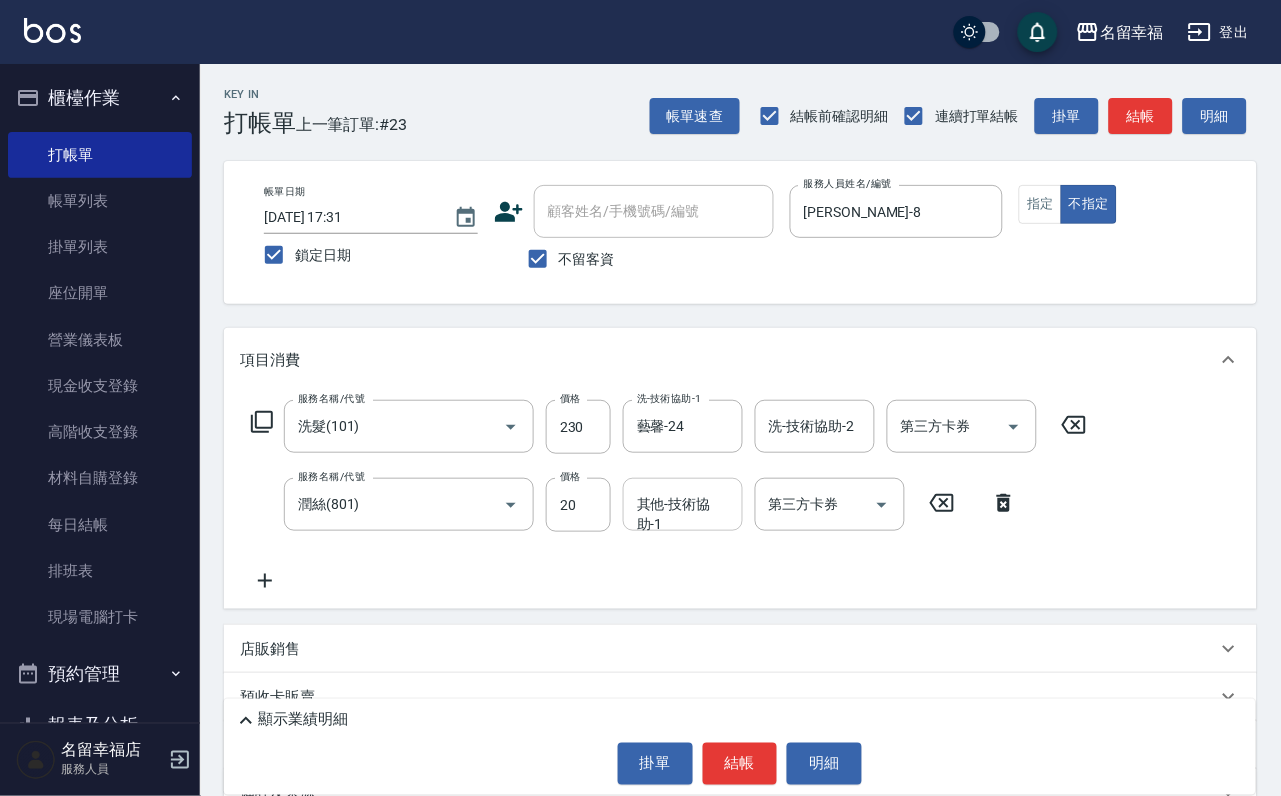 click on "其他-技術協助-1 其他-技術協助-1" at bounding box center (683, 504) 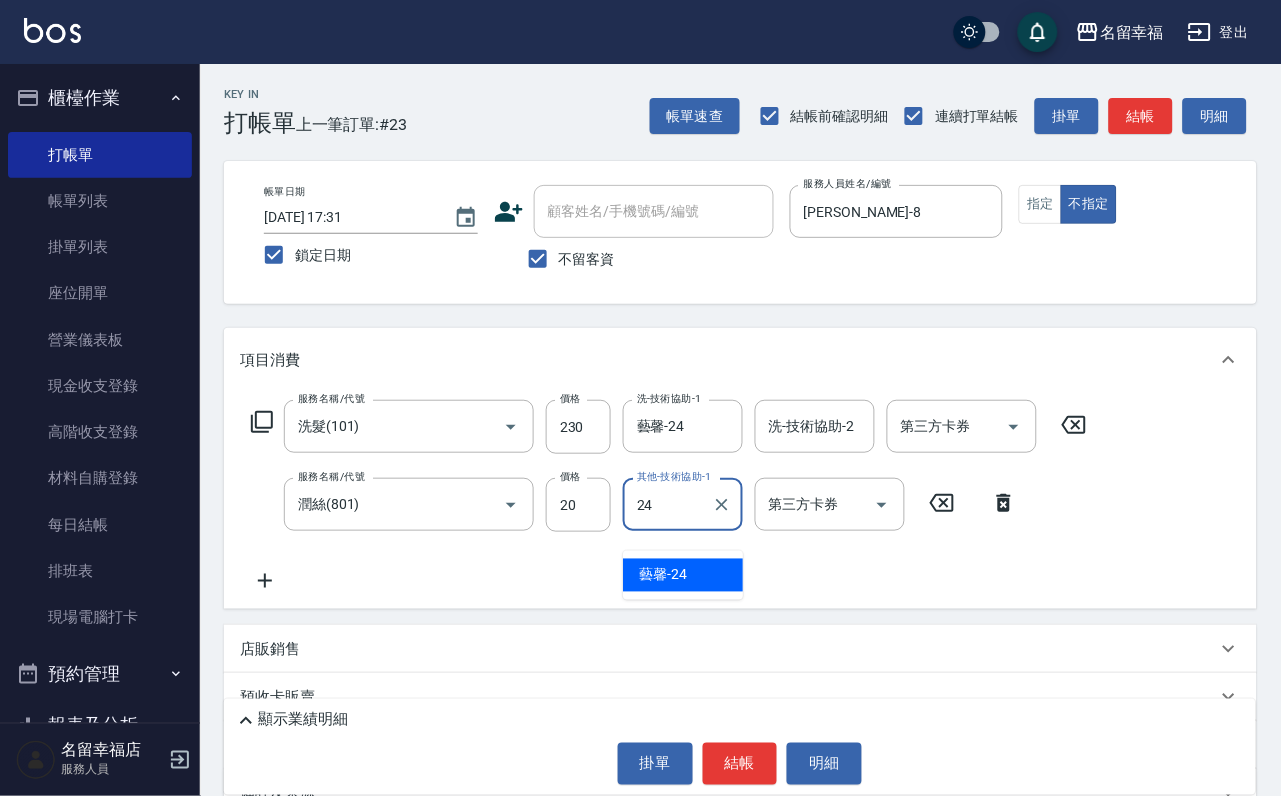 type on "藝馨-24" 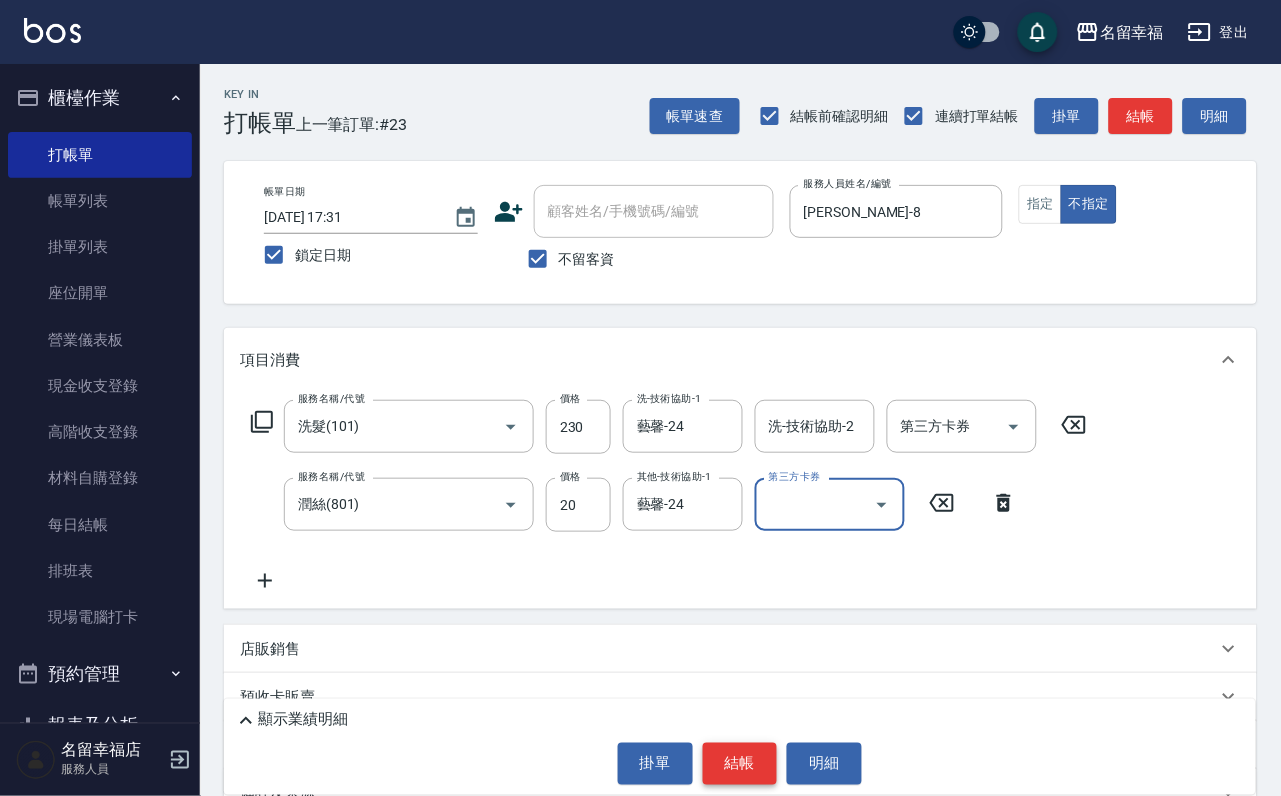 click on "結帳" at bounding box center (740, 764) 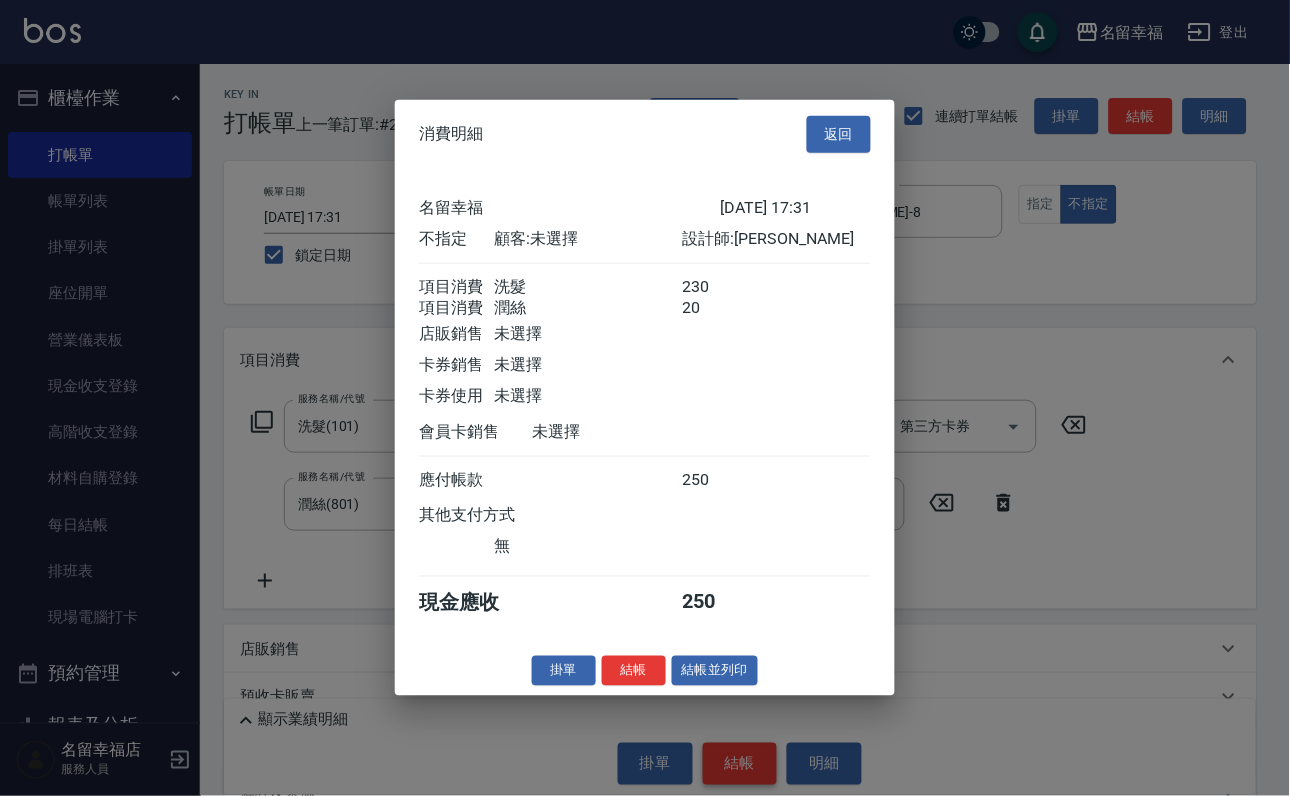 scroll, scrollTop: 359, scrollLeft: 0, axis: vertical 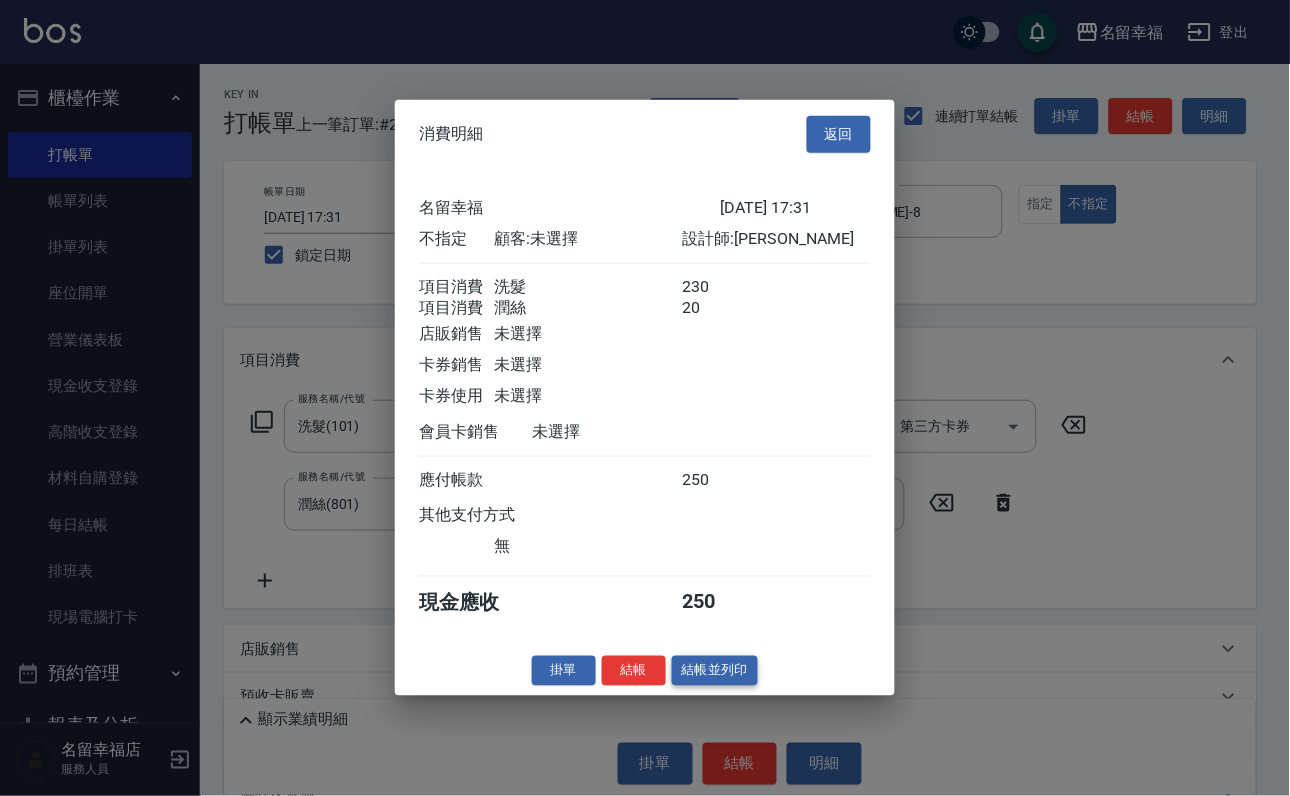 click on "結帳並列印" at bounding box center [715, 670] 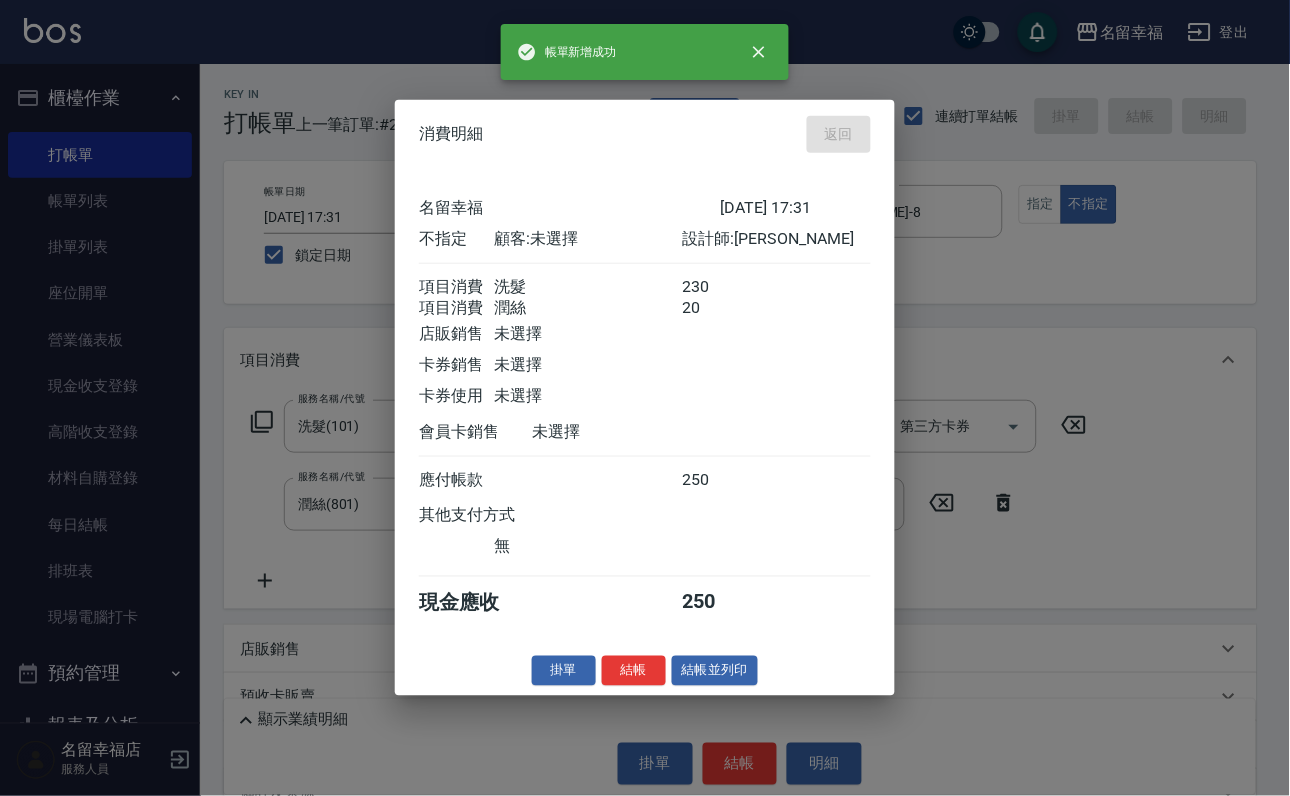 type 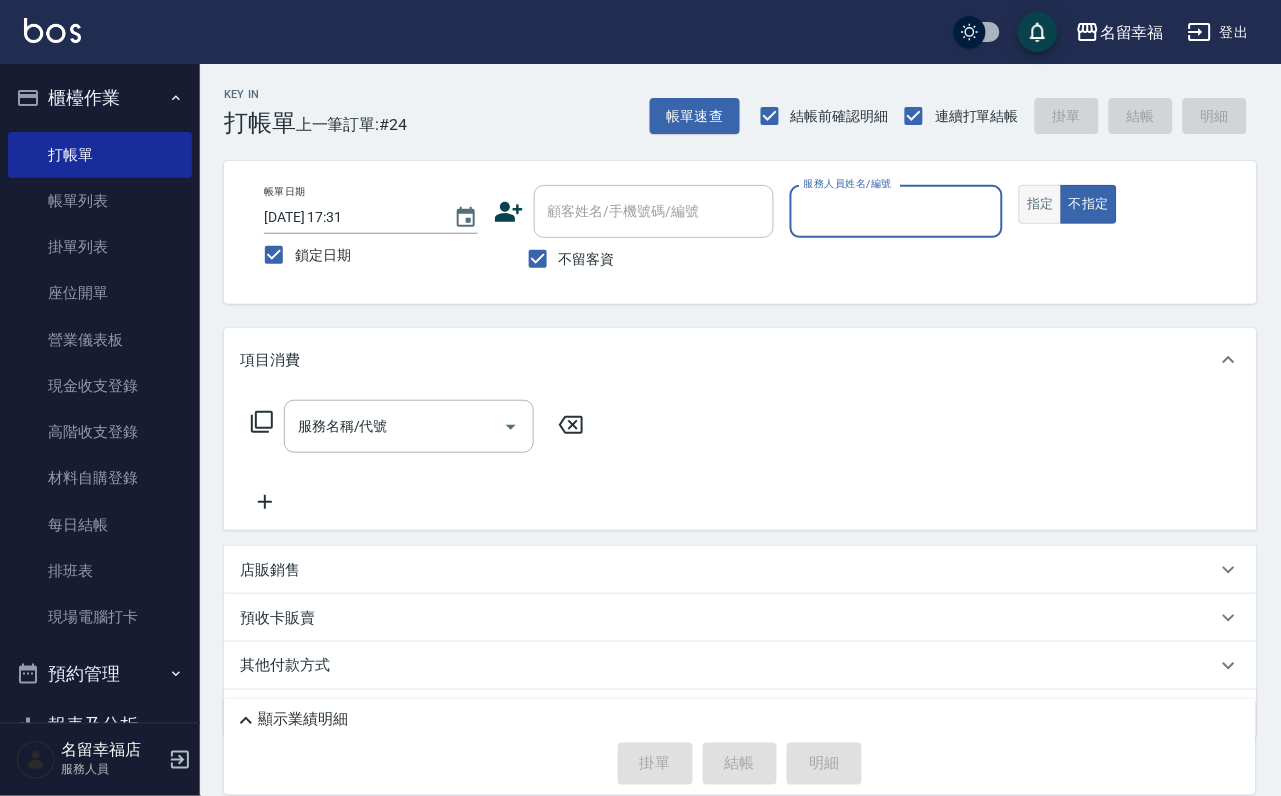 click on "指定" at bounding box center (1040, 204) 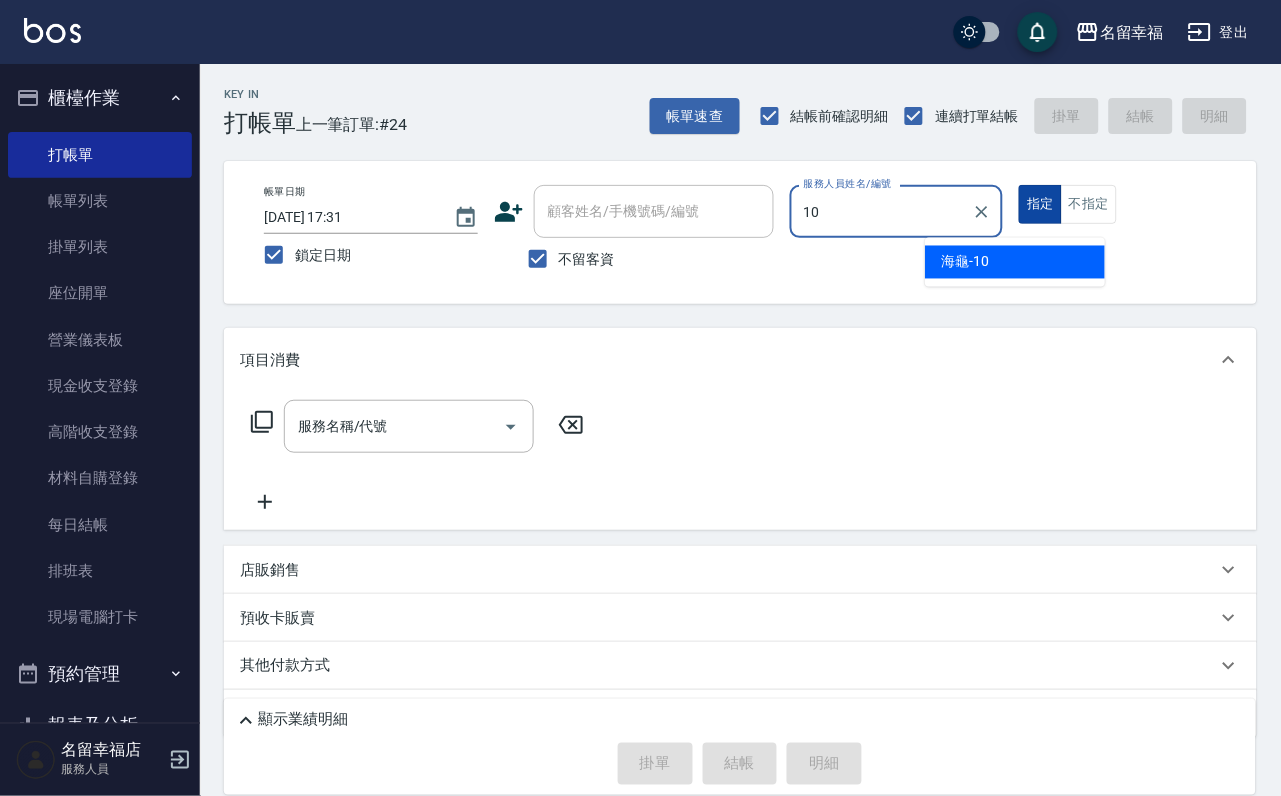 type on "海龜-10" 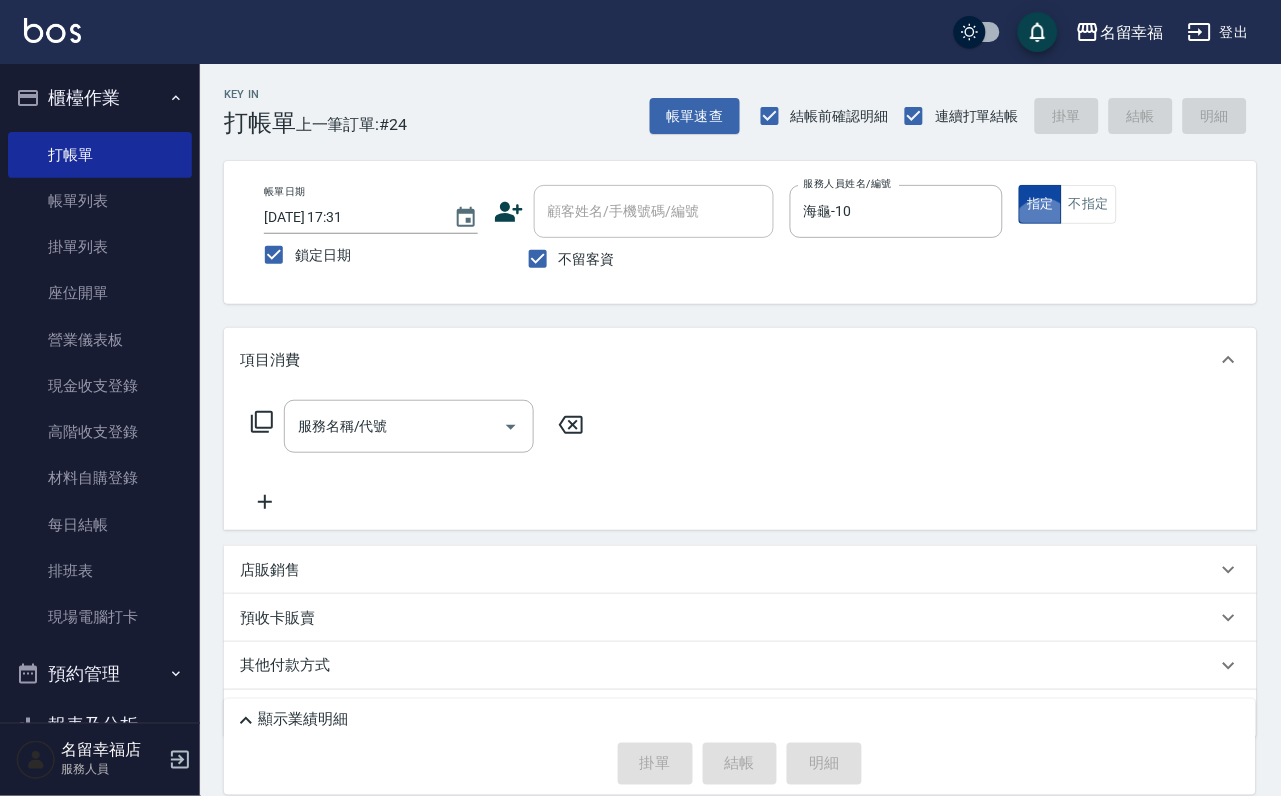 type on "true" 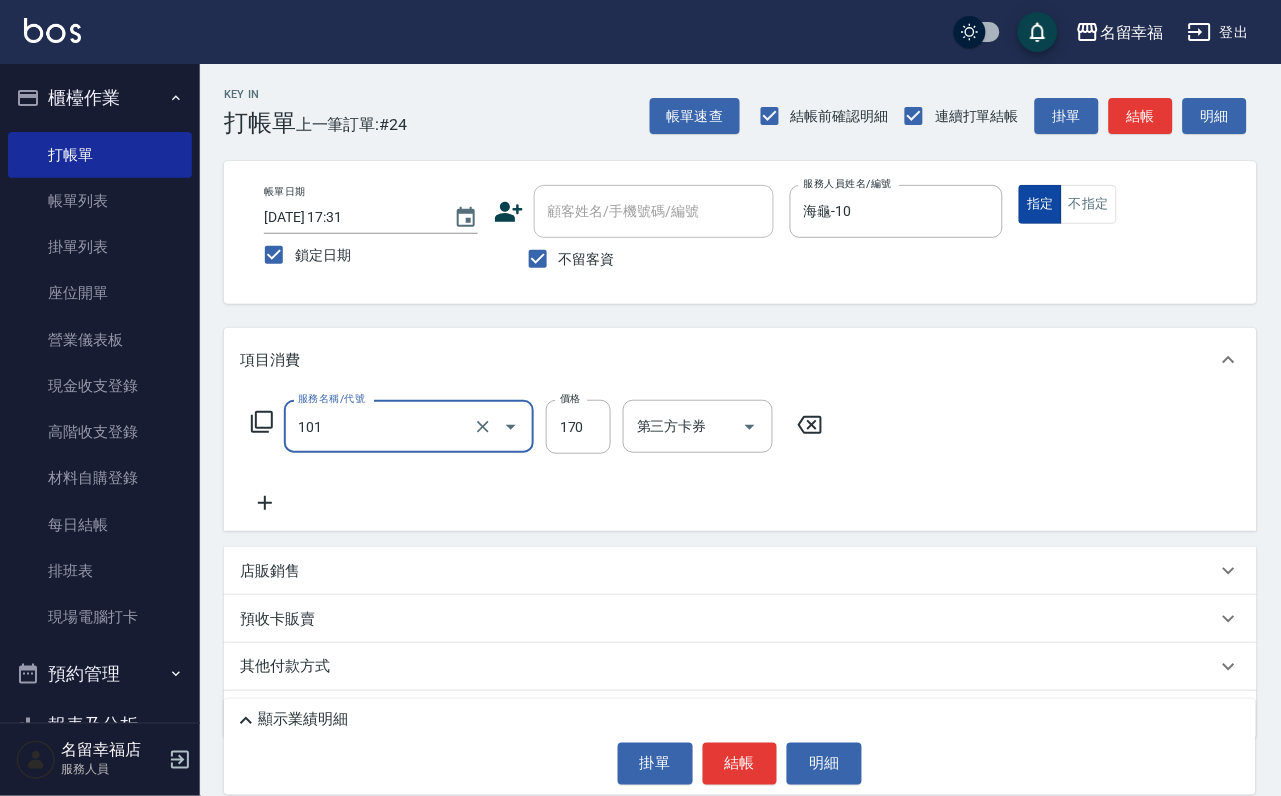 type on "洗髮(101)" 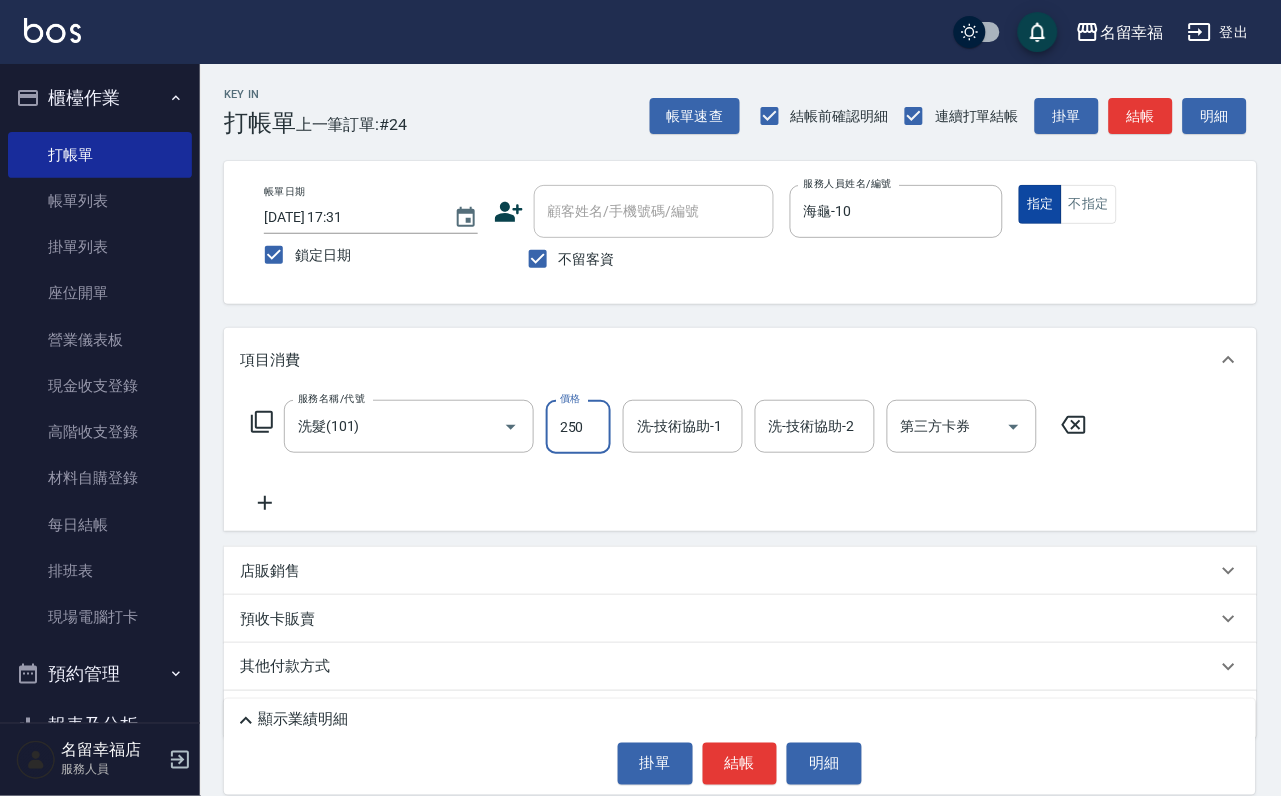 type on "250" 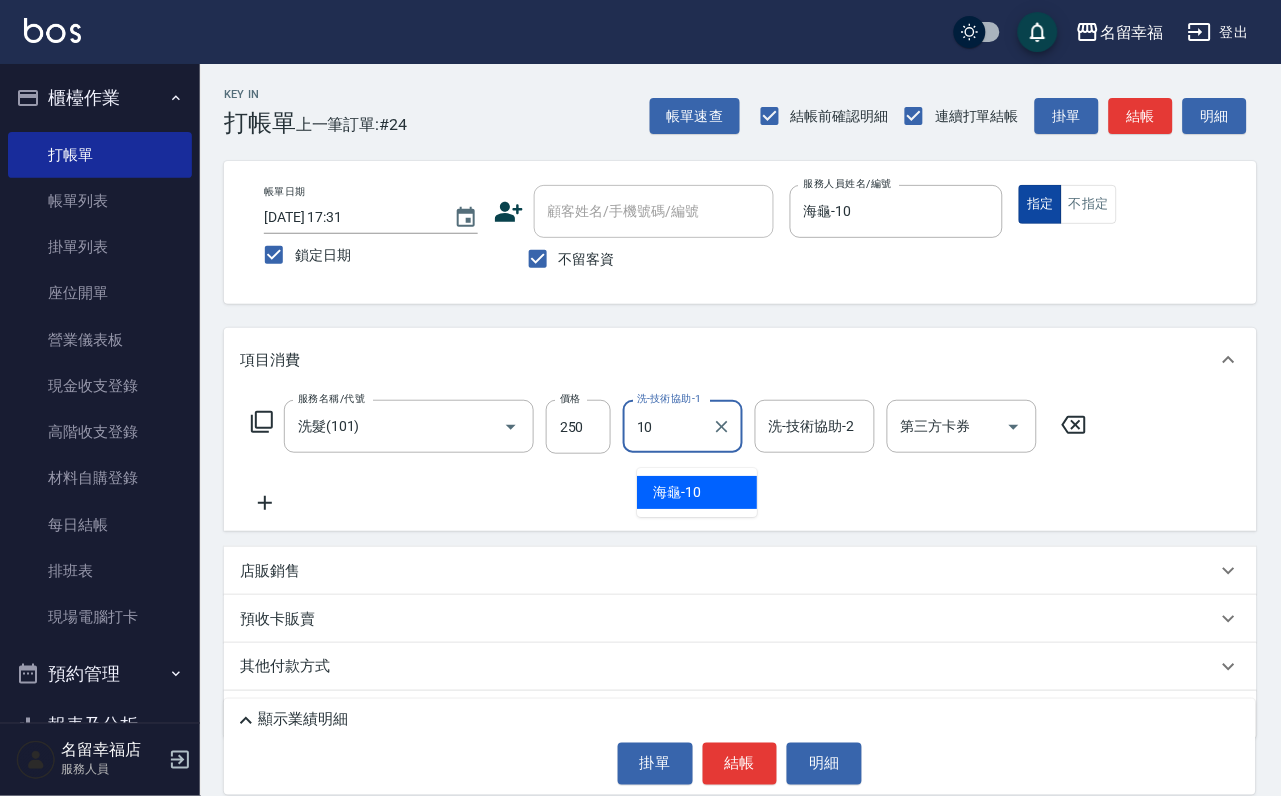 type on "海龜-10" 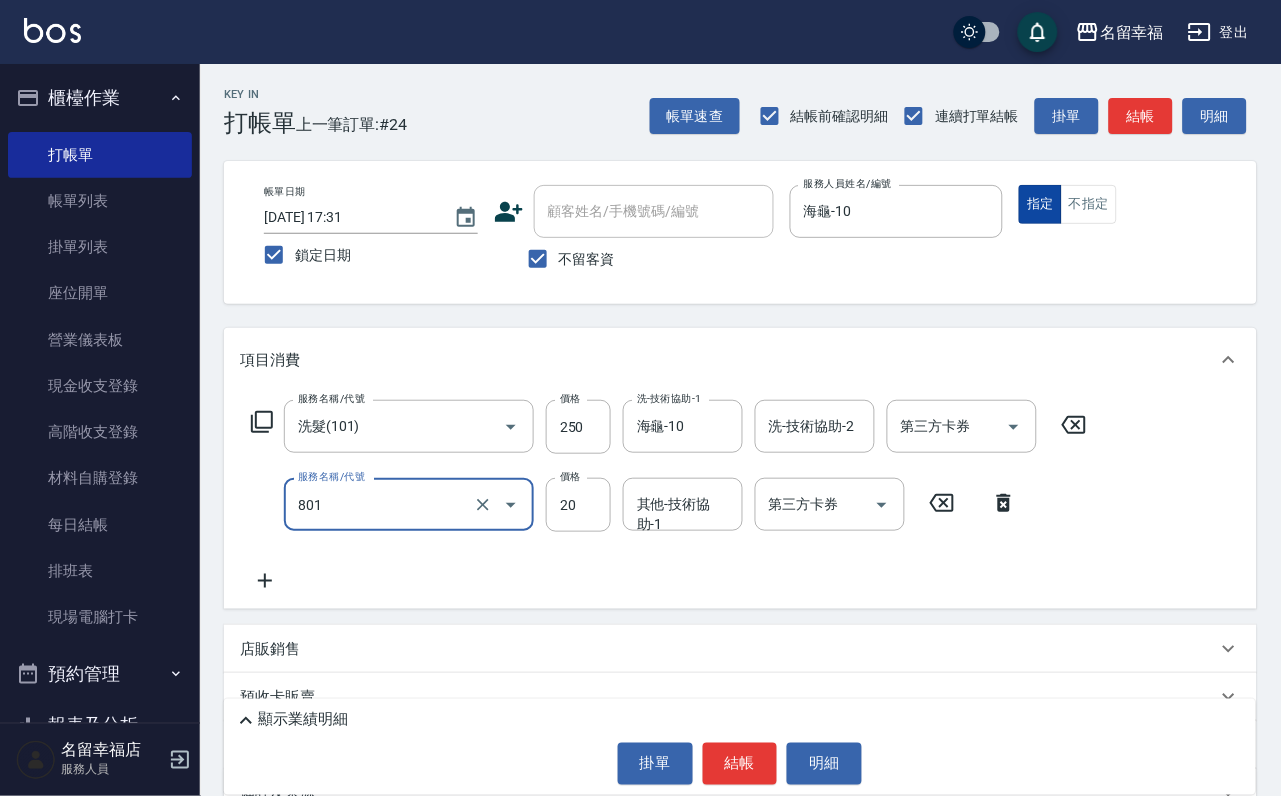 type on "潤絲(801)" 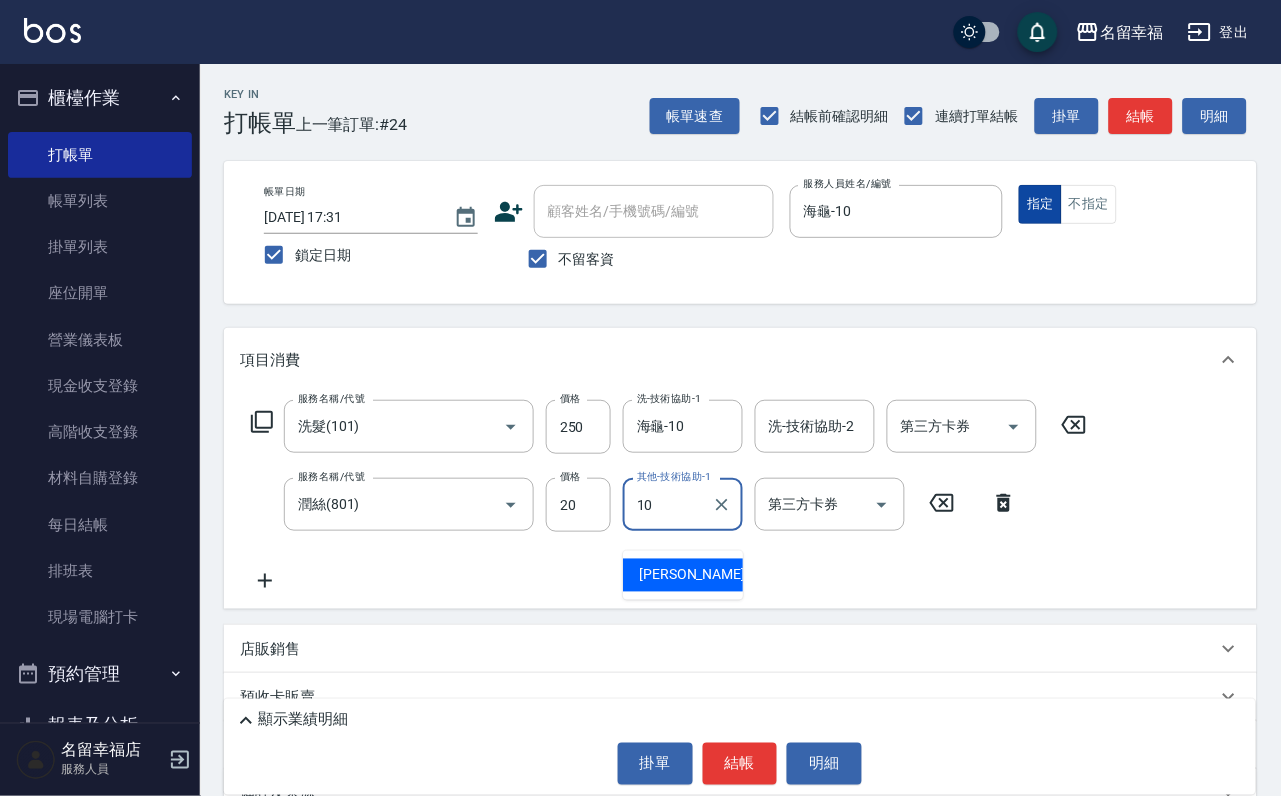 type on "海龜-10" 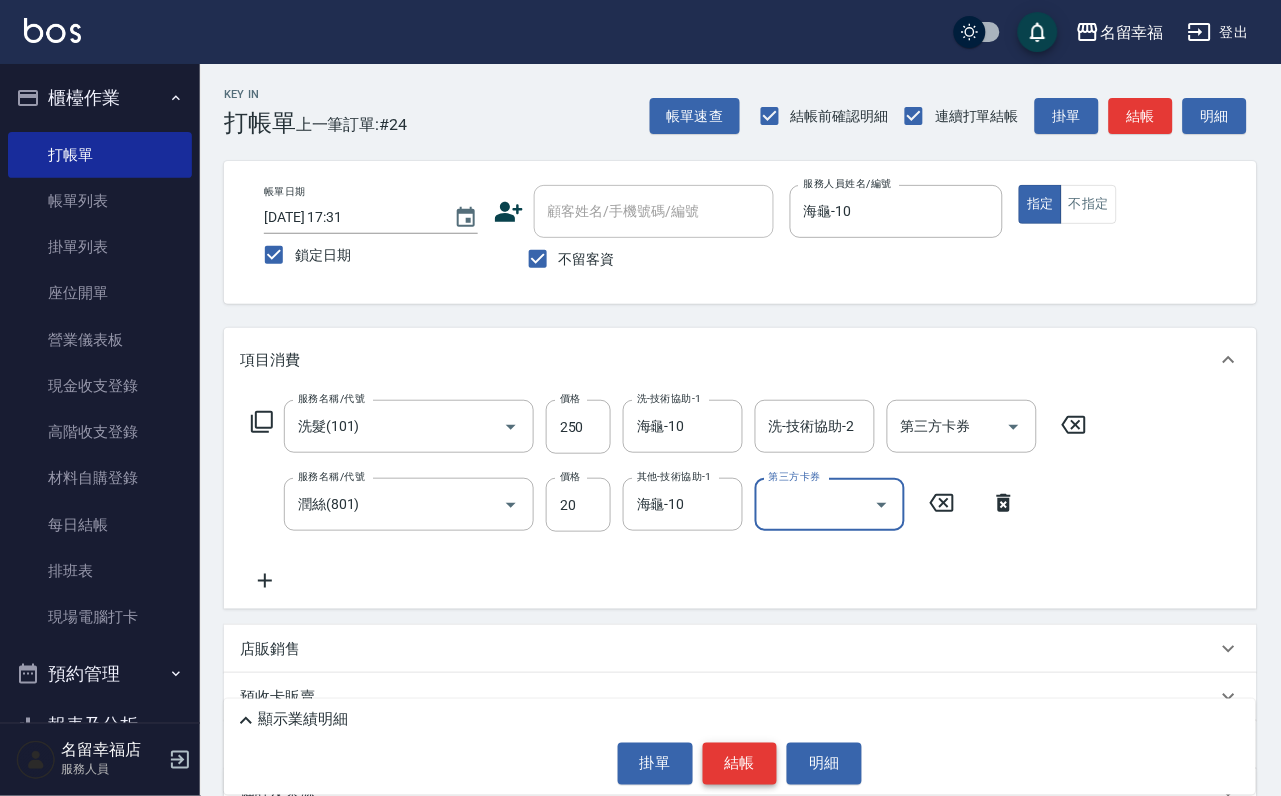 click on "結帳" at bounding box center [740, 764] 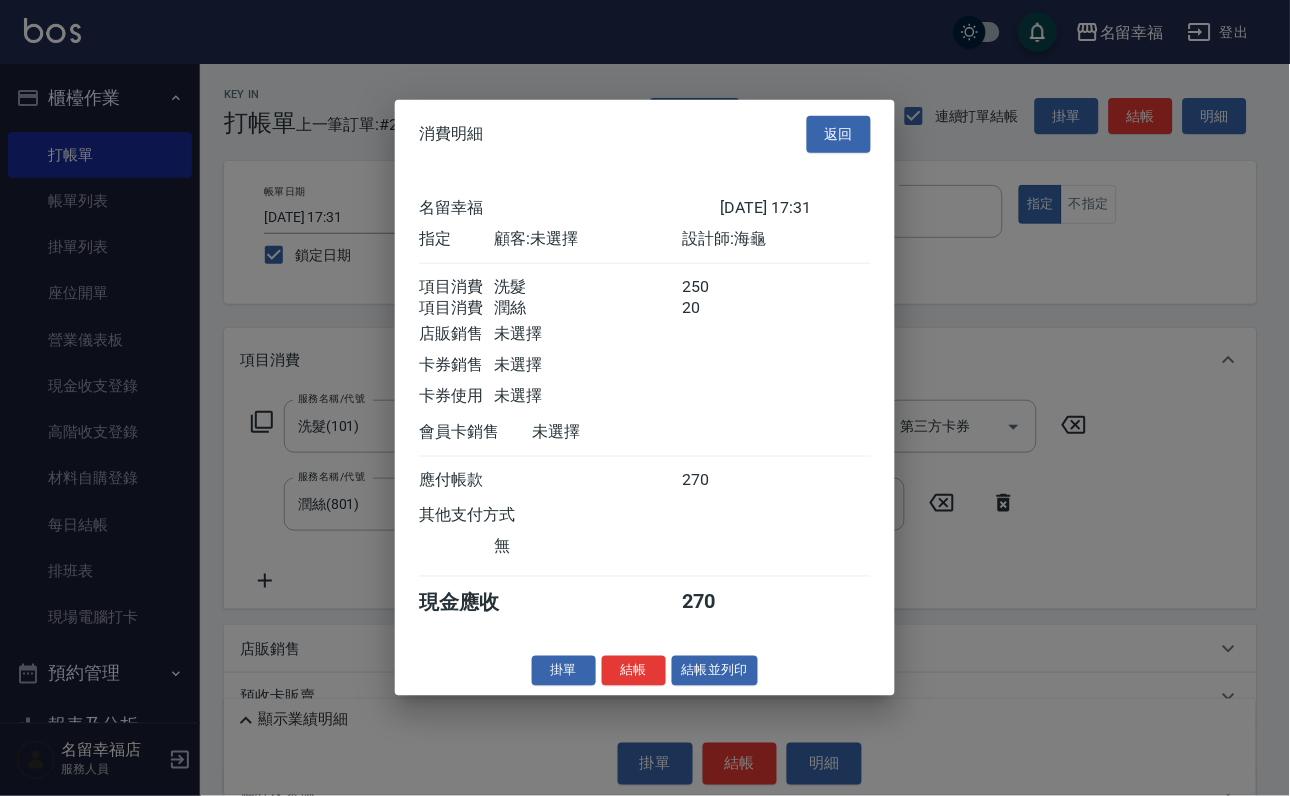 scroll, scrollTop: 322, scrollLeft: 0, axis: vertical 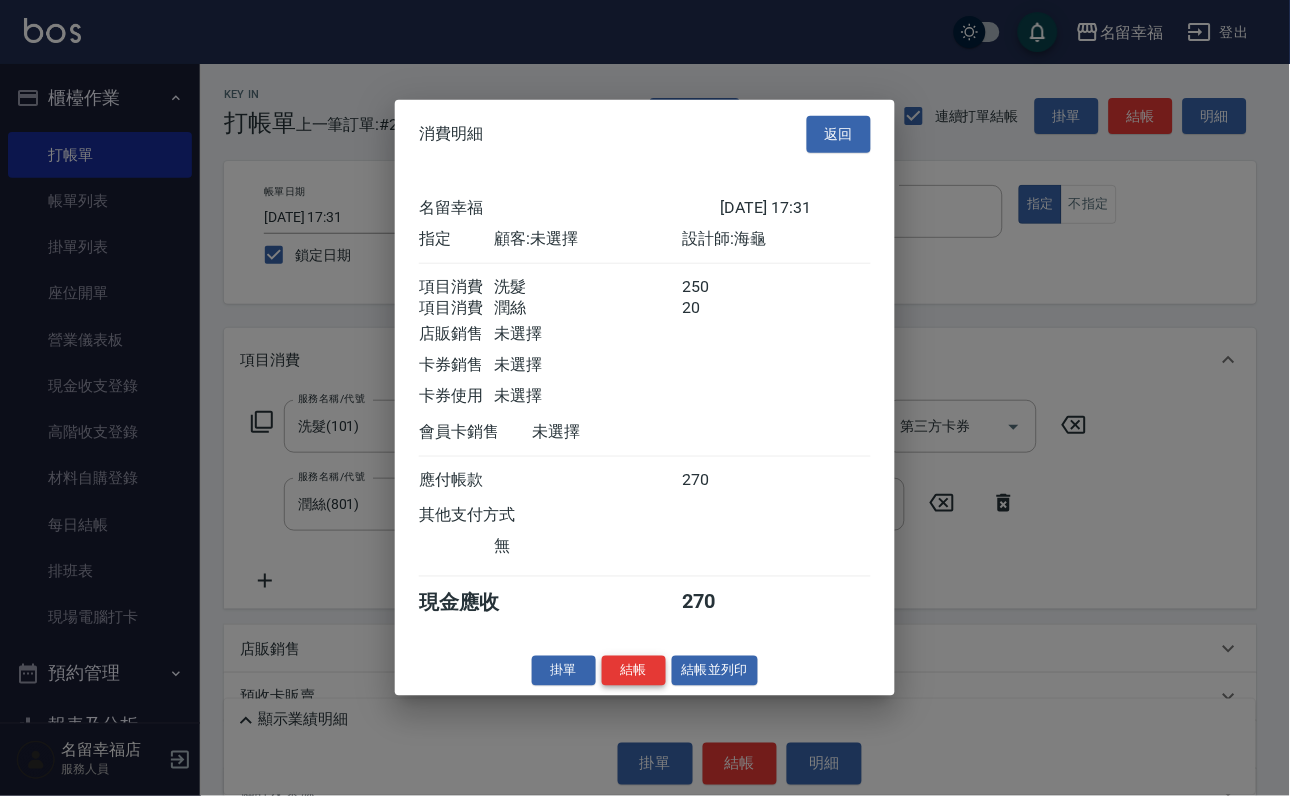 click on "結帳" at bounding box center (634, 670) 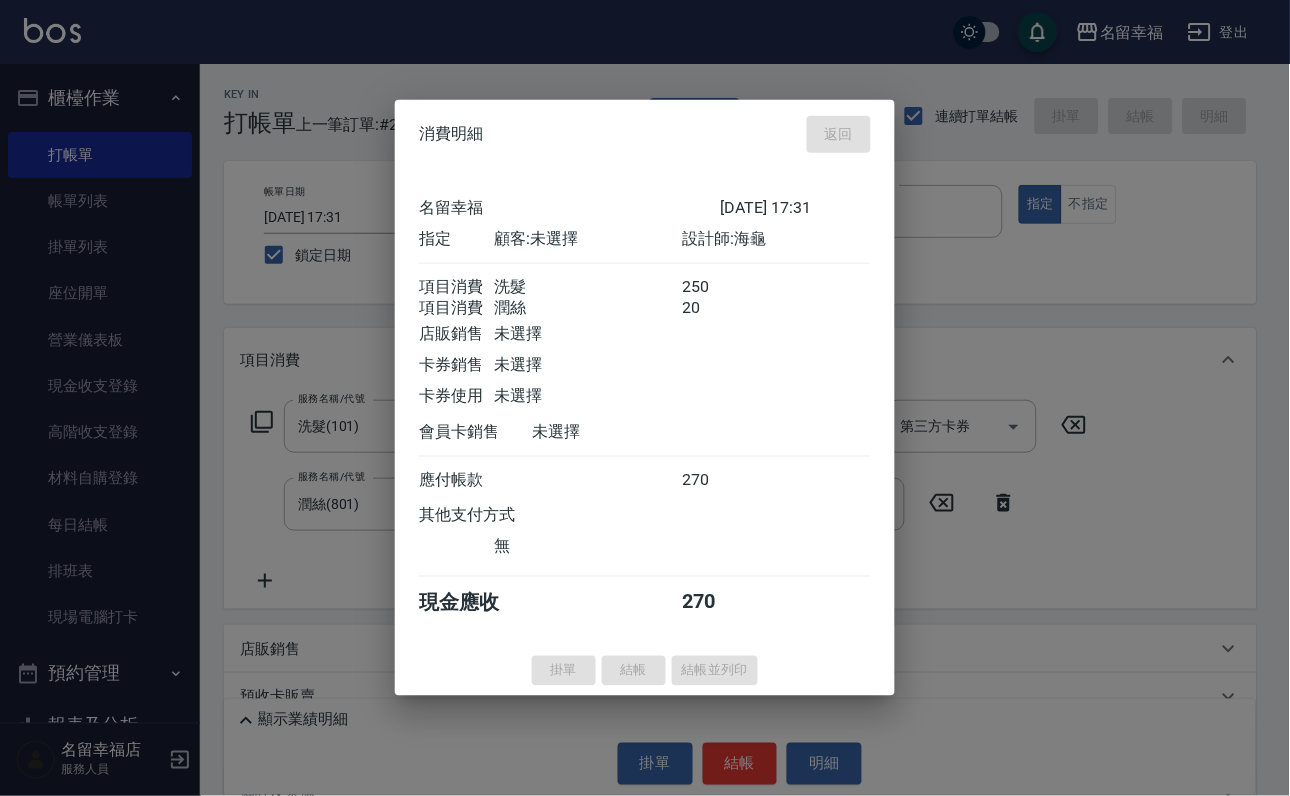 type 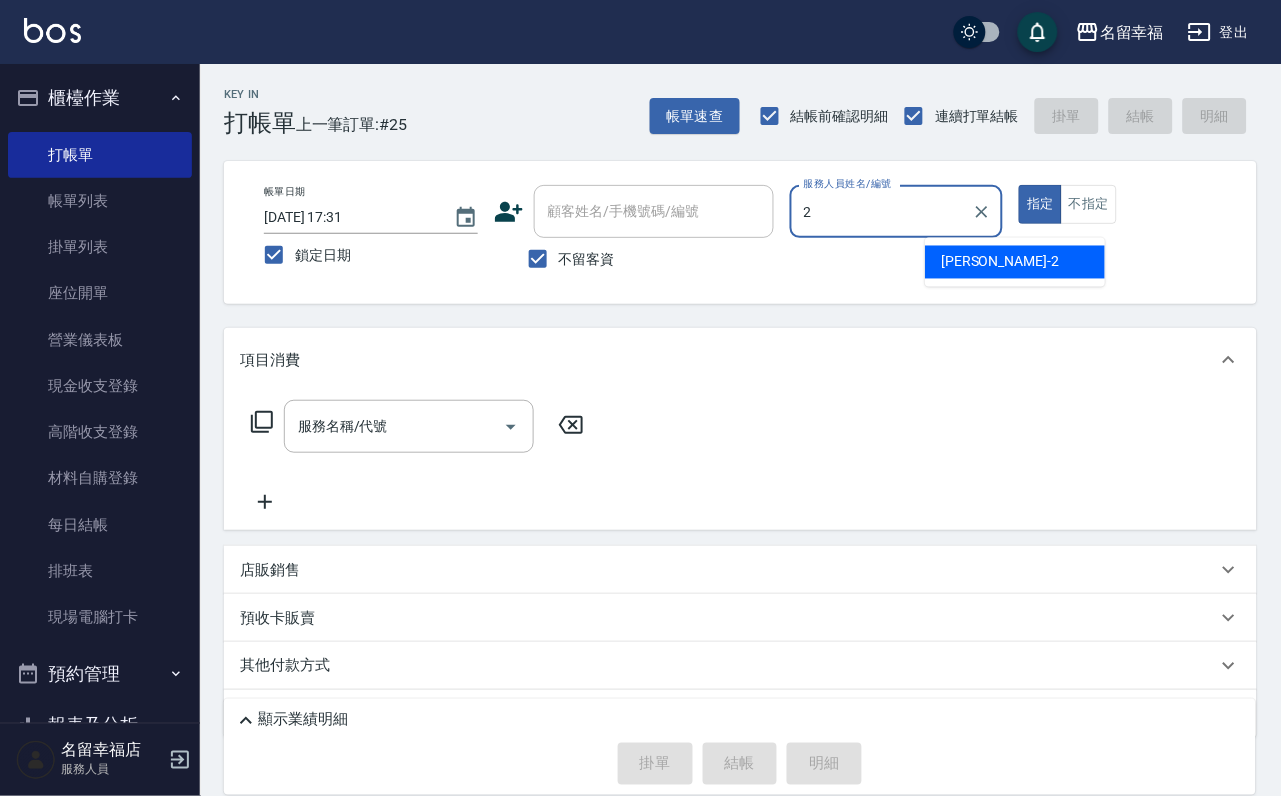 type on "[PERSON_NAME]-2" 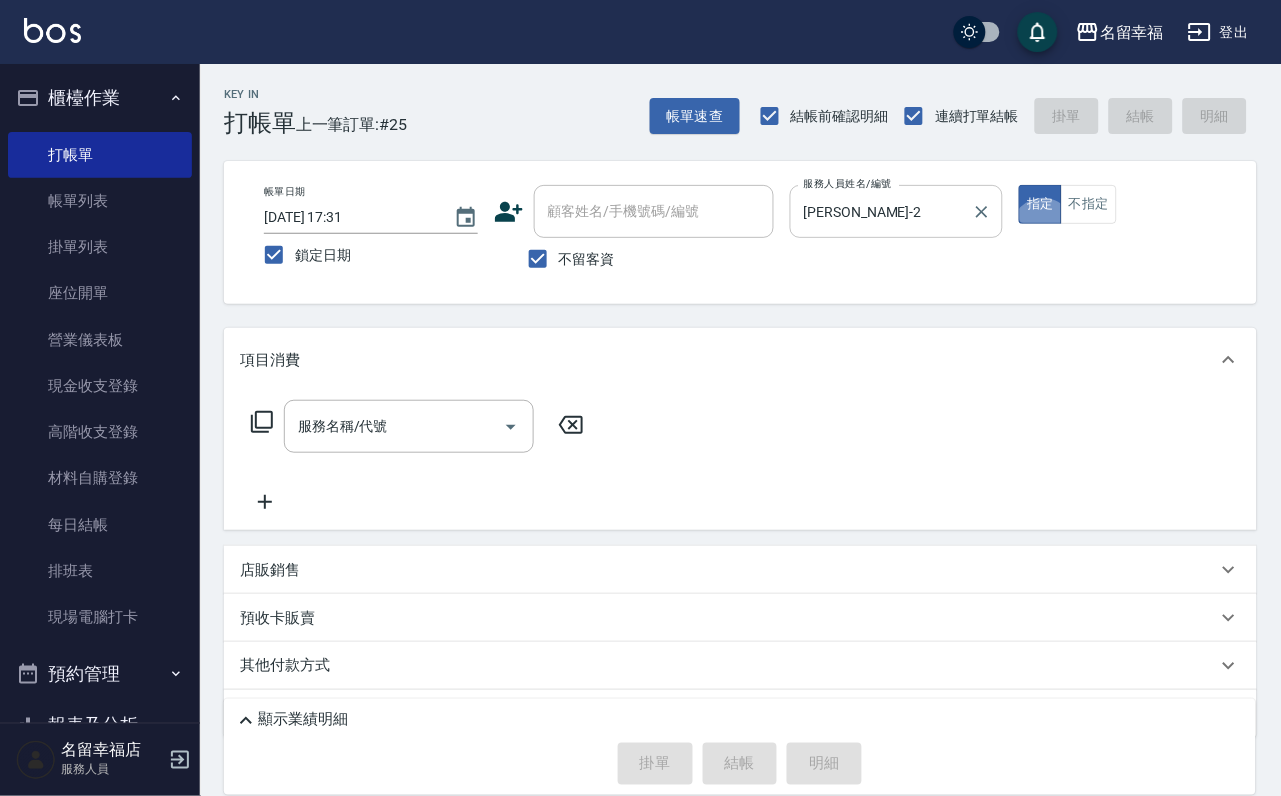 click on "[PERSON_NAME]-2" at bounding box center (882, 211) 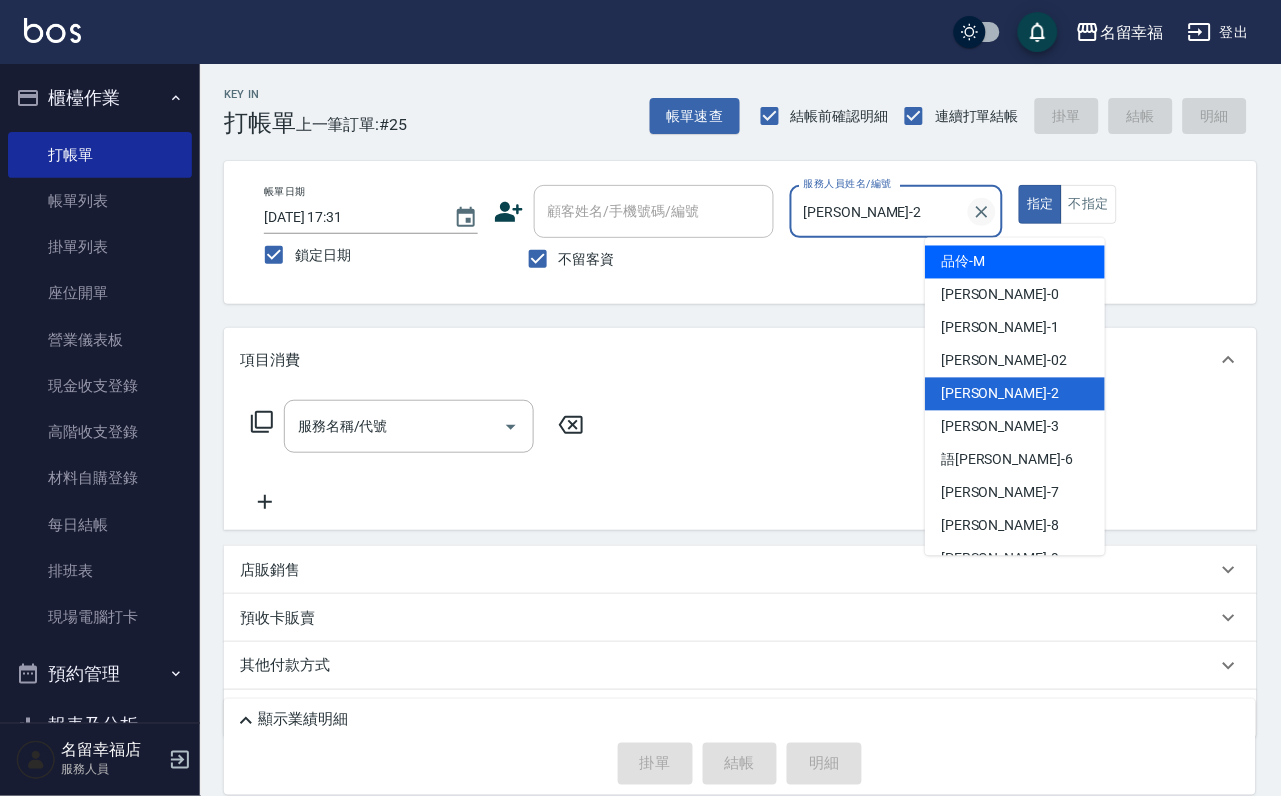 click at bounding box center [982, 212] 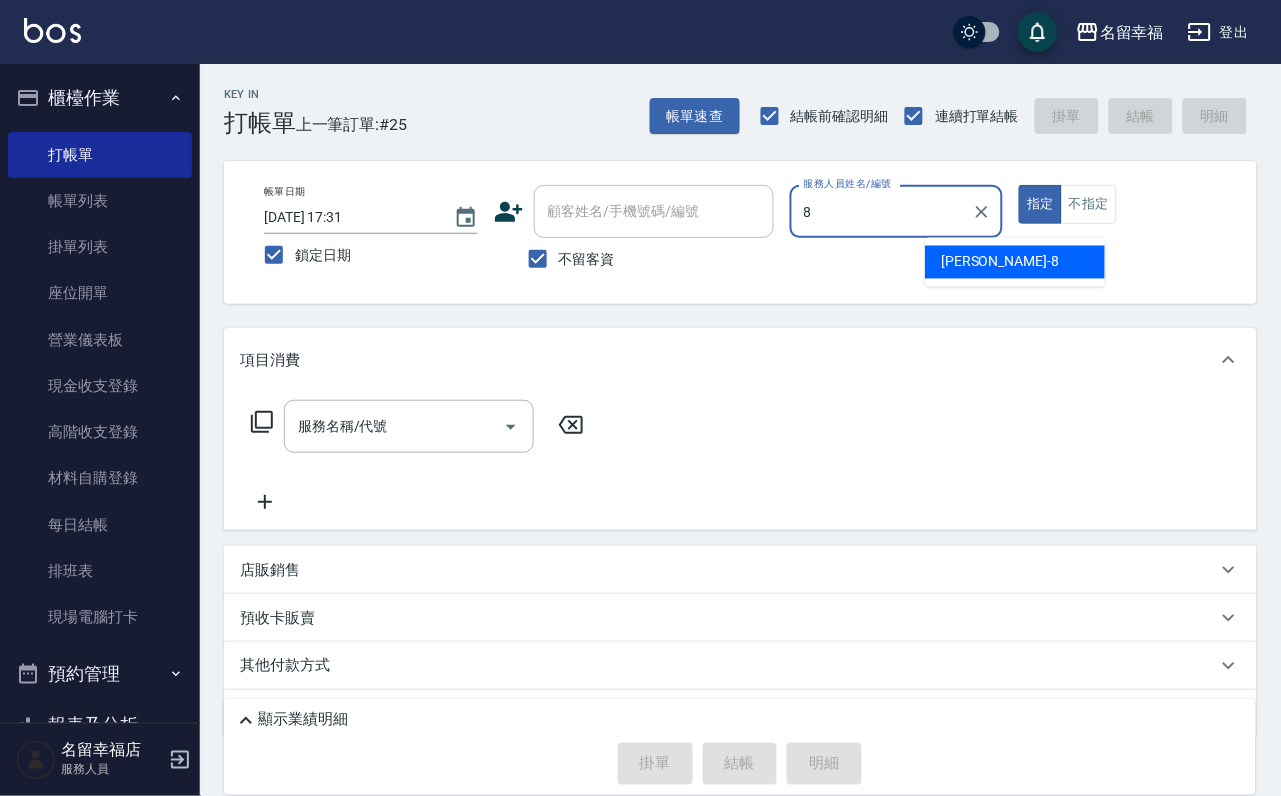 type on "[PERSON_NAME]-8" 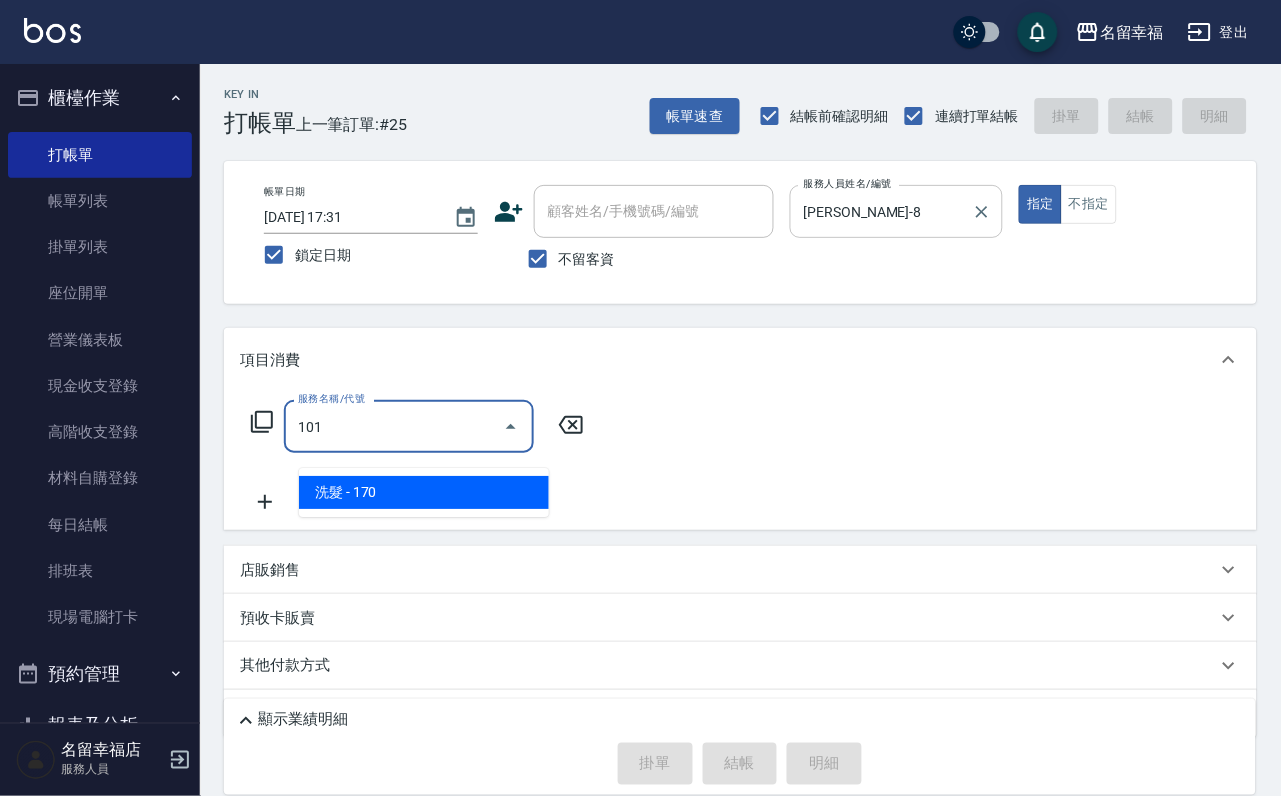 type on "洗髮(101)" 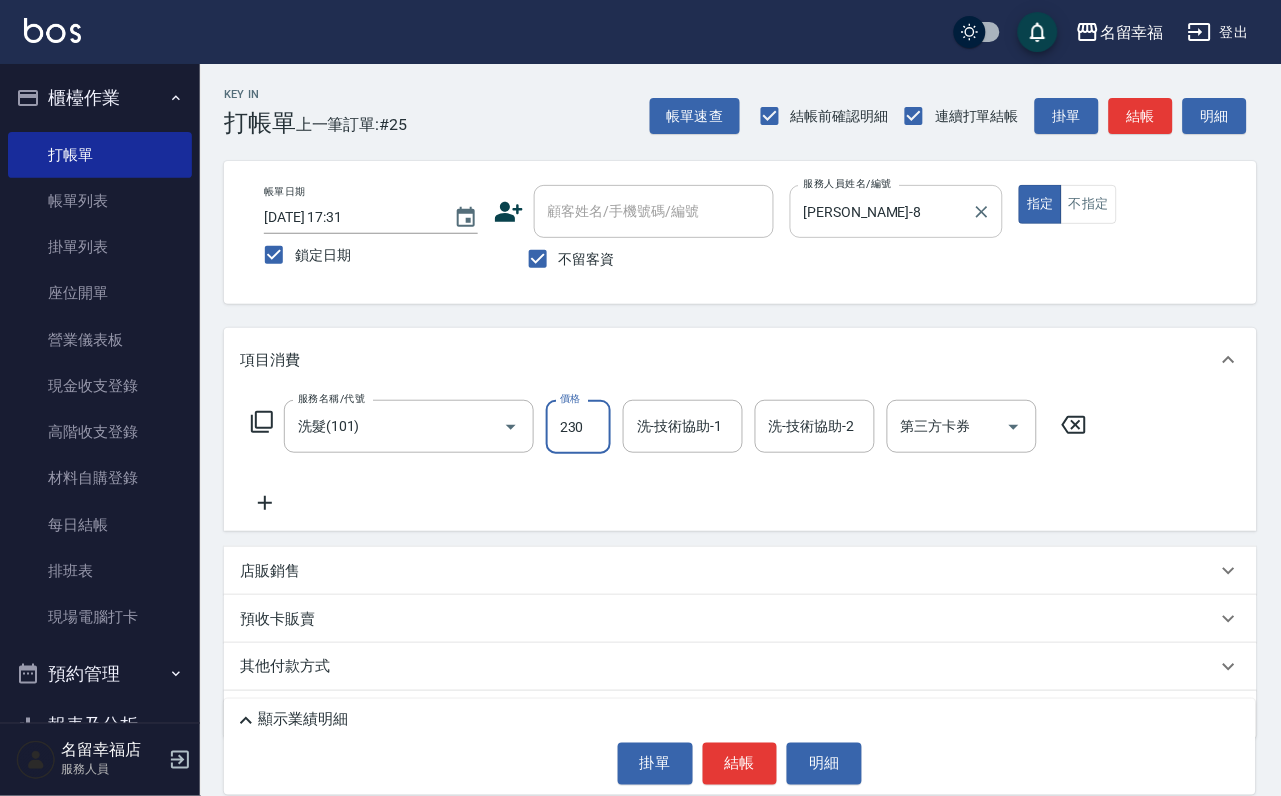 type on "230" 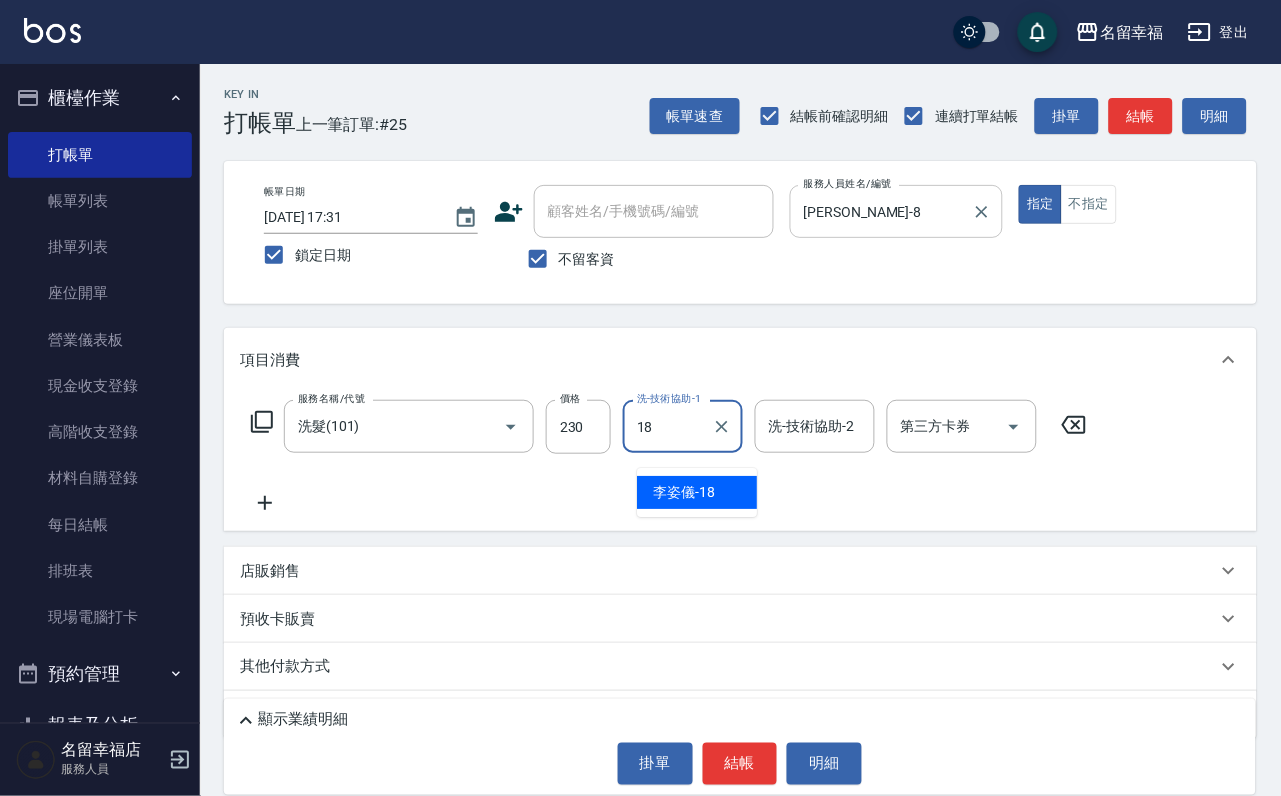 type on "[PERSON_NAME]-18" 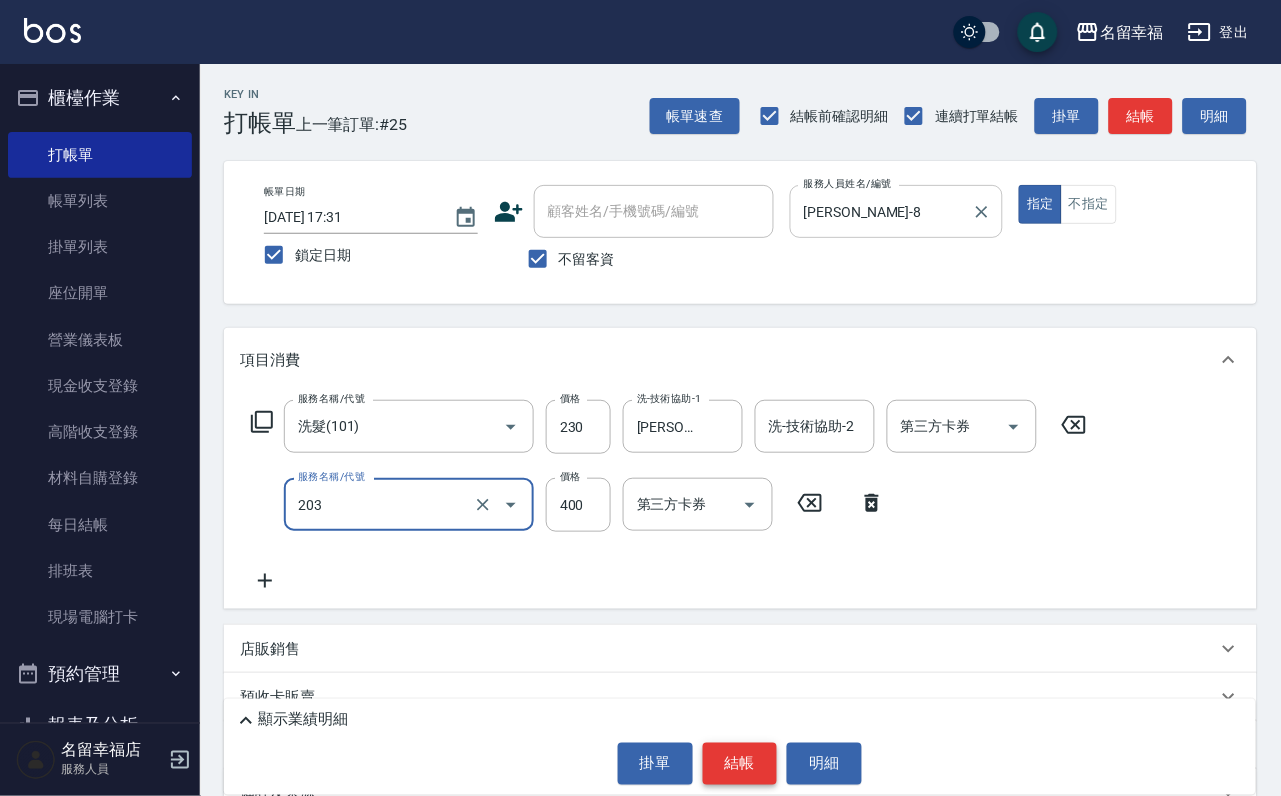 type on "指定單剪(203)" 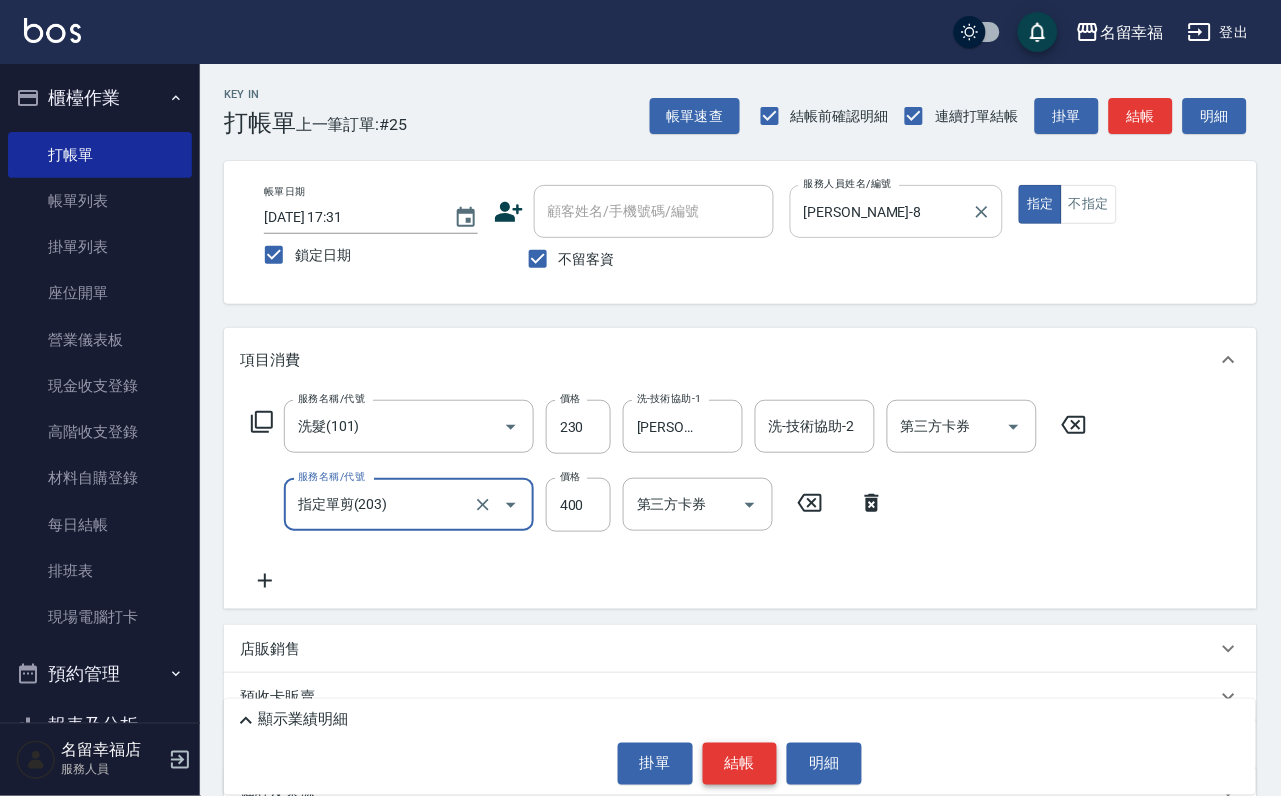 click on "結帳" at bounding box center (740, 764) 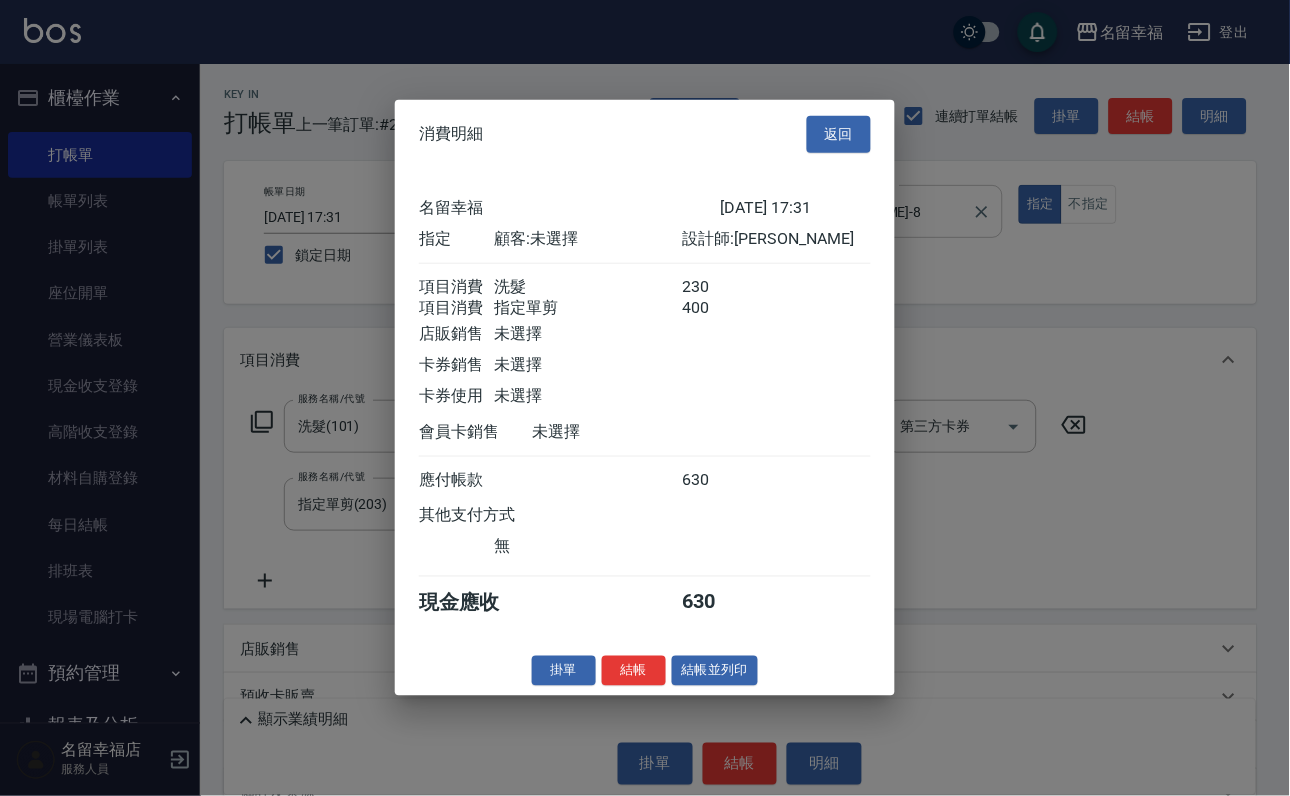scroll, scrollTop: 322, scrollLeft: 0, axis: vertical 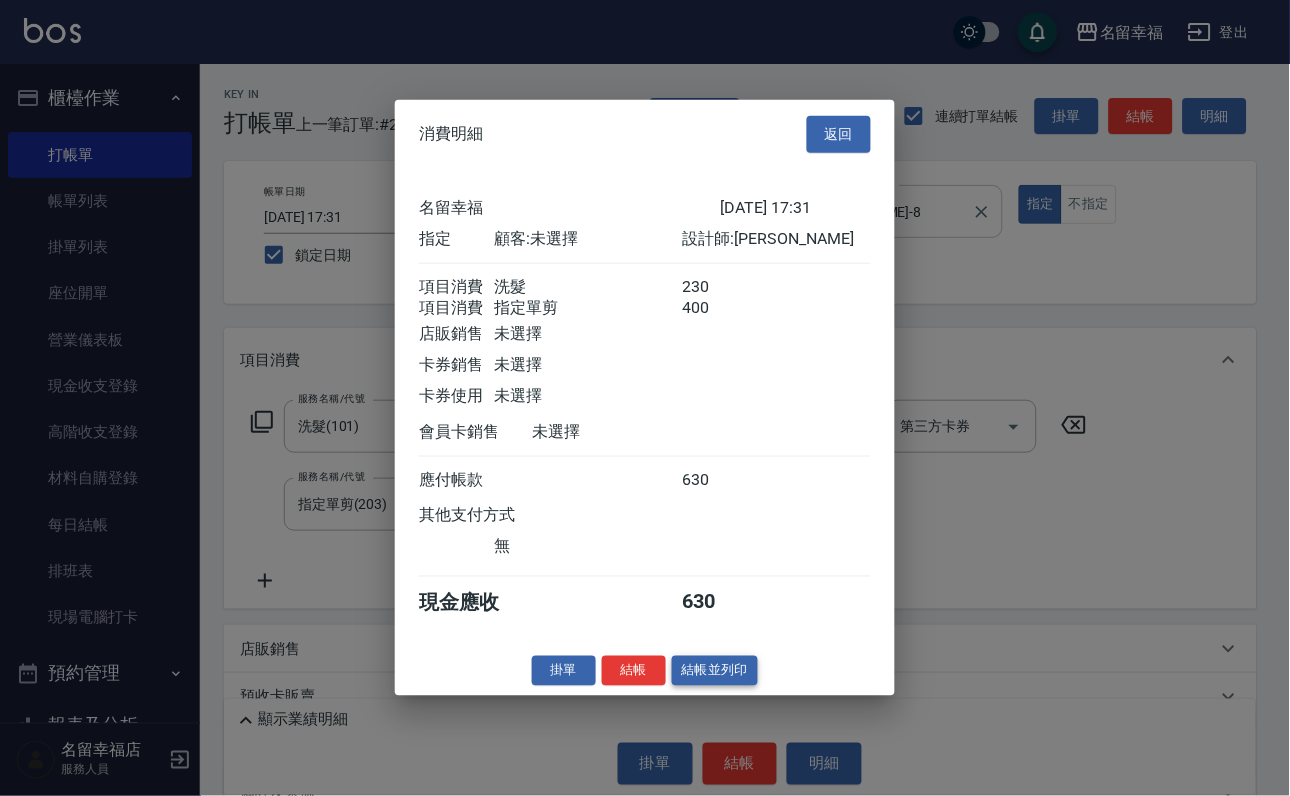 click on "結帳並列印" at bounding box center (715, 670) 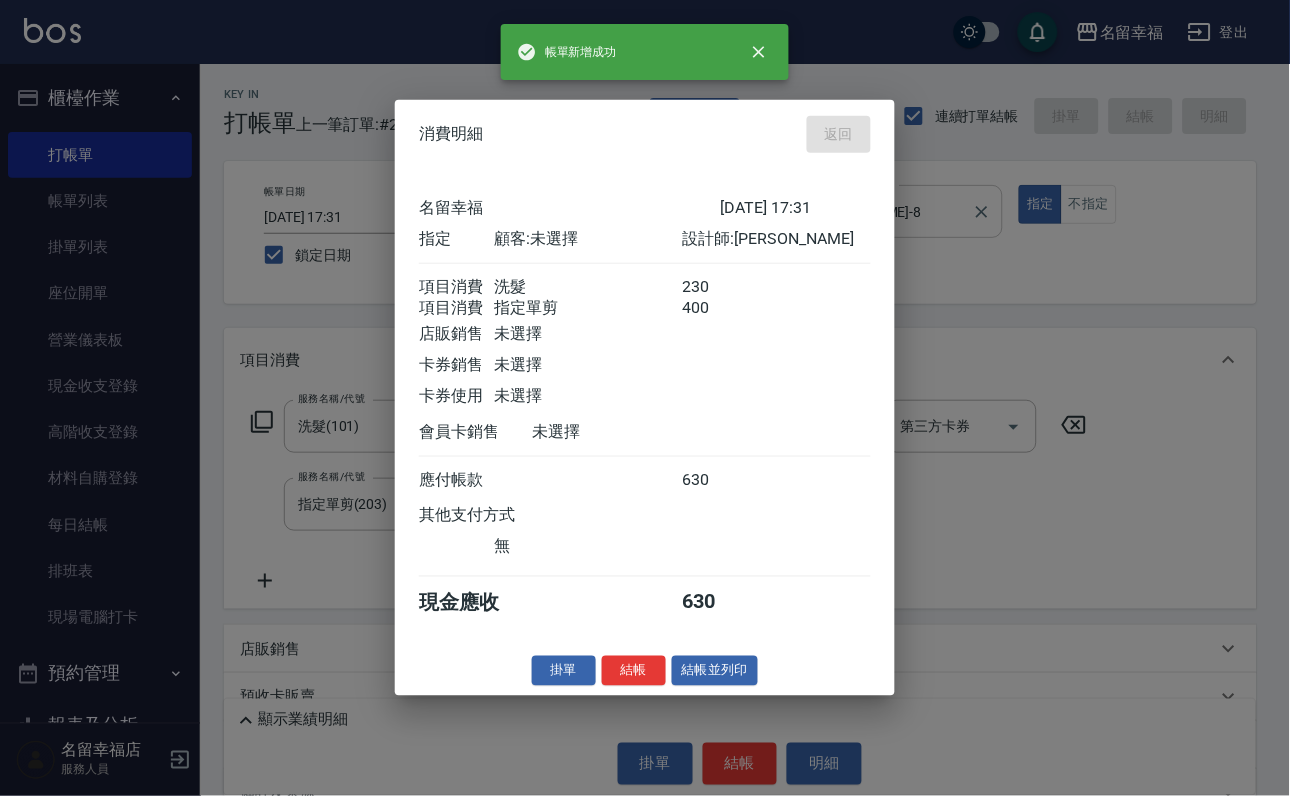 type 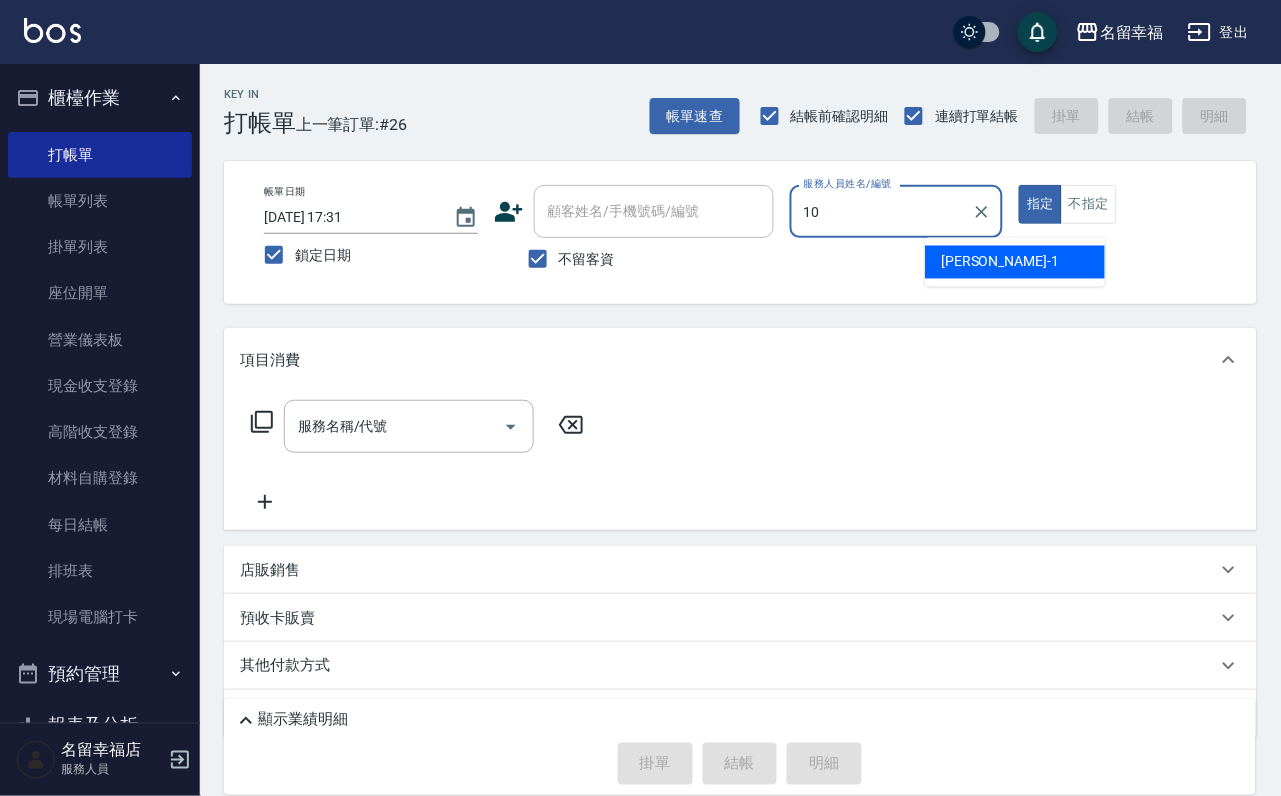 type on "海龜-10" 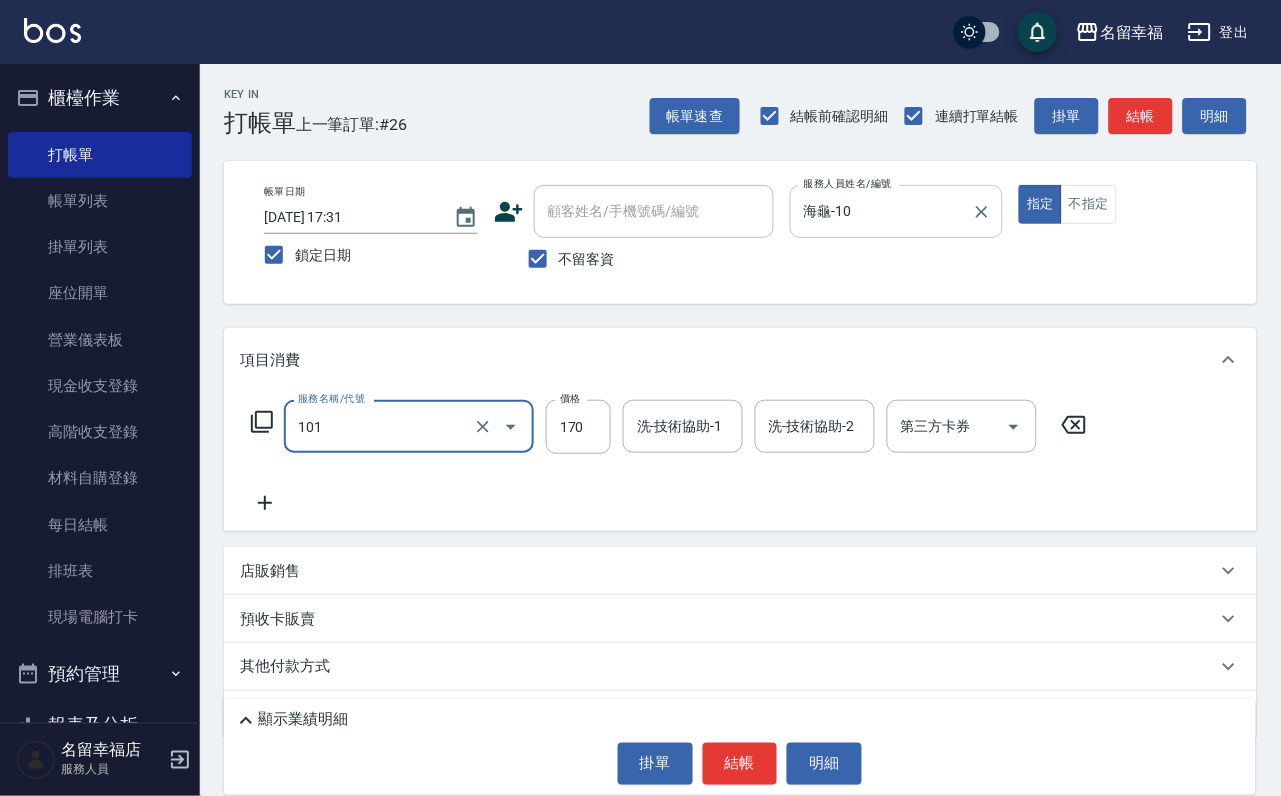 type on "洗髮(101)" 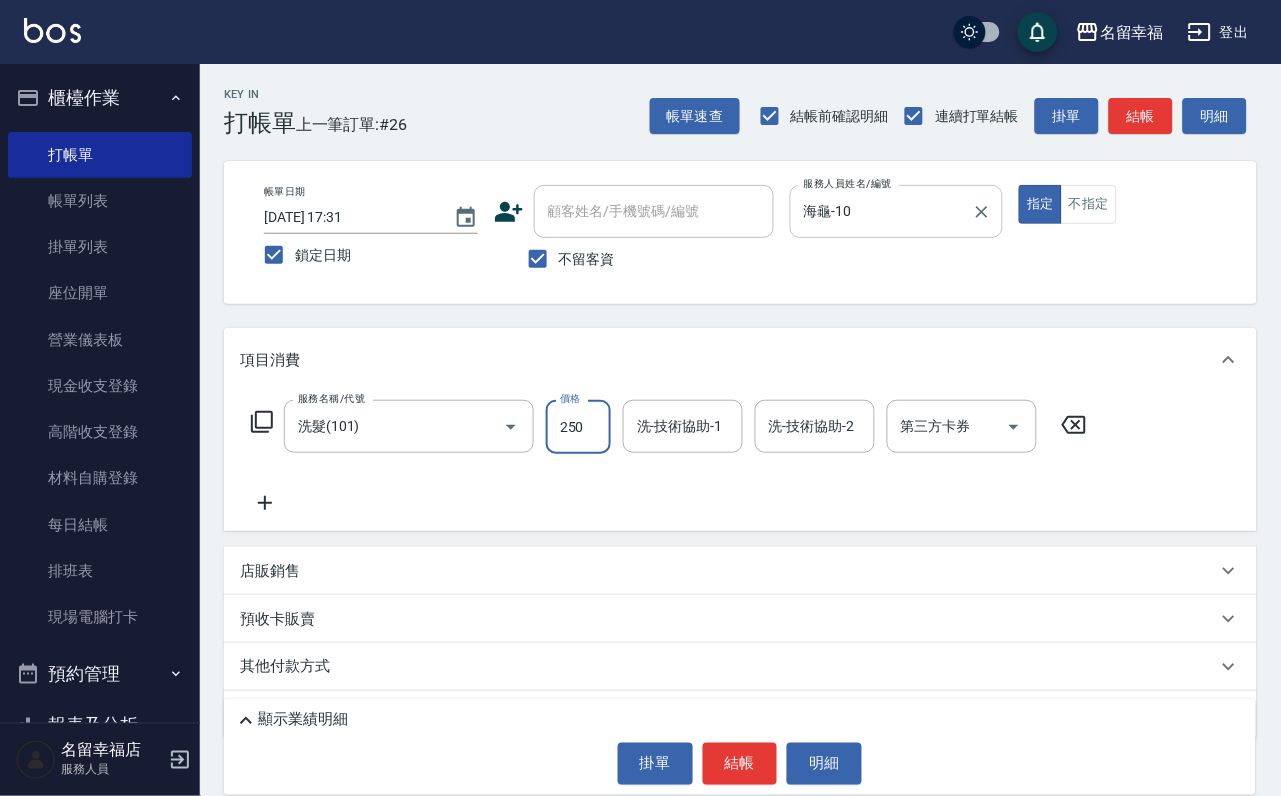 type on "250" 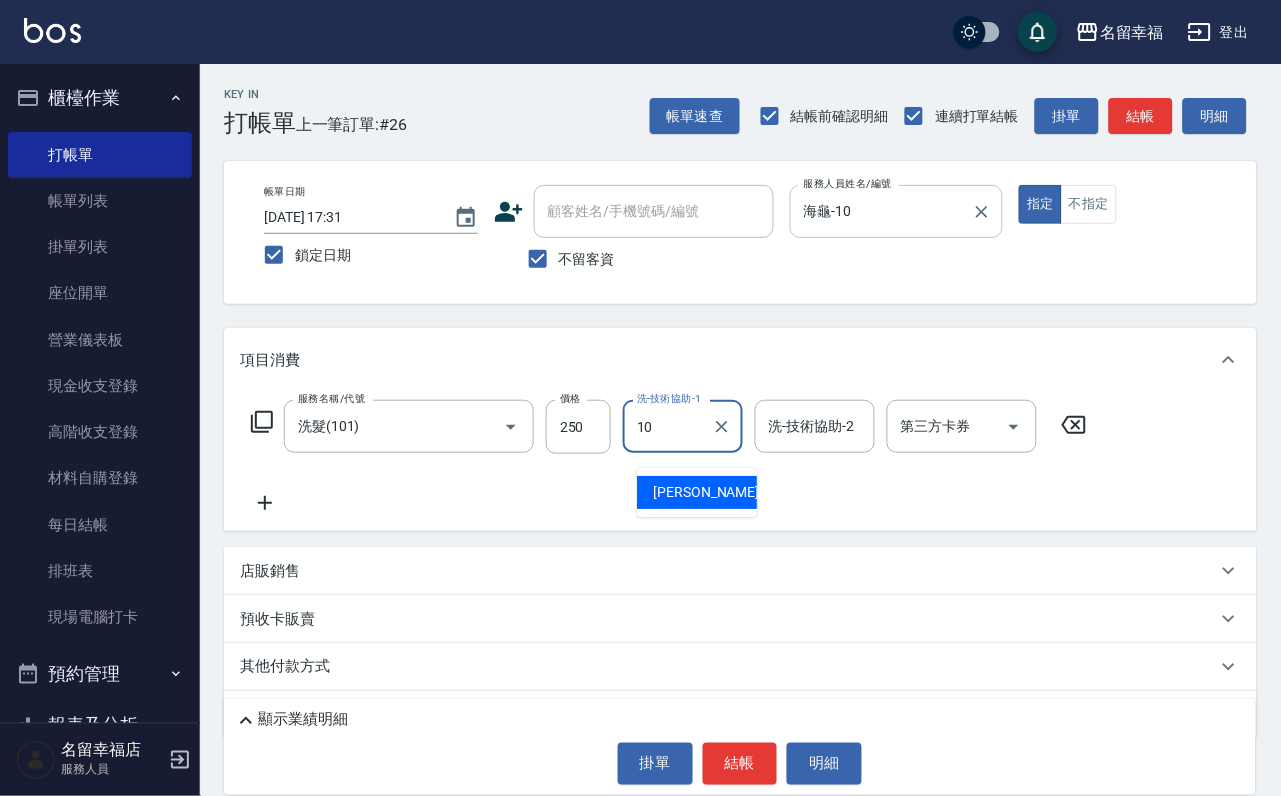 type on "海龜-10" 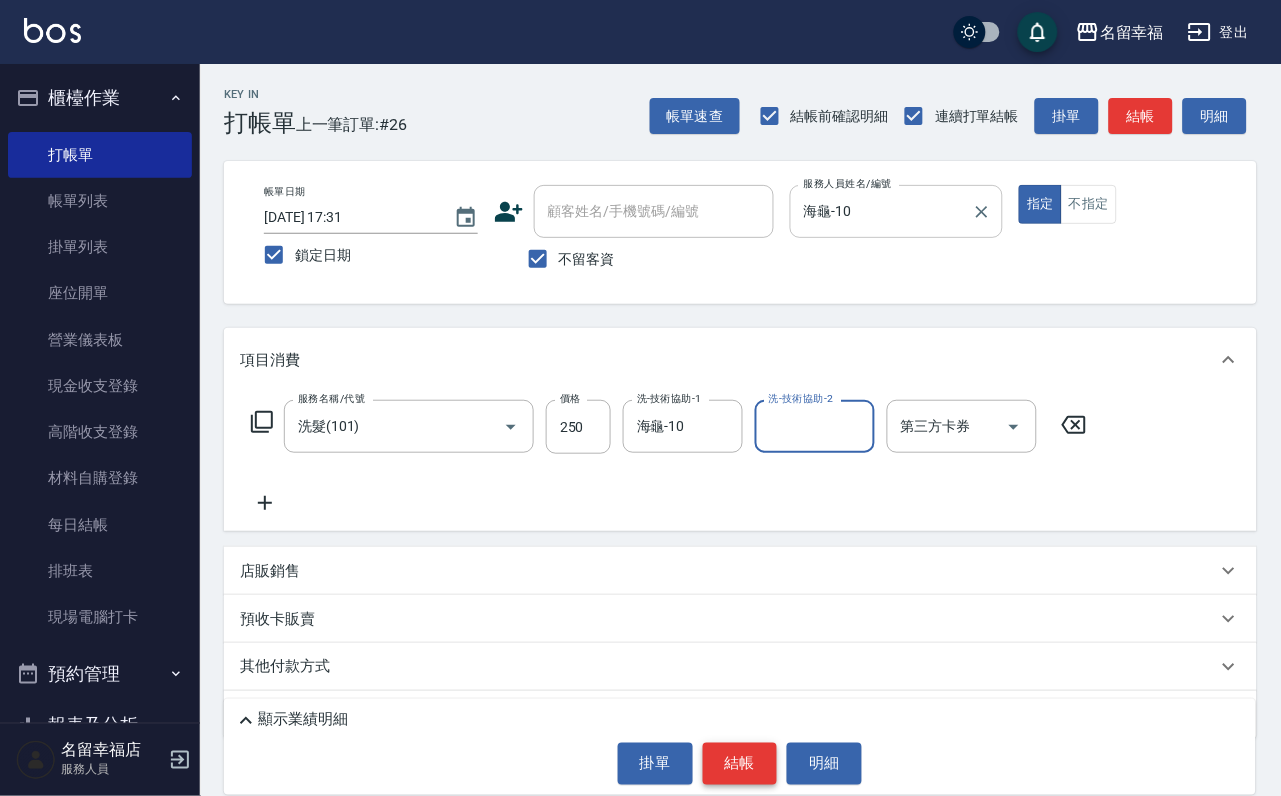click on "結帳" at bounding box center [740, 764] 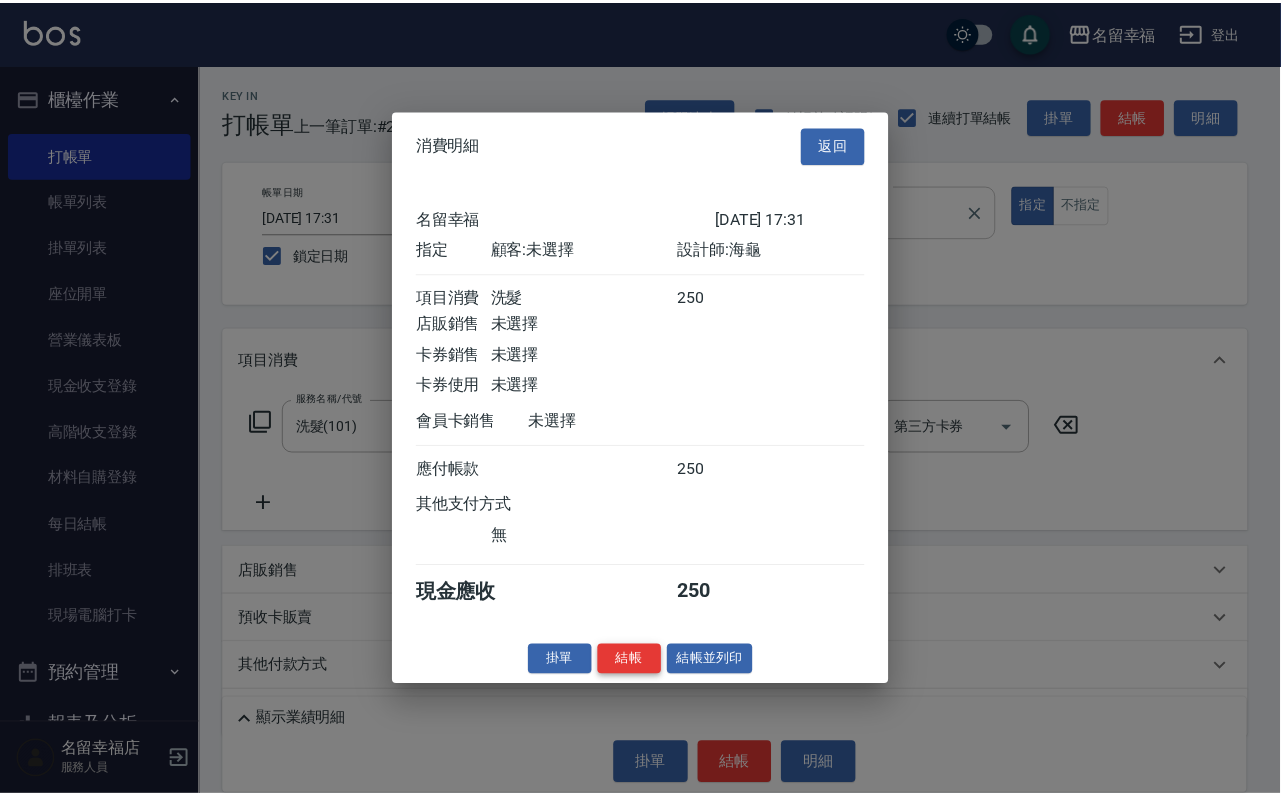 scroll, scrollTop: 247, scrollLeft: 0, axis: vertical 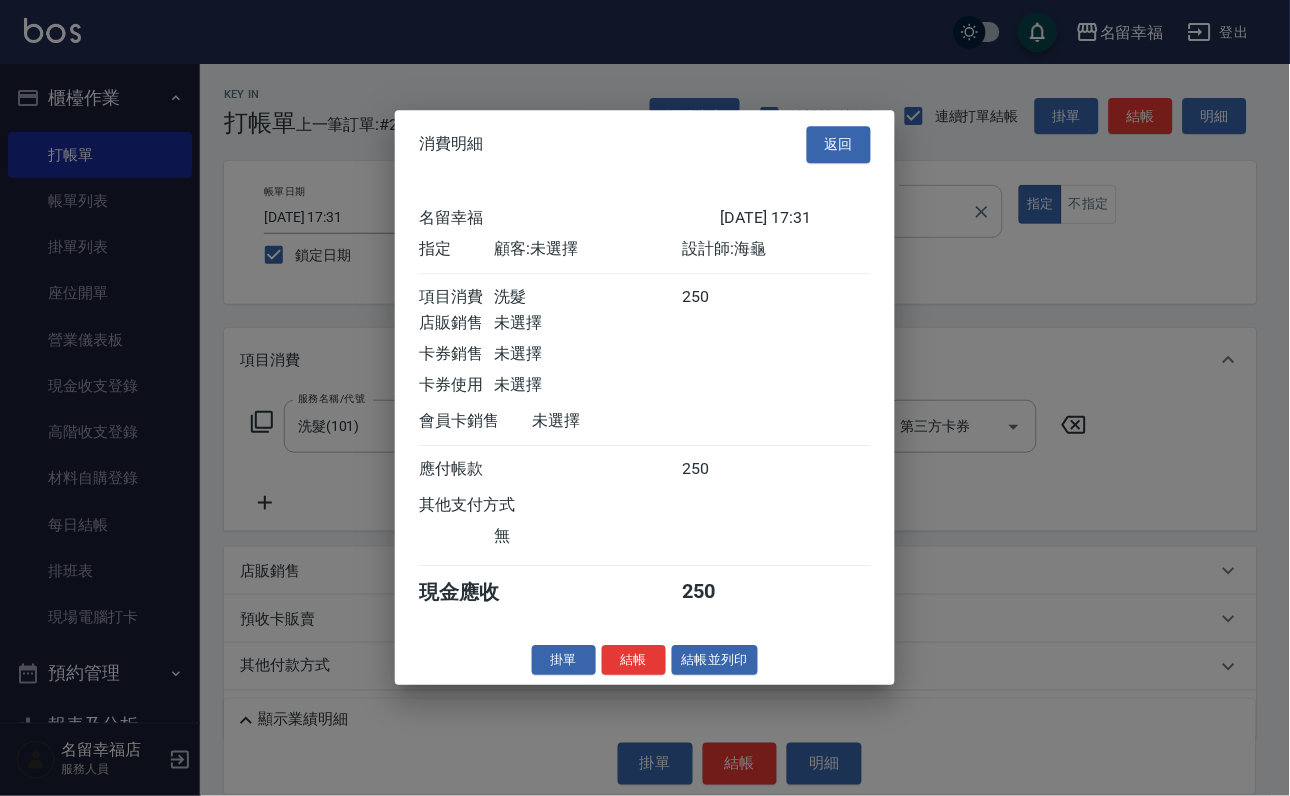 click on "結帳" at bounding box center [634, 660] 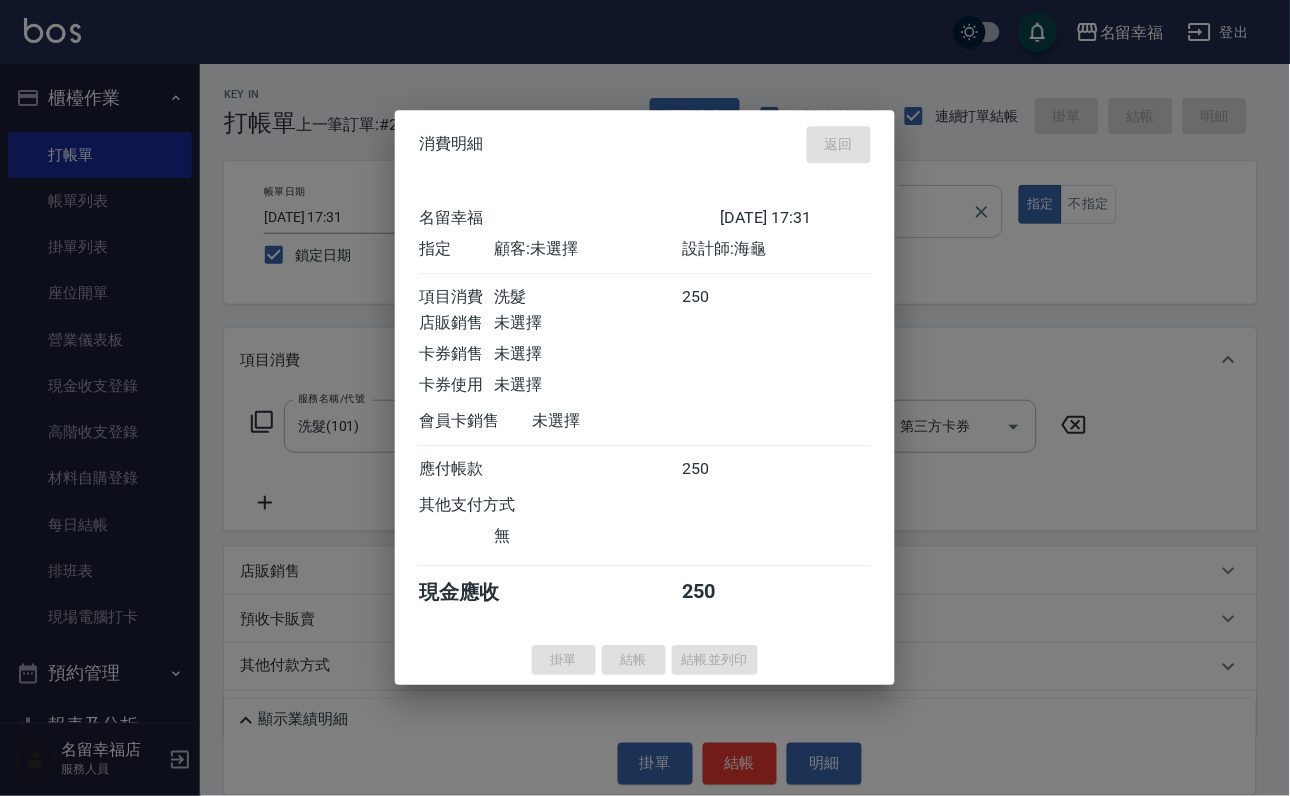 type 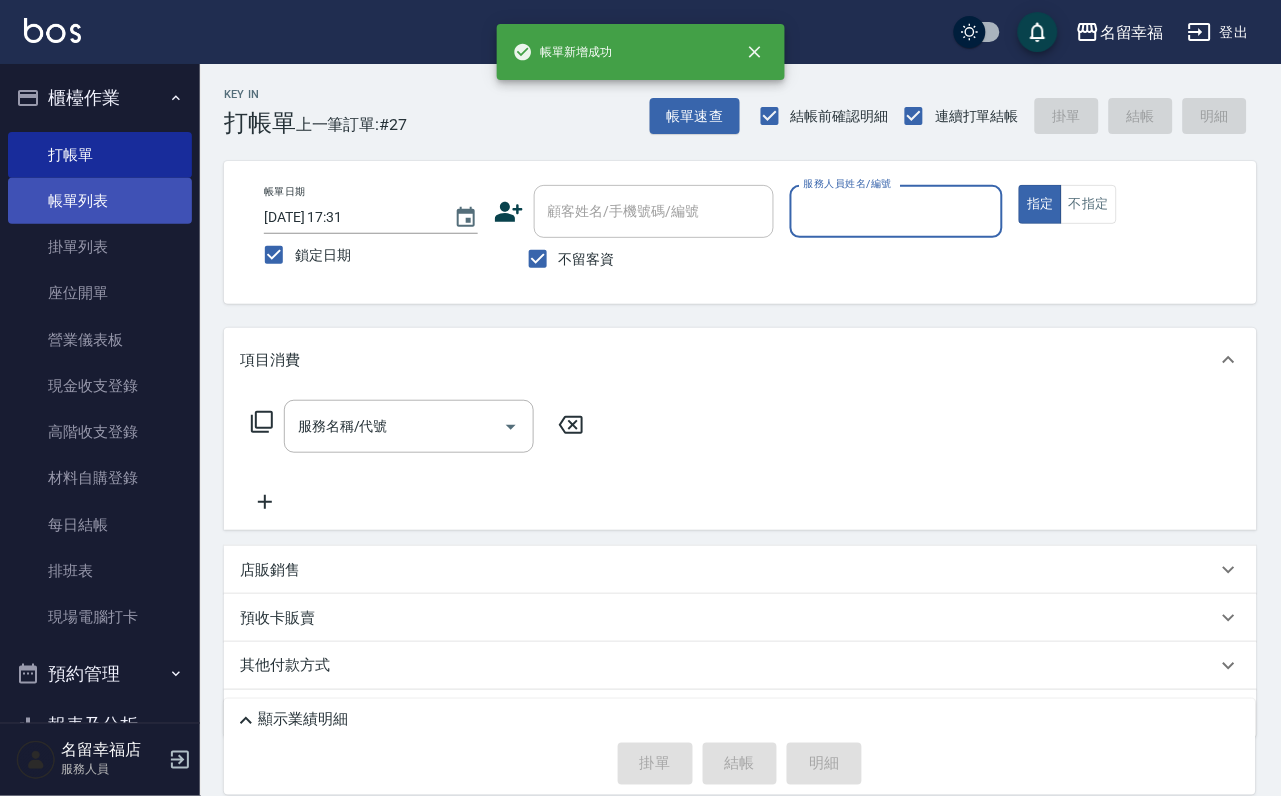click on "帳單列表" at bounding box center [100, 201] 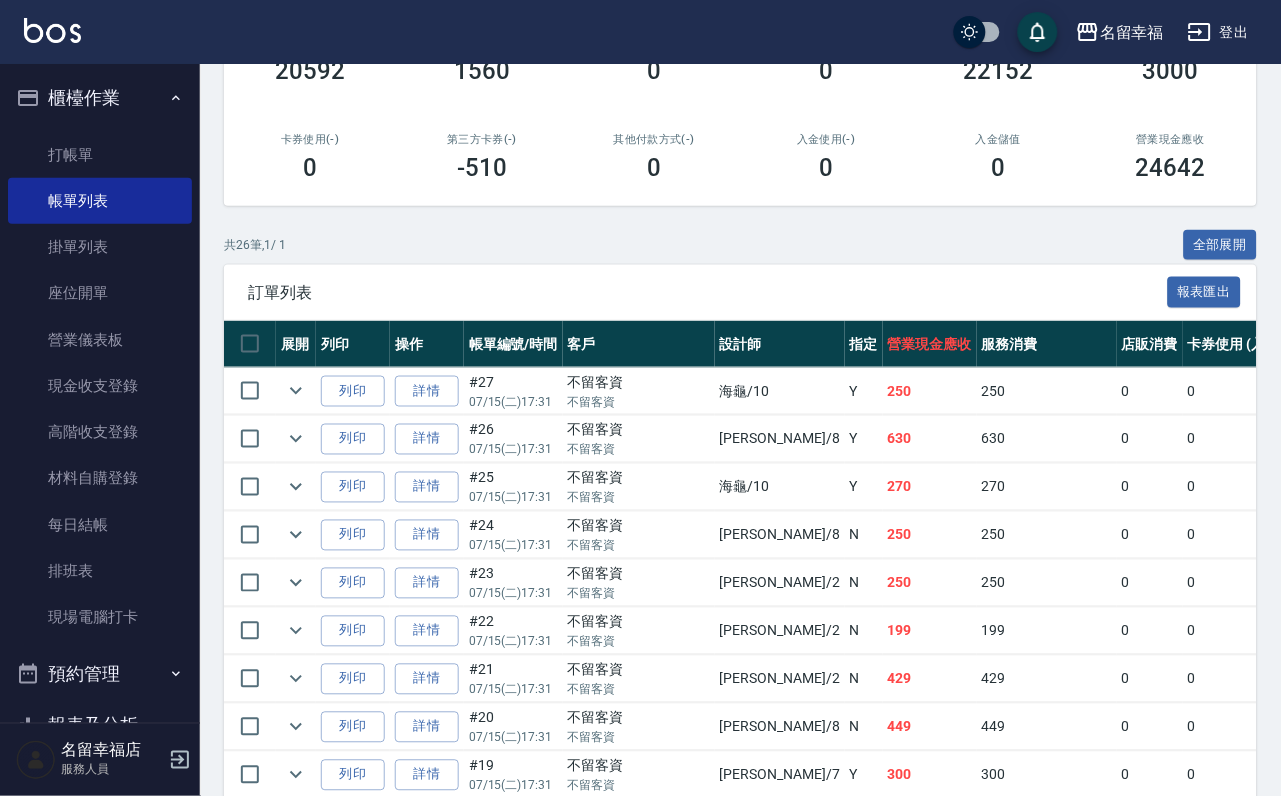 scroll, scrollTop: 300, scrollLeft: 0, axis: vertical 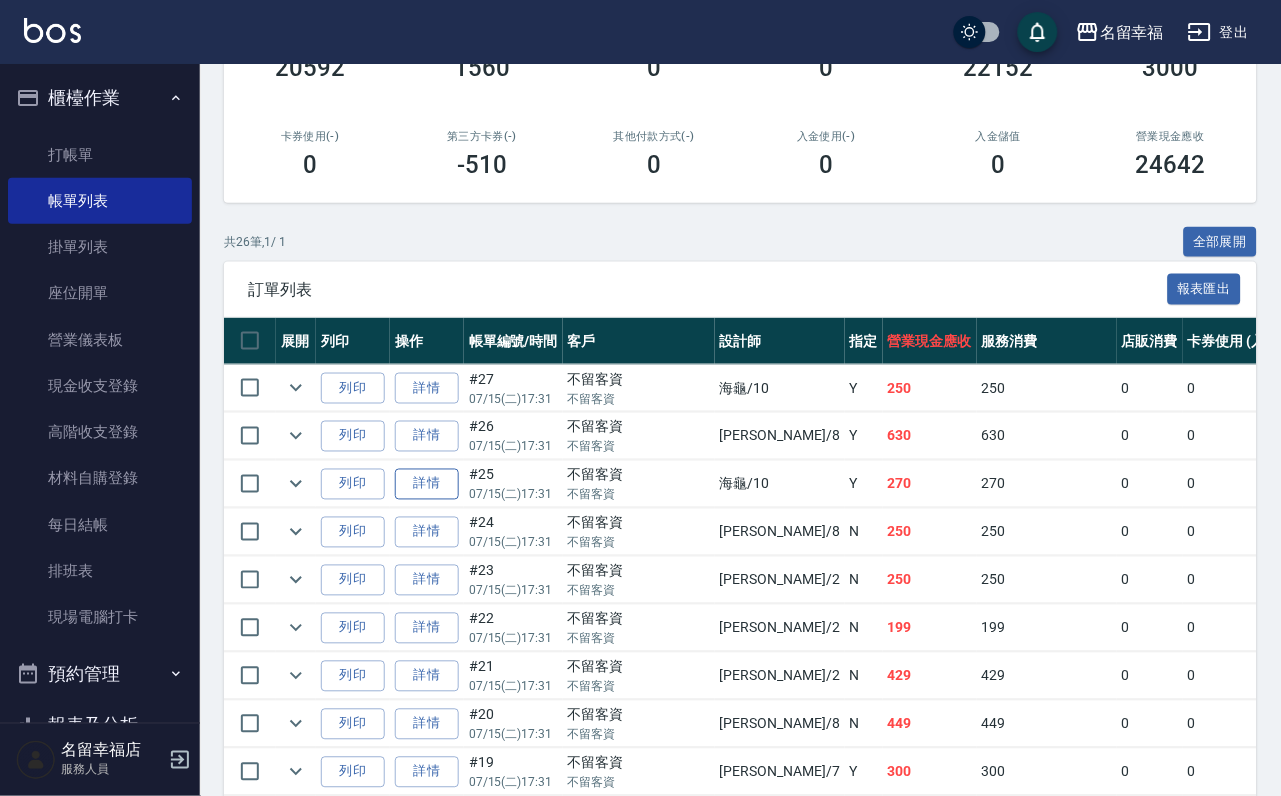 click on "詳情" at bounding box center [427, 484] 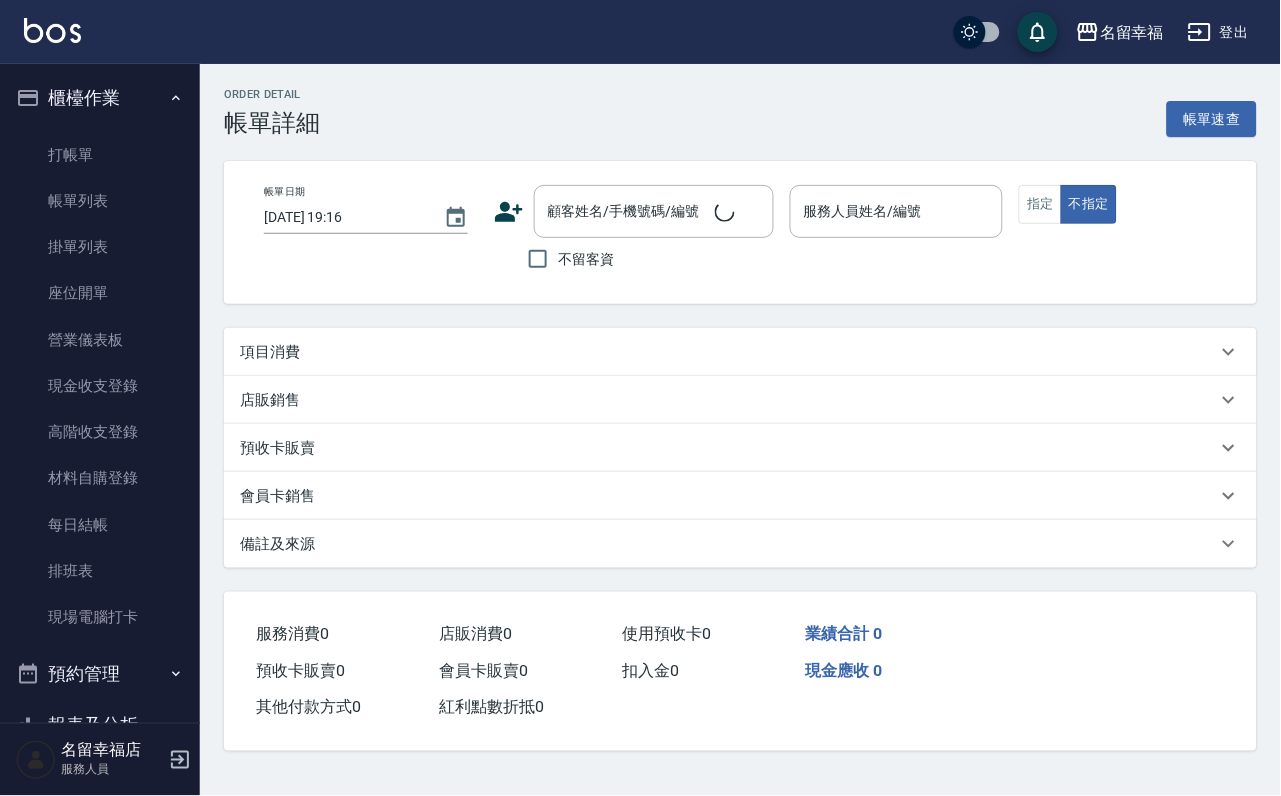 scroll, scrollTop: 0, scrollLeft: 0, axis: both 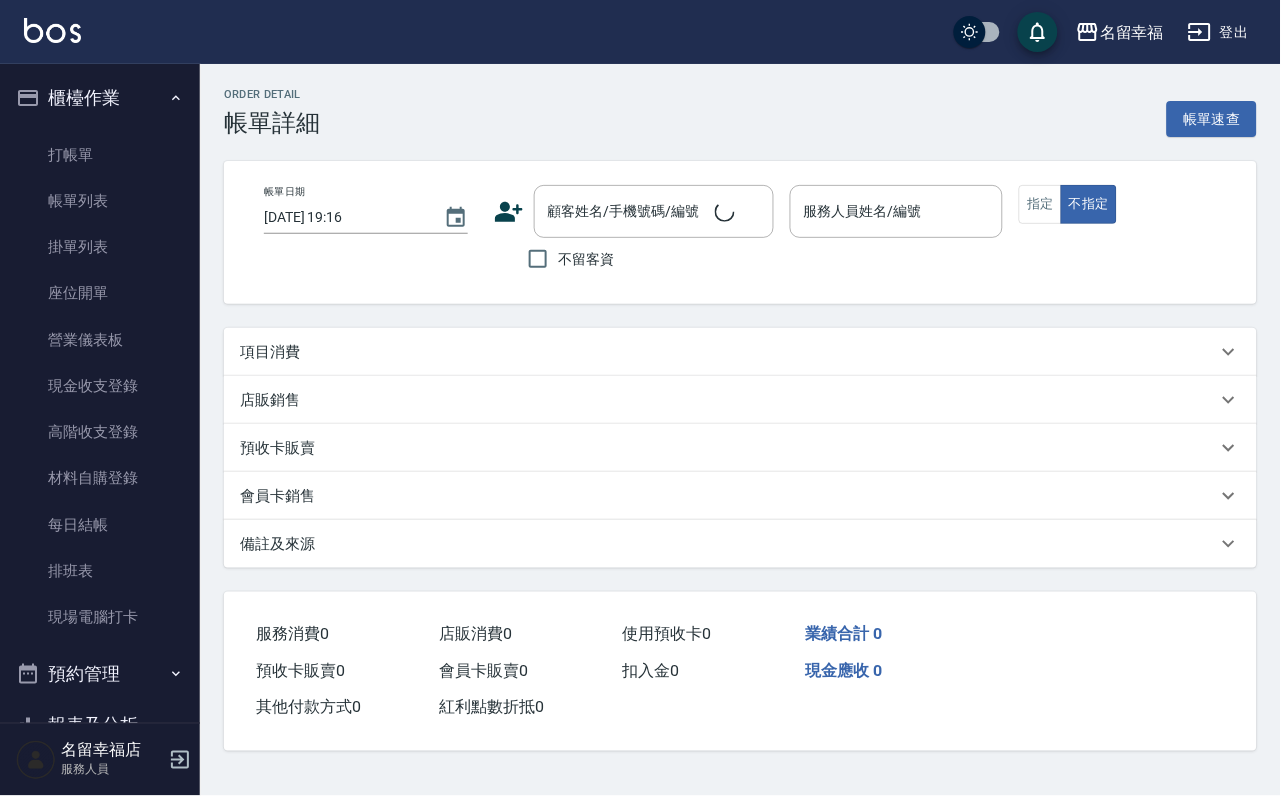 type on "[DATE] 17:31" 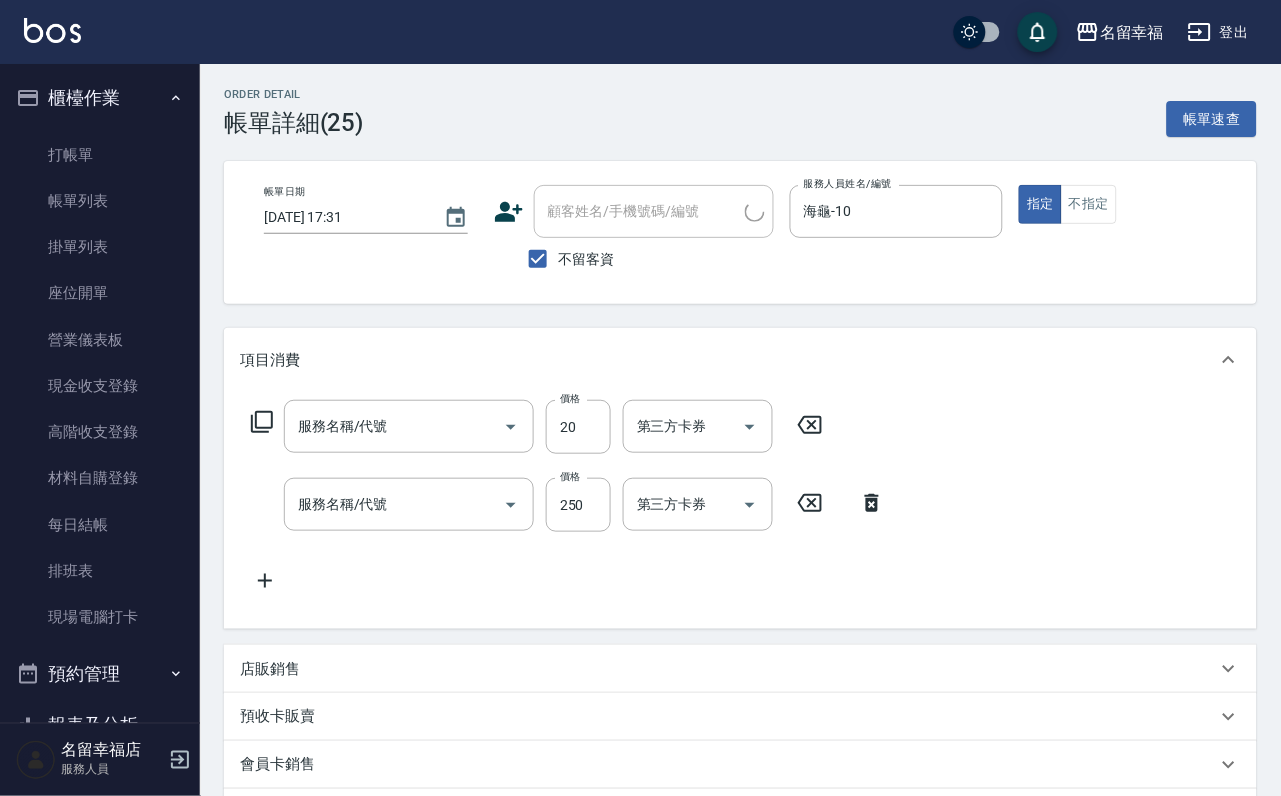 type on "潤絲(801)" 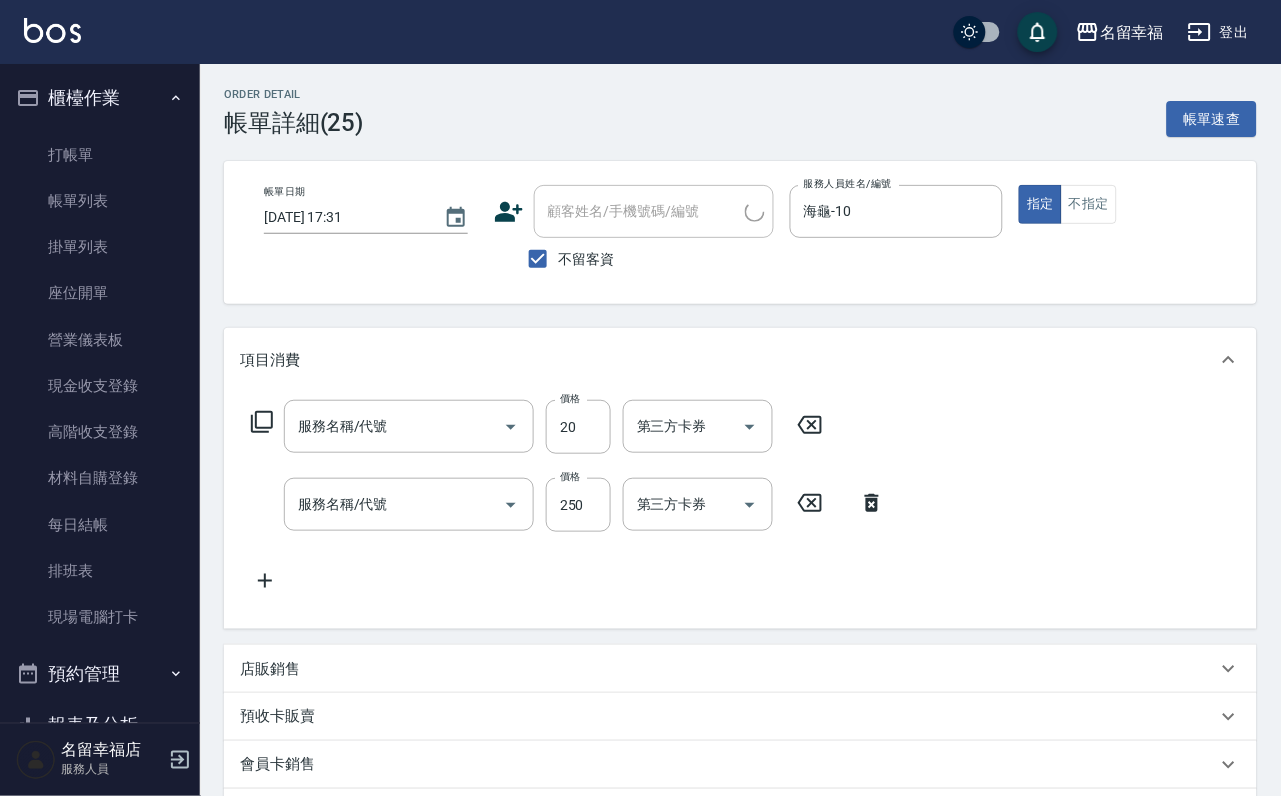 type on "洗髮(101)" 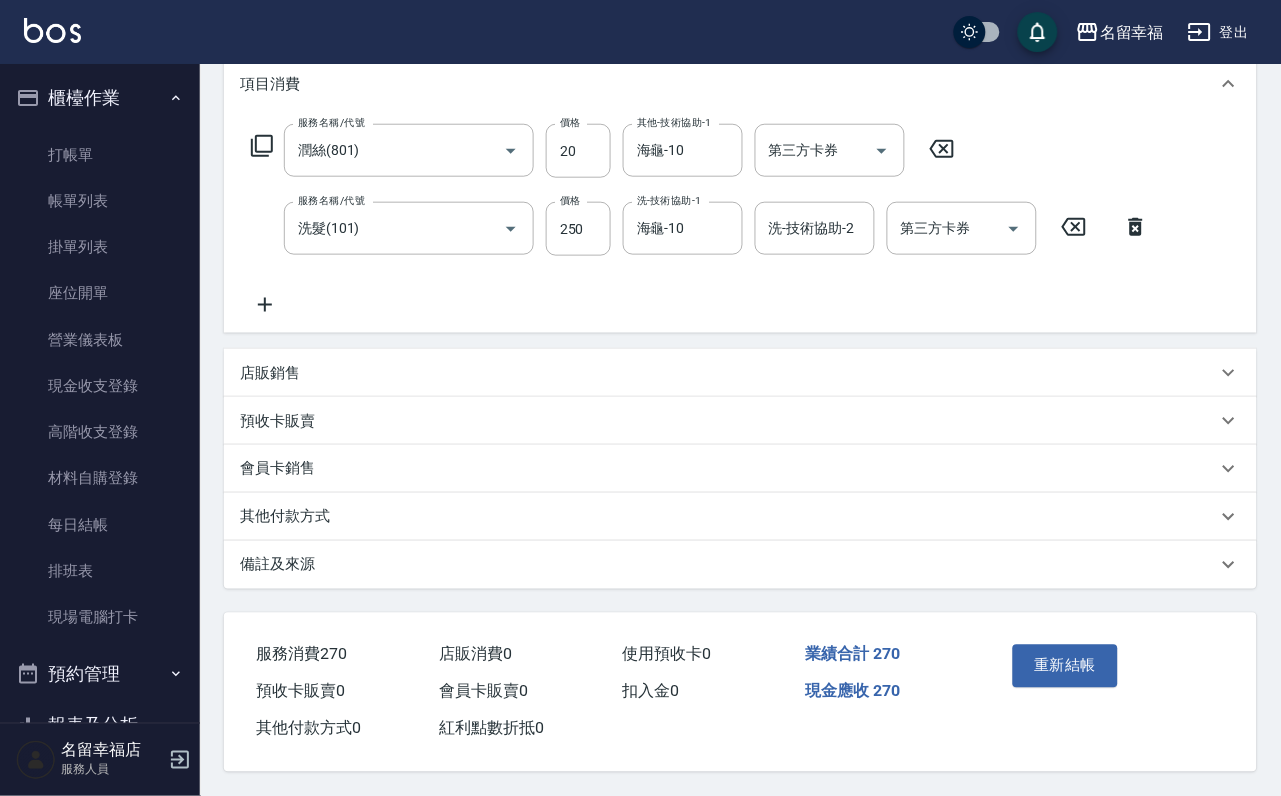 scroll, scrollTop: 300, scrollLeft: 0, axis: vertical 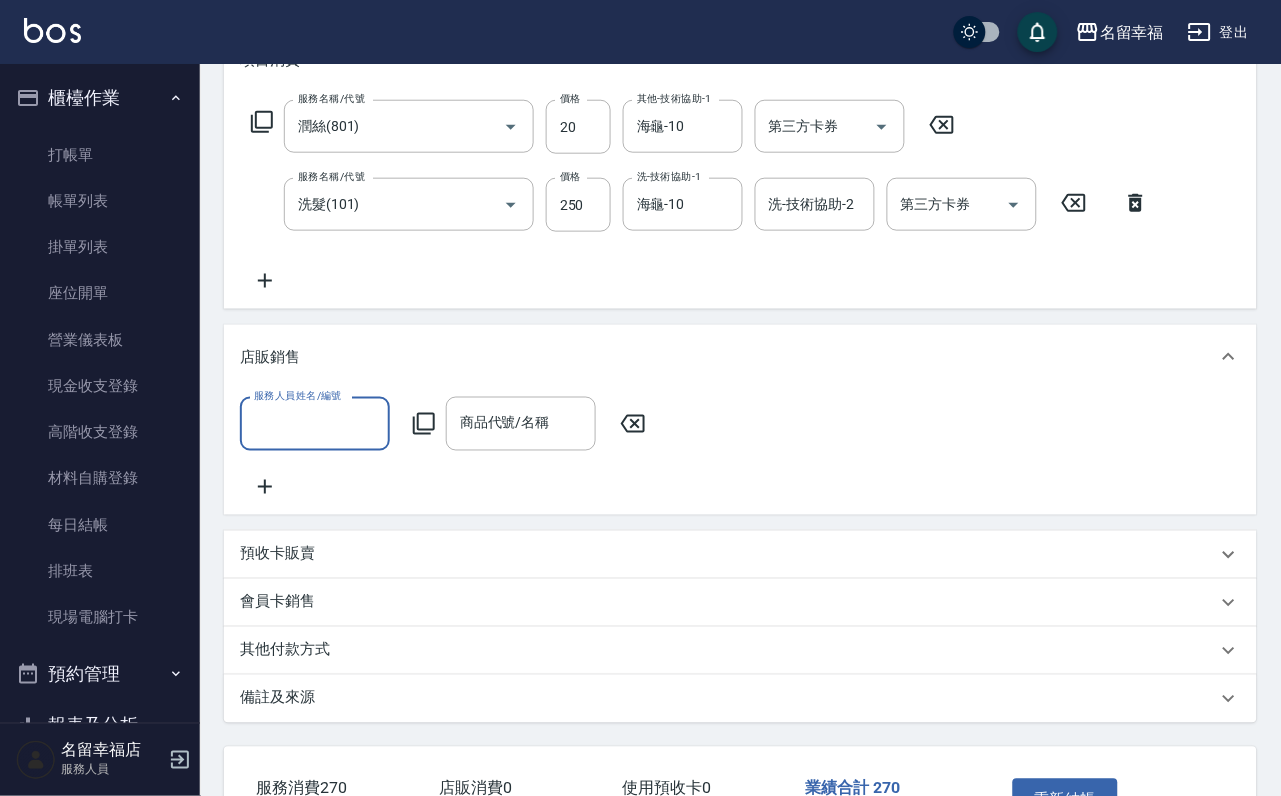 click 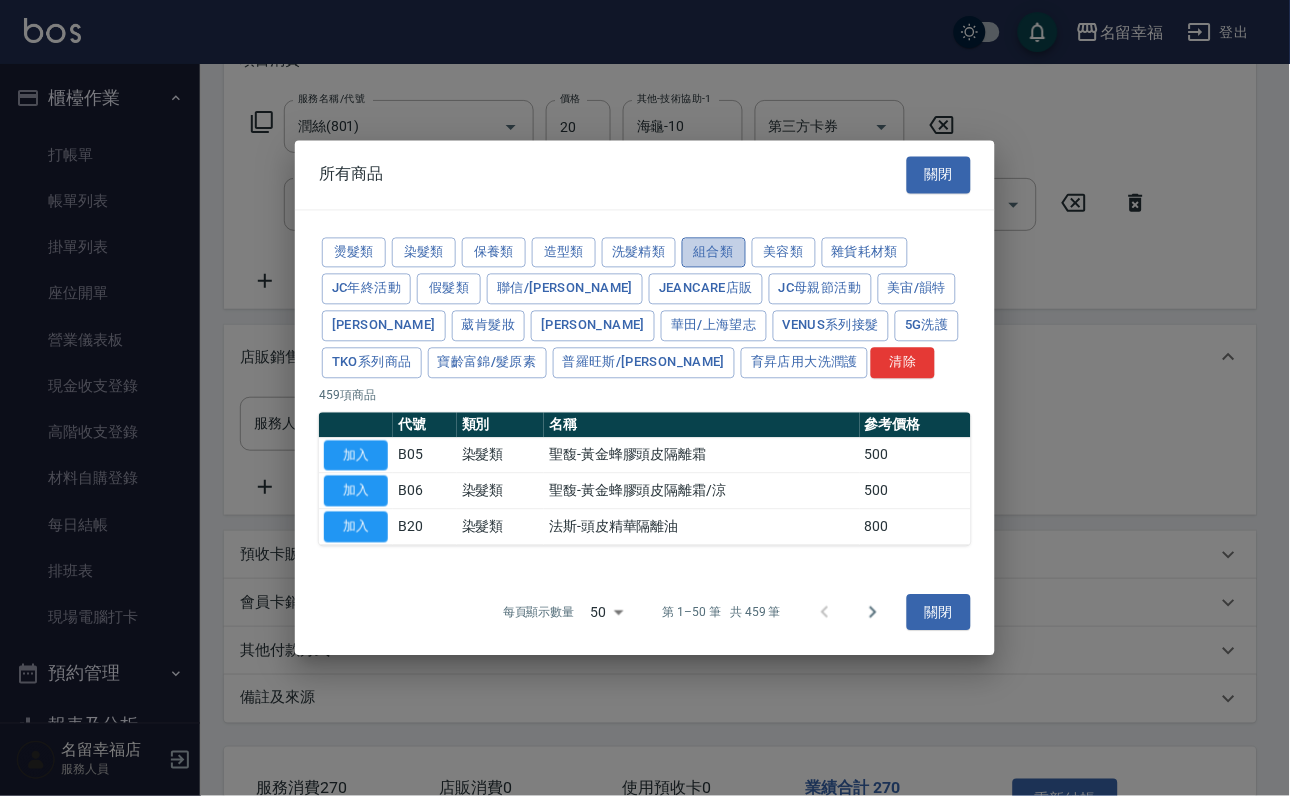 click on "組合類" at bounding box center [714, 252] 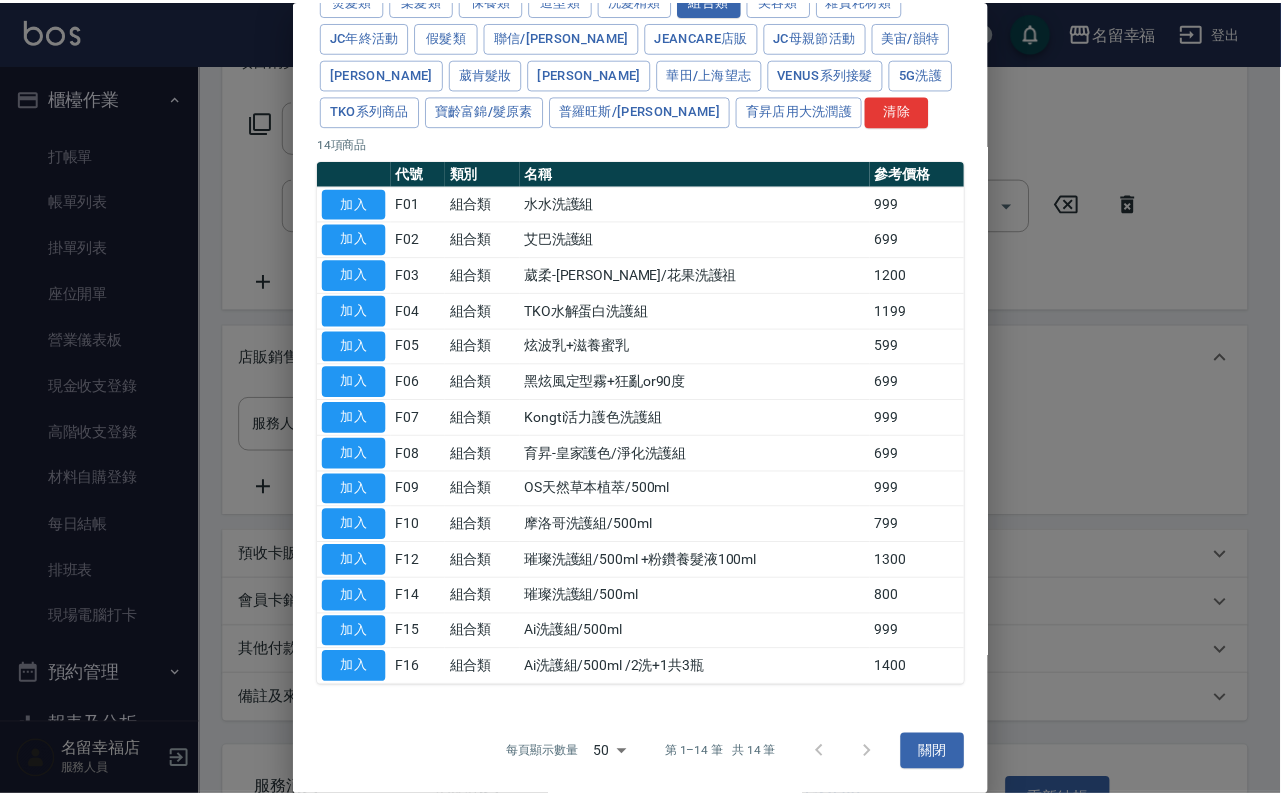 scroll, scrollTop: 486, scrollLeft: 0, axis: vertical 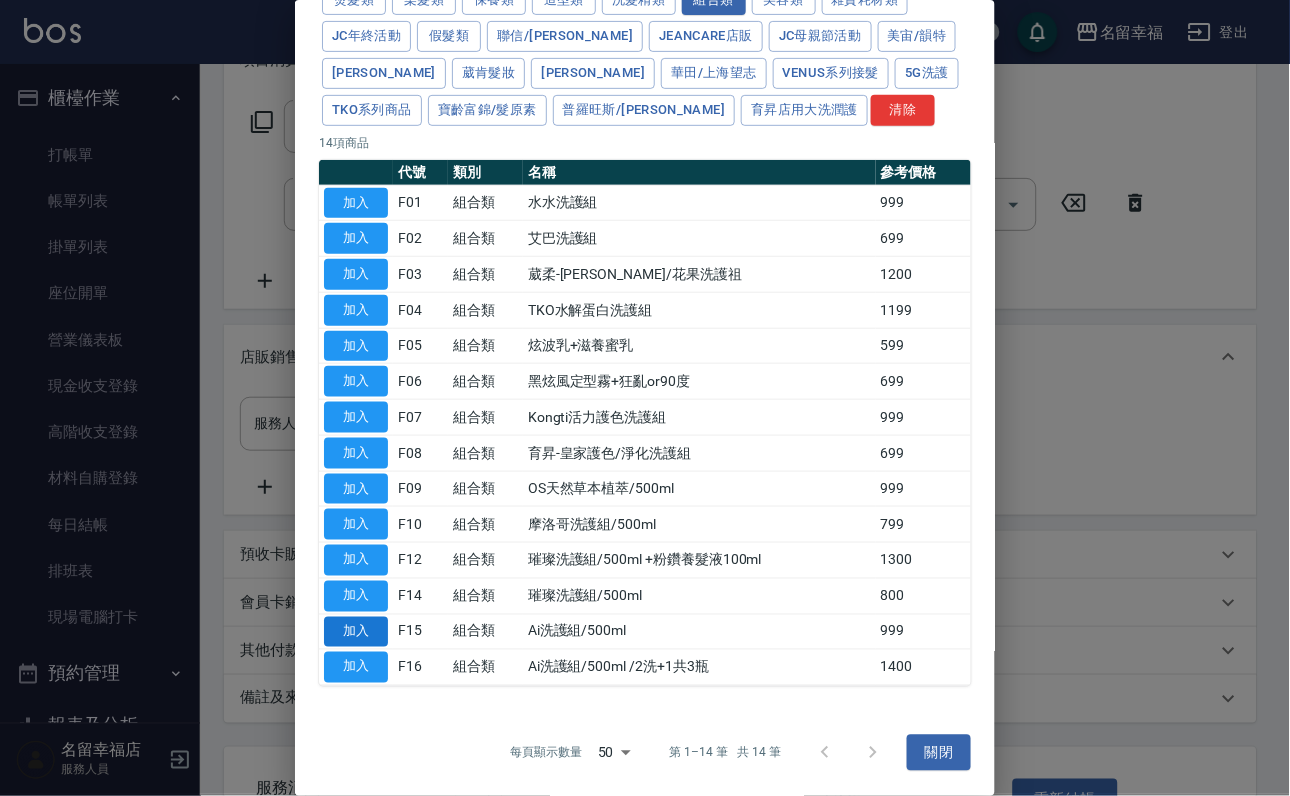 click on "加入" at bounding box center (356, 632) 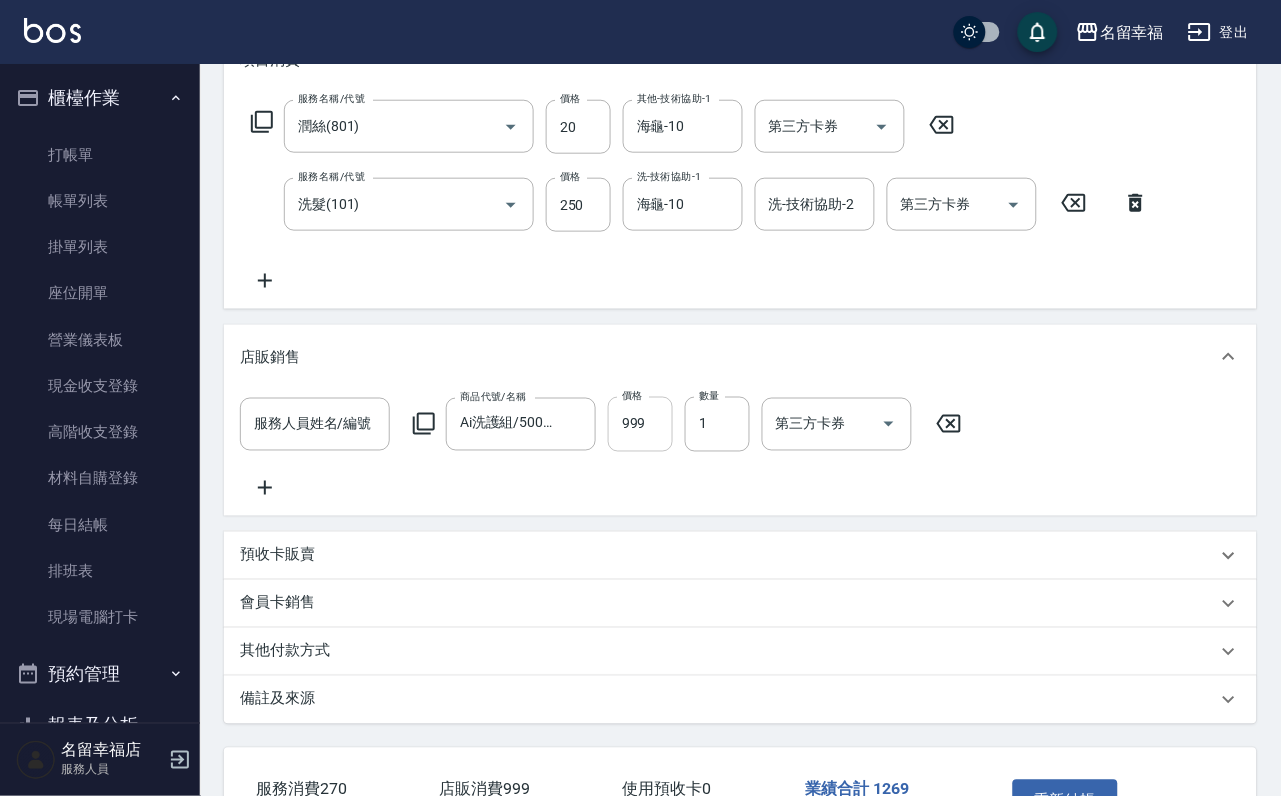 click on "999" at bounding box center [640, 424] 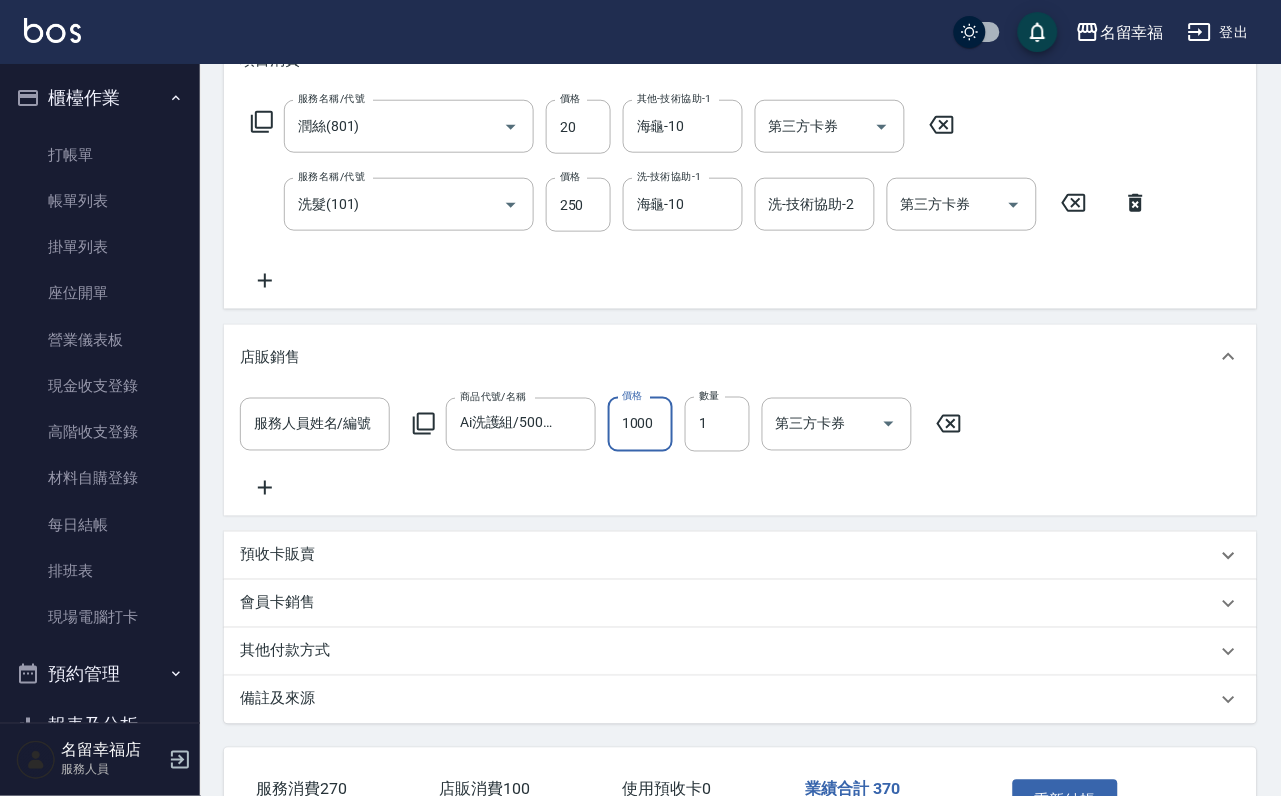 scroll, scrollTop: 0, scrollLeft: 1, axis: horizontal 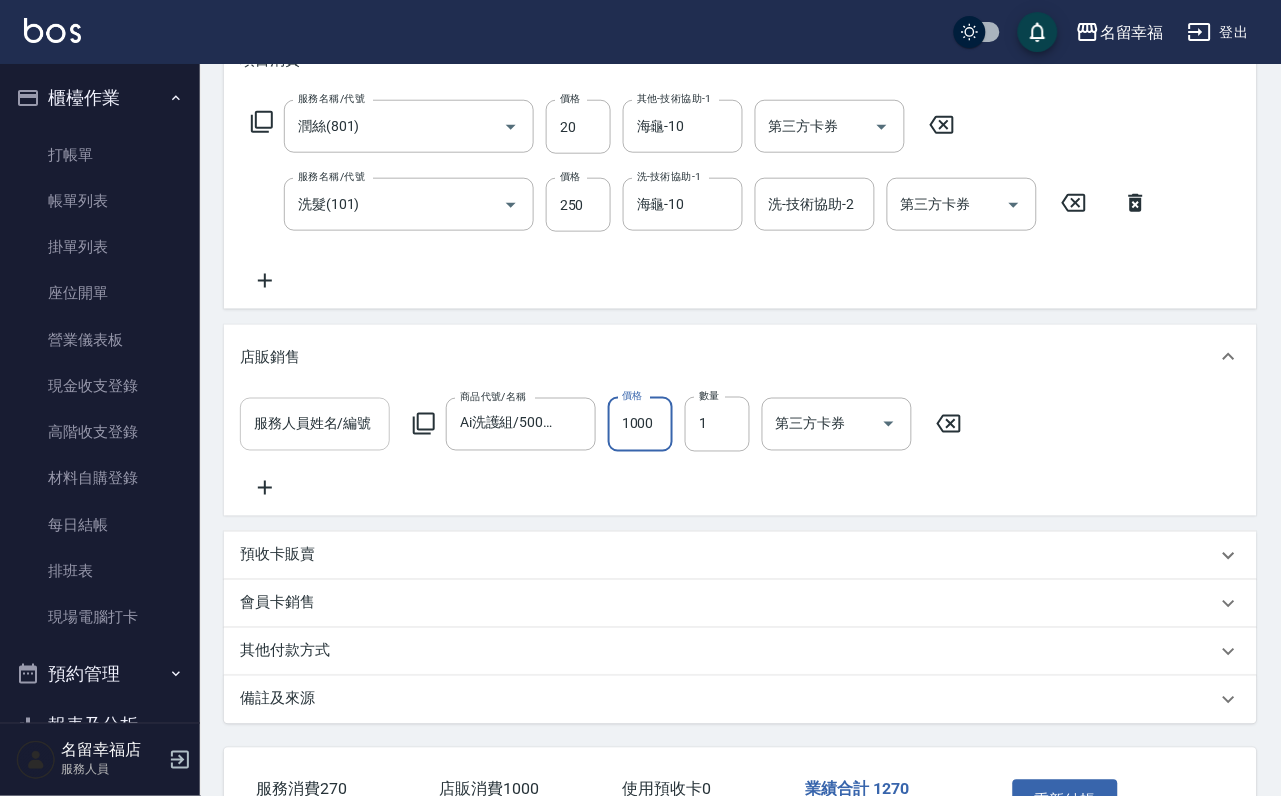 type on "1000" 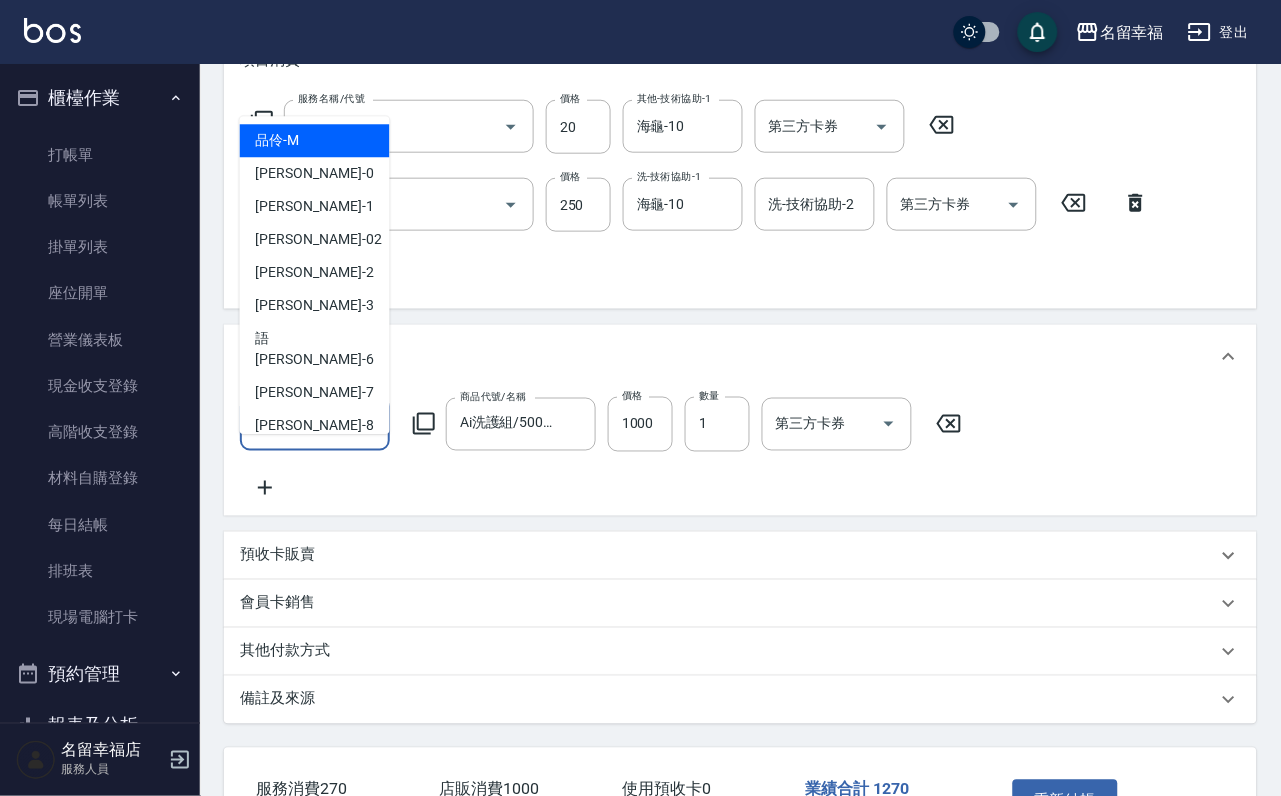 click on "服務人員姓名/編號" at bounding box center (315, 424) 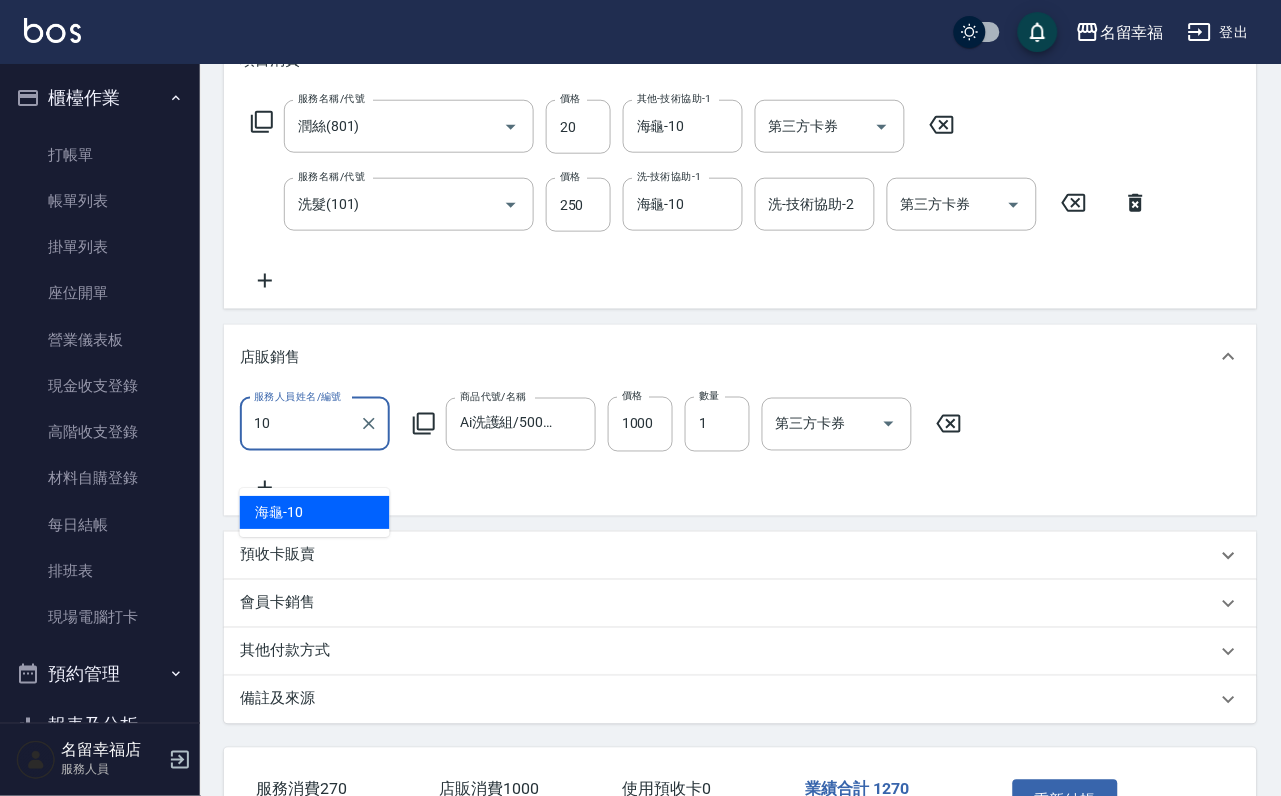 type on "海龜-10" 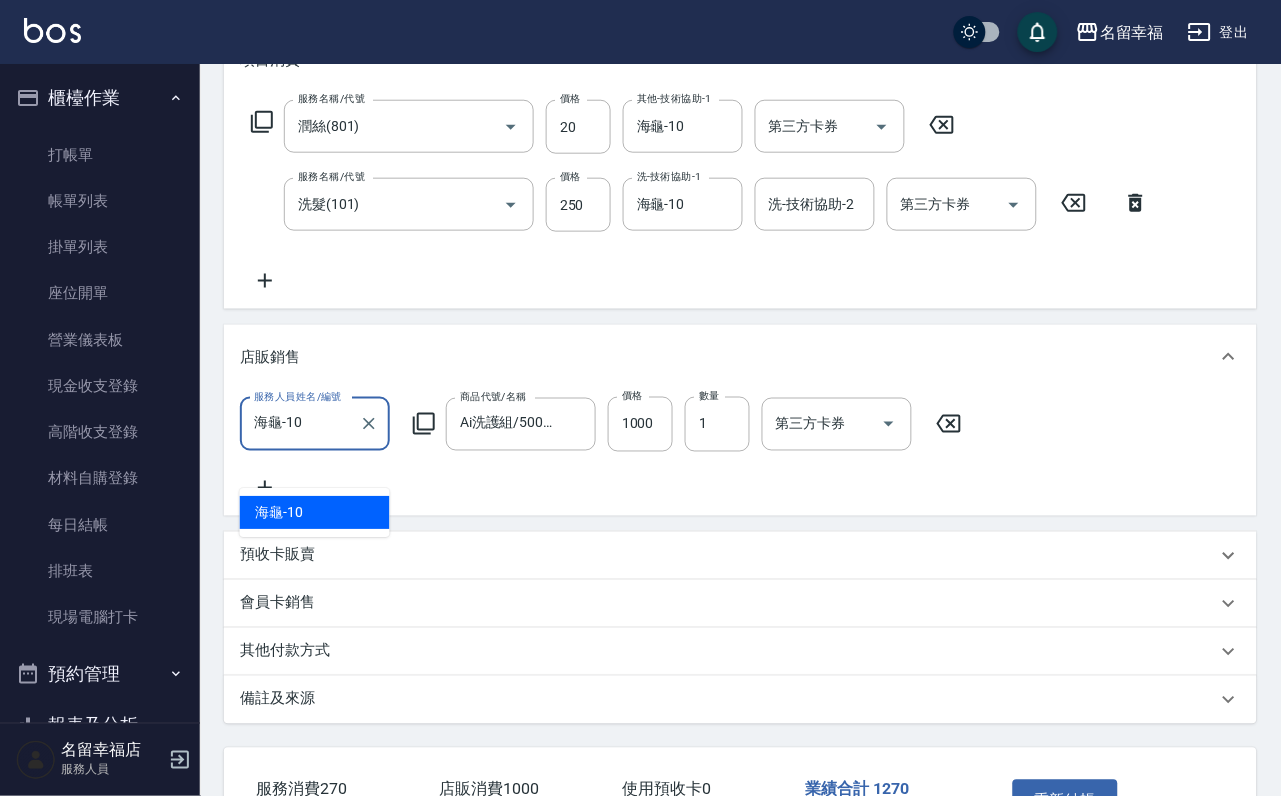 scroll, scrollTop: 0, scrollLeft: 32, axis: horizontal 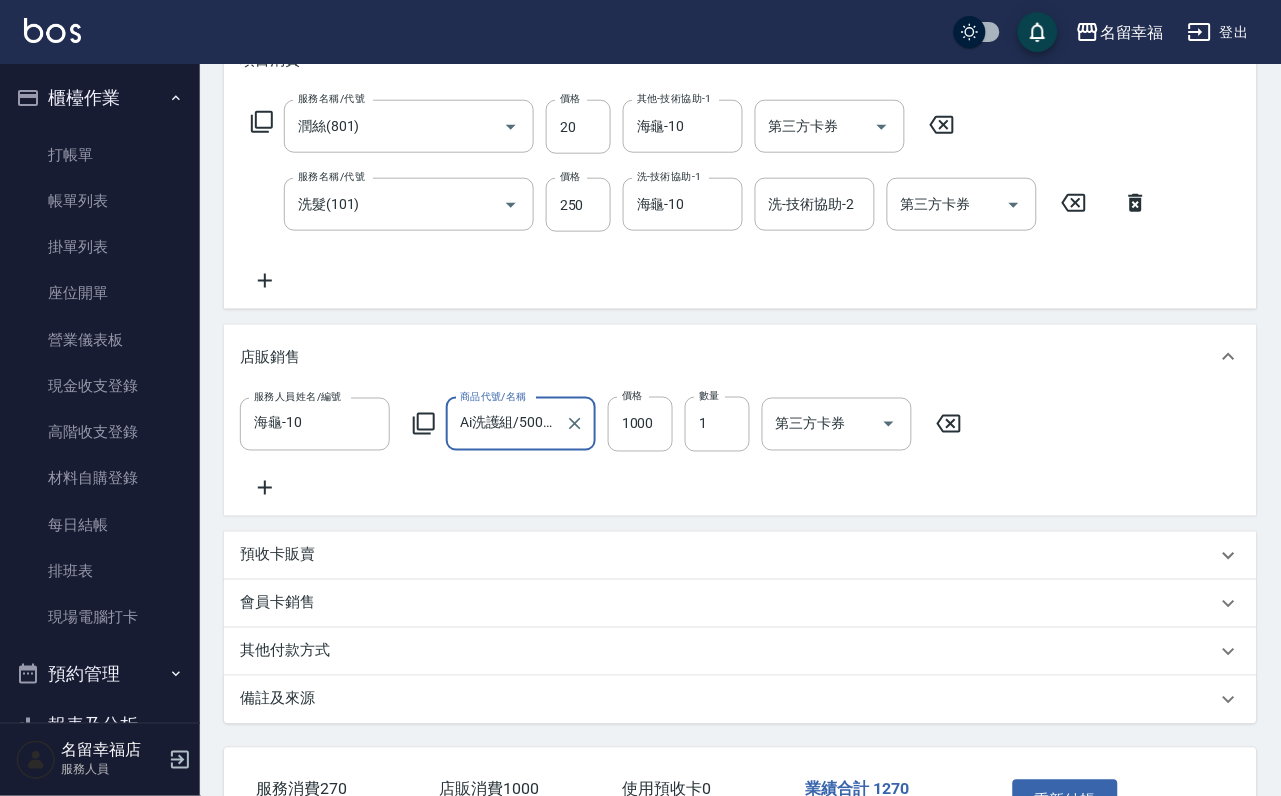click 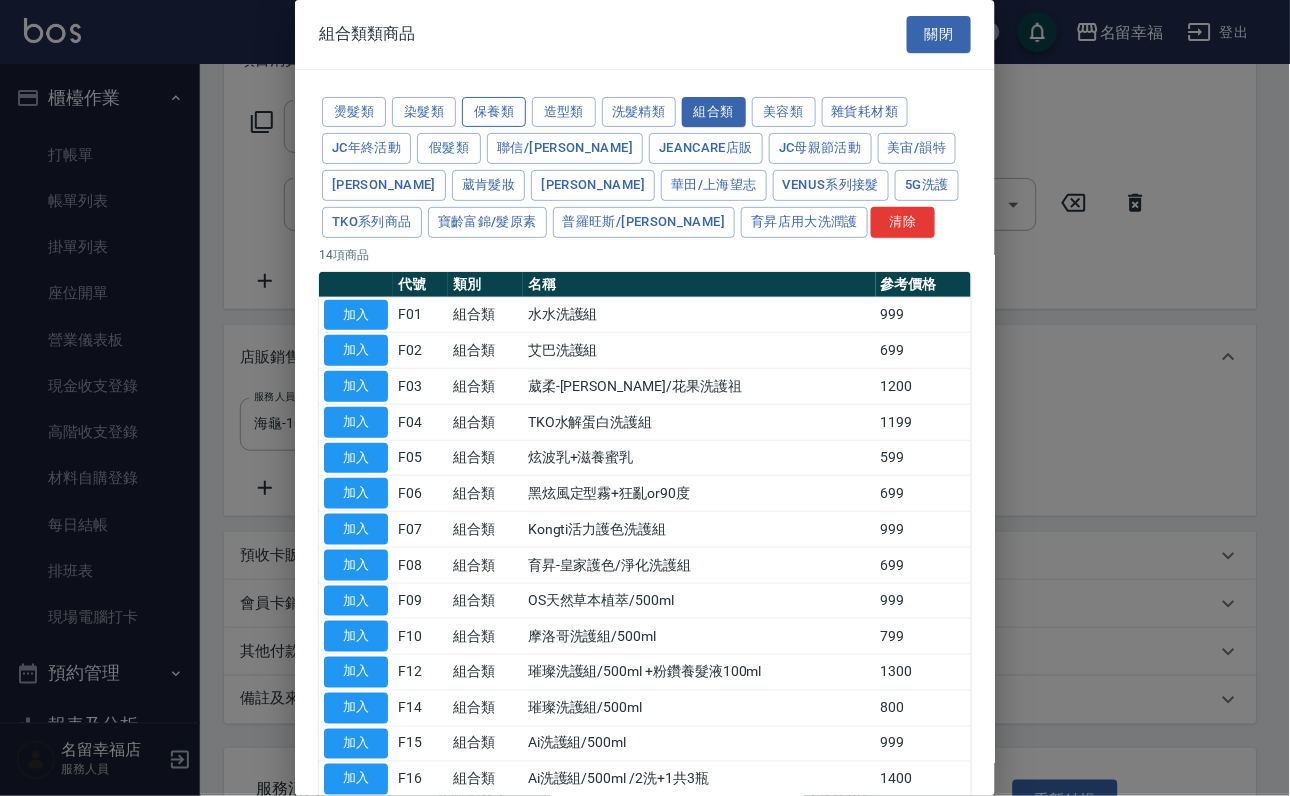click on "保養類" at bounding box center [494, 112] 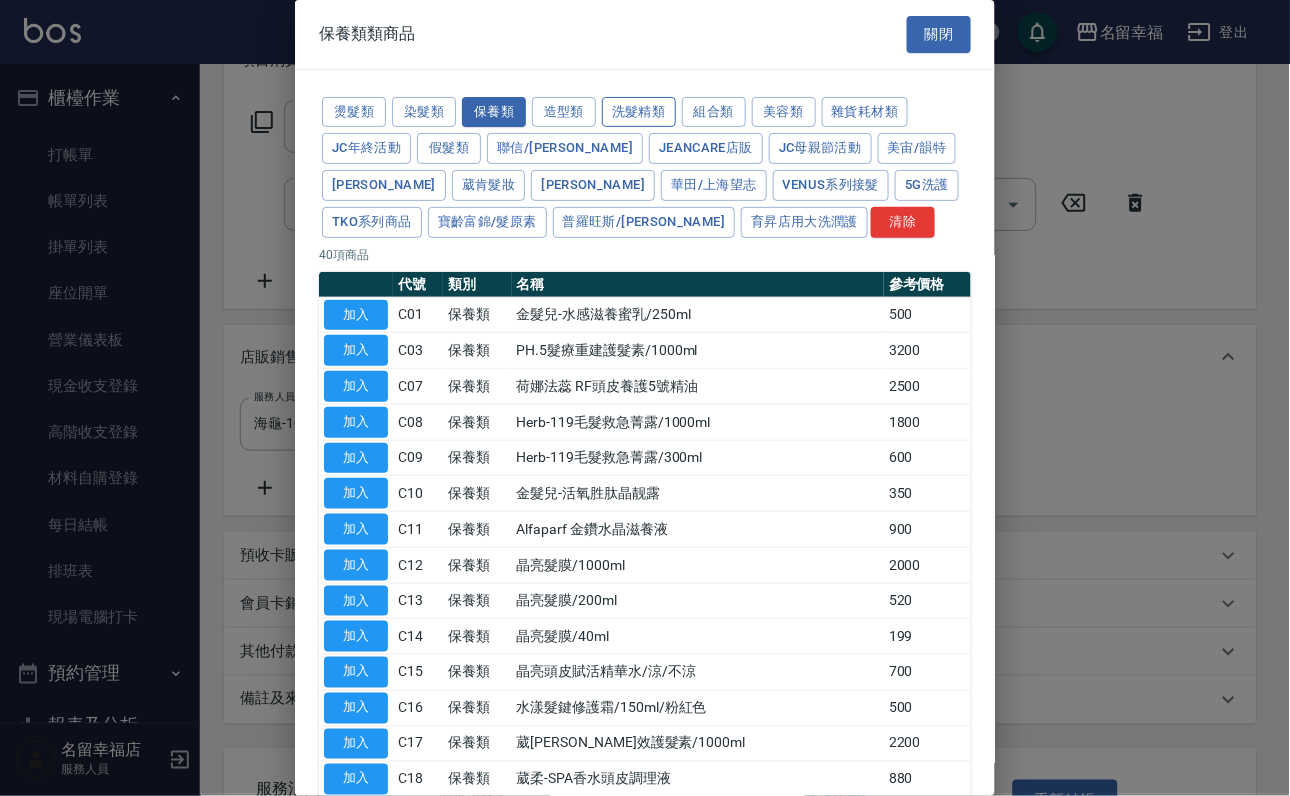 click on "洗髮精類" at bounding box center [639, 112] 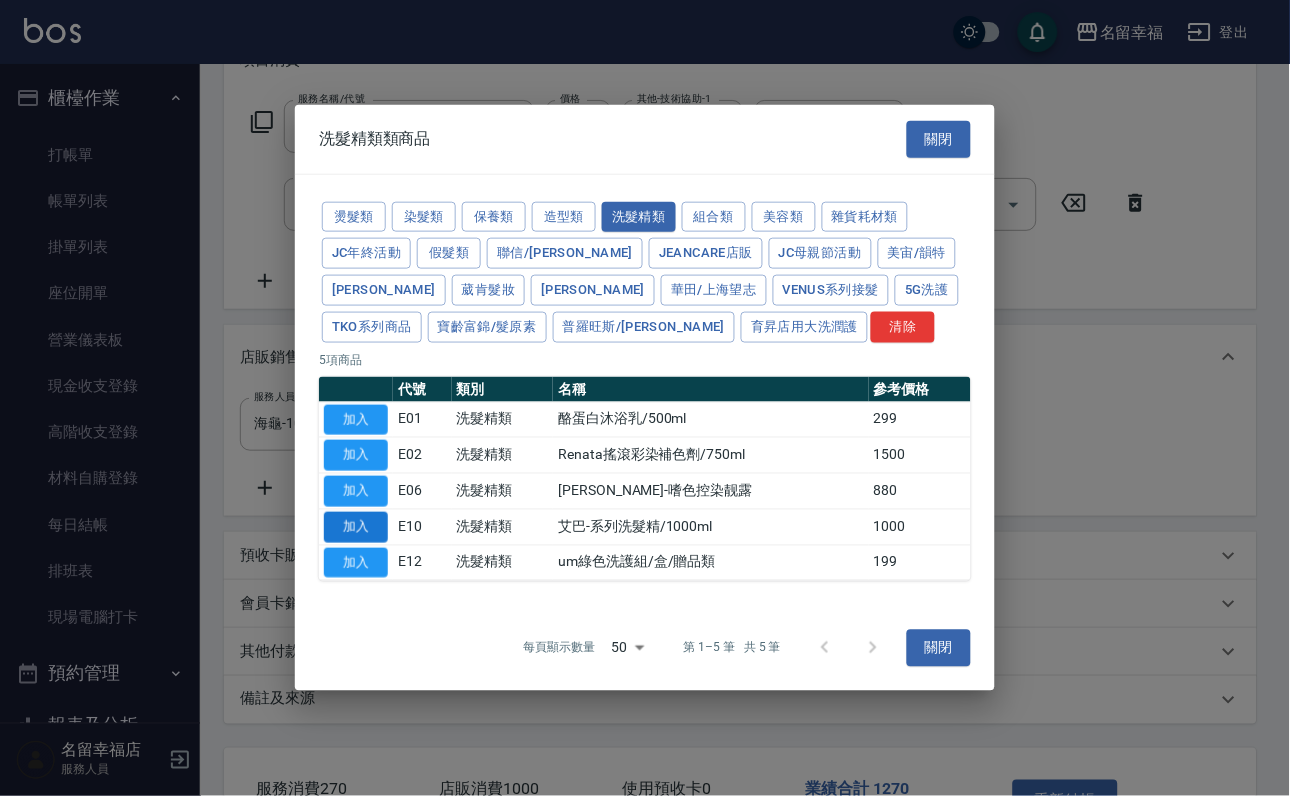 click on "加入" at bounding box center [356, 527] 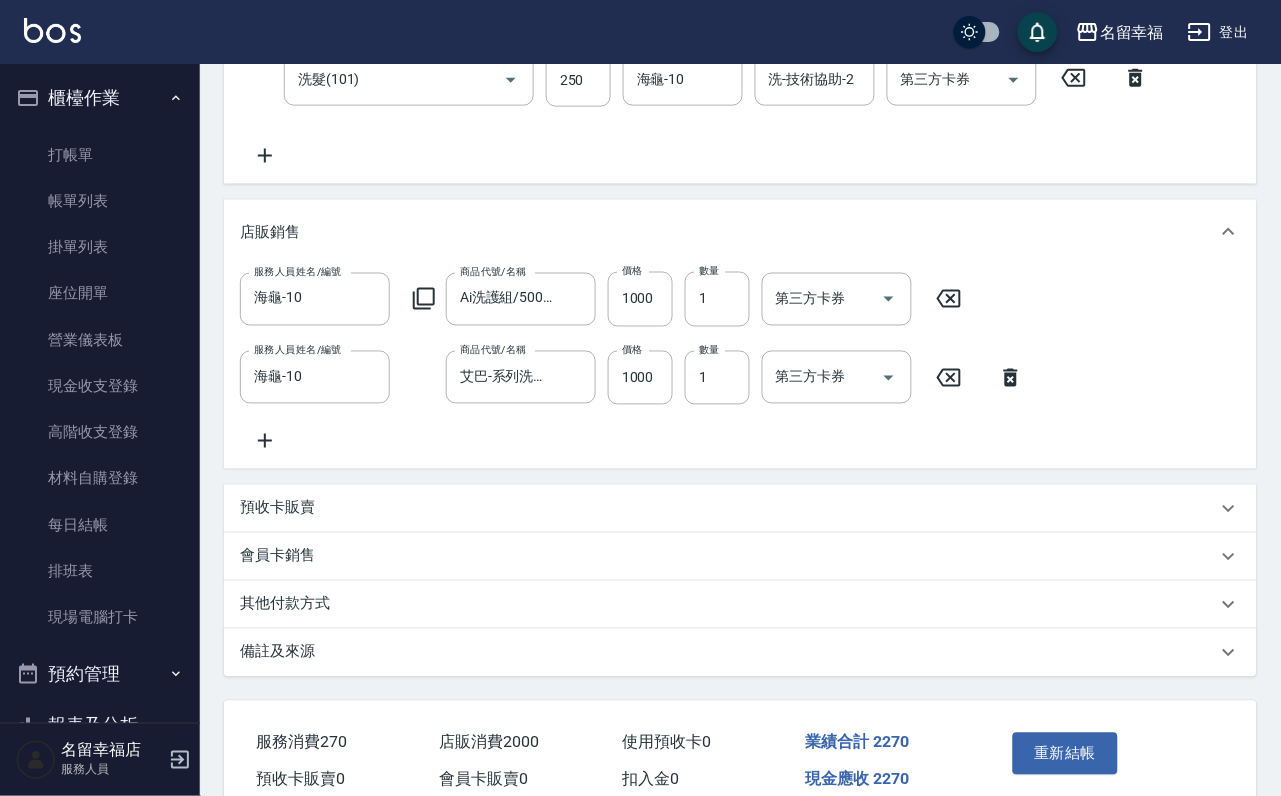 scroll, scrollTop: 637, scrollLeft: 0, axis: vertical 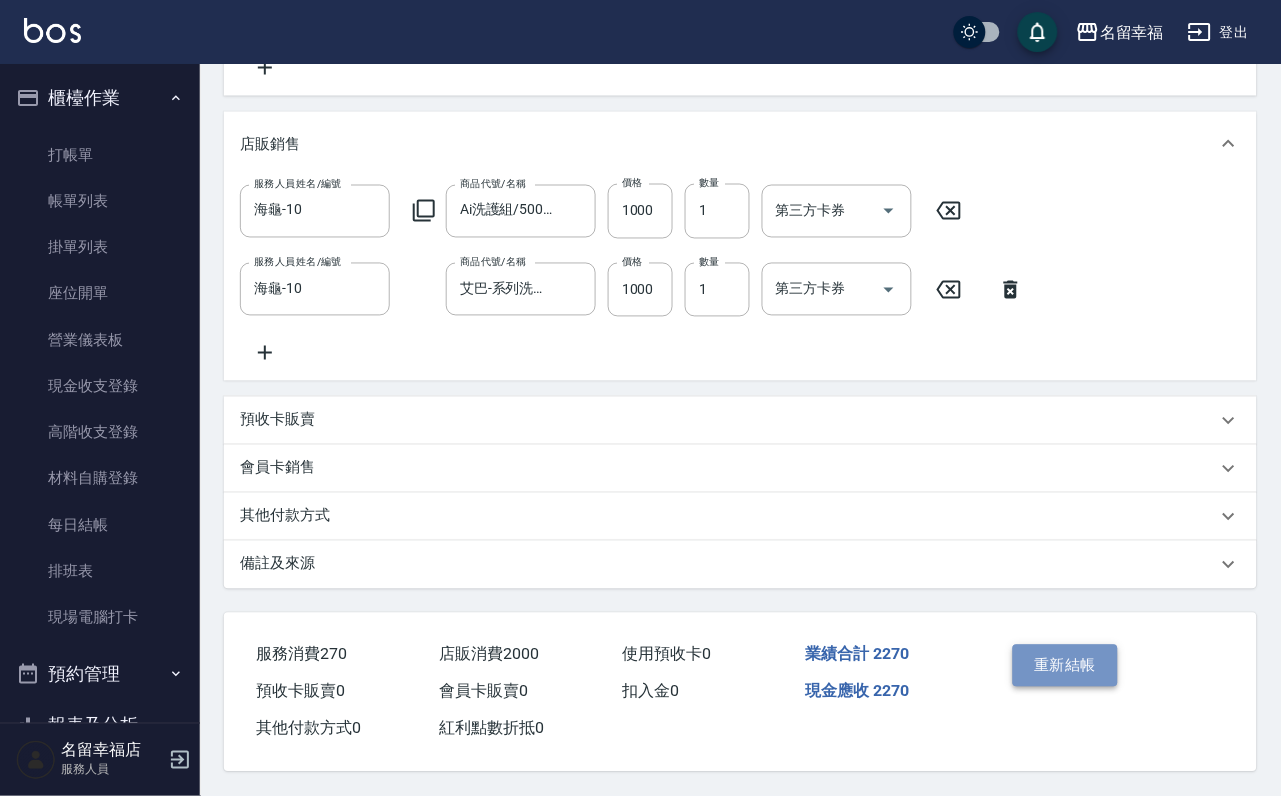 click on "重新結帳" at bounding box center [1066, 666] 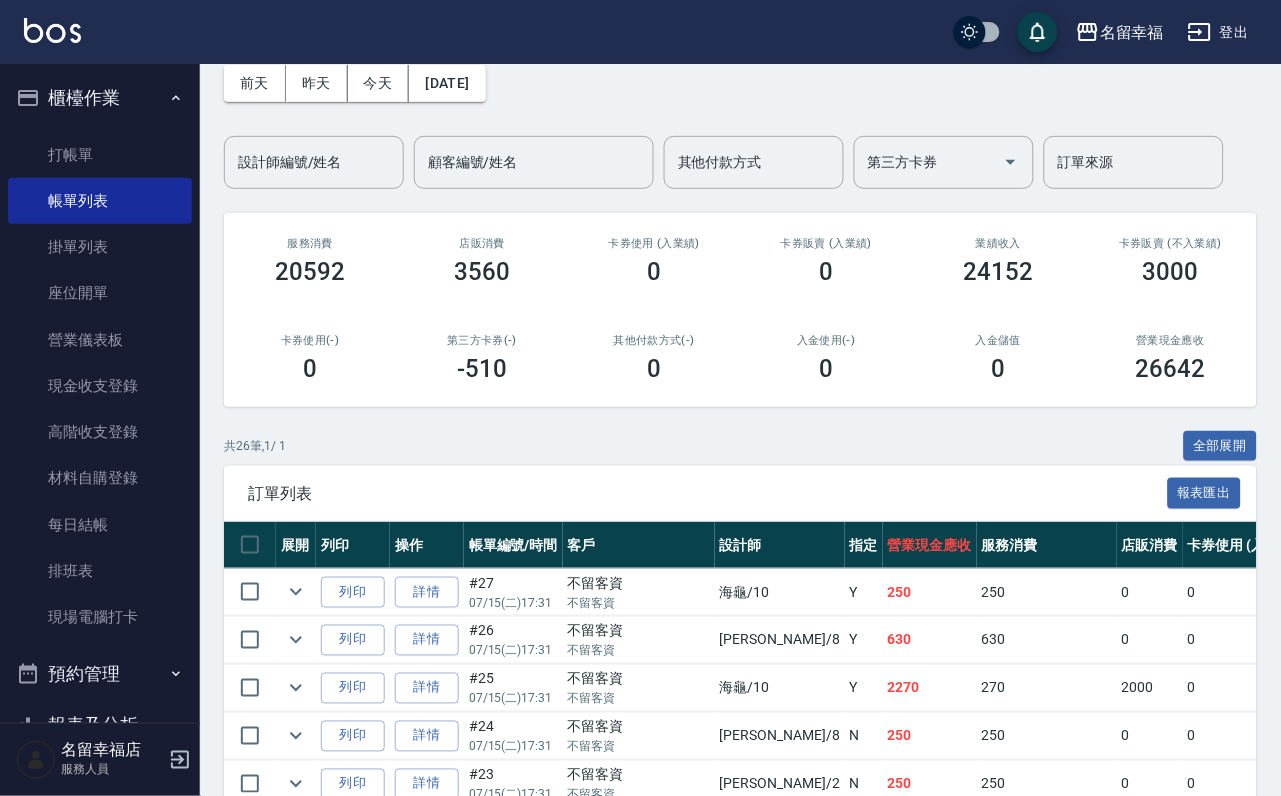 scroll, scrollTop: 300, scrollLeft: 0, axis: vertical 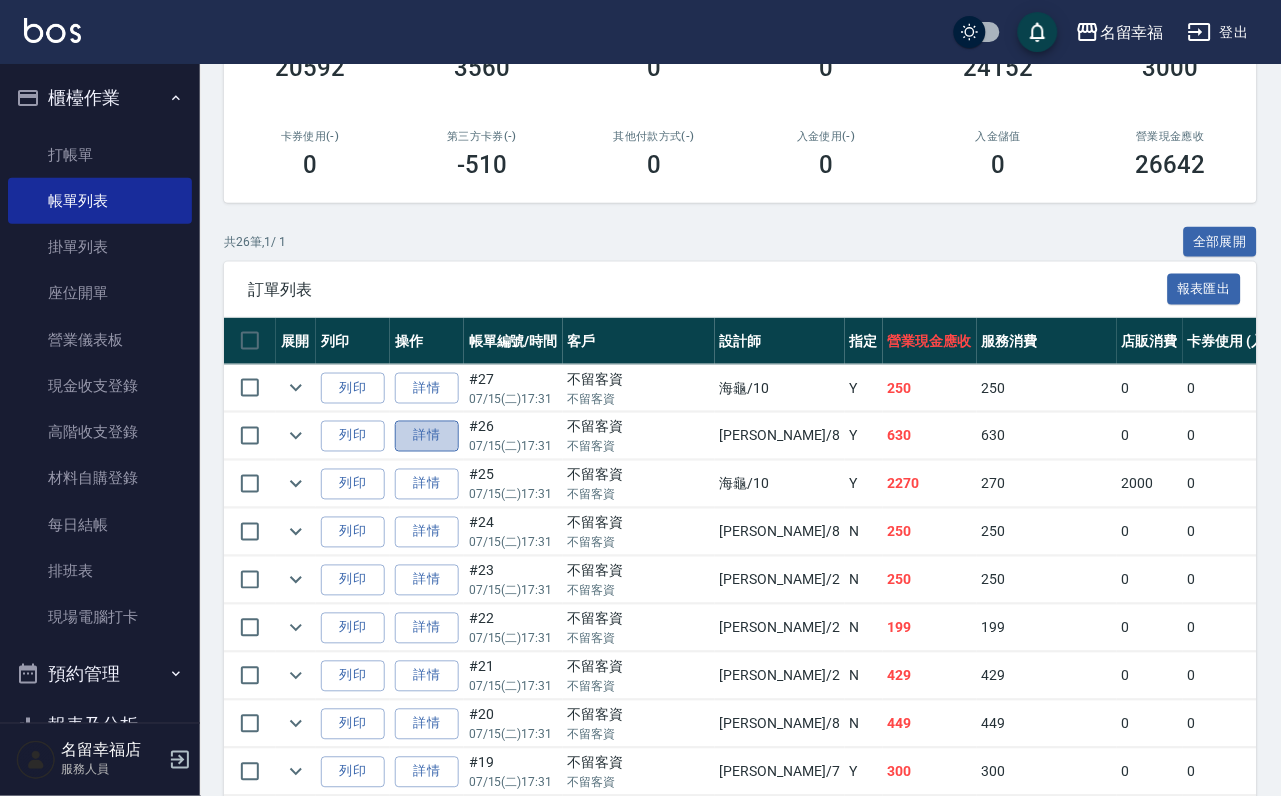 click on "詳情" at bounding box center [427, 436] 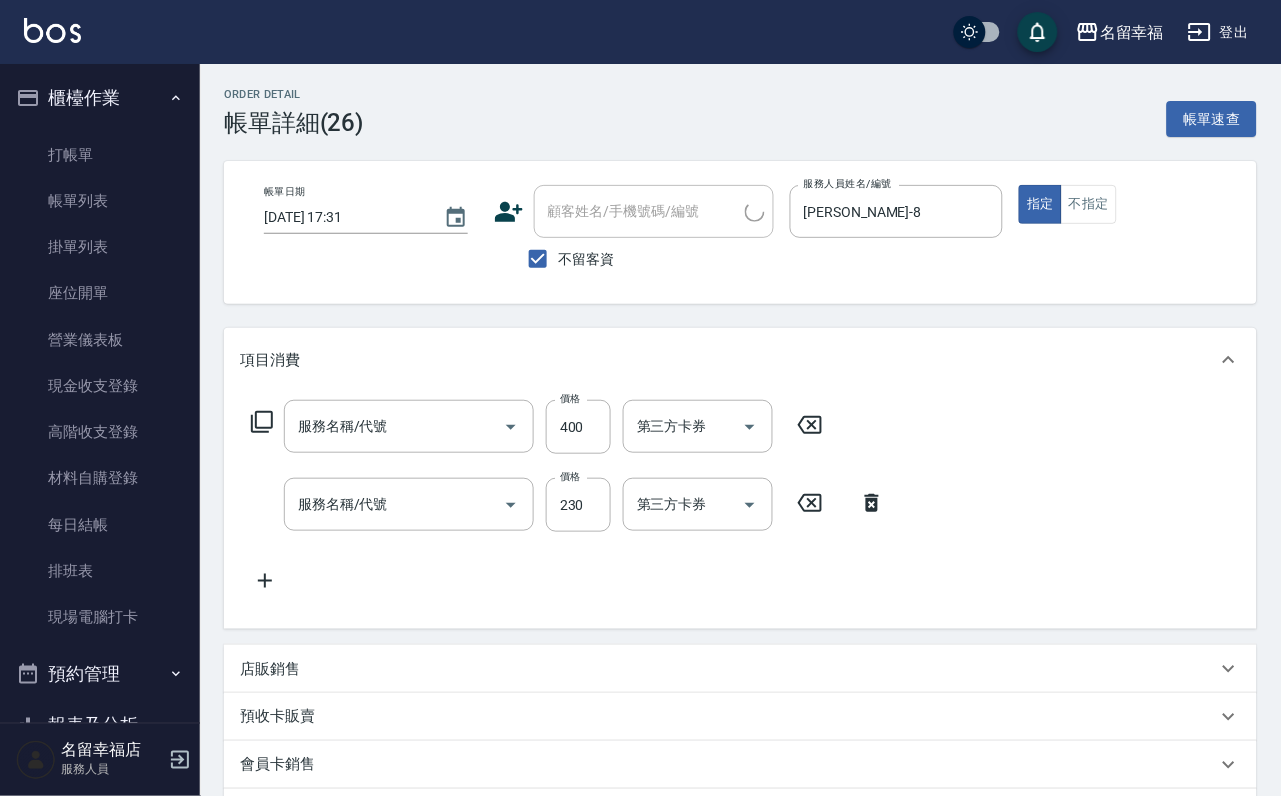 type on "[DATE] 17:31" 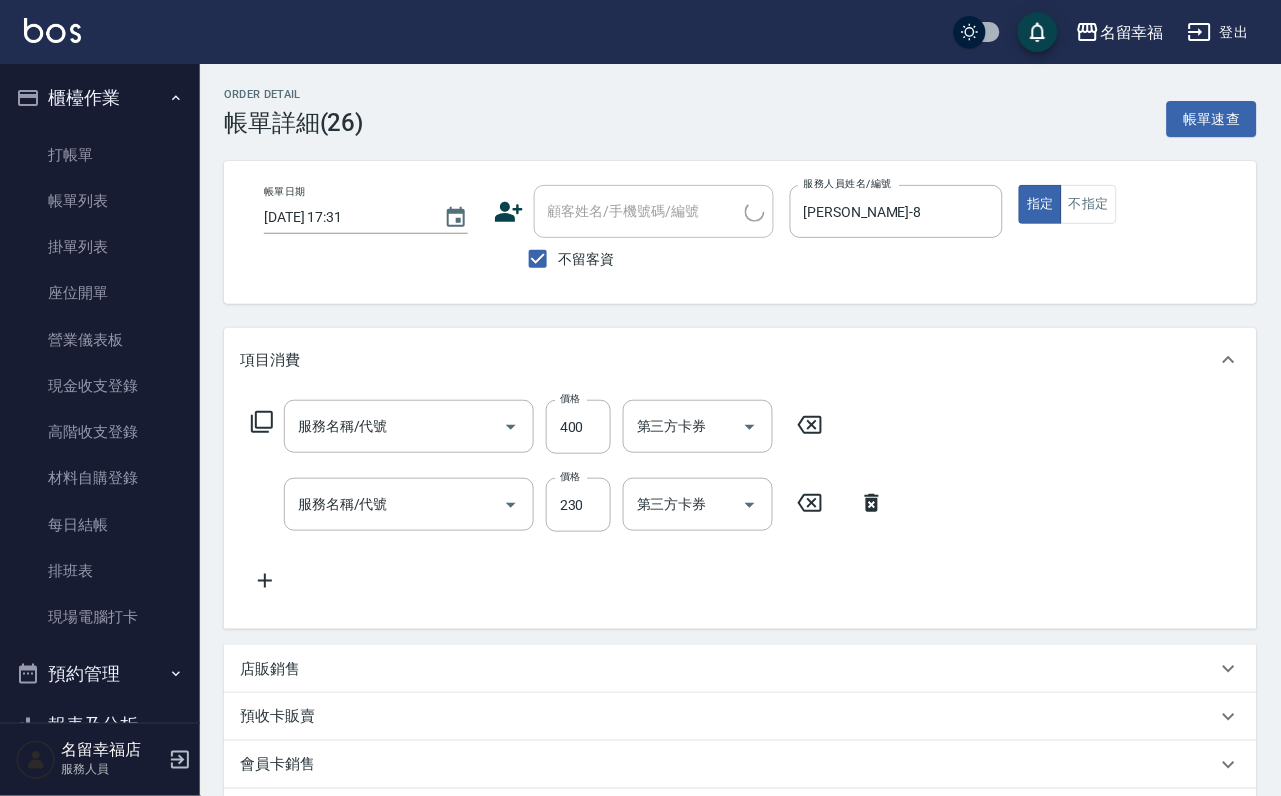 checkbox on "true" 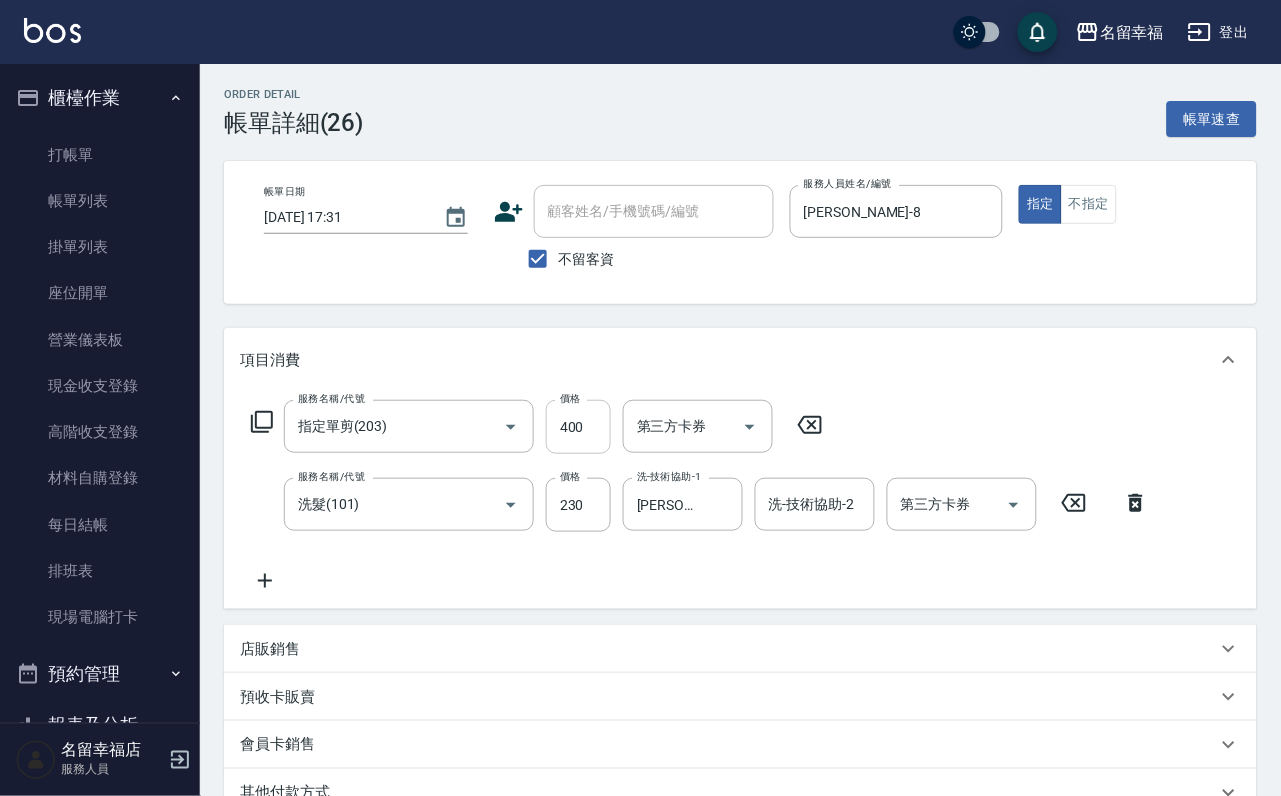 click on "400" at bounding box center (578, 427) 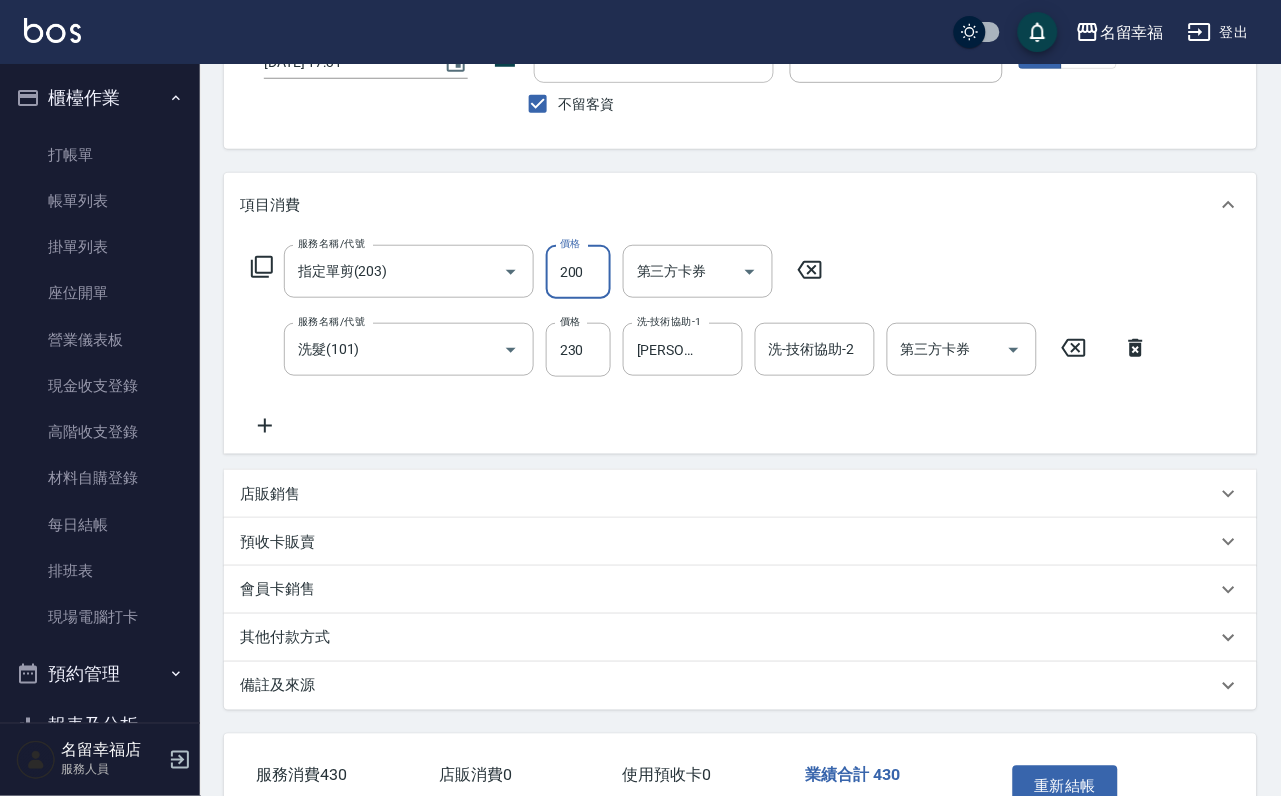 scroll, scrollTop: 300, scrollLeft: 0, axis: vertical 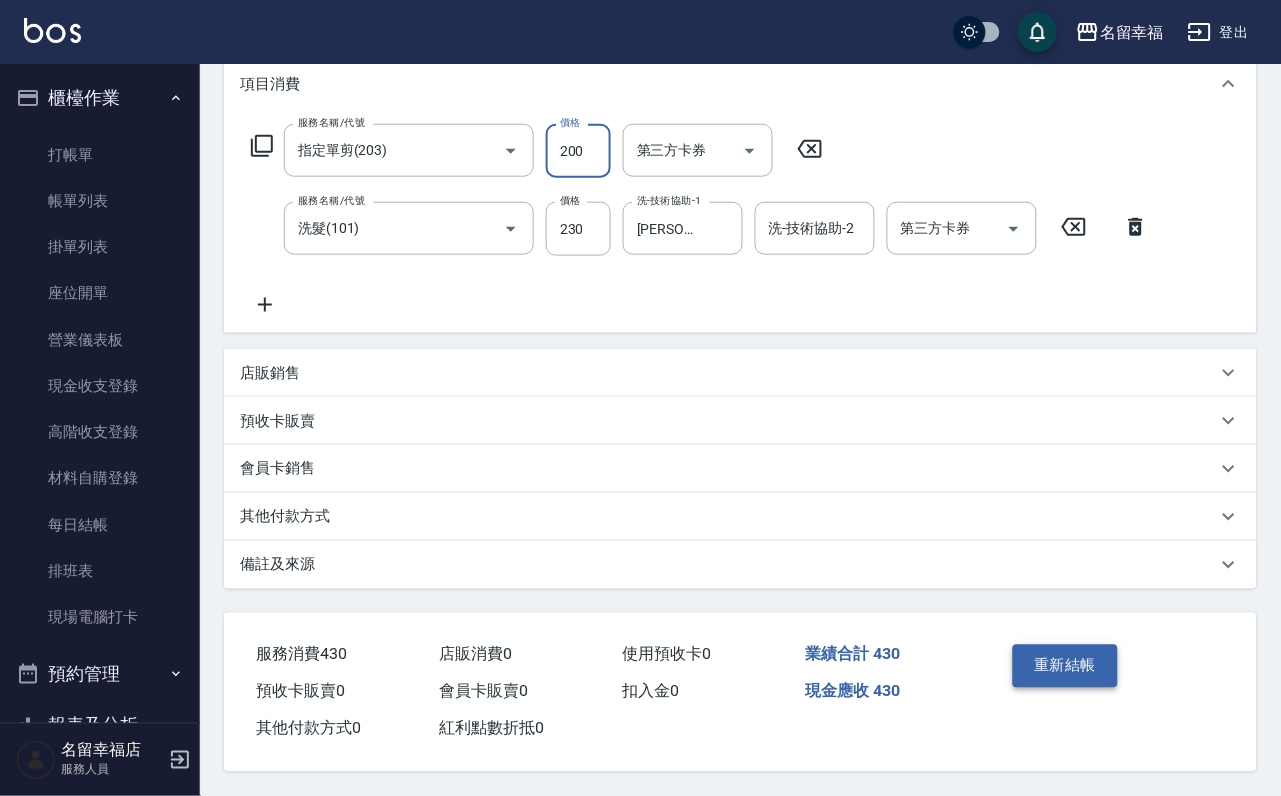type on "200" 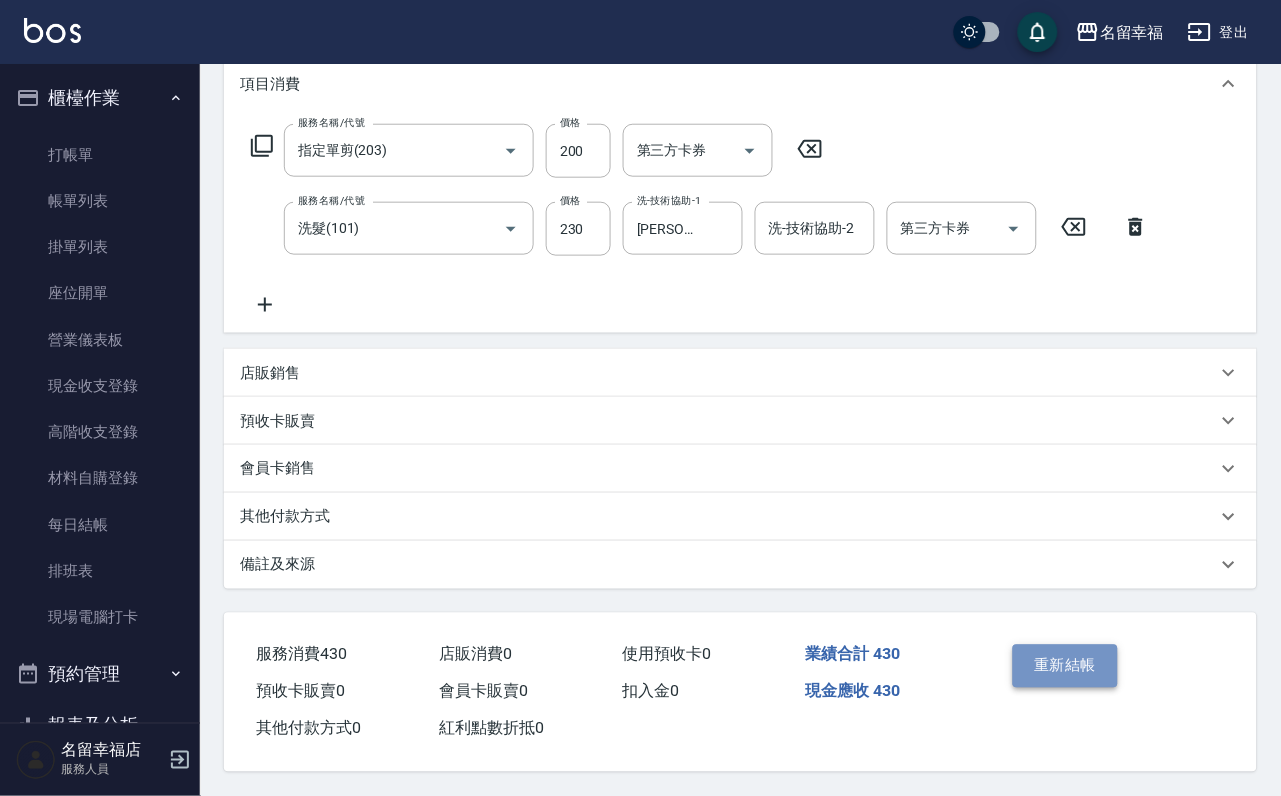 click on "重新結帳" at bounding box center [1066, 666] 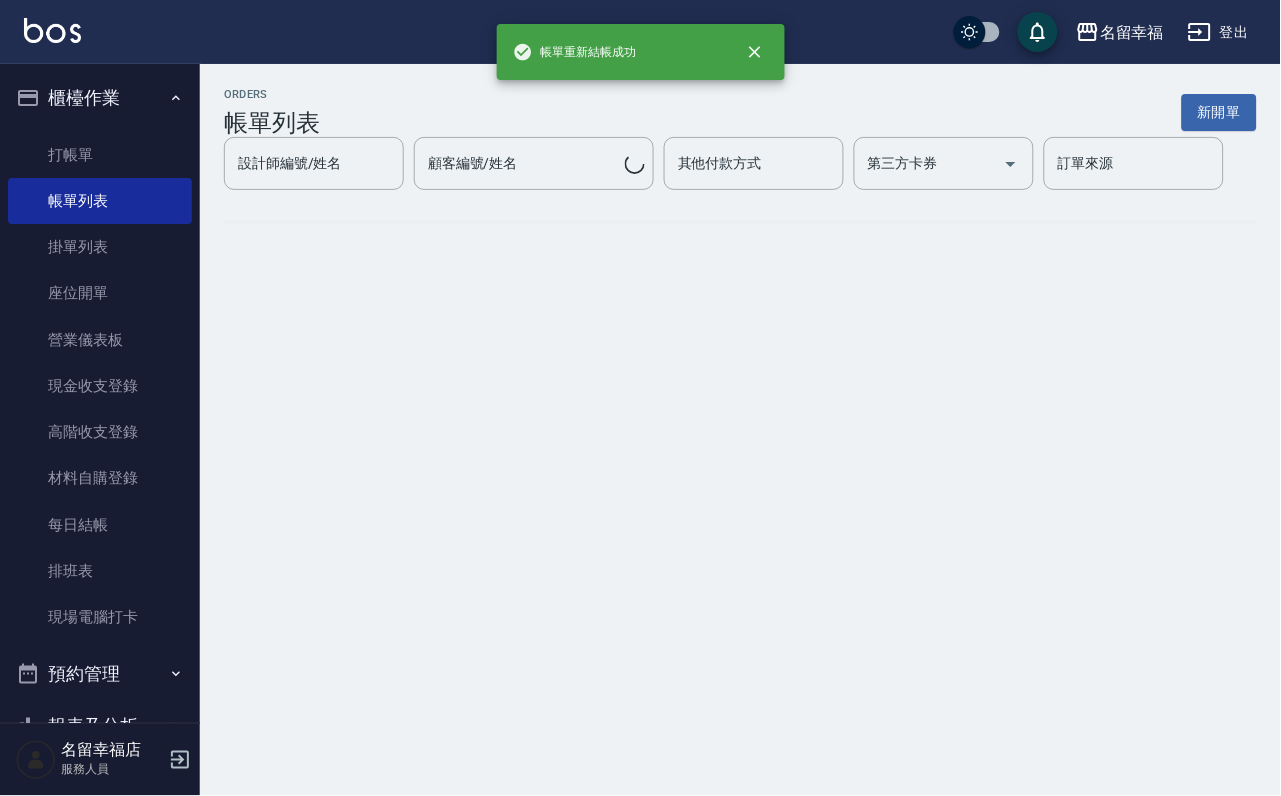 scroll, scrollTop: 0, scrollLeft: 0, axis: both 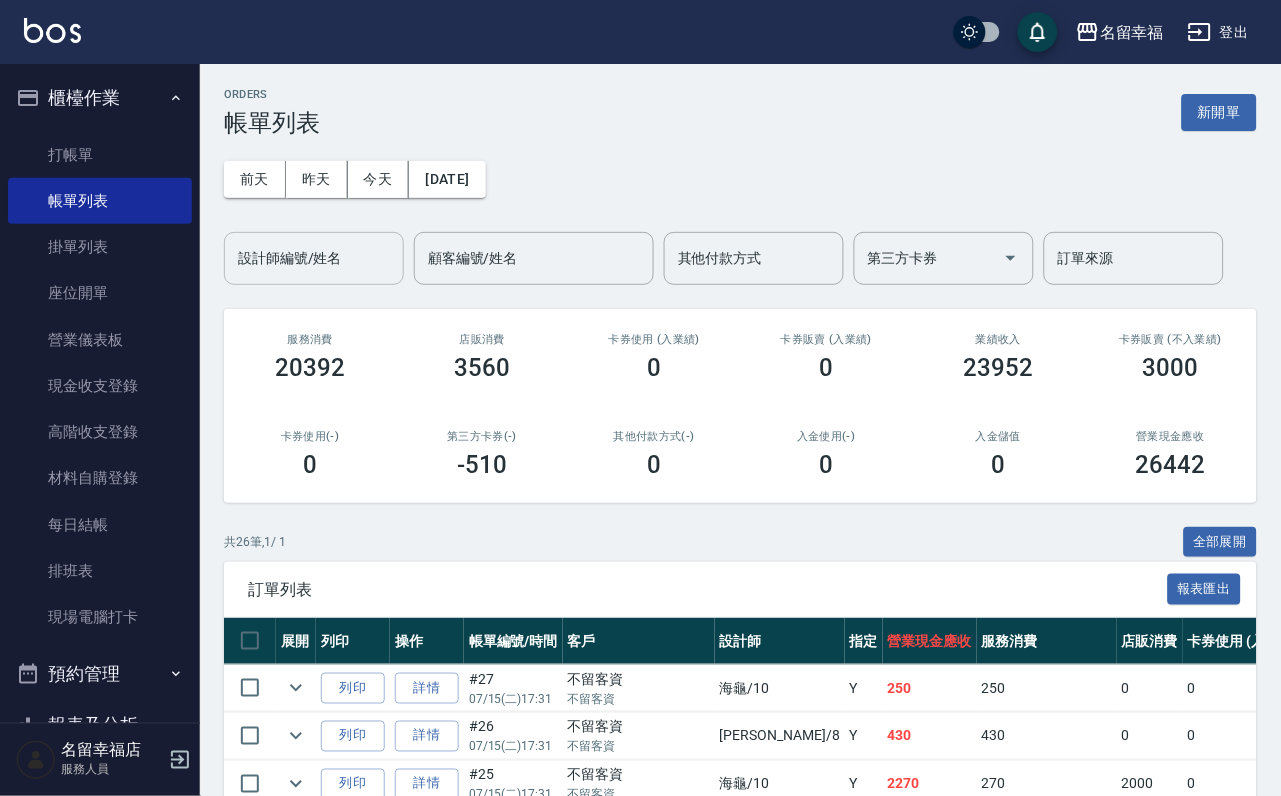 click on "設計師編號/姓名" at bounding box center [314, 258] 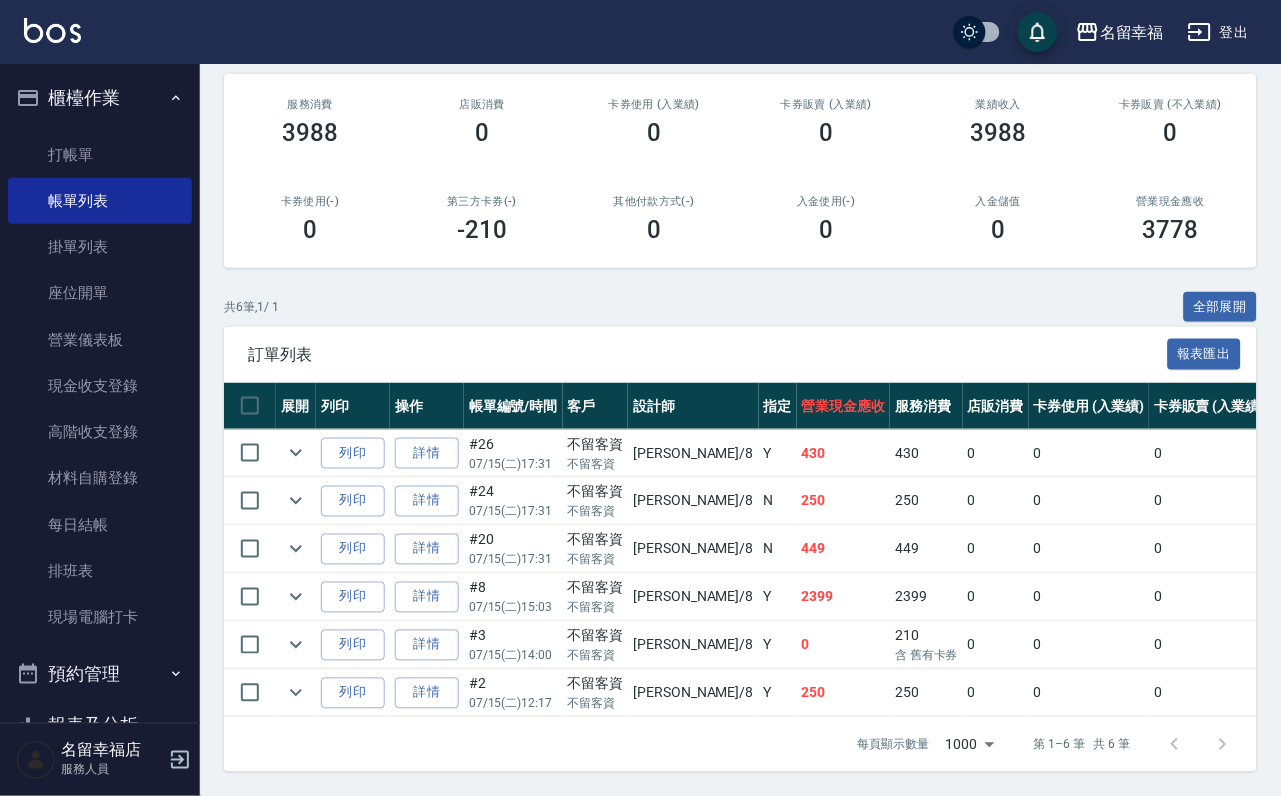 scroll, scrollTop: 420, scrollLeft: 0, axis: vertical 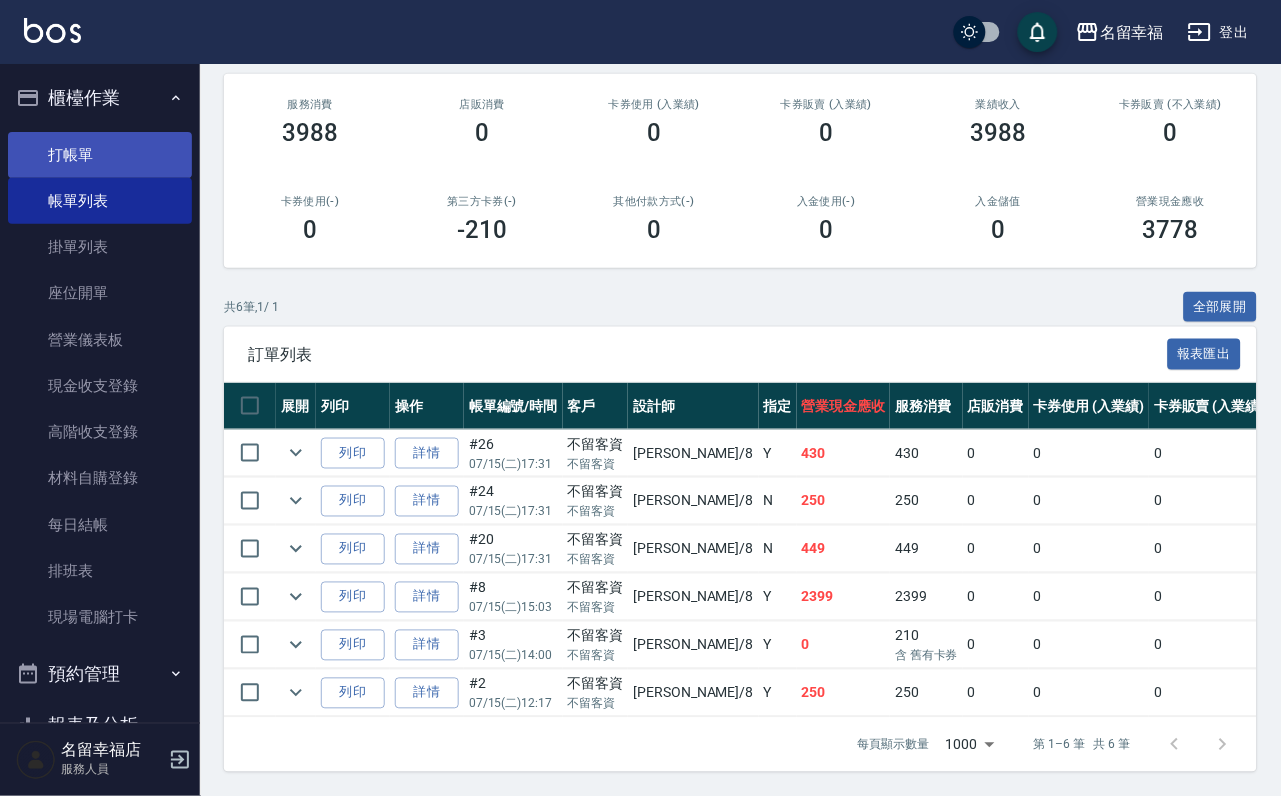 type on "[PERSON_NAME]-8" 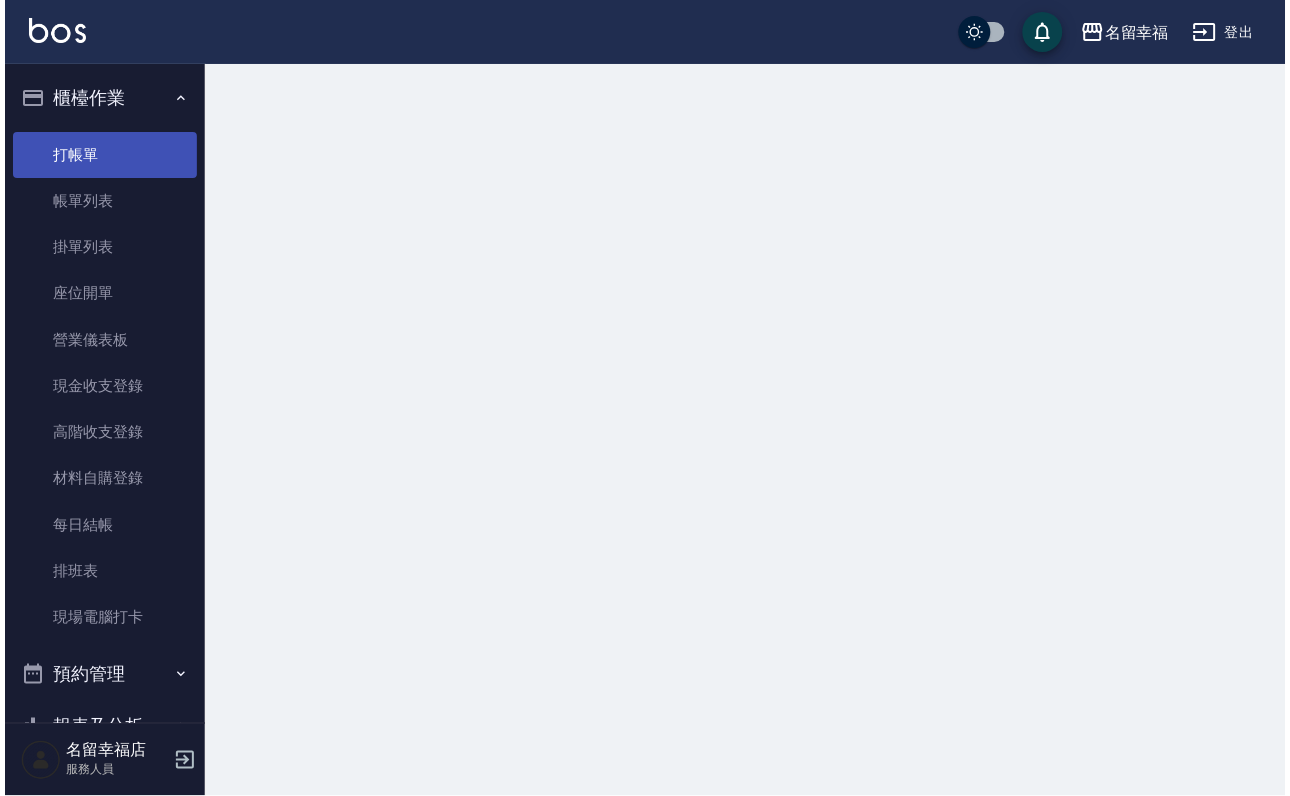 scroll, scrollTop: 0, scrollLeft: 0, axis: both 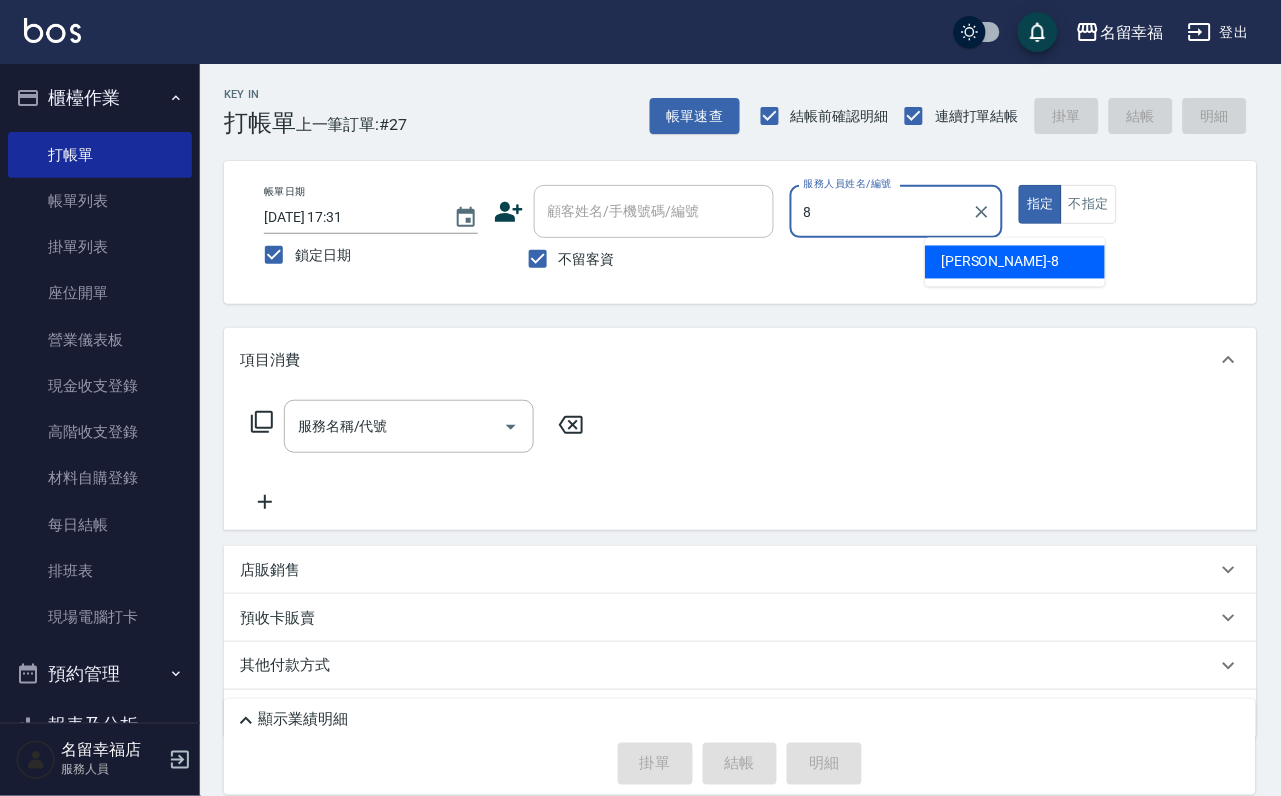 type on "[PERSON_NAME]-8" 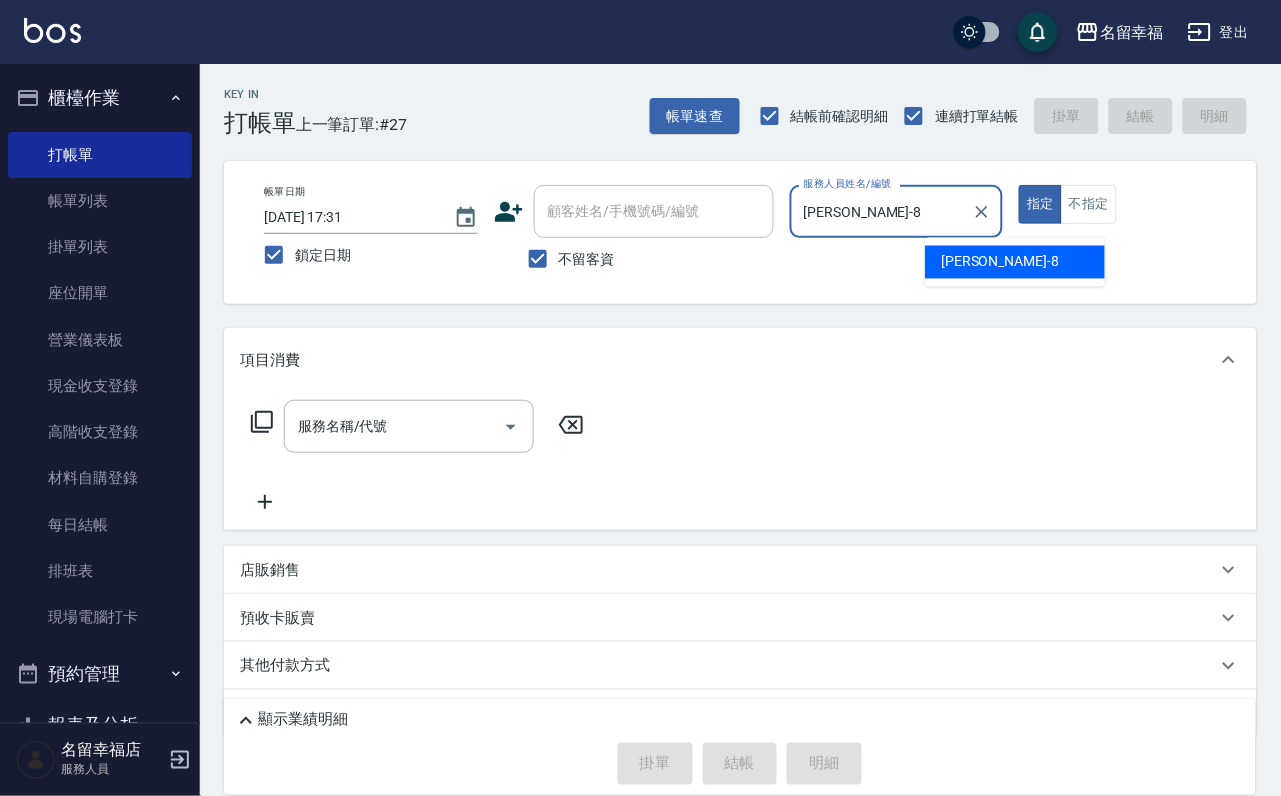 type 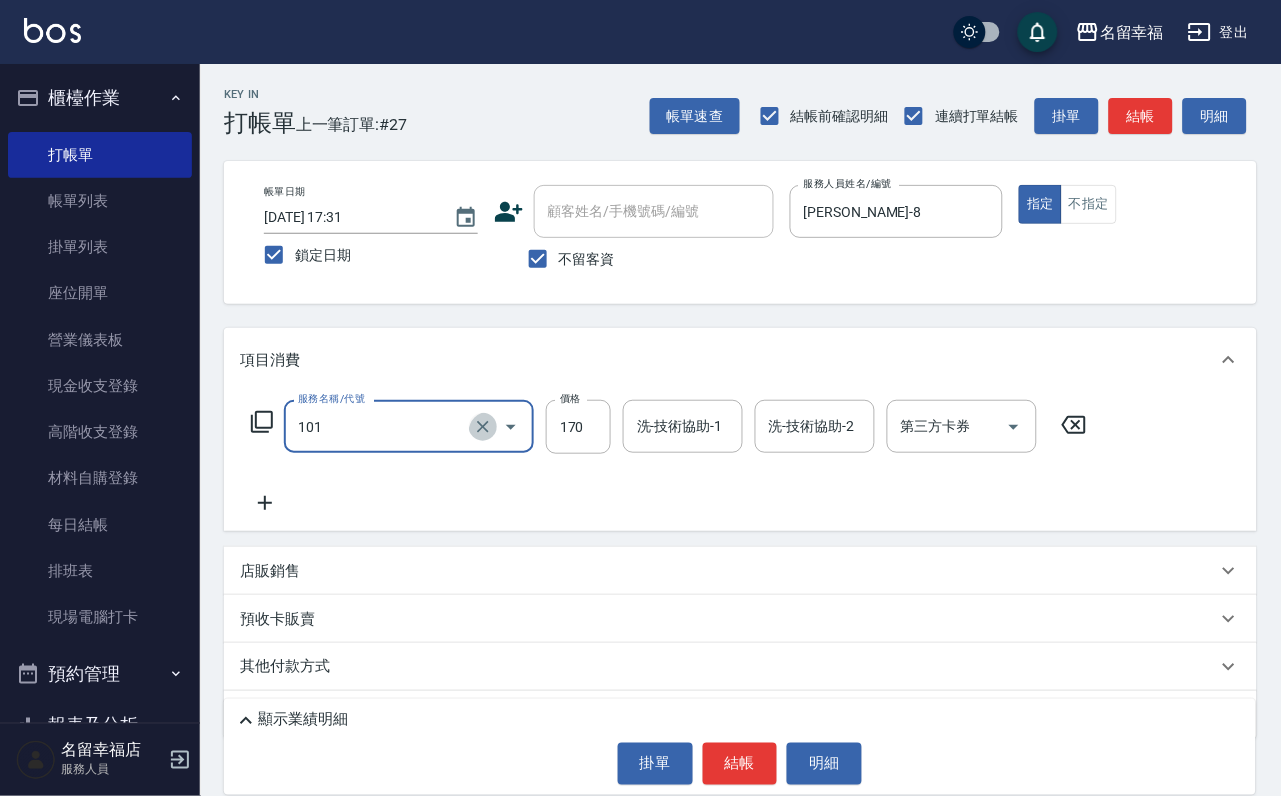 click 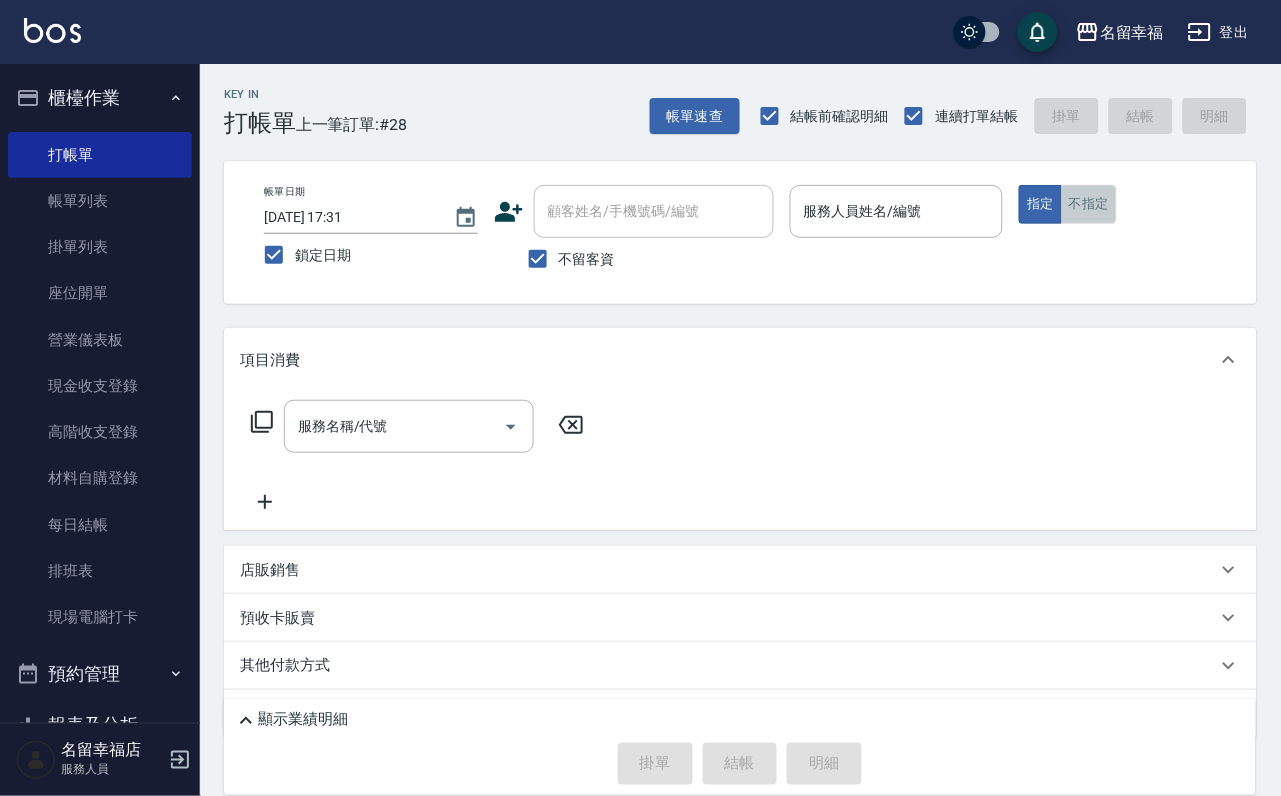 click on "不指定" at bounding box center [1089, 204] 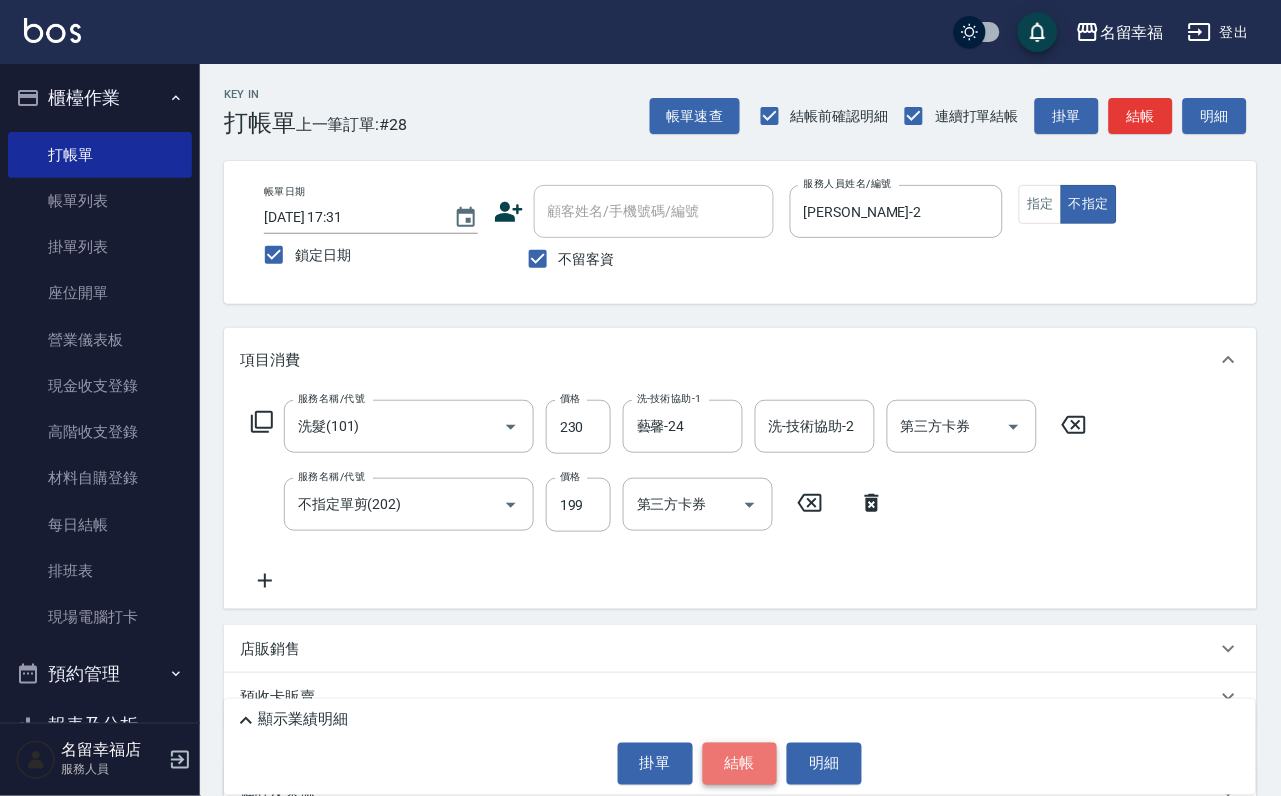 click on "結帳" at bounding box center (740, 764) 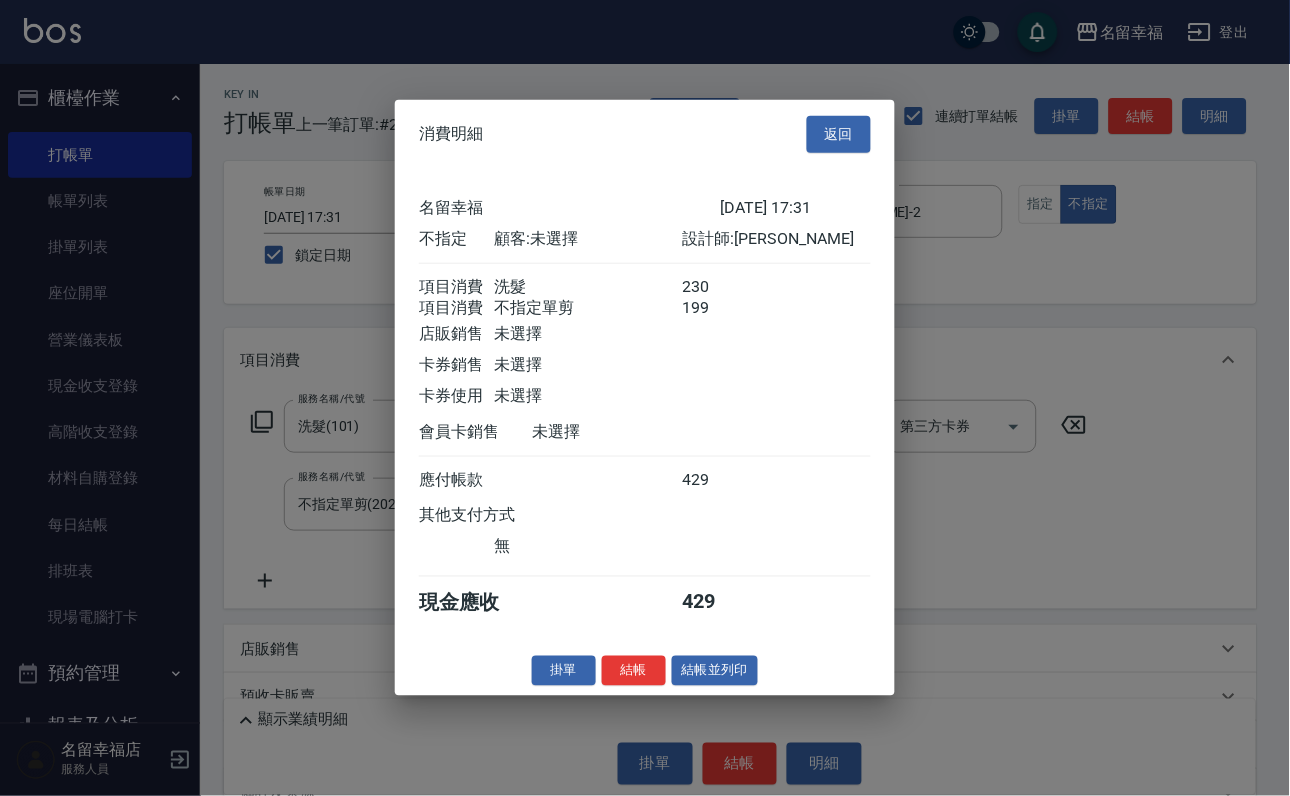 scroll, scrollTop: 359, scrollLeft: 0, axis: vertical 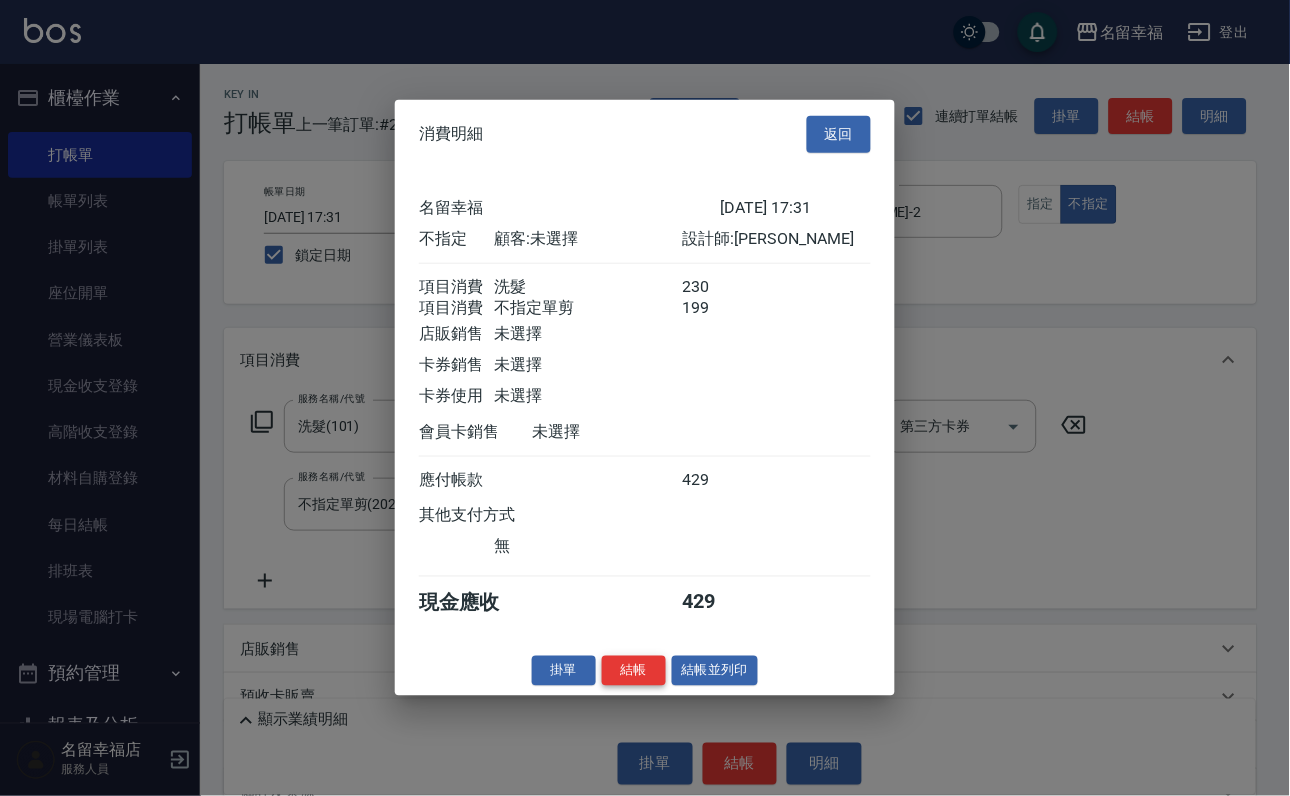 click on "結帳" at bounding box center [634, 670] 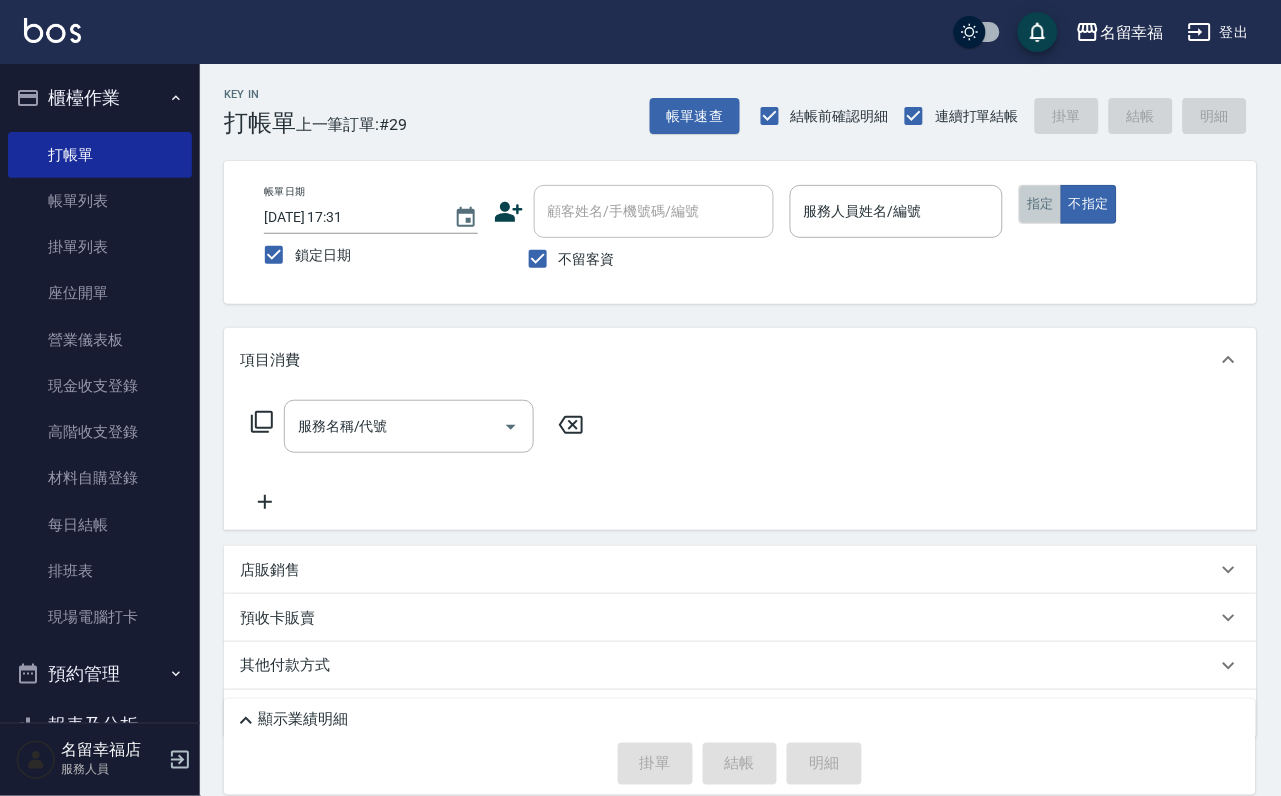click on "指定" at bounding box center (1040, 204) 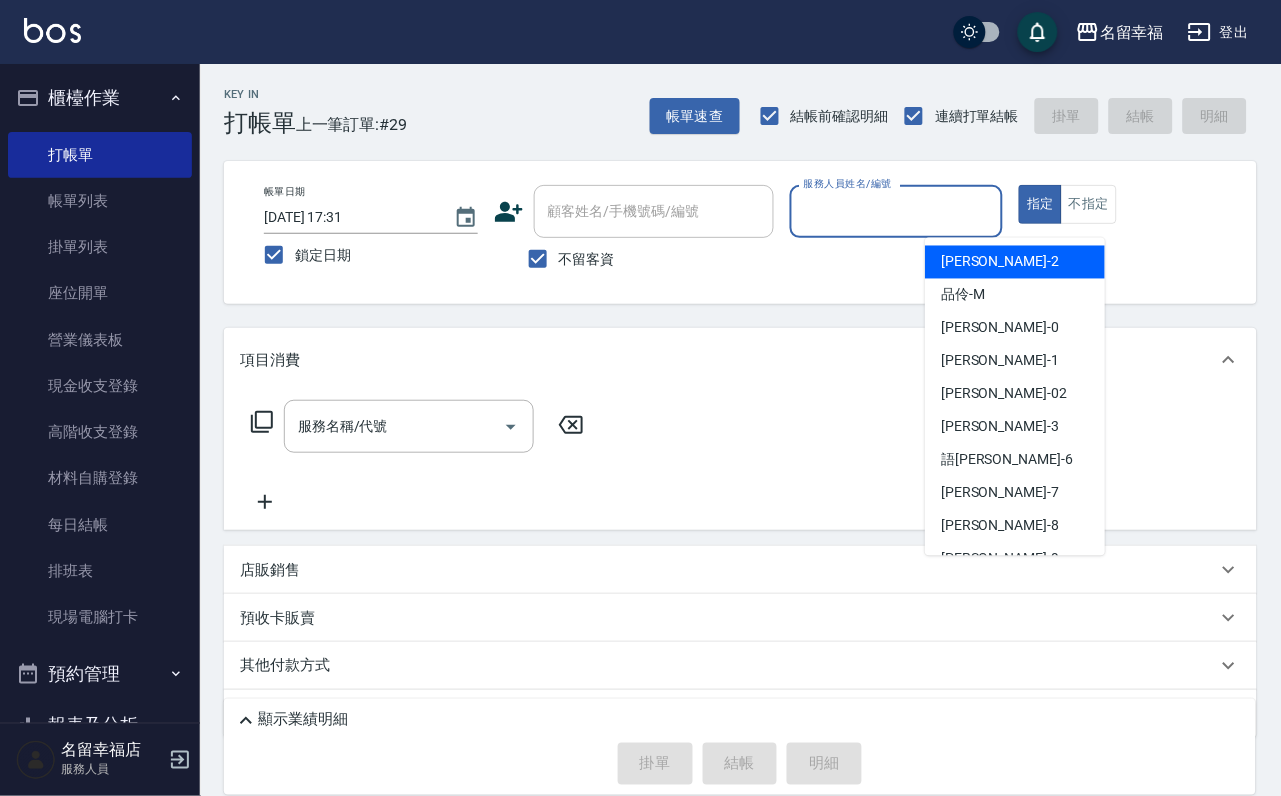 click on "服務人員姓名/編號" at bounding box center [897, 211] 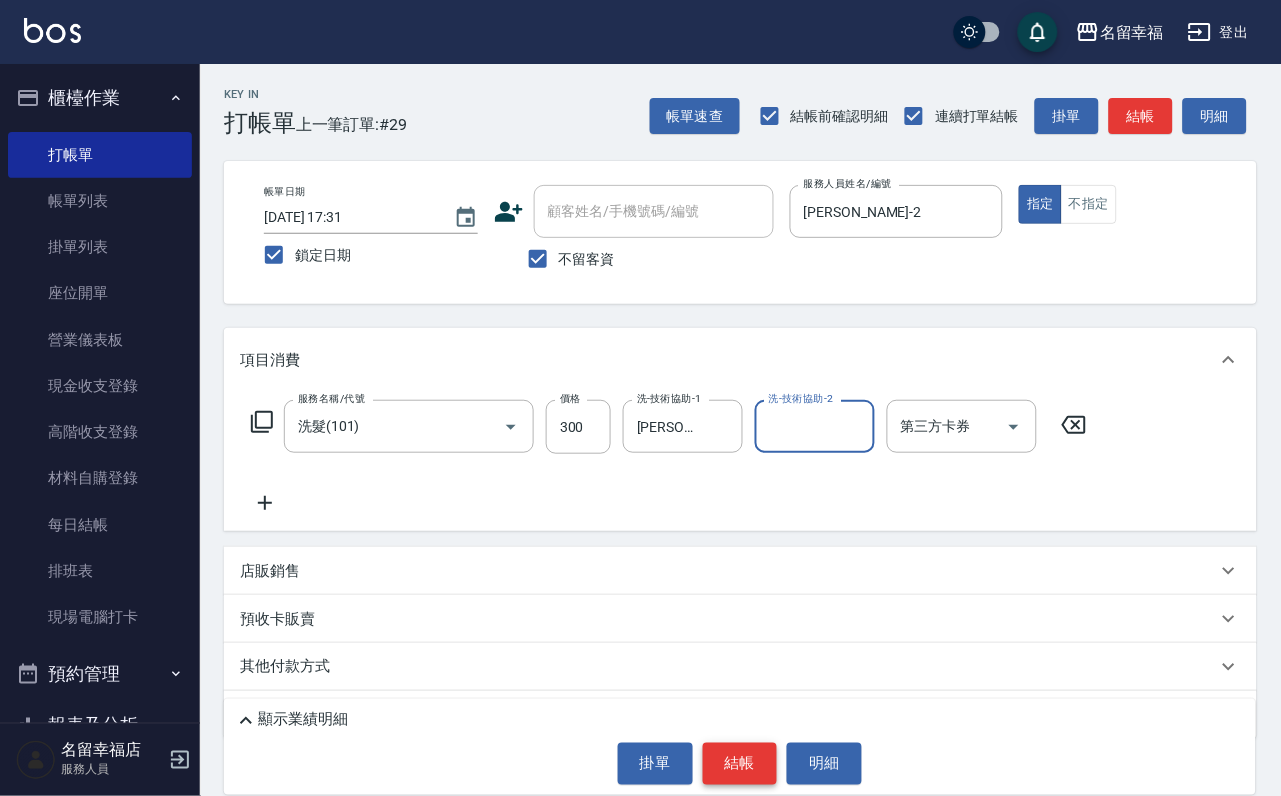 click on "結帳" at bounding box center (740, 764) 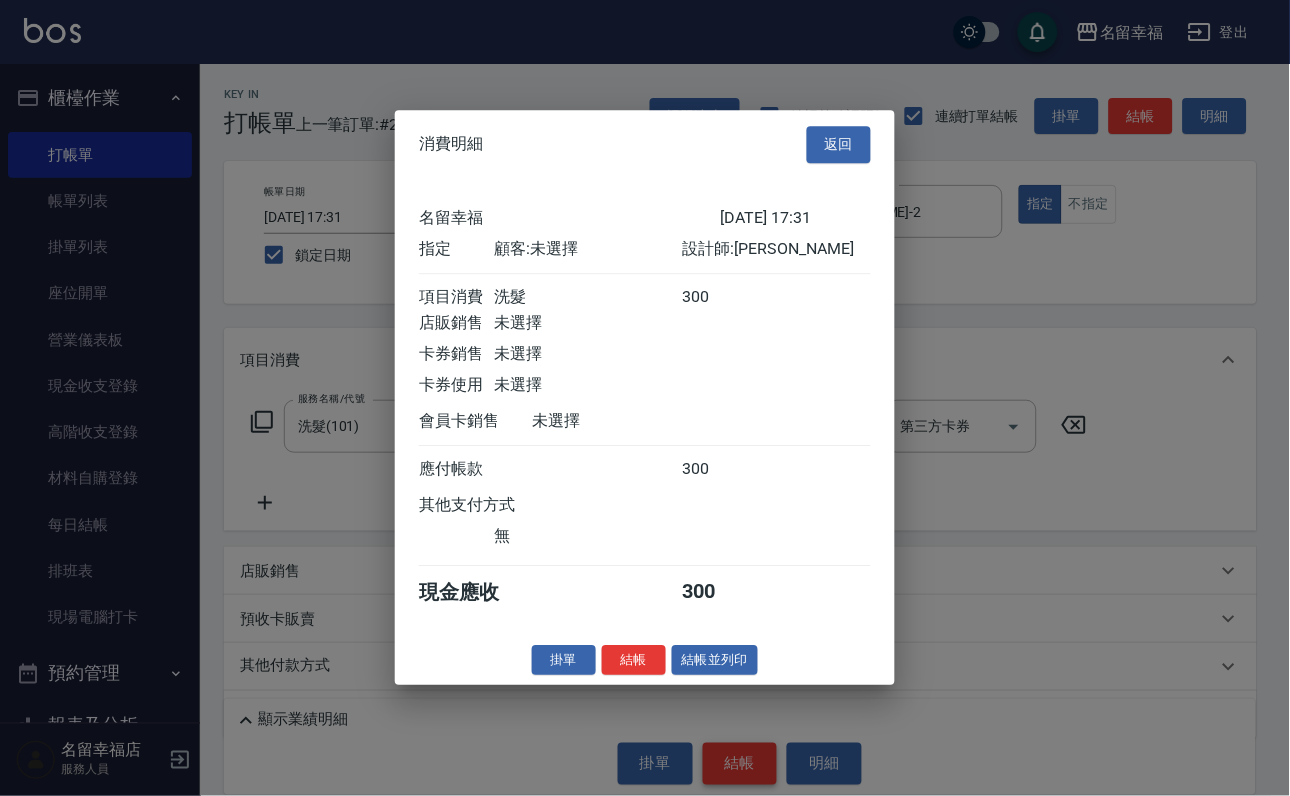 scroll, scrollTop: 247, scrollLeft: 0, axis: vertical 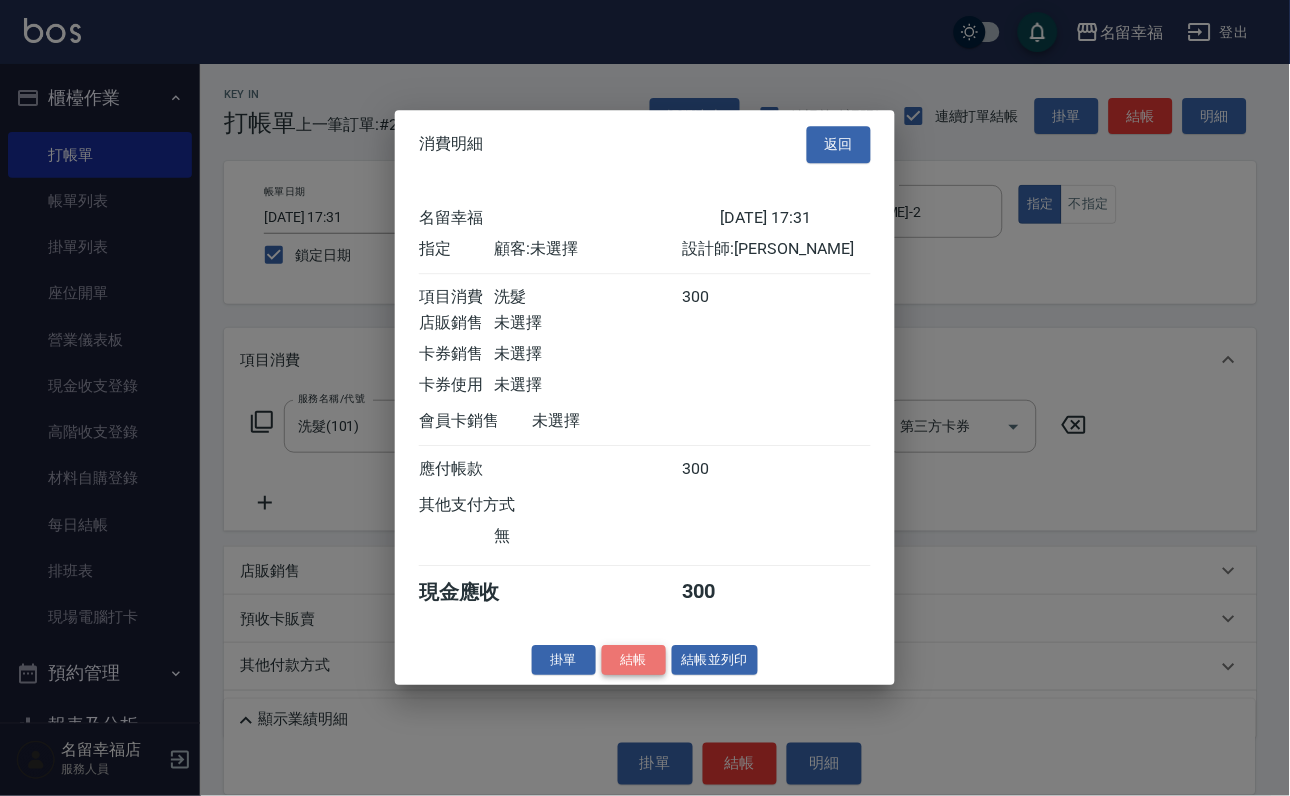 click on "結帳" at bounding box center [634, 660] 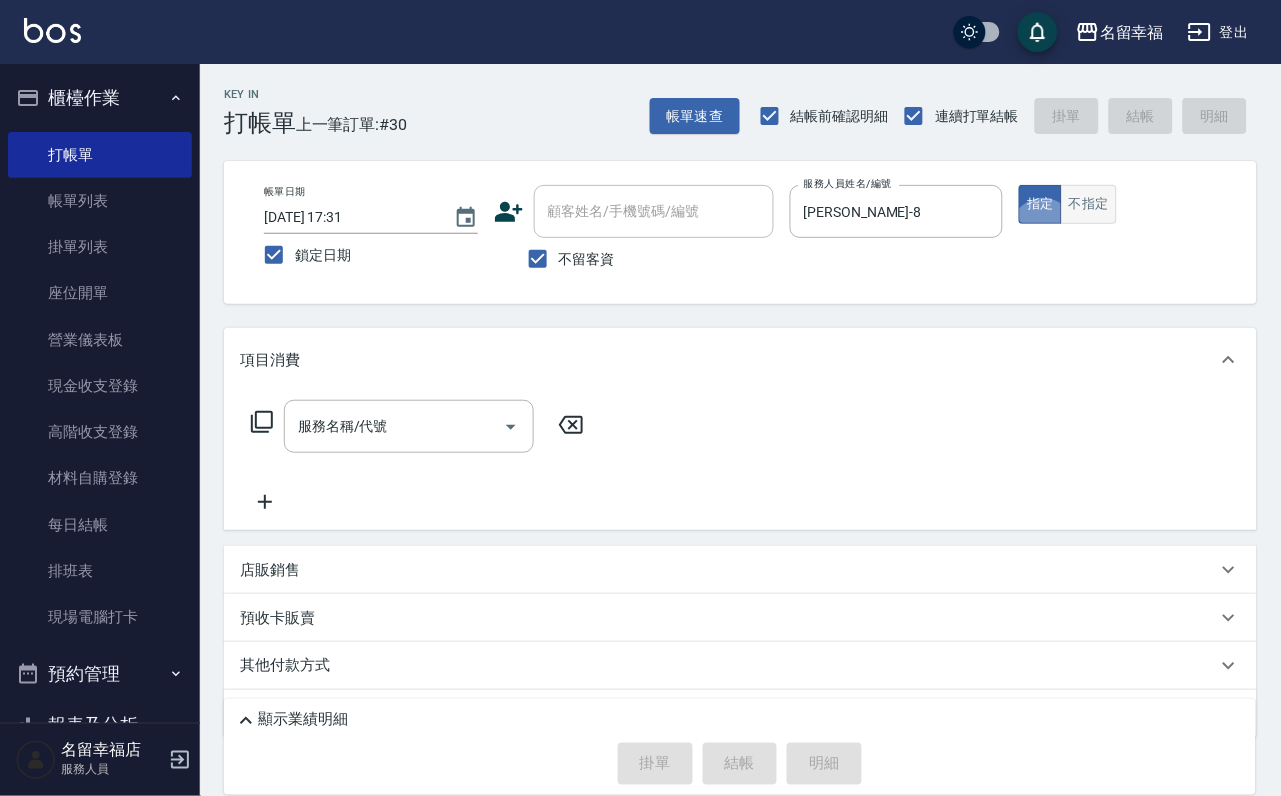 click on "不指定" at bounding box center (1089, 204) 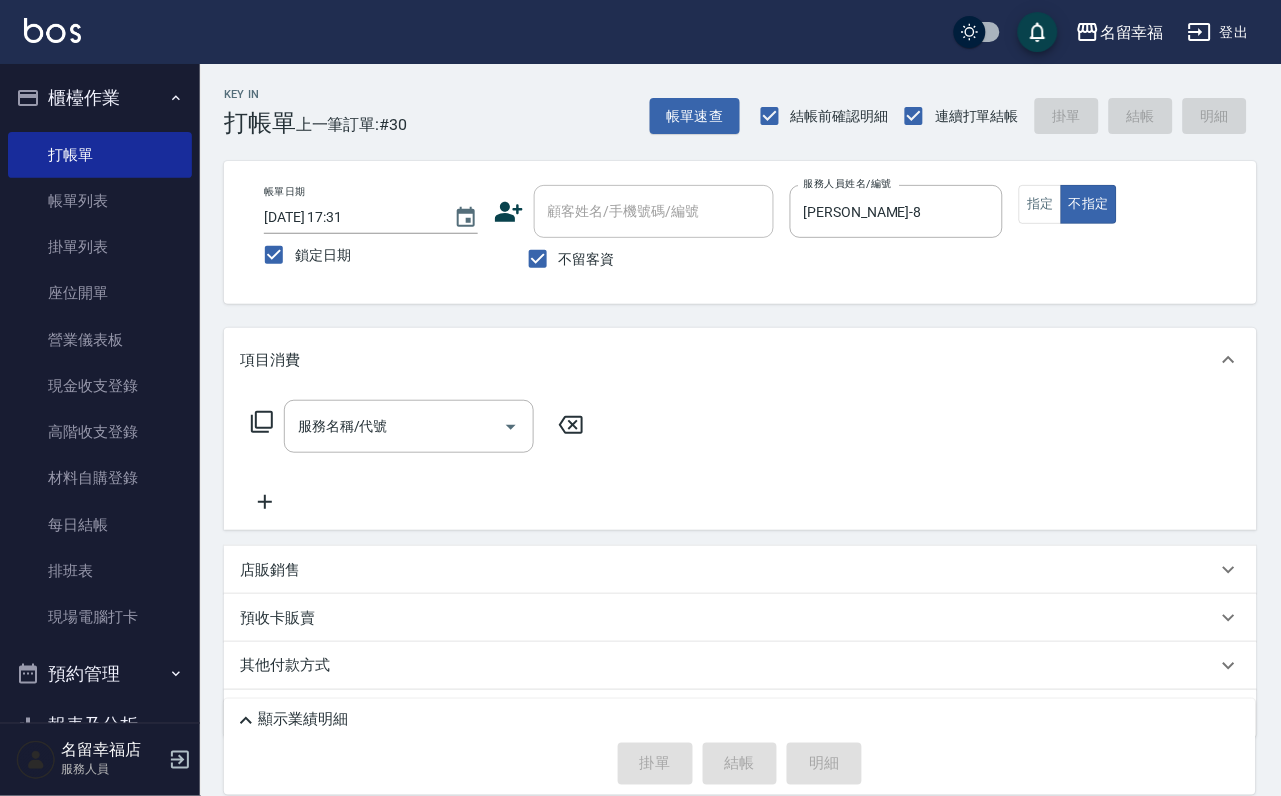 click 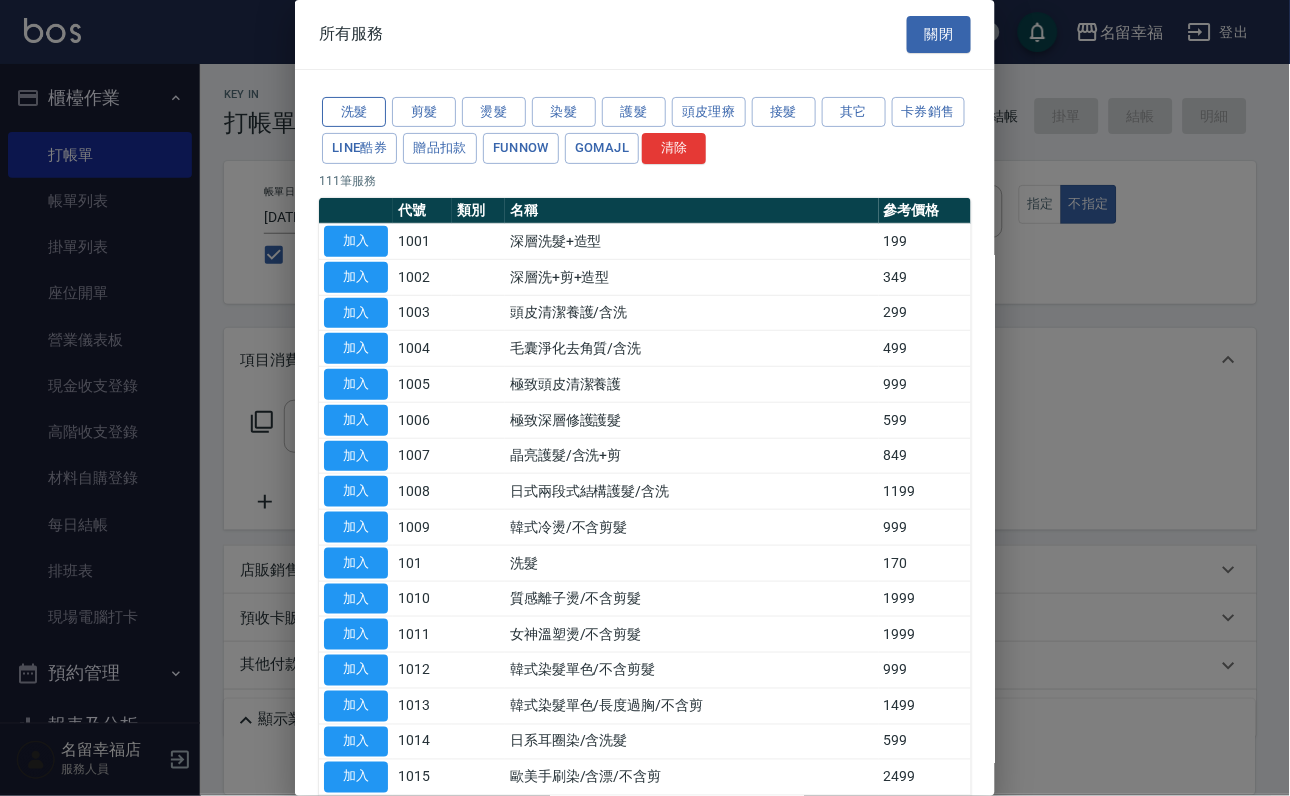 click on "洗髮" at bounding box center [354, 112] 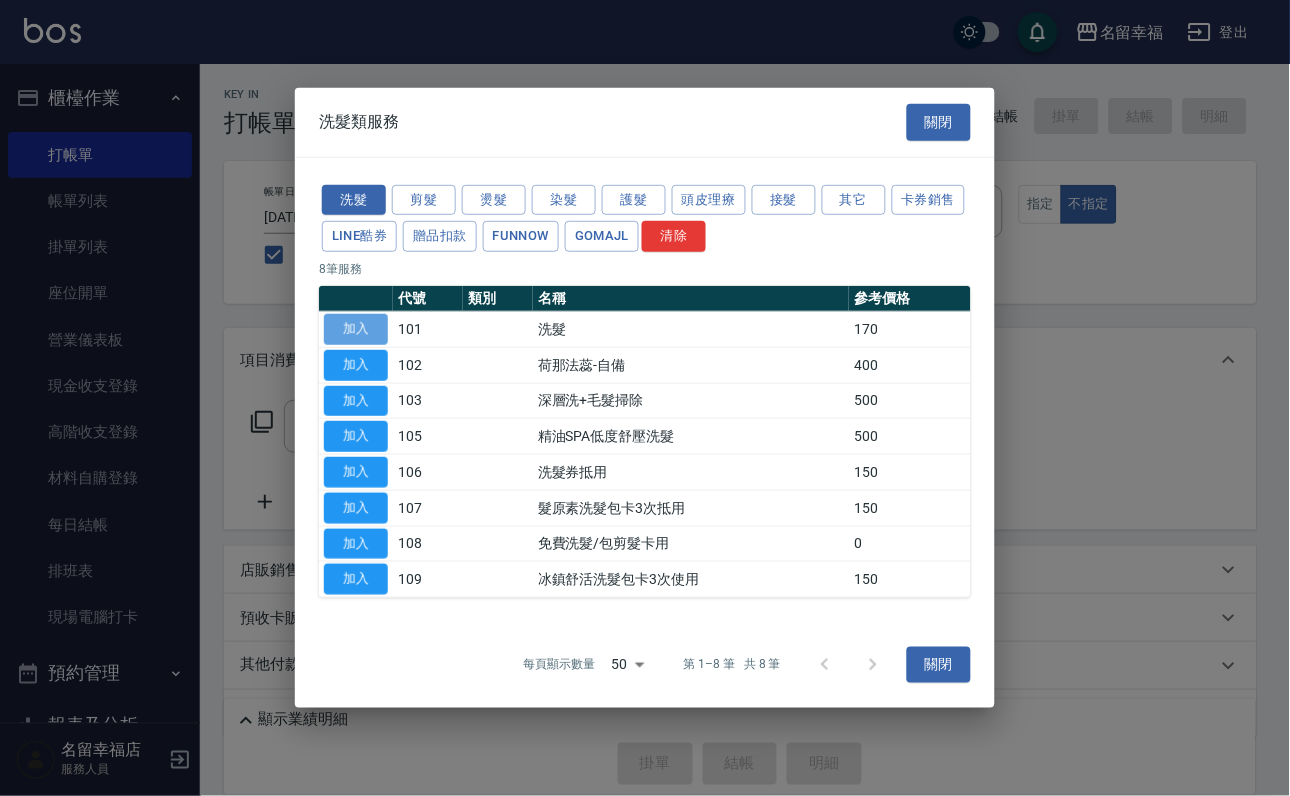 click on "加入" at bounding box center (356, 329) 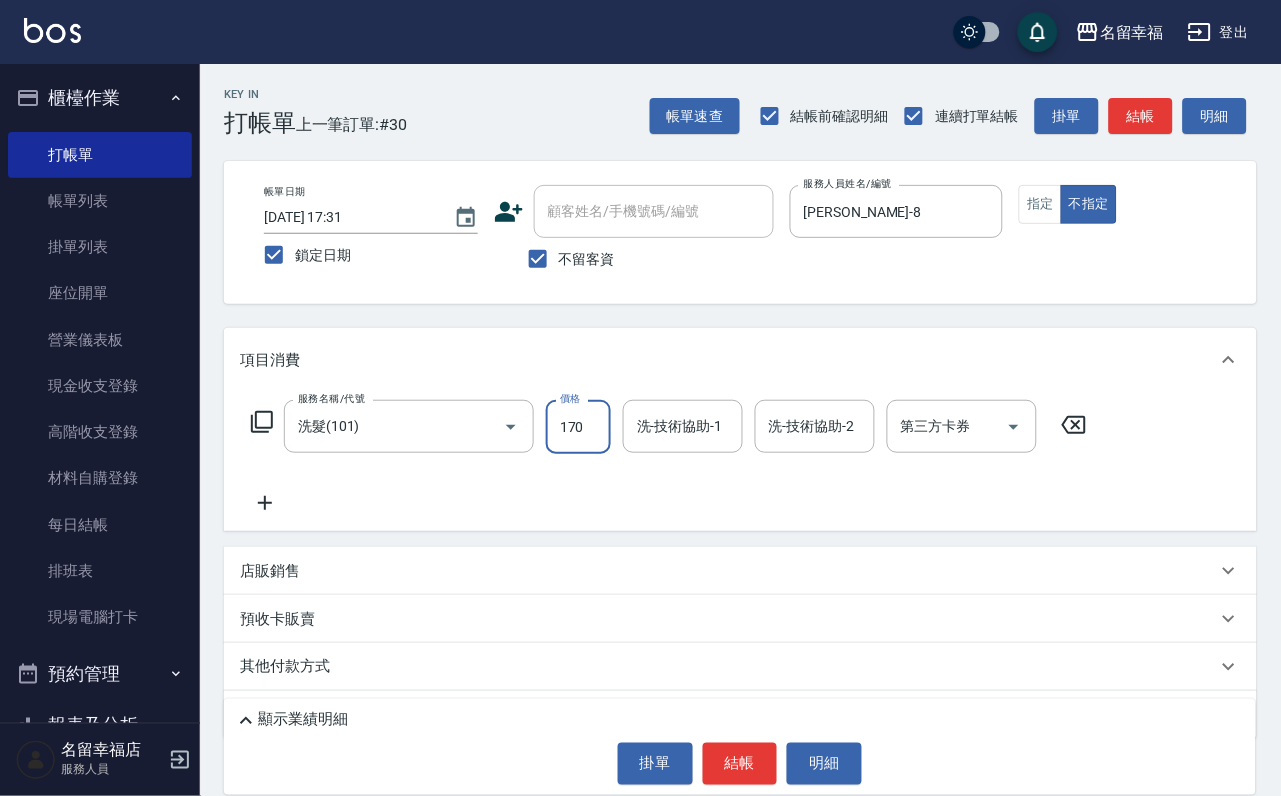 click on "170" at bounding box center (578, 427) 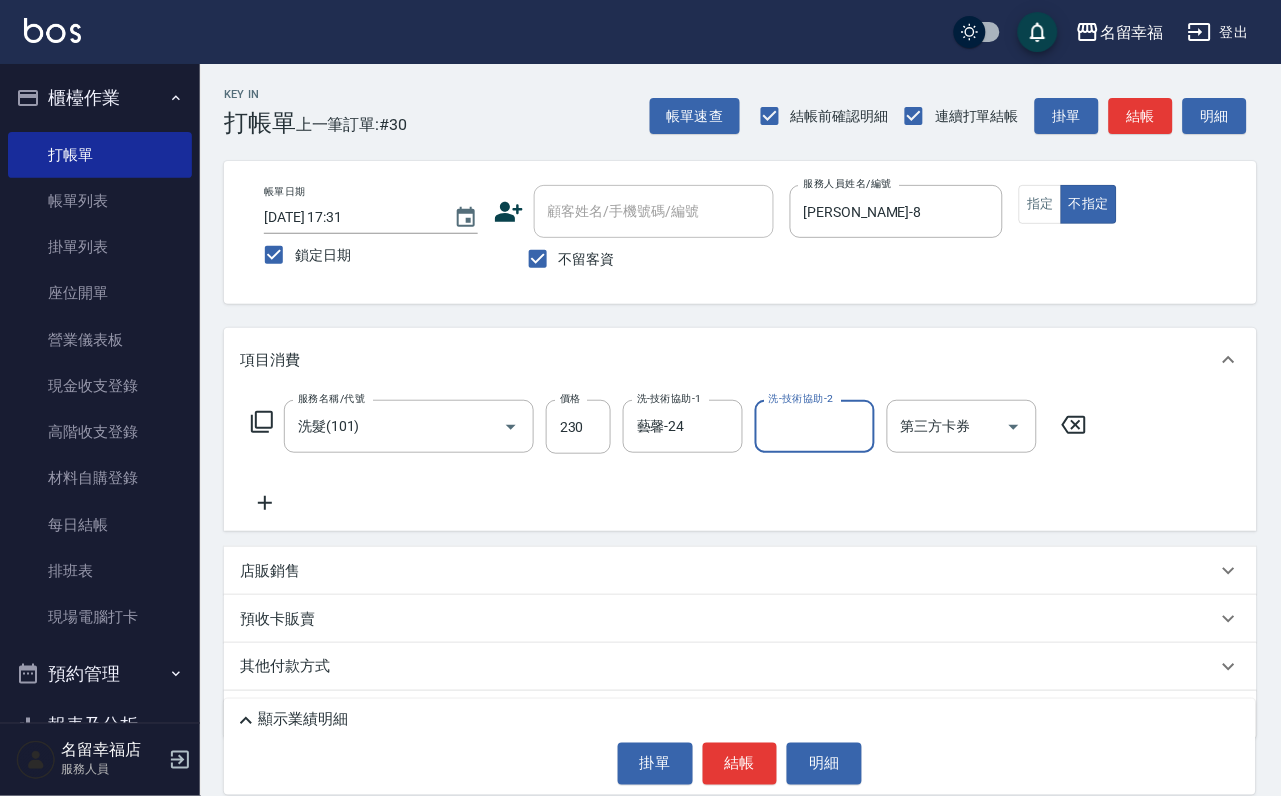 click 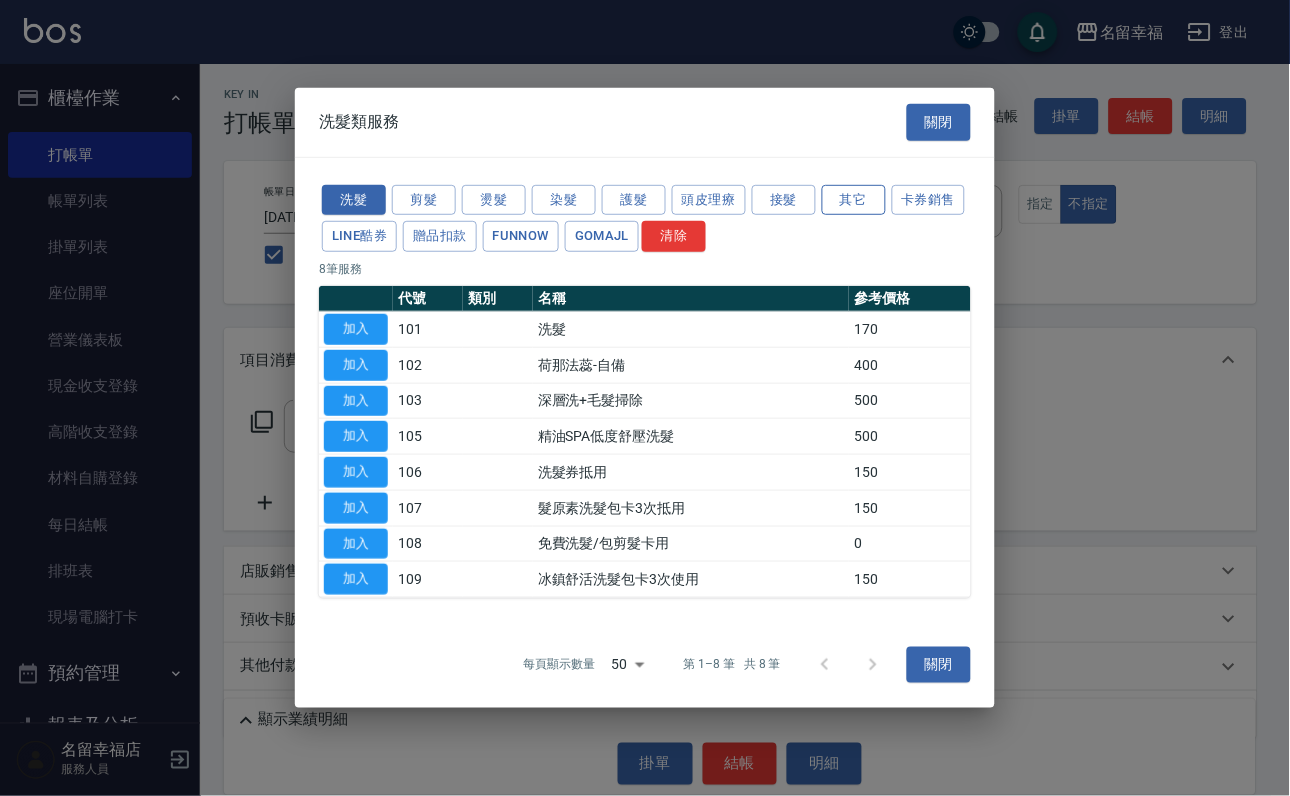 click on "其它" at bounding box center [854, 199] 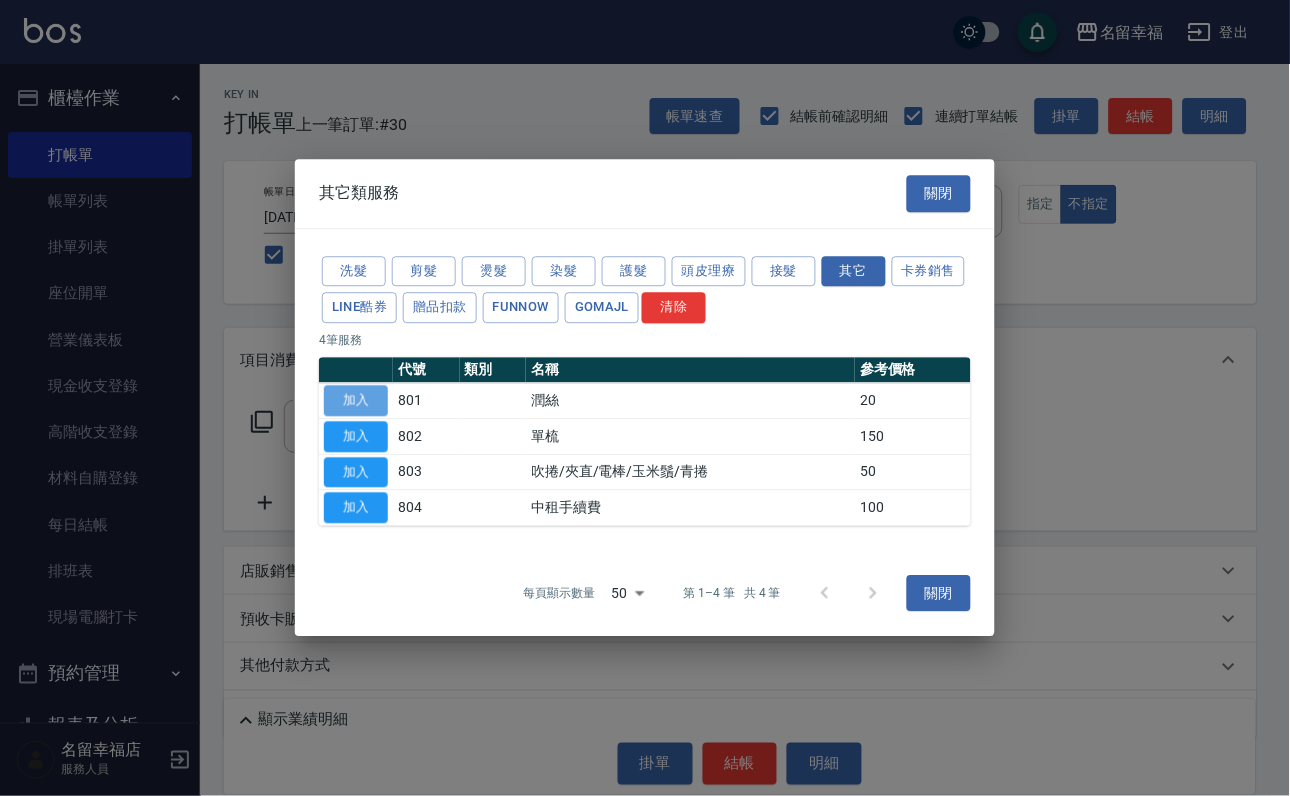 click on "加入" at bounding box center (356, 400) 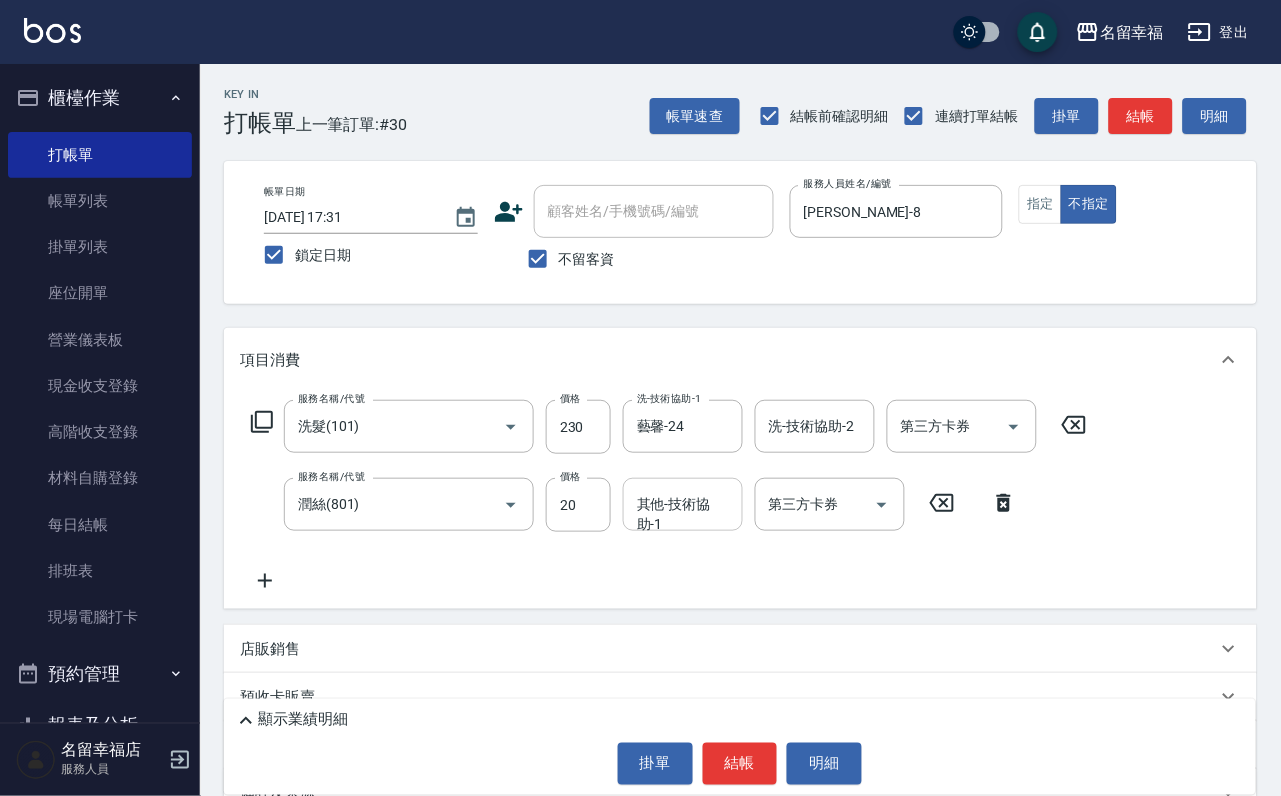 click on "其他-技術協助-1 其他-技術協助-1" at bounding box center [683, 504] 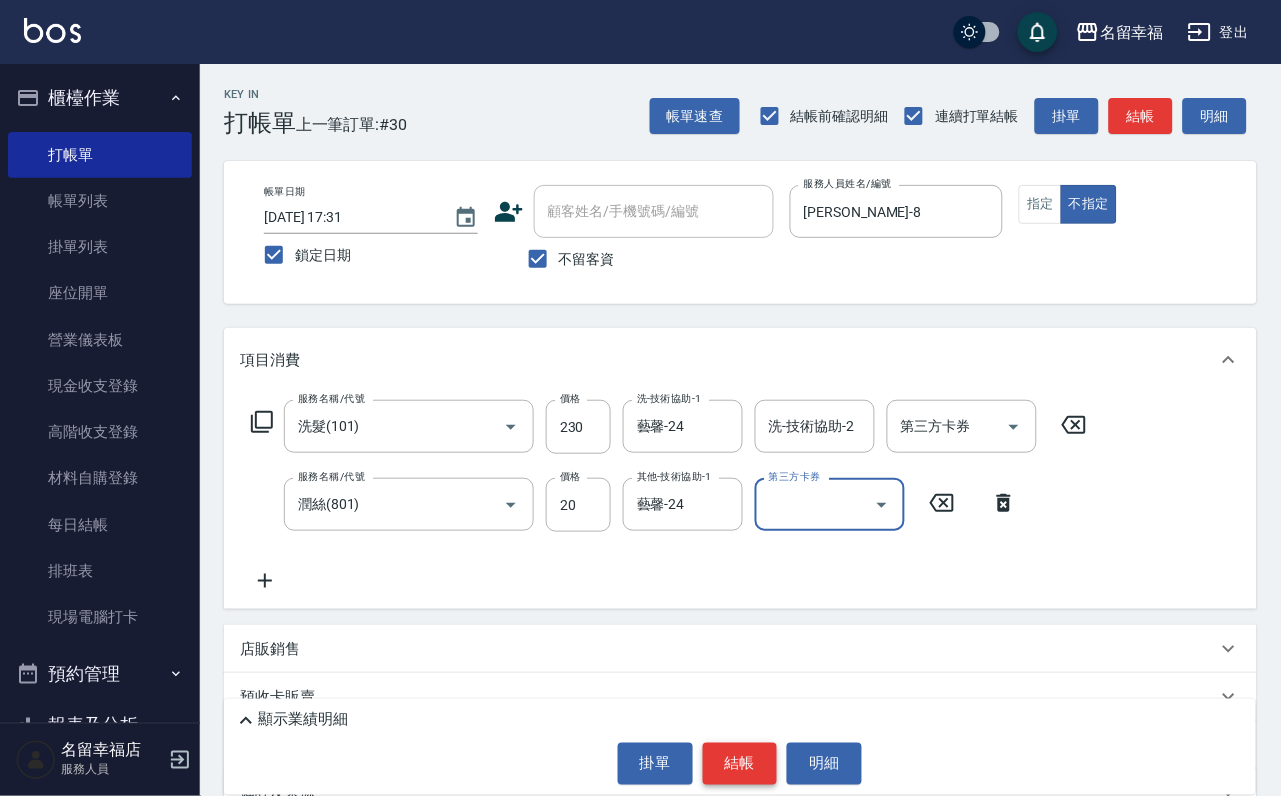 click on "結帳" at bounding box center [740, 764] 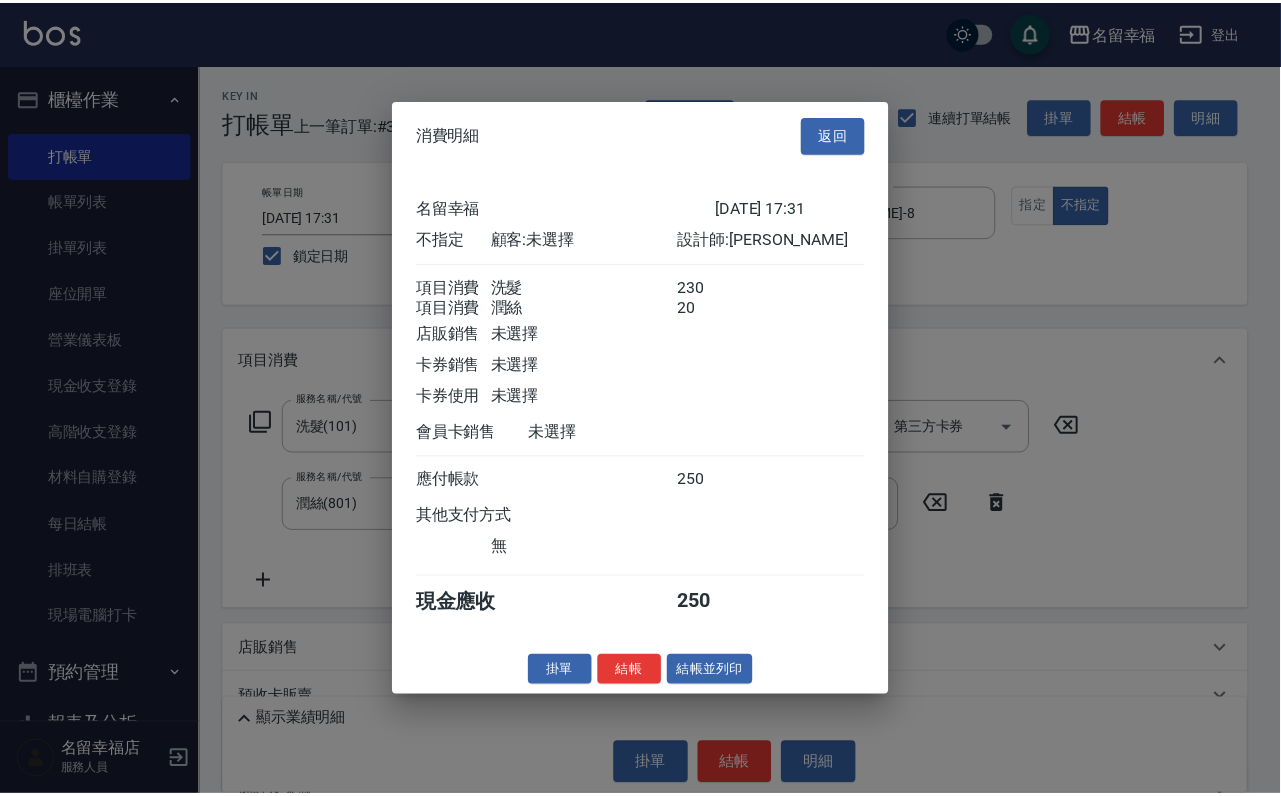scroll, scrollTop: 359, scrollLeft: 0, axis: vertical 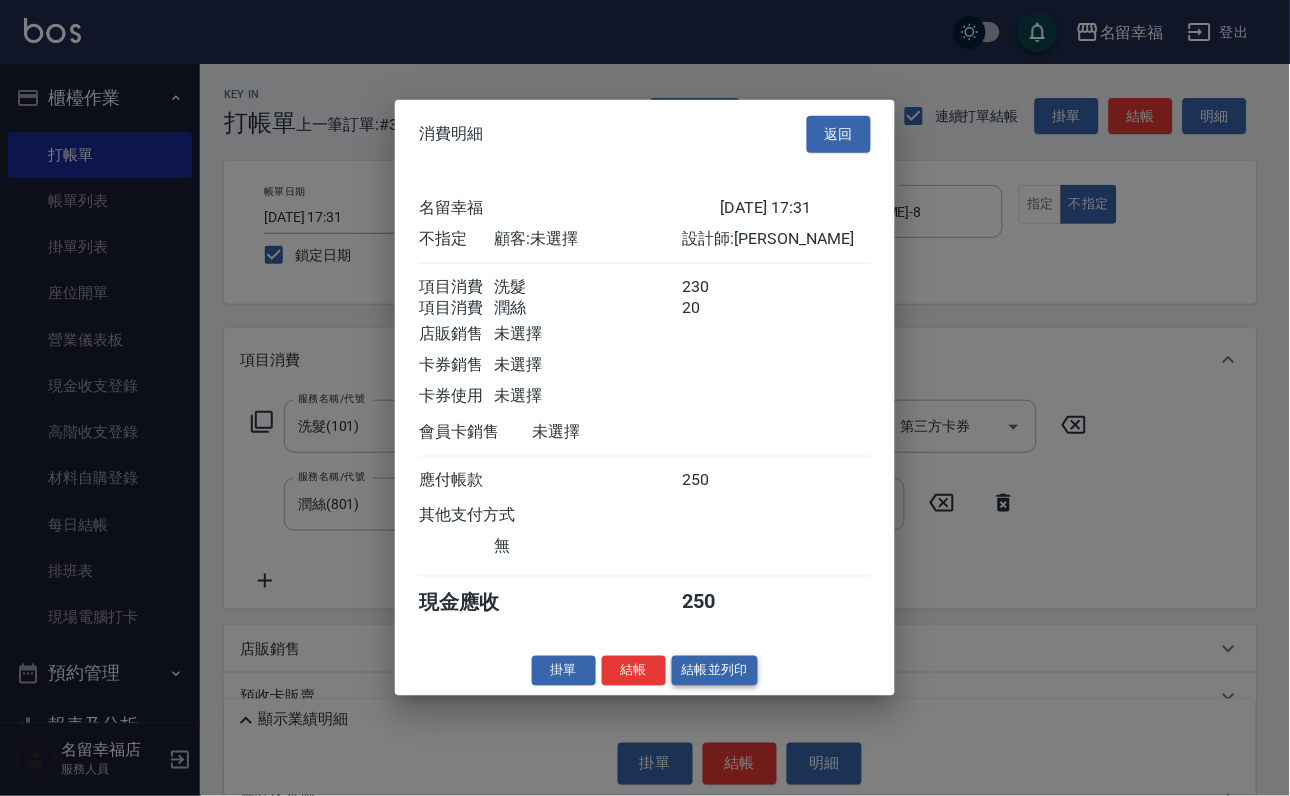 click on "結帳並列印" at bounding box center (715, 670) 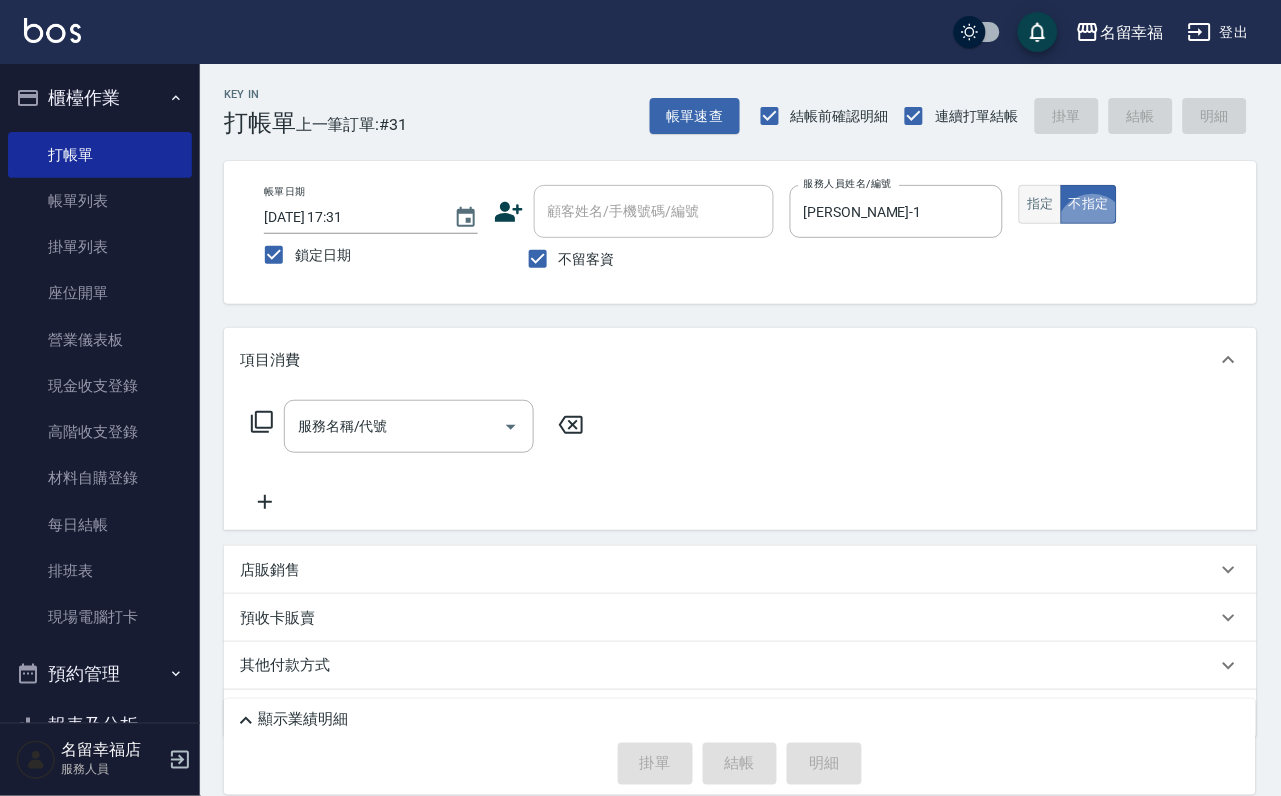 click on "指定" at bounding box center [1040, 204] 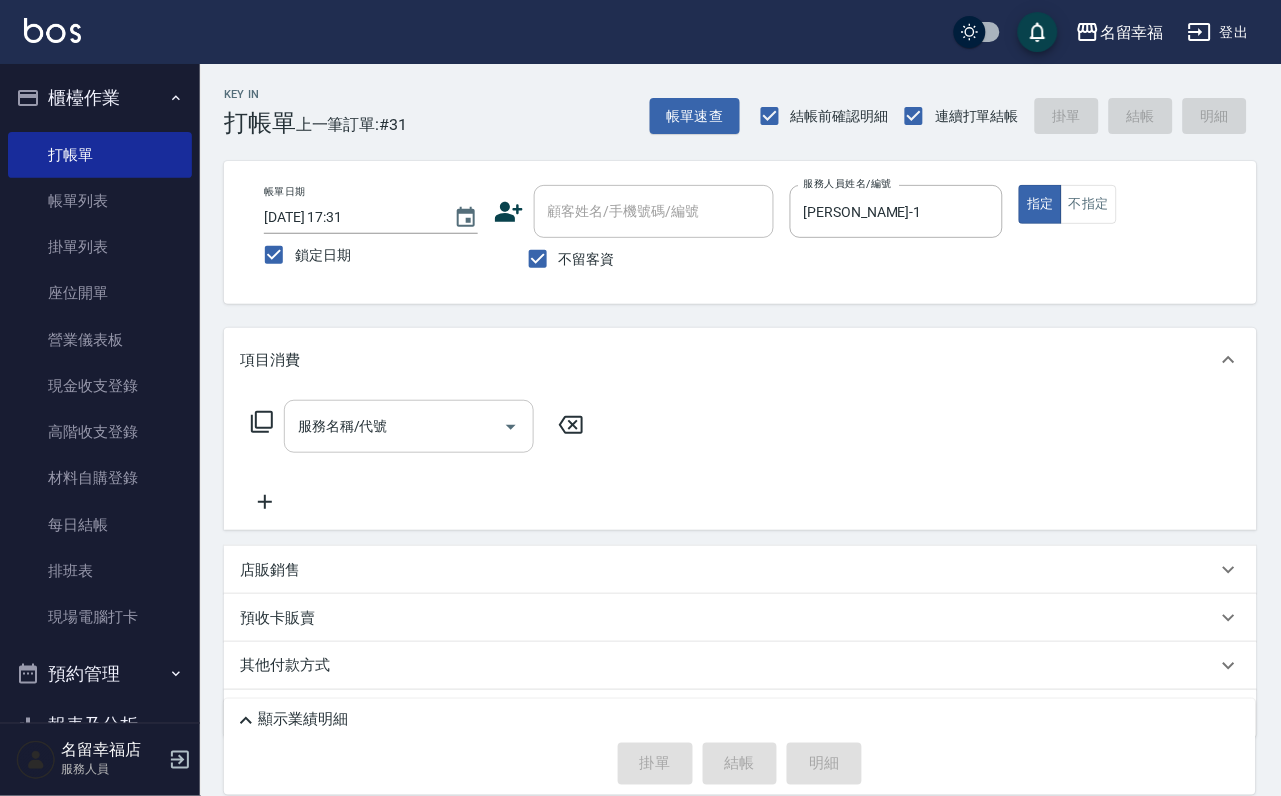 click on "服務名稱/代號" at bounding box center (394, 426) 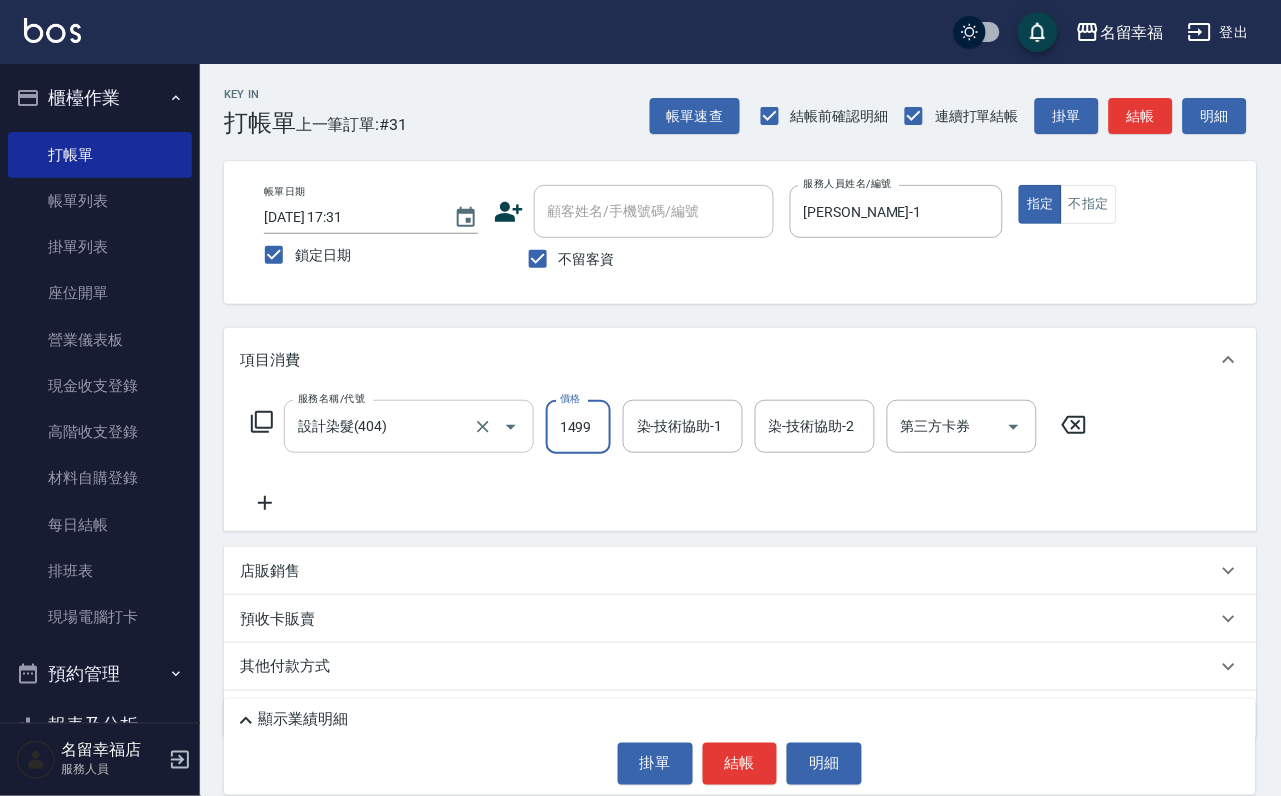 scroll, scrollTop: 0, scrollLeft: 1, axis: horizontal 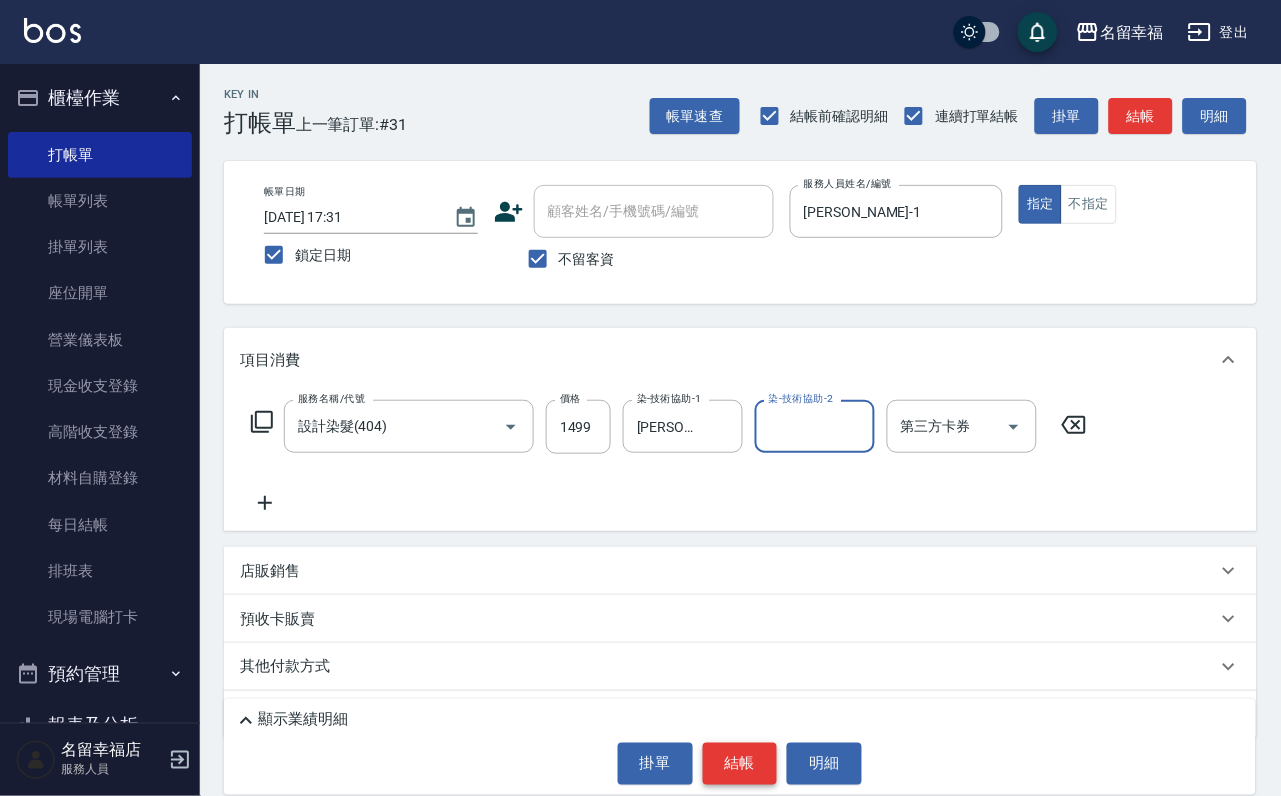click on "結帳" at bounding box center [740, 764] 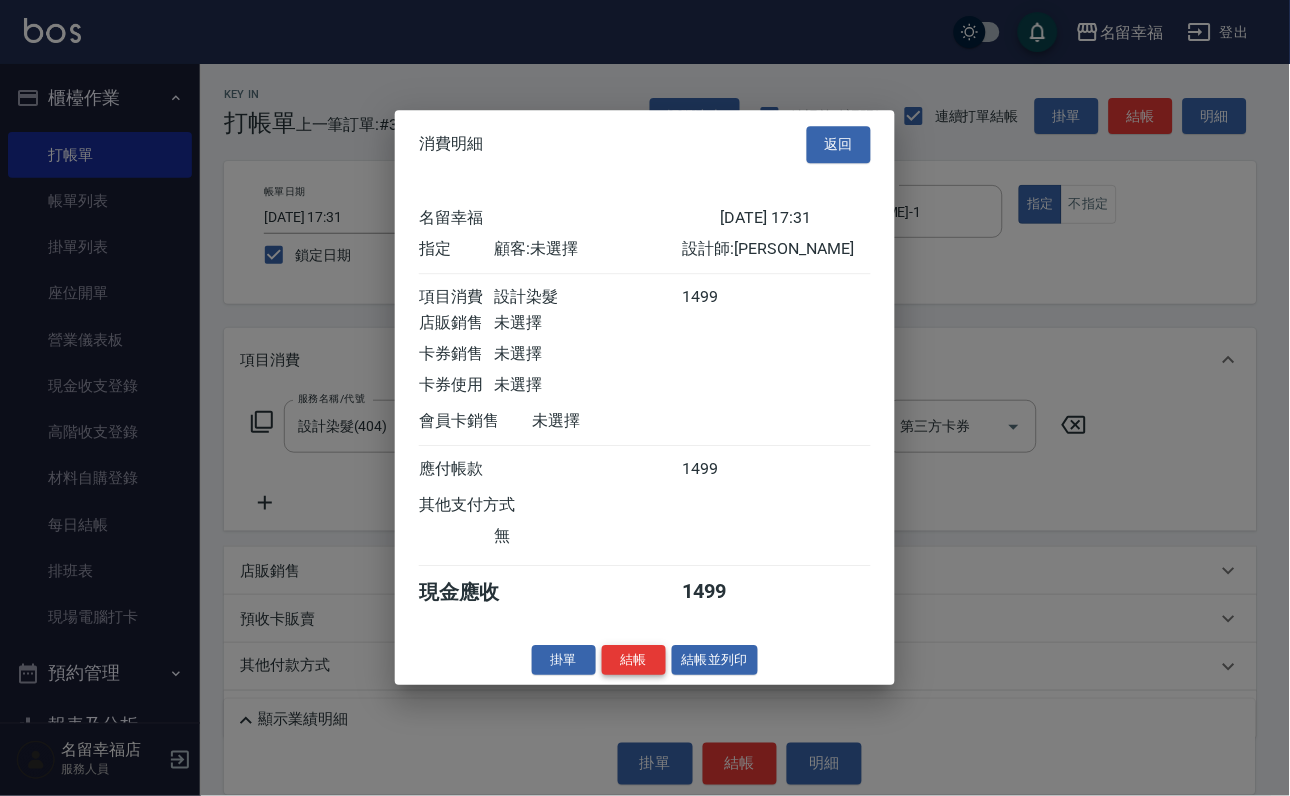 scroll, scrollTop: 247, scrollLeft: 0, axis: vertical 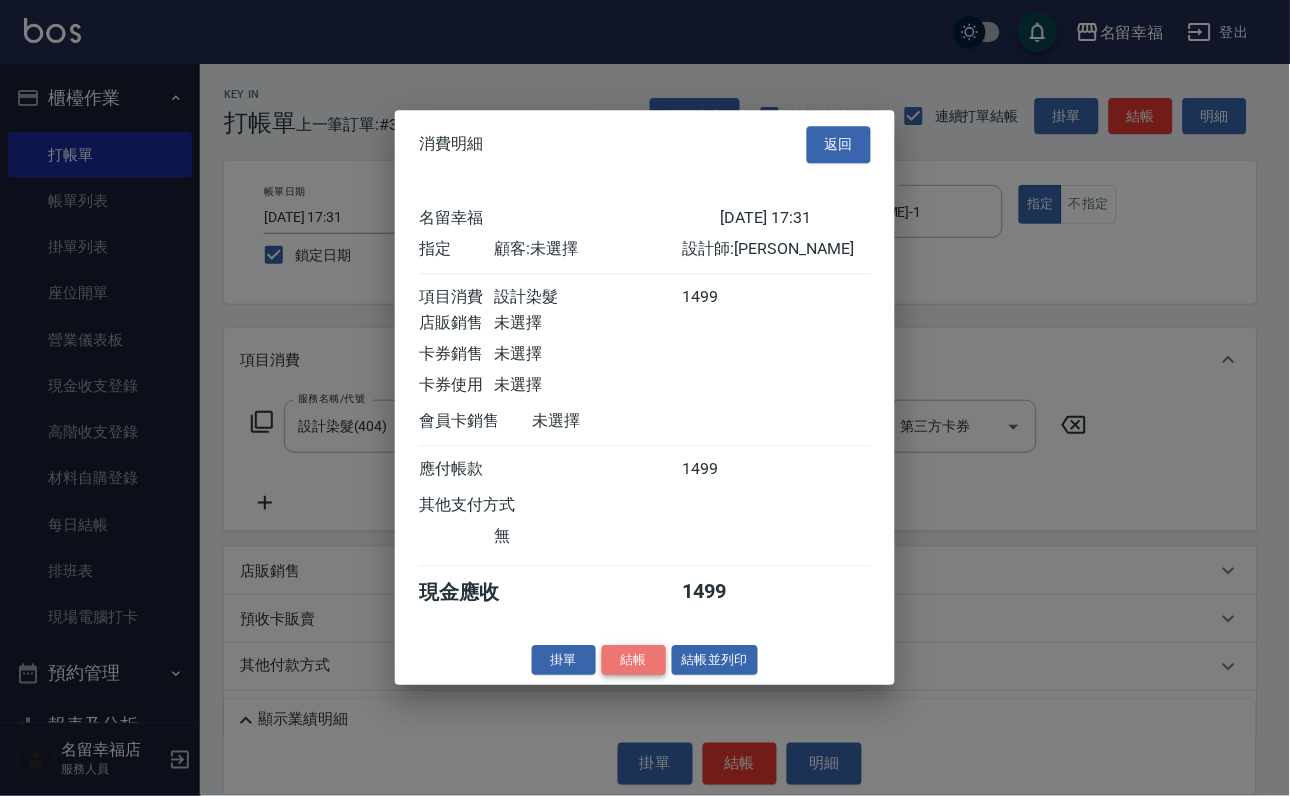 click on "結帳" at bounding box center [634, 660] 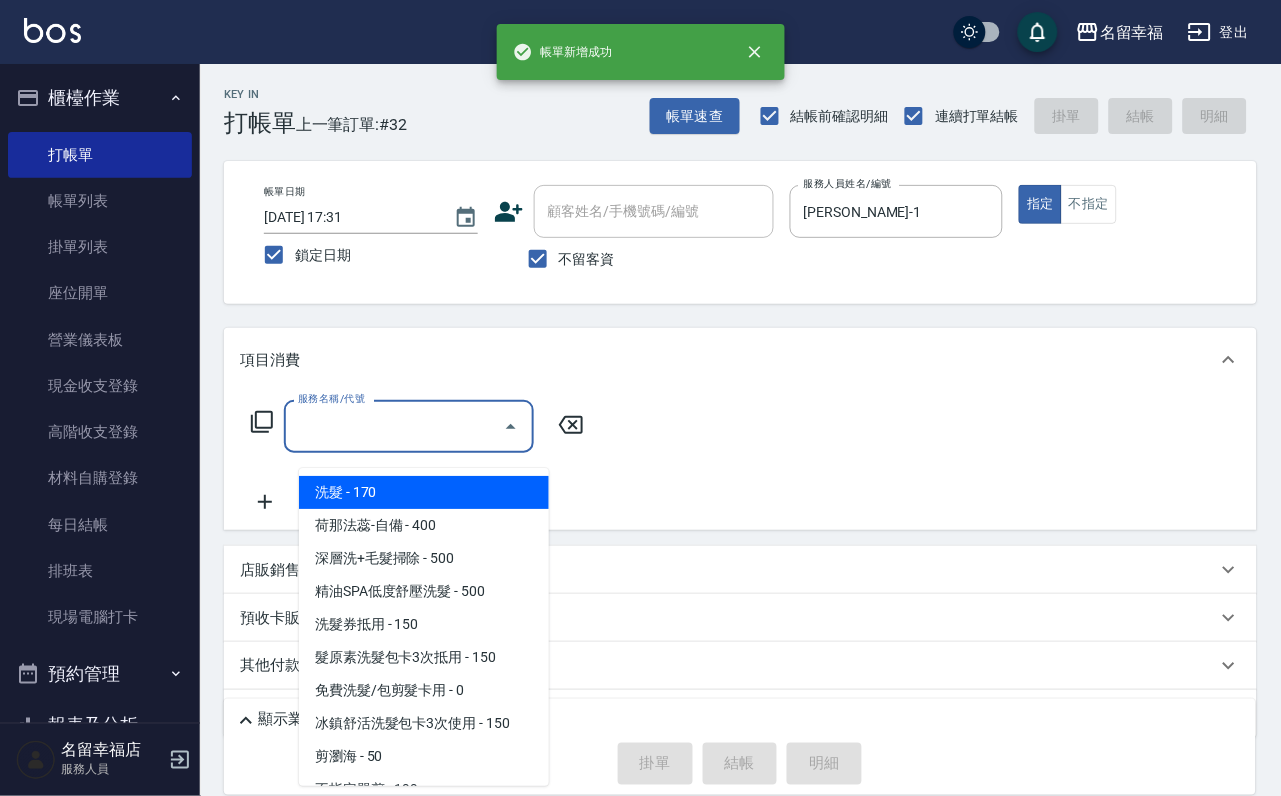 click on "服務名稱/代號" at bounding box center [394, 426] 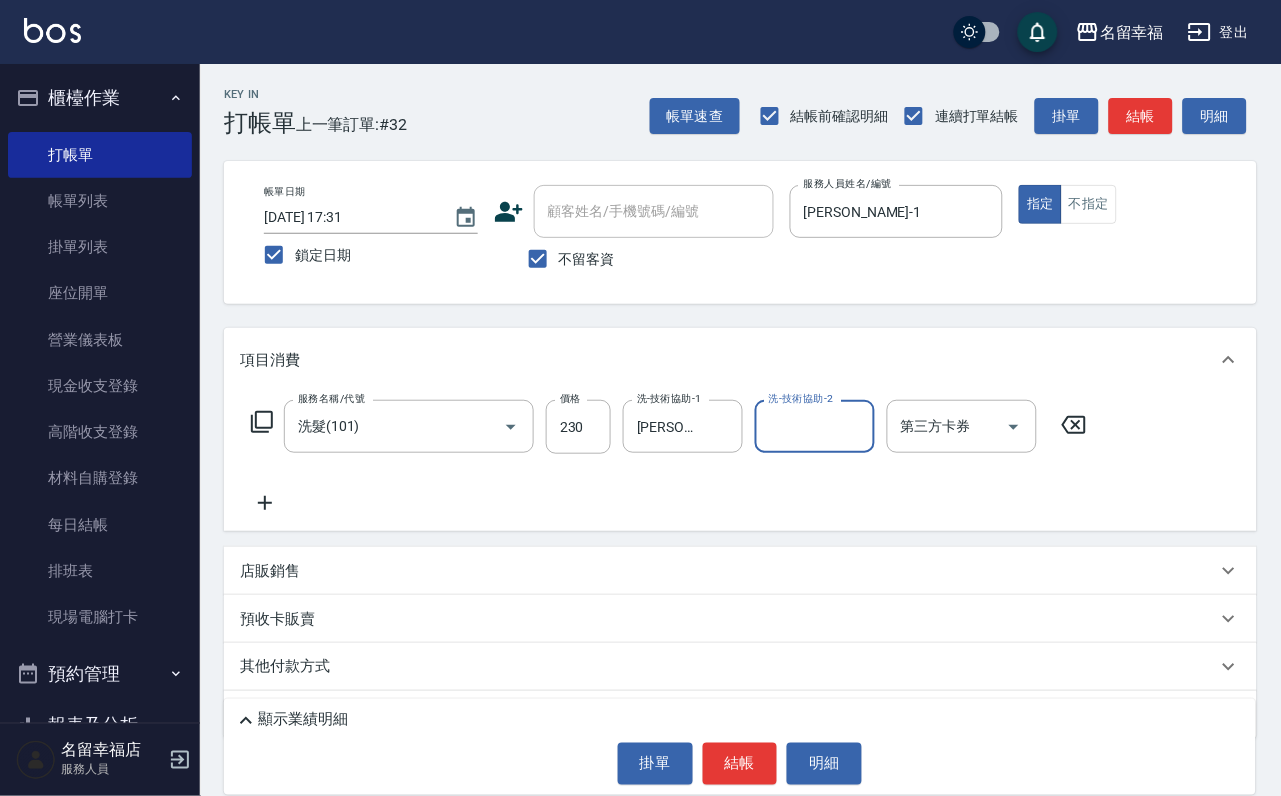 click 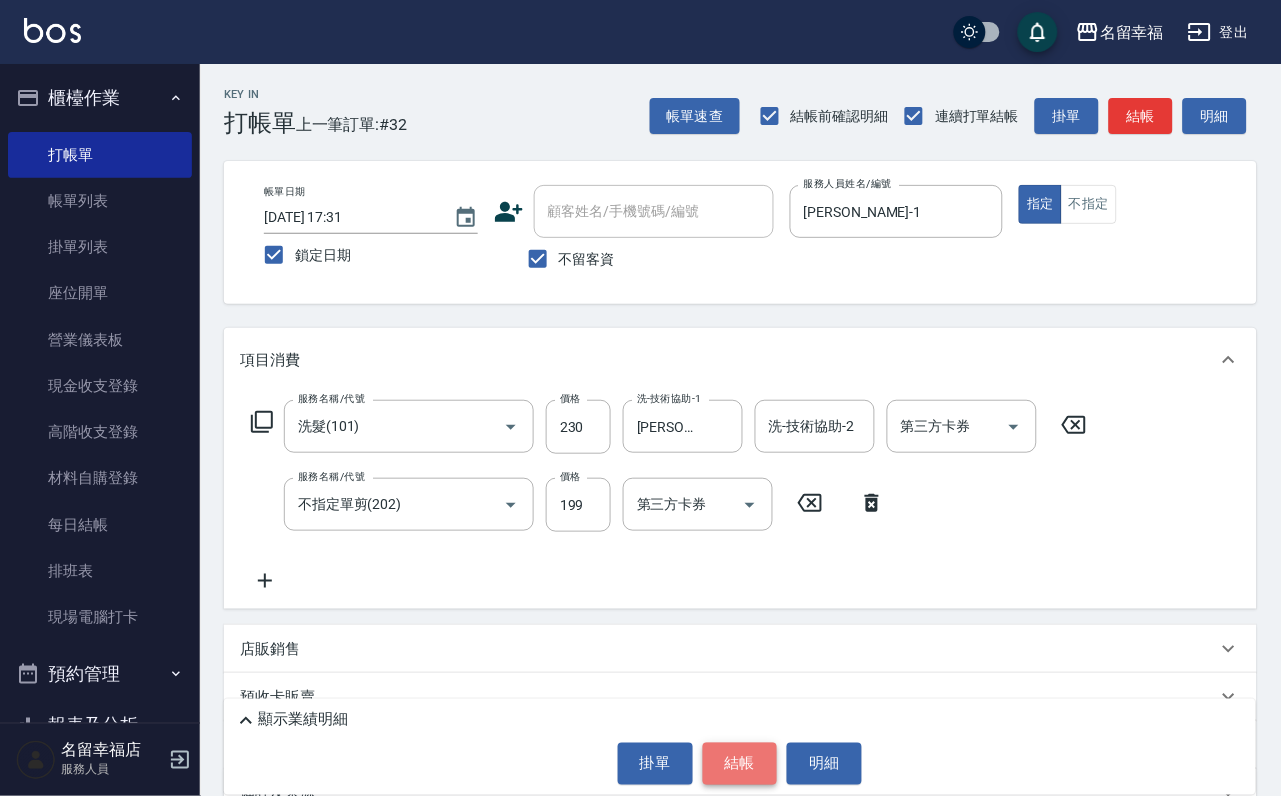click on "結帳" at bounding box center [740, 764] 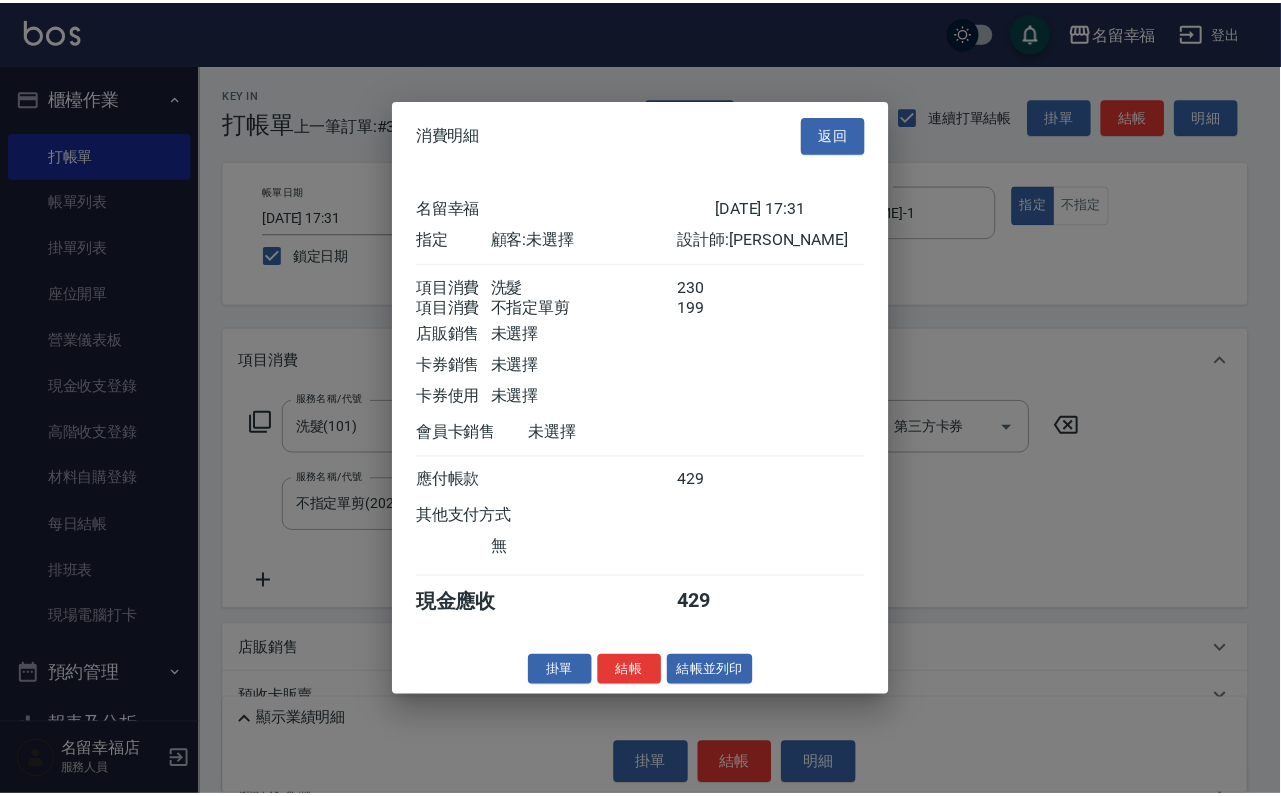 scroll, scrollTop: 322, scrollLeft: 0, axis: vertical 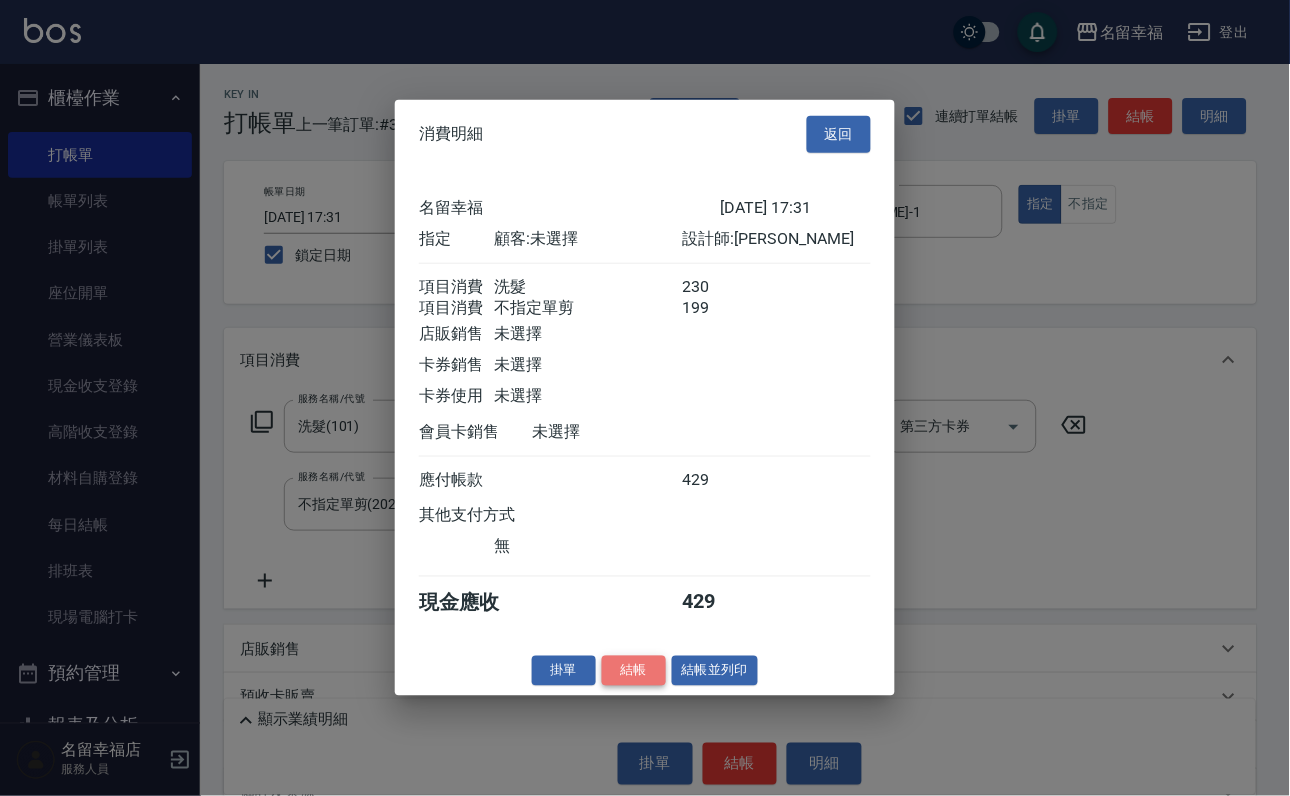 drag, startPoint x: 614, startPoint y: 766, endPoint x: 613, endPoint y: 756, distance: 10.049875 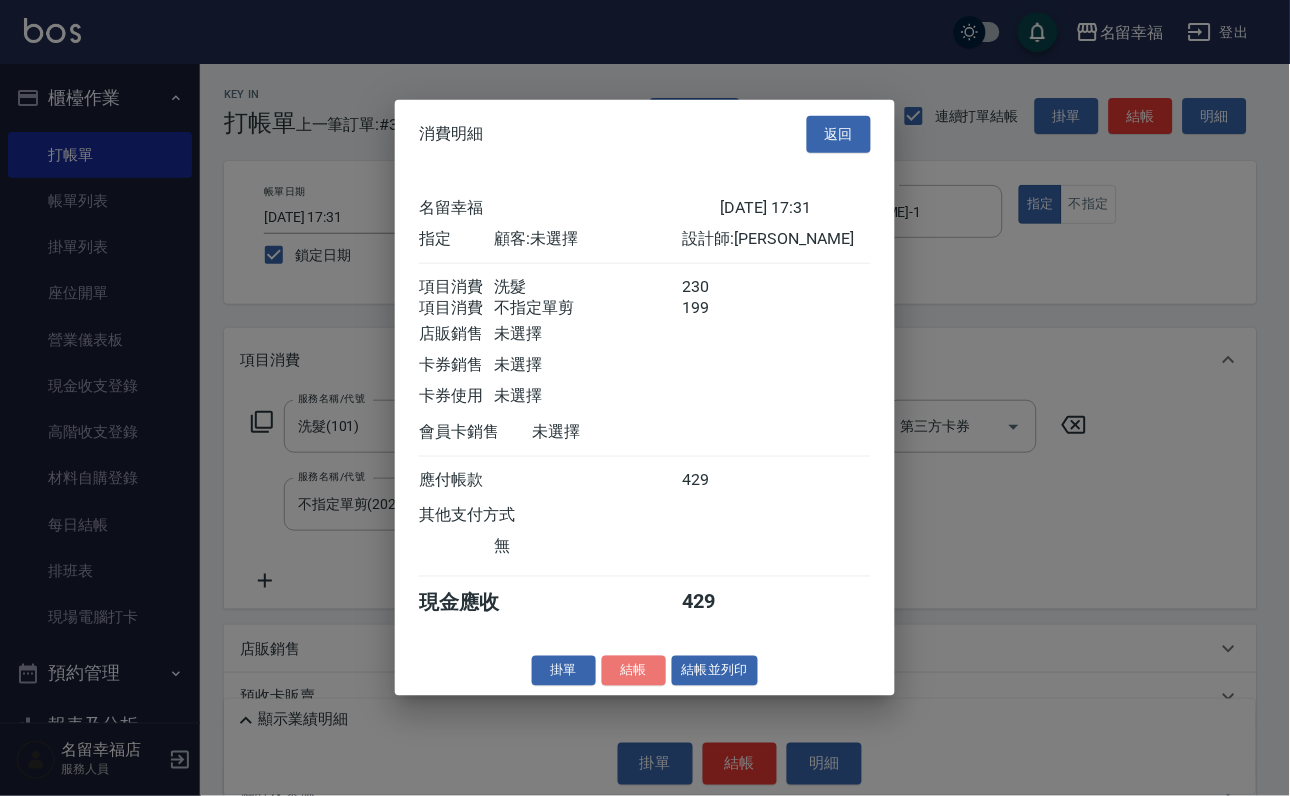 click on "結帳" at bounding box center [634, 670] 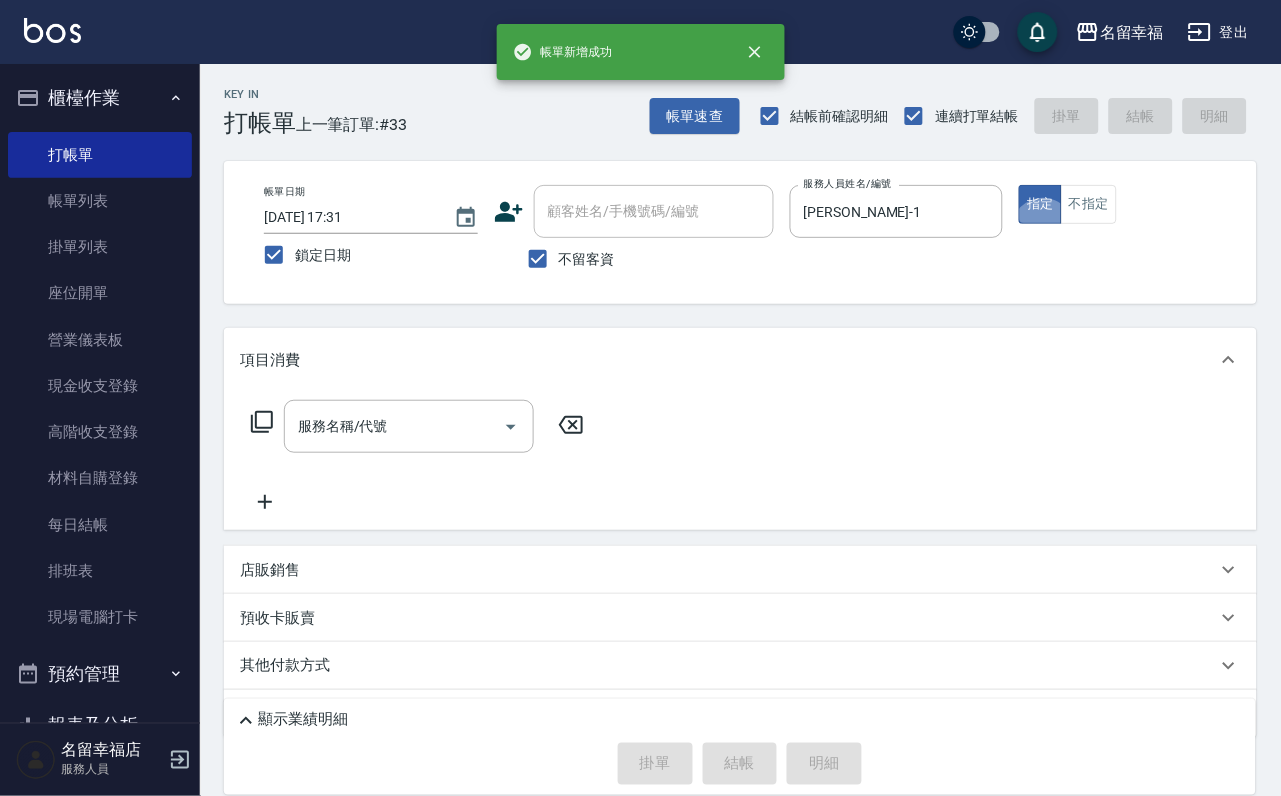 click on "服務名稱/代號" at bounding box center [394, 426] 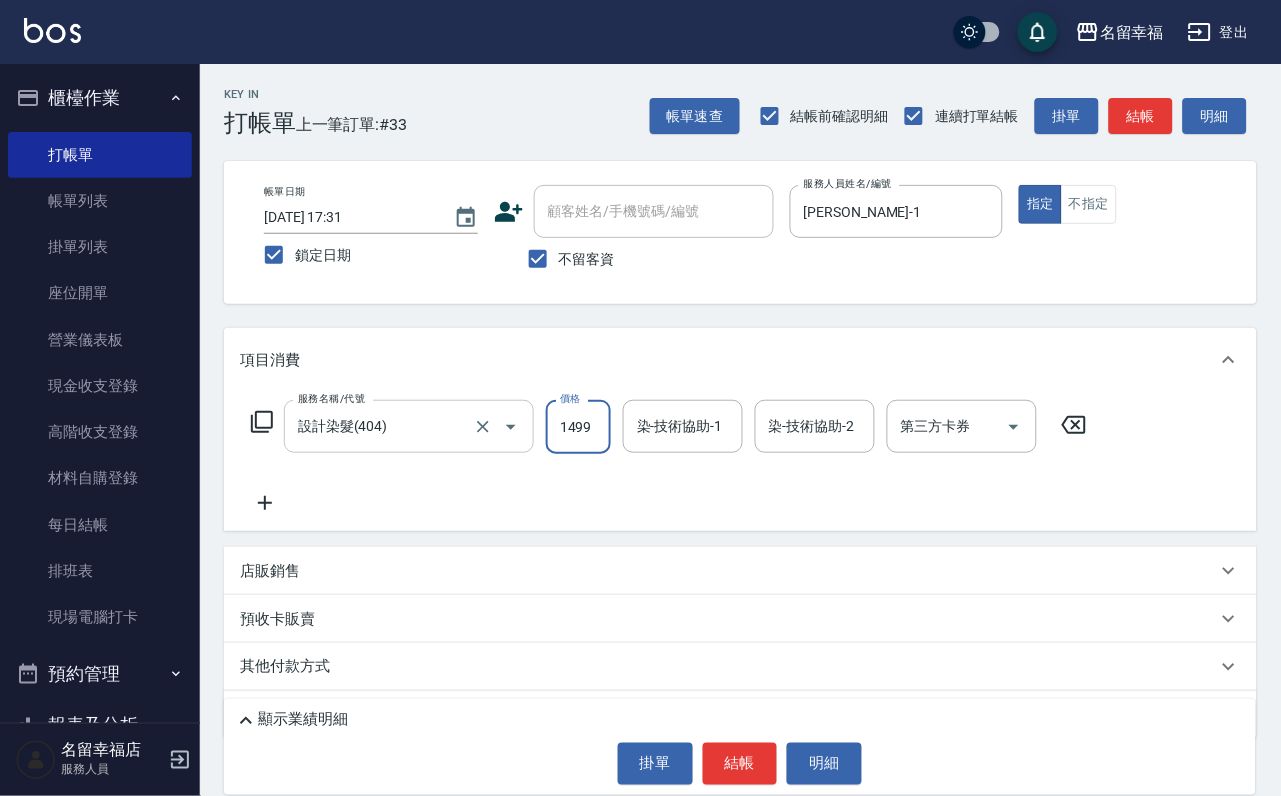 scroll, scrollTop: 0, scrollLeft: 1, axis: horizontal 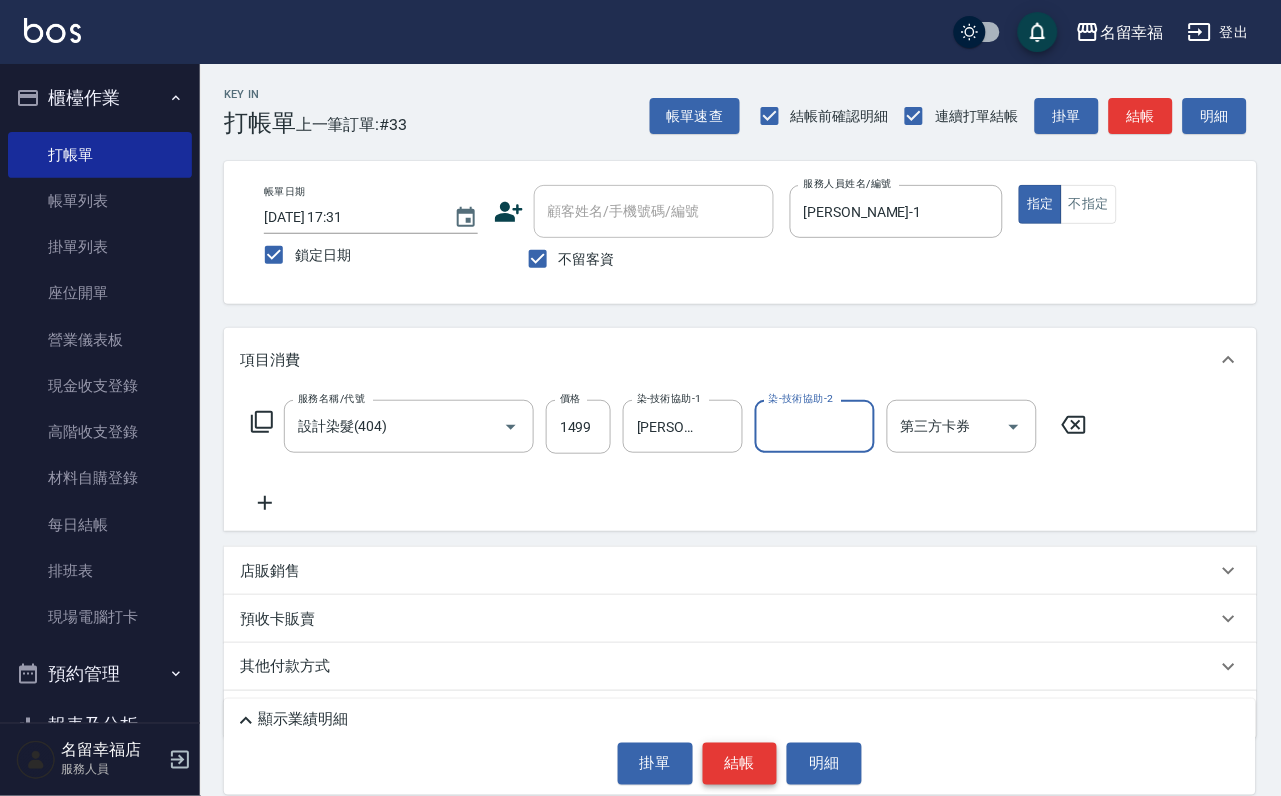 click on "結帳" at bounding box center (740, 764) 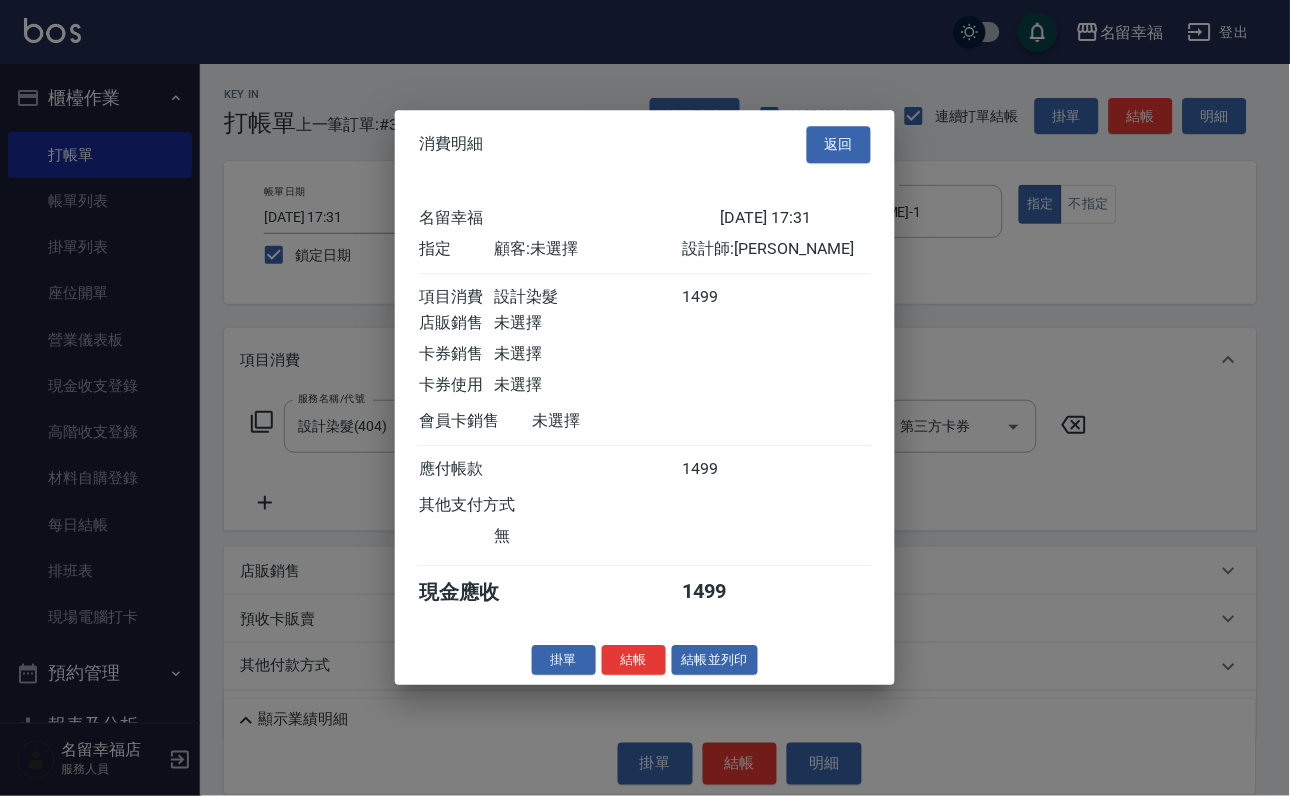 scroll, scrollTop: 247, scrollLeft: 0, axis: vertical 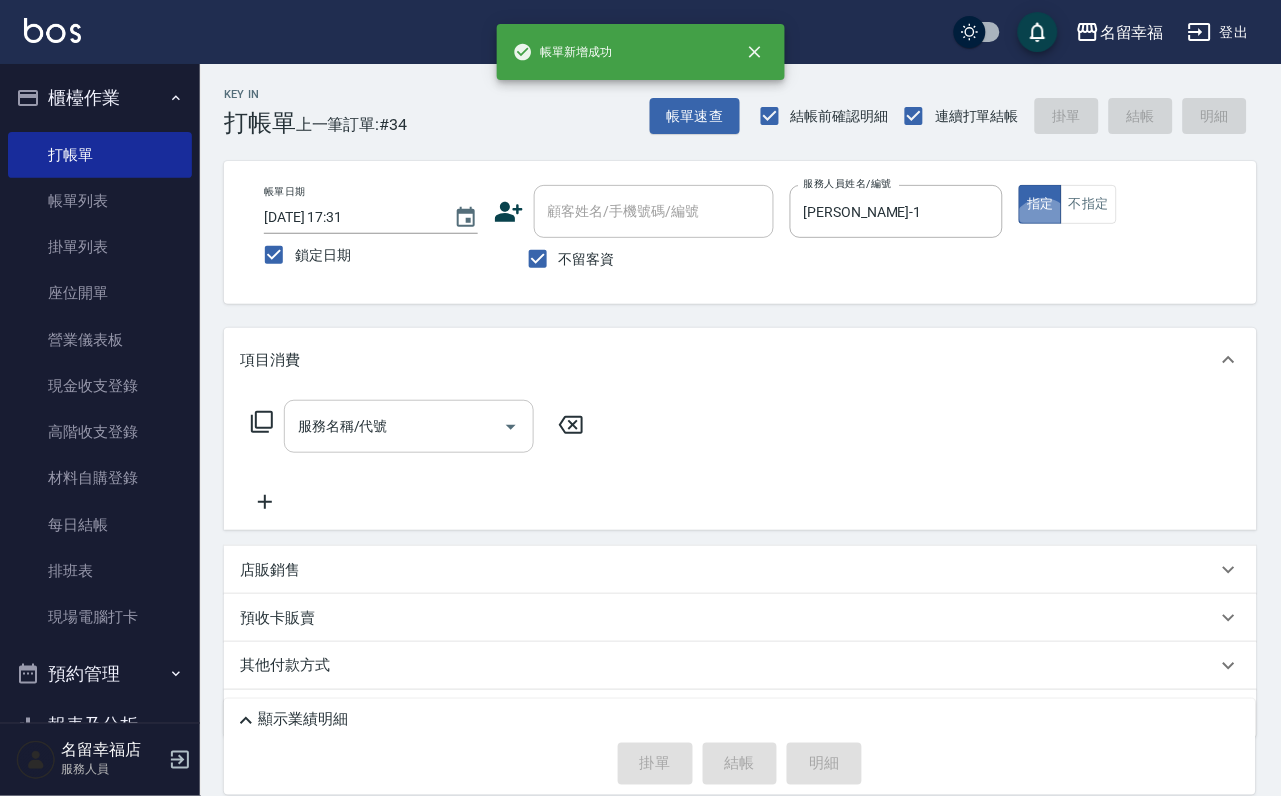 click on "服務名稱/代號" at bounding box center (394, 426) 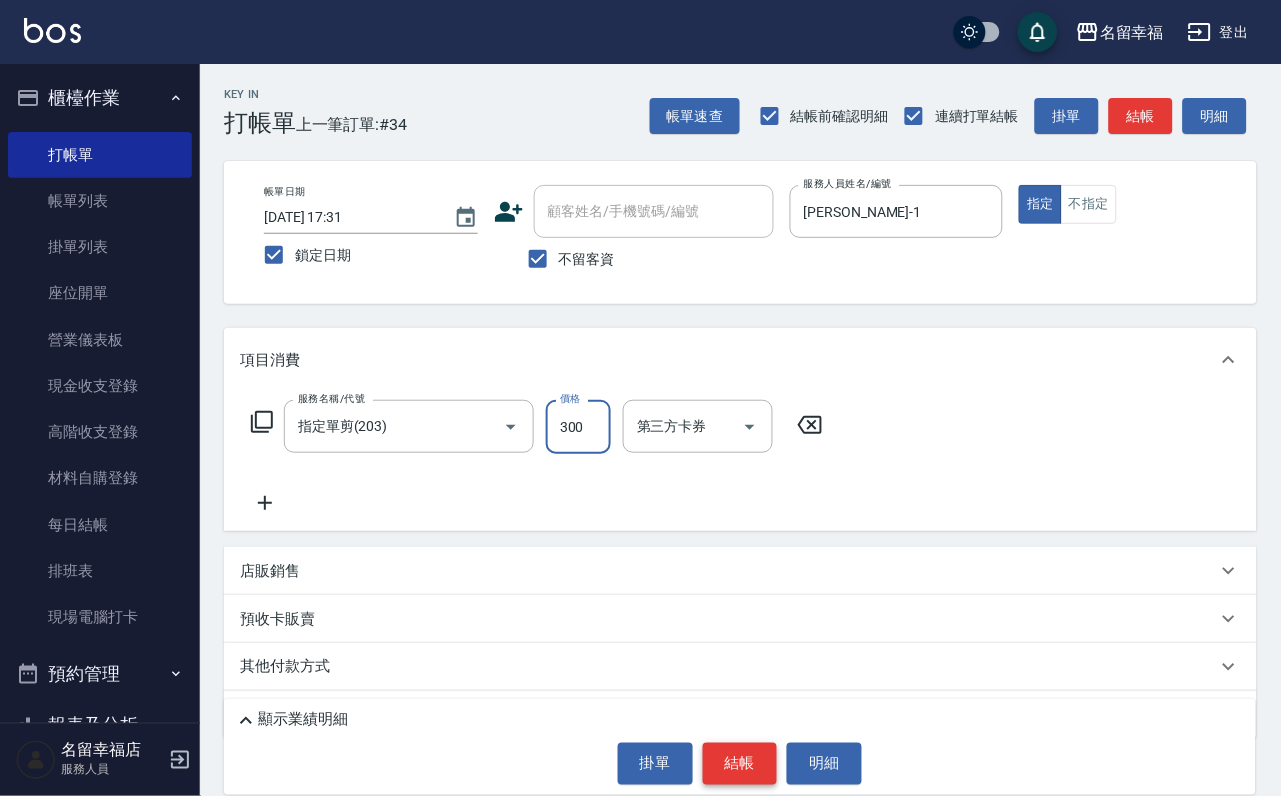 click on "結帳" at bounding box center (740, 764) 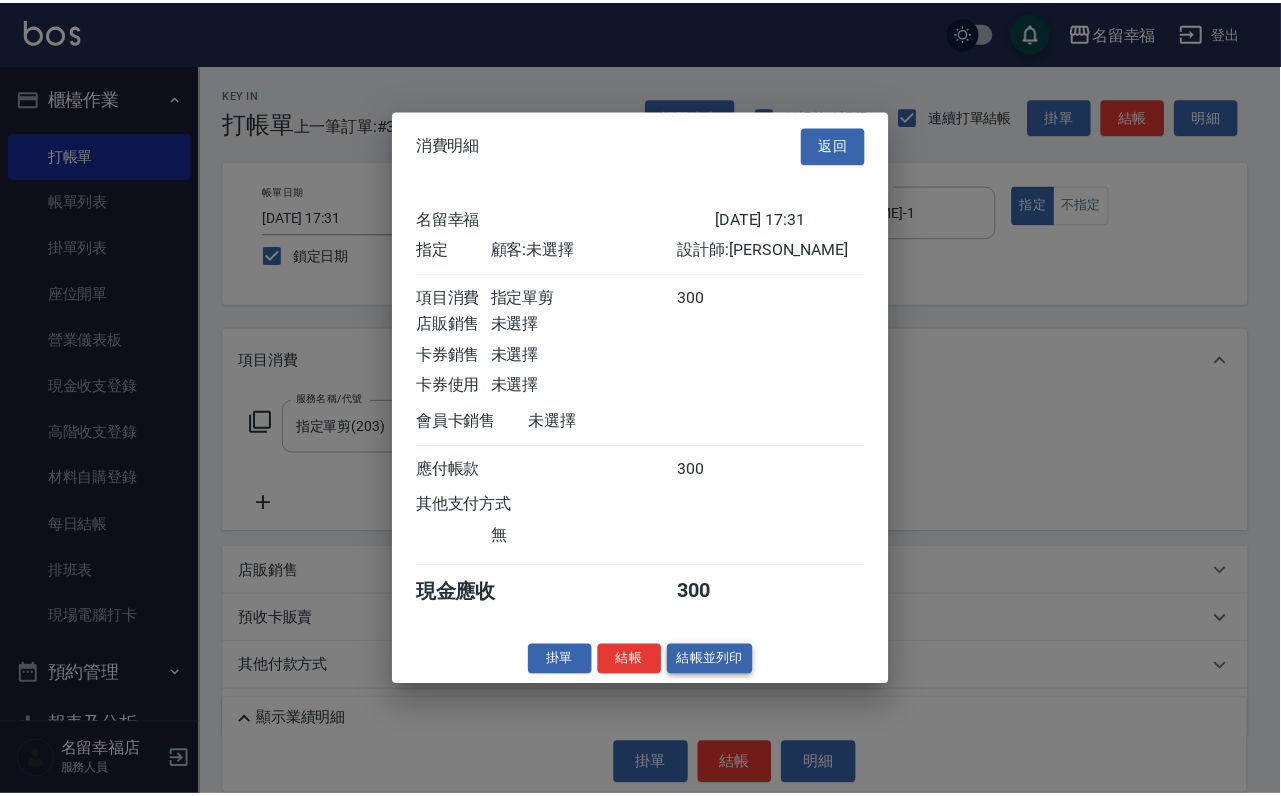 scroll, scrollTop: 247, scrollLeft: 0, axis: vertical 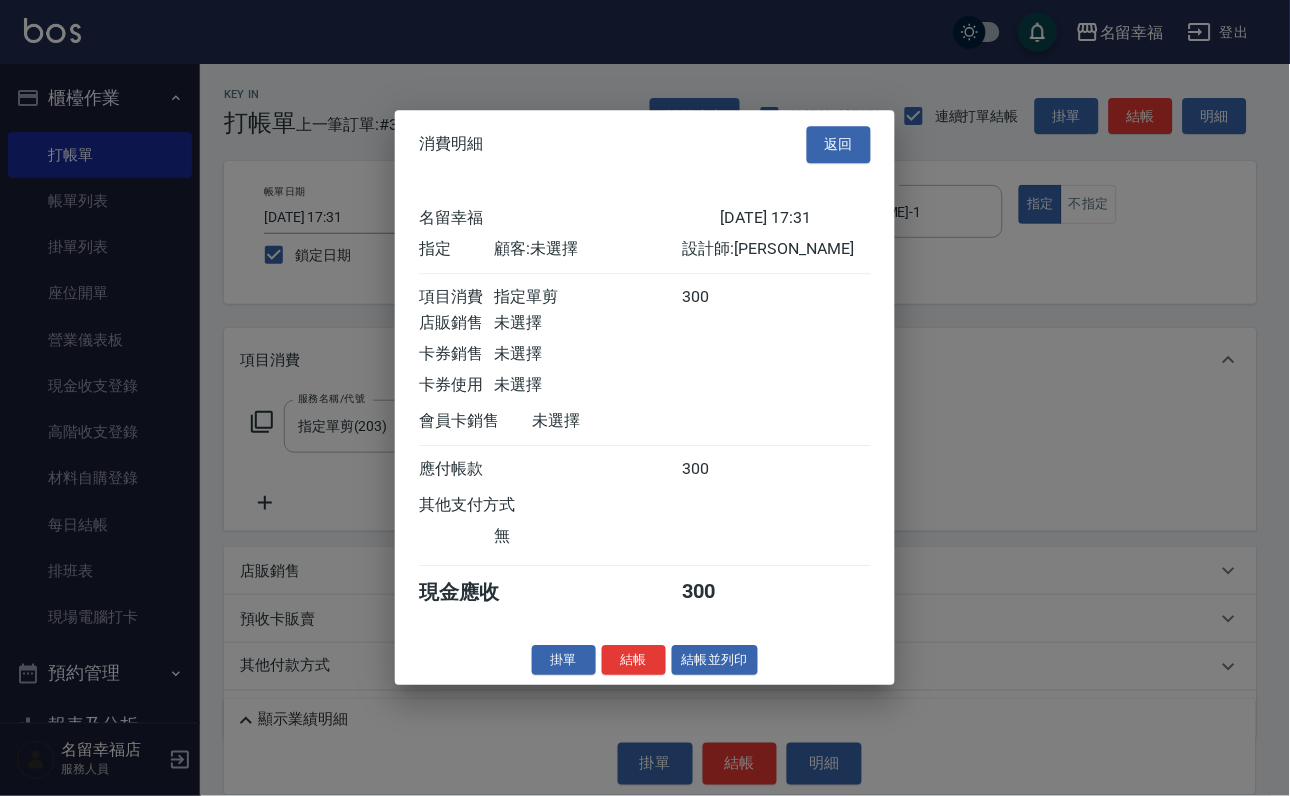 click on "掛單 結帳 結帳並列印" at bounding box center (645, 660) 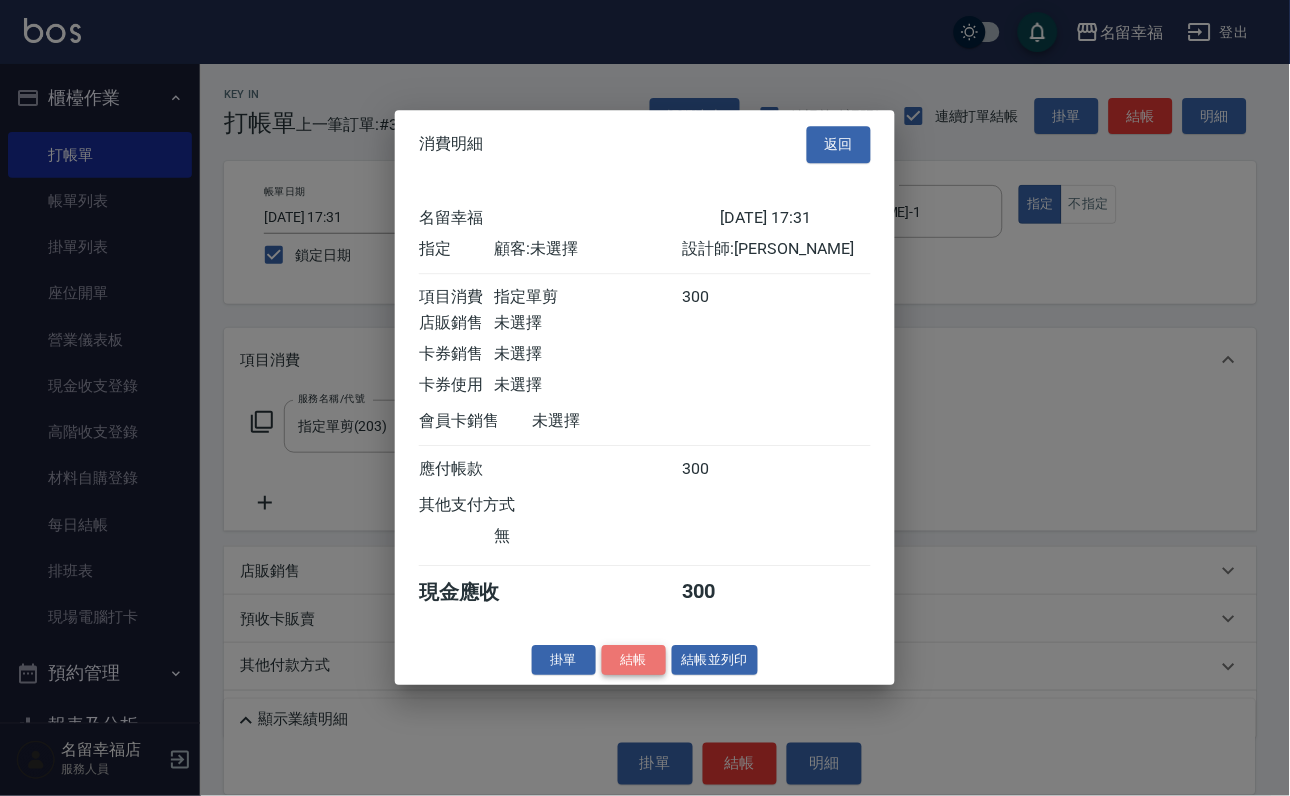 click on "結帳" at bounding box center (634, 660) 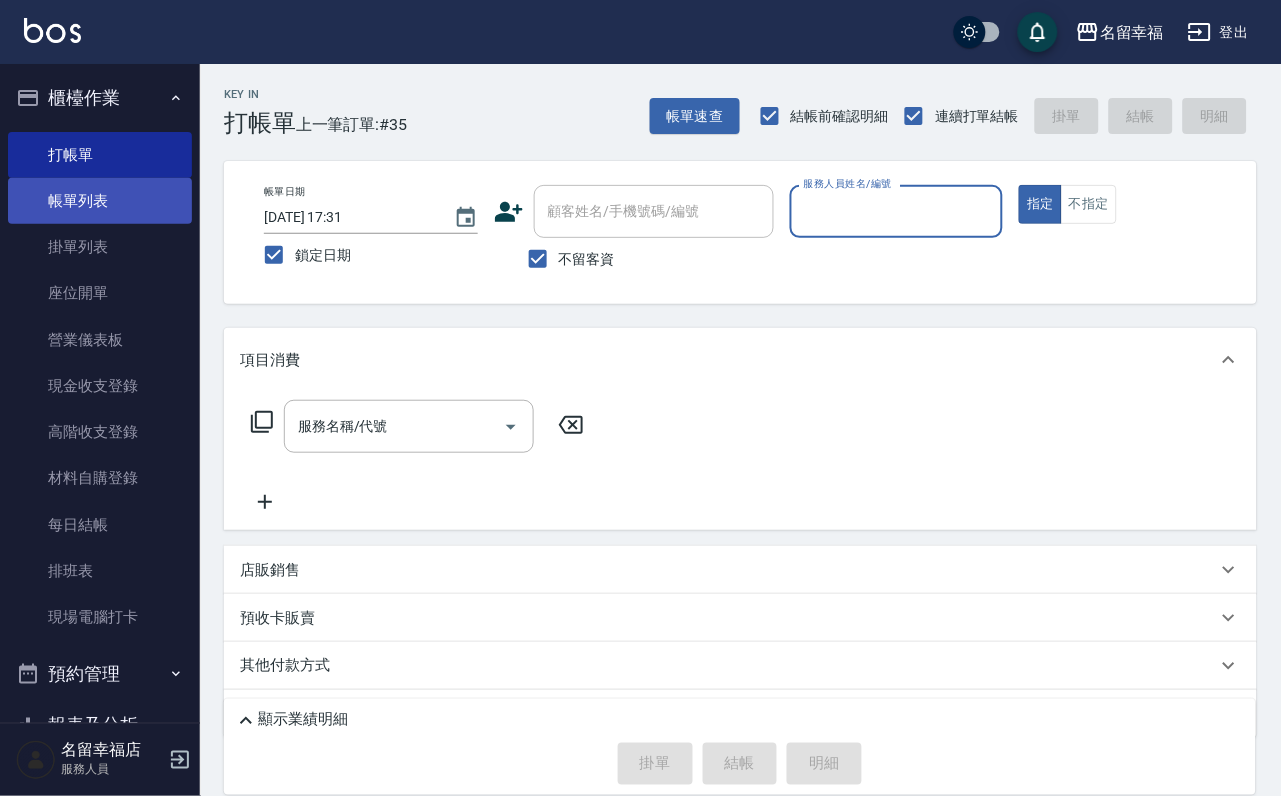 click on "帳單列表" at bounding box center (100, 201) 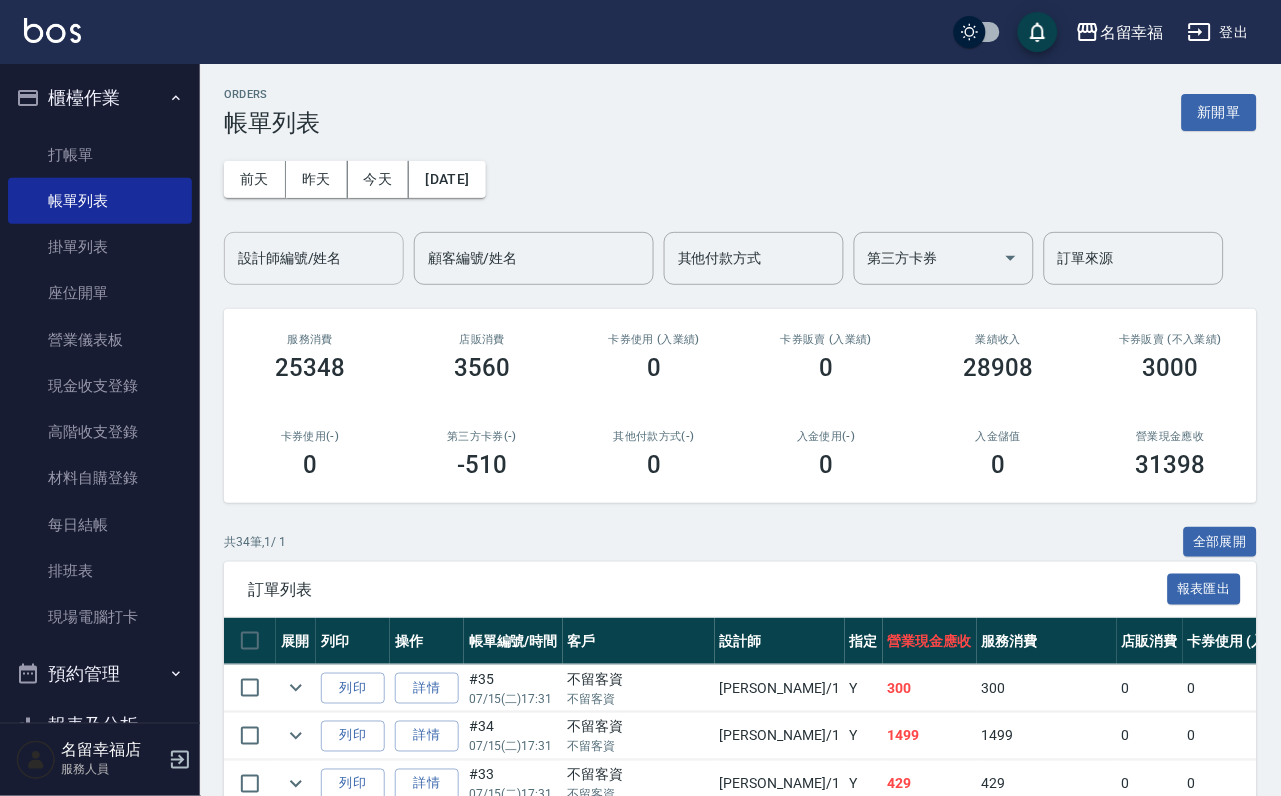 click on "設計師編號/姓名" at bounding box center (314, 258) 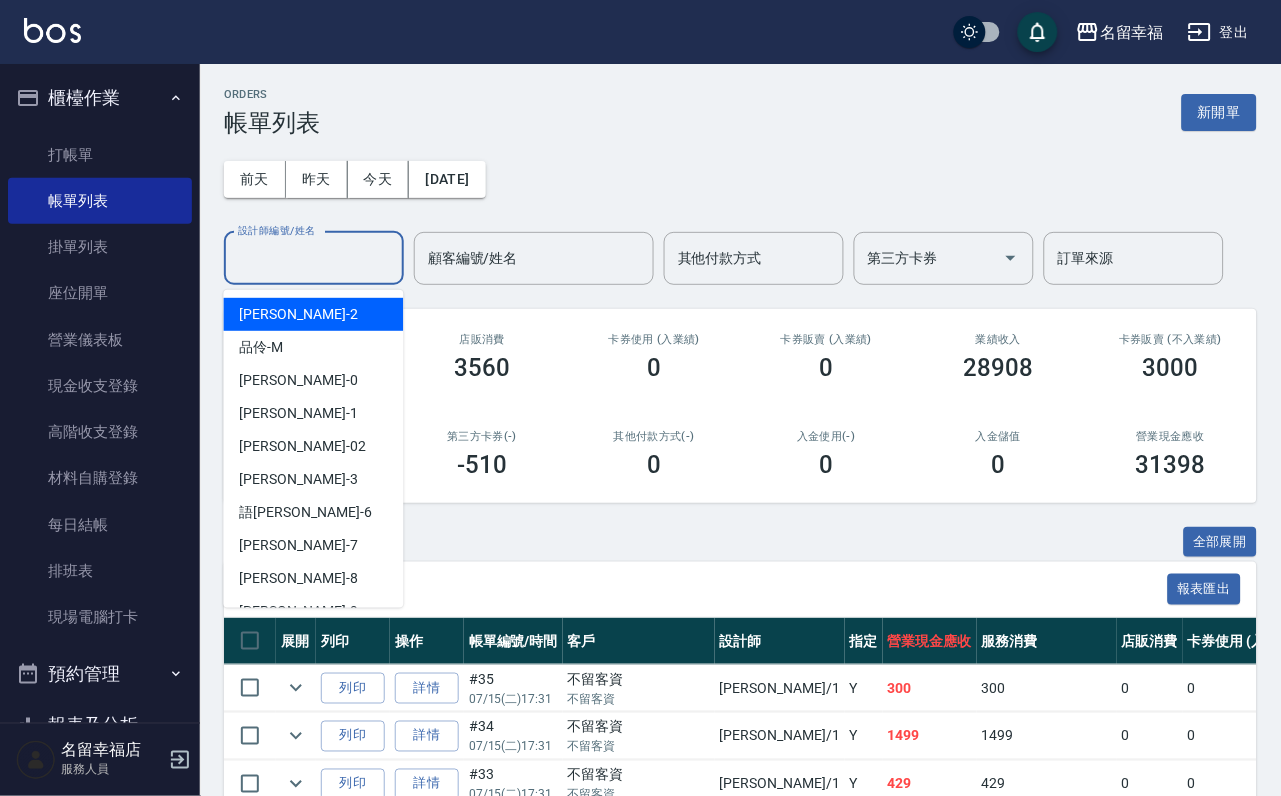 click on "[PERSON_NAME] -2" at bounding box center (314, 314) 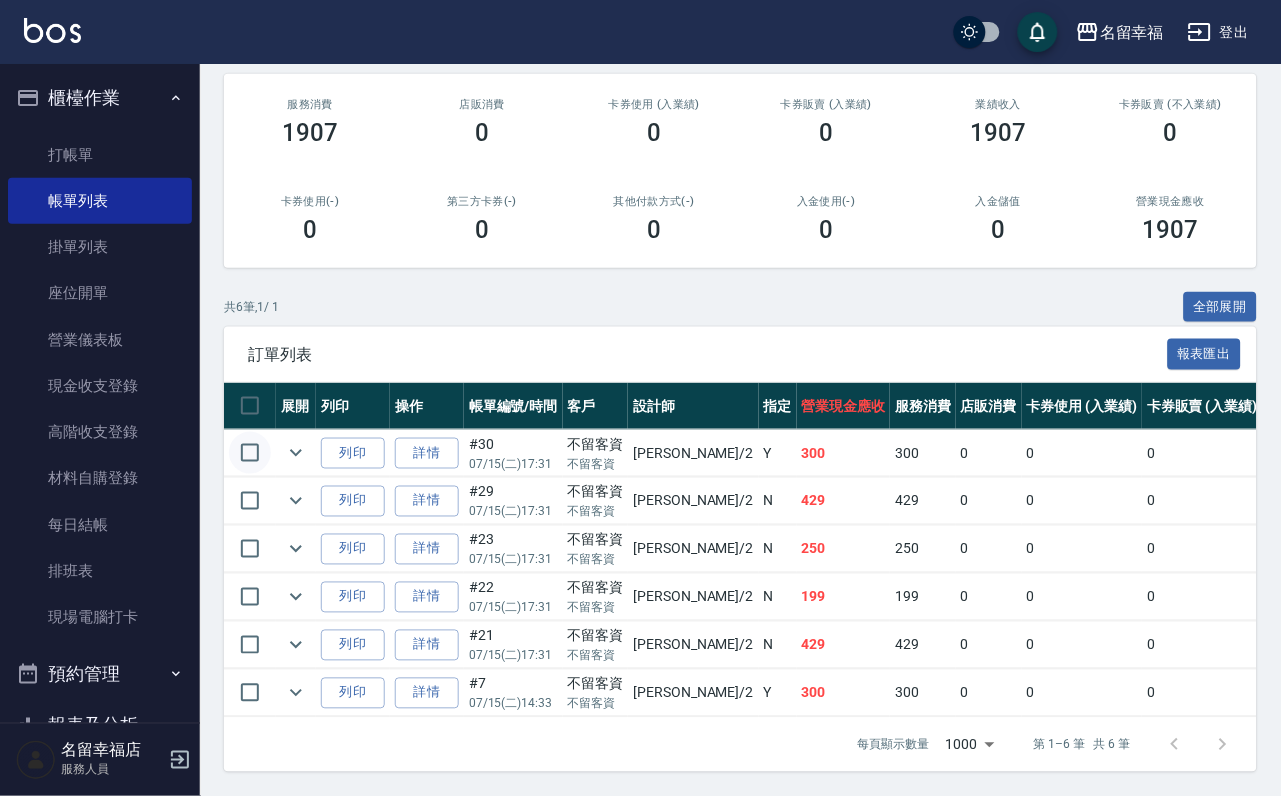 scroll, scrollTop: 120, scrollLeft: 0, axis: vertical 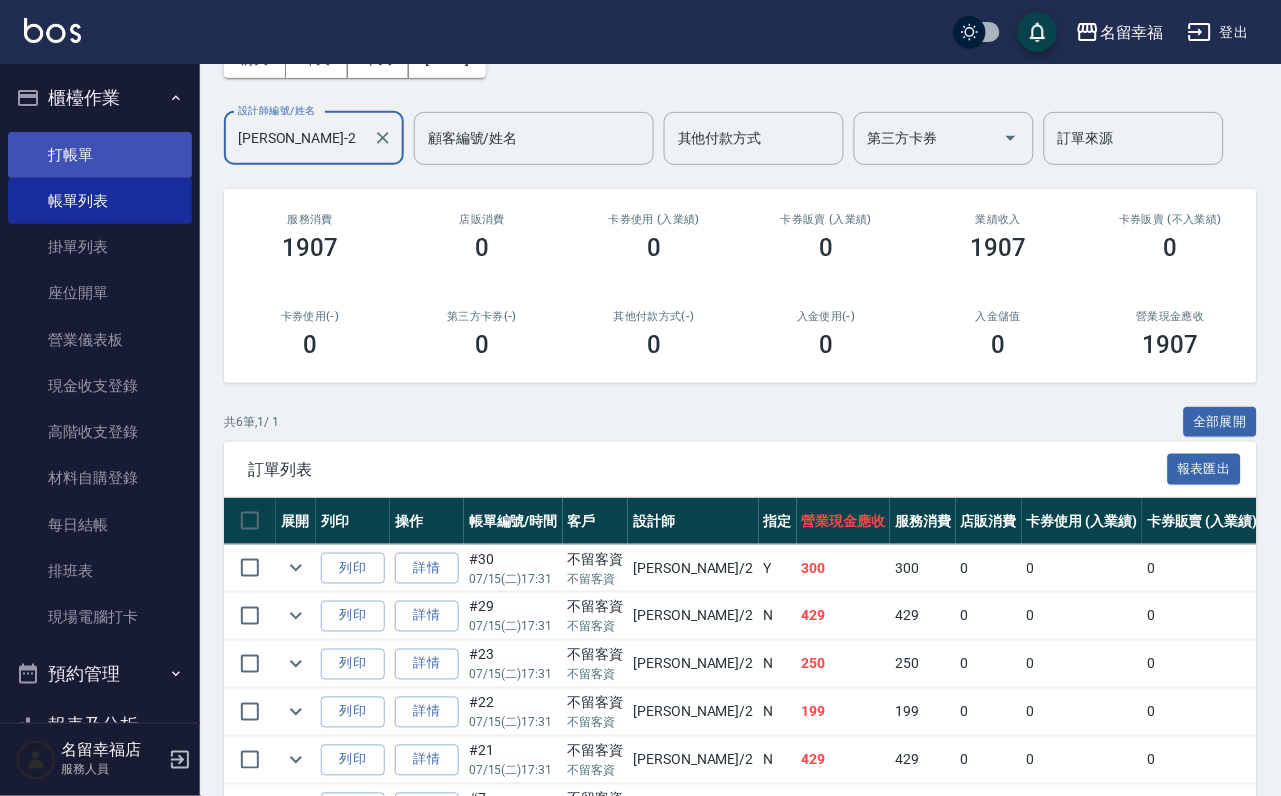 click on "打帳單" at bounding box center (100, 155) 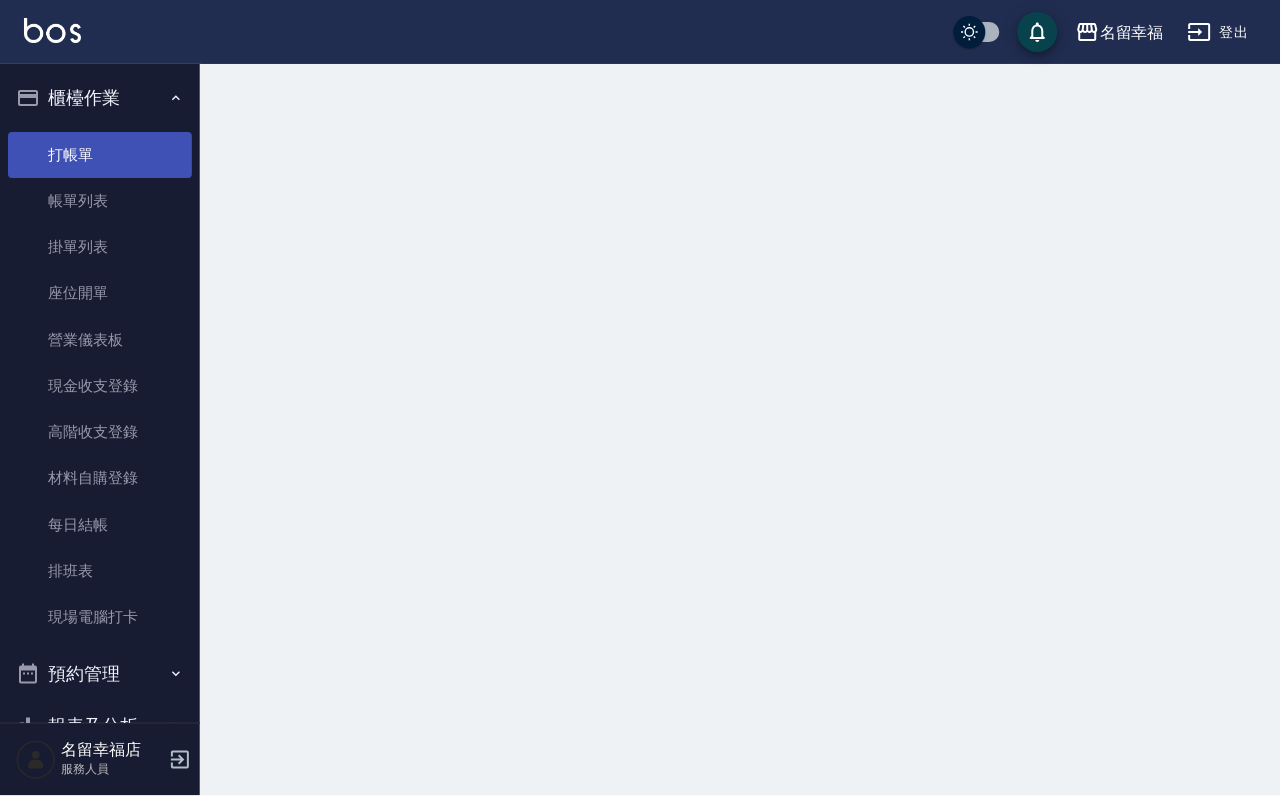 scroll, scrollTop: 0, scrollLeft: 0, axis: both 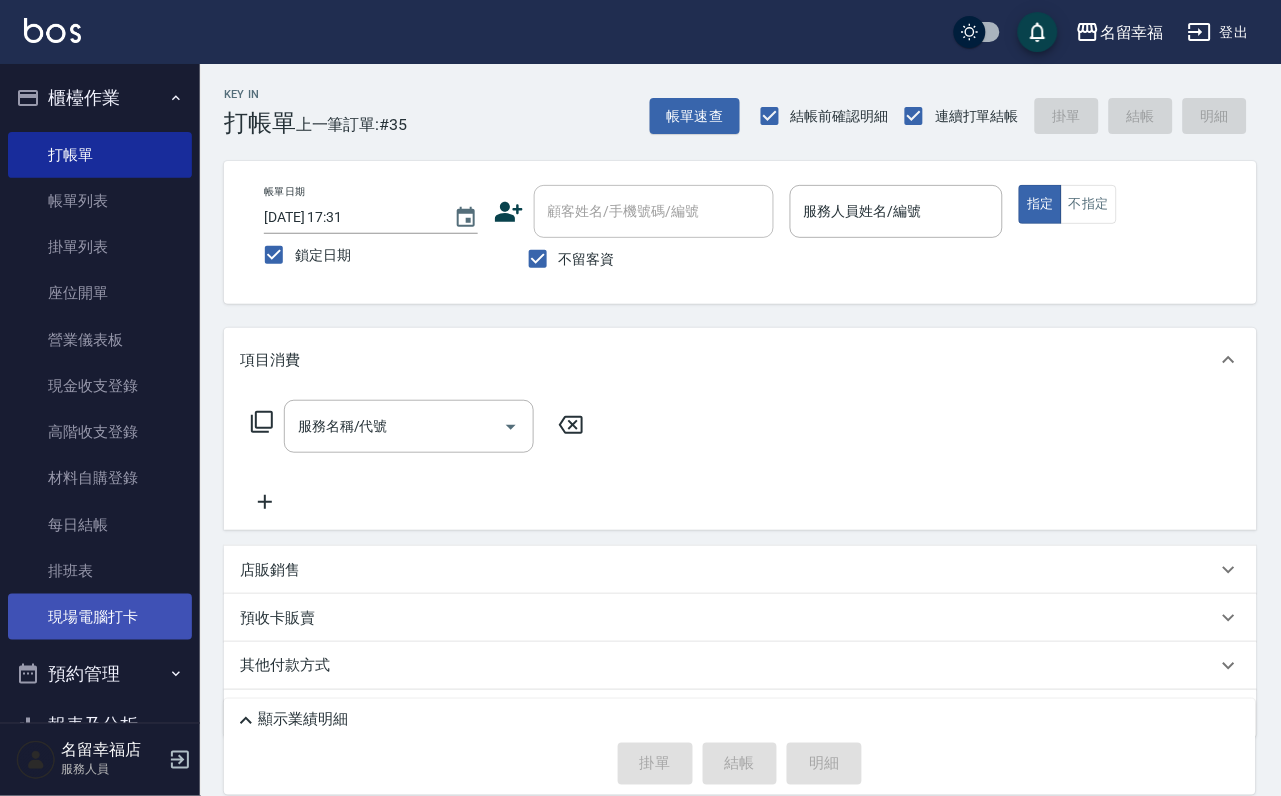 click on "打帳單 帳單列表 掛單列表 座位開單 營業儀表板 現金收支登錄 高階收支登錄 材料自購登錄 每日結帳 排班表 現場電腦打卡" at bounding box center (100, 386) 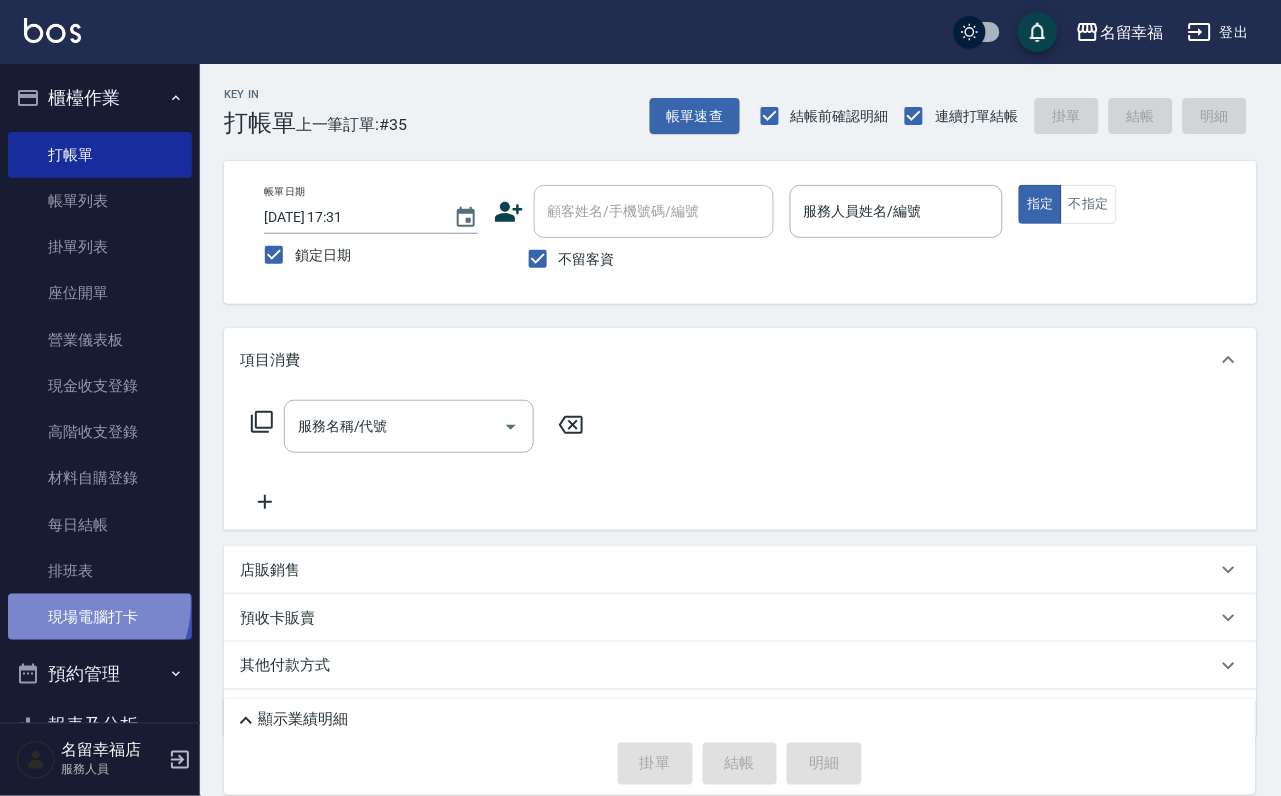 click on "現場電腦打卡" at bounding box center [100, 617] 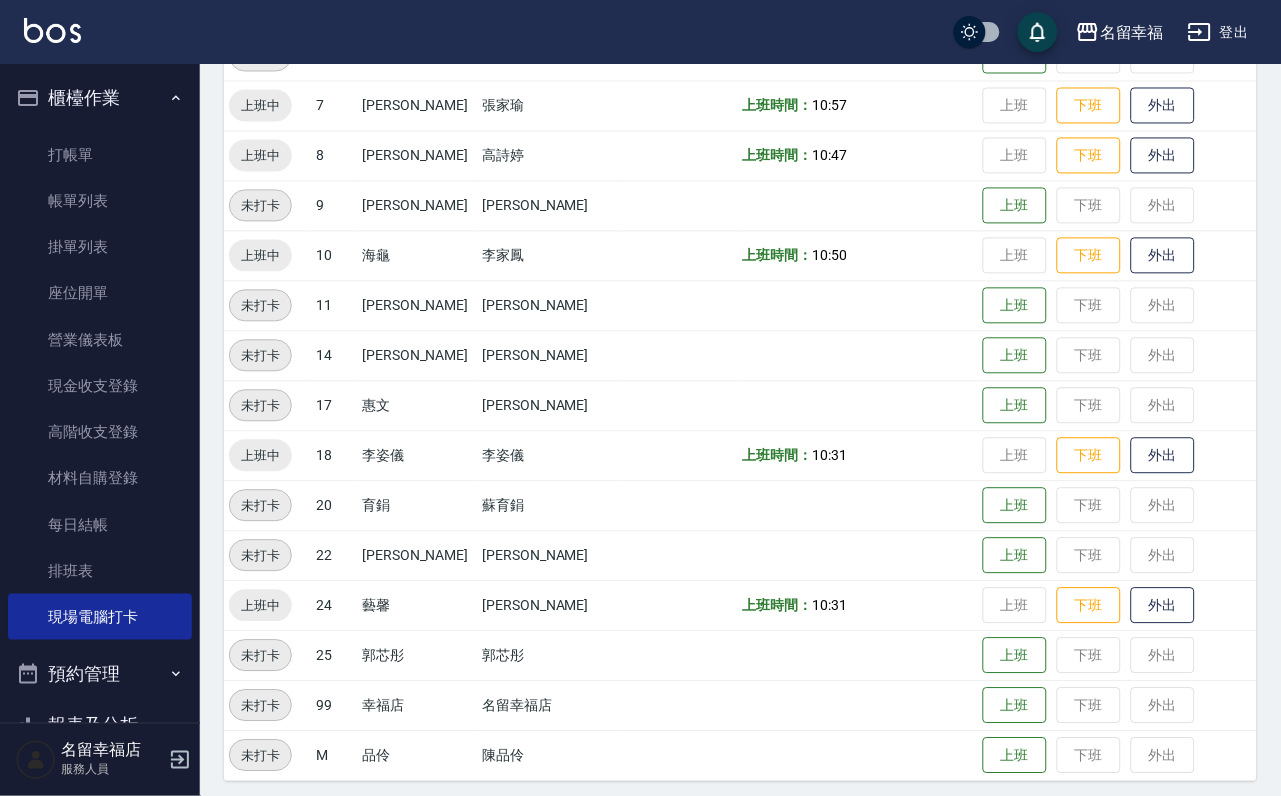 scroll, scrollTop: 655, scrollLeft: 0, axis: vertical 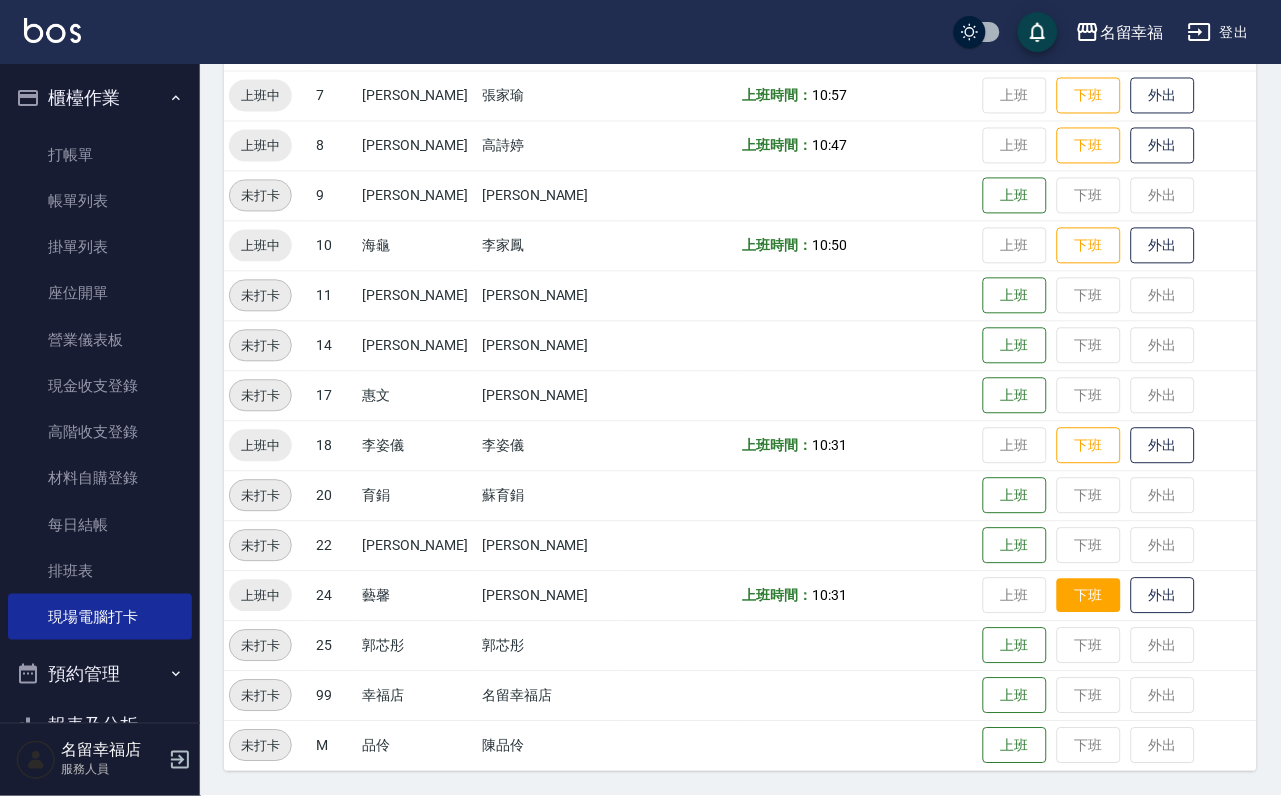 click on "下班" at bounding box center (1089, 596) 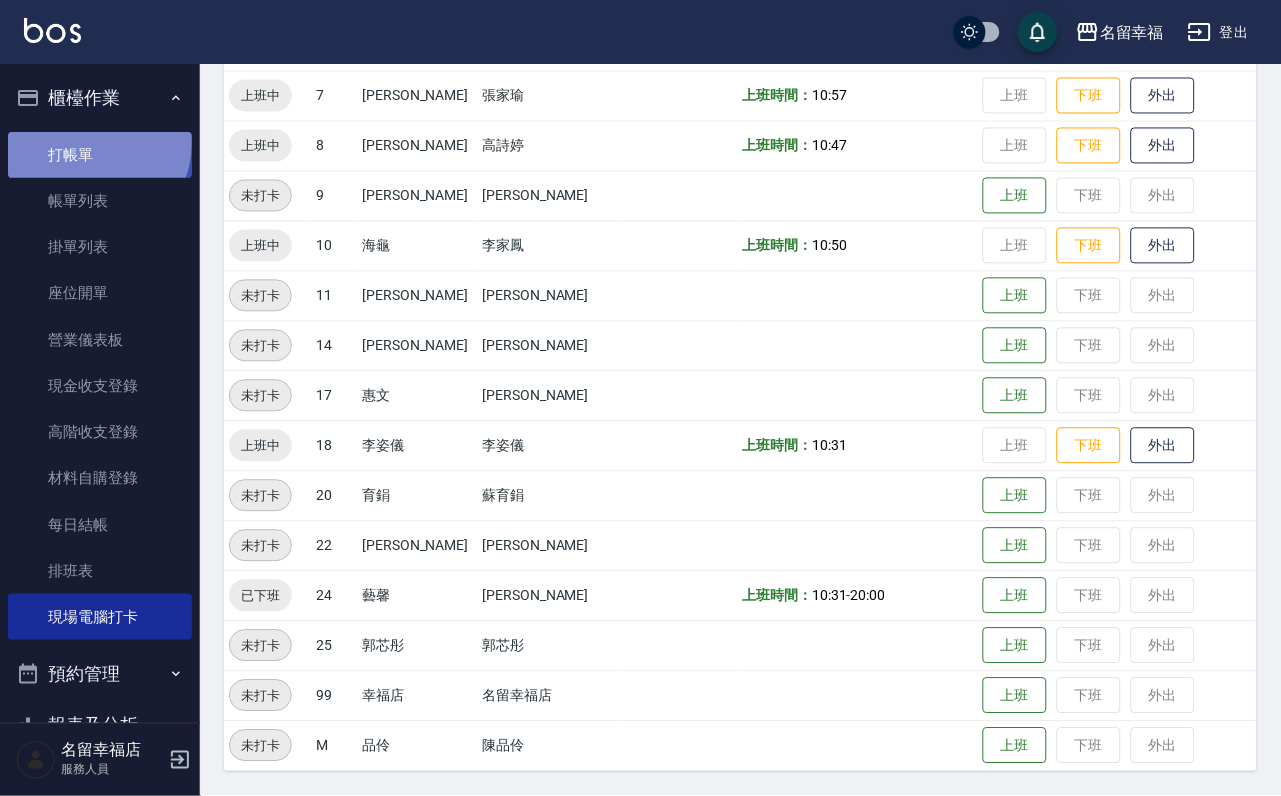click on "打帳單" at bounding box center [100, 155] 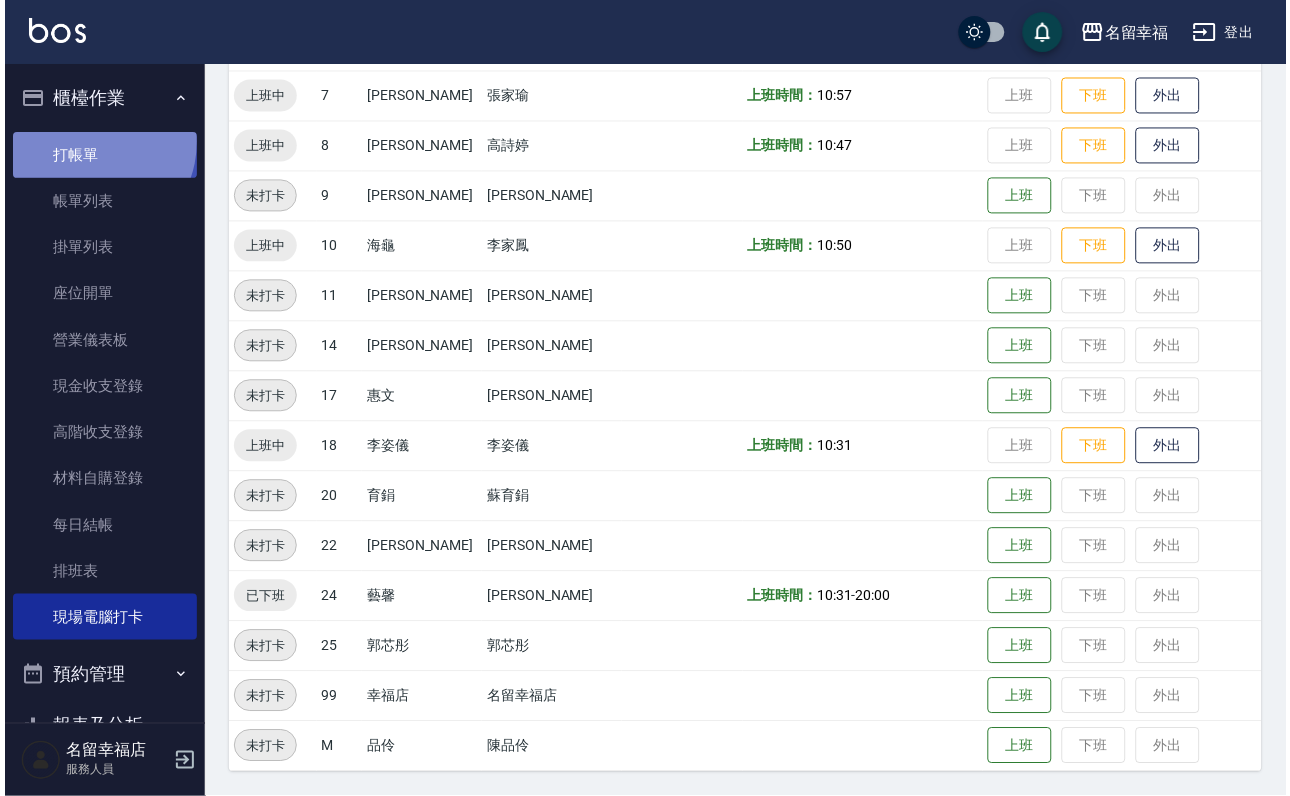 scroll, scrollTop: 0, scrollLeft: 0, axis: both 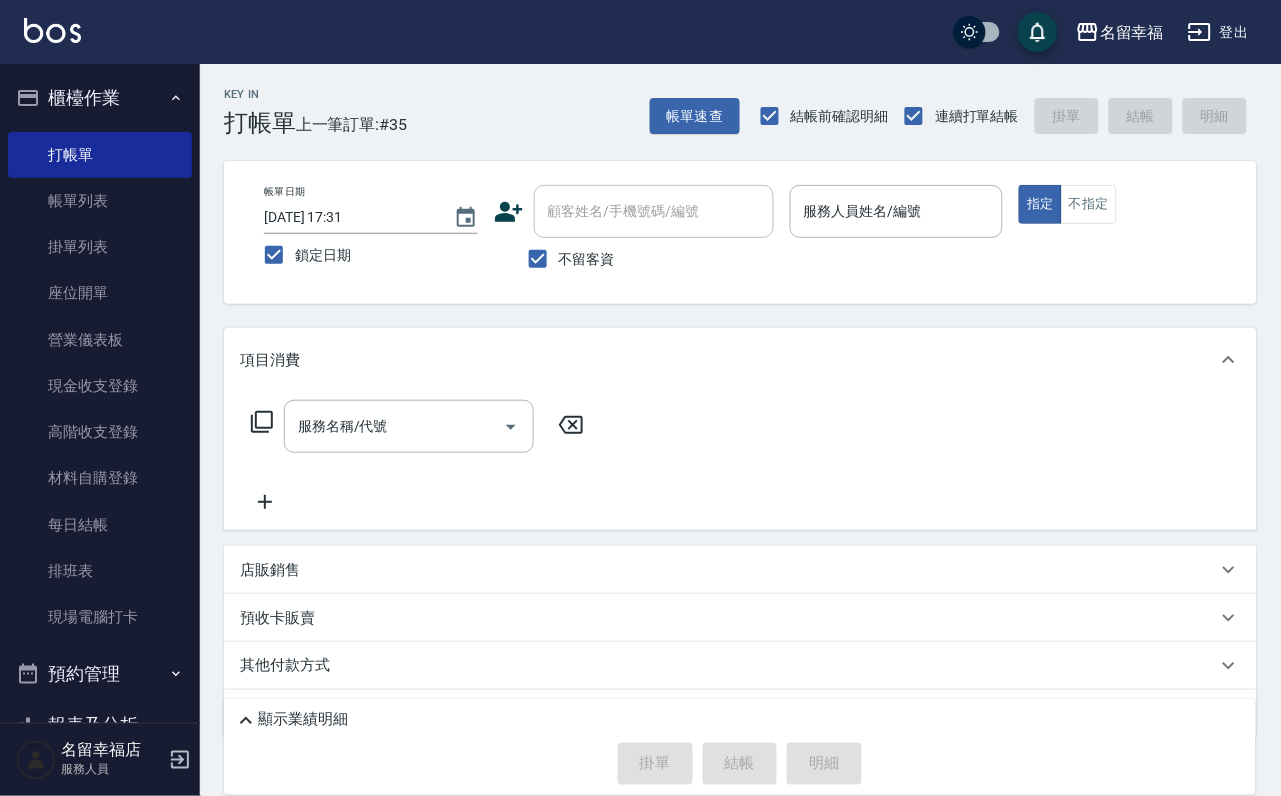 click on "不留客資" at bounding box center [587, 259] 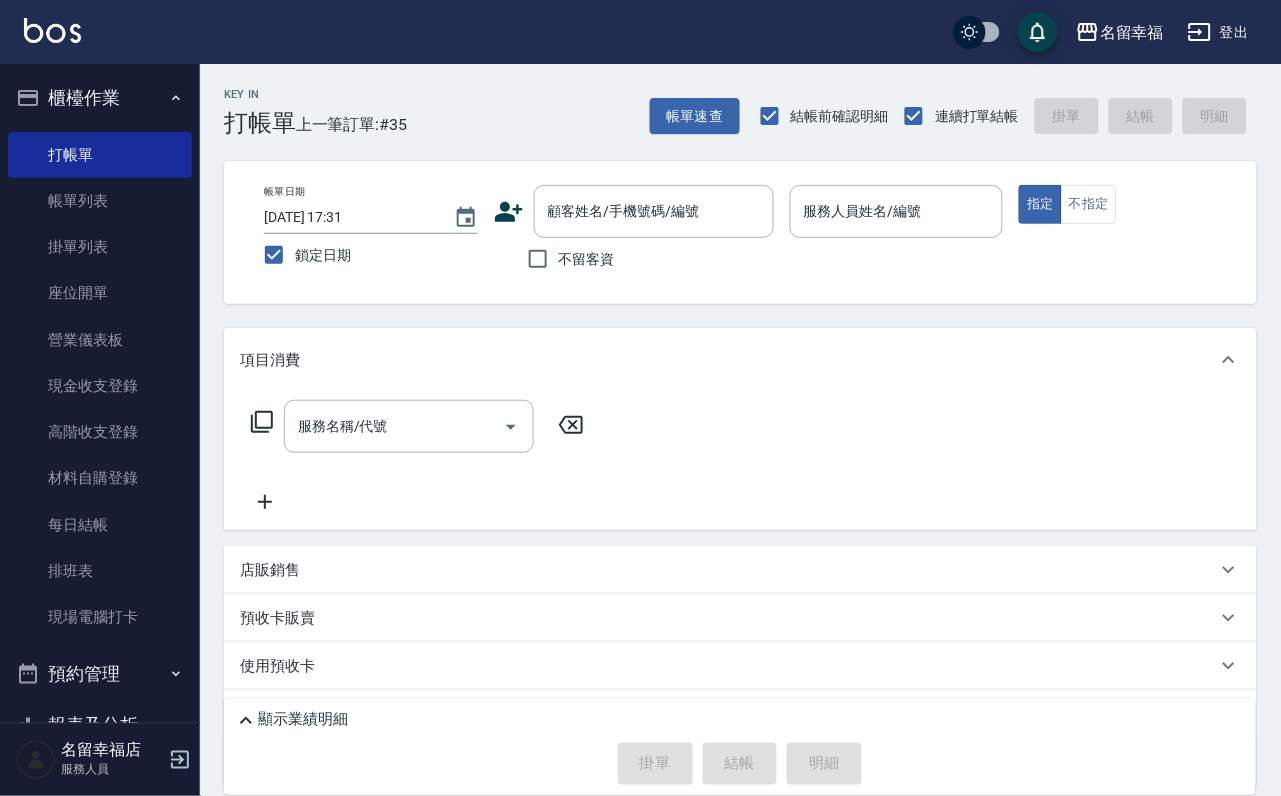 click on "不留客資" at bounding box center [566, 259] 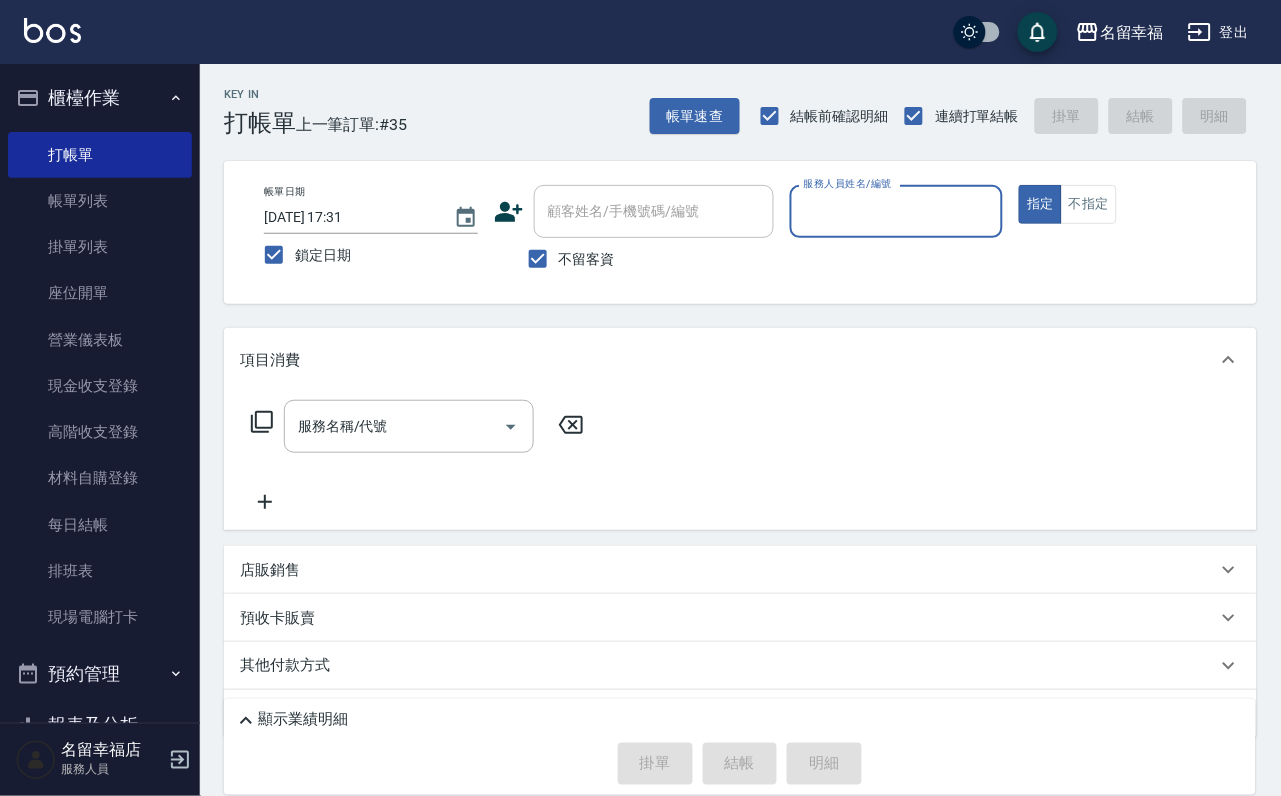 click on "不留客資" at bounding box center [587, 259] 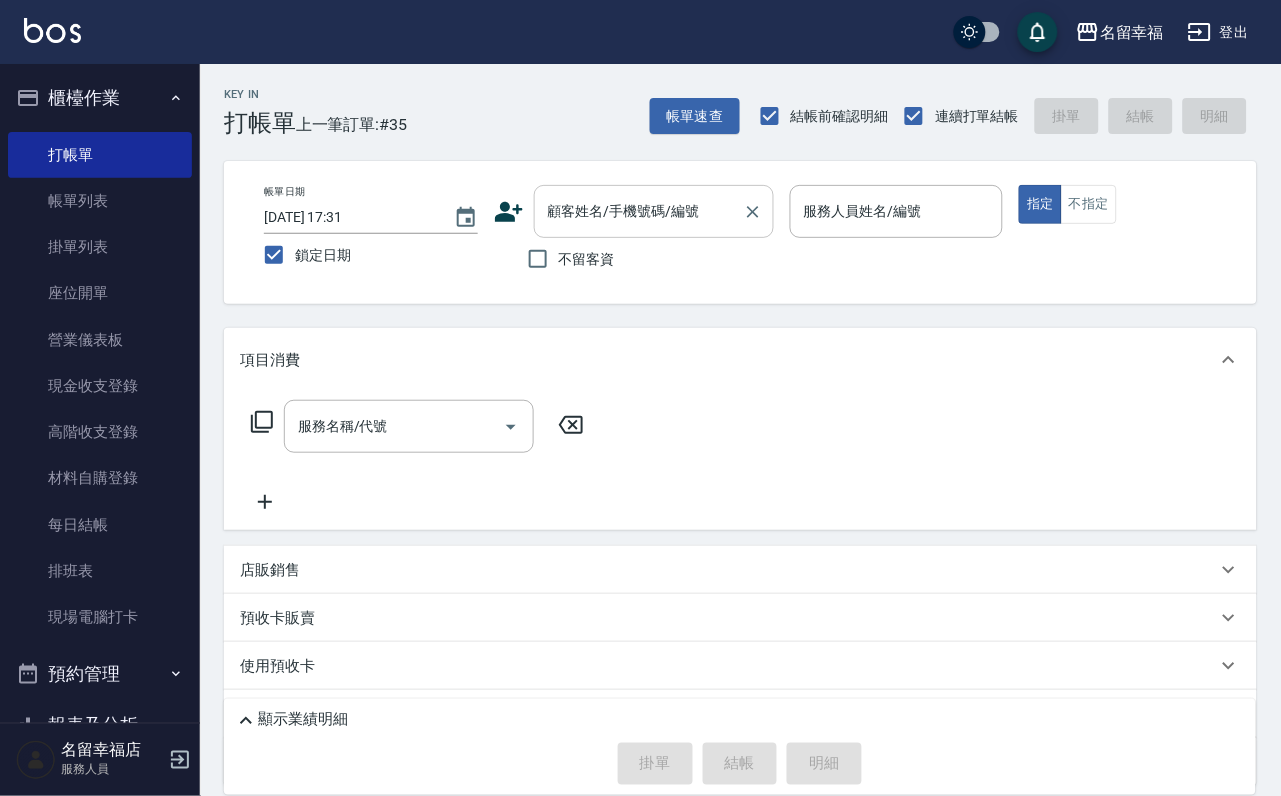 click on "顧客姓名/手機號碼/編號" at bounding box center (639, 211) 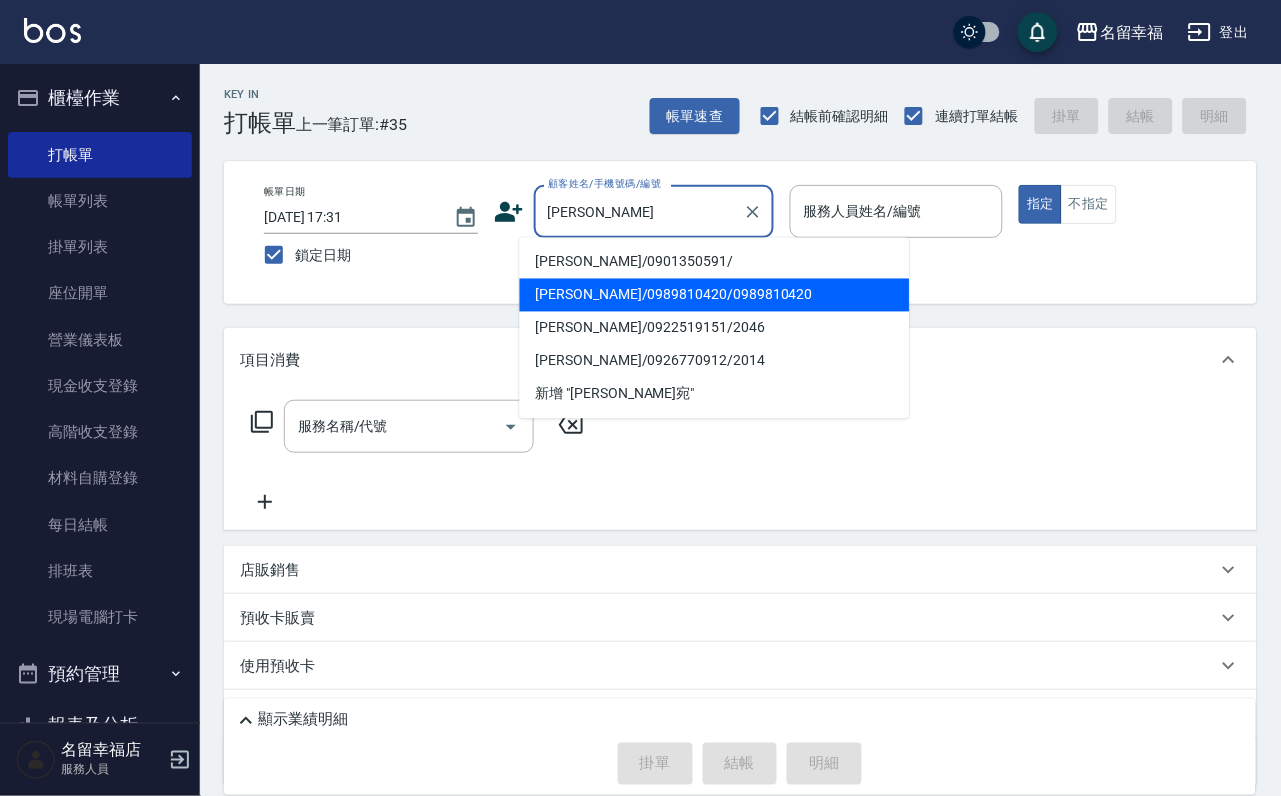 click on "[PERSON_NAME]/0989810420/0989810420" at bounding box center [715, 295] 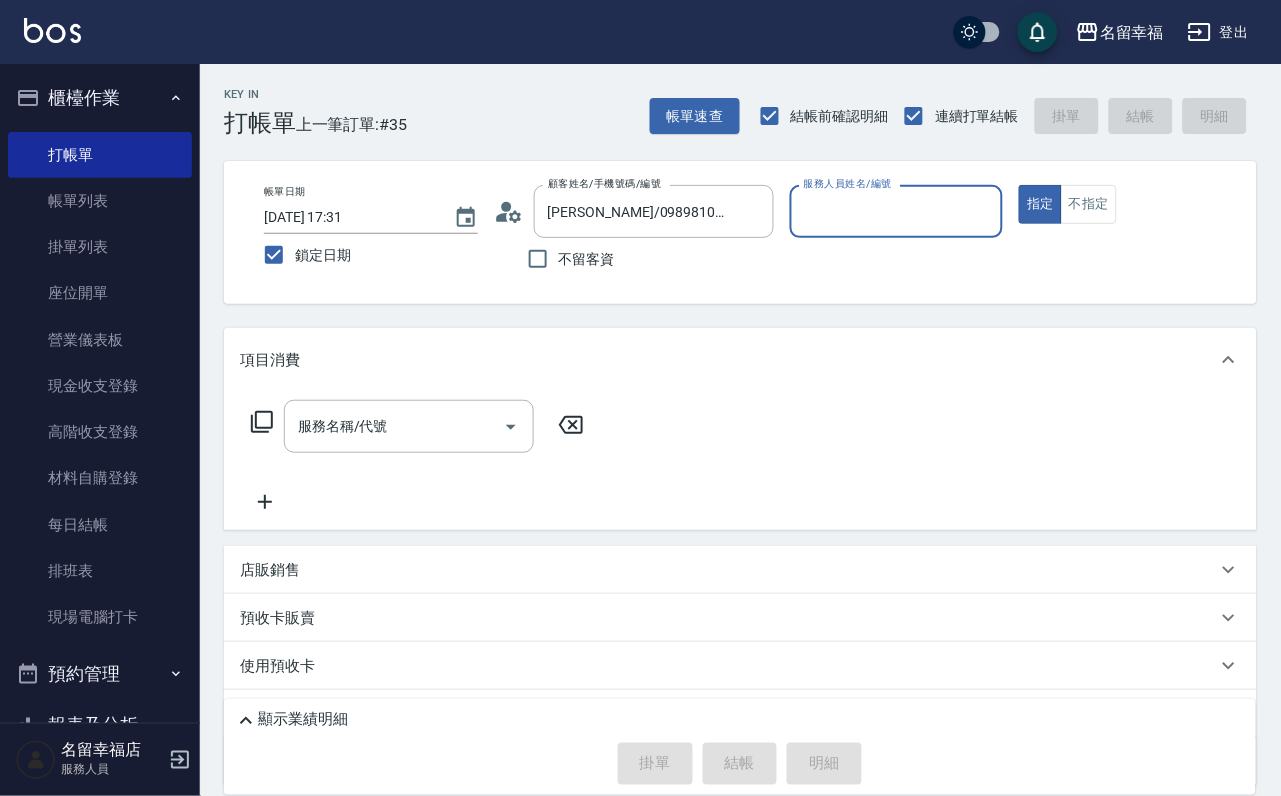click on "服務人員姓名/編號" at bounding box center (897, 211) 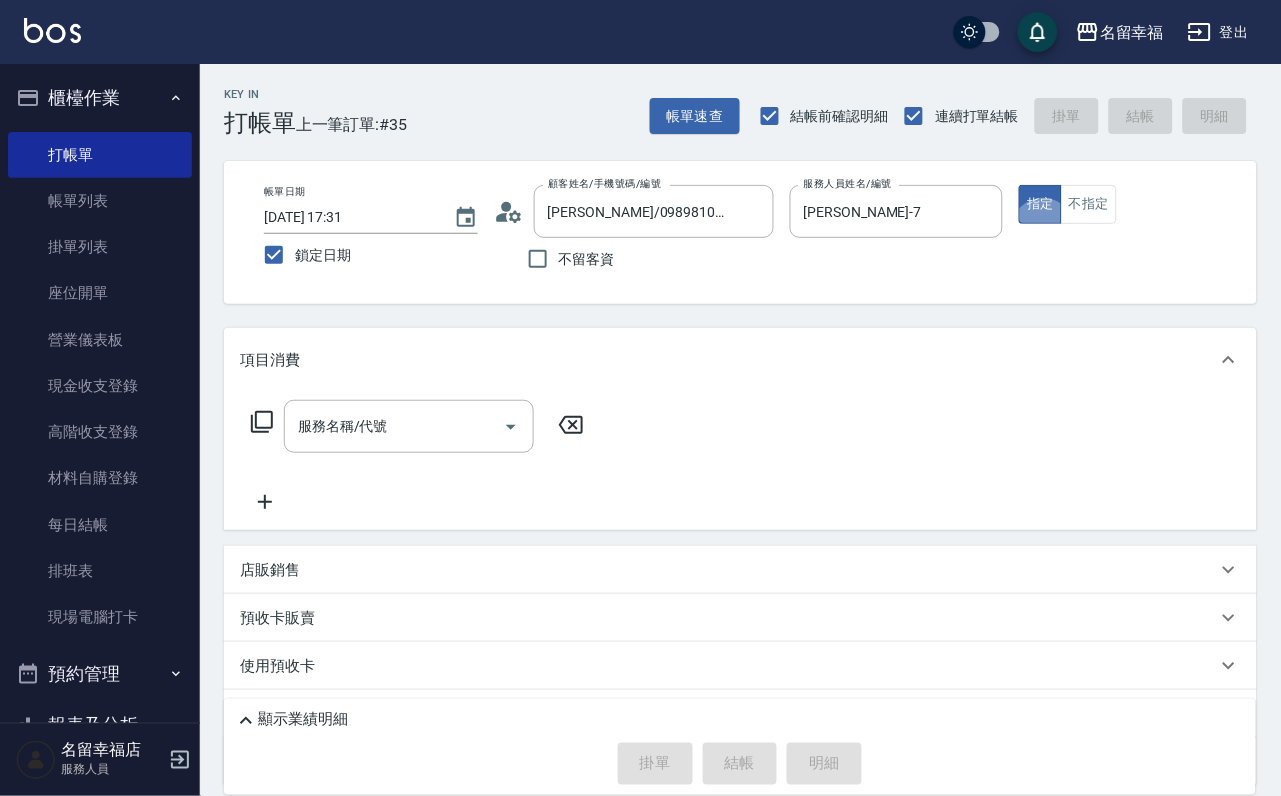 click 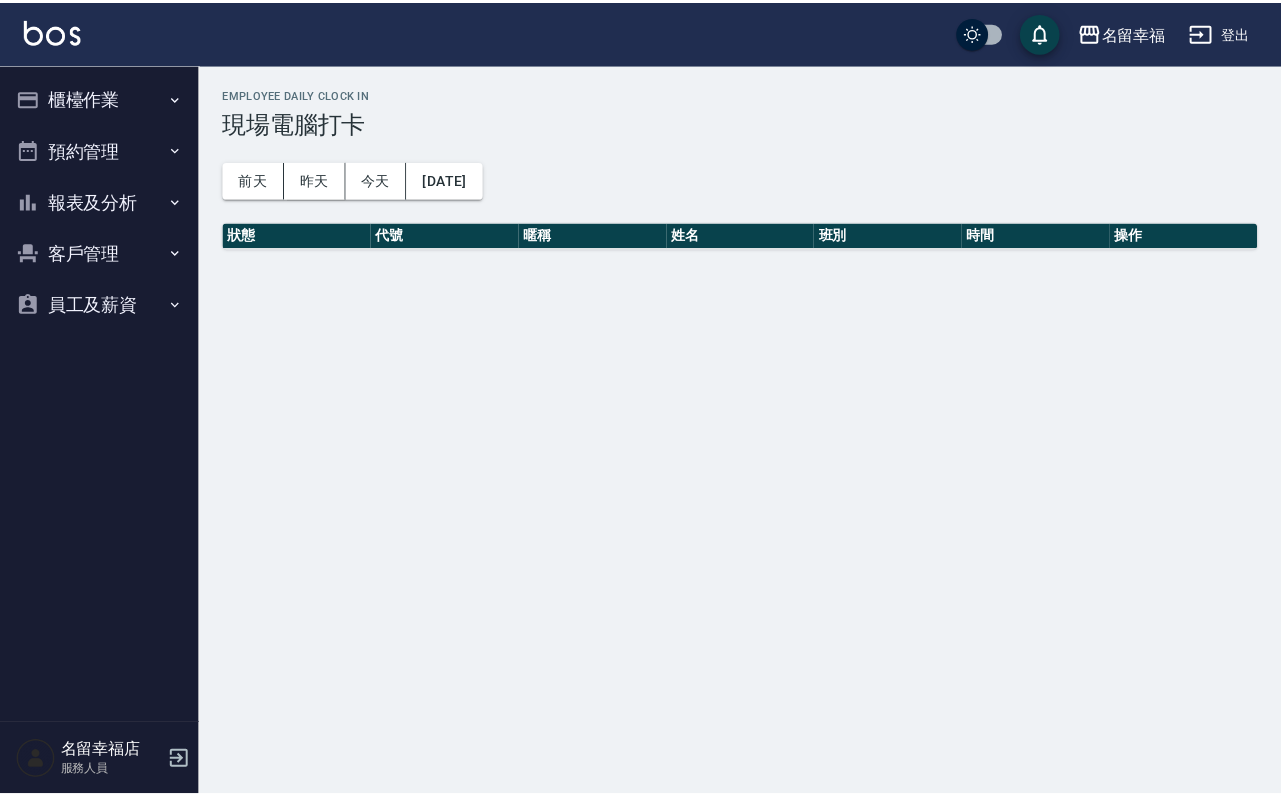 scroll, scrollTop: 0, scrollLeft: 0, axis: both 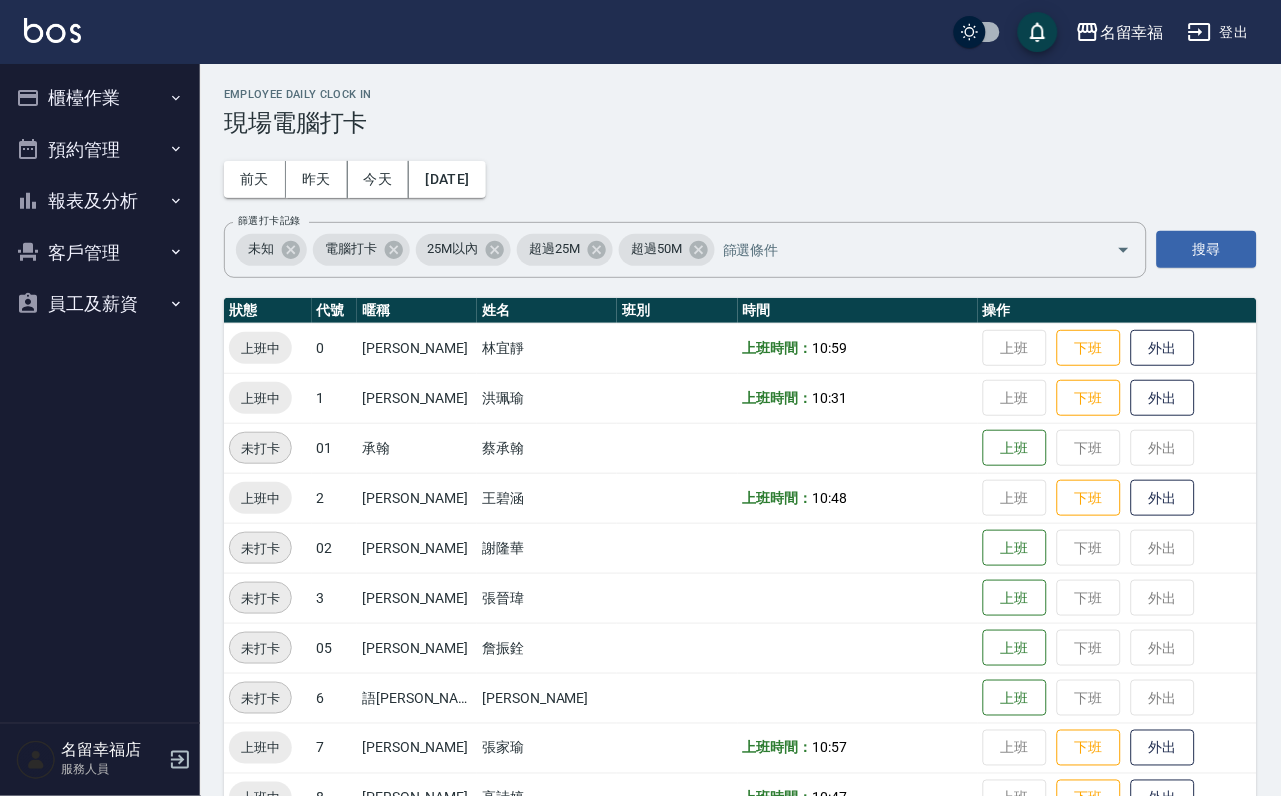 click on "櫃檯作業" at bounding box center (100, 98) 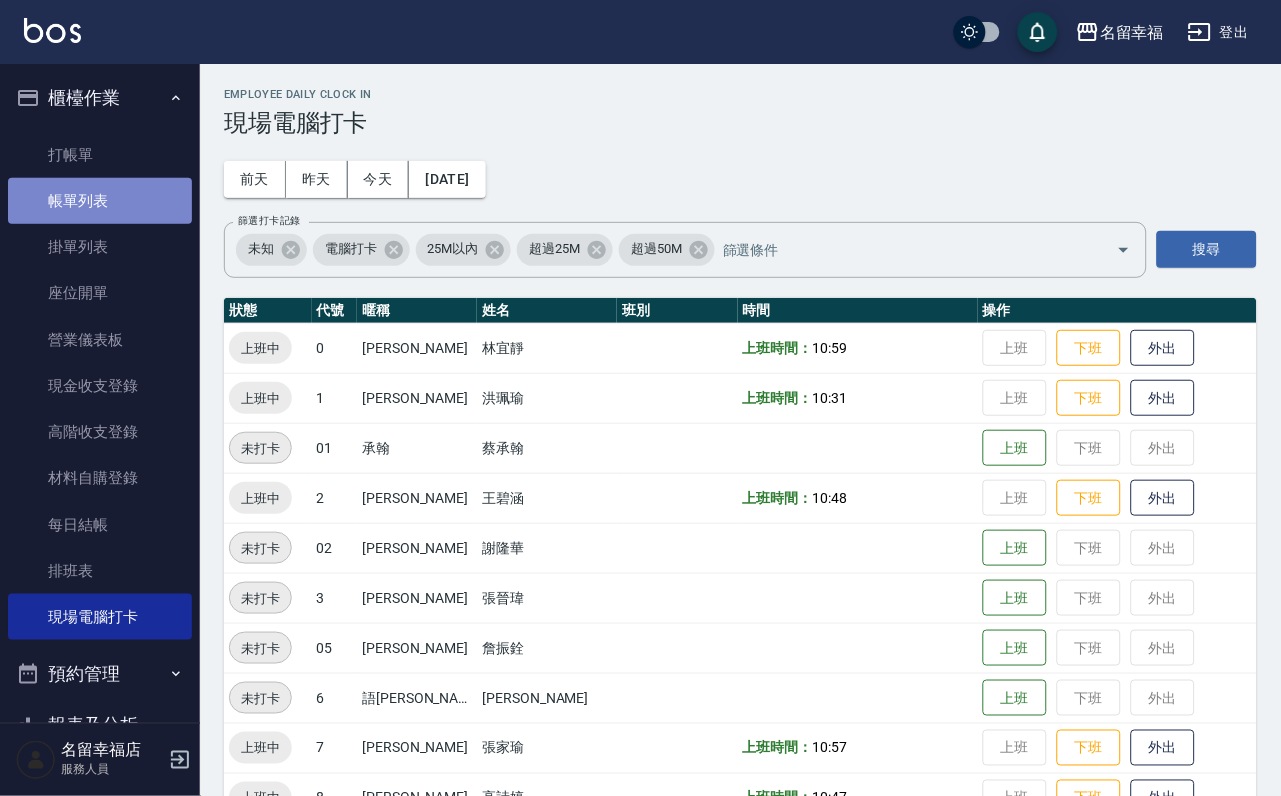 click on "帳單列表" at bounding box center [100, 201] 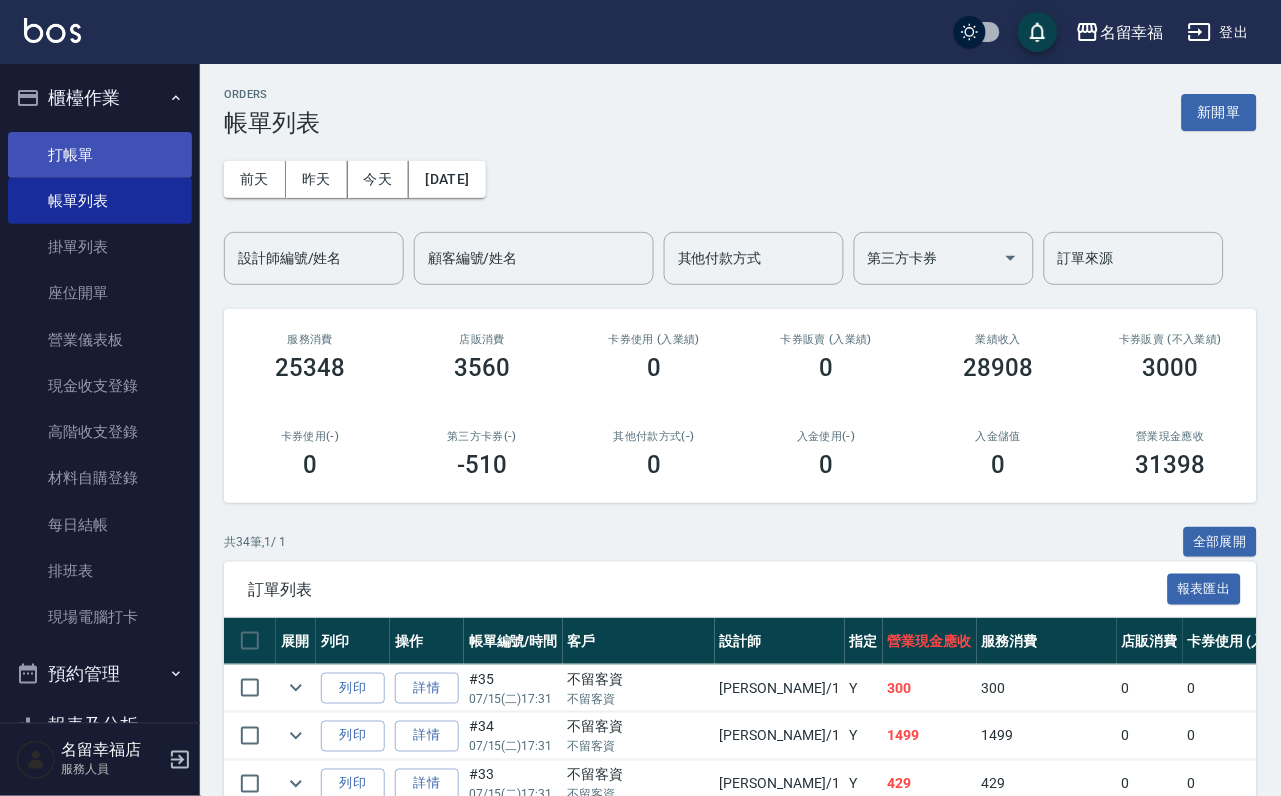 click on "打帳單" at bounding box center [100, 155] 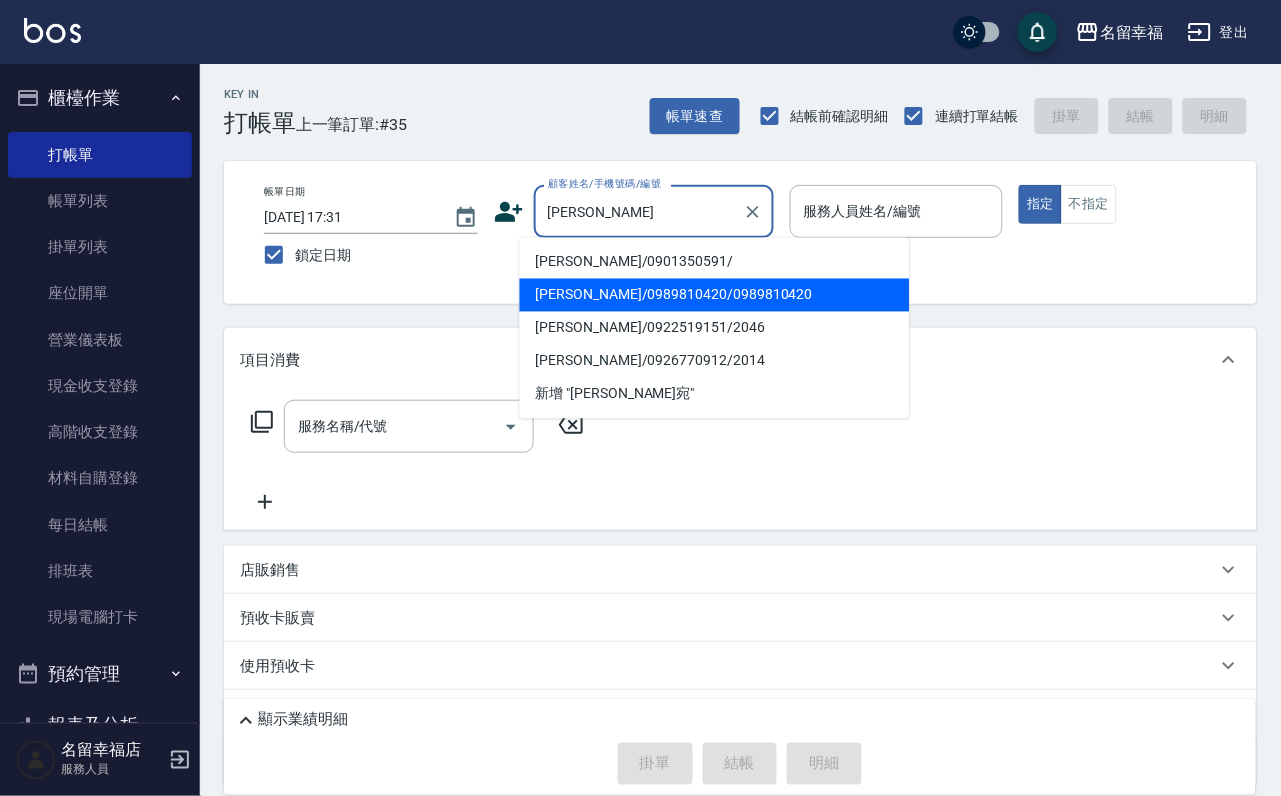 click on "[PERSON_NAME]/0989810420/0989810420" at bounding box center [715, 295] 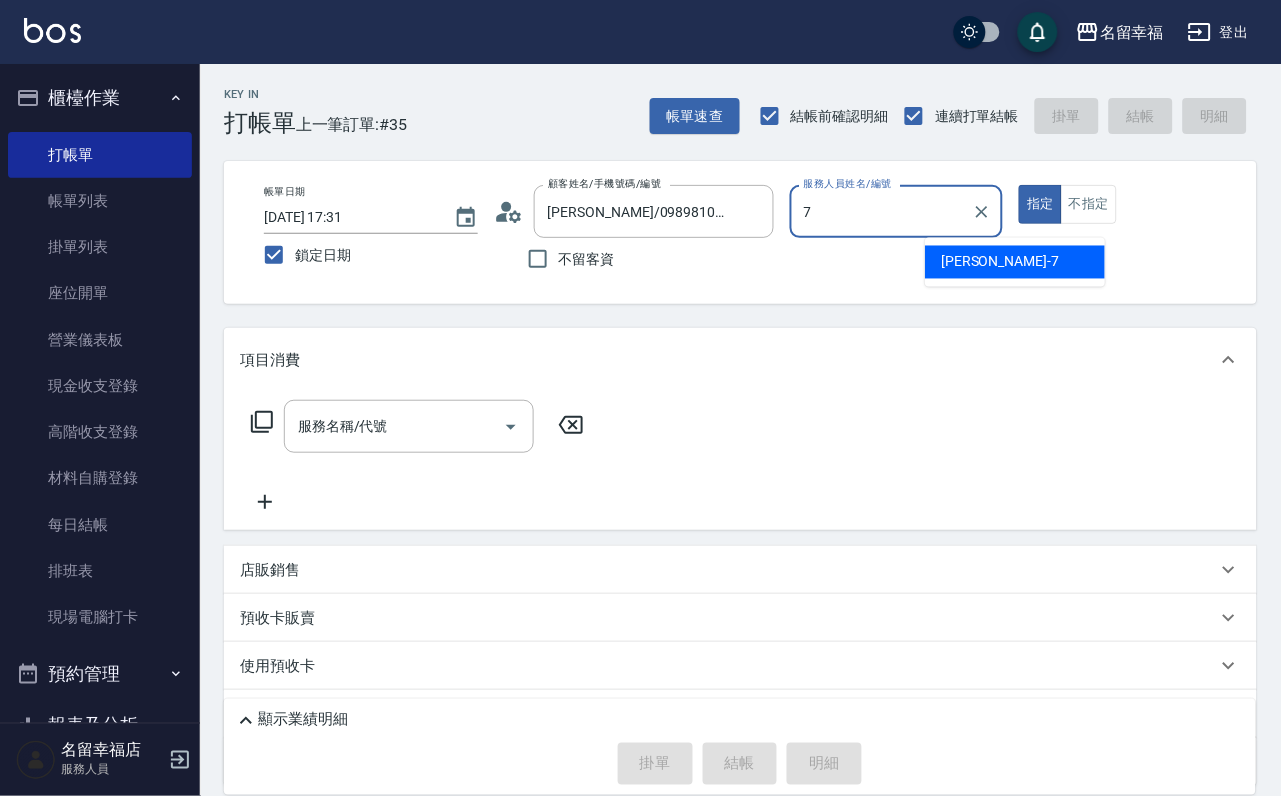 type on "[PERSON_NAME]-7" 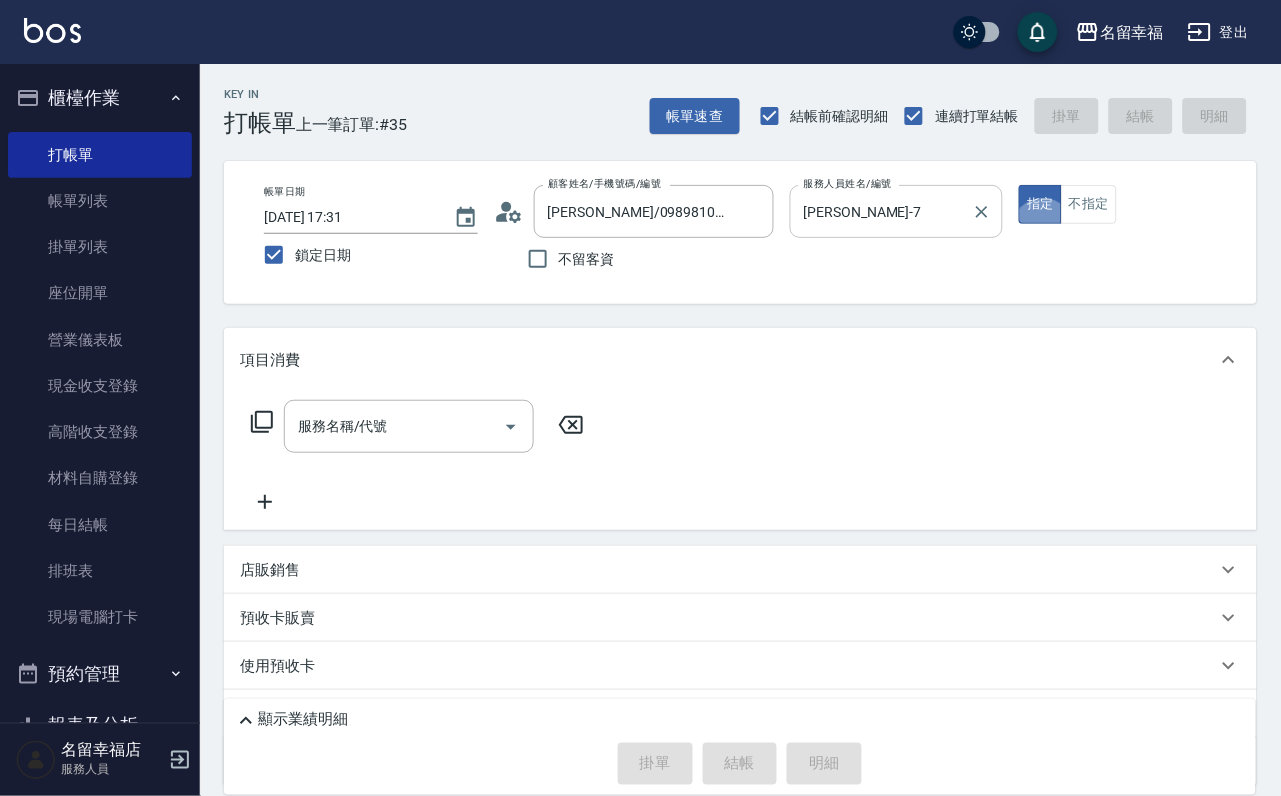 type on "true" 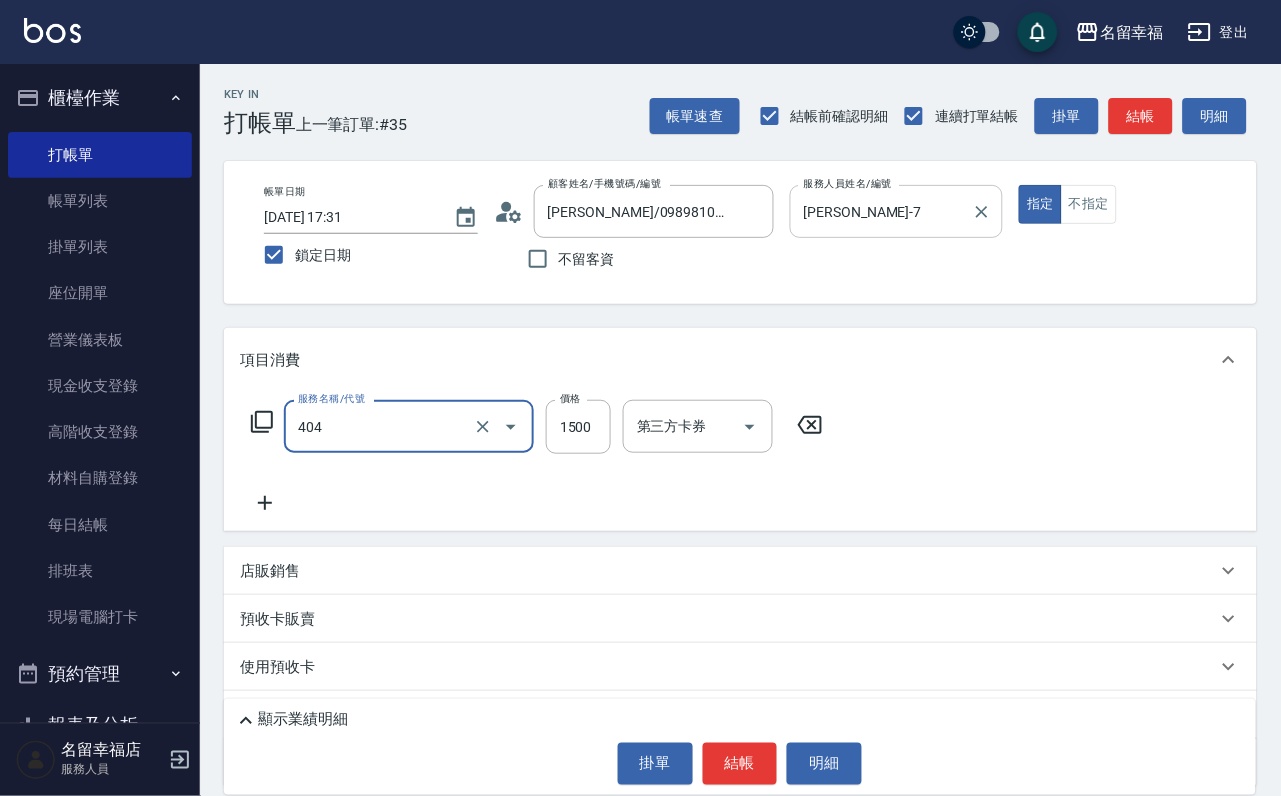 type on "設計染髮(404)" 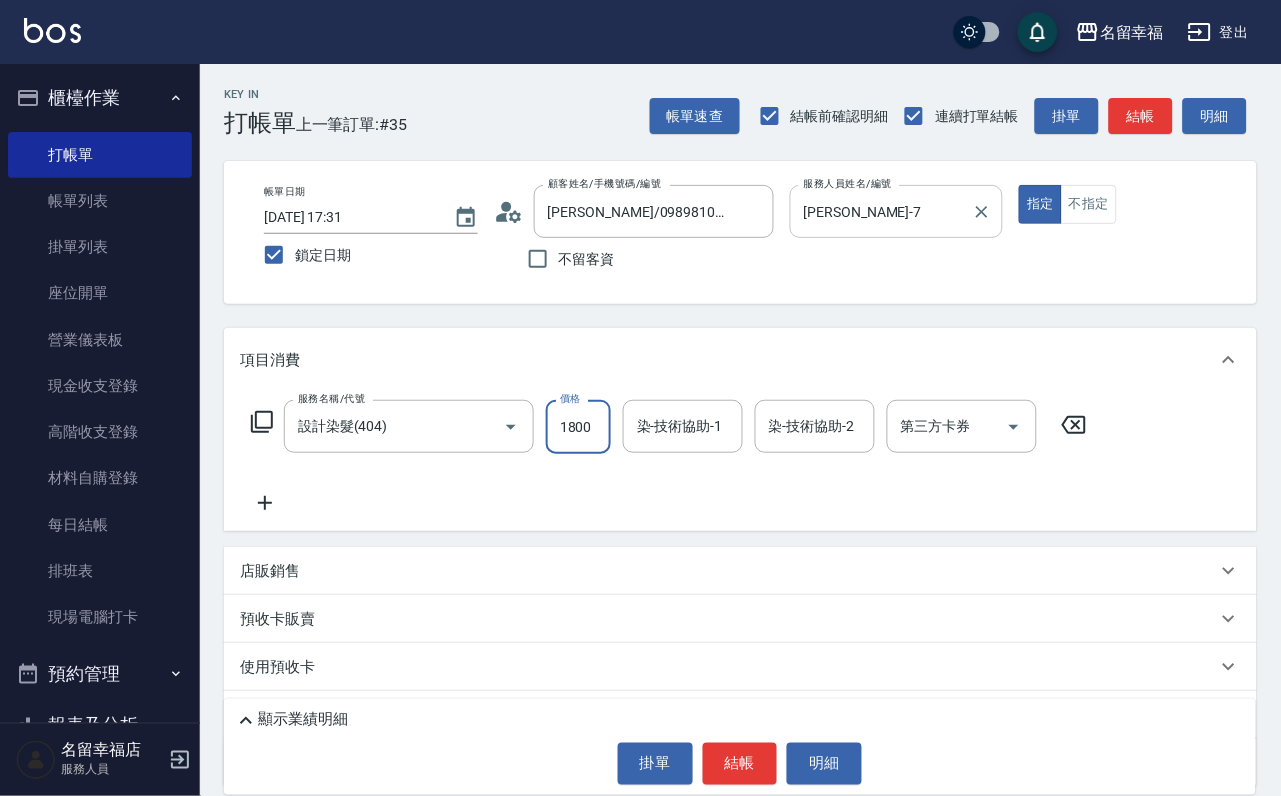 scroll, scrollTop: 0, scrollLeft: 1, axis: horizontal 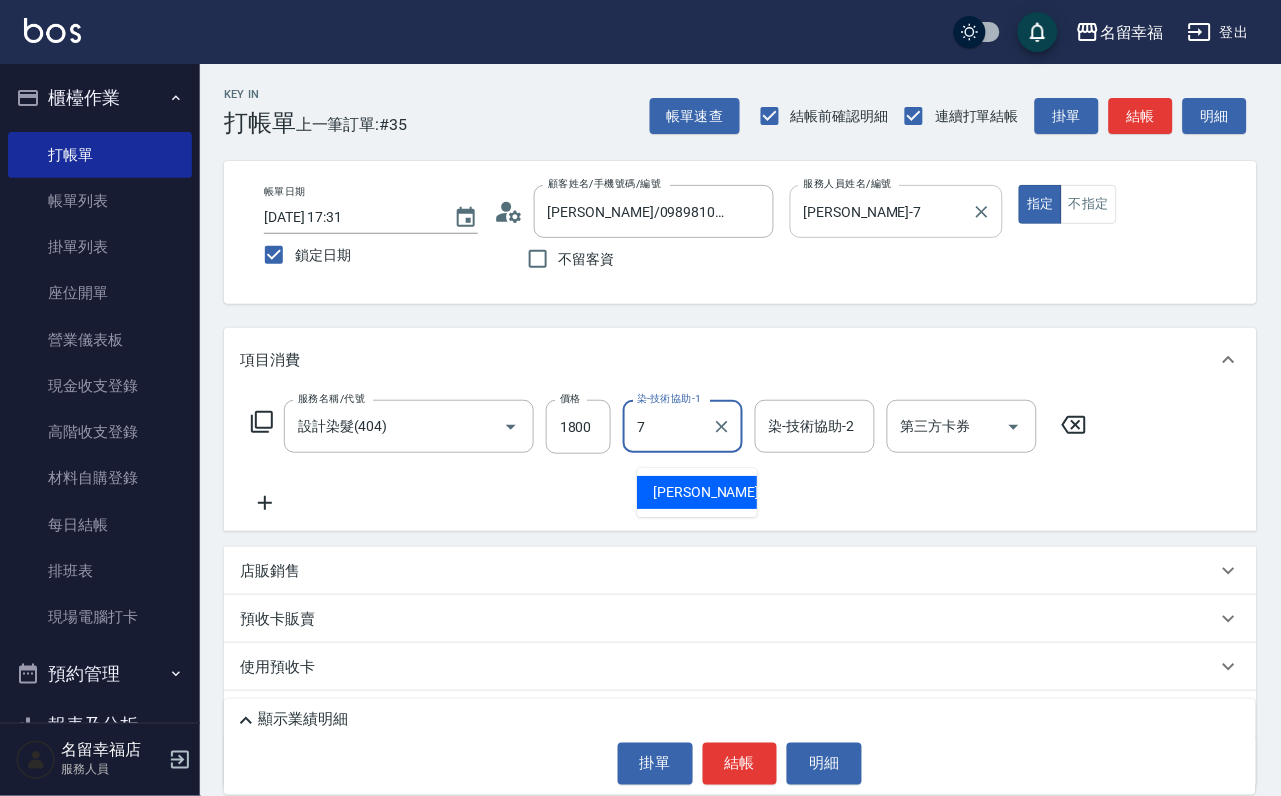 type on "[PERSON_NAME]-7" 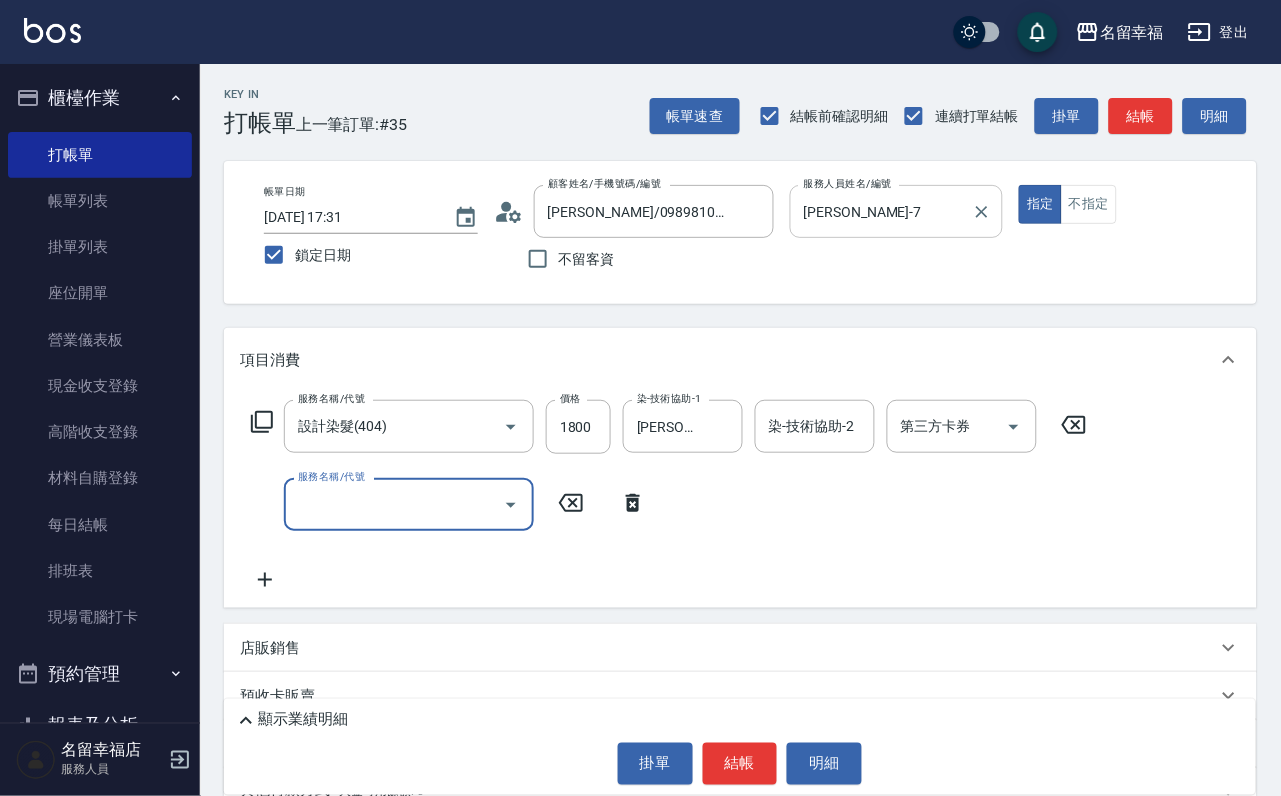 type on "2" 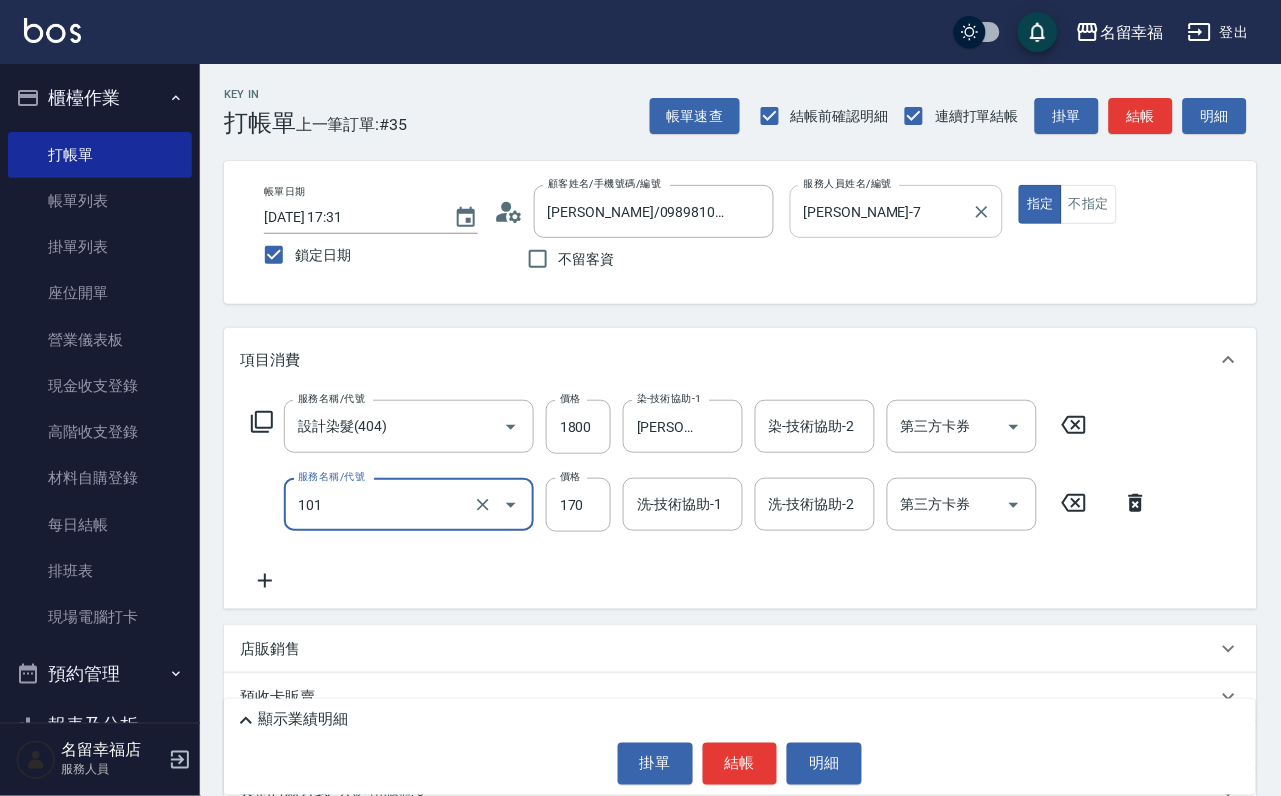 type on "洗髮(101)" 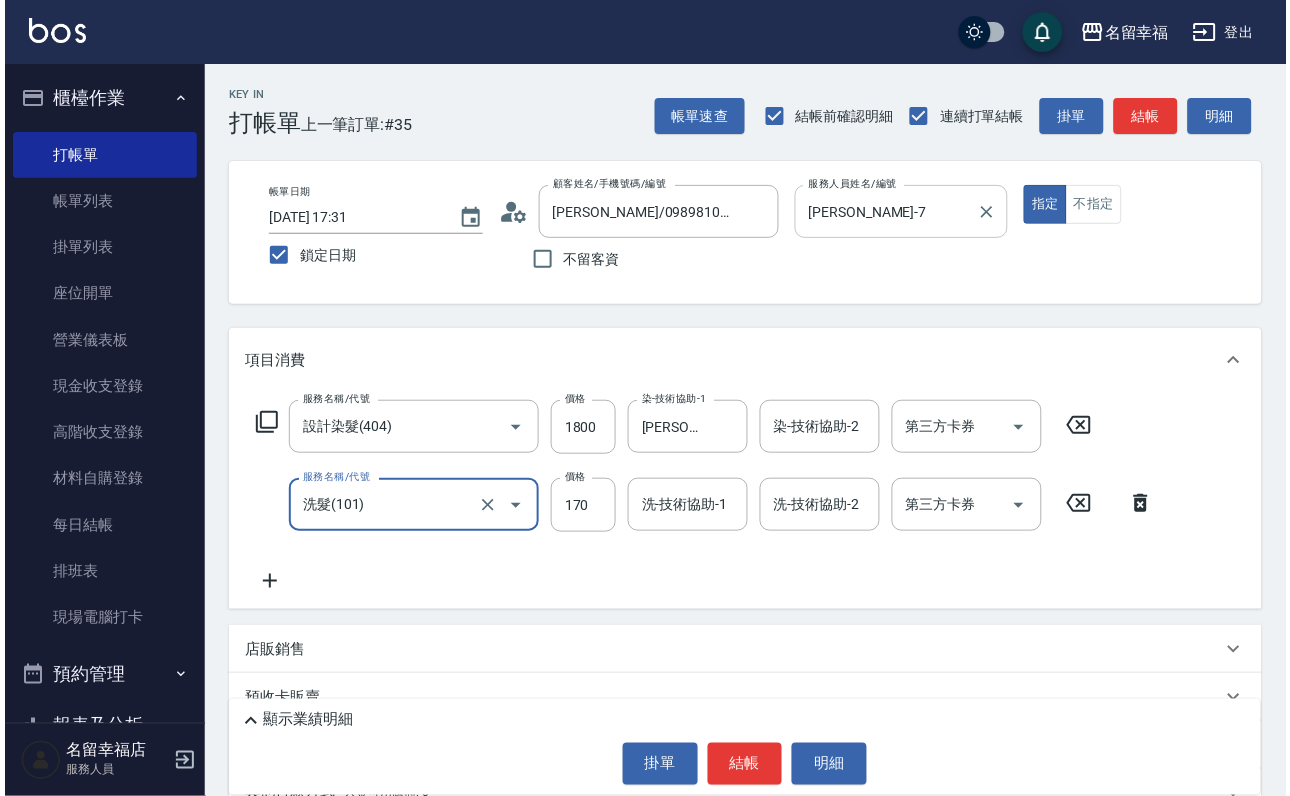 scroll, scrollTop: 0, scrollLeft: 0, axis: both 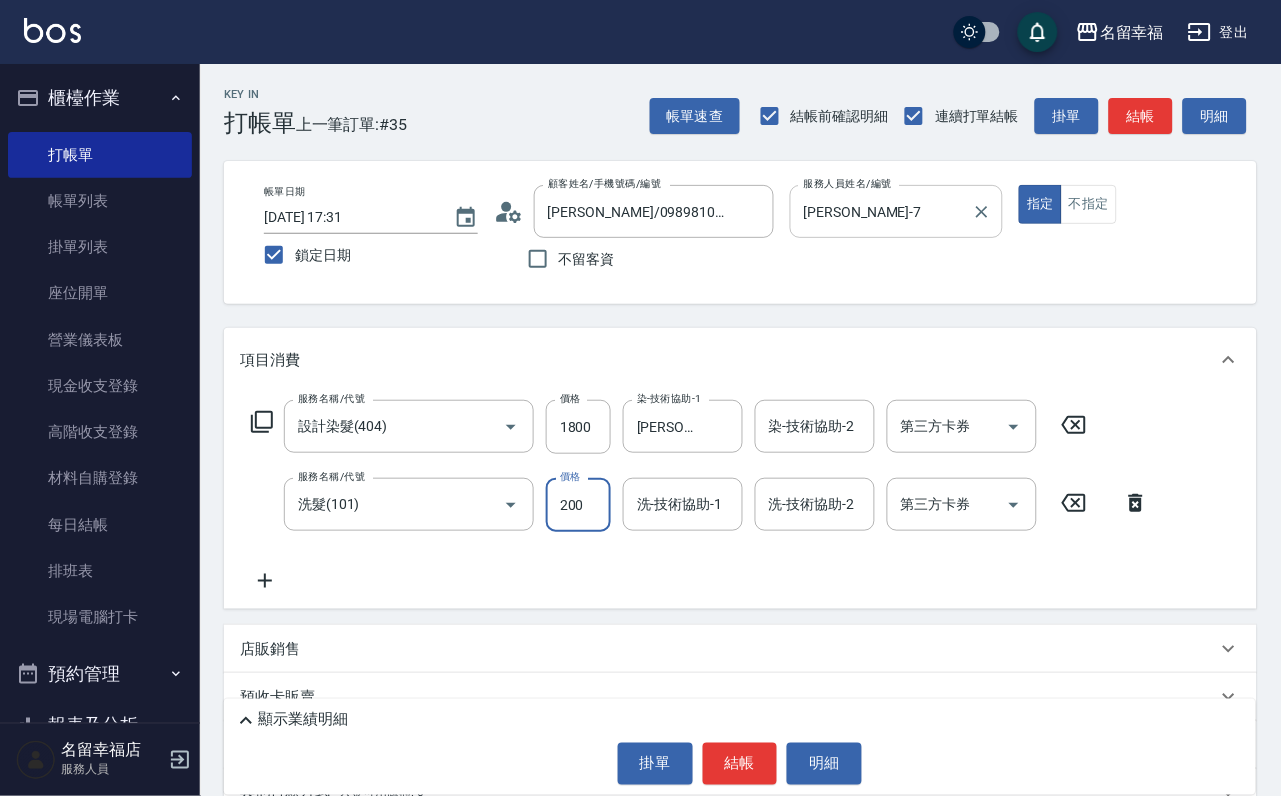 type on "200" 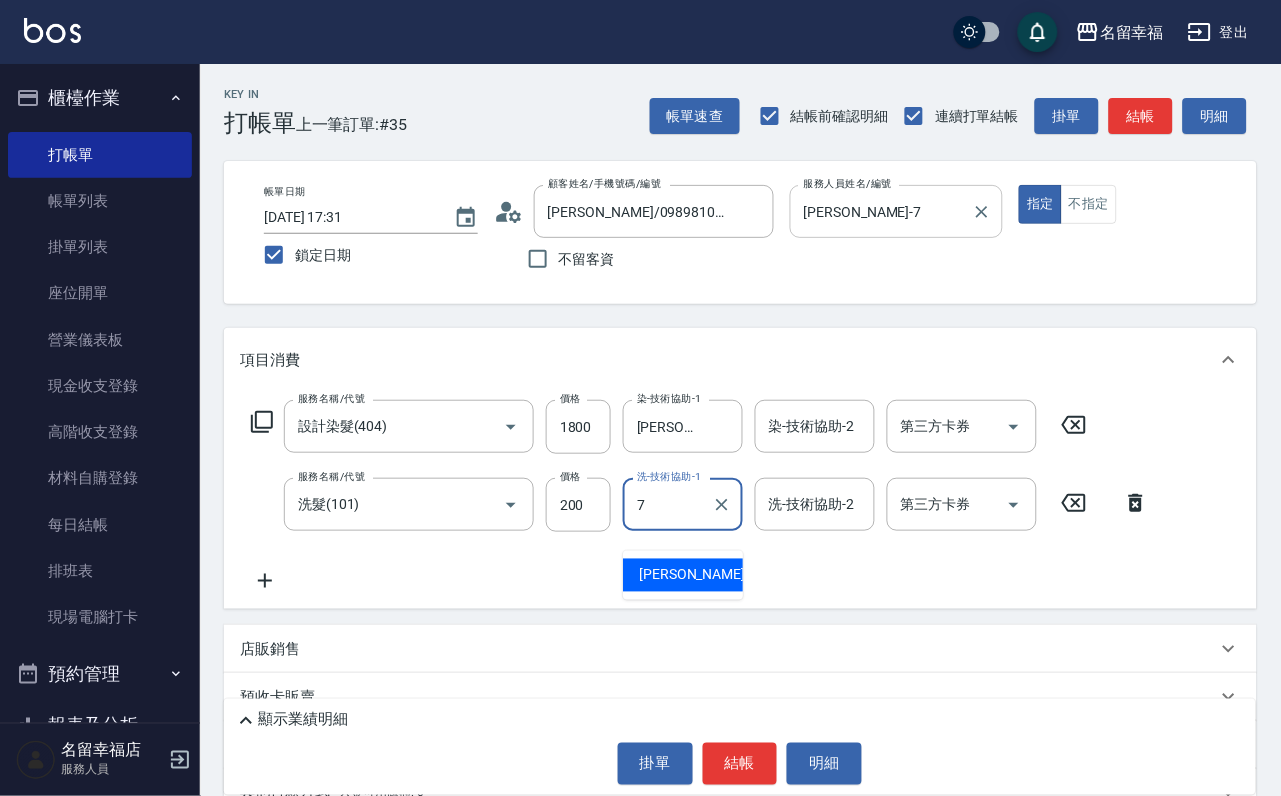 type on "[PERSON_NAME]-7" 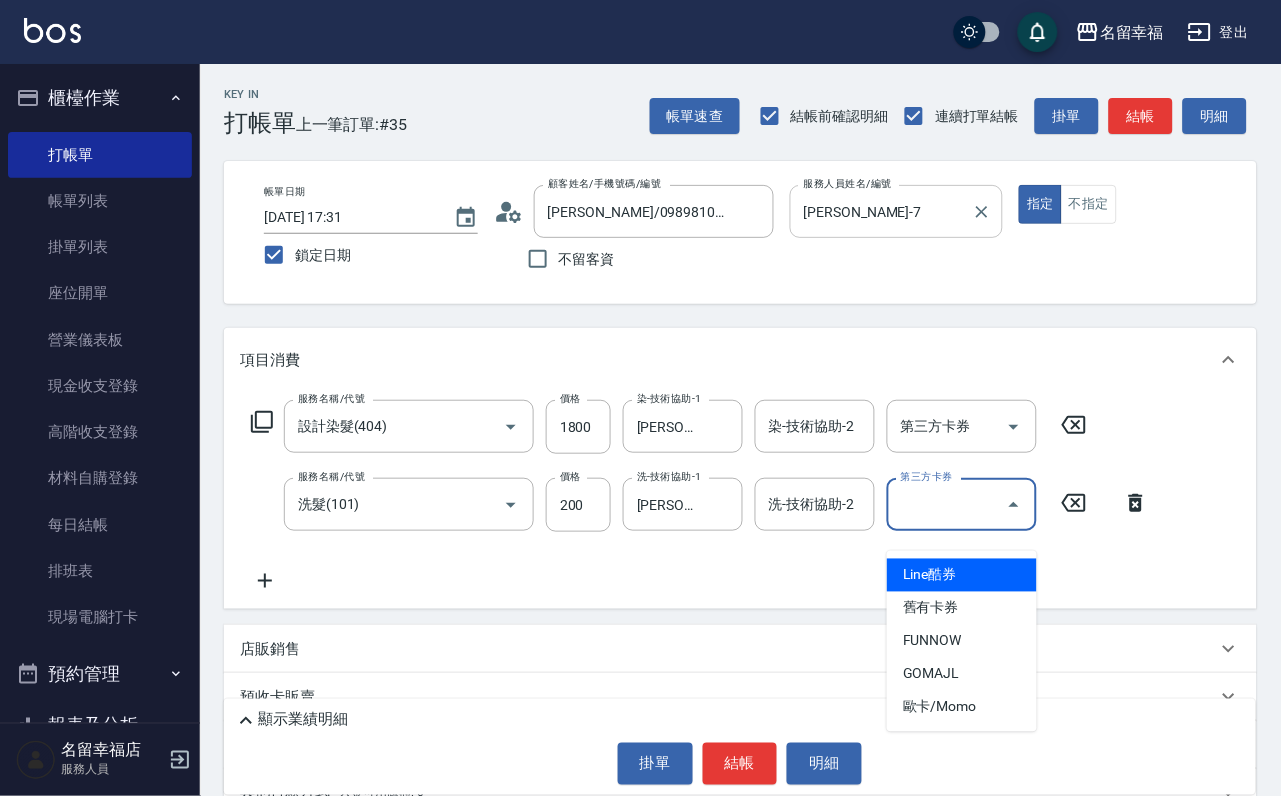 type on "Line酷券" 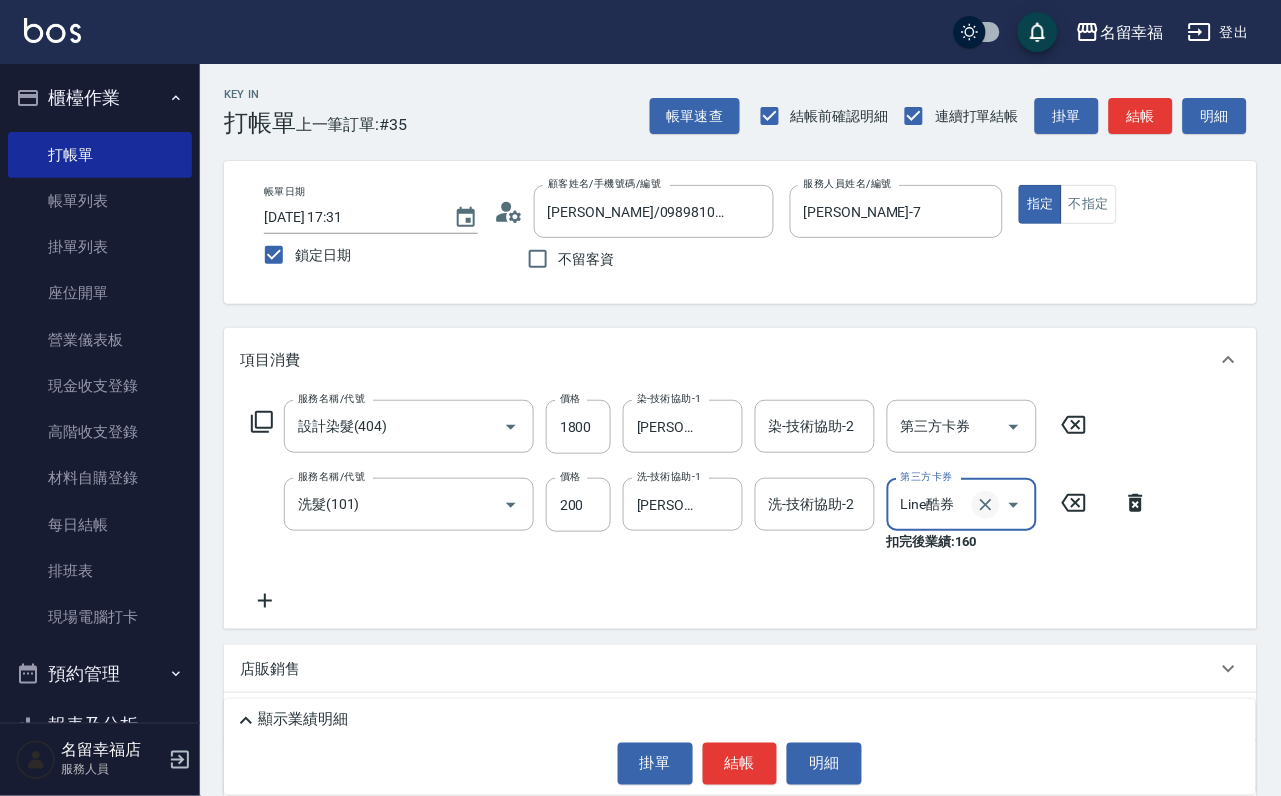 click 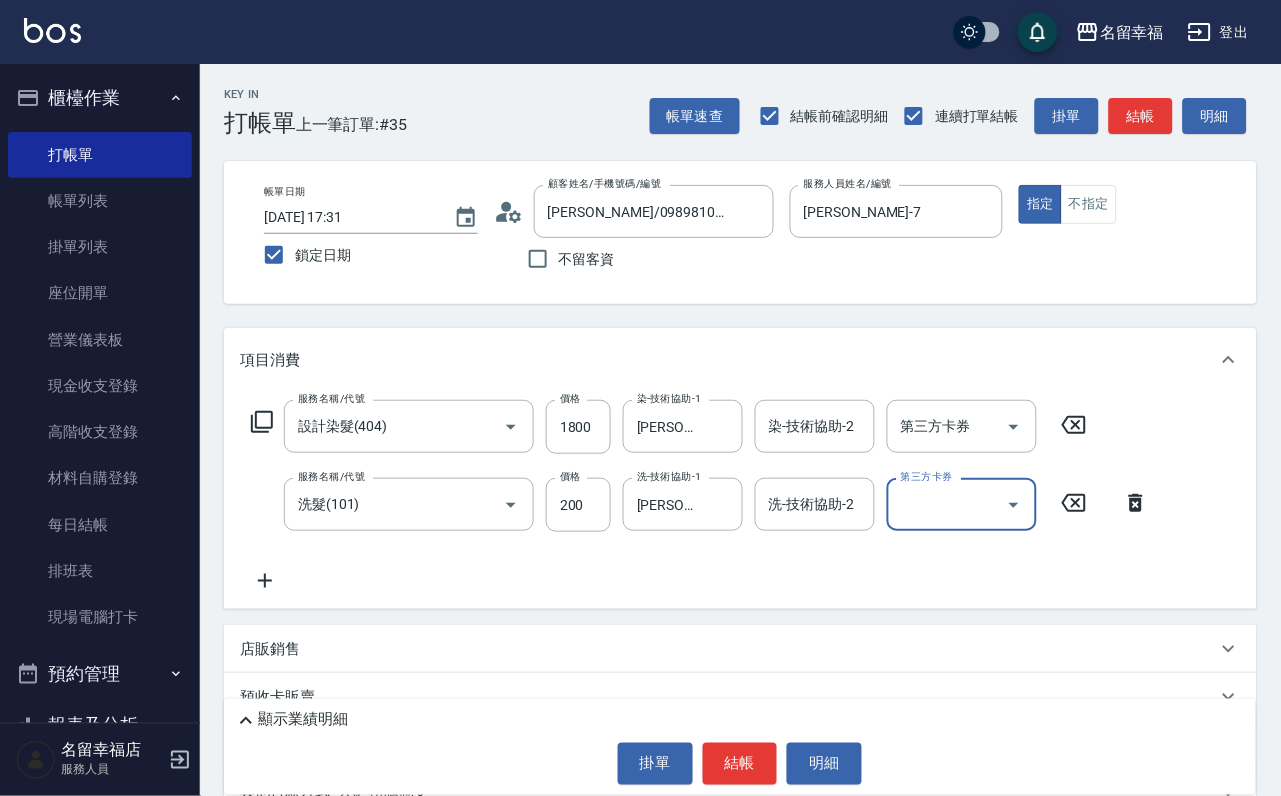 click 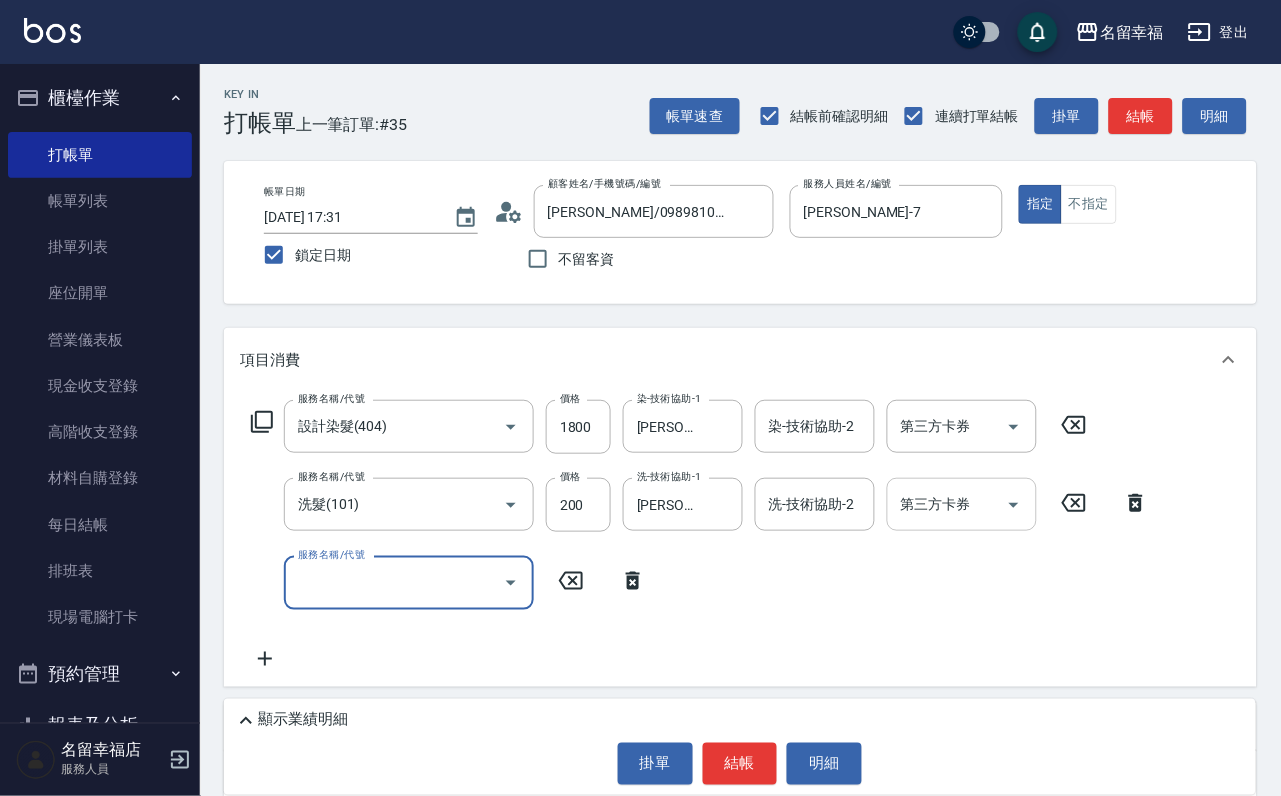 click on "服務名稱/代號" at bounding box center [409, 582] 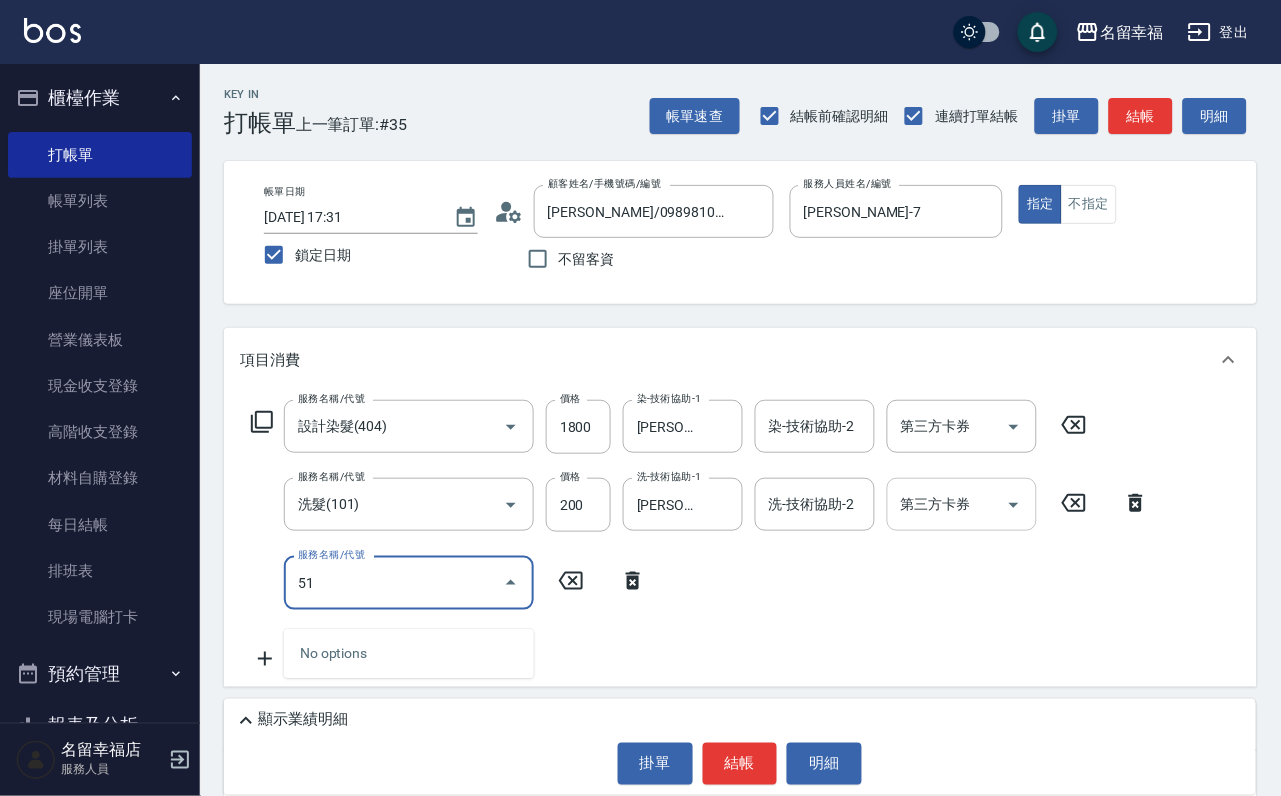 type on "519" 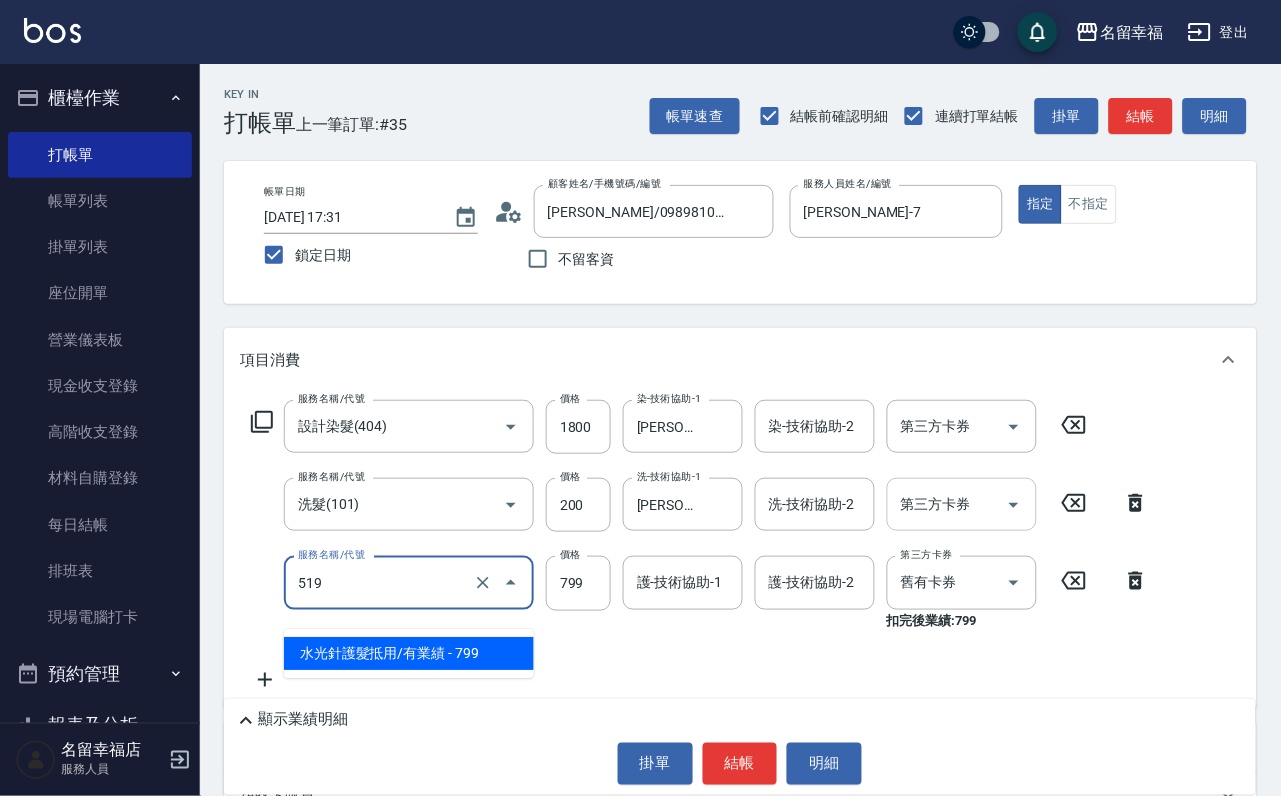 click on "519" at bounding box center (381, 582) 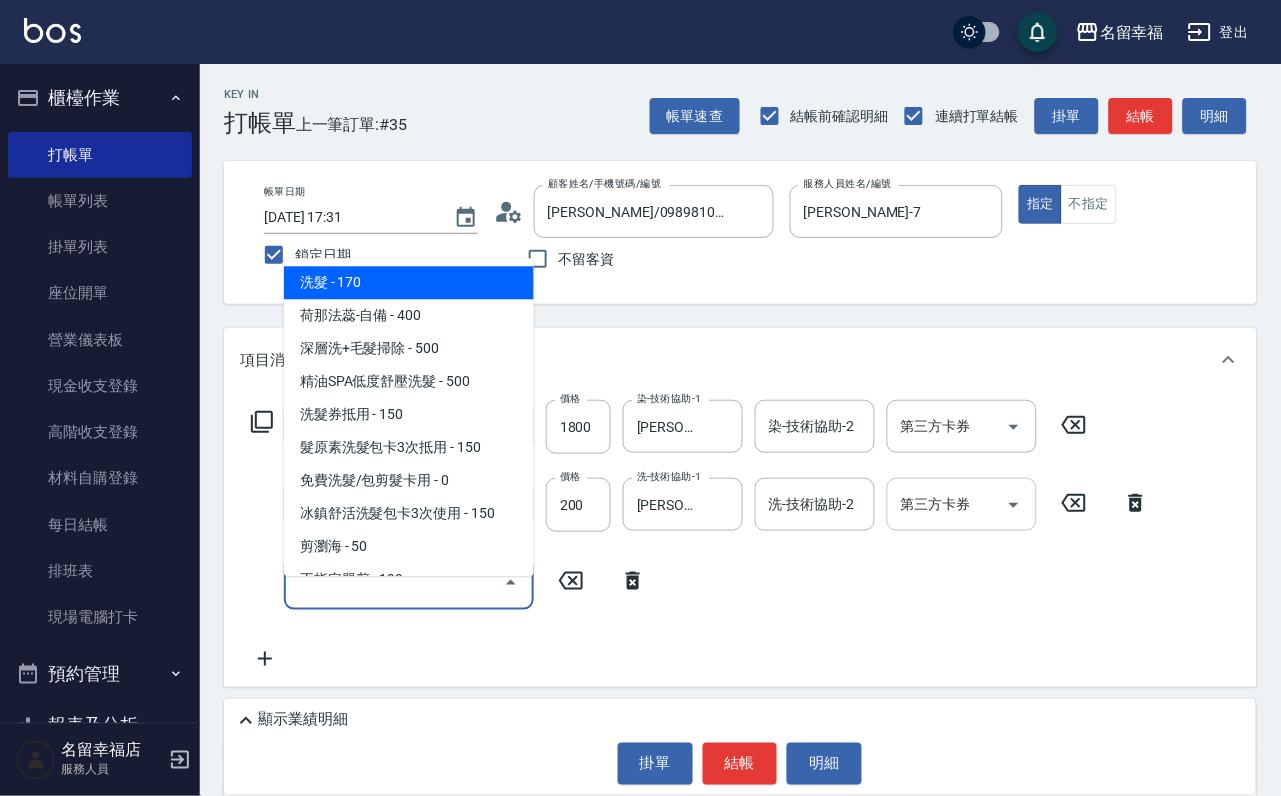 type on "8" 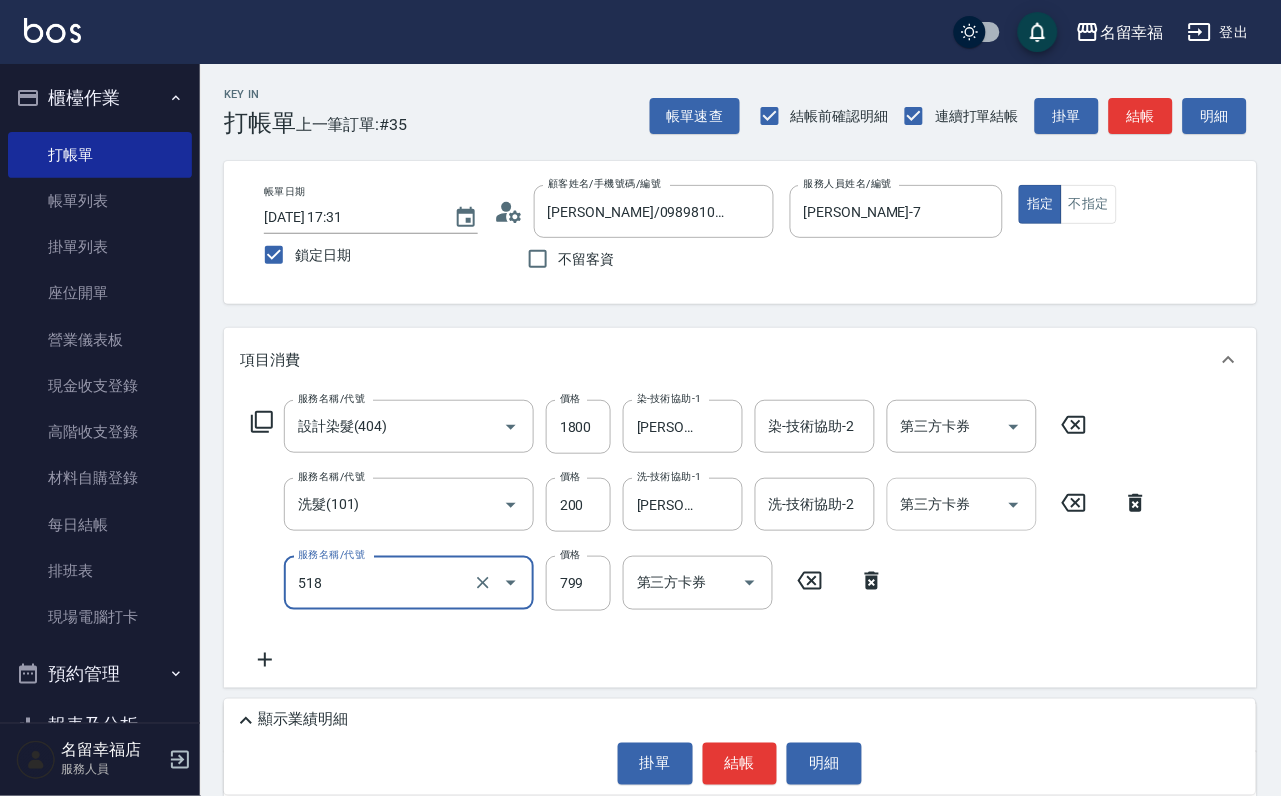 type on "水光針護髮(518)" 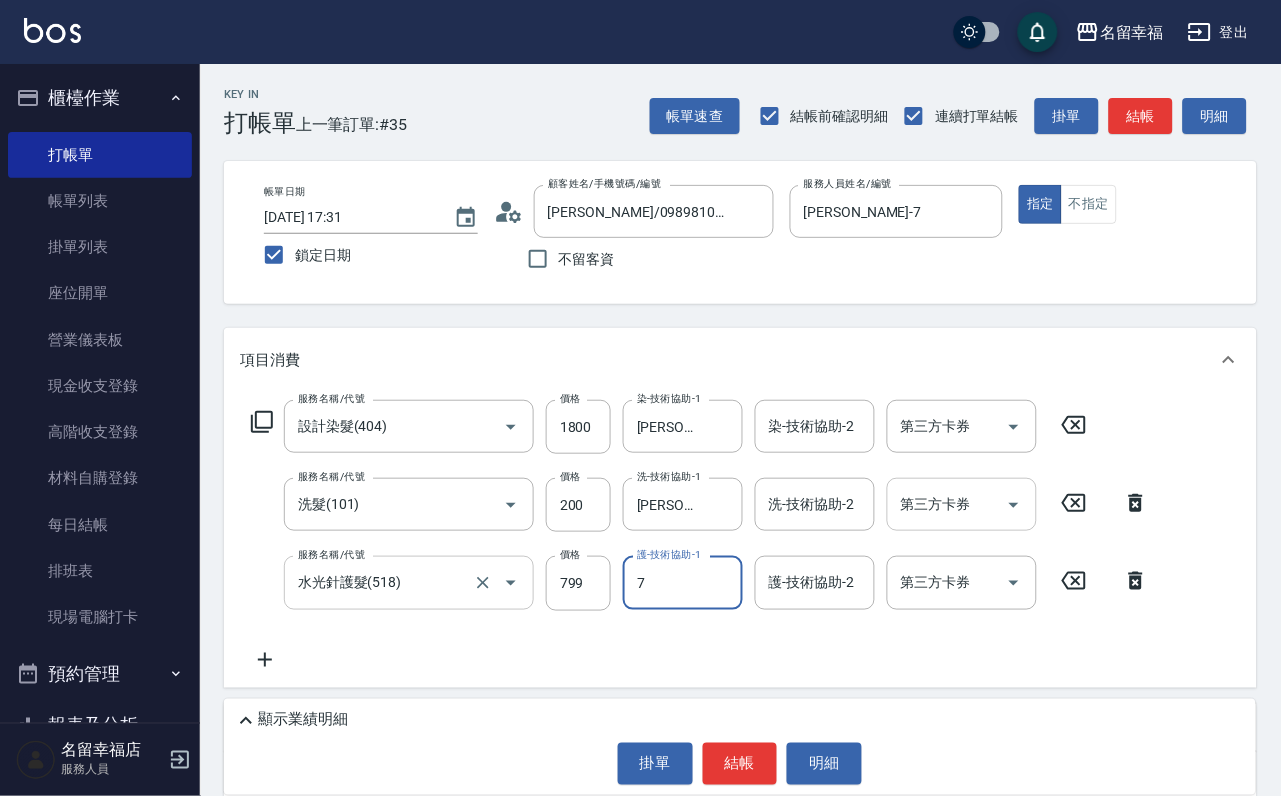 type on "[PERSON_NAME]-7" 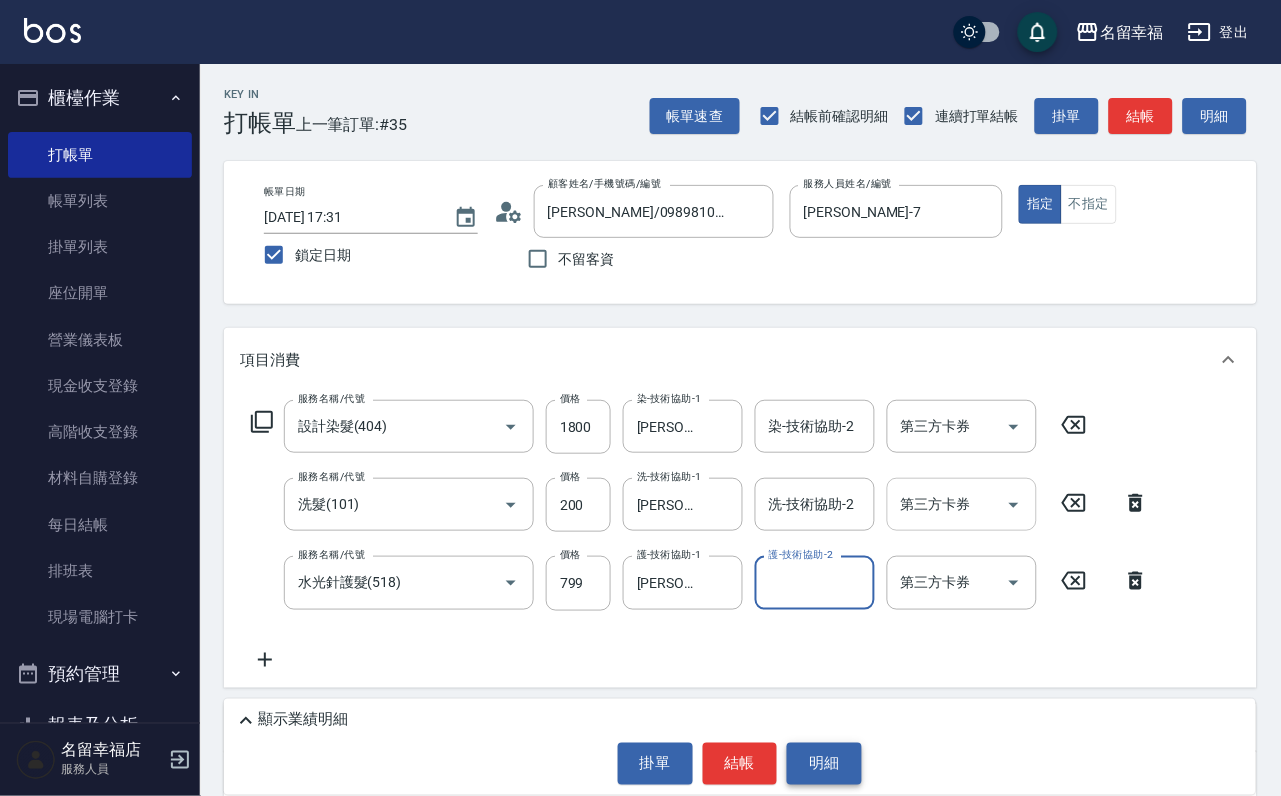 click on "明細" at bounding box center (824, 764) 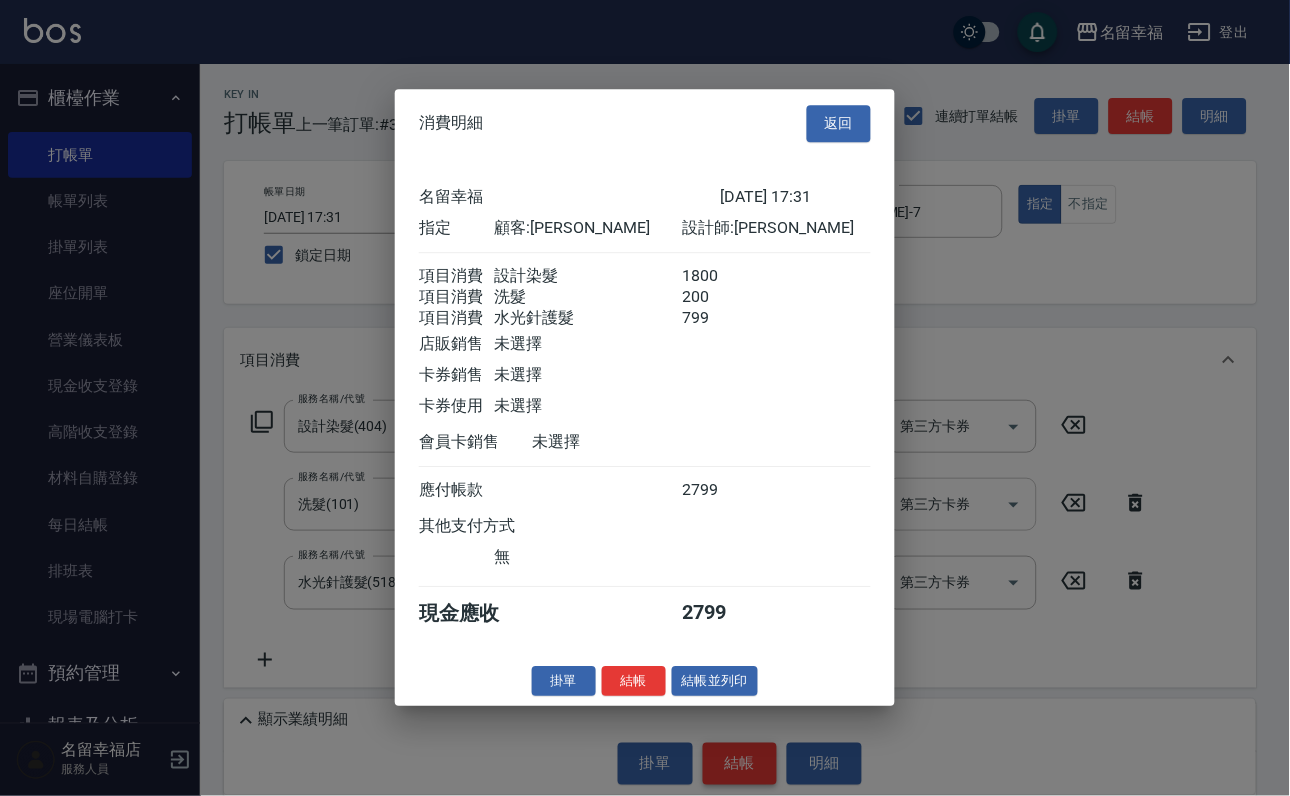 scroll, scrollTop: 396, scrollLeft: 0, axis: vertical 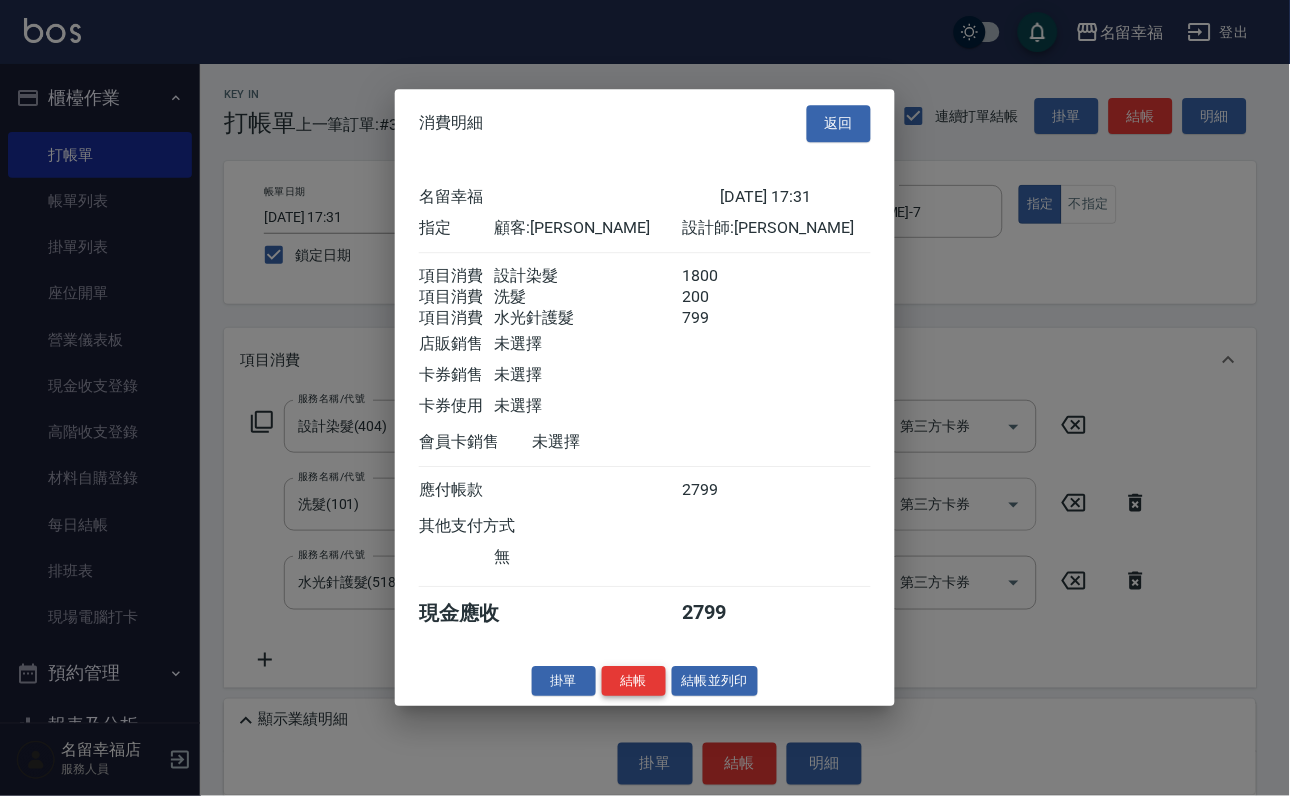 click on "結帳" at bounding box center (634, 681) 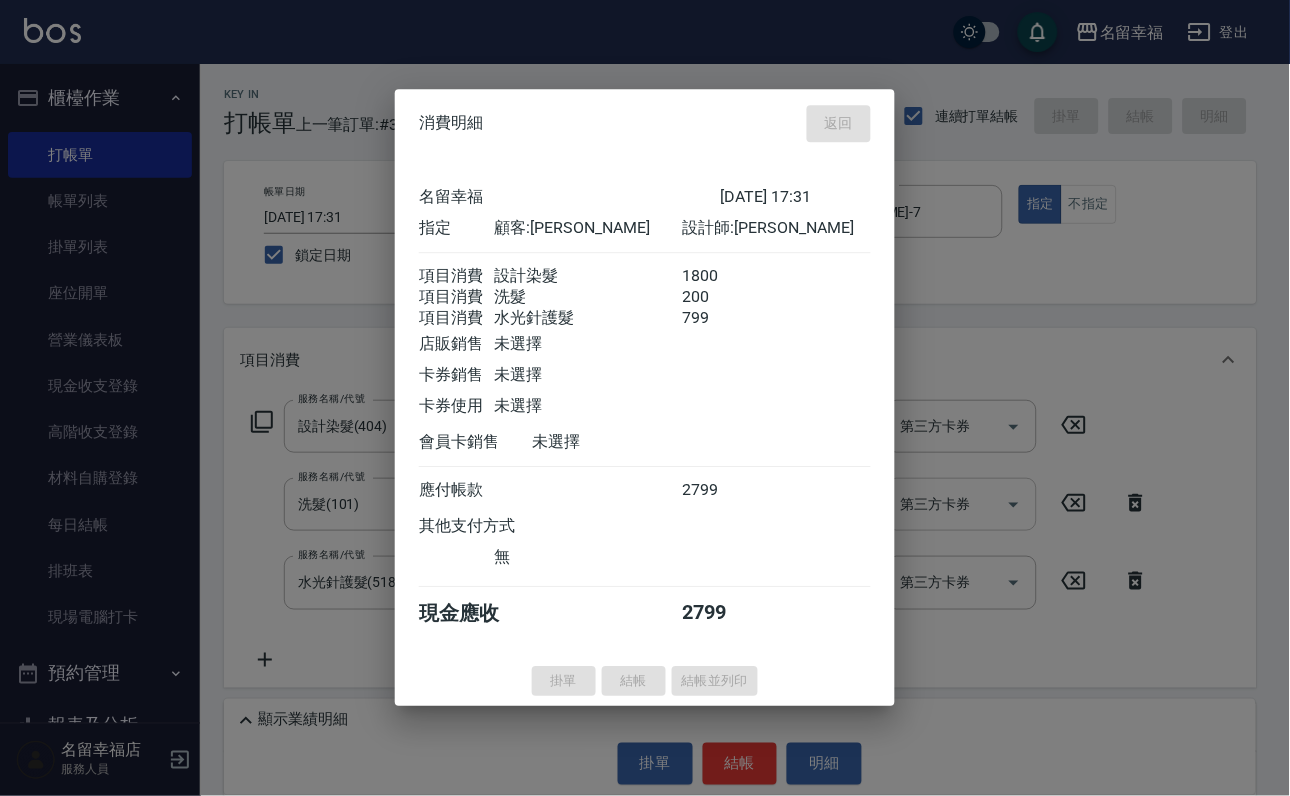type 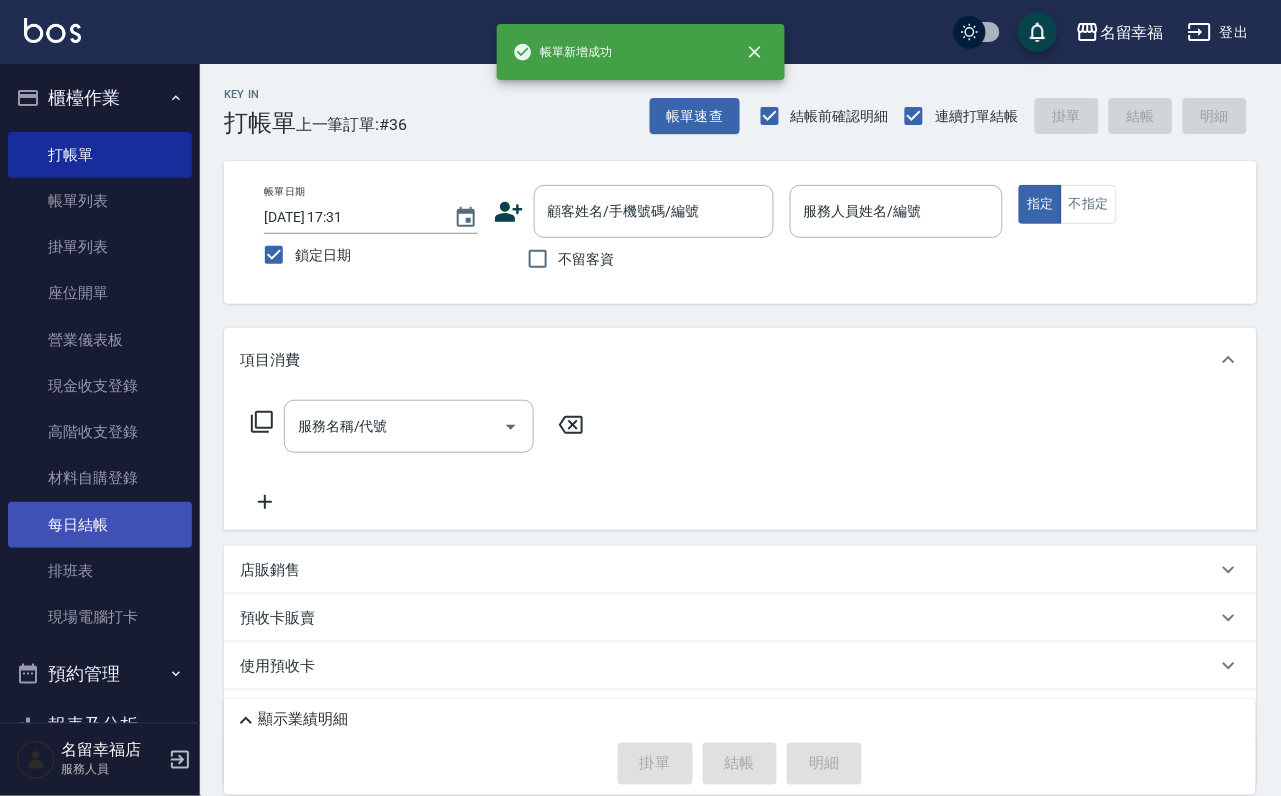 click on "帳單列表" at bounding box center (100, 201) 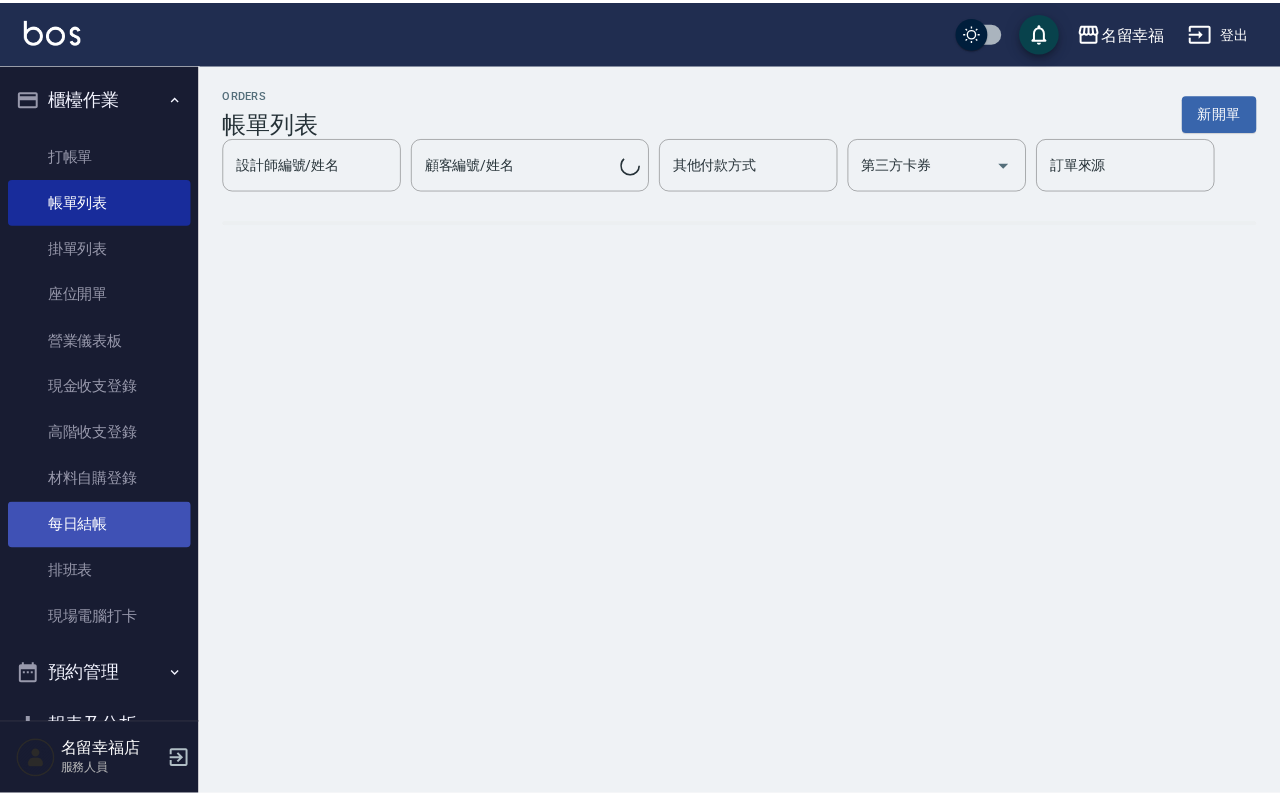 scroll, scrollTop: 229, scrollLeft: 0, axis: vertical 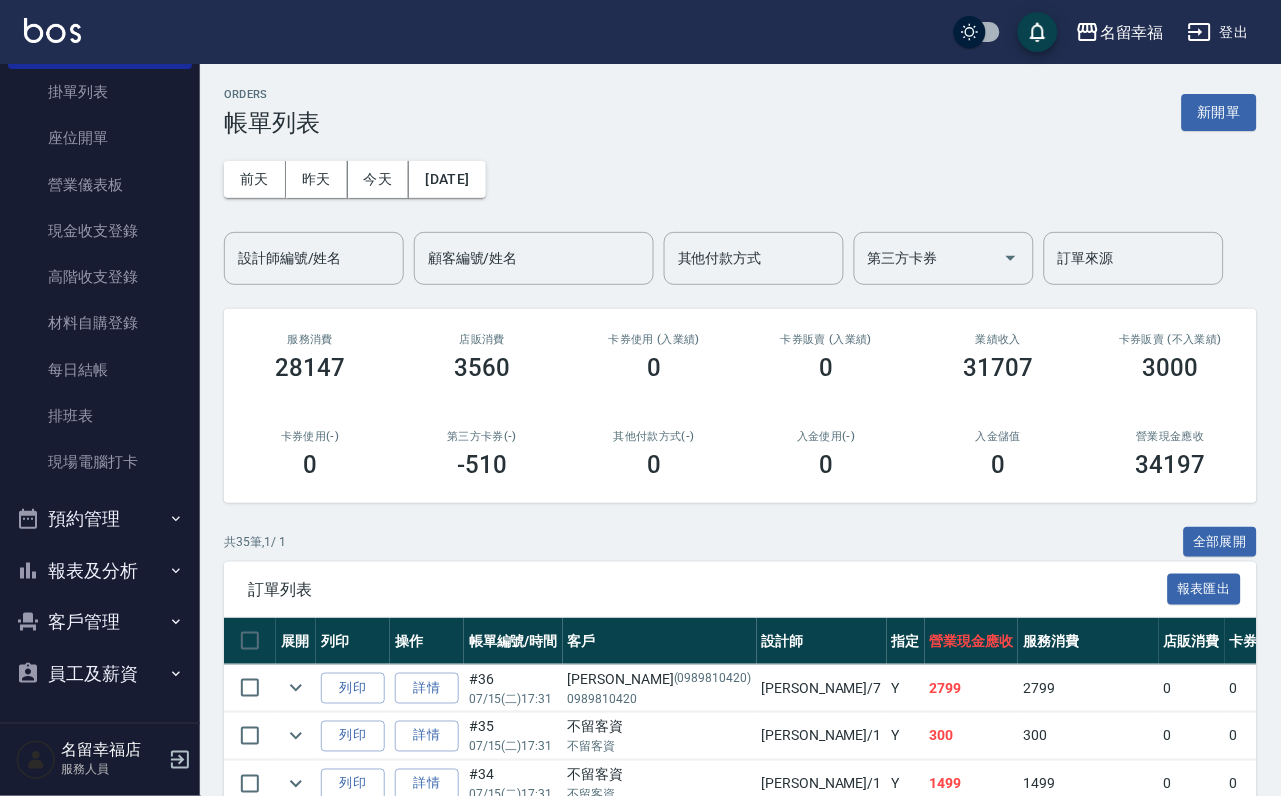 click on "員工及薪資" at bounding box center [100, 674] 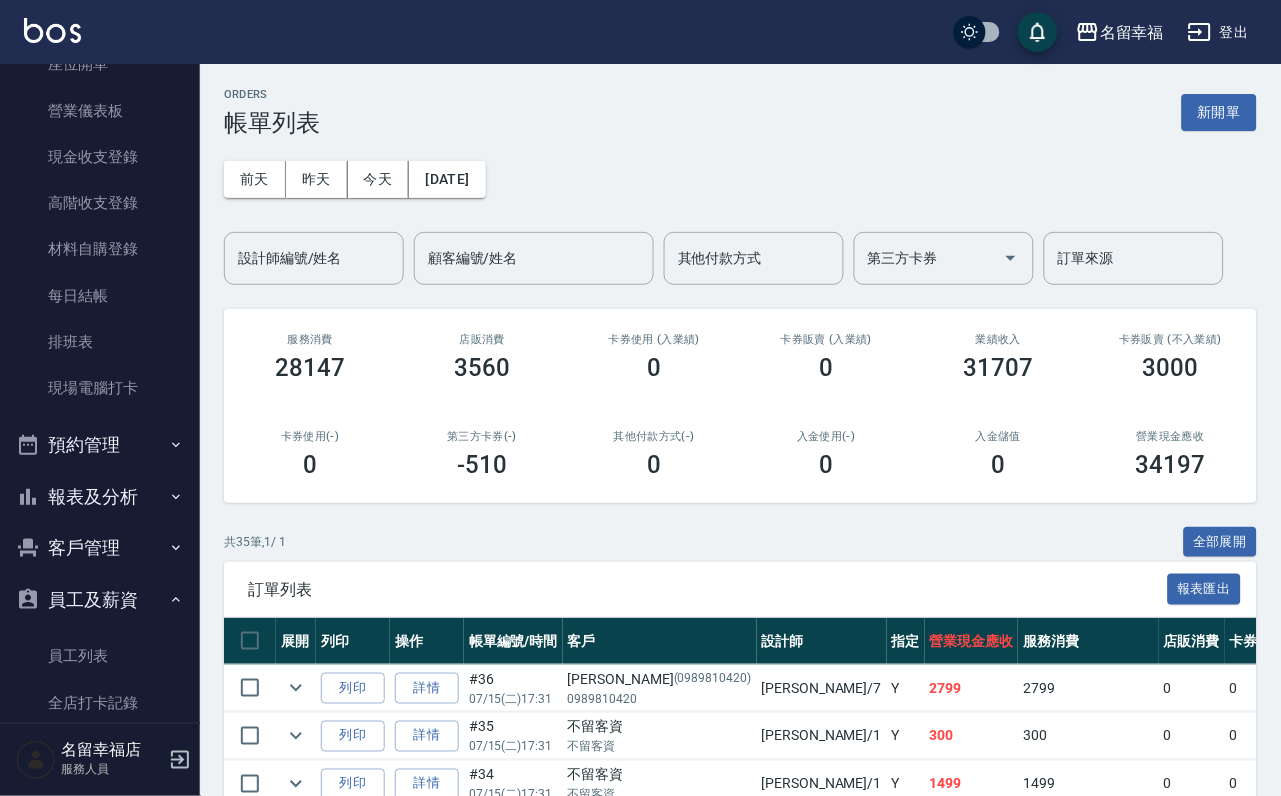 click on "客戶管理" at bounding box center (100, 548) 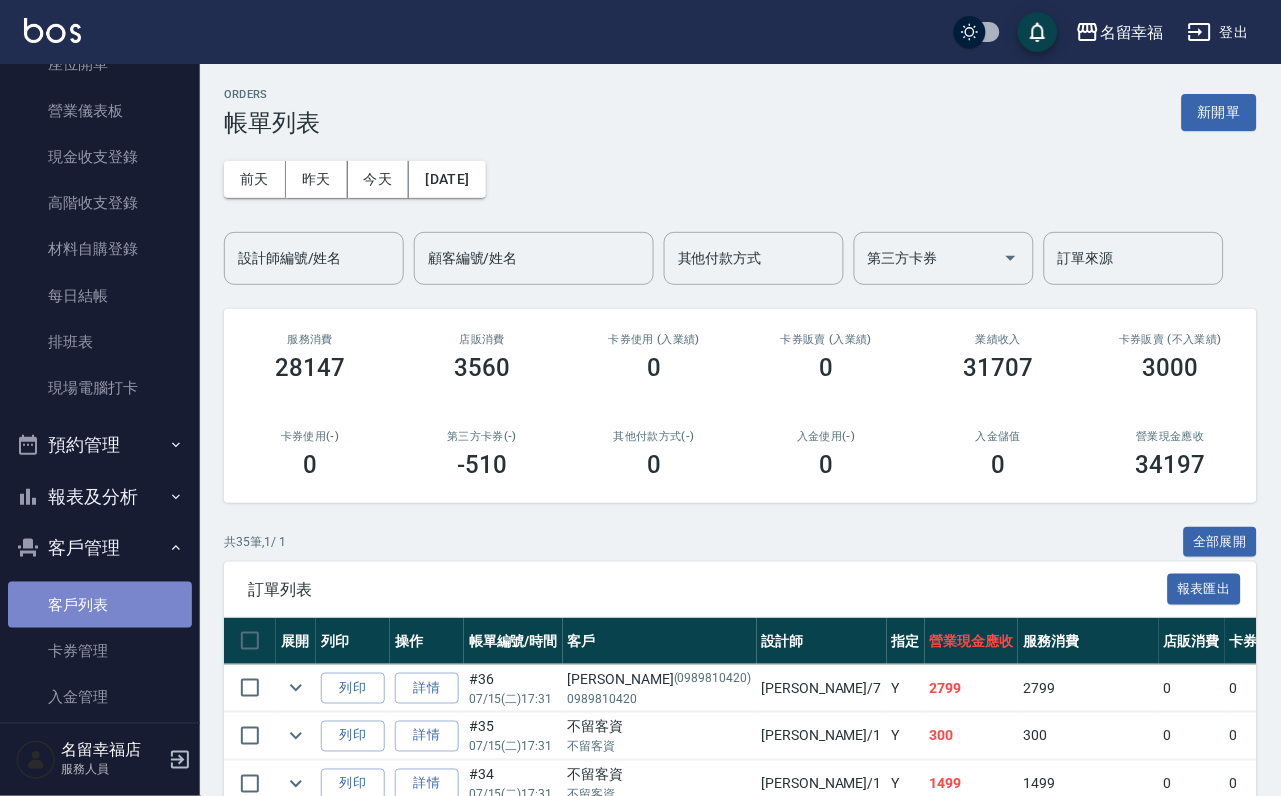 click on "客戶列表" at bounding box center [100, 605] 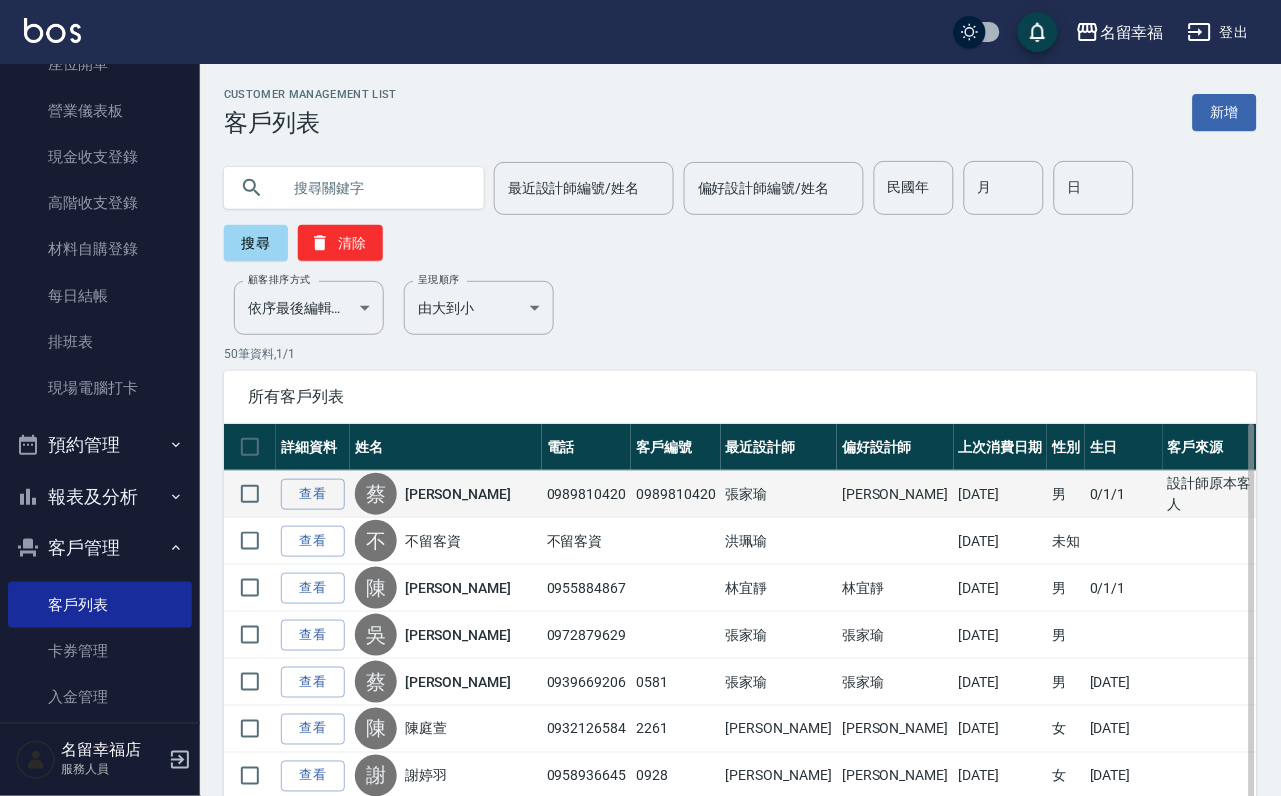 click on "蔡 蔡宛倪" at bounding box center (446, 494) 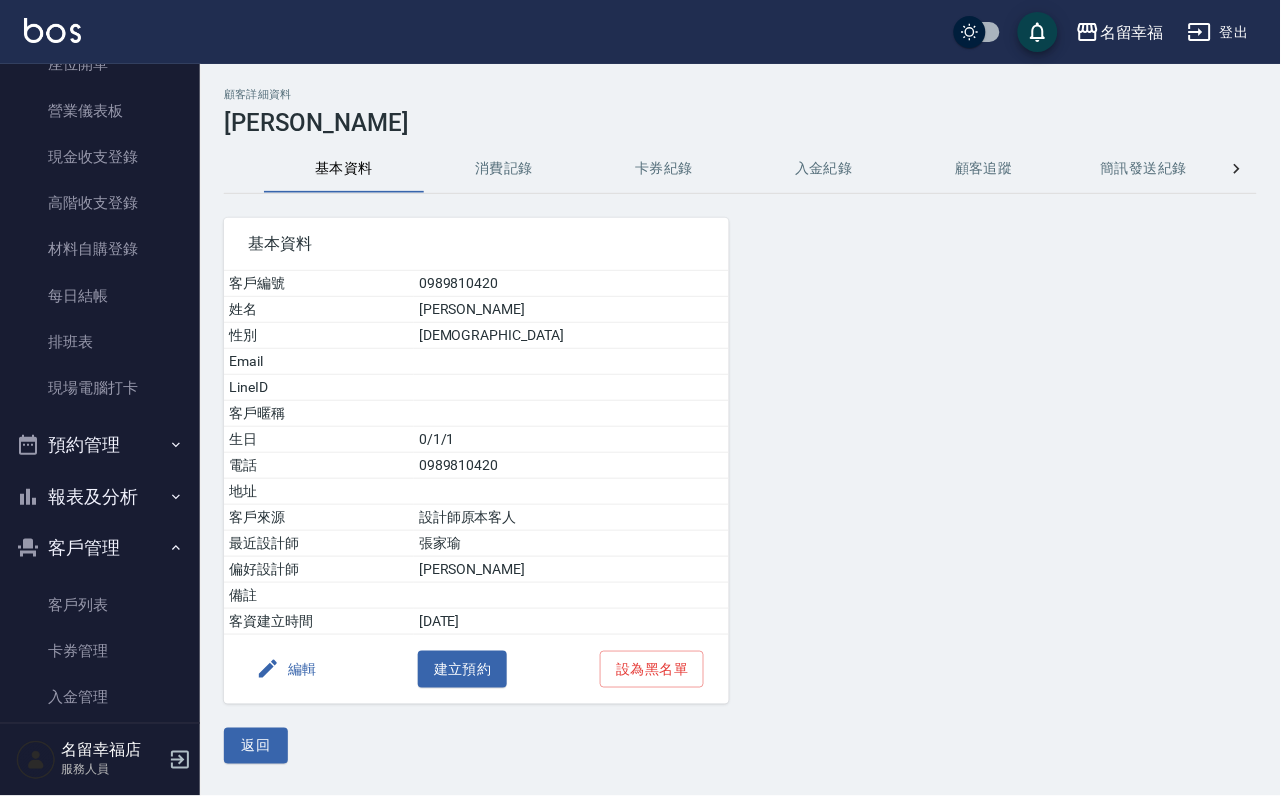 click on "消費記錄" at bounding box center (504, 169) 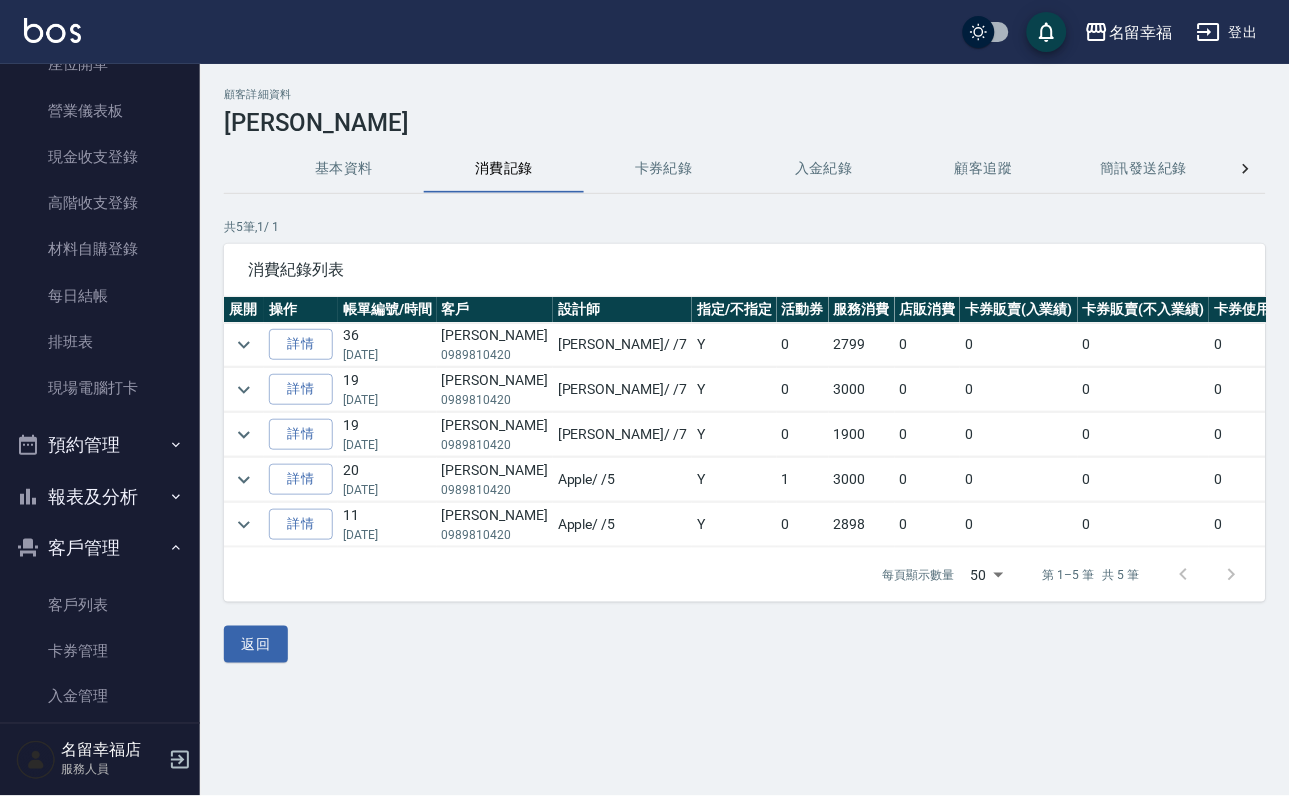 click on "基本資料" at bounding box center (344, 169) 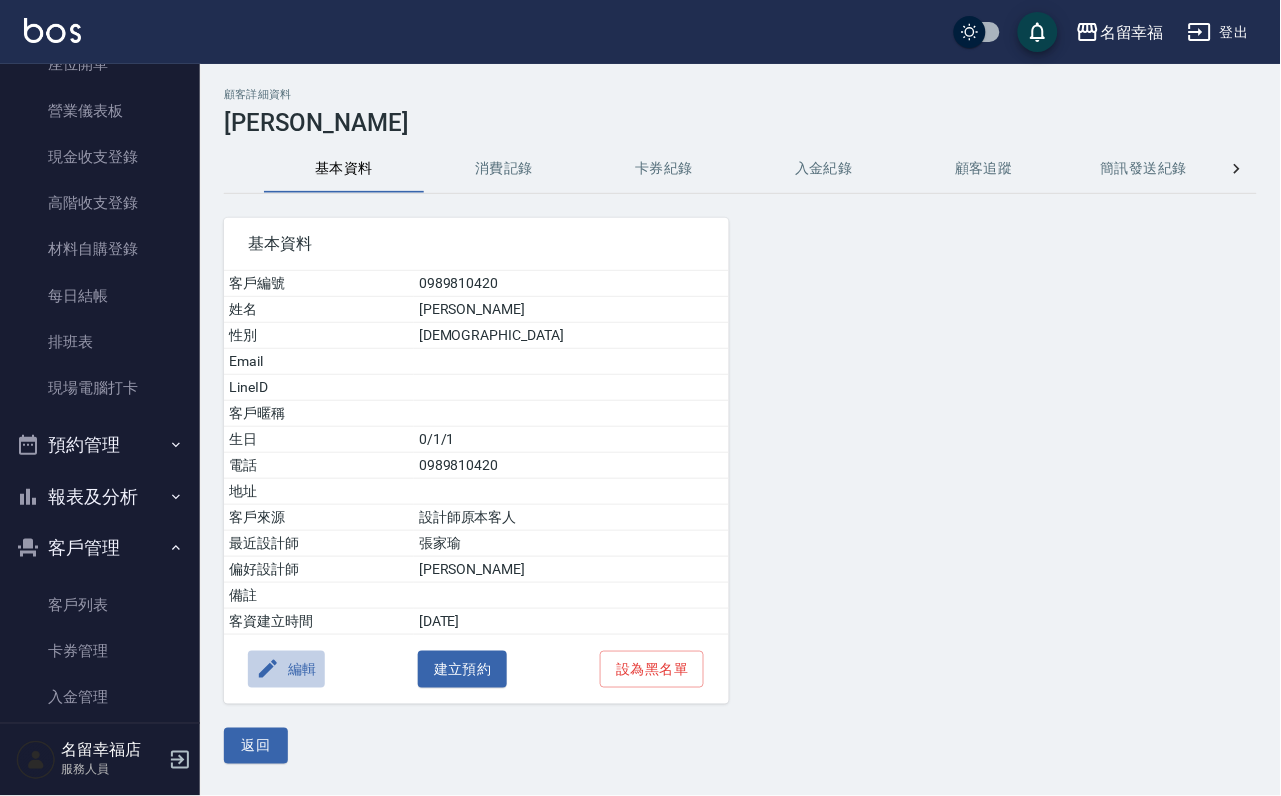 click on "編輯" at bounding box center [286, 669] 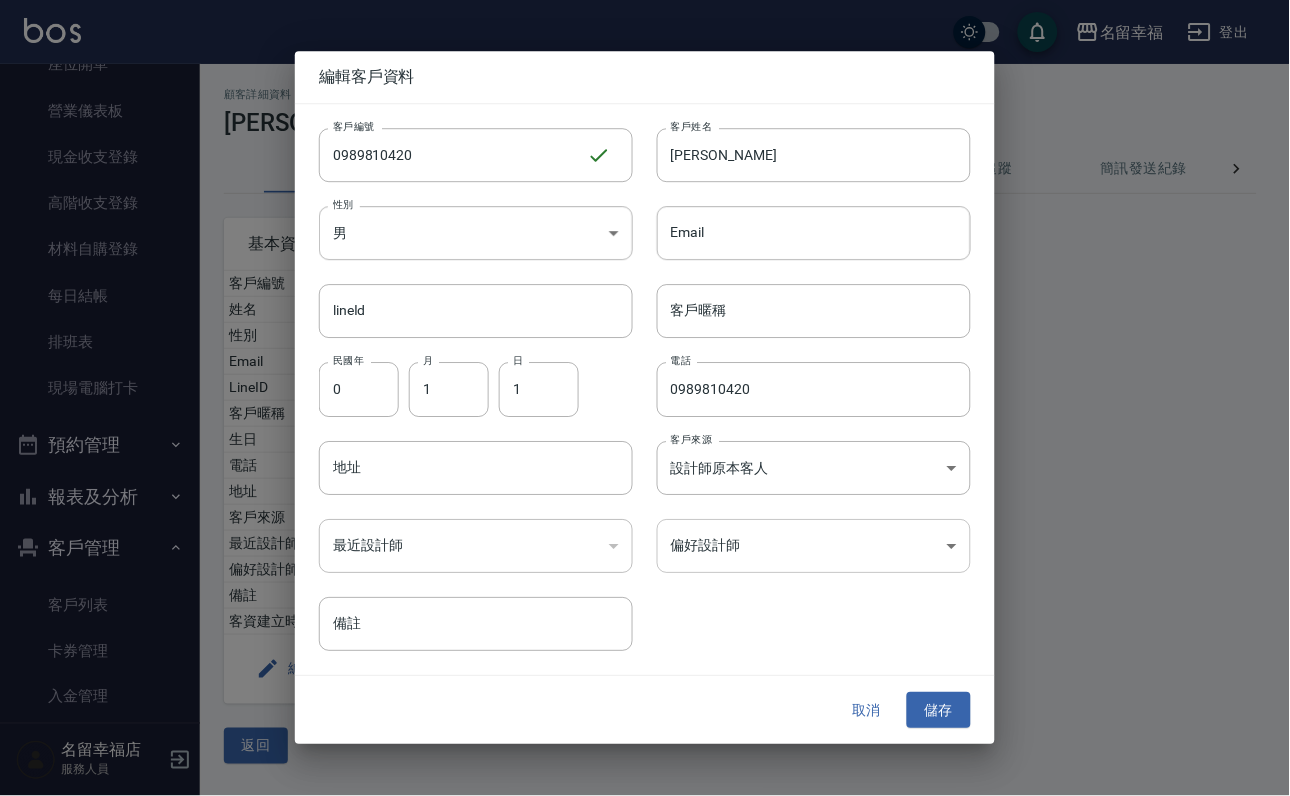click on "名留幸福 登出 櫃檯作業 打帳單 帳單列表 掛單列表 座位開單 營業儀表板 現金收支登錄 高階收支登錄 材料自購登錄 每日結帳 排班表 現場電腦打卡 預約管理 預約管理 單日預約紀錄 單週預約紀錄 報表及分析 報表目錄 店家日報表 互助日報表 互助排行榜 互助點數明細 互助業績報表 全店業績分析表 設計師日報表 設計師業績分析表 設計師業績月報表 設計師排行榜 商品銷售排行榜 商品消耗明細 店販抽成明細 顧客入金餘額表 每日非現金明細 每日收支明細 收支分類明細表 客戶管理 客戶列表 卡券管理 入金管理 員工及薪資 員工列表 全店打卡記錄 名留幸福店 服務人員 顧客詳細資料 蔡宛倪 基本資料 消費記錄 卡券紀錄 入金紀錄 顧客追蹤 簡訊發送紀錄 抽獎券紀錄 基本資料 客戶編號 0989810420 姓名 蔡宛倪 性別 MALE Email LineID 客戶暱稱 生日 0/1/1 電話 0989810420 地址 ​ 0" at bounding box center [645, 398] 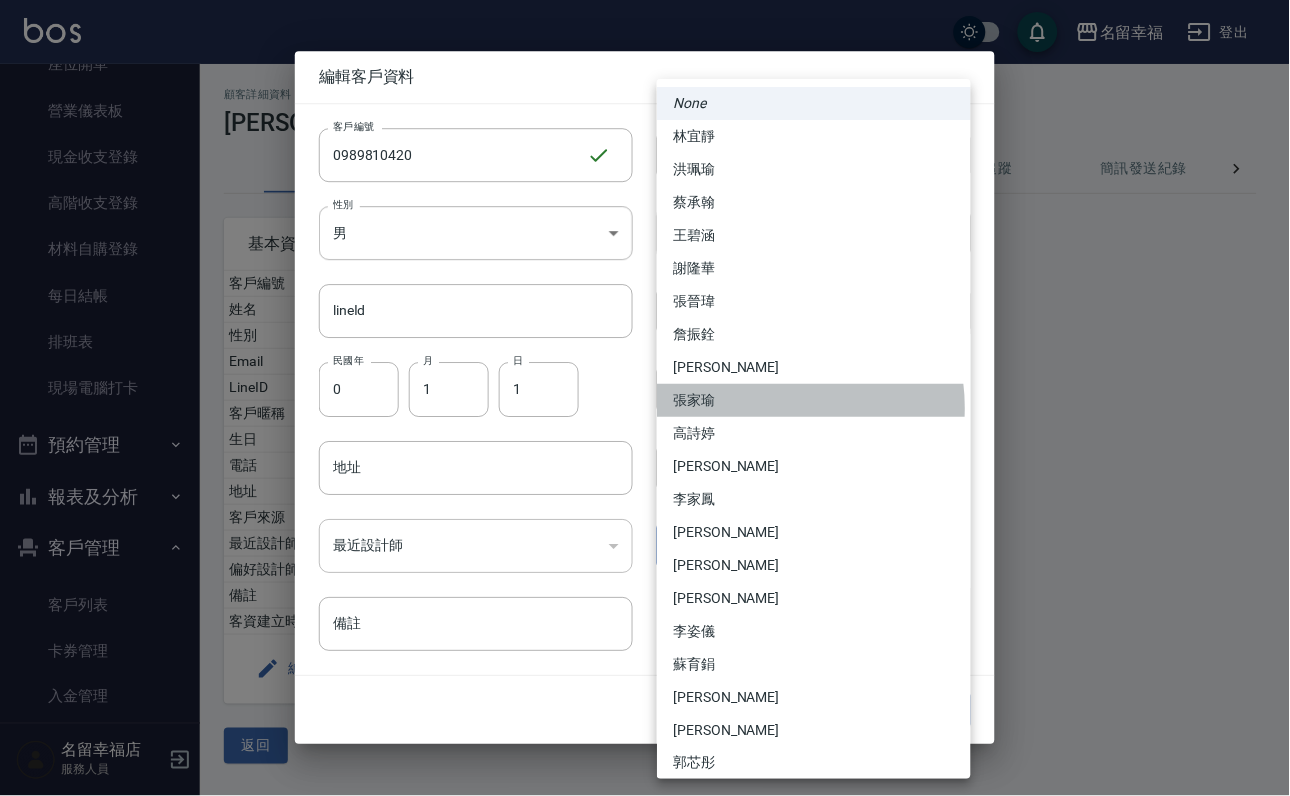 click on "張家瑜" at bounding box center [814, 400] 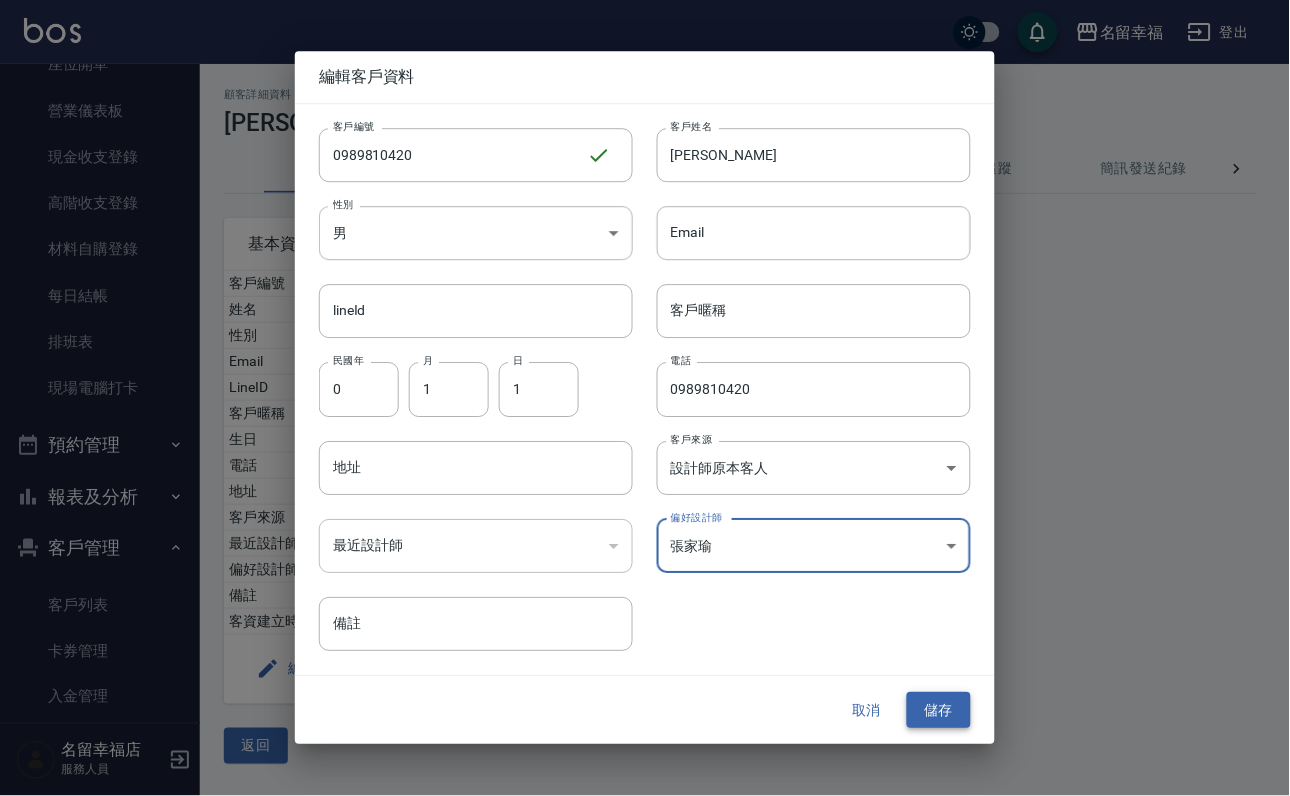 click on "儲存" at bounding box center [939, 710] 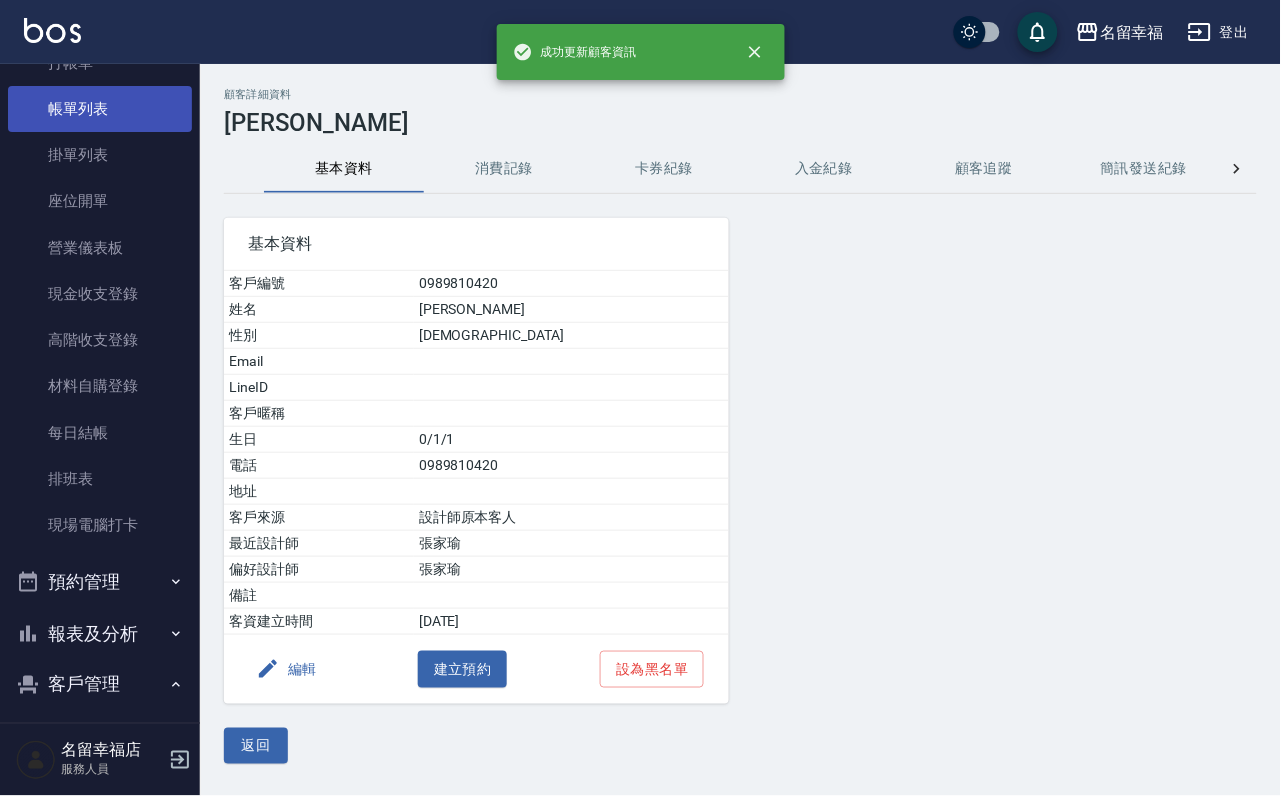 scroll, scrollTop: 0, scrollLeft: 0, axis: both 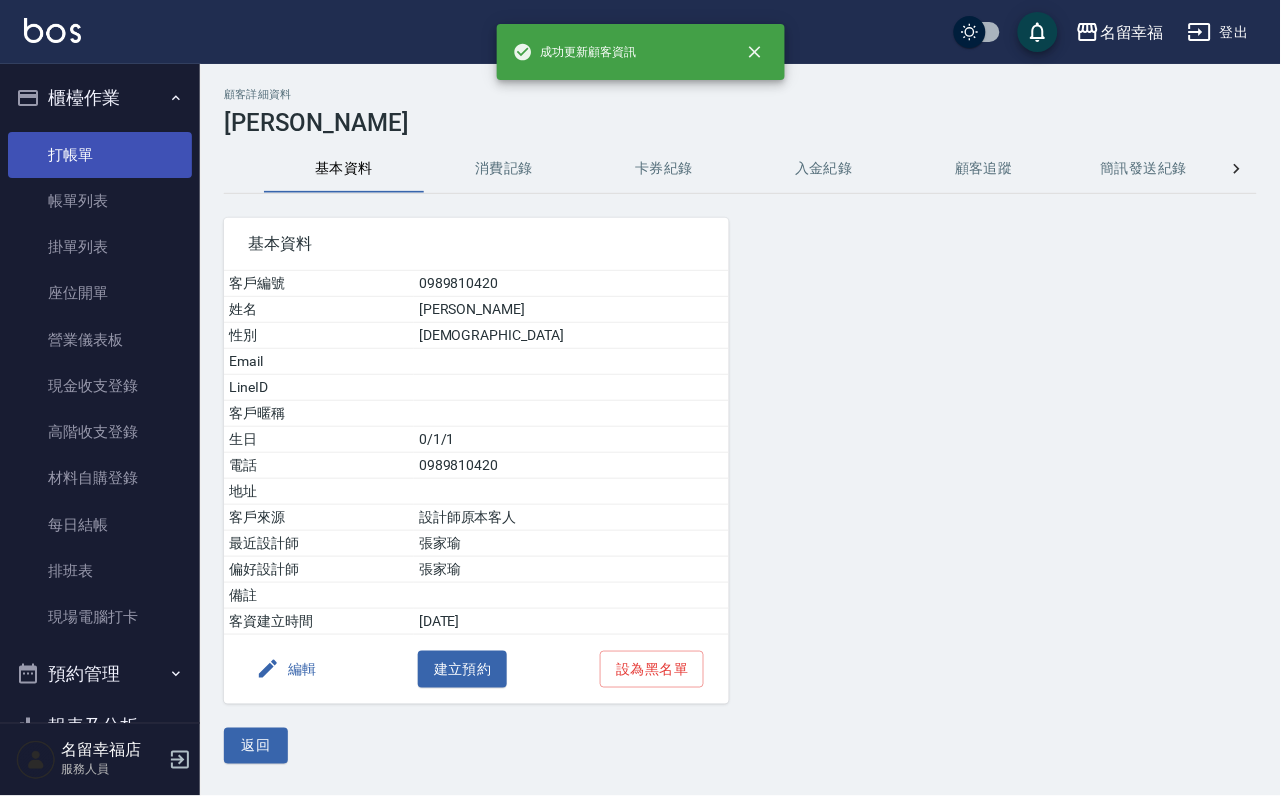 click on "打帳單" at bounding box center [100, 155] 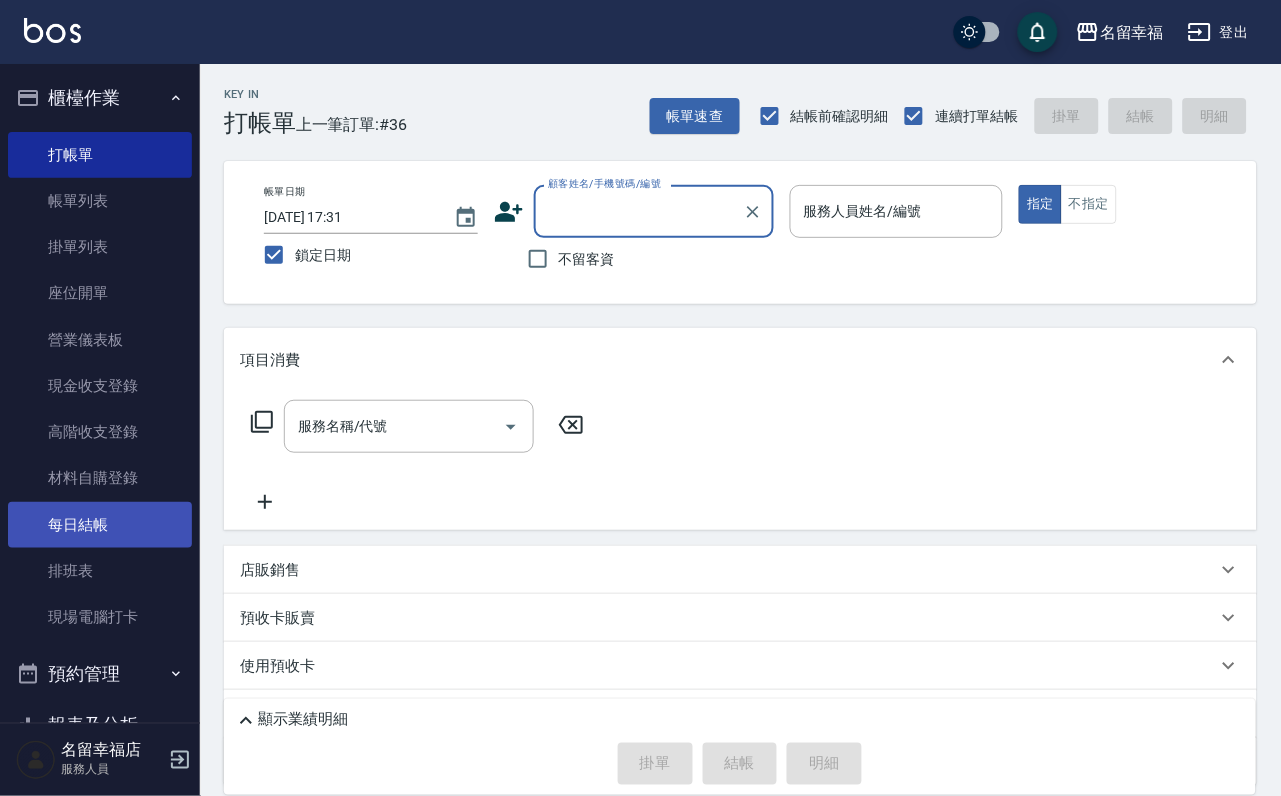 click on "每日結帳" at bounding box center [100, 525] 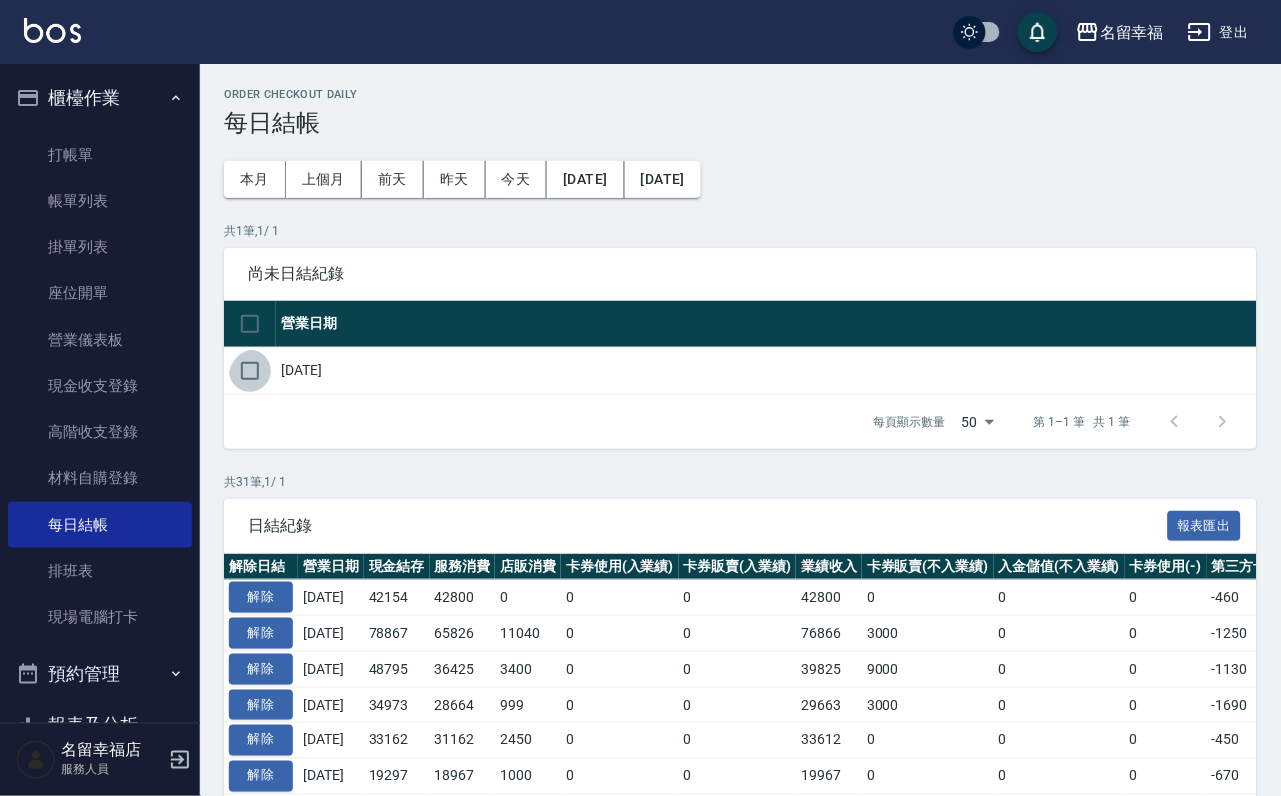 click at bounding box center [250, 371] 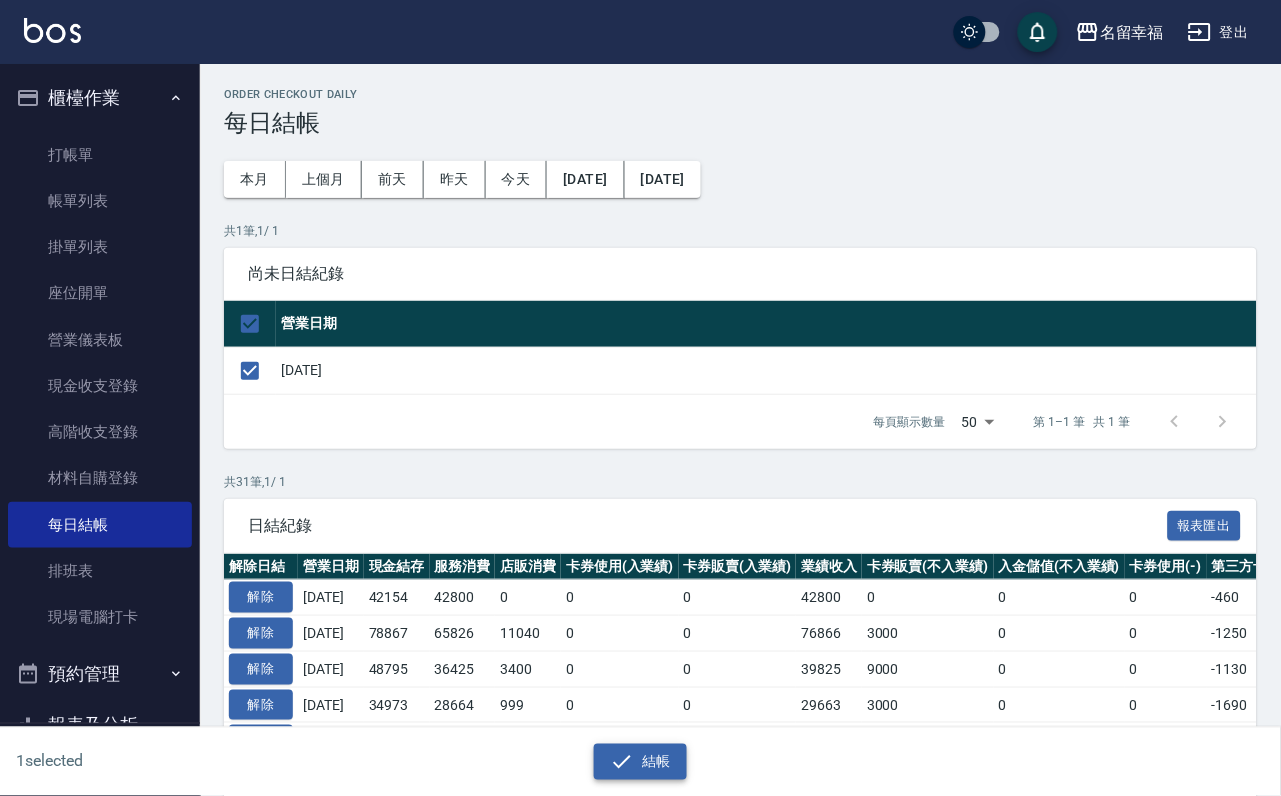 click 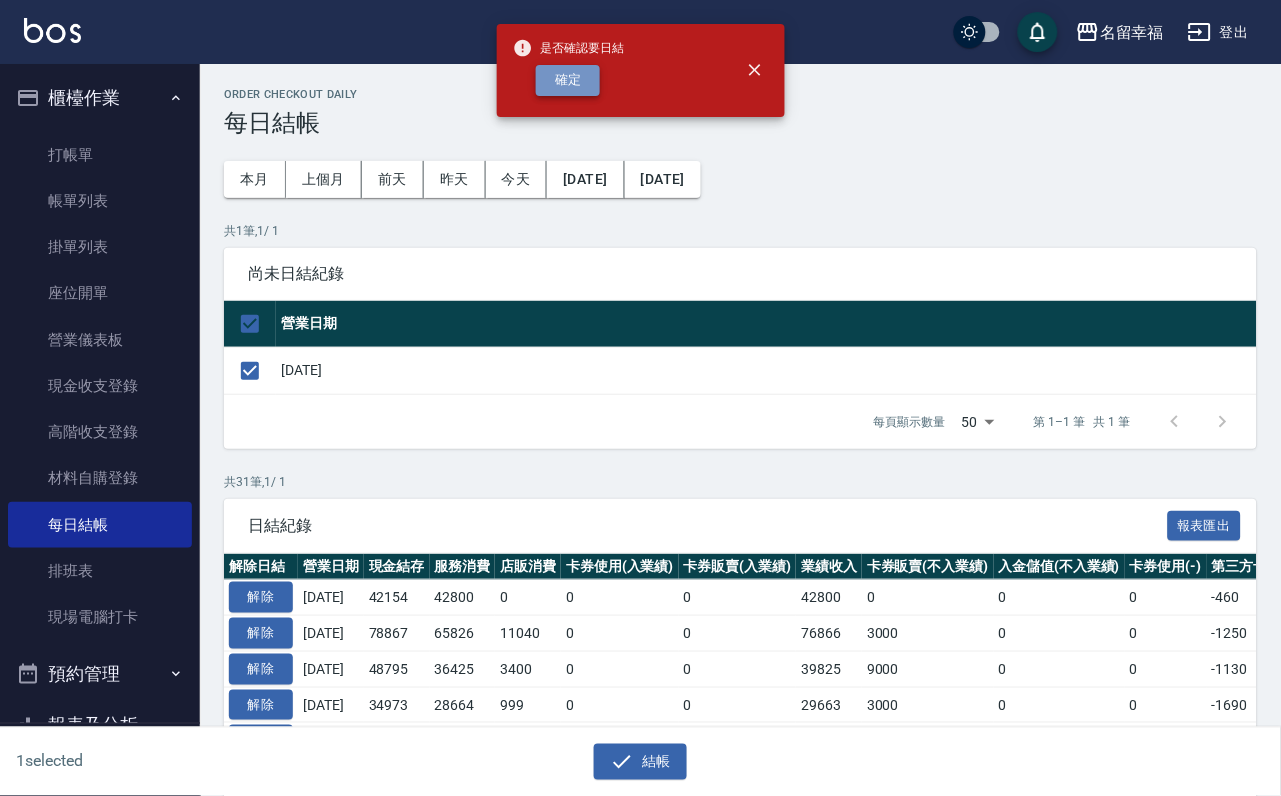 click on "確定" at bounding box center (568, 80) 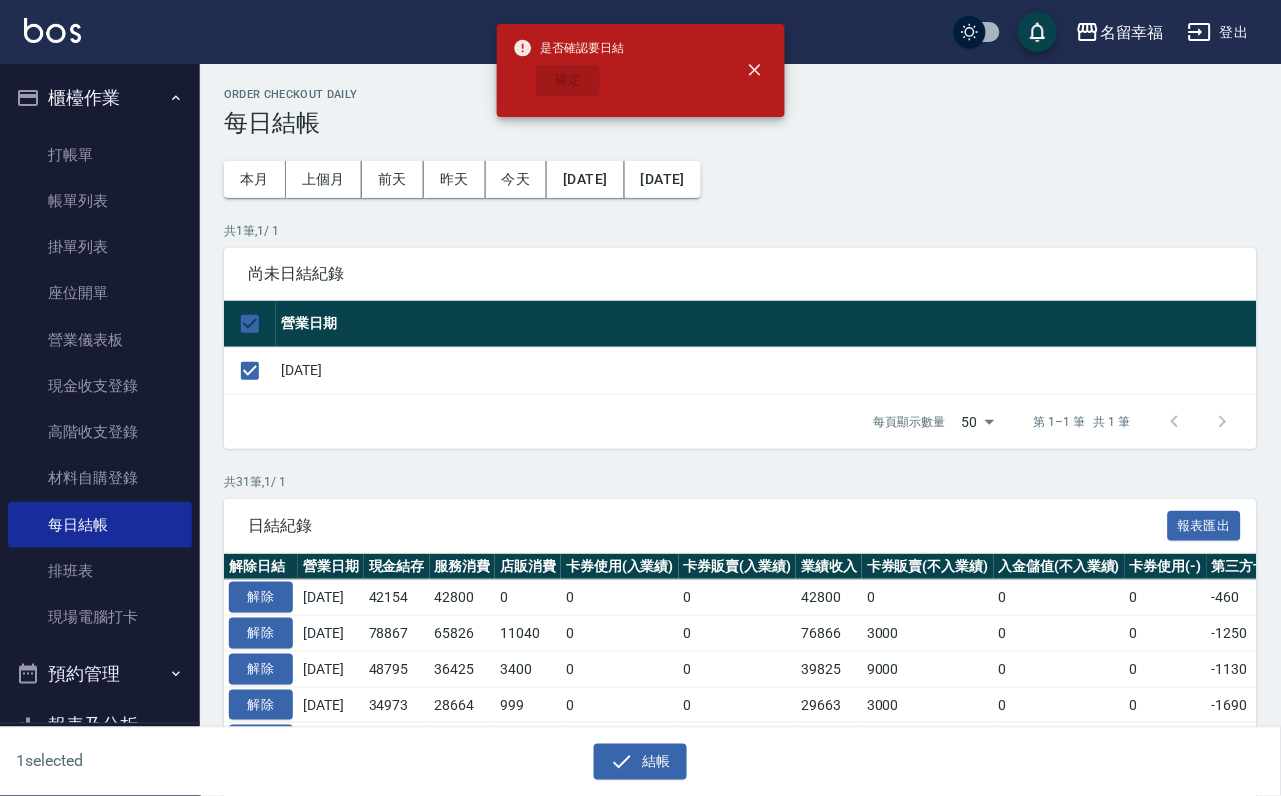 checkbox on "false" 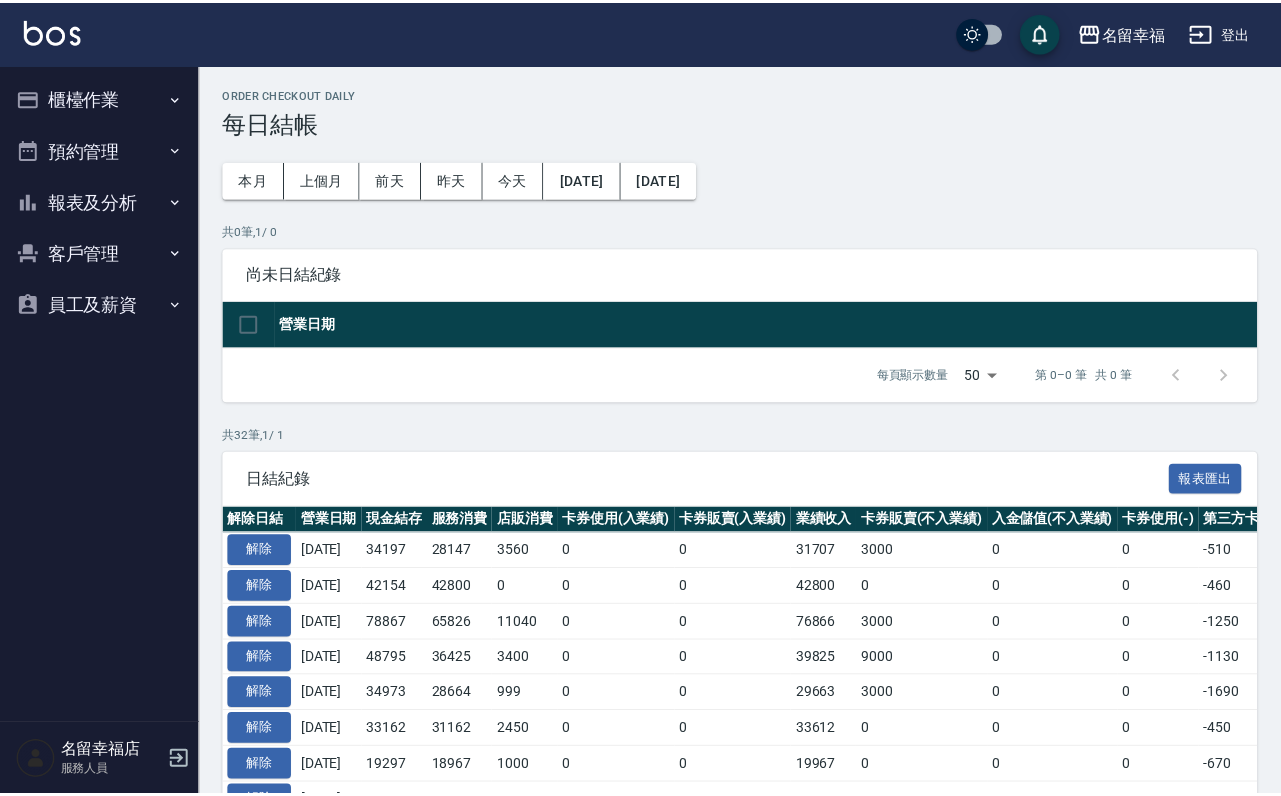 scroll, scrollTop: 0, scrollLeft: 0, axis: both 